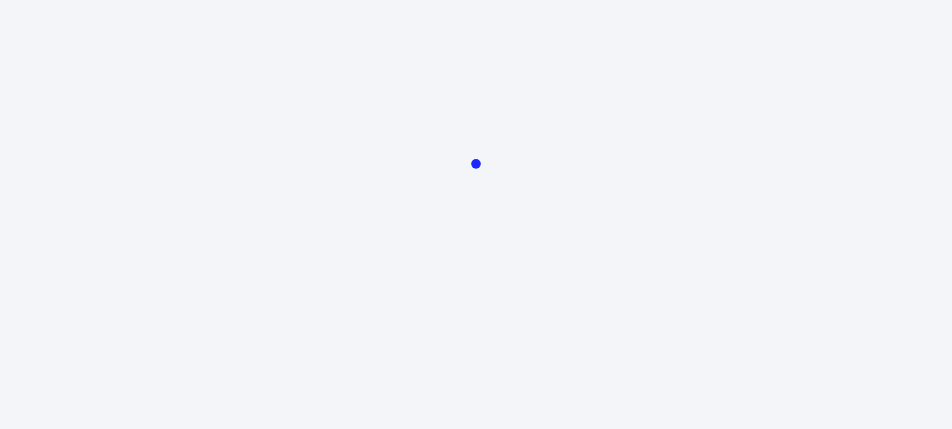 scroll, scrollTop: 0, scrollLeft: 0, axis: both 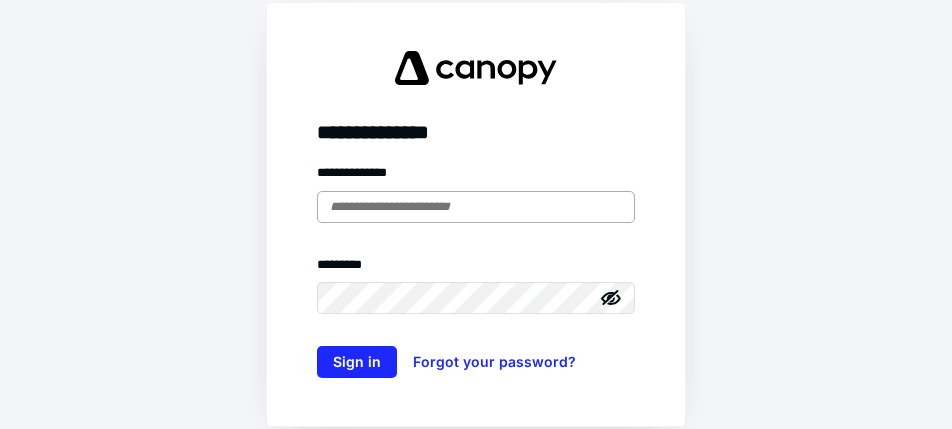 click at bounding box center [476, 207] 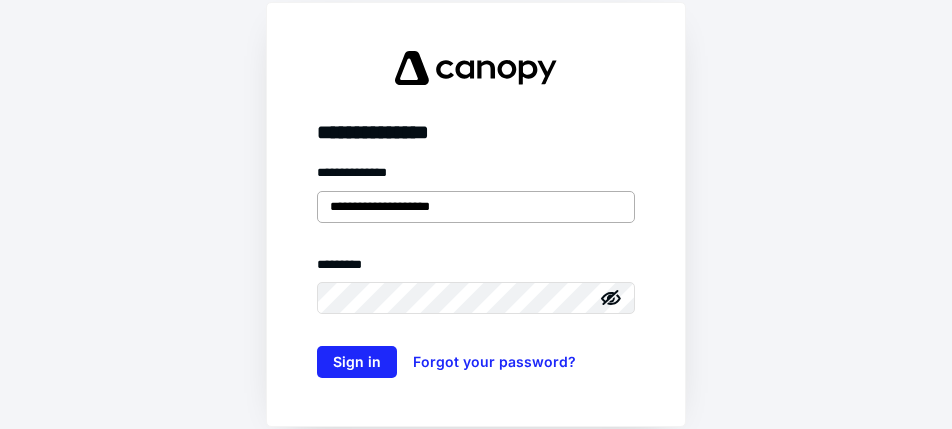 type on "**********" 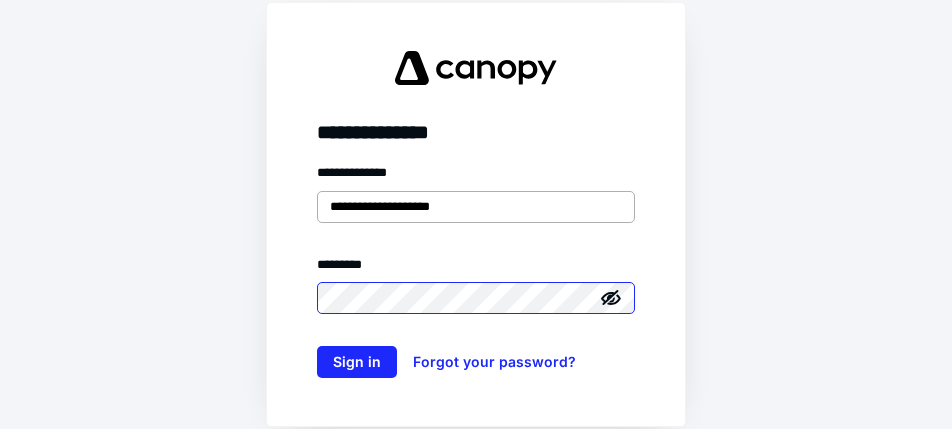 click on "Sign in" at bounding box center (357, 362) 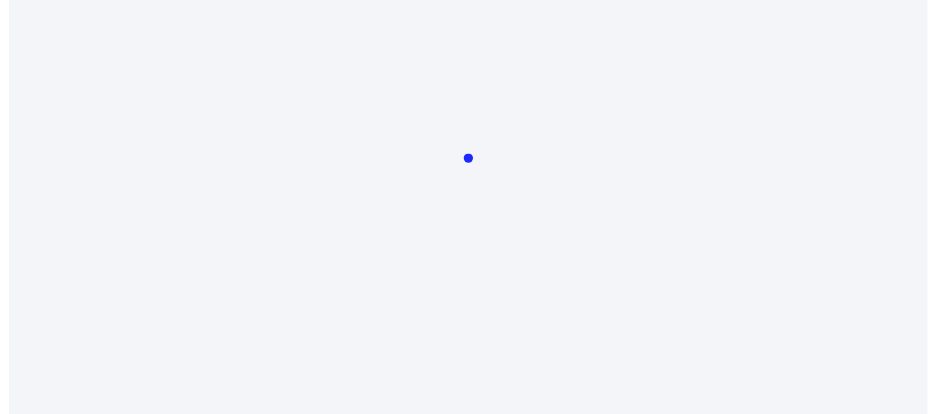 scroll, scrollTop: 0, scrollLeft: 0, axis: both 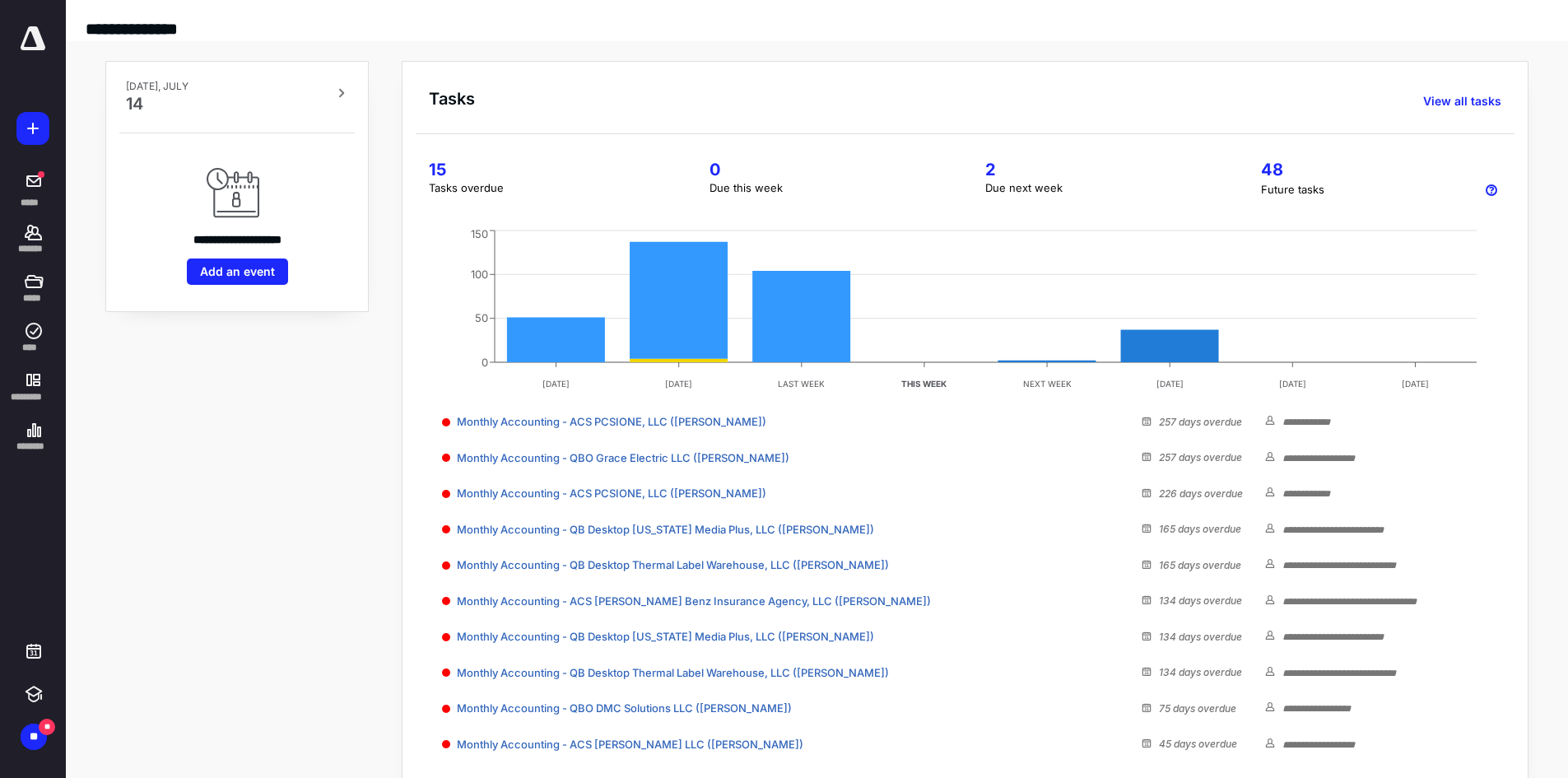 click at bounding box center (33, 39) 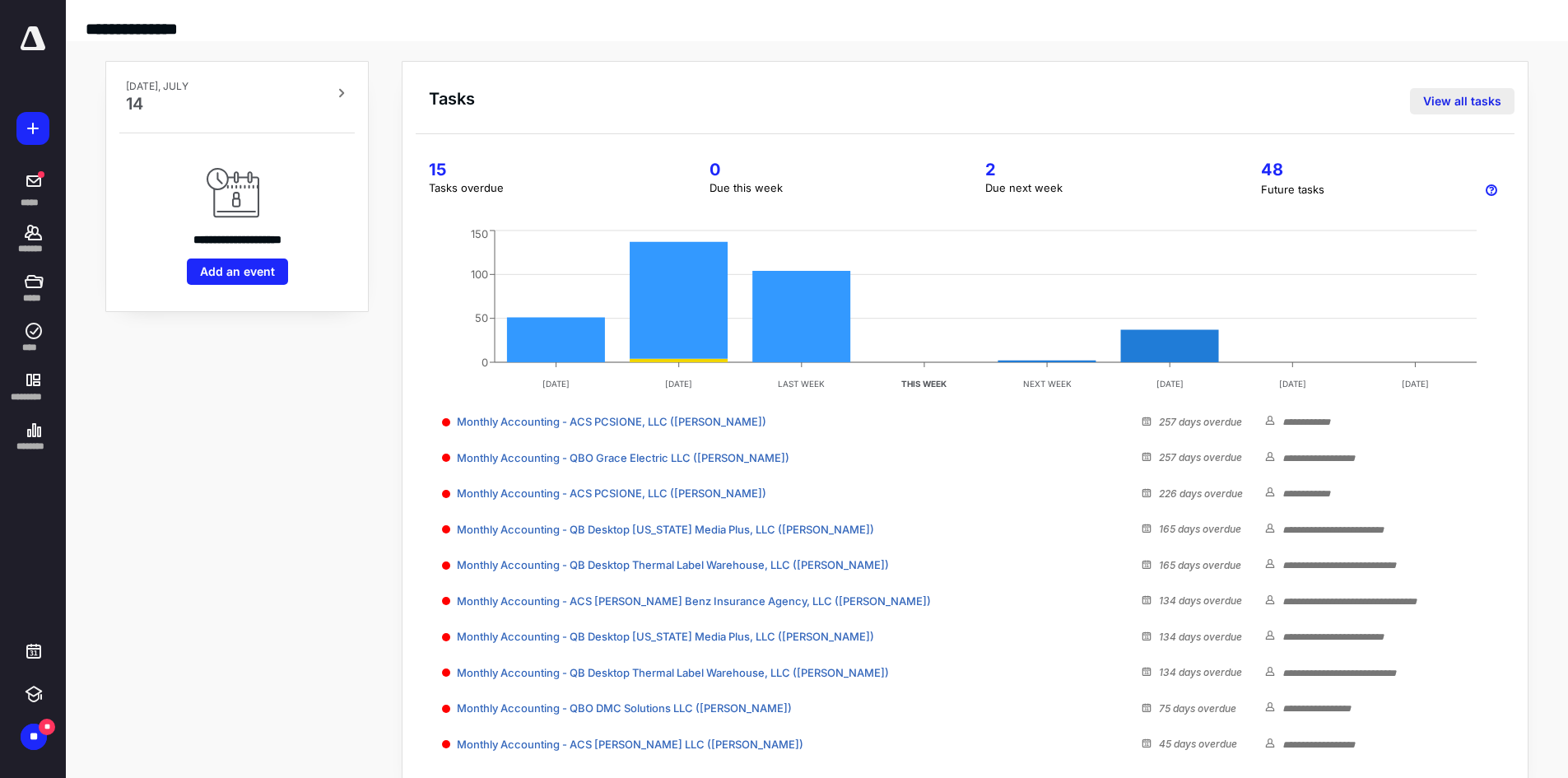 click on "View all tasks" at bounding box center [1462, 101] 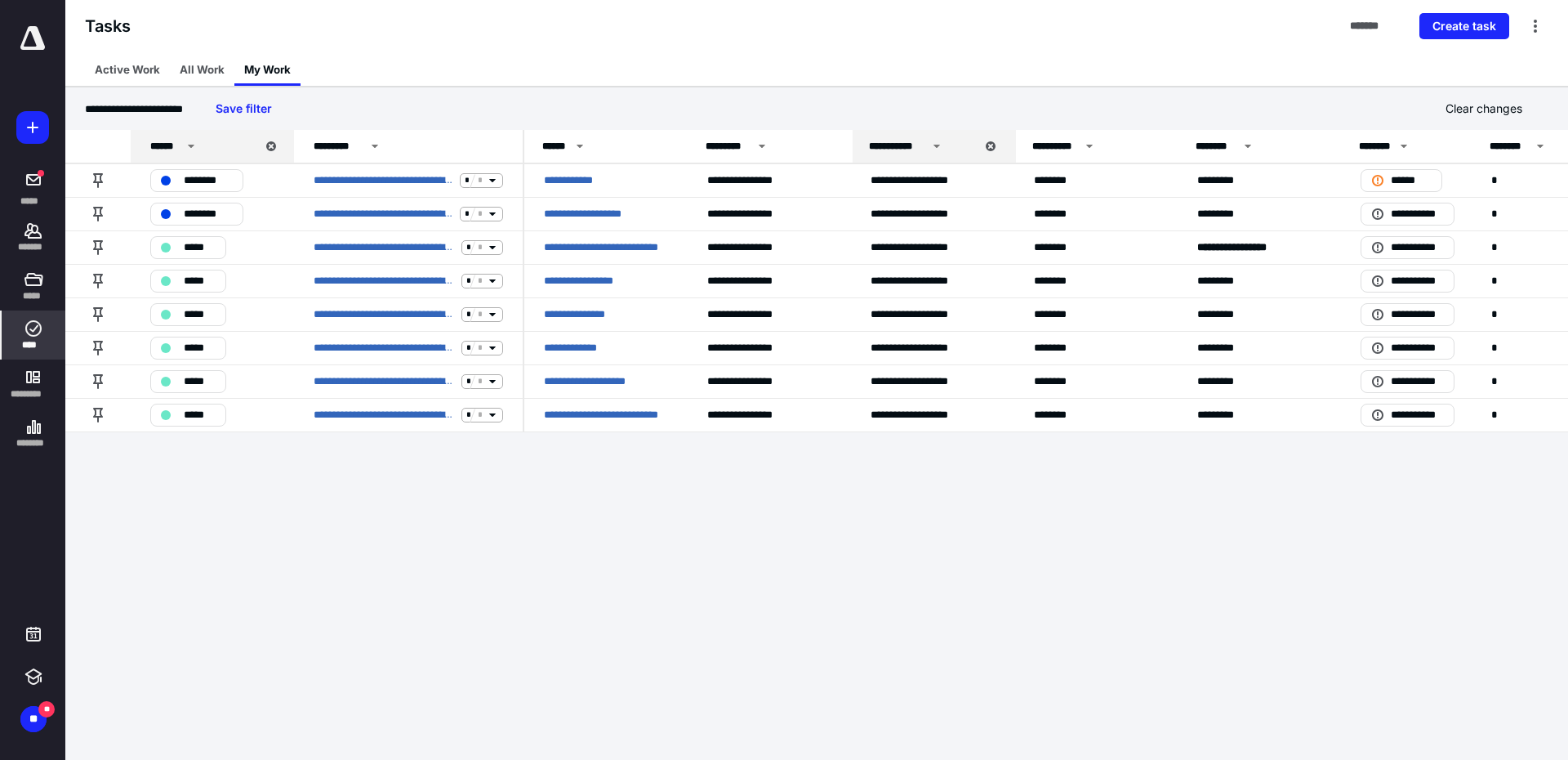 click 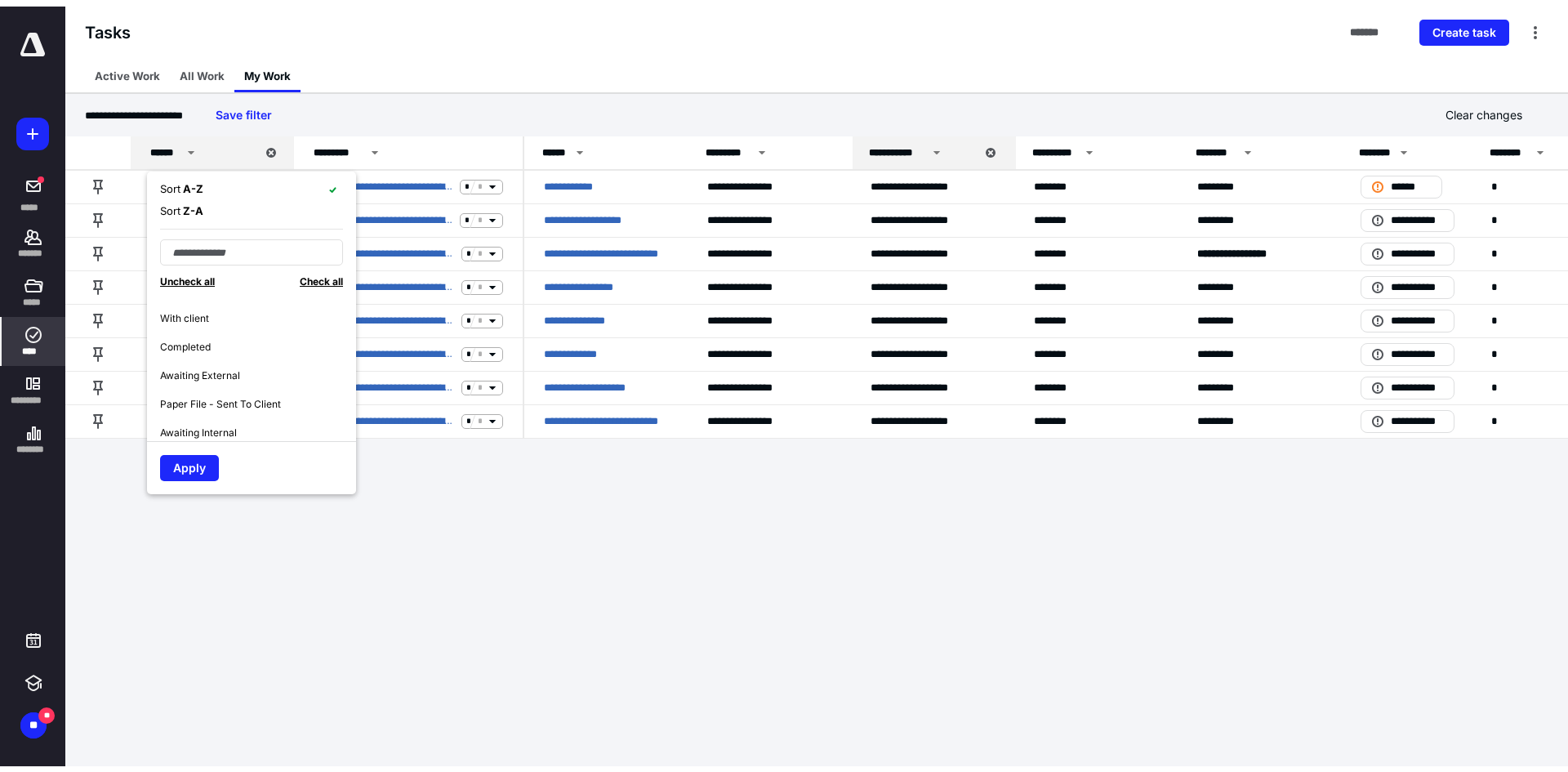 scroll, scrollTop: 163, scrollLeft: 0, axis: vertical 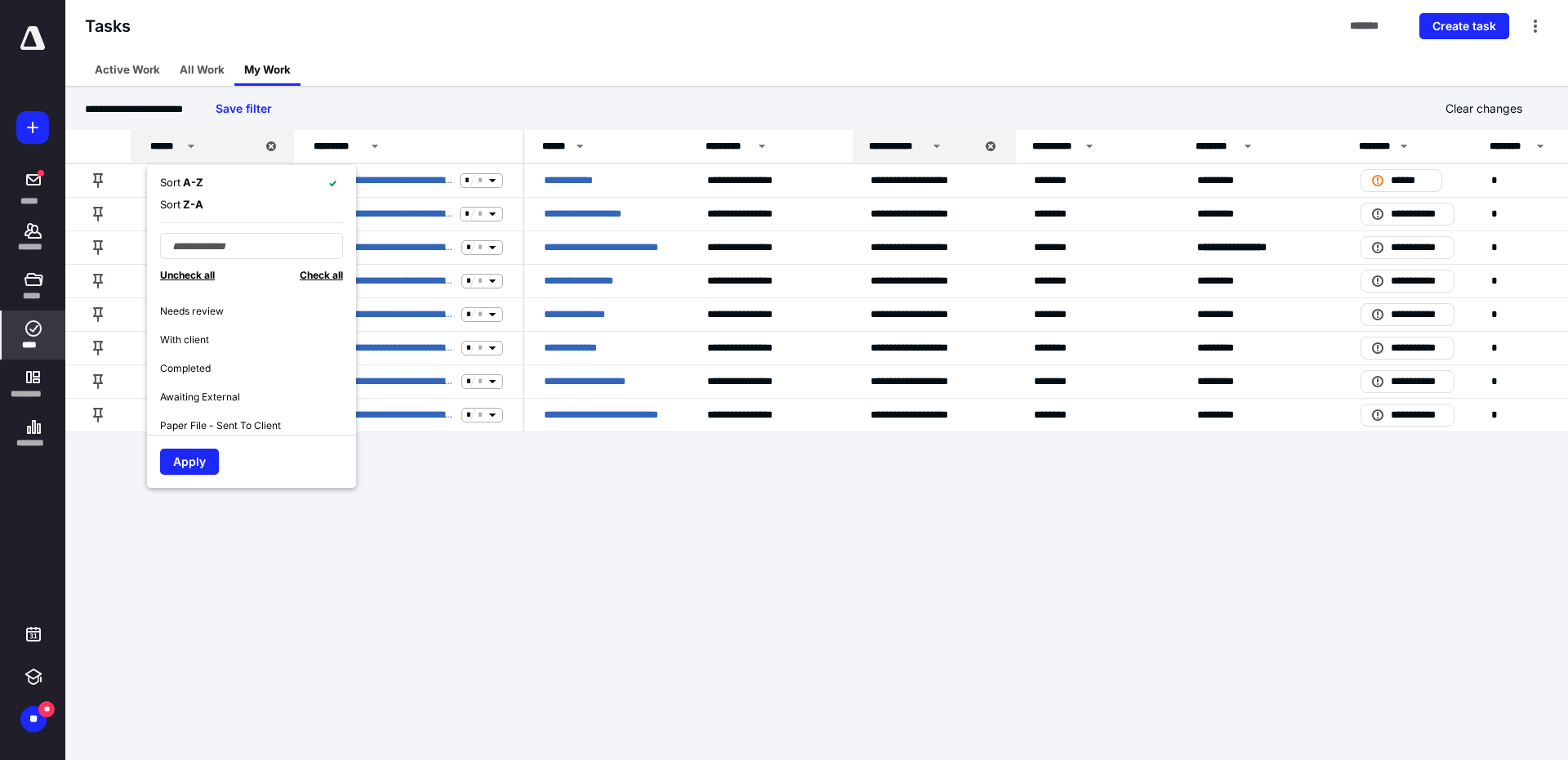 click on "Needs review" at bounding box center [258, 311] 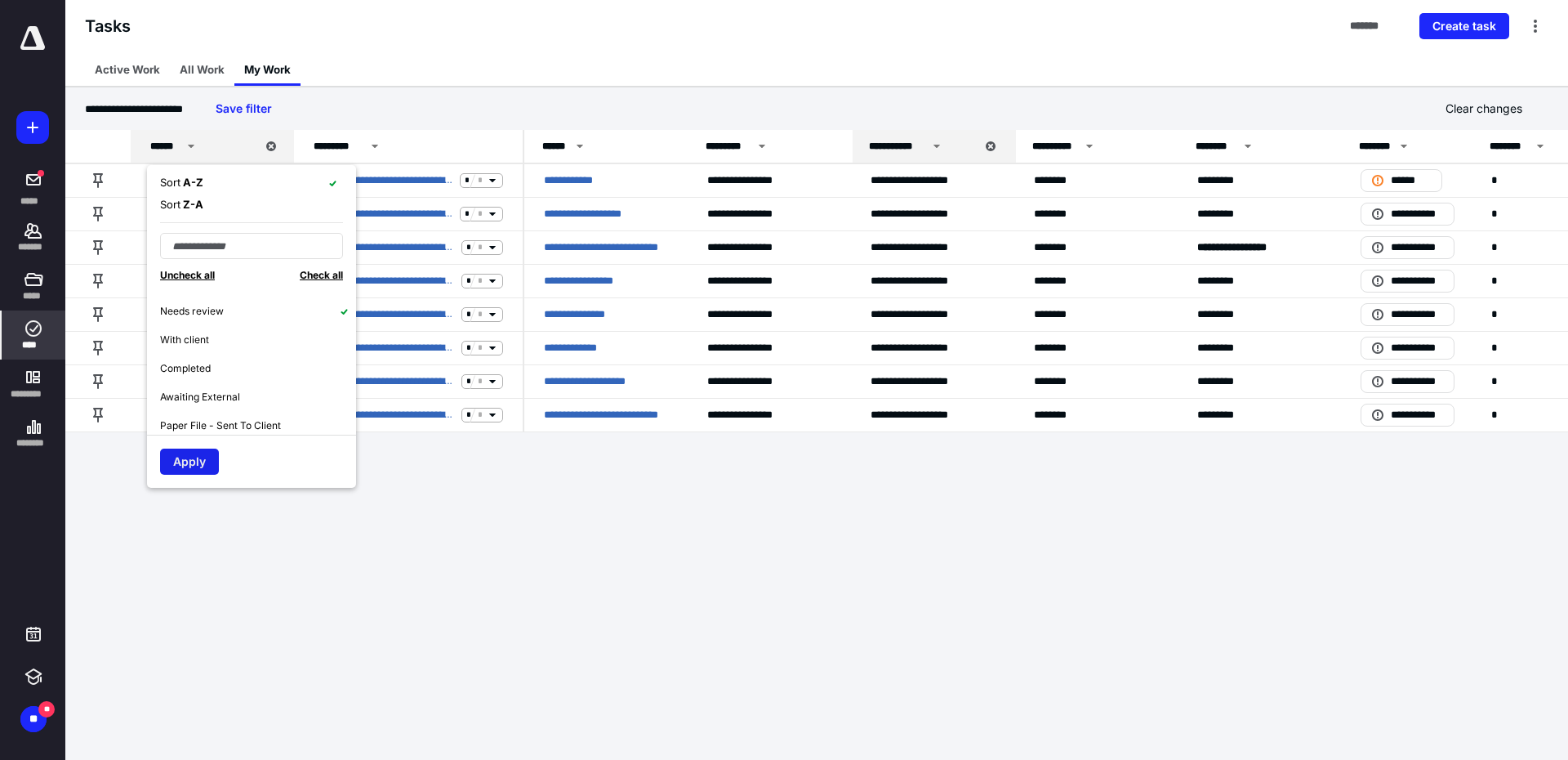 click on "Apply" at bounding box center (189, 462) 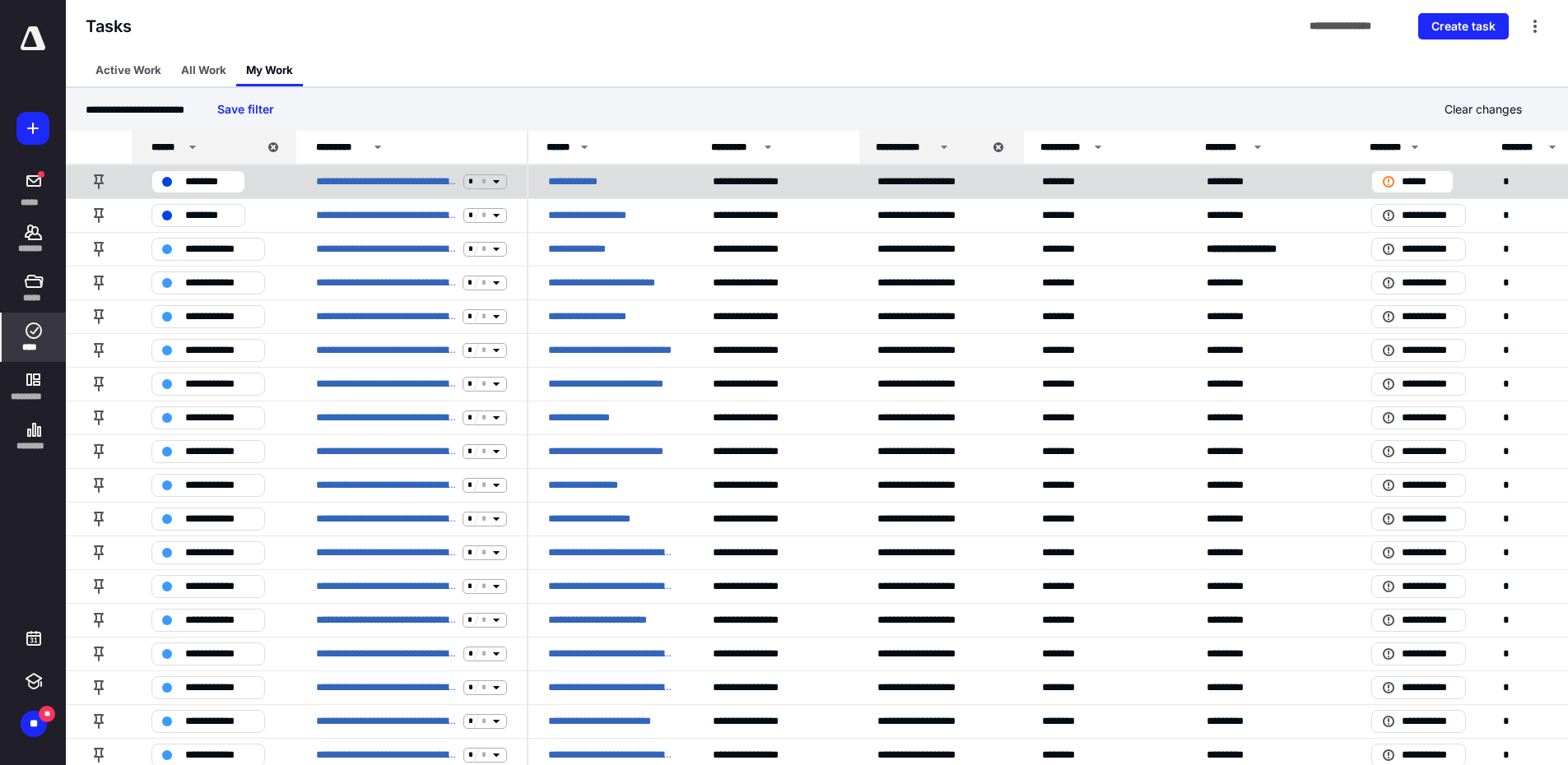 click on "**********" at bounding box center [579, 182] 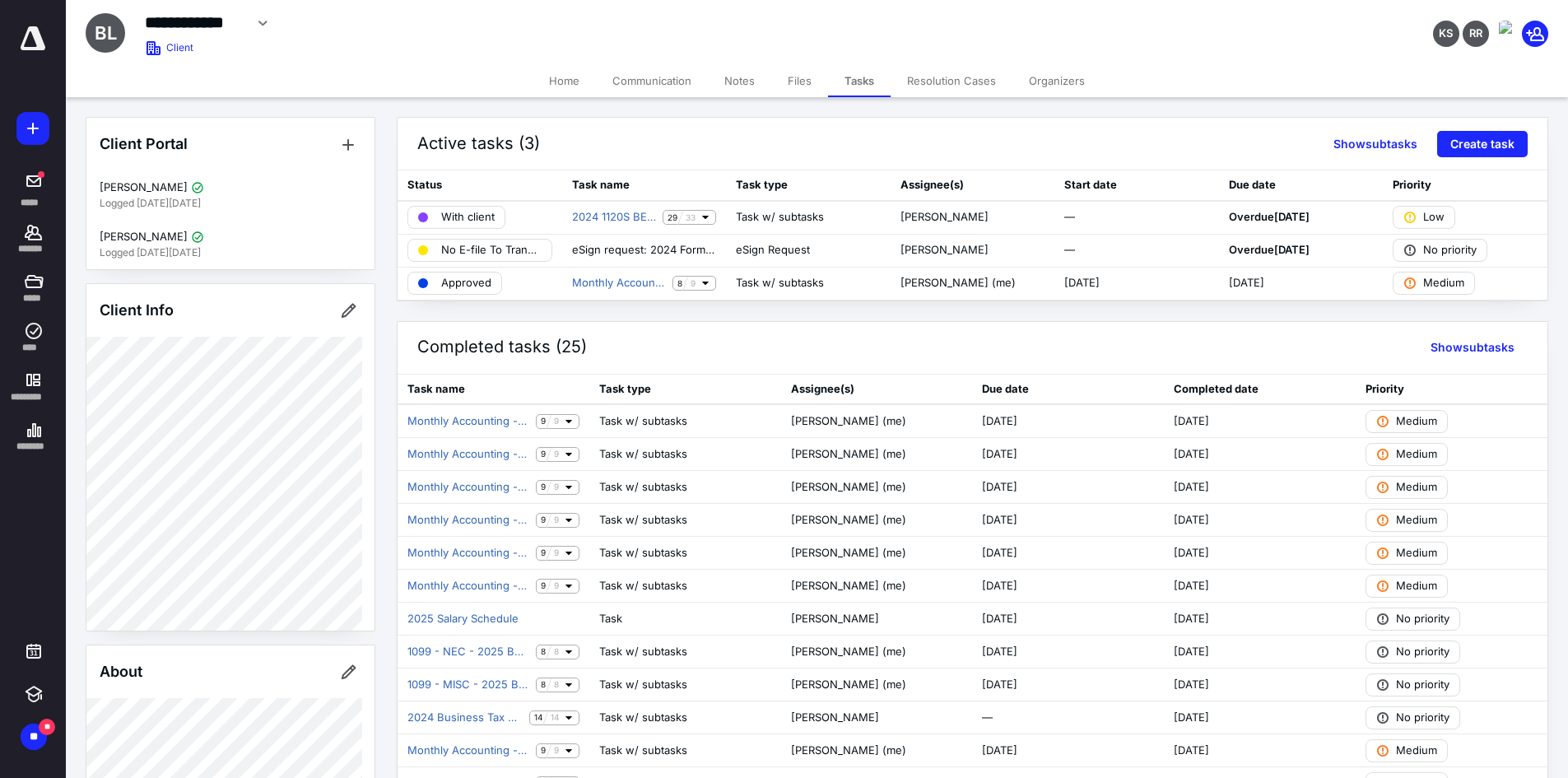 click on "Files" at bounding box center [799, 81] 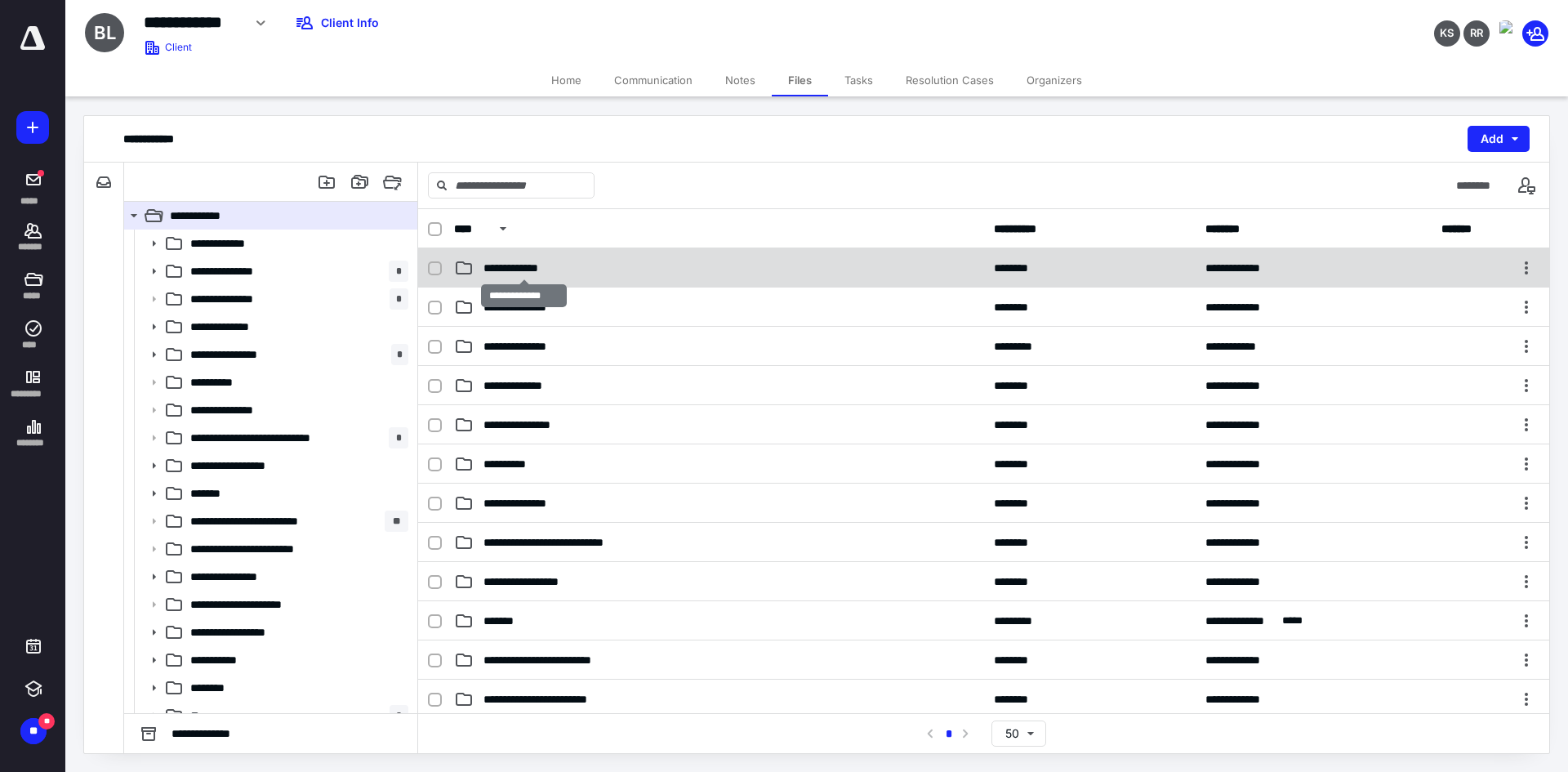 click on "**********" at bounding box center (523, 268) 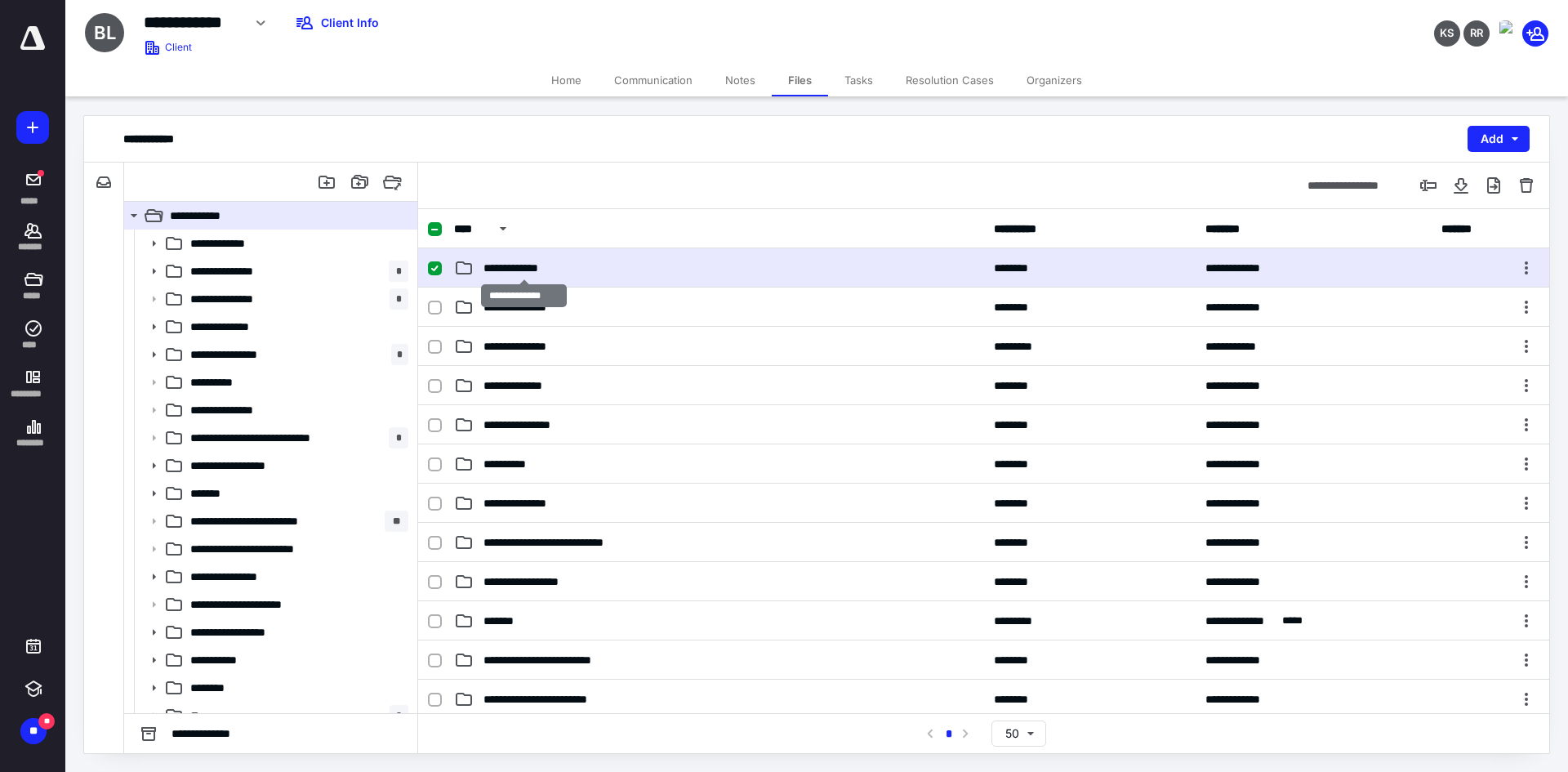 click on "**********" at bounding box center (523, 268) 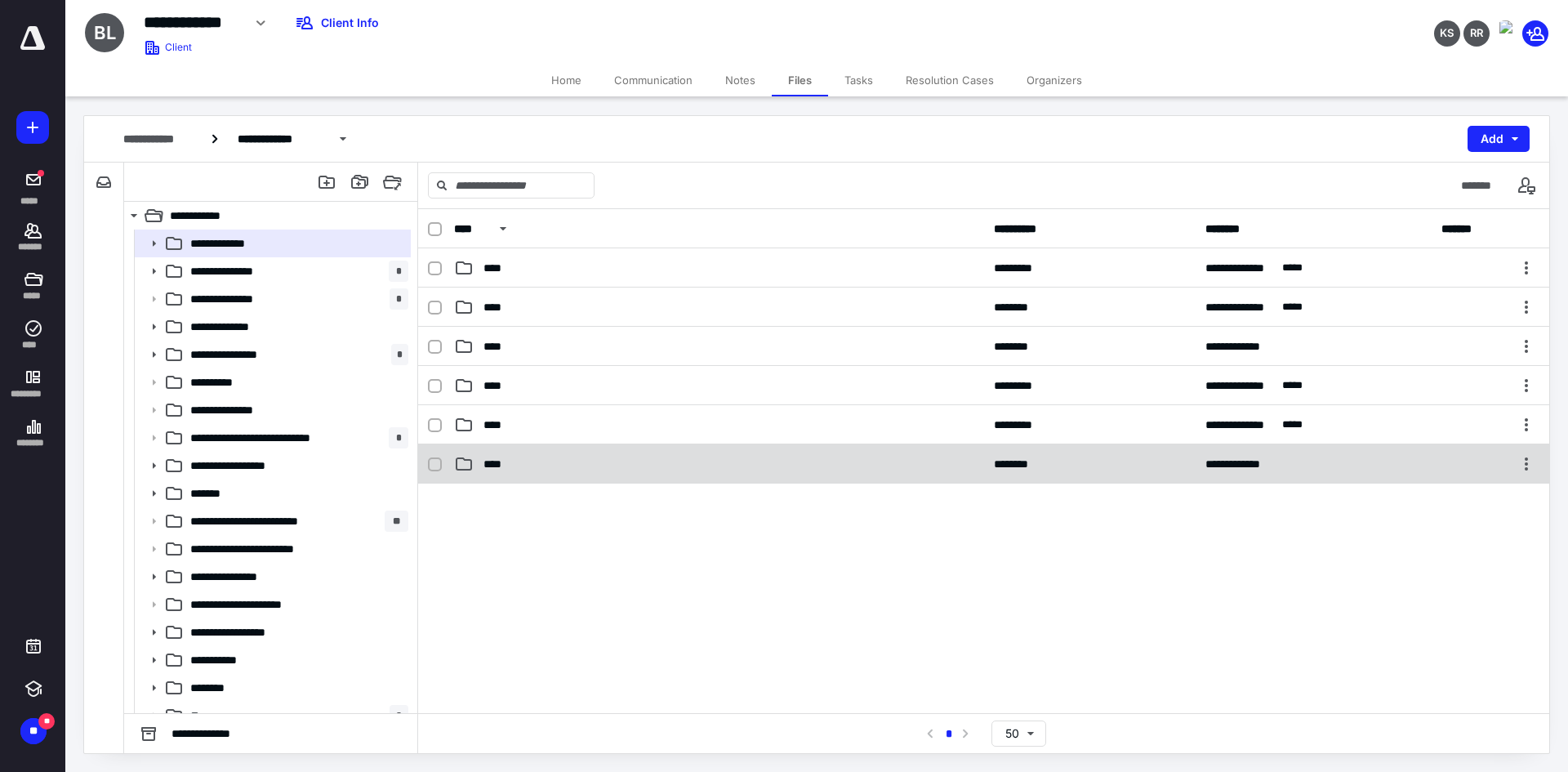 click on "****" at bounding box center (497, 464) 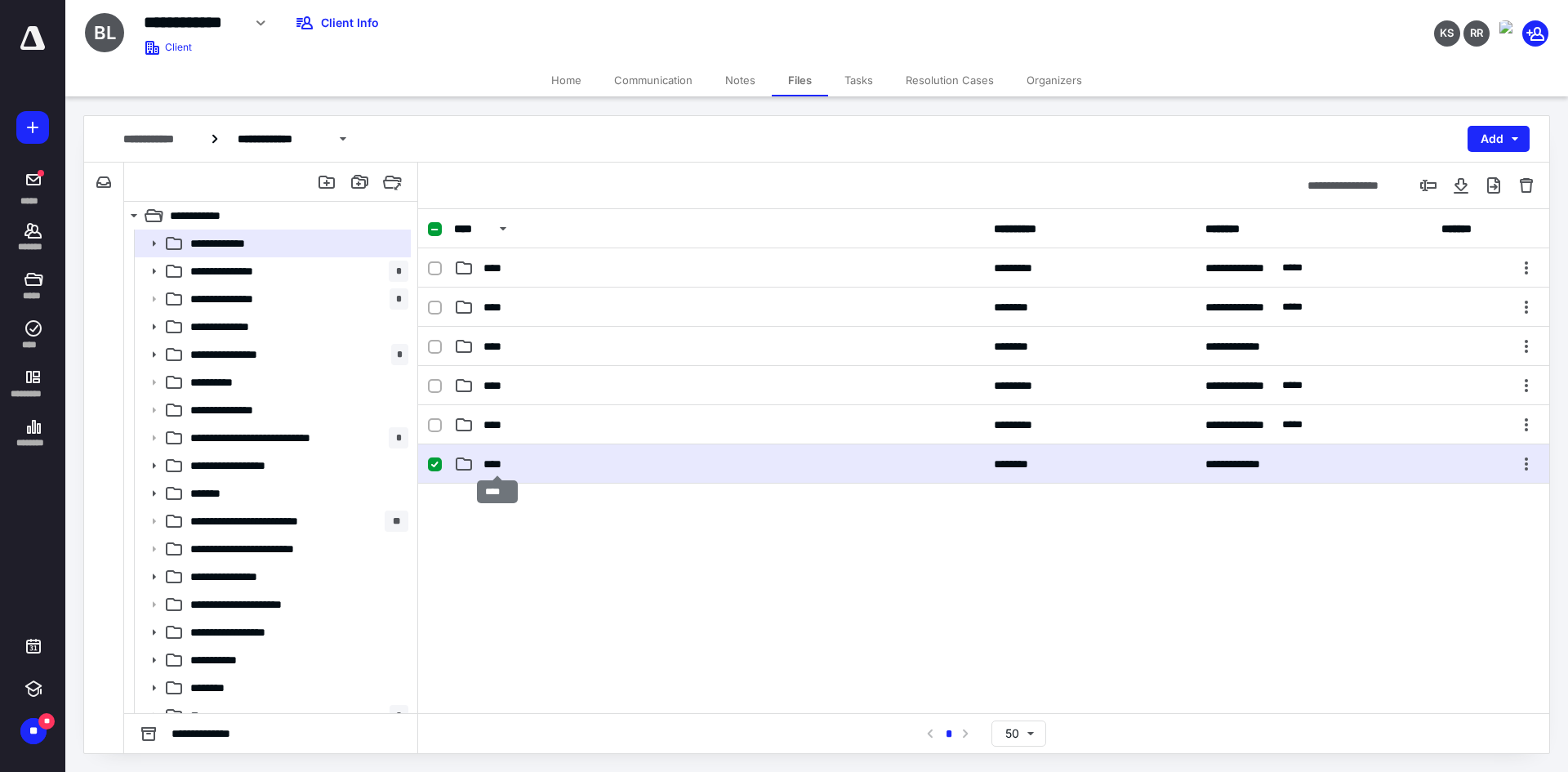 click on "****" at bounding box center [497, 464] 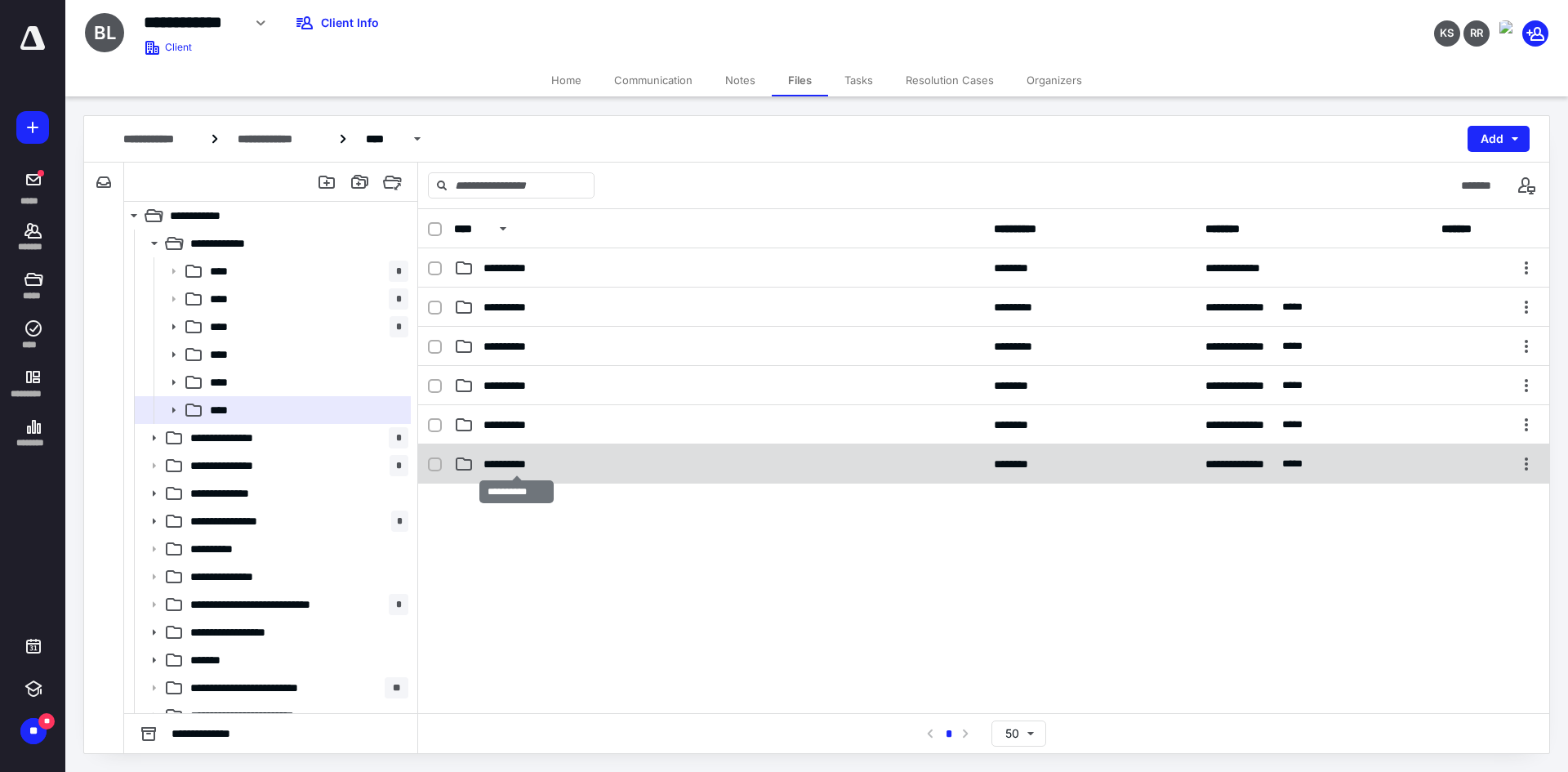 click on "**********" at bounding box center [517, 464] 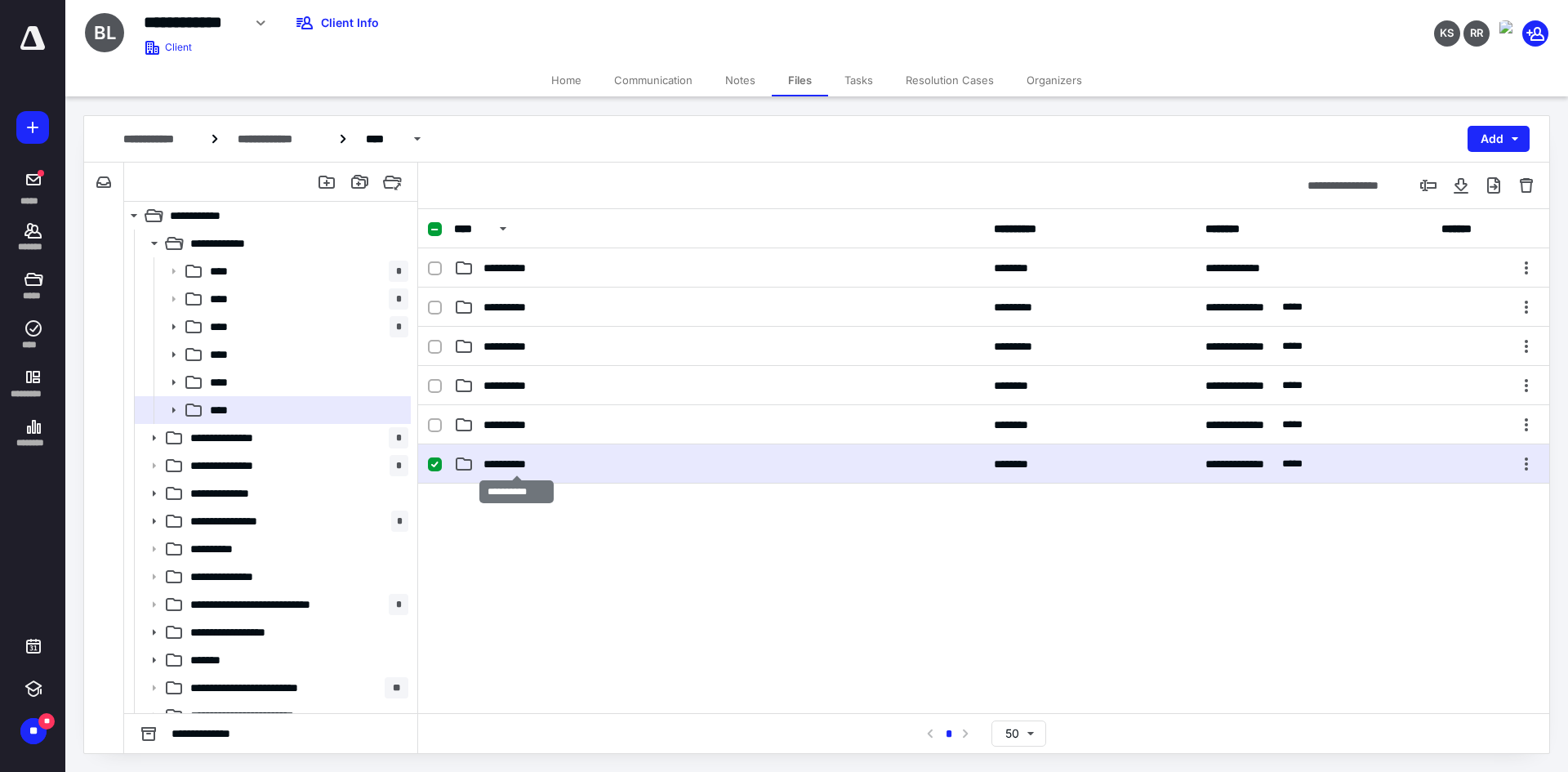 click on "**********" at bounding box center [517, 464] 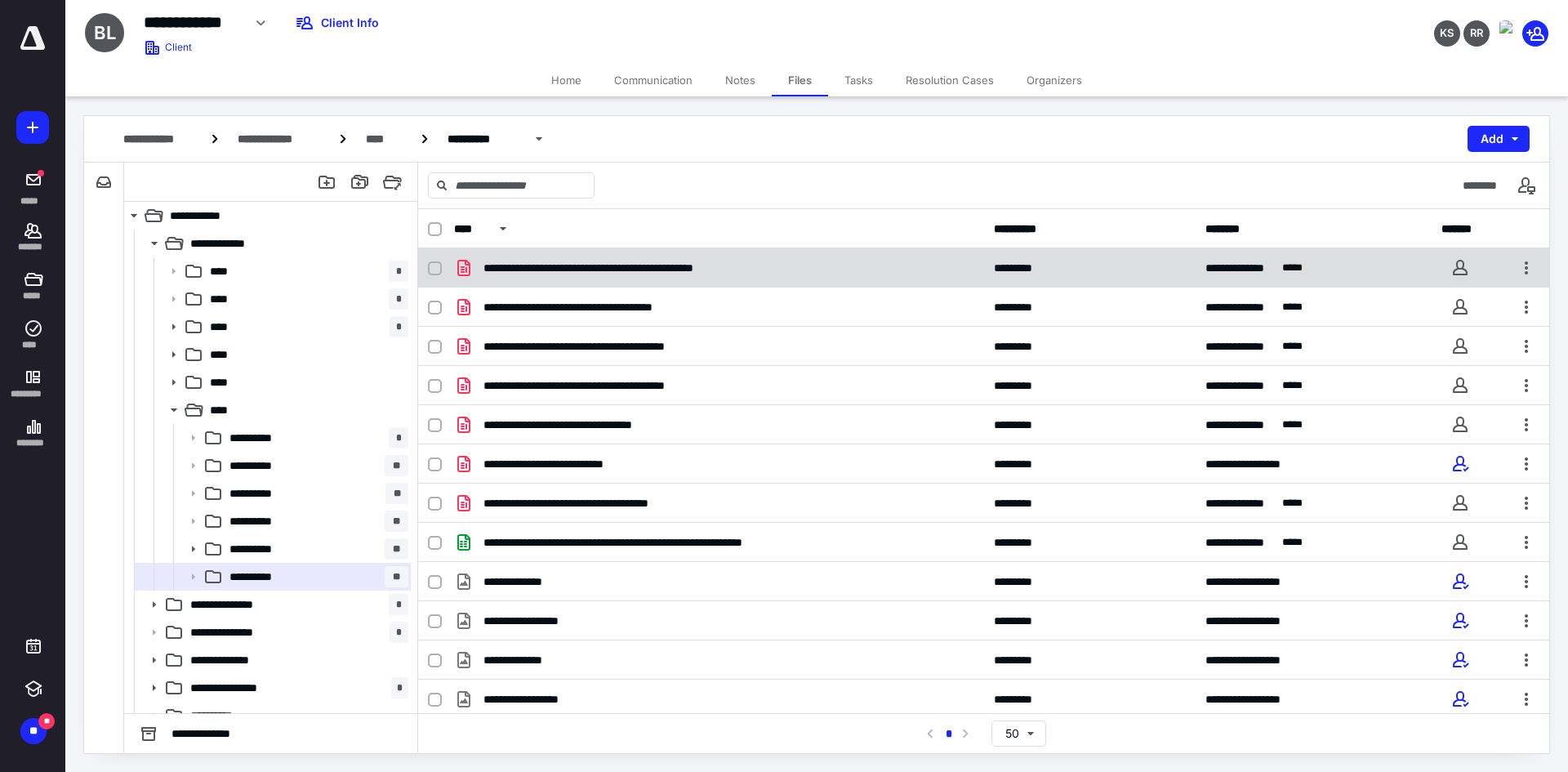 click 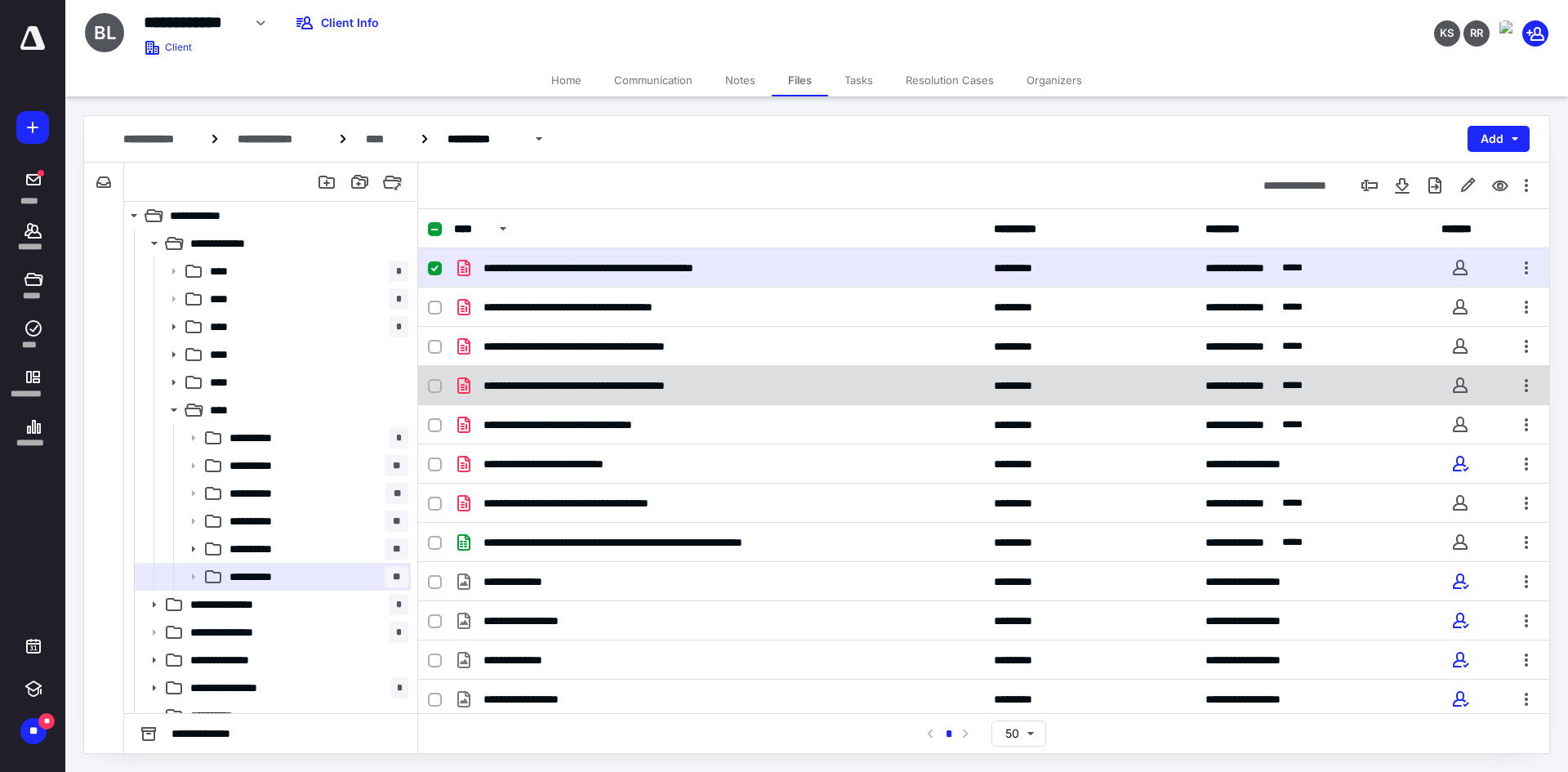click at bounding box center [434, 386] 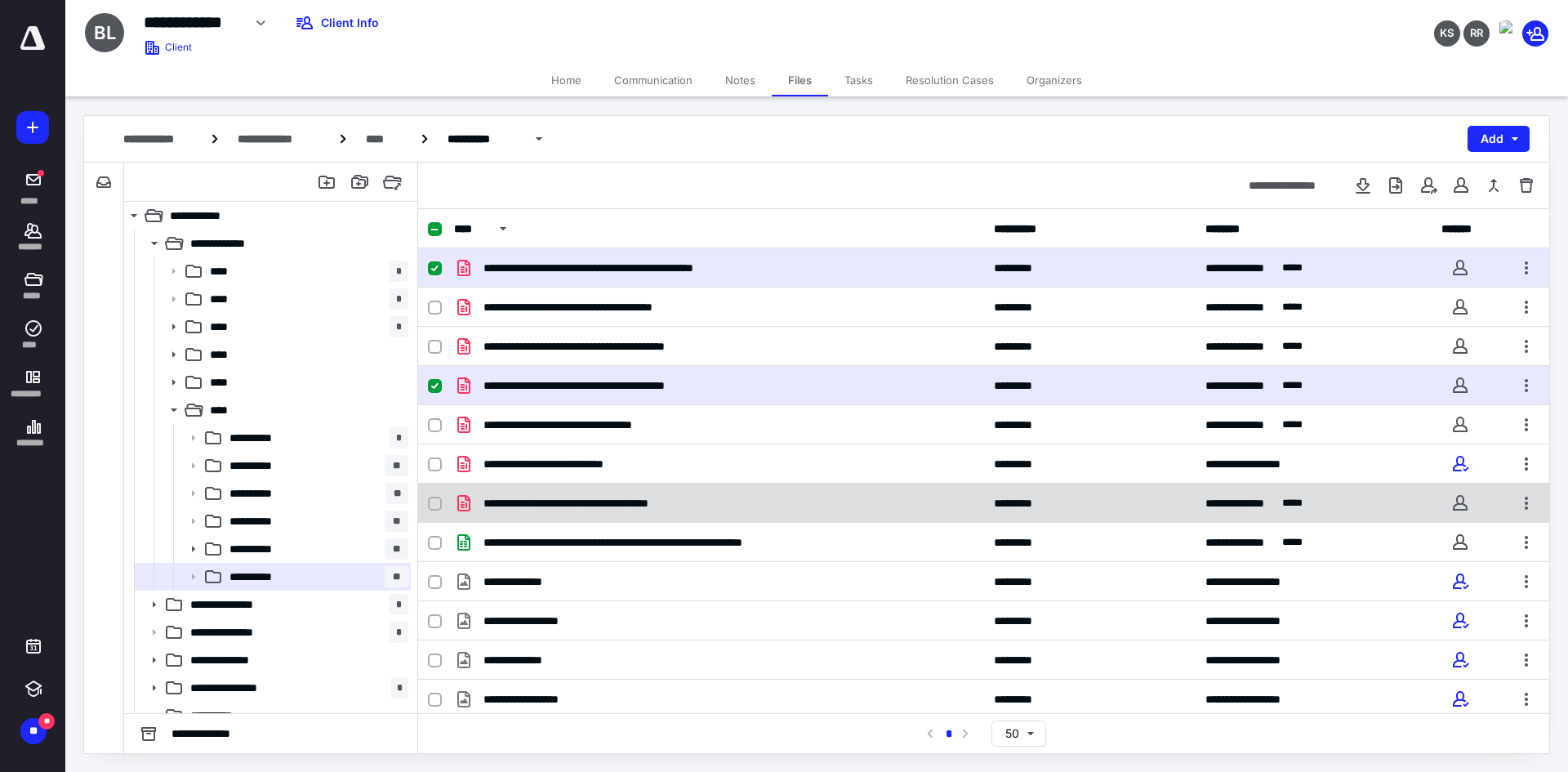 click 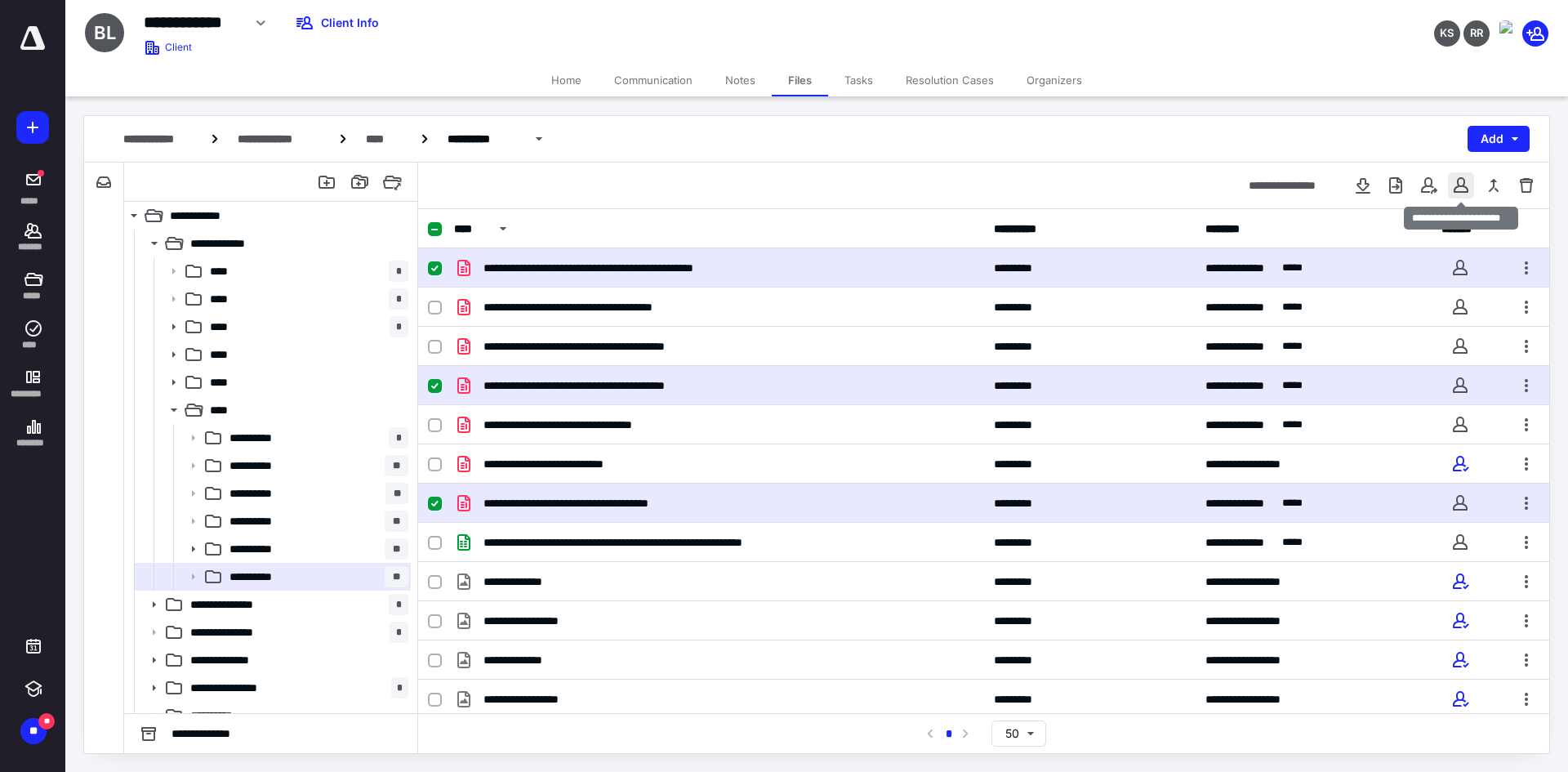 click at bounding box center [1461, 185] 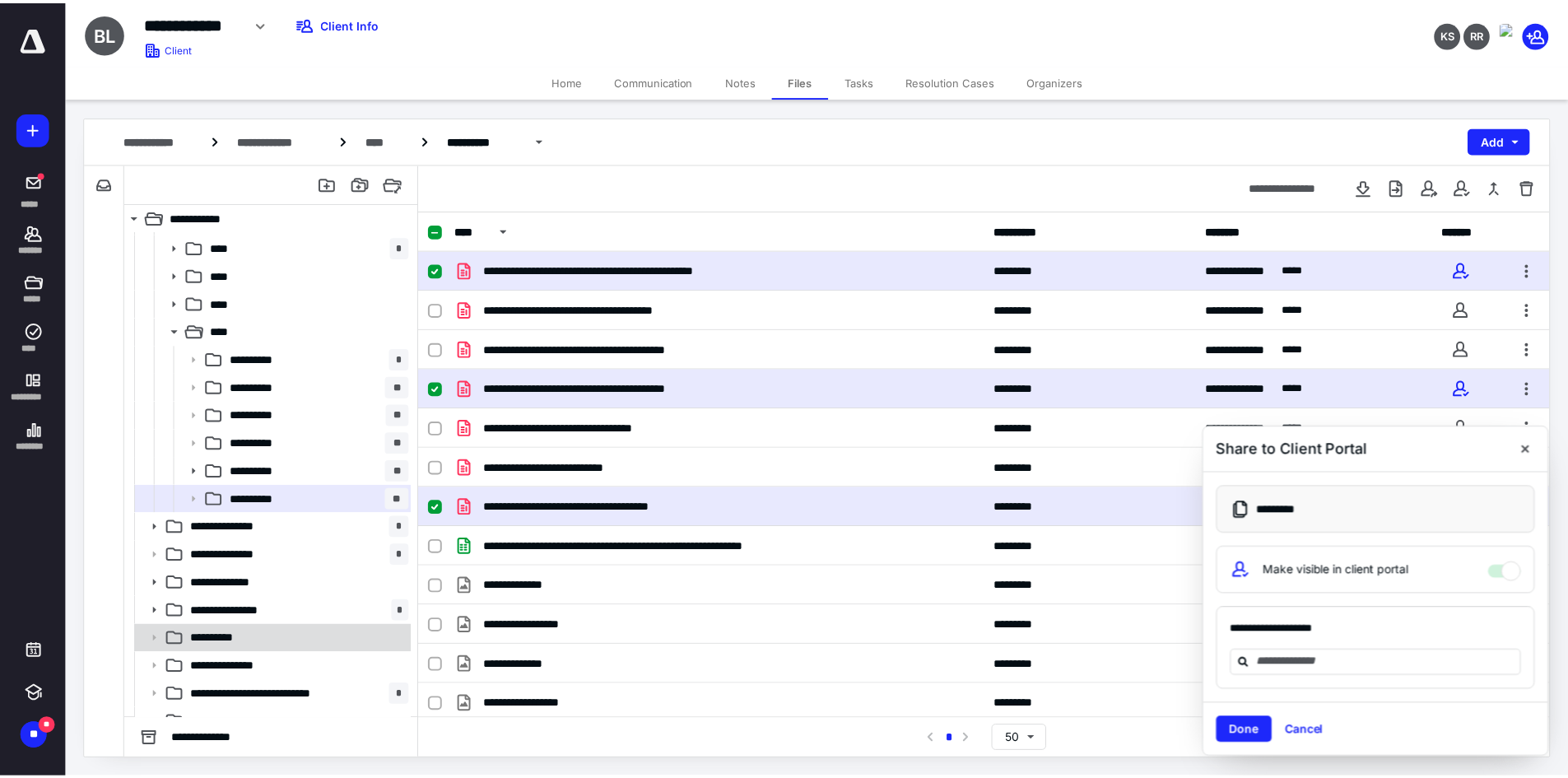 scroll, scrollTop: 165, scrollLeft: 0, axis: vertical 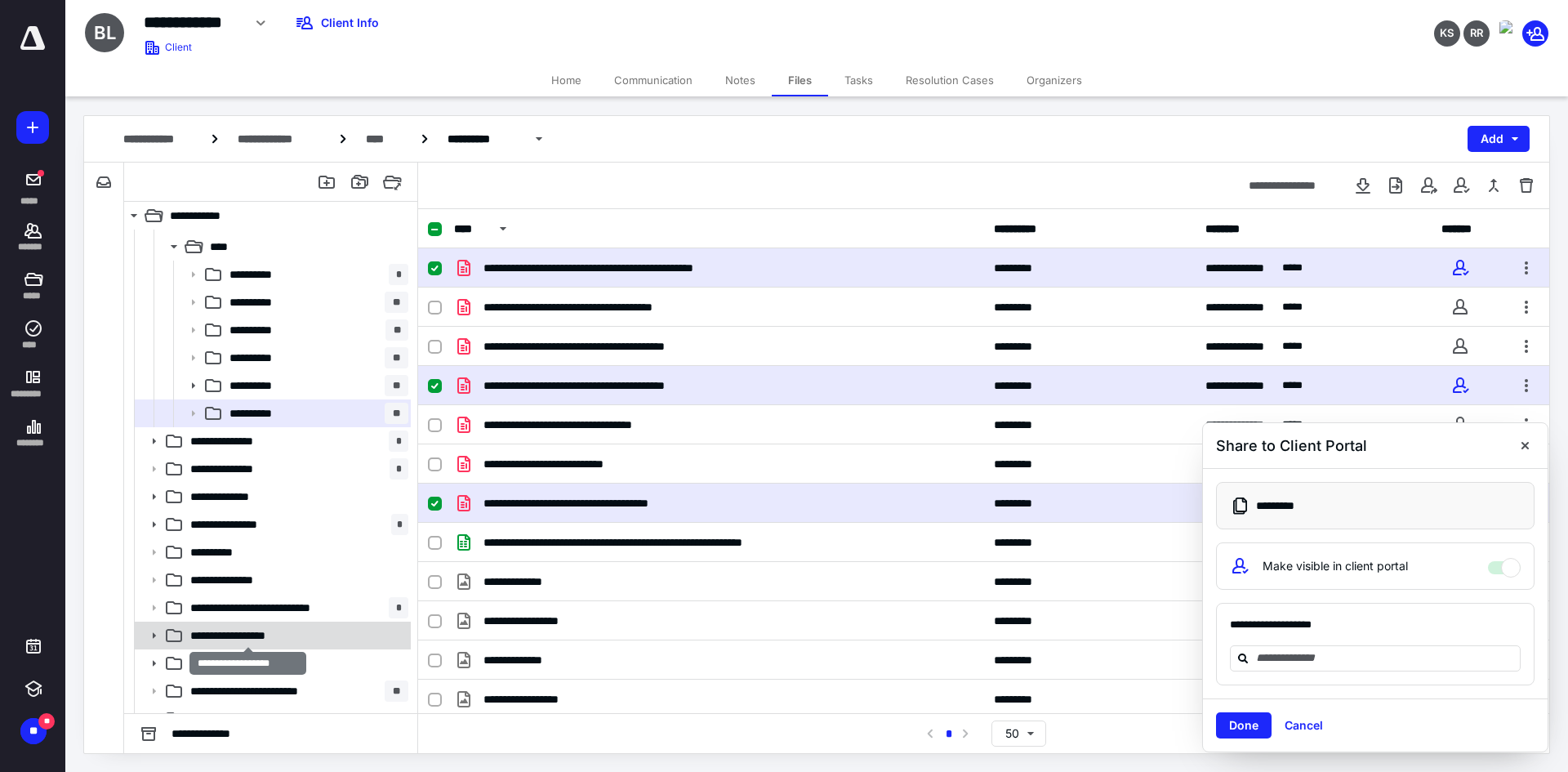 click on "**********" at bounding box center (248, 636) 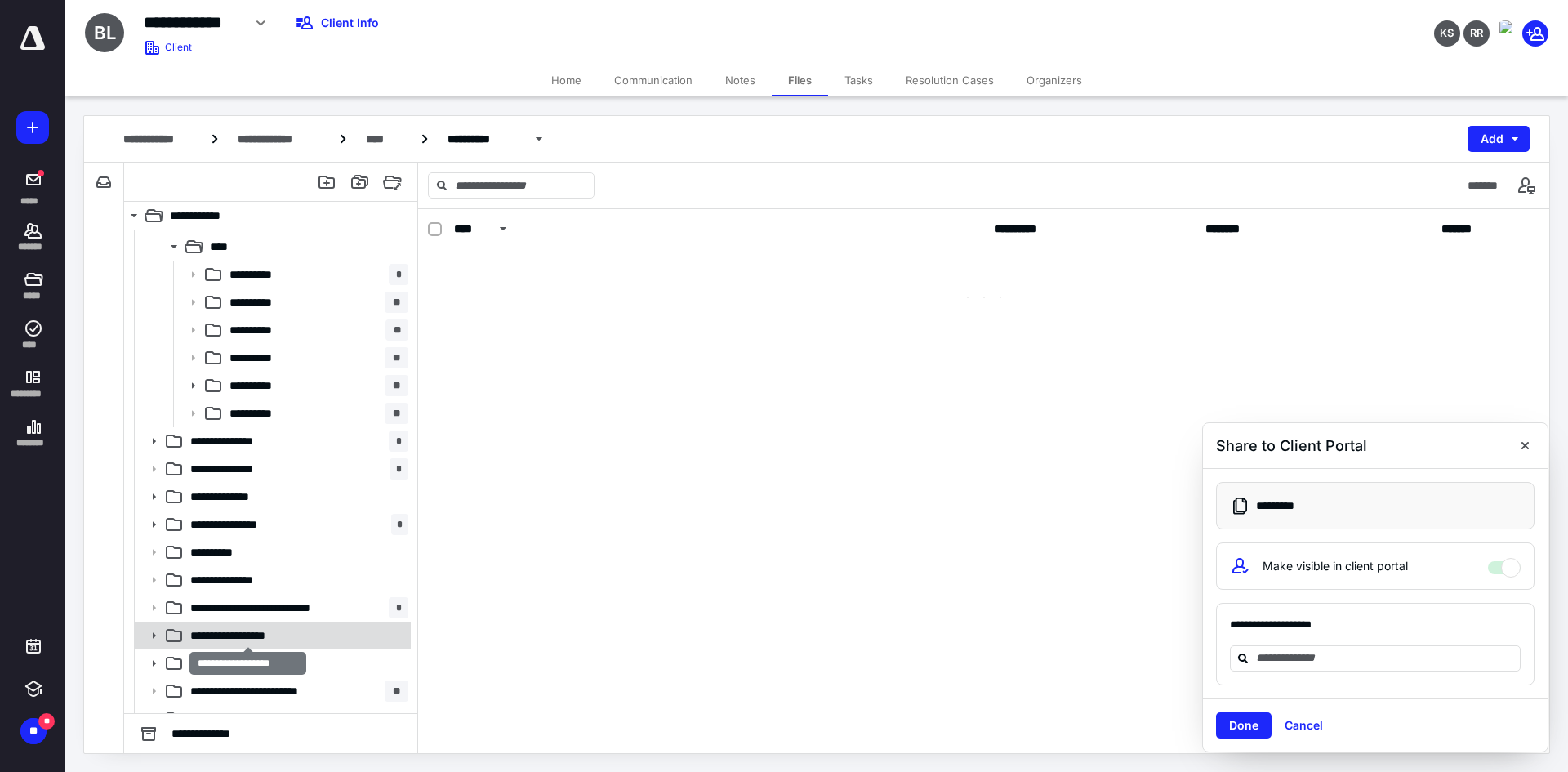 click on "**********" at bounding box center (248, 636) 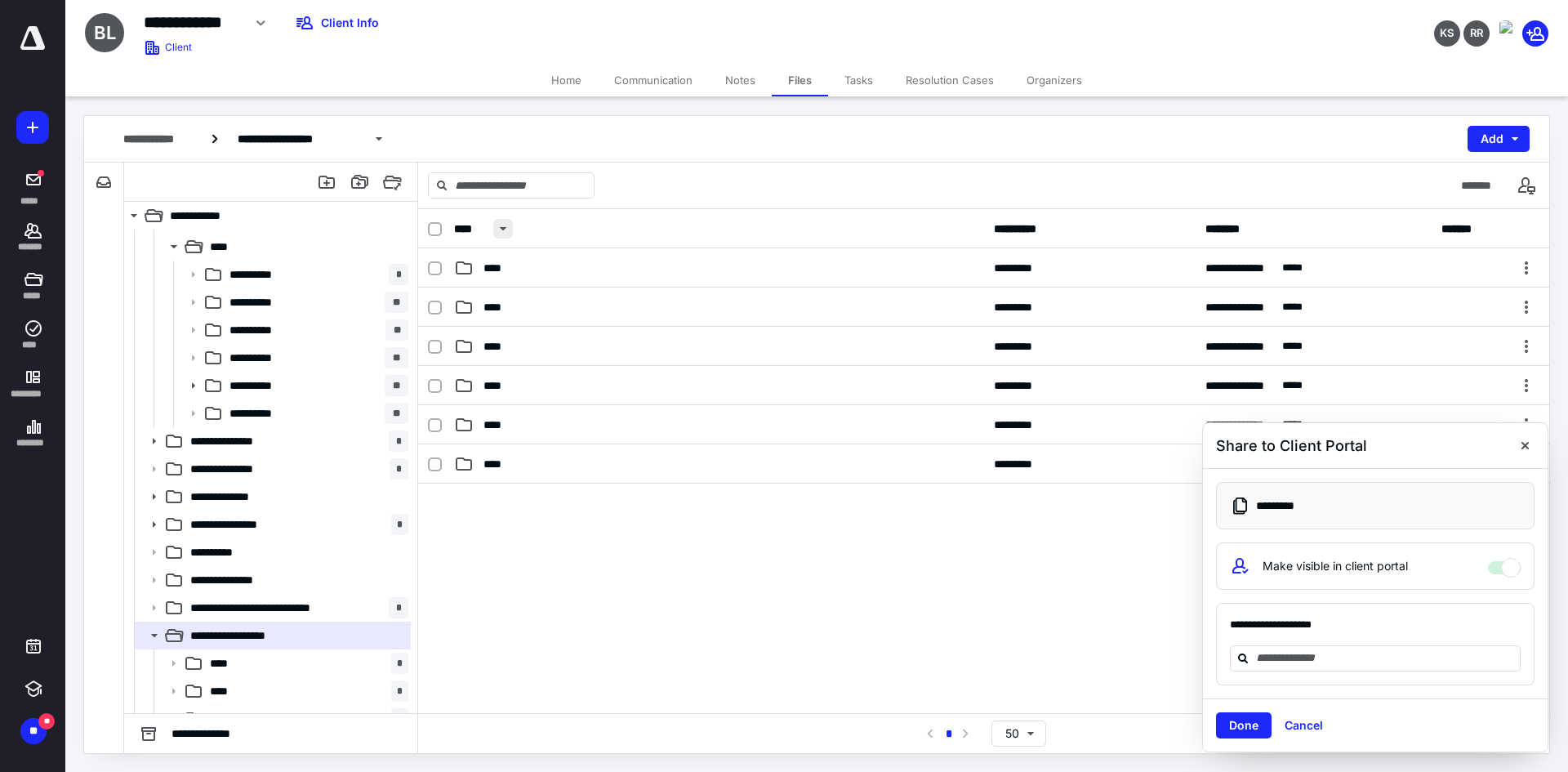 click at bounding box center [503, 229] 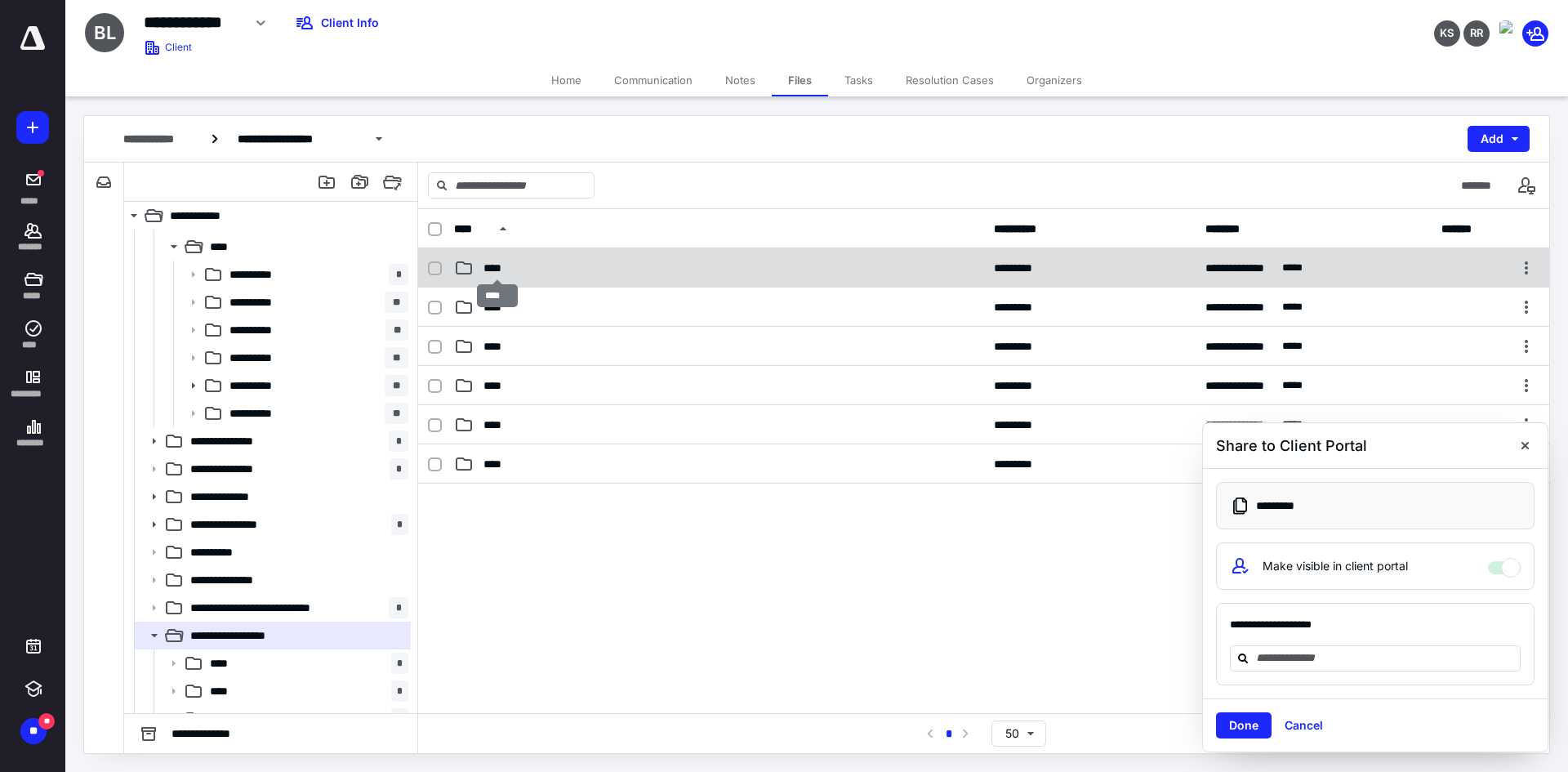 click on "****" at bounding box center [497, 268] 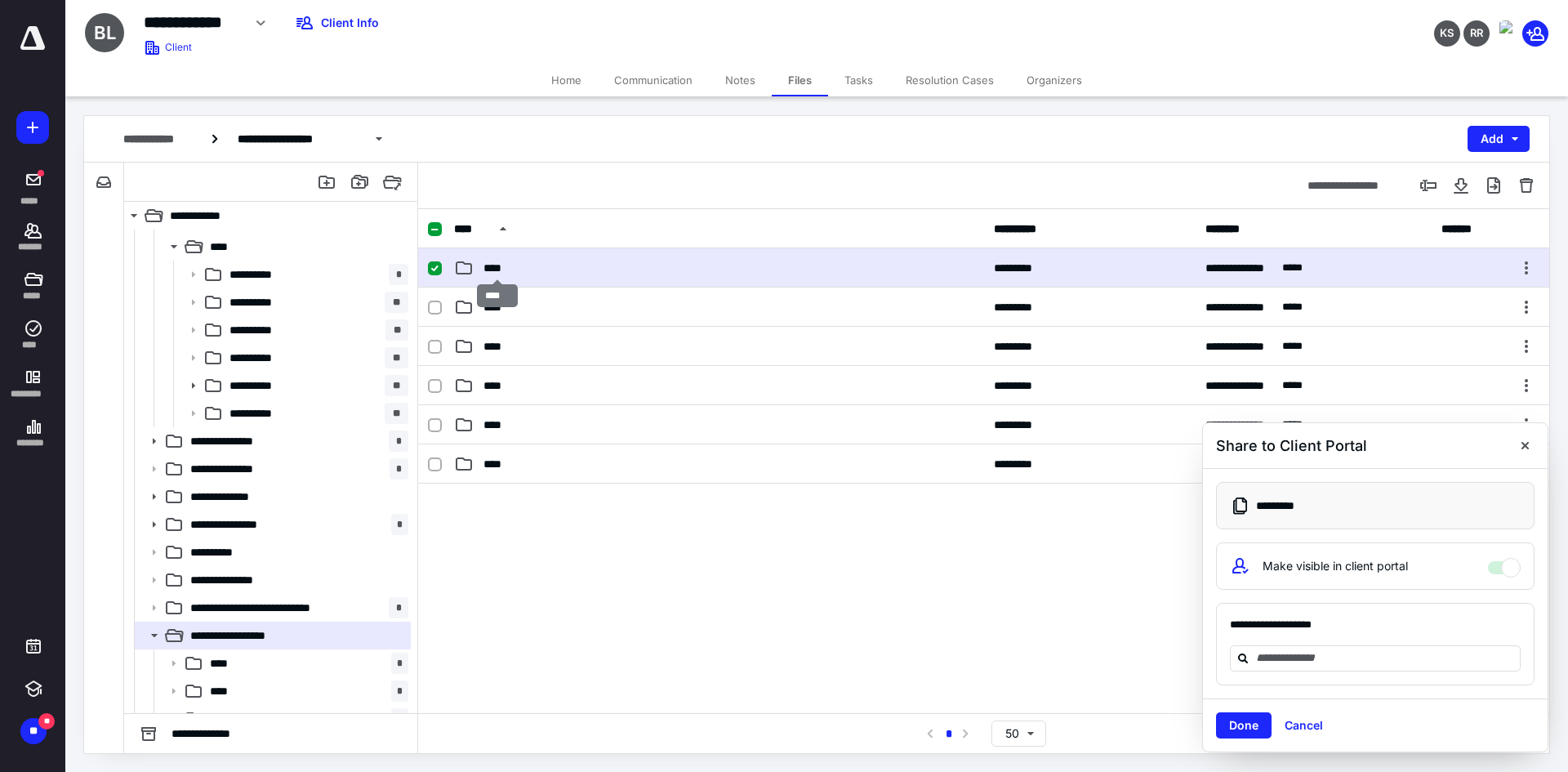 click on "****" at bounding box center [497, 268] 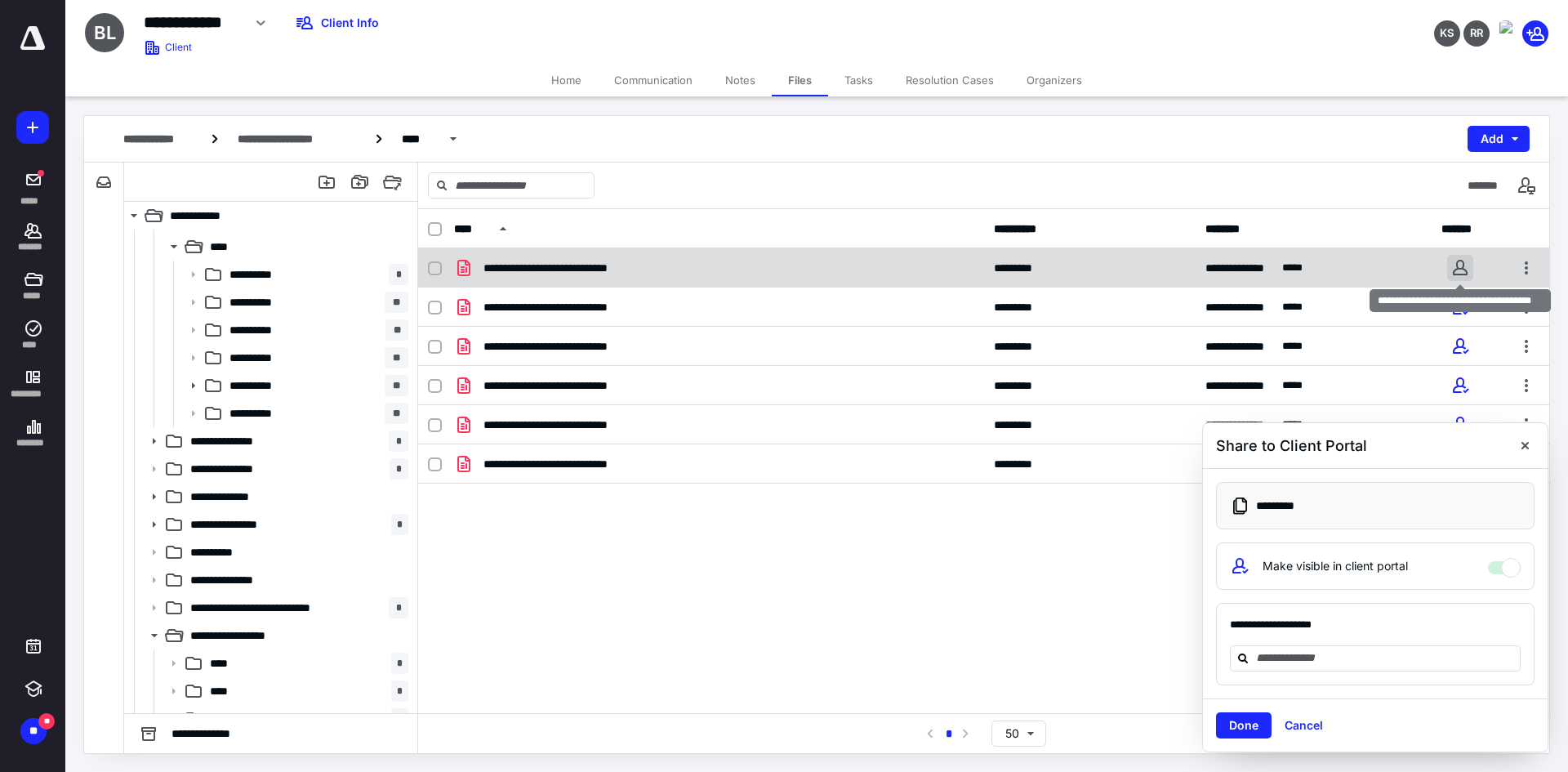 click at bounding box center (1460, 268) 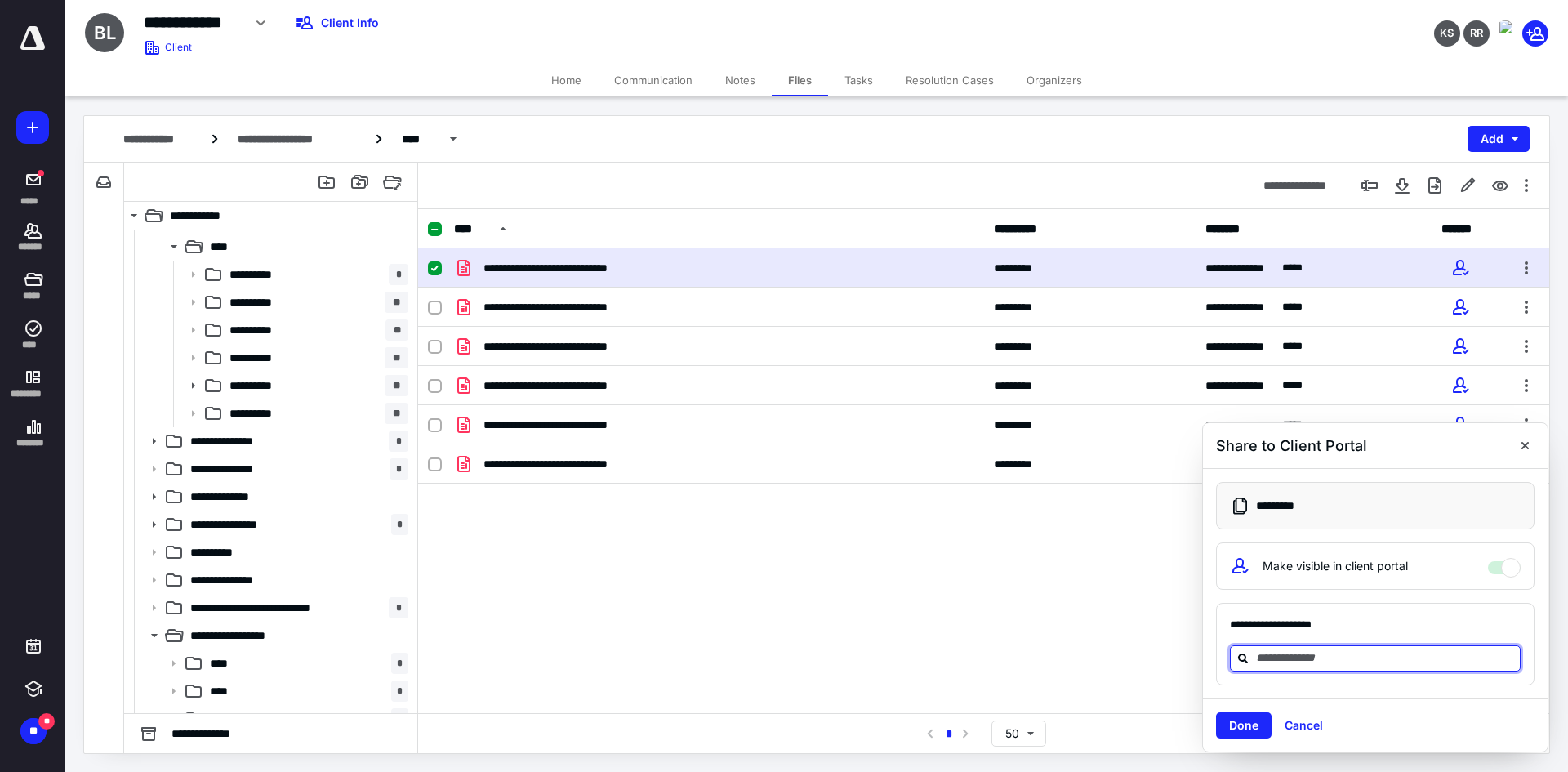 click at bounding box center (1385, 658) 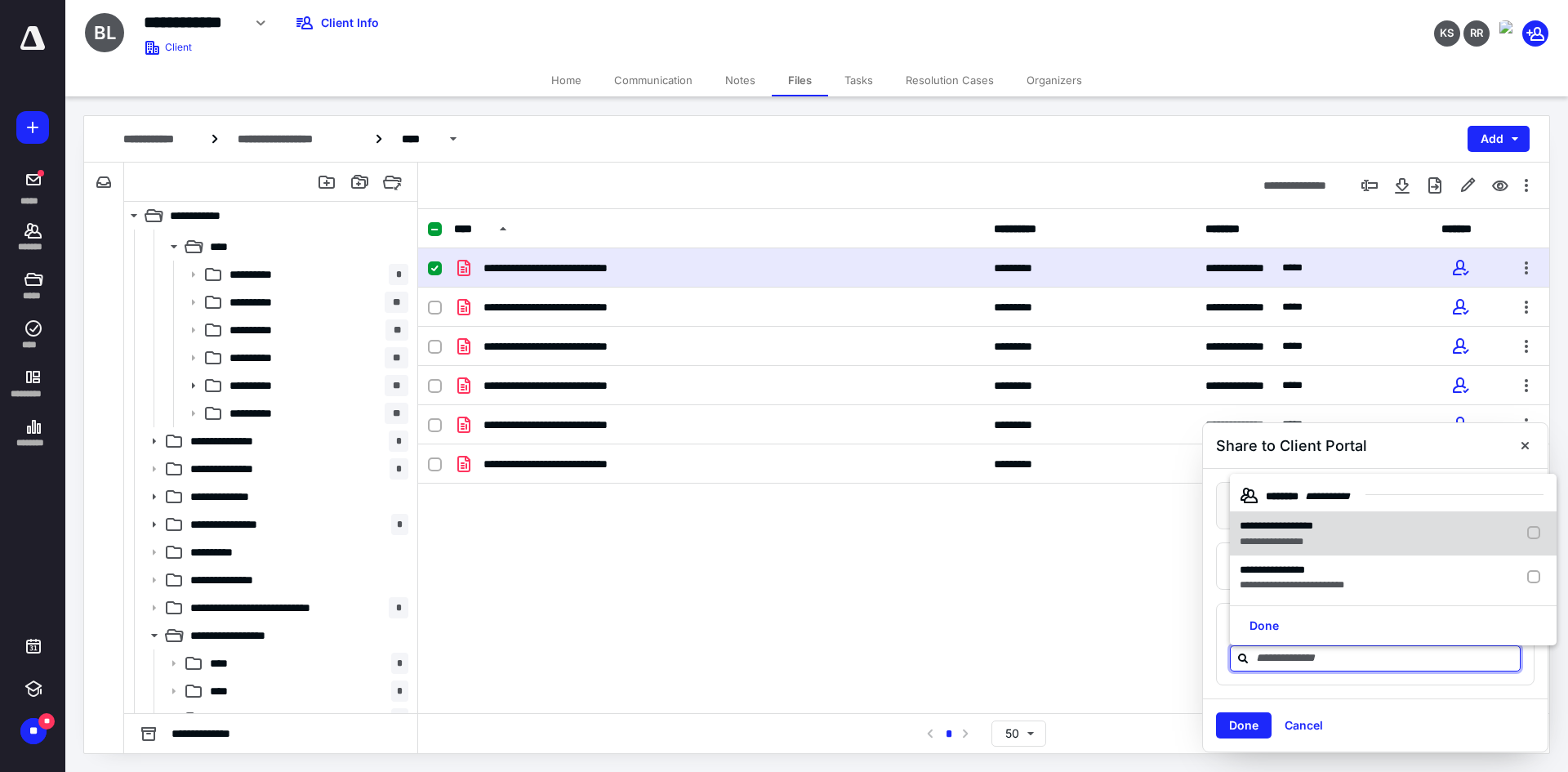 click on "**********" at bounding box center [1276, 525] 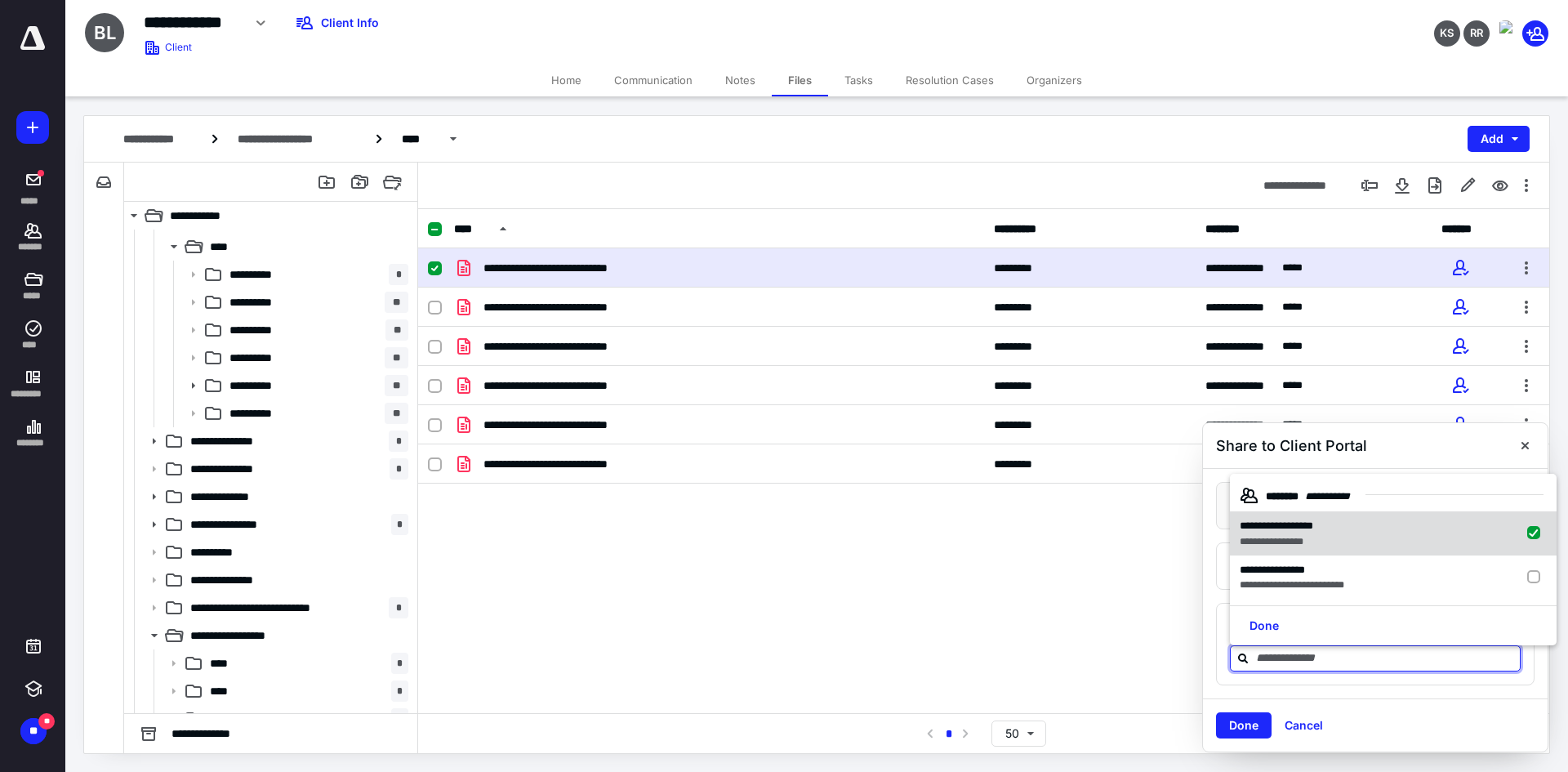 checkbox on "true" 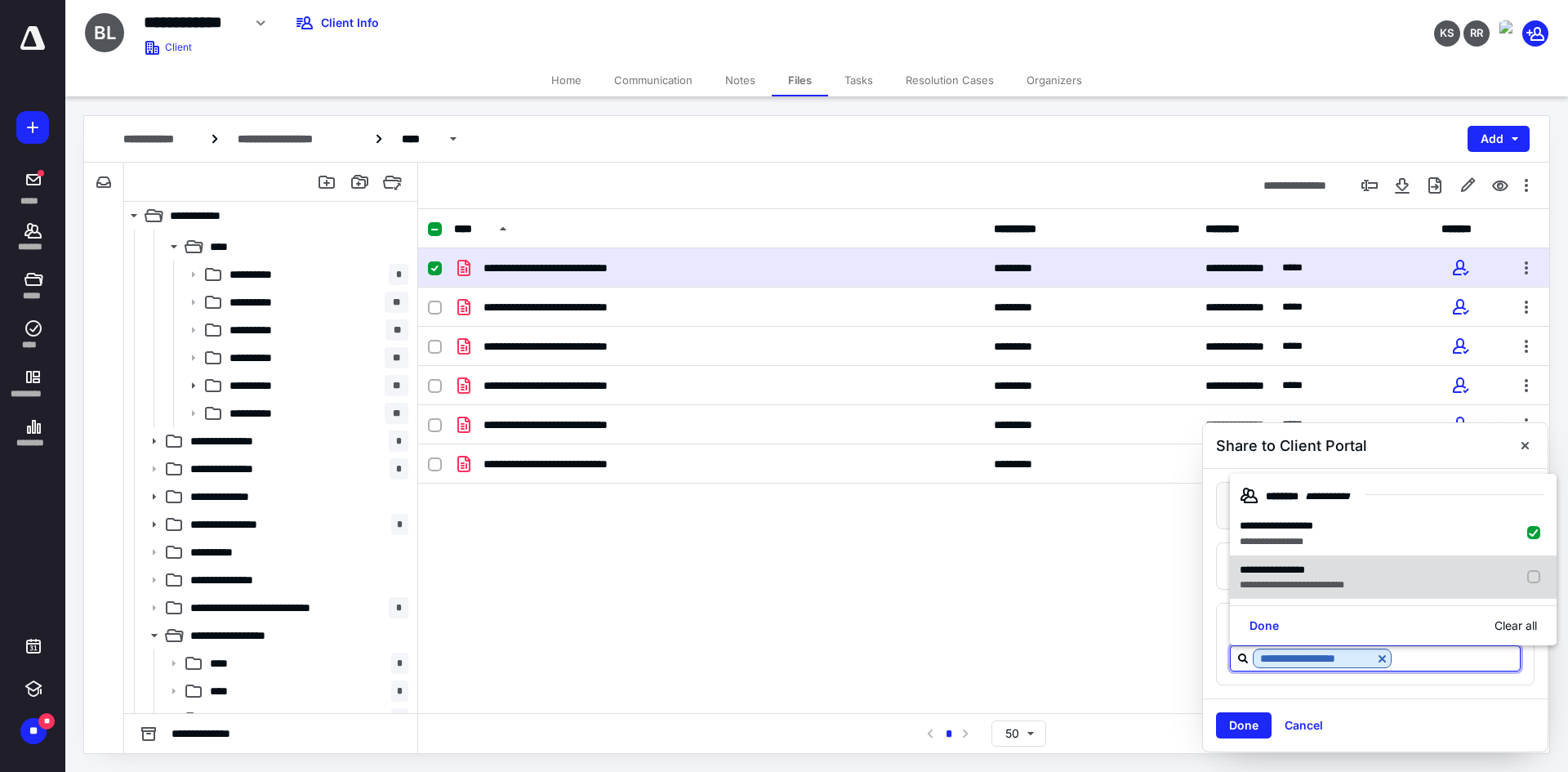 click on "**********" at bounding box center [1272, 569] 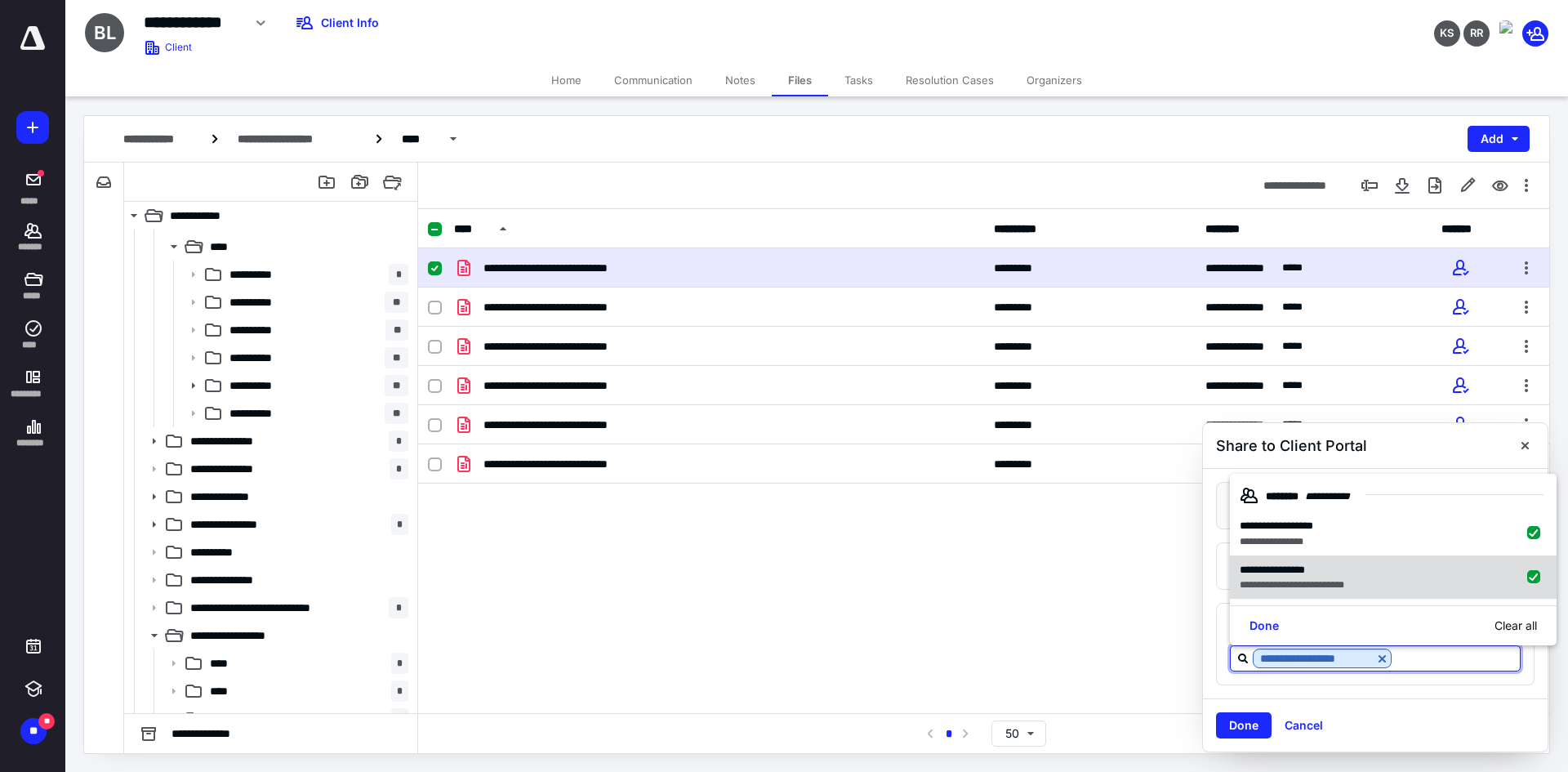 checkbox on "true" 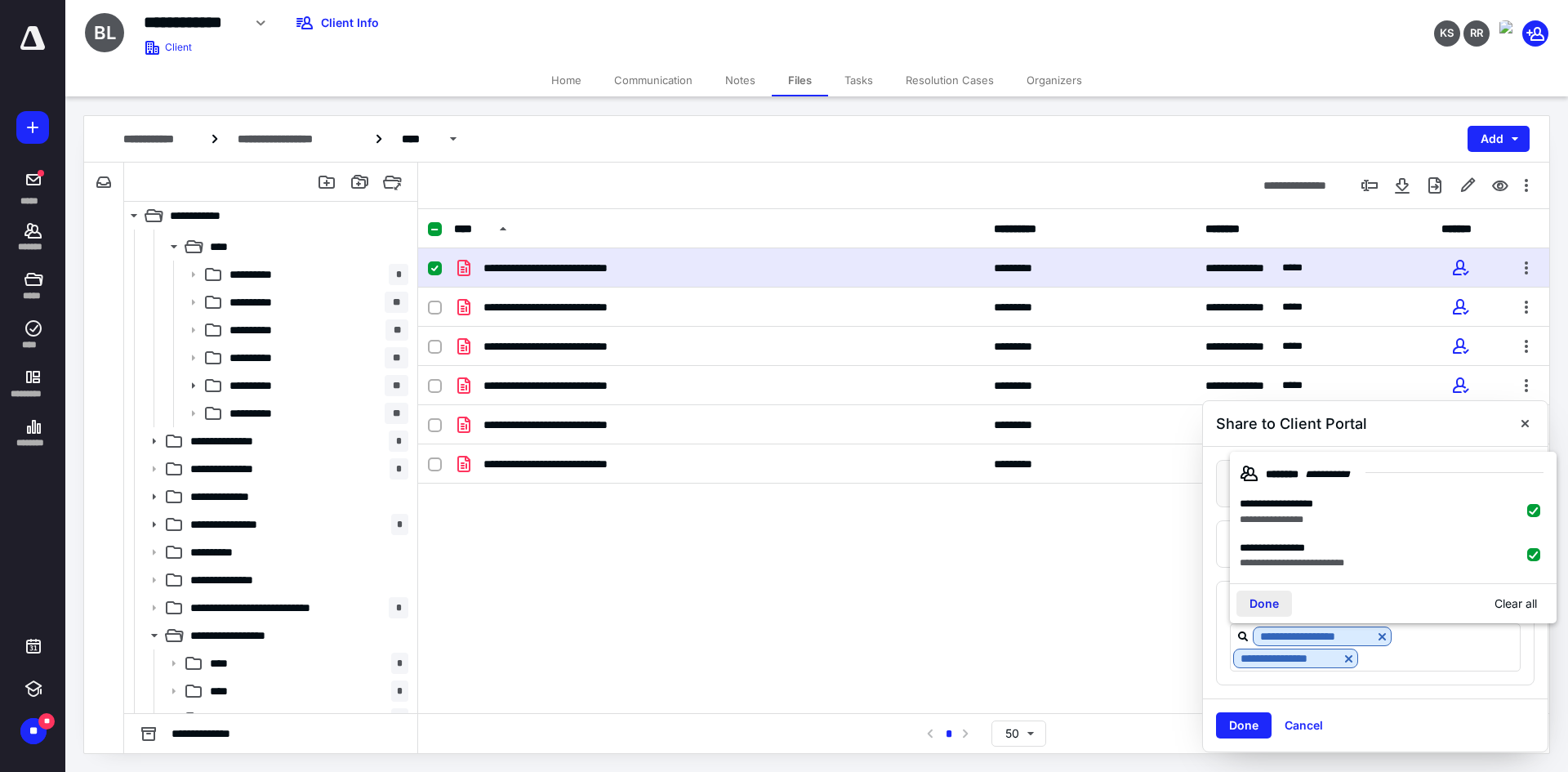 click on "Done" at bounding box center [1264, 604] 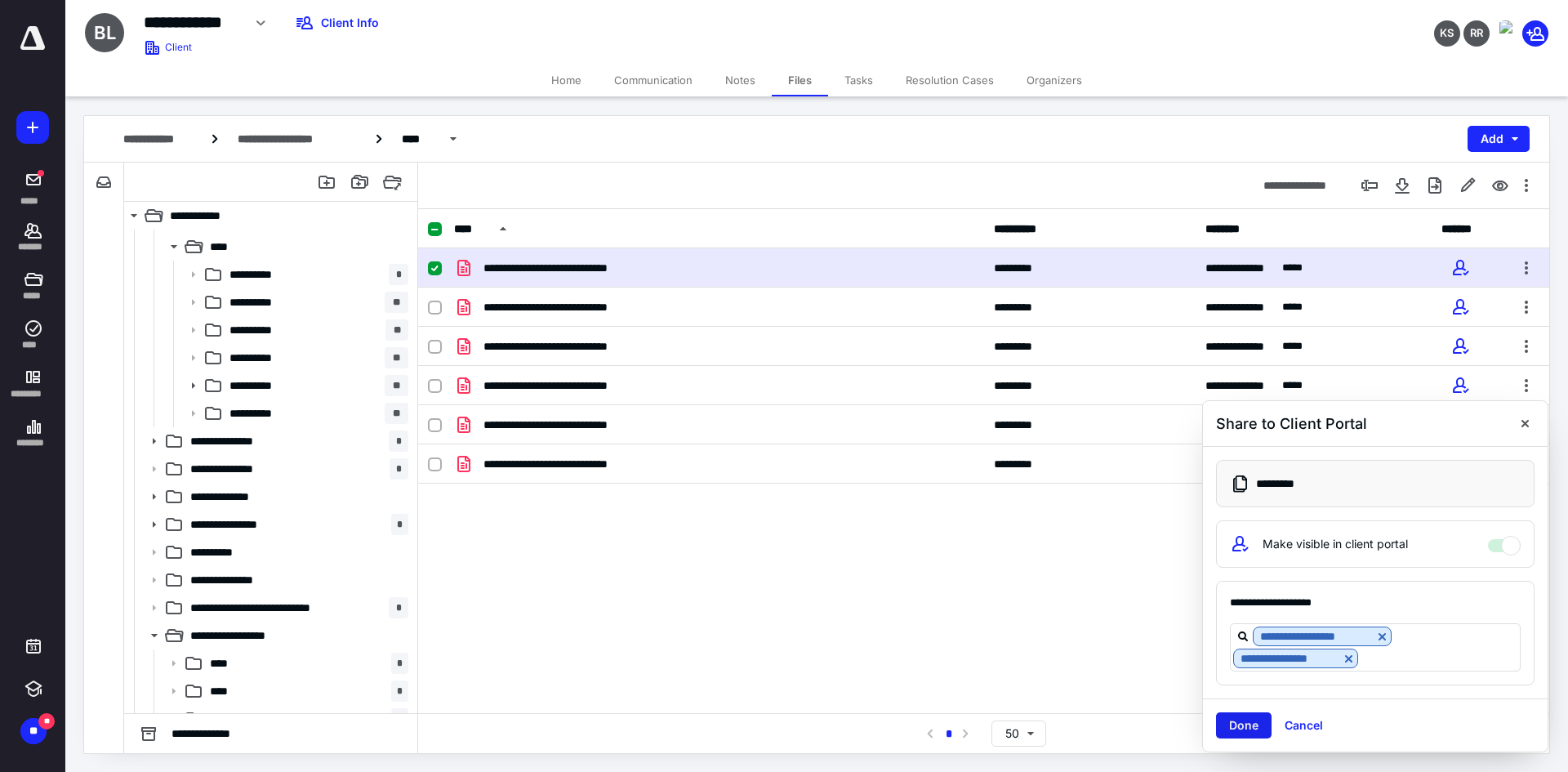 click on "Done" at bounding box center (1244, 725) 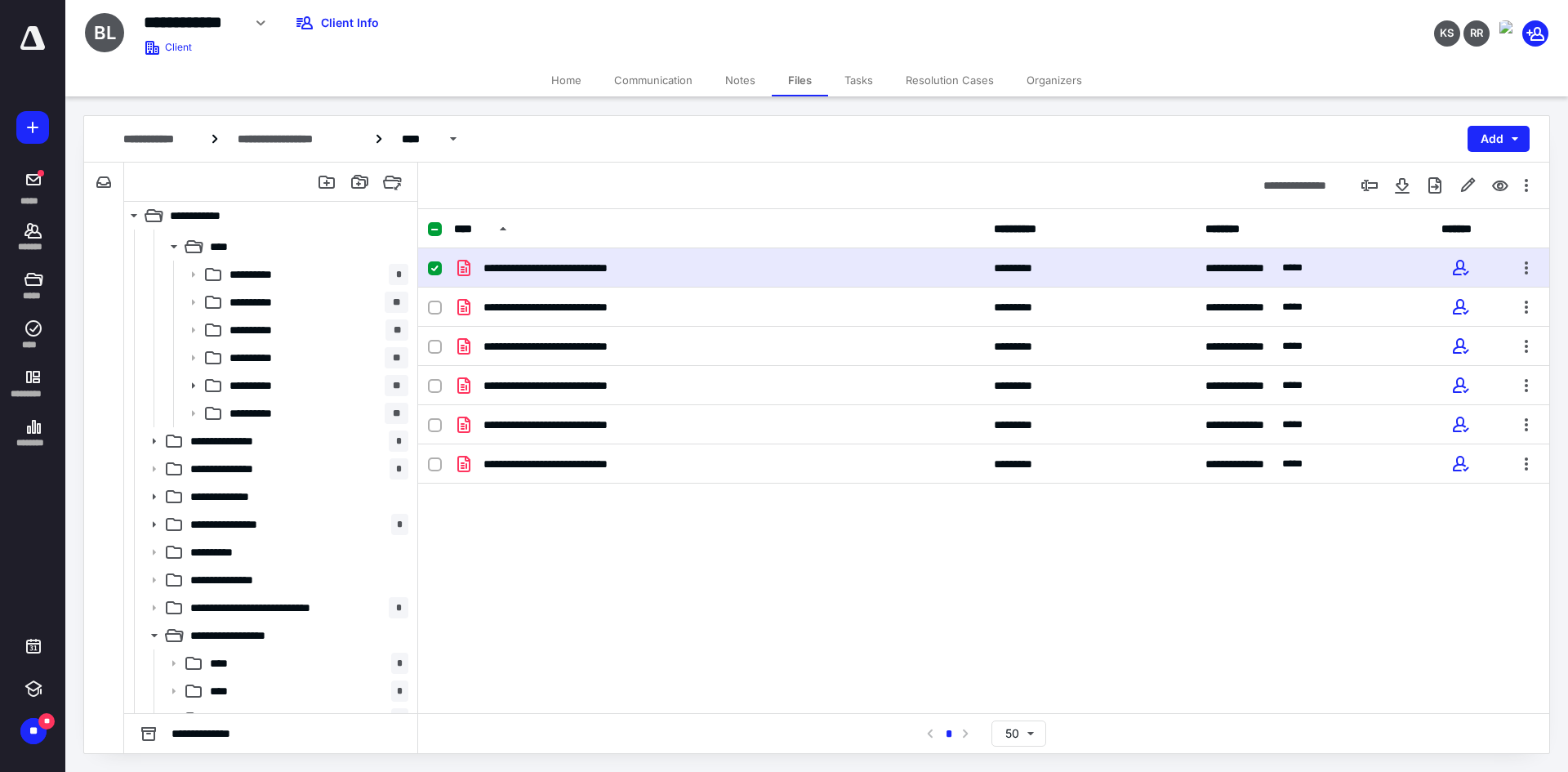 click on "Tasks" at bounding box center (858, 80) 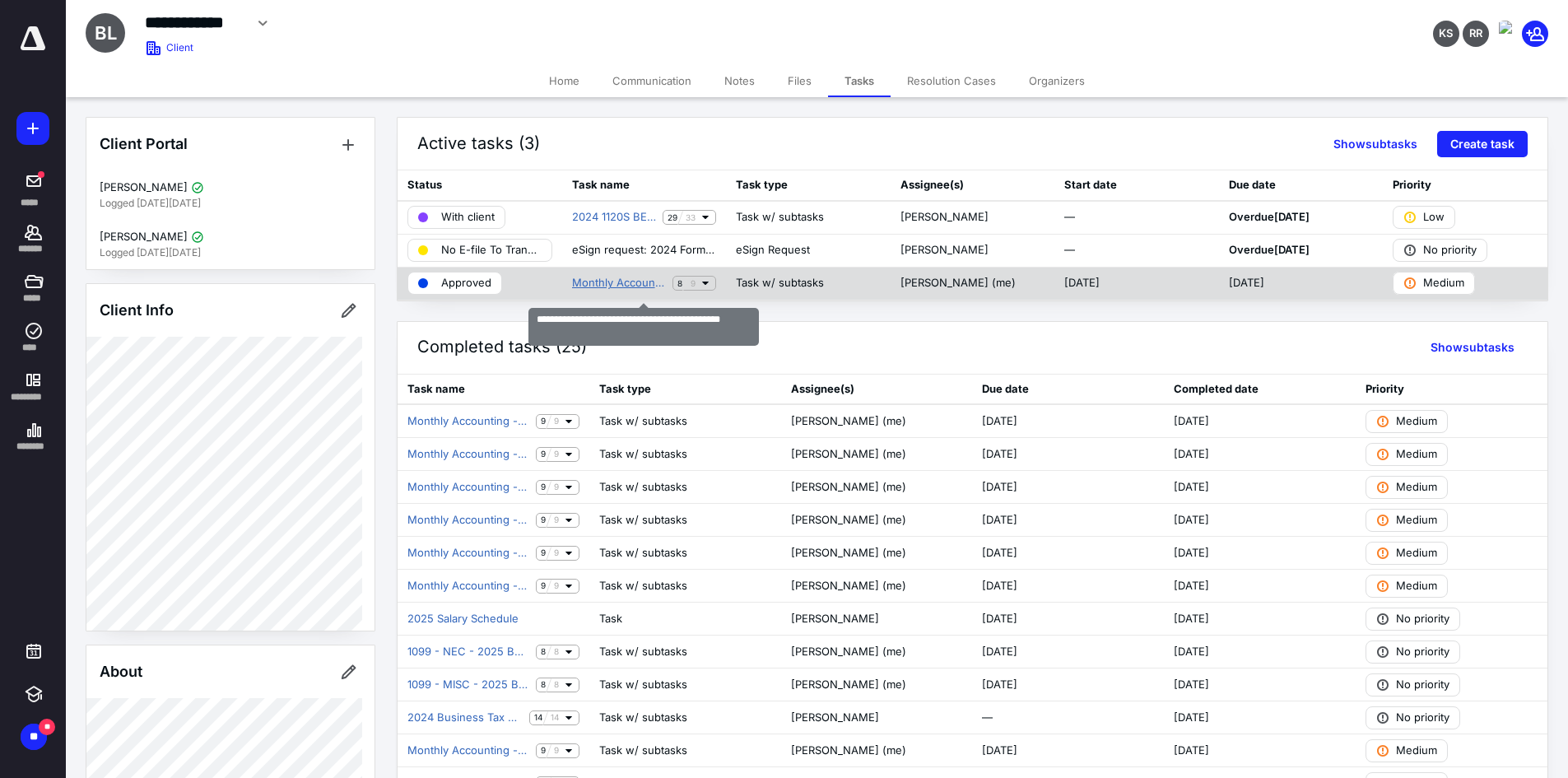 click on "Monthly Accounting - ACS Be Well, LLC (Diana)" at bounding box center [619, 283] 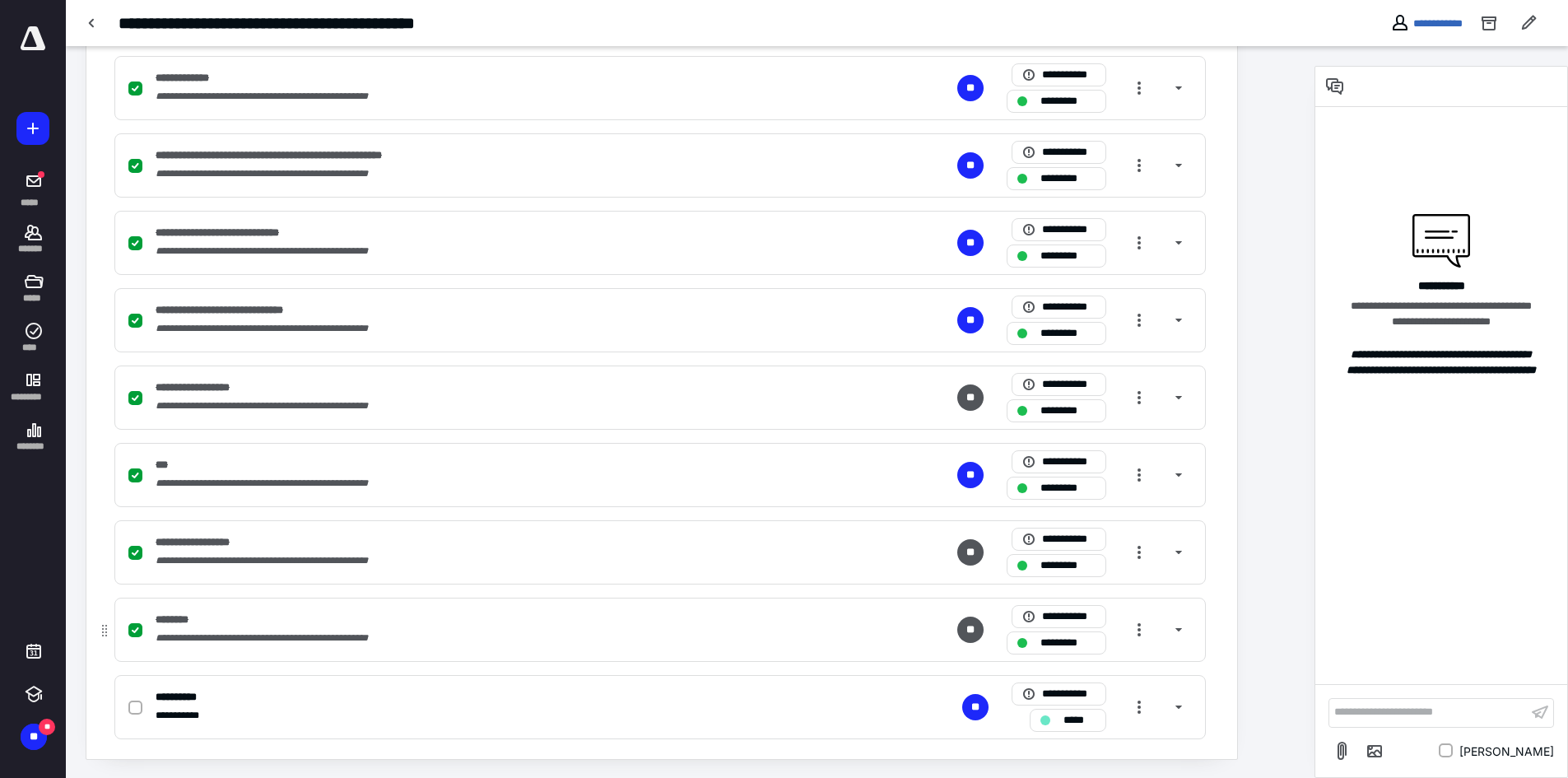 scroll, scrollTop: 422, scrollLeft: 0, axis: vertical 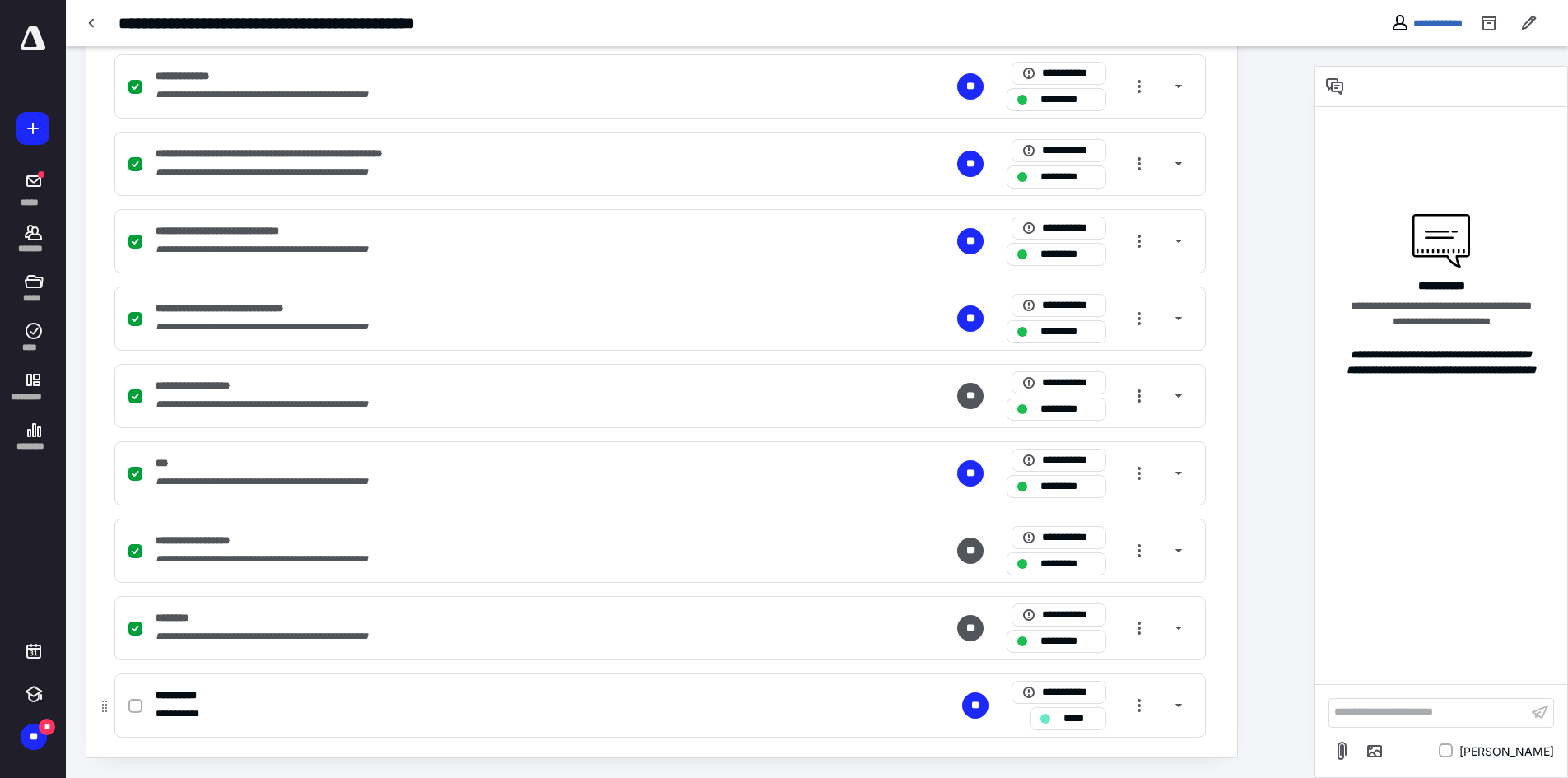 click 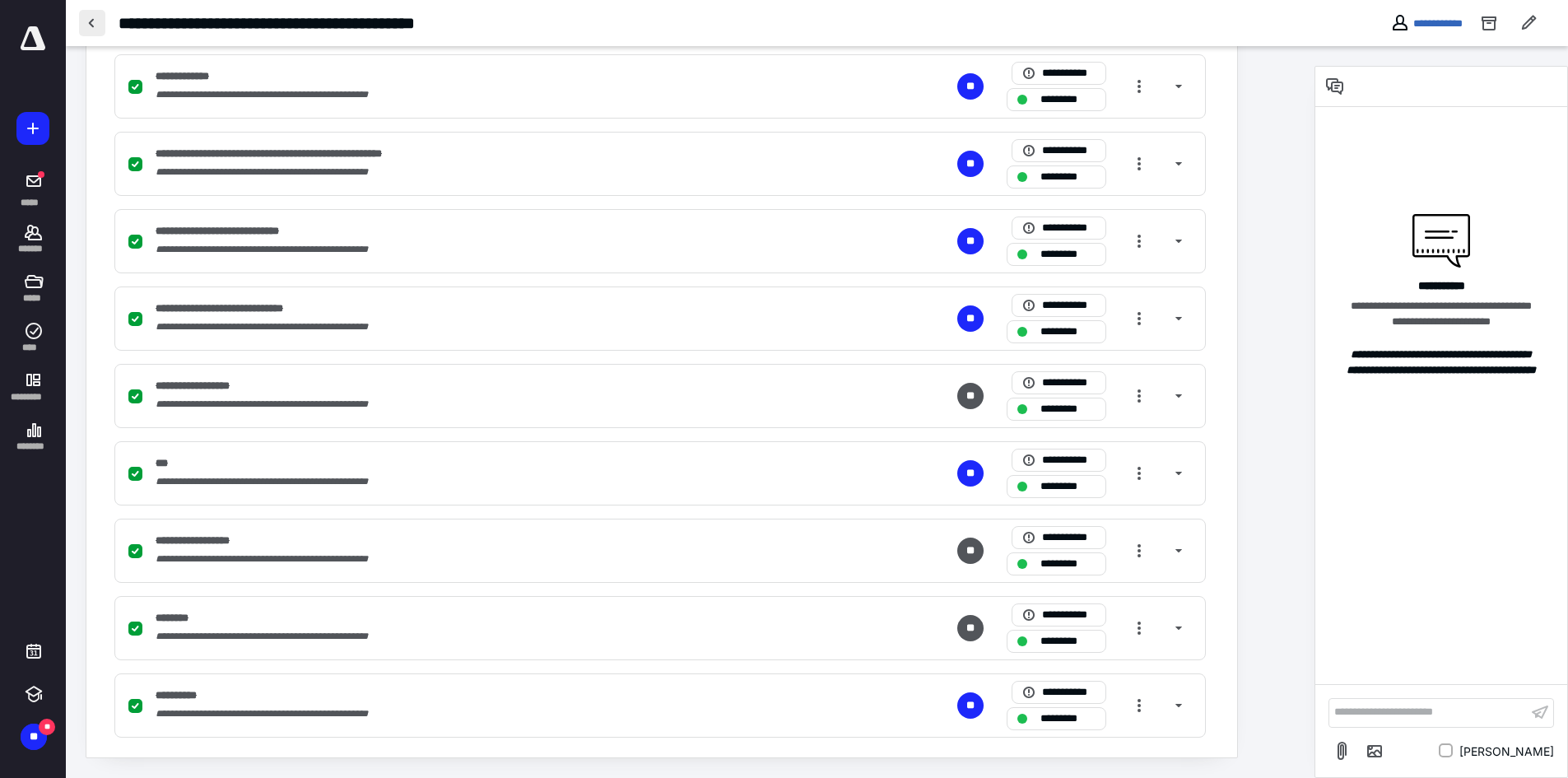 click at bounding box center (92, 23) 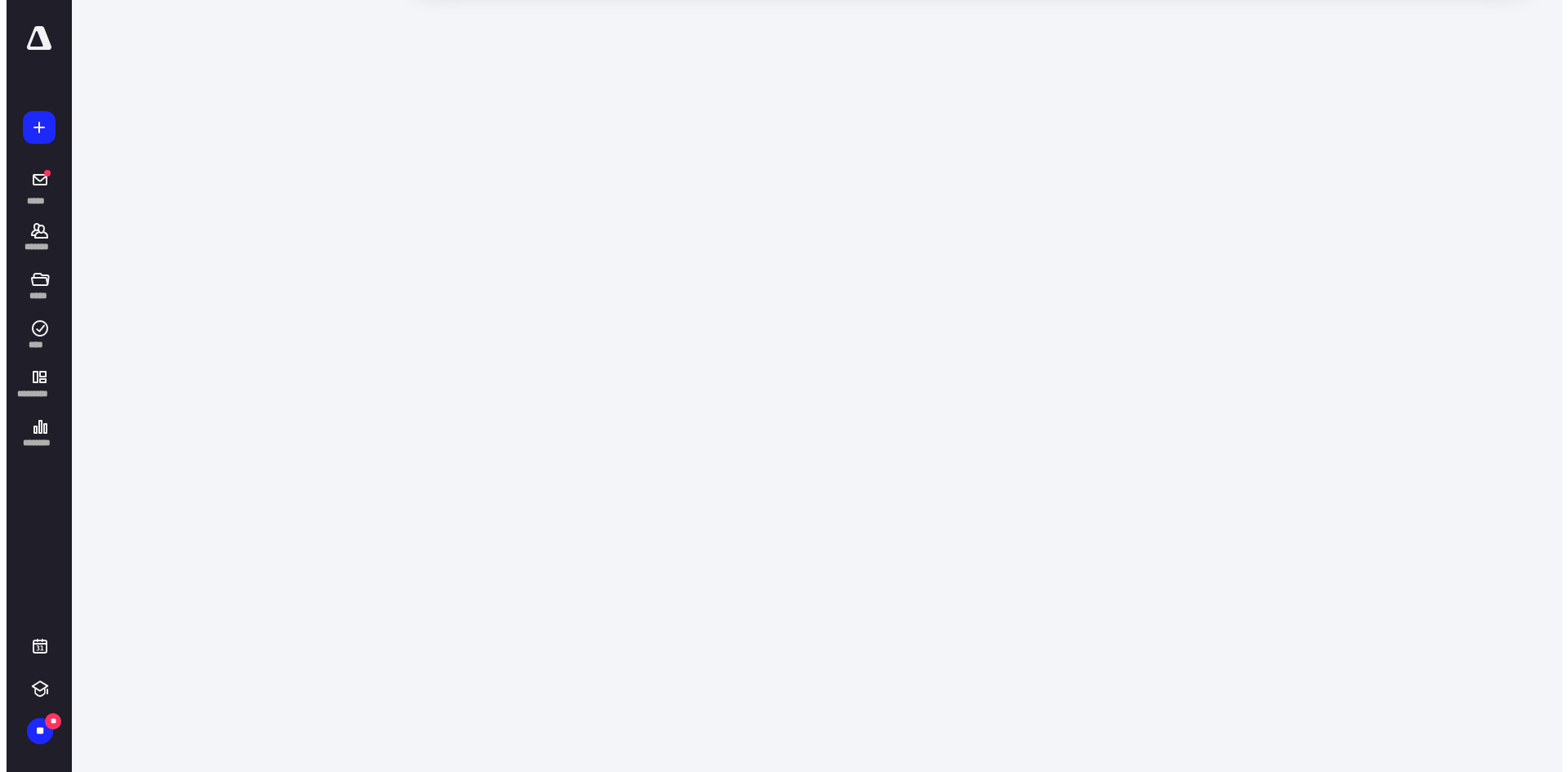 scroll, scrollTop: 0, scrollLeft: 0, axis: both 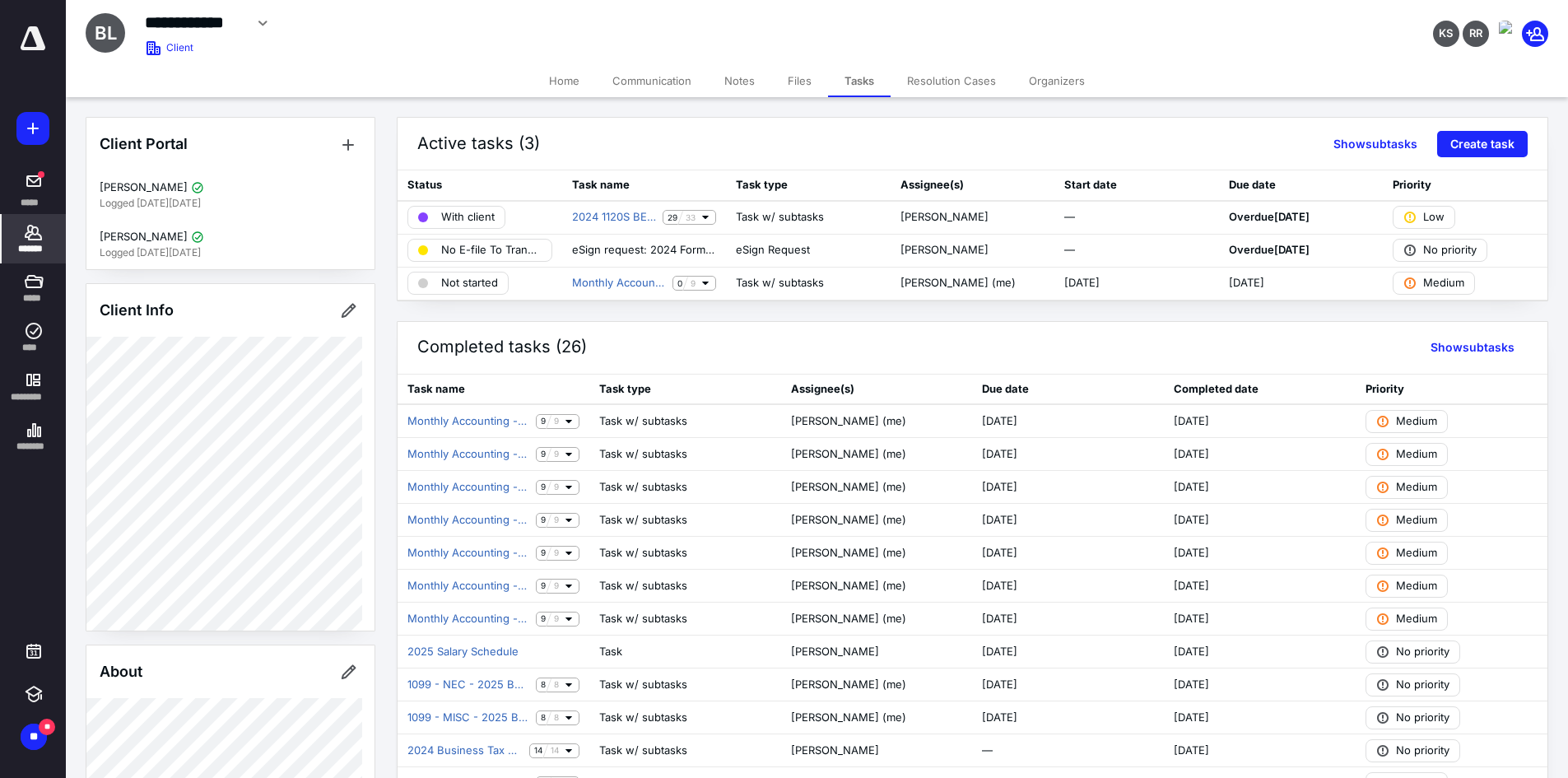 click 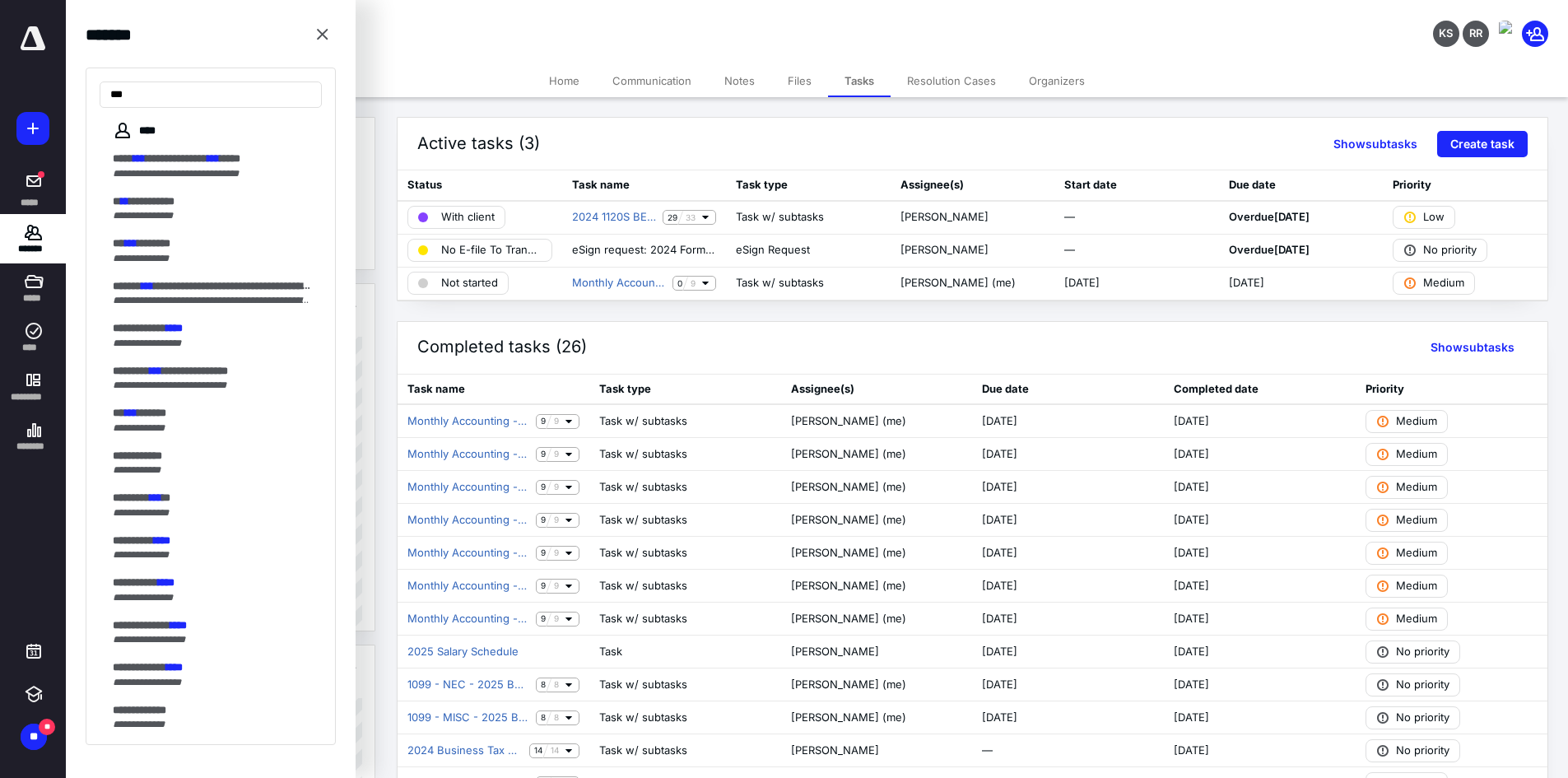 type on "***" 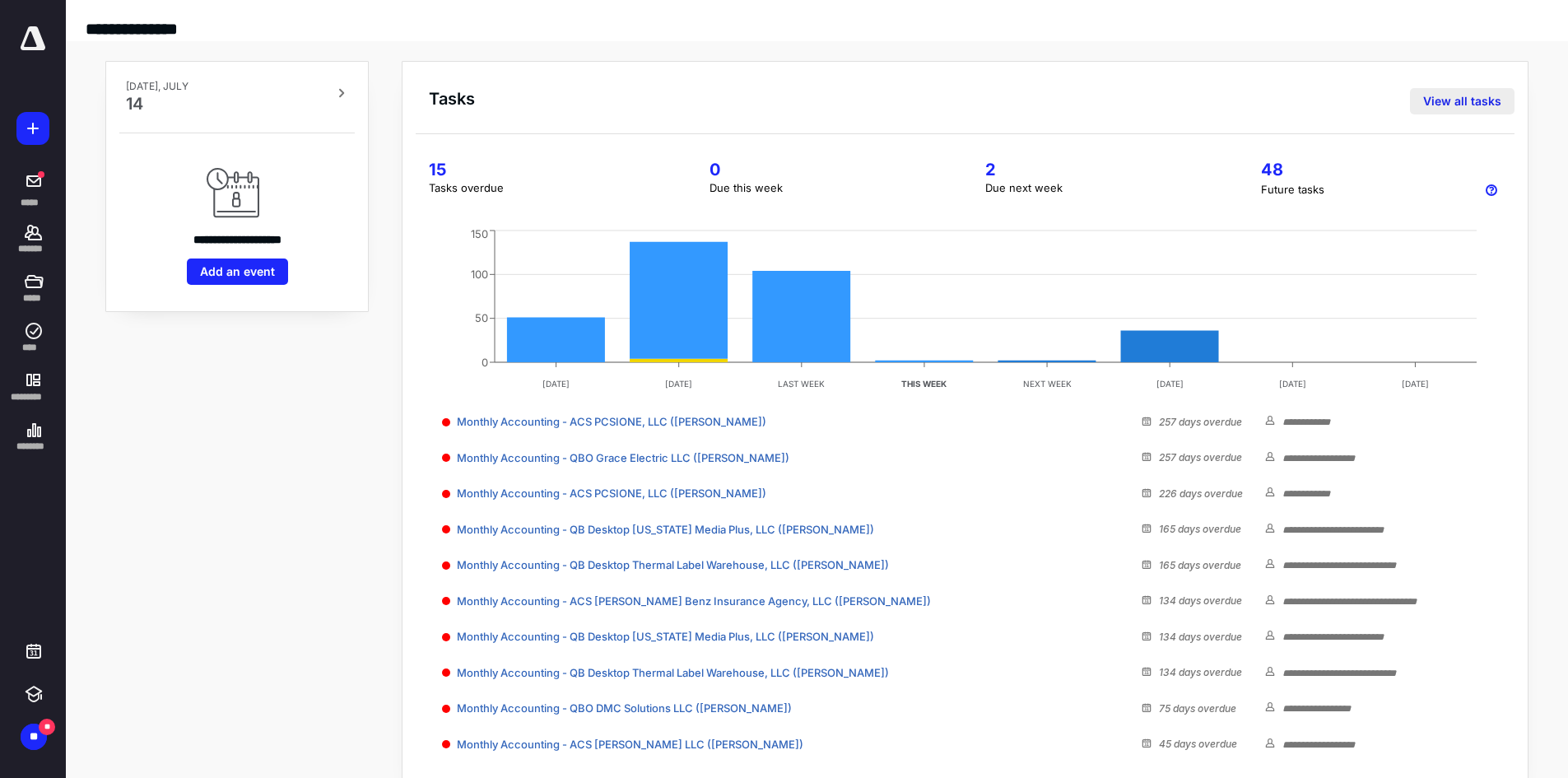 click on "View all tasks" at bounding box center [1462, 101] 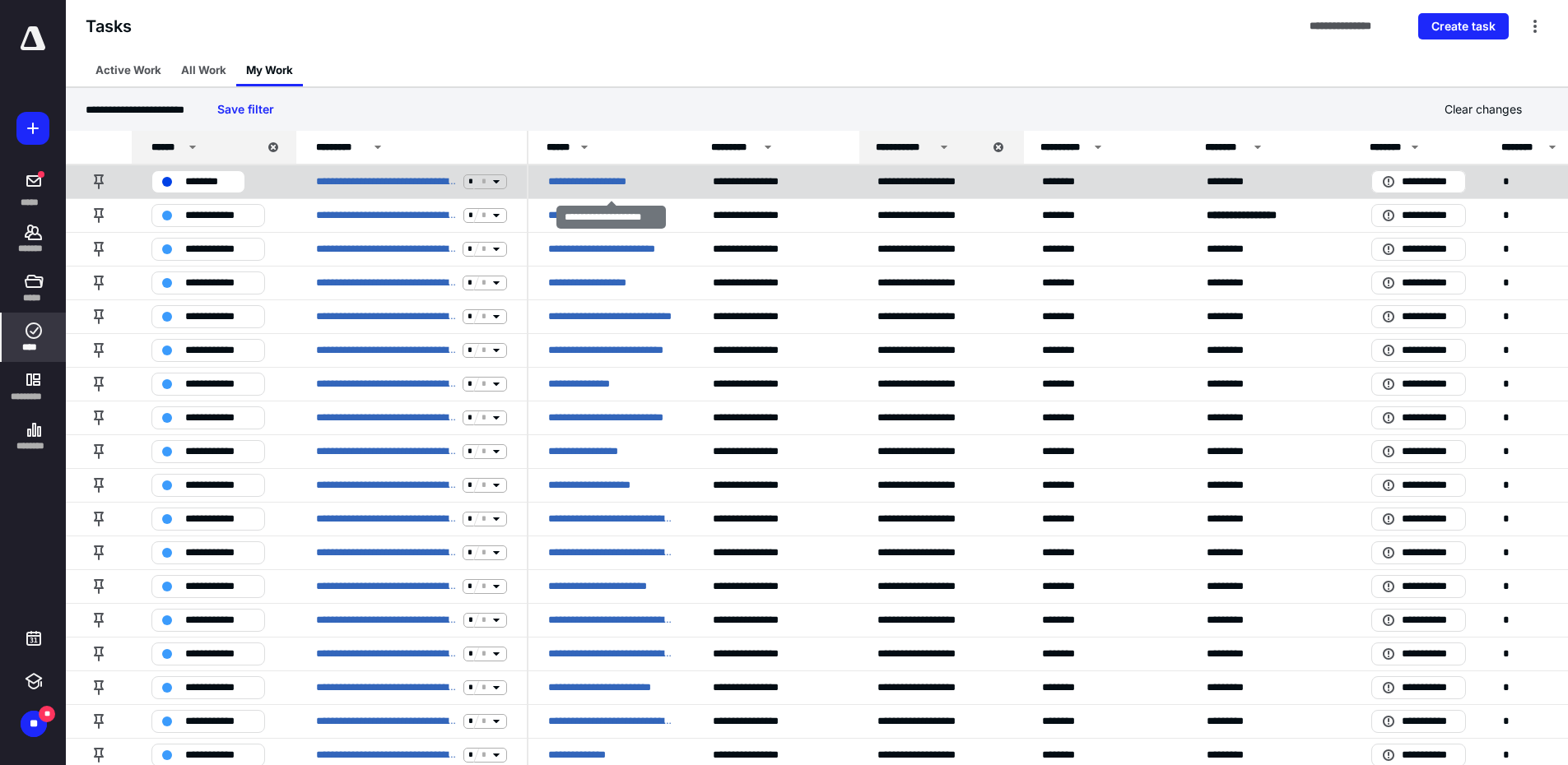 click on "**********" at bounding box center (598, 182) 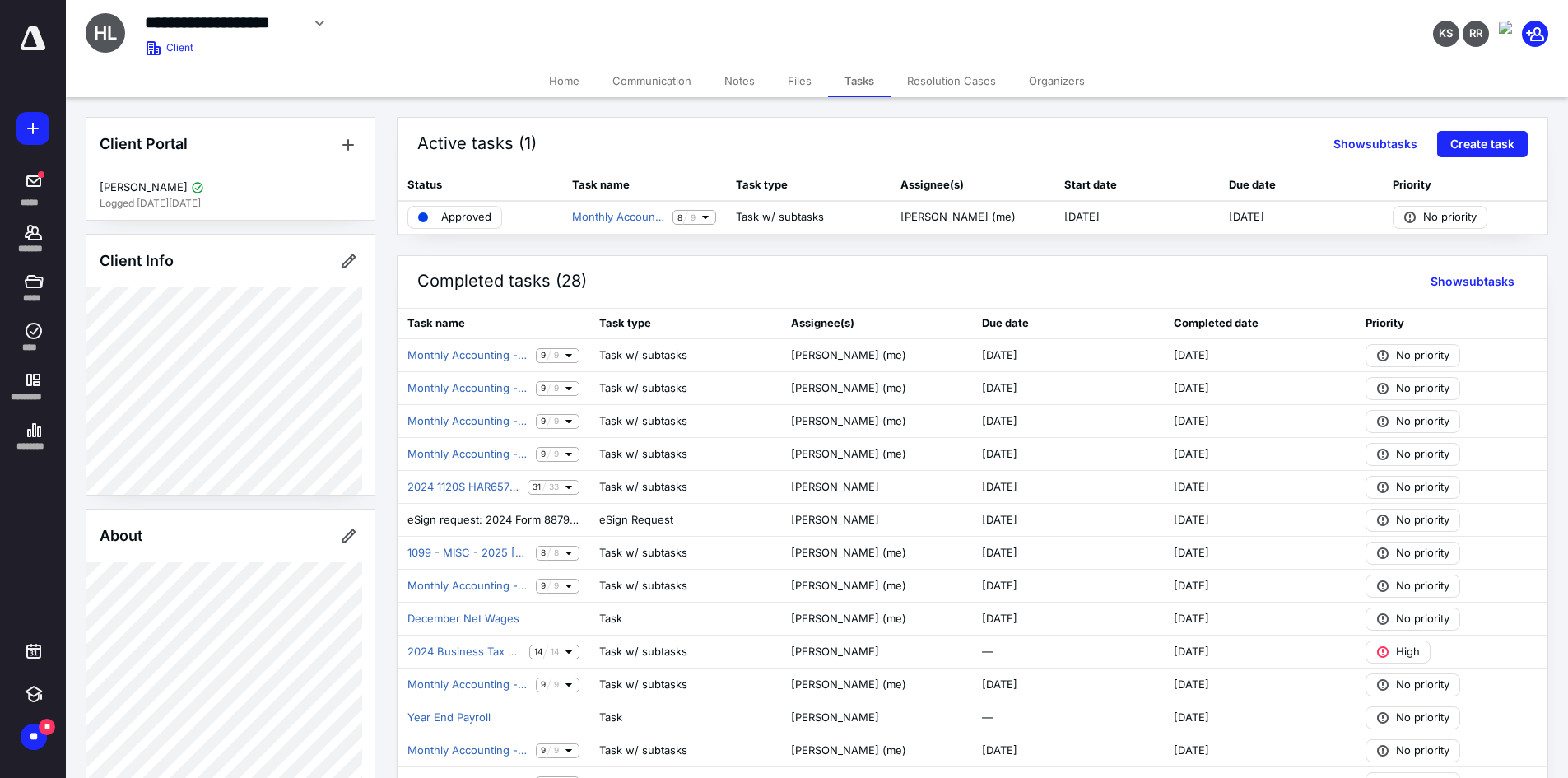 click on "Files" at bounding box center [799, 81] 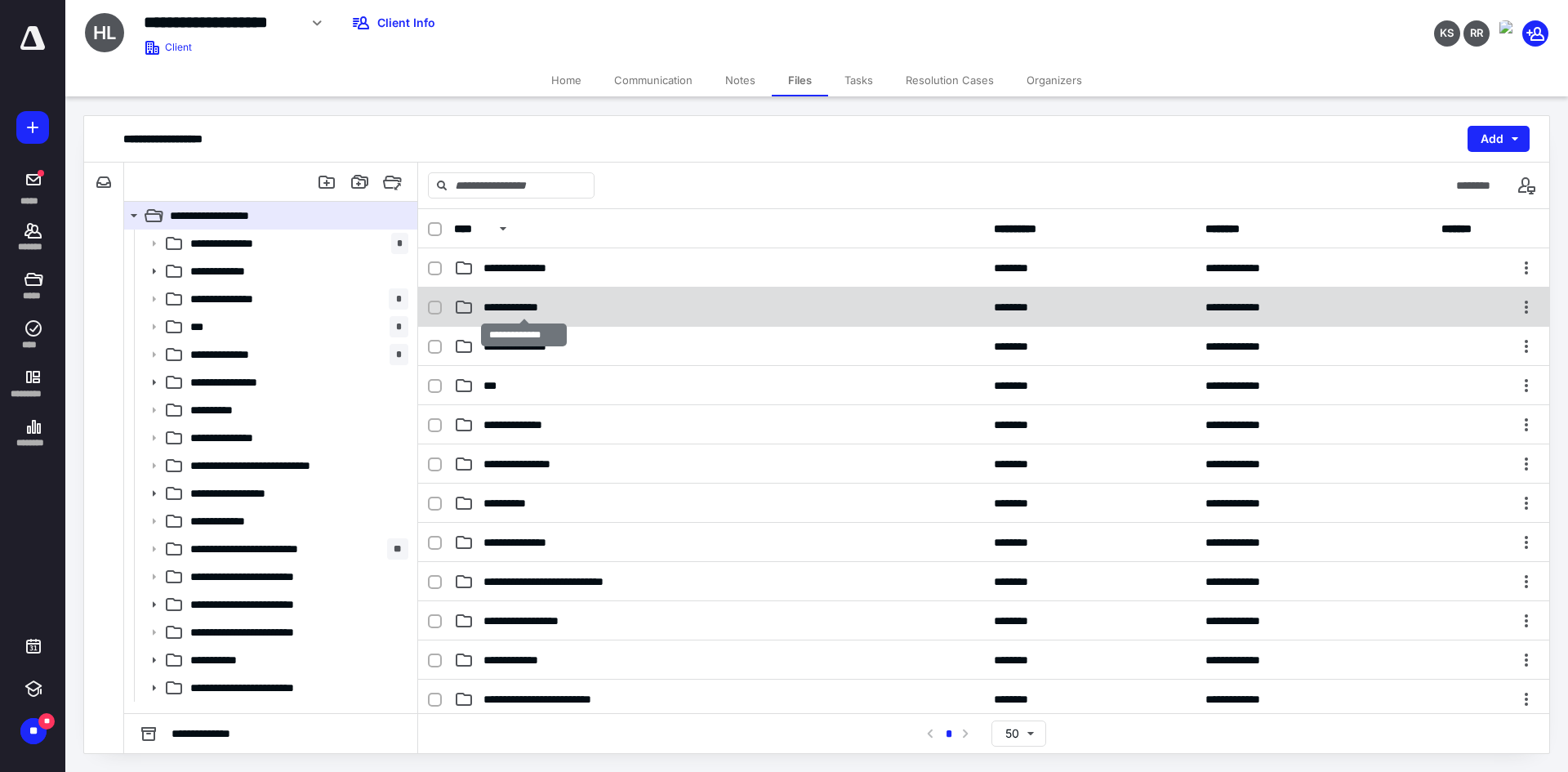 click on "**********" at bounding box center (523, 307) 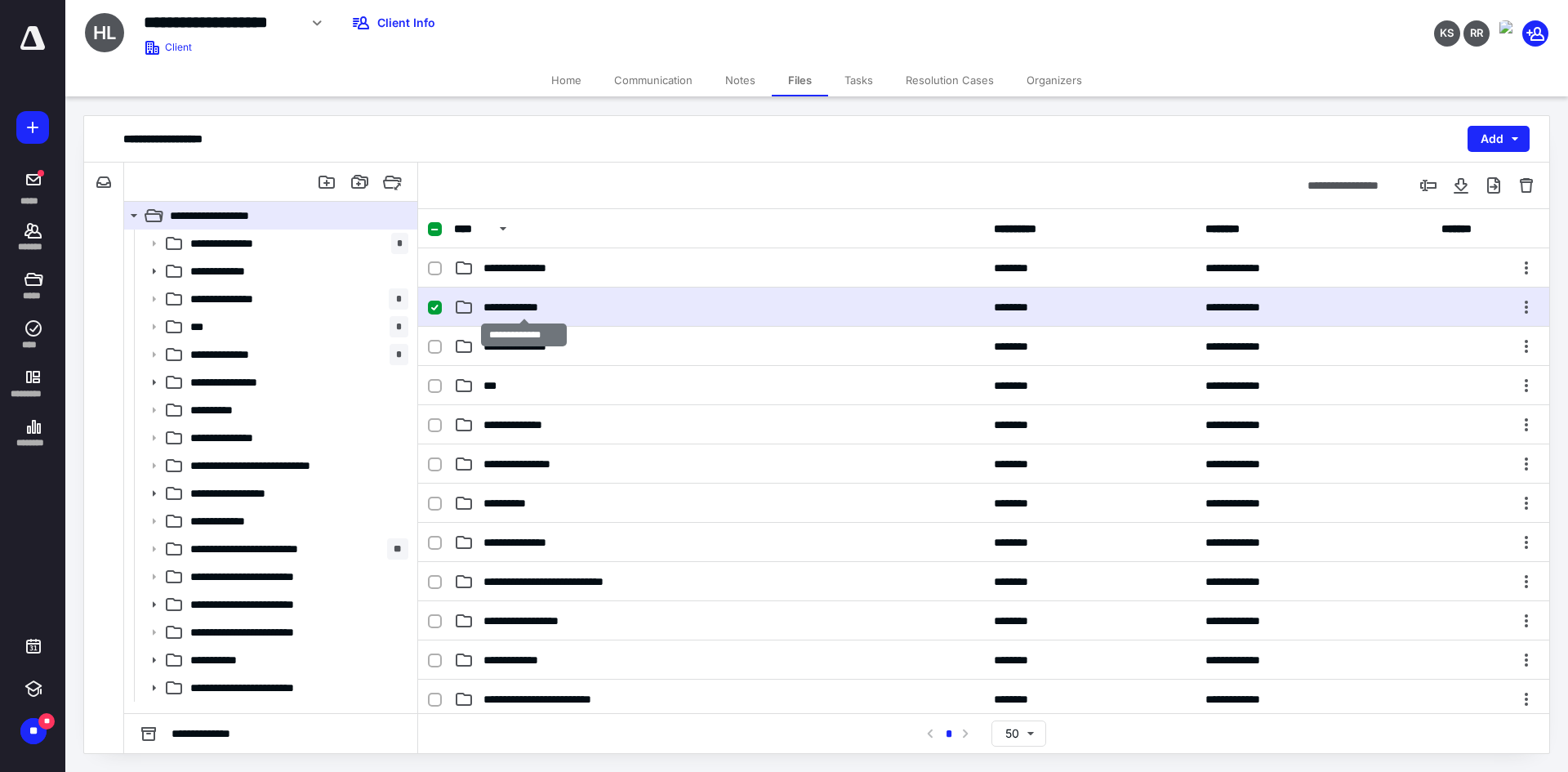 click on "**********" at bounding box center (523, 307) 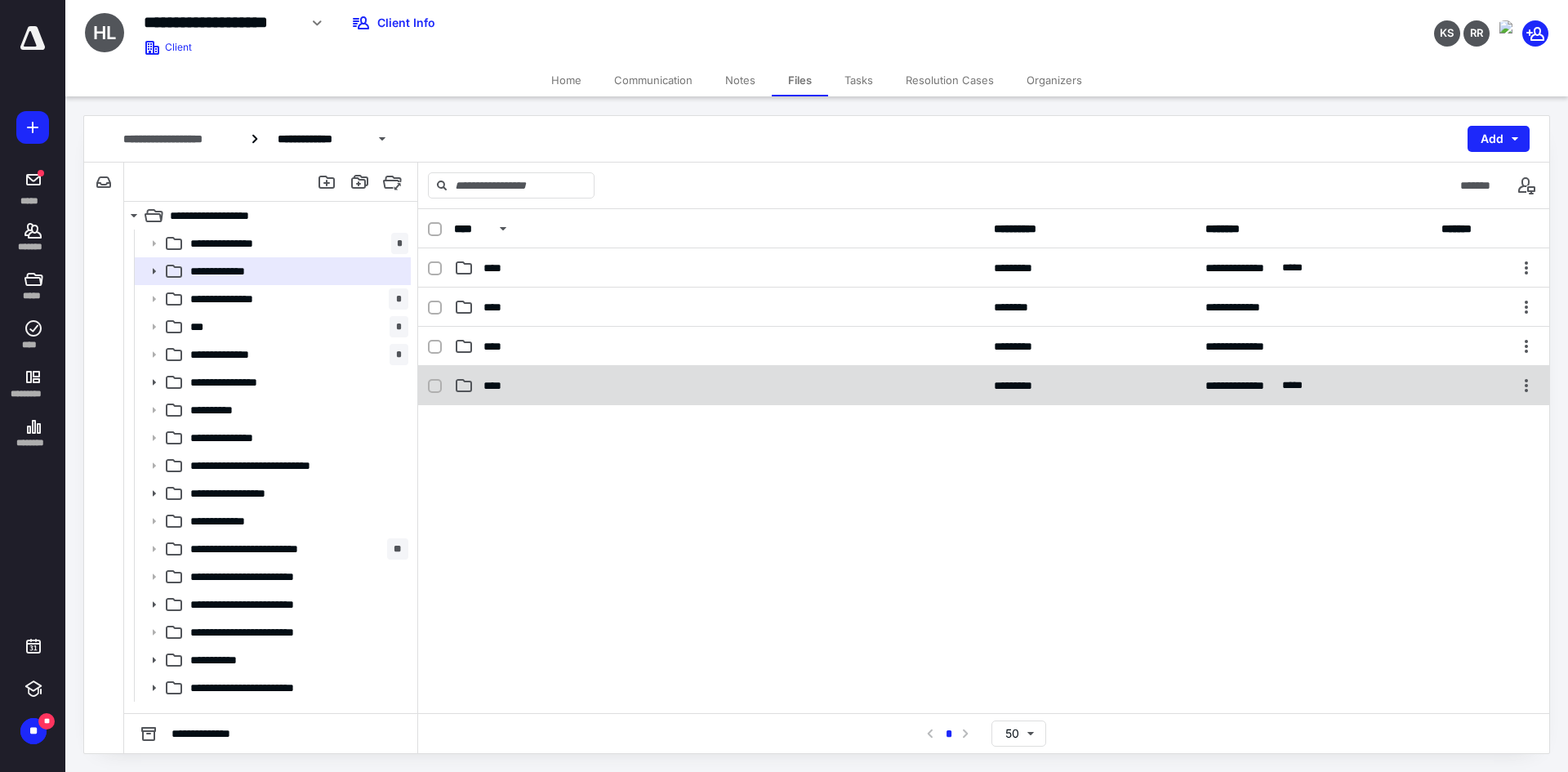 click on "****" at bounding box center [719, 386] 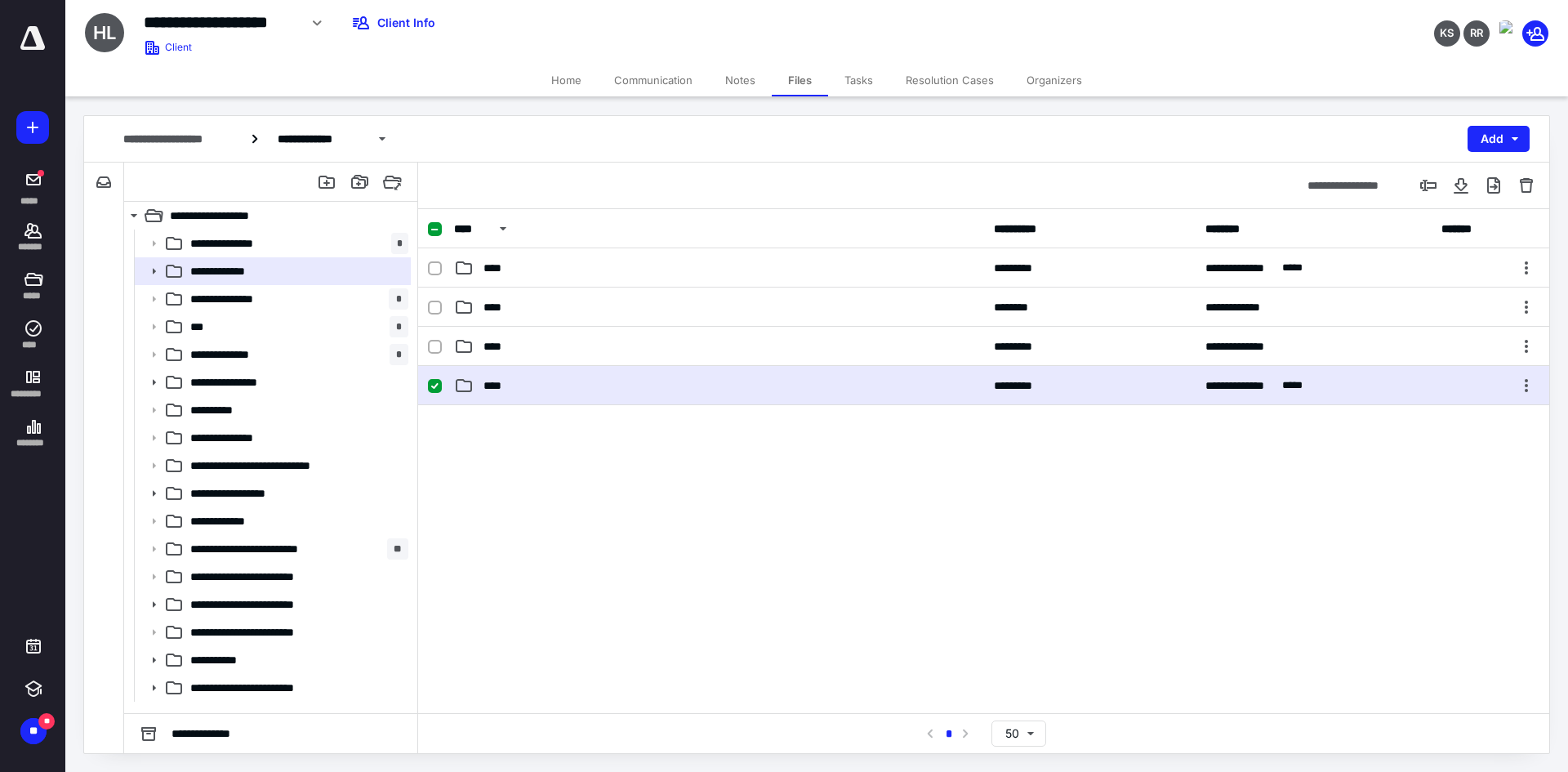 click on "****" at bounding box center [719, 386] 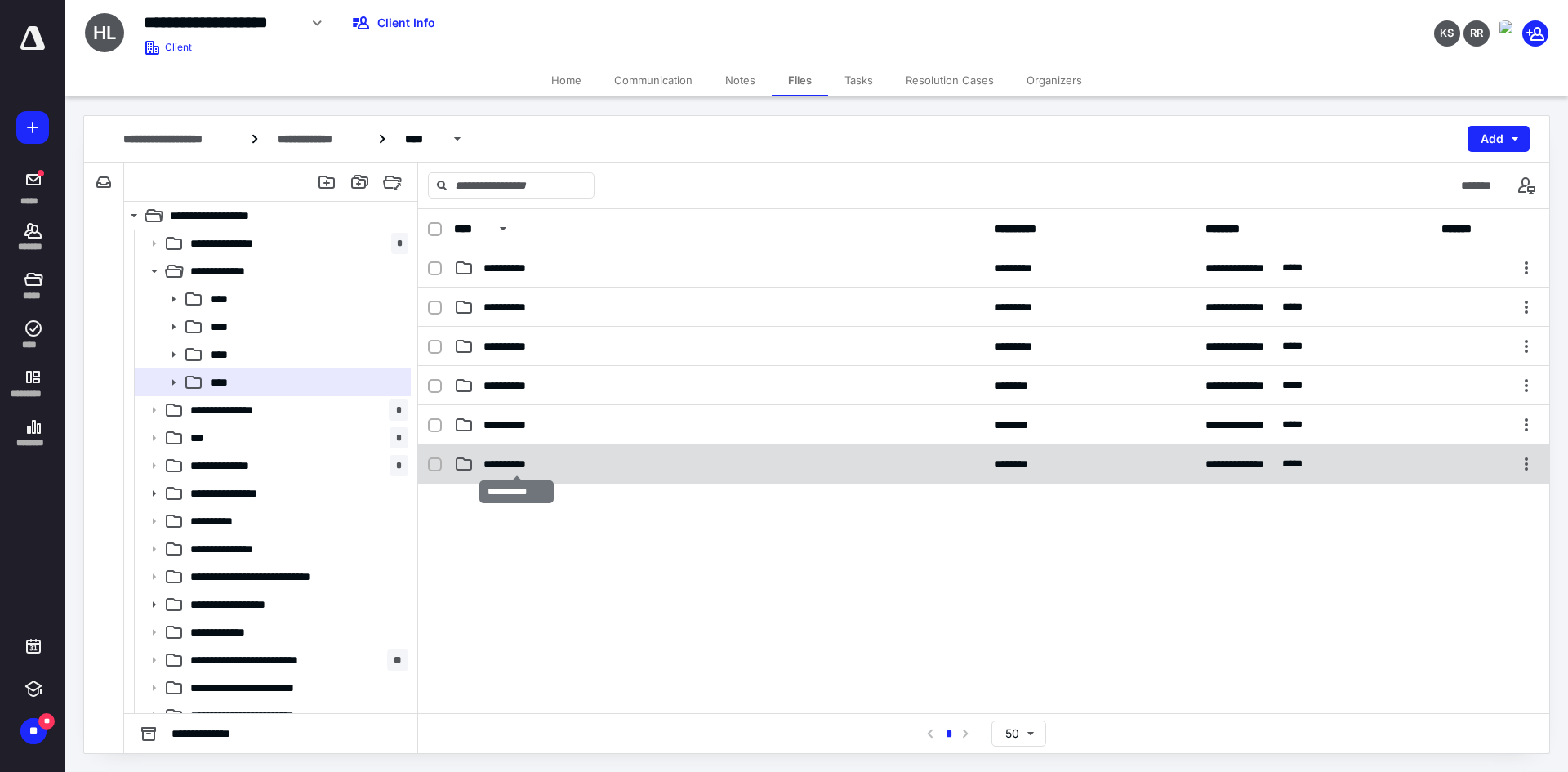 click on "**********" at bounding box center [517, 464] 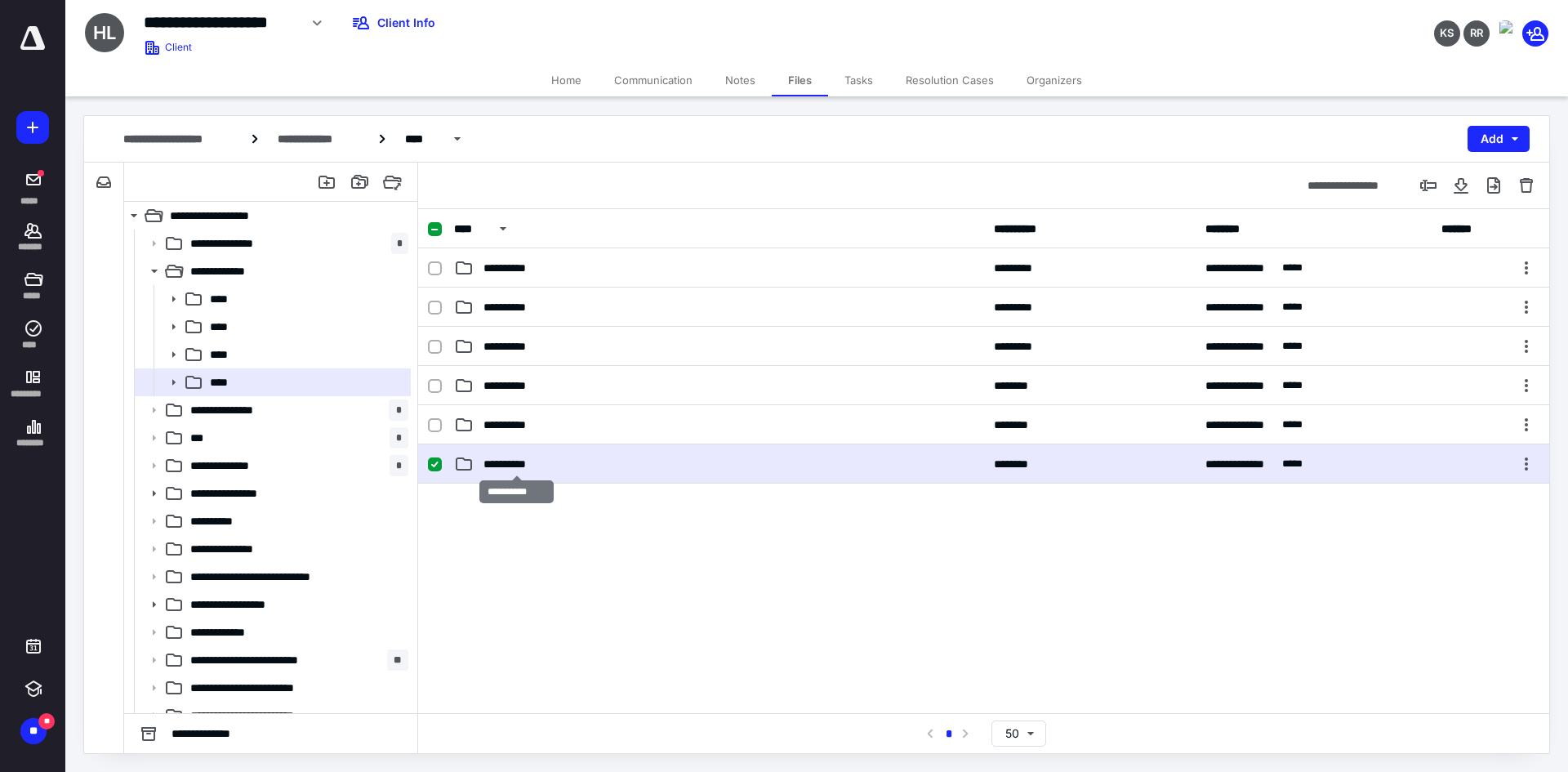 click on "**********" at bounding box center (517, 464) 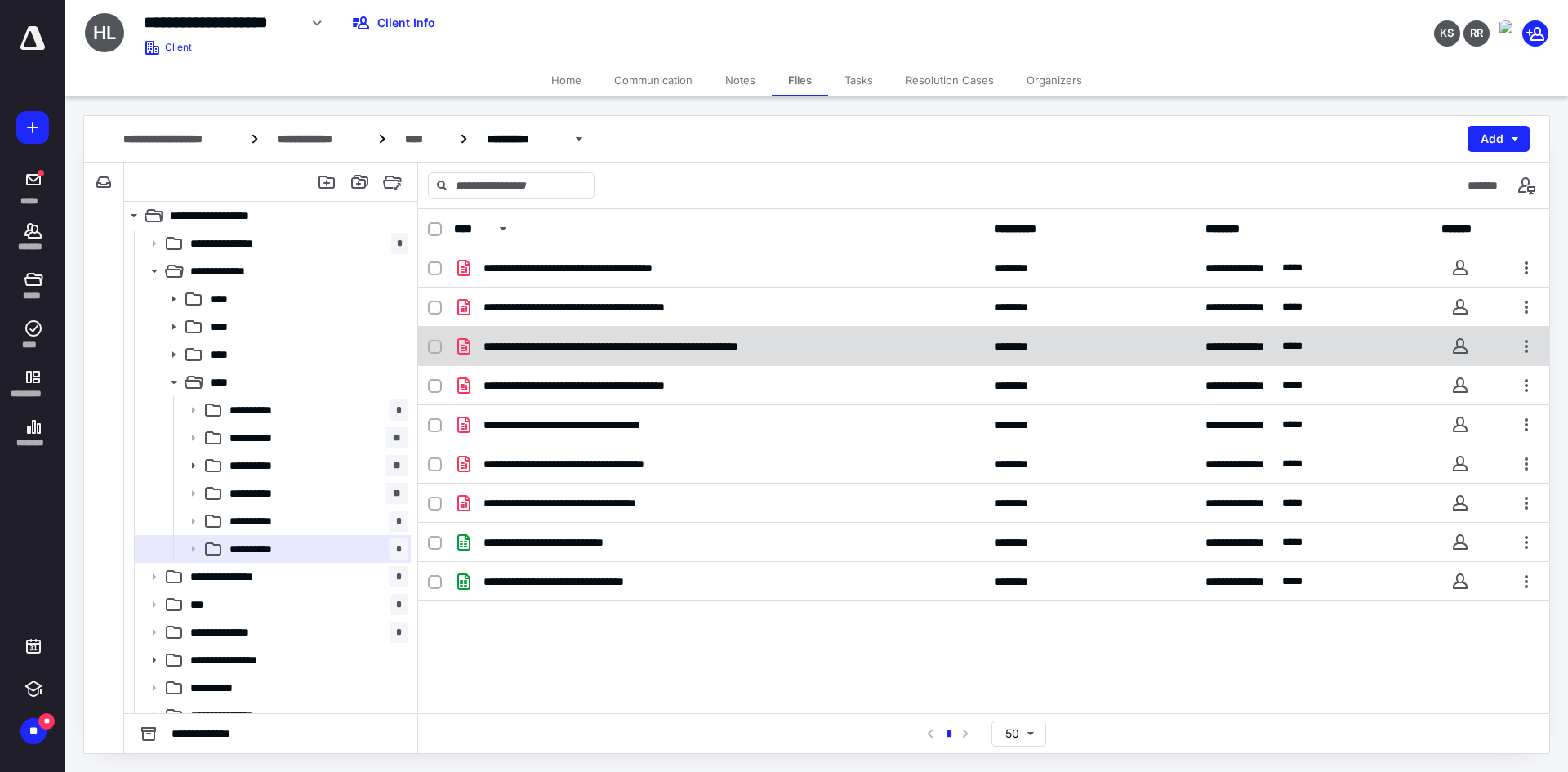 click 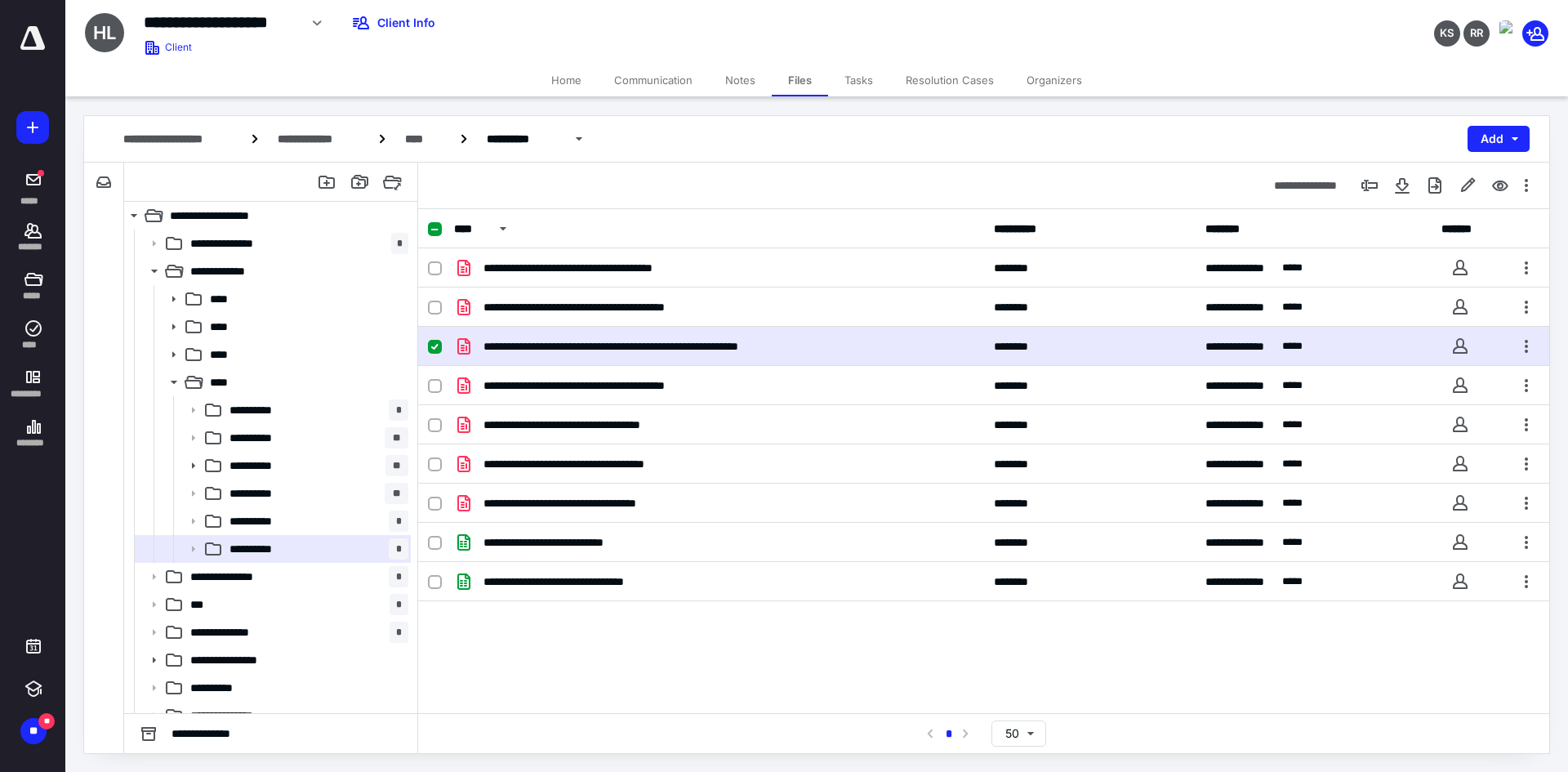 checkbox on "true" 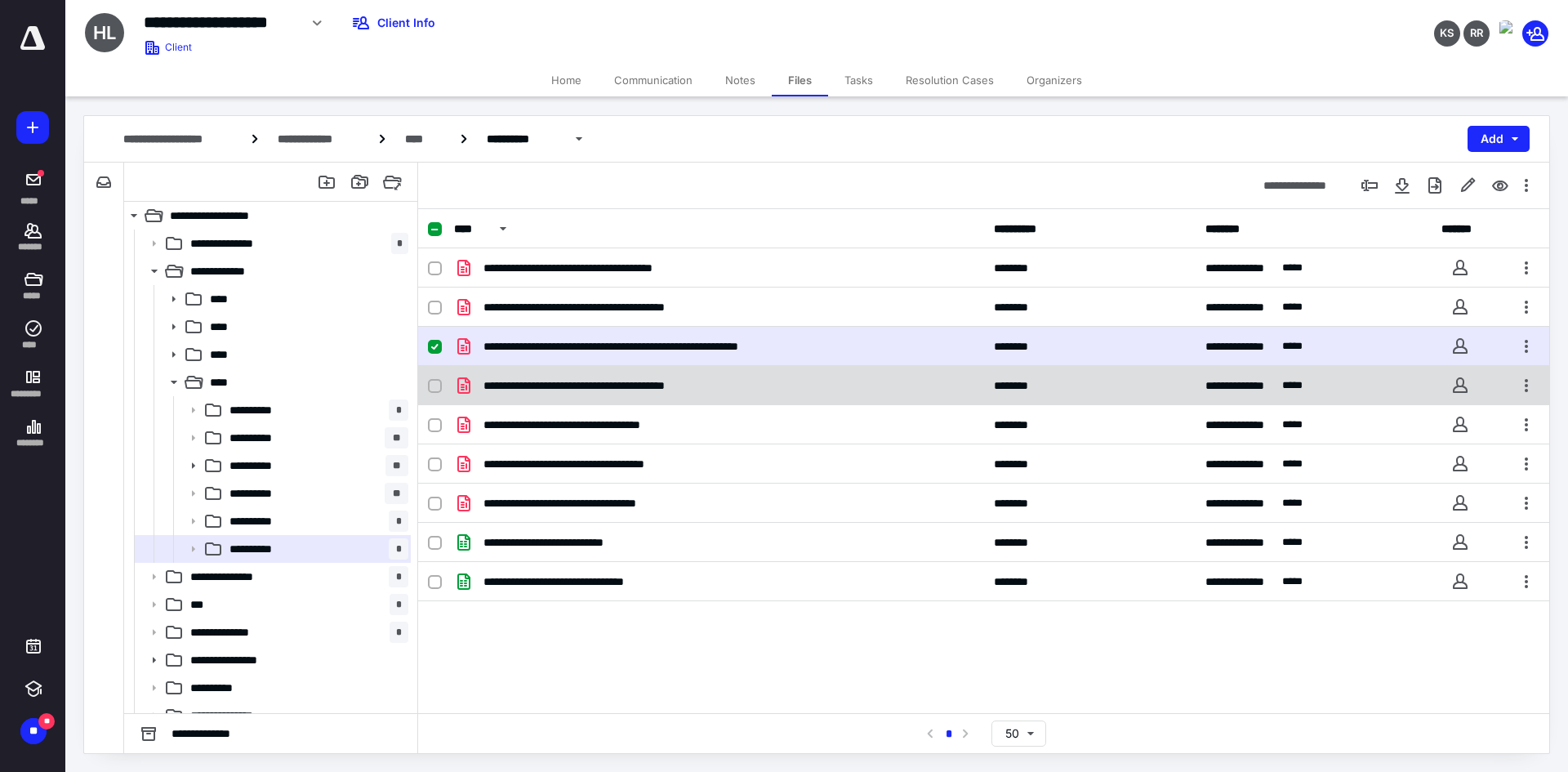 click at bounding box center [441, 386] 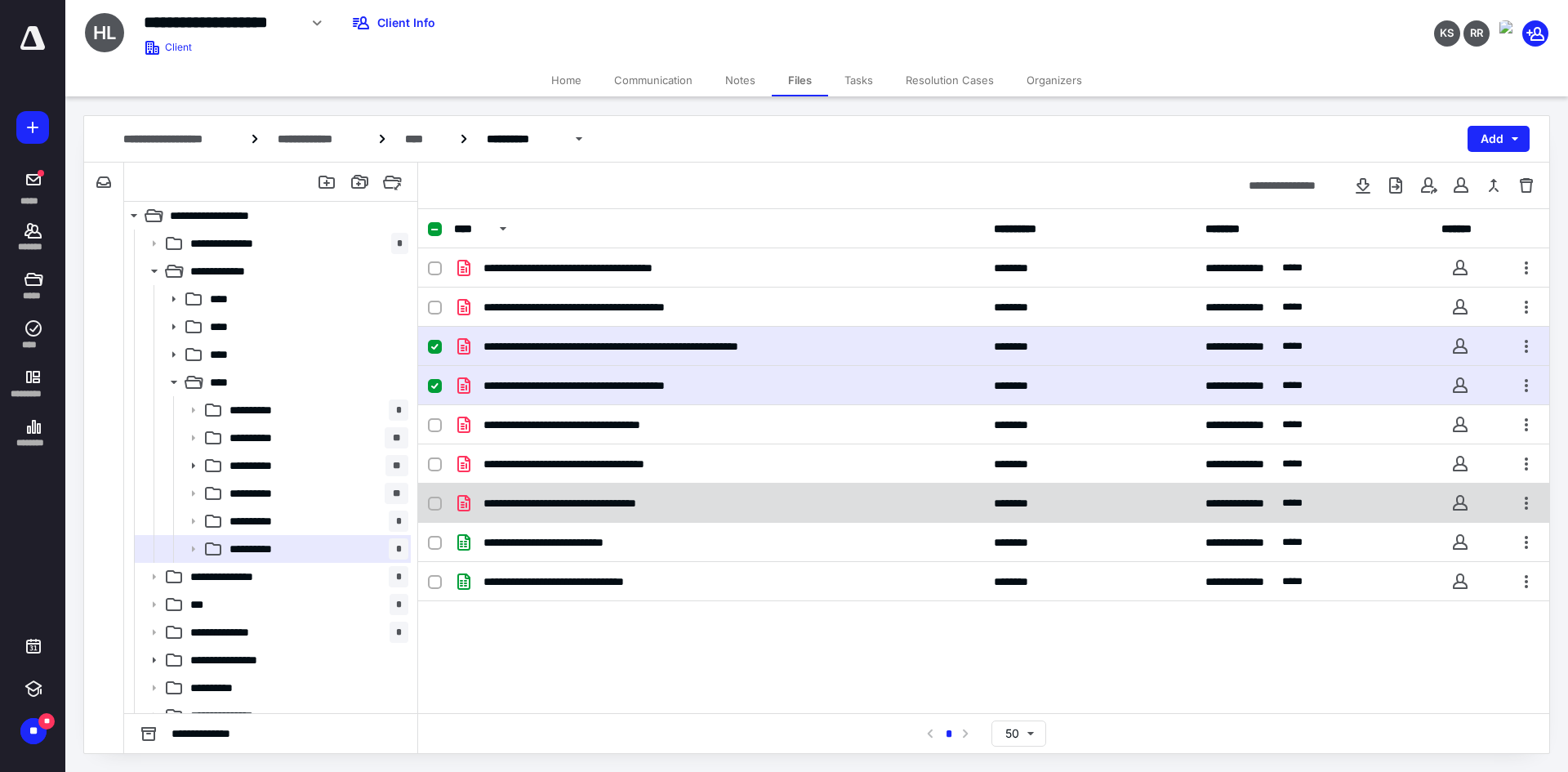 click 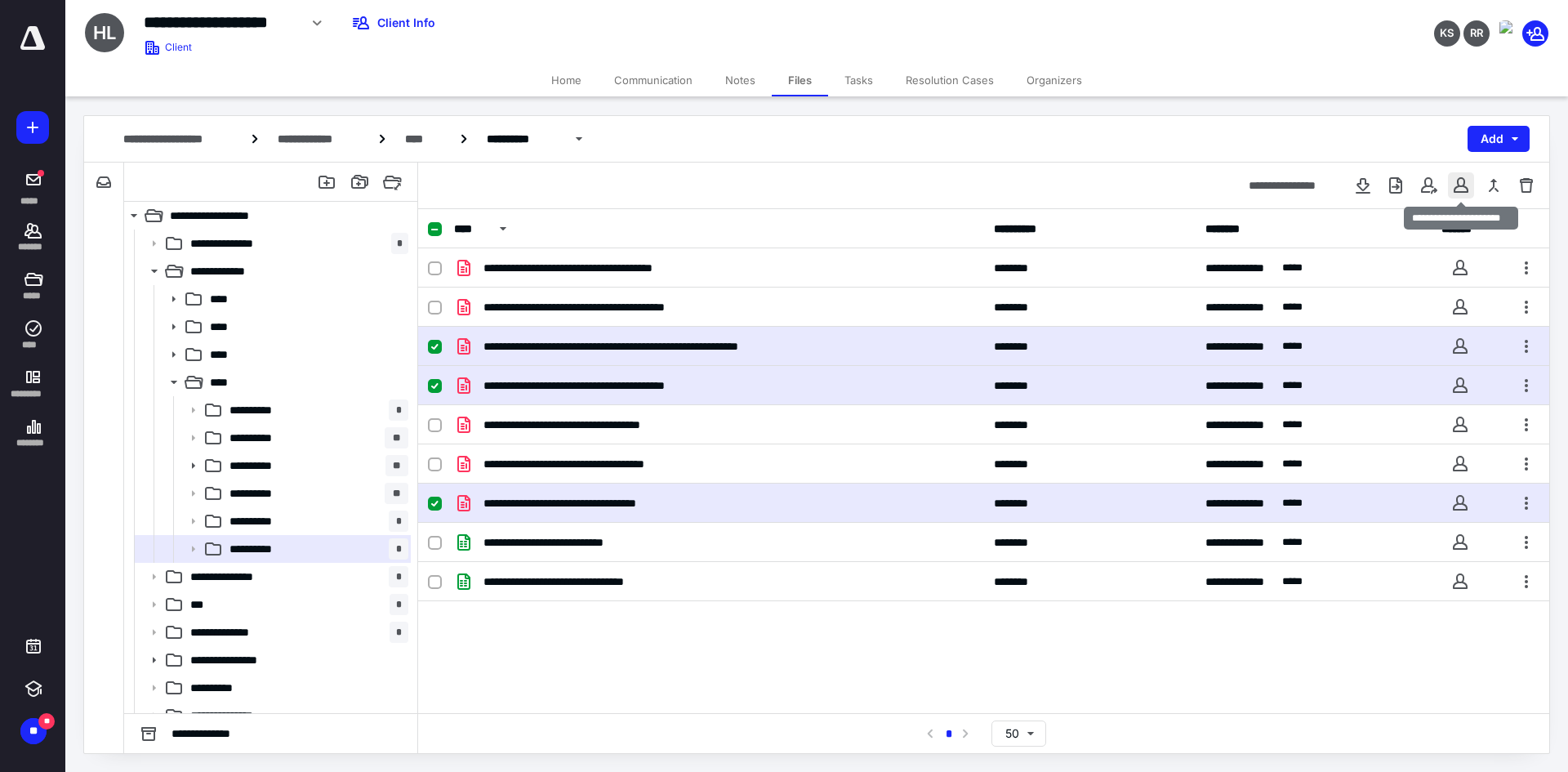 click at bounding box center [1461, 185] 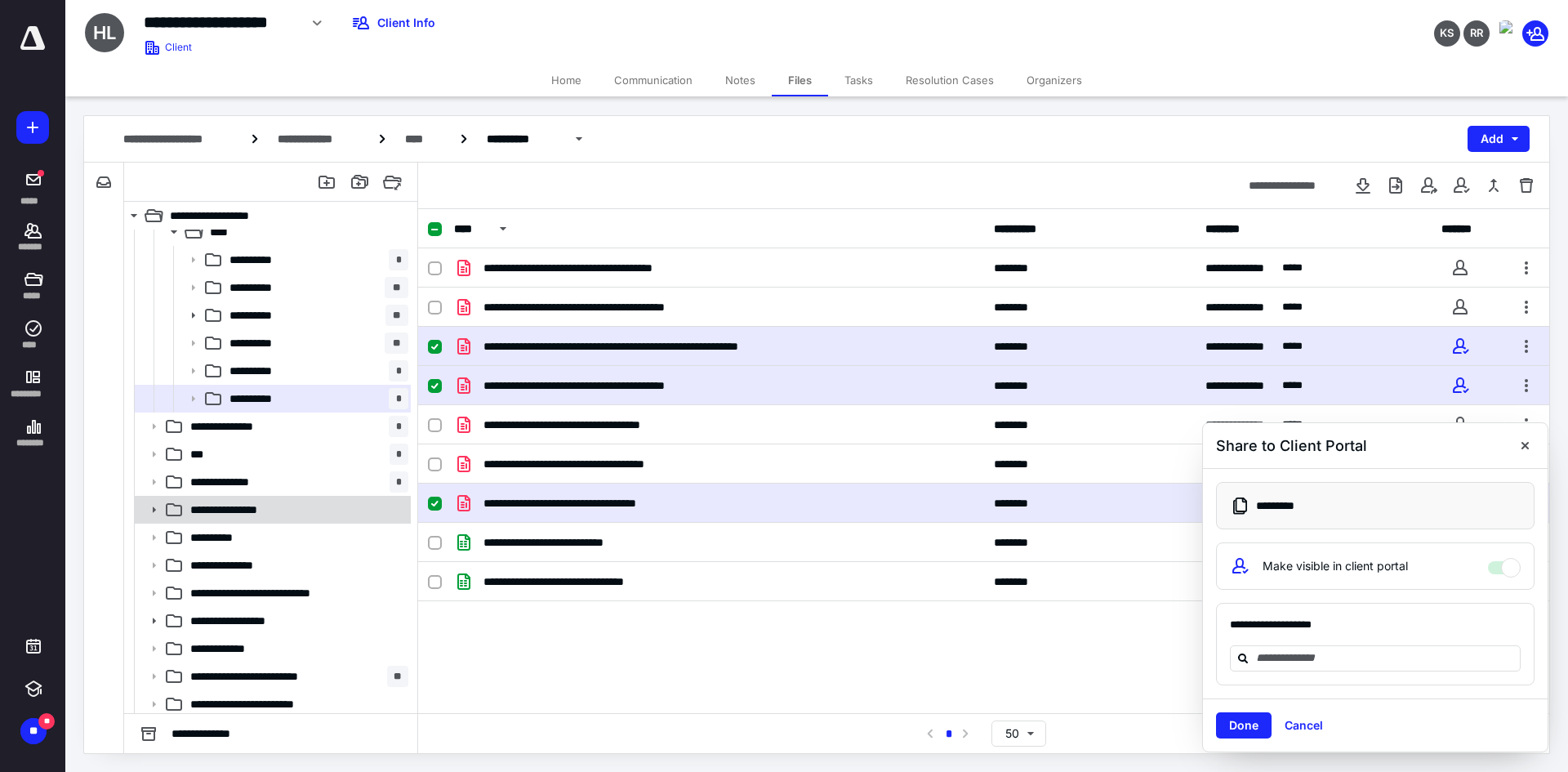 scroll, scrollTop: 163, scrollLeft: 0, axis: vertical 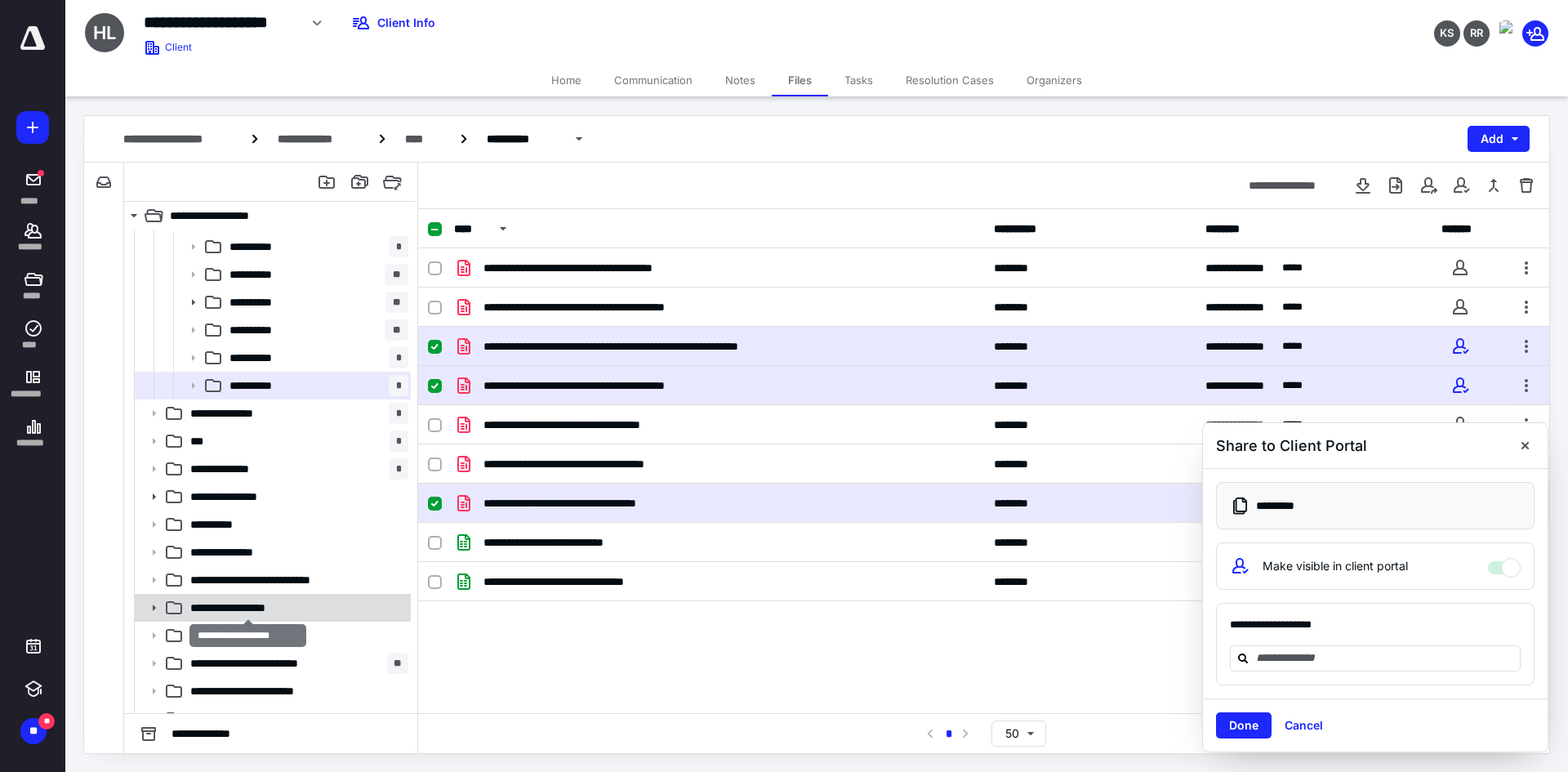 click on "**********" at bounding box center [248, 608] 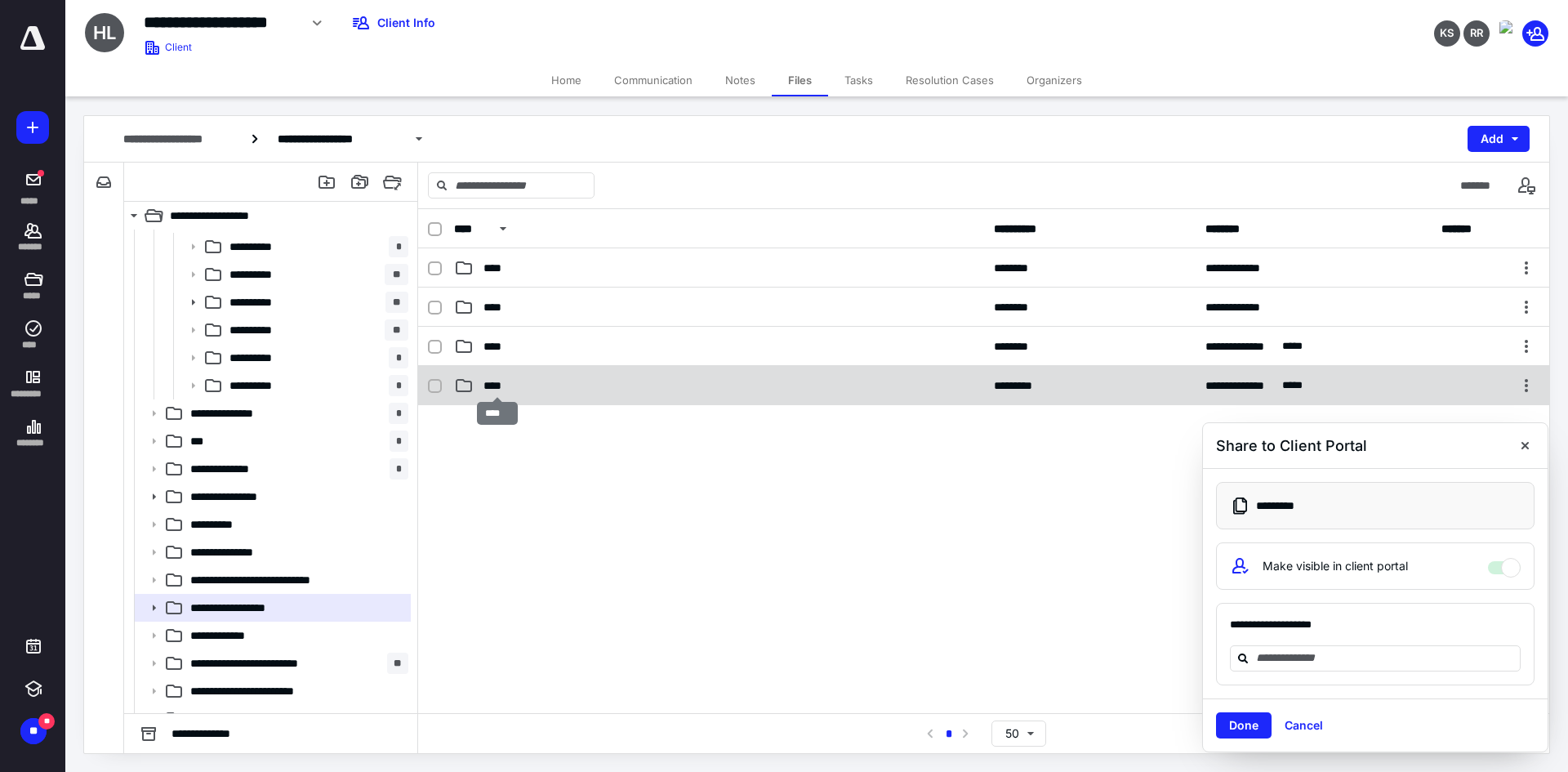 click on "****" at bounding box center [497, 386] 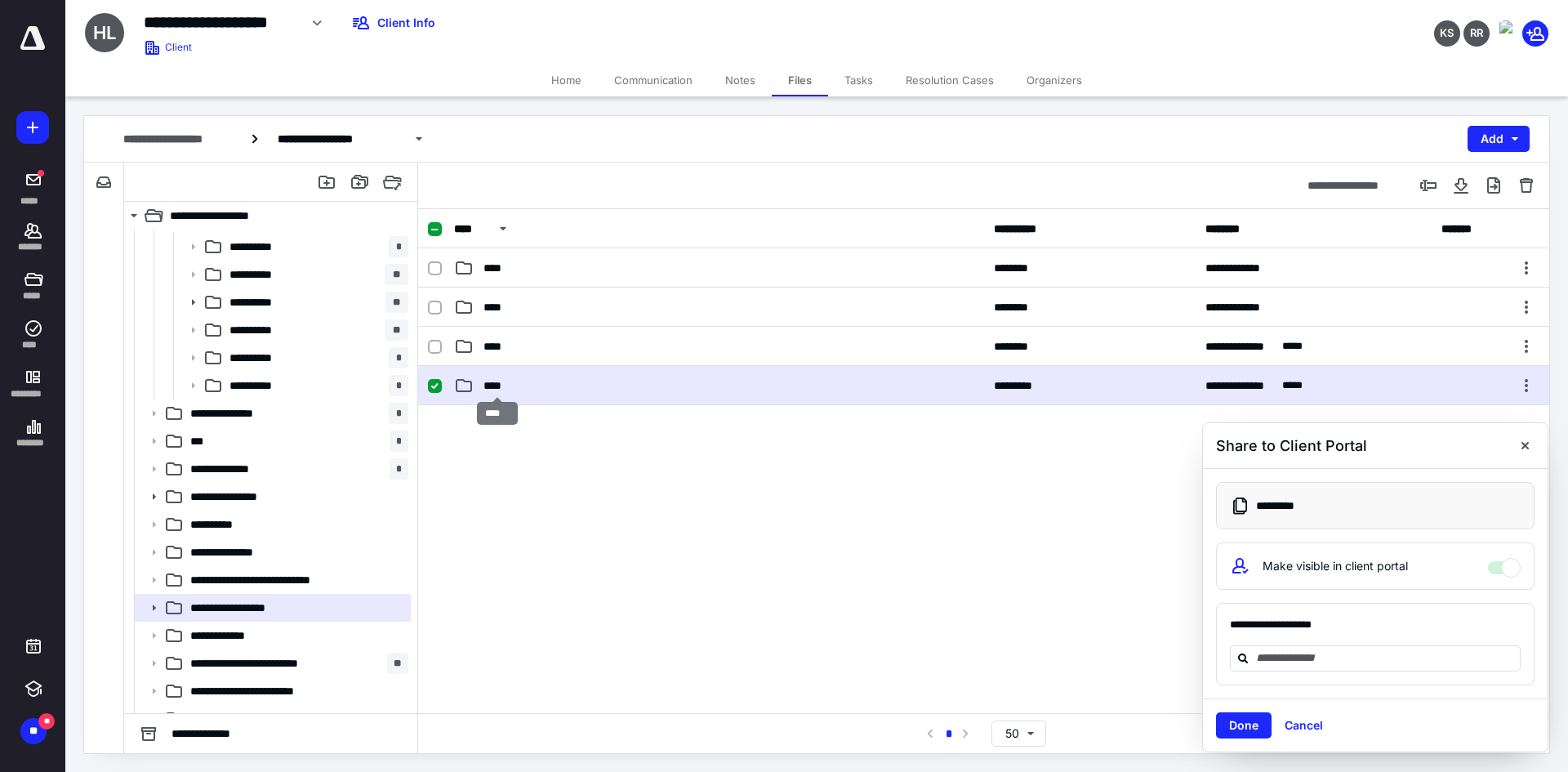 click on "****" at bounding box center [497, 386] 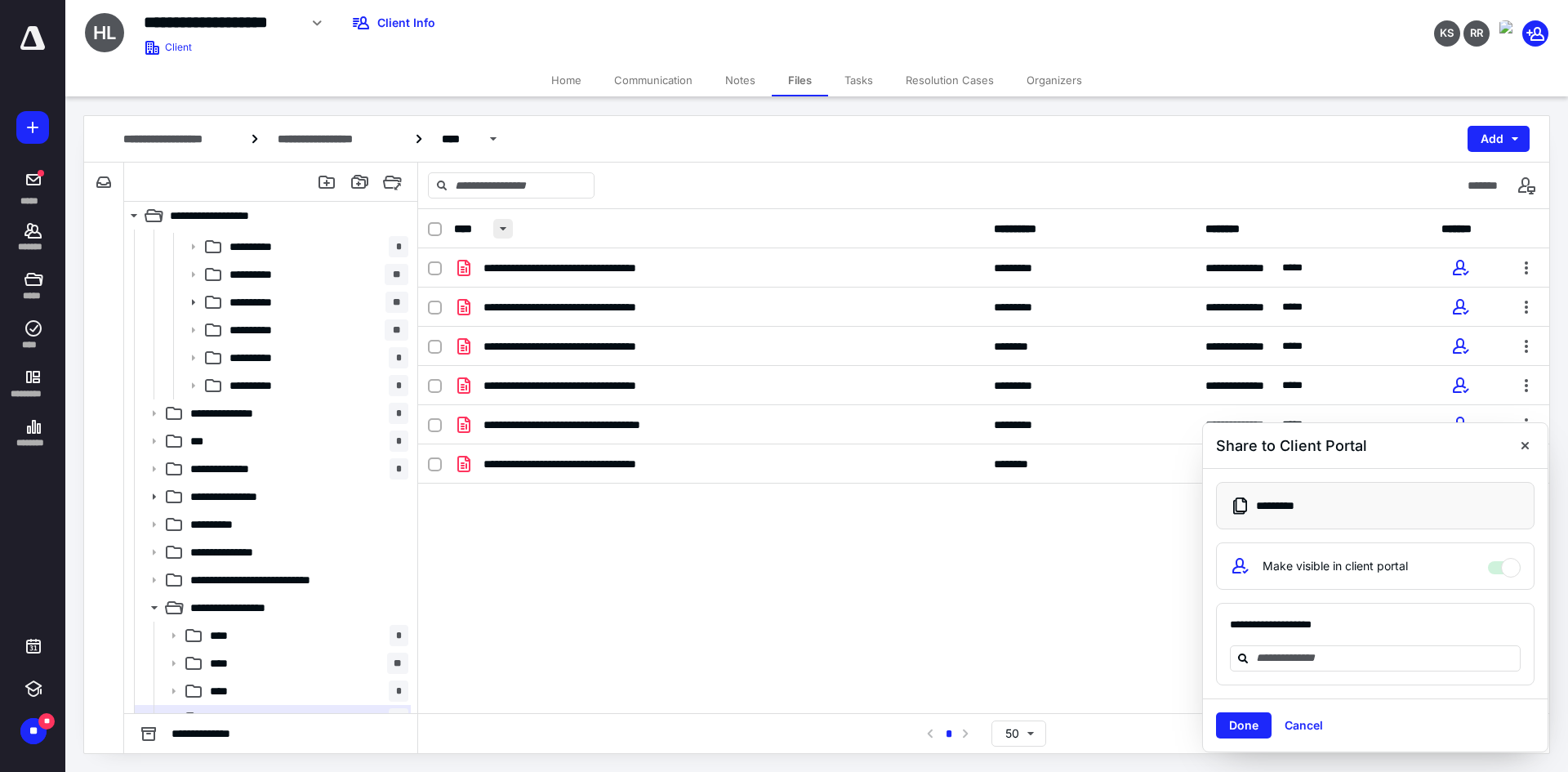 click at bounding box center (503, 229) 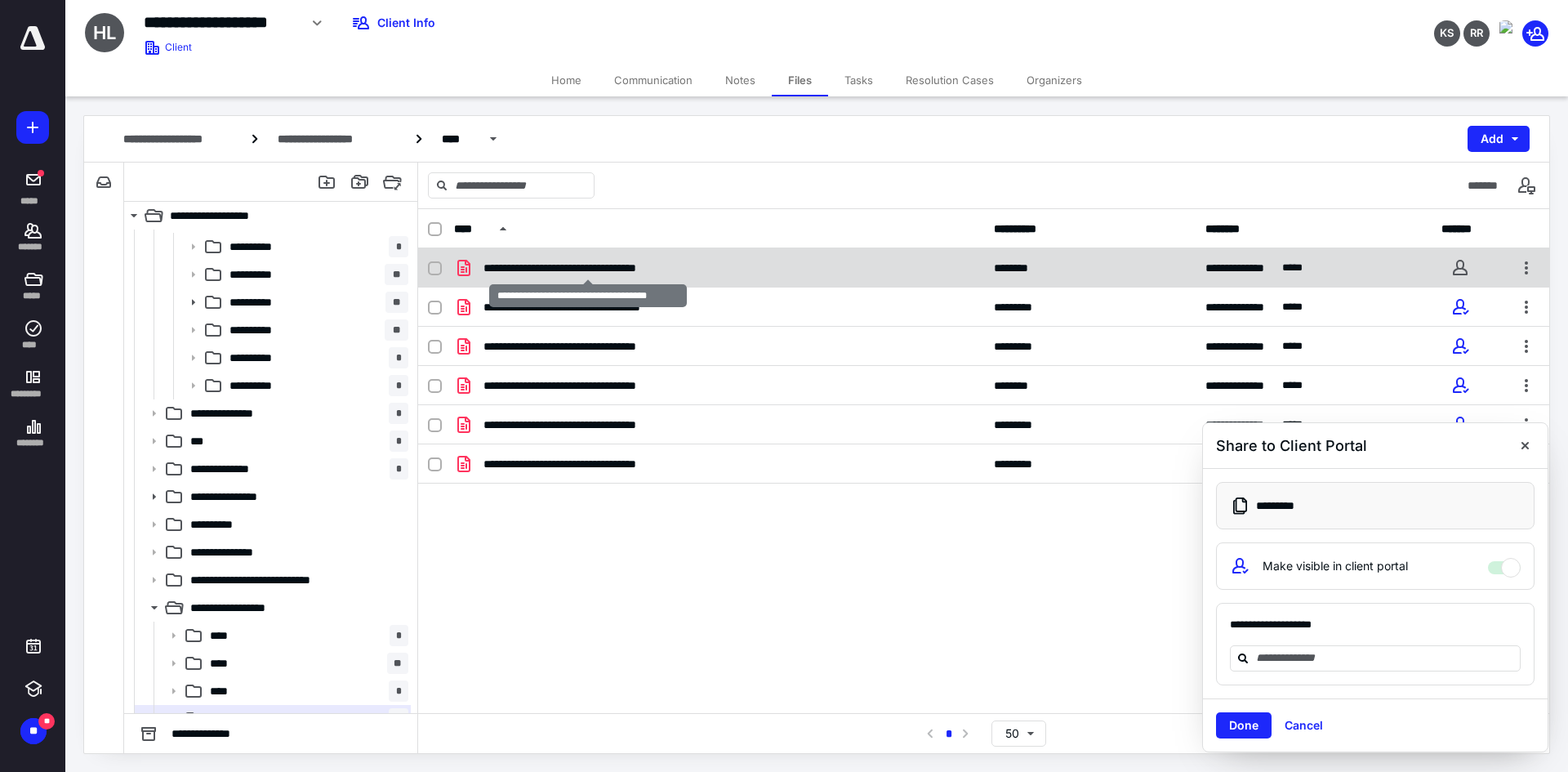 click on "**********" at bounding box center (588, 268) 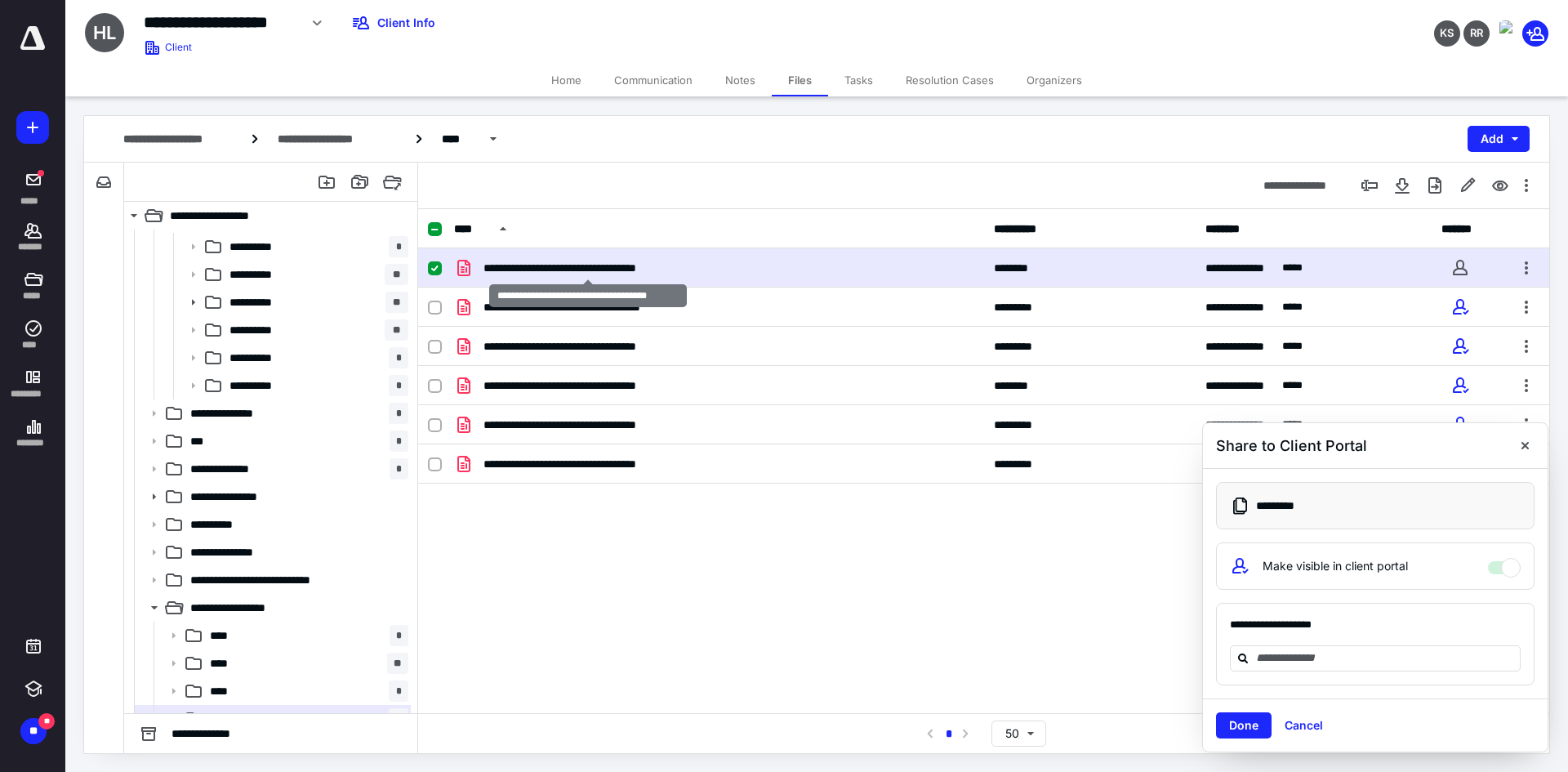 click on "**********" at bounding box center (588, 268) 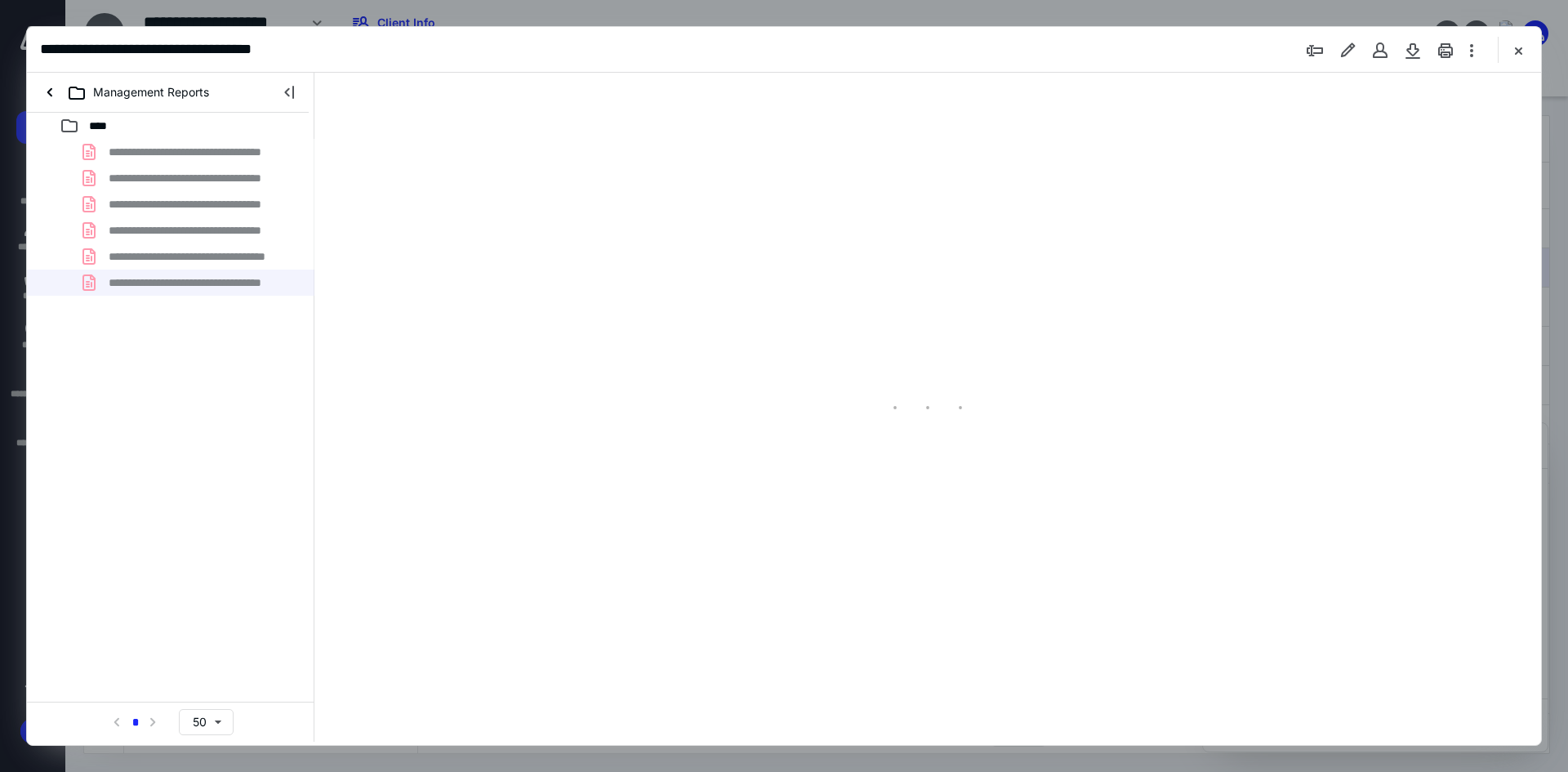 scroll, scrollTop: 0, scrollLeft: 0, axis: both 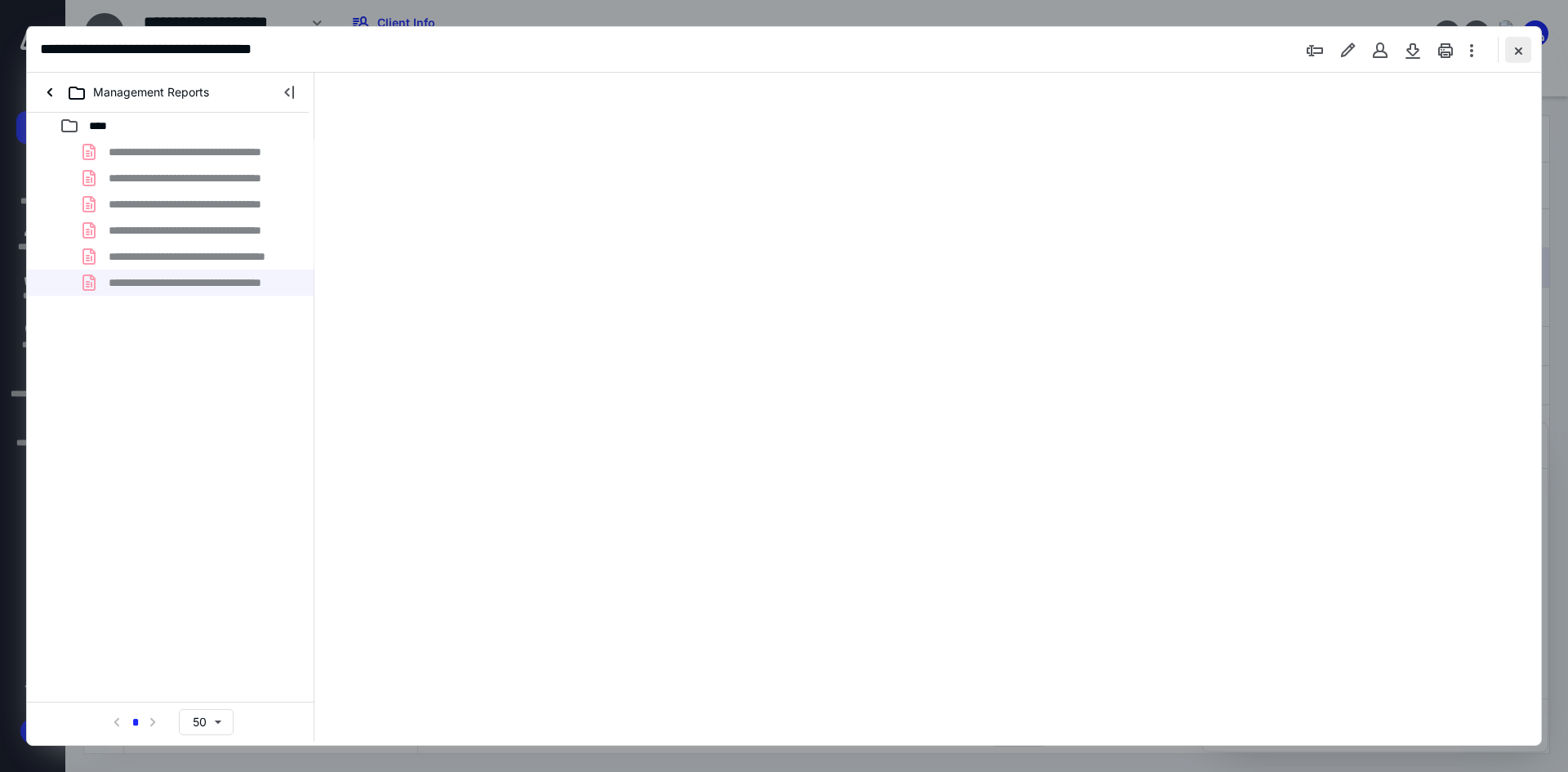 type on "186" 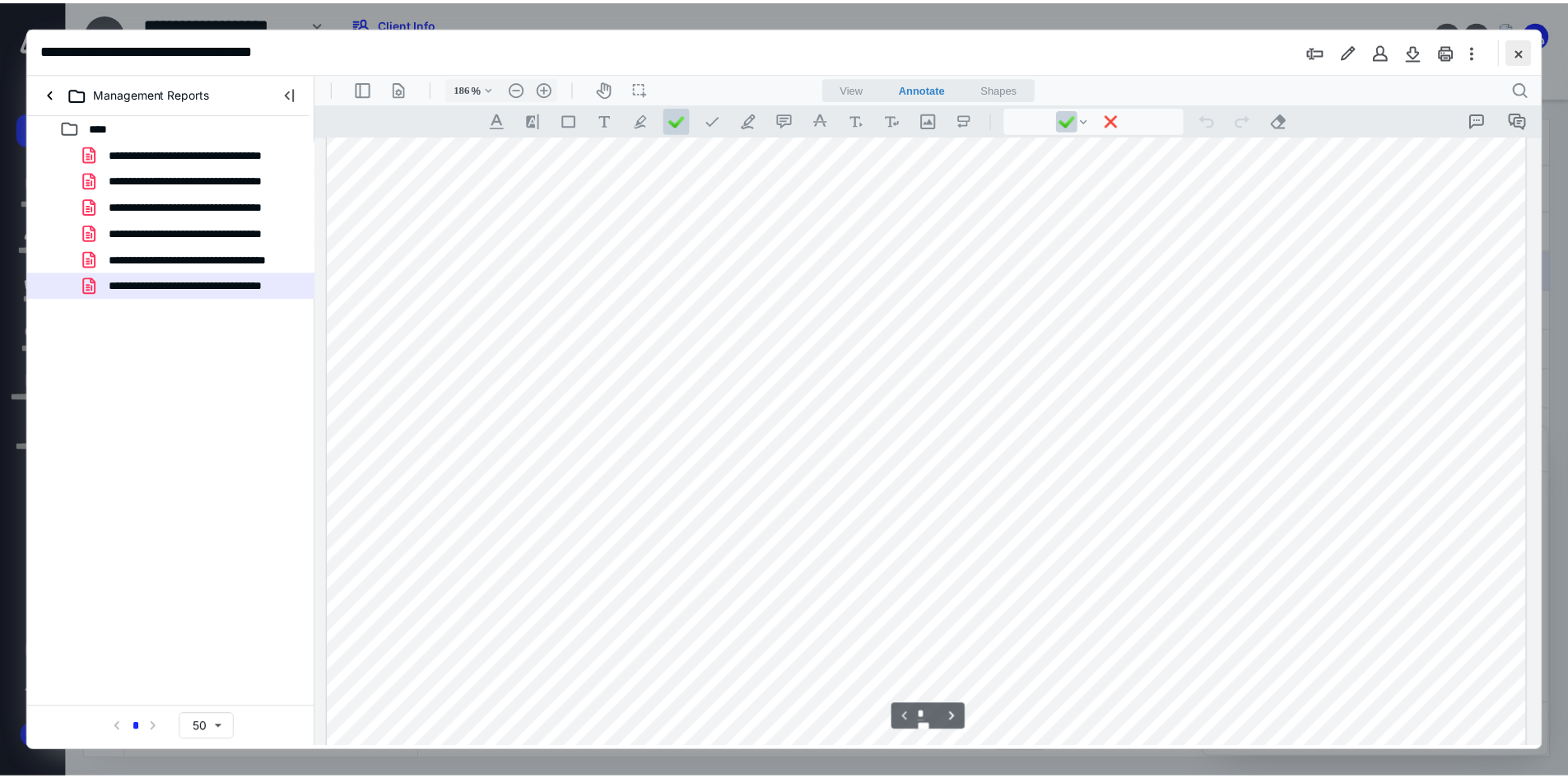 scroll, scrollTop: 103, scrollLeft: 0, axis: vertical 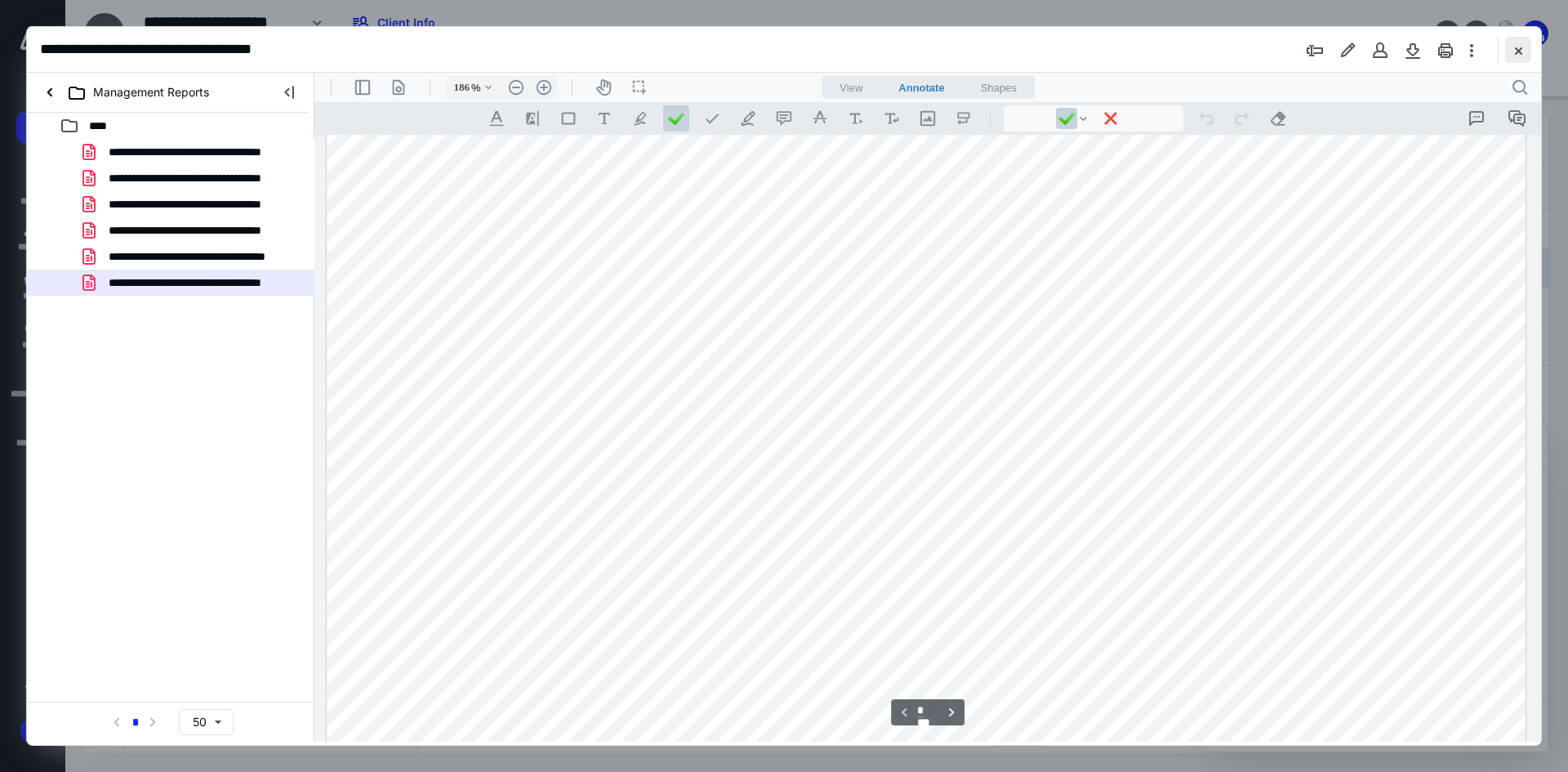 click at bounding box center (1518, 50) 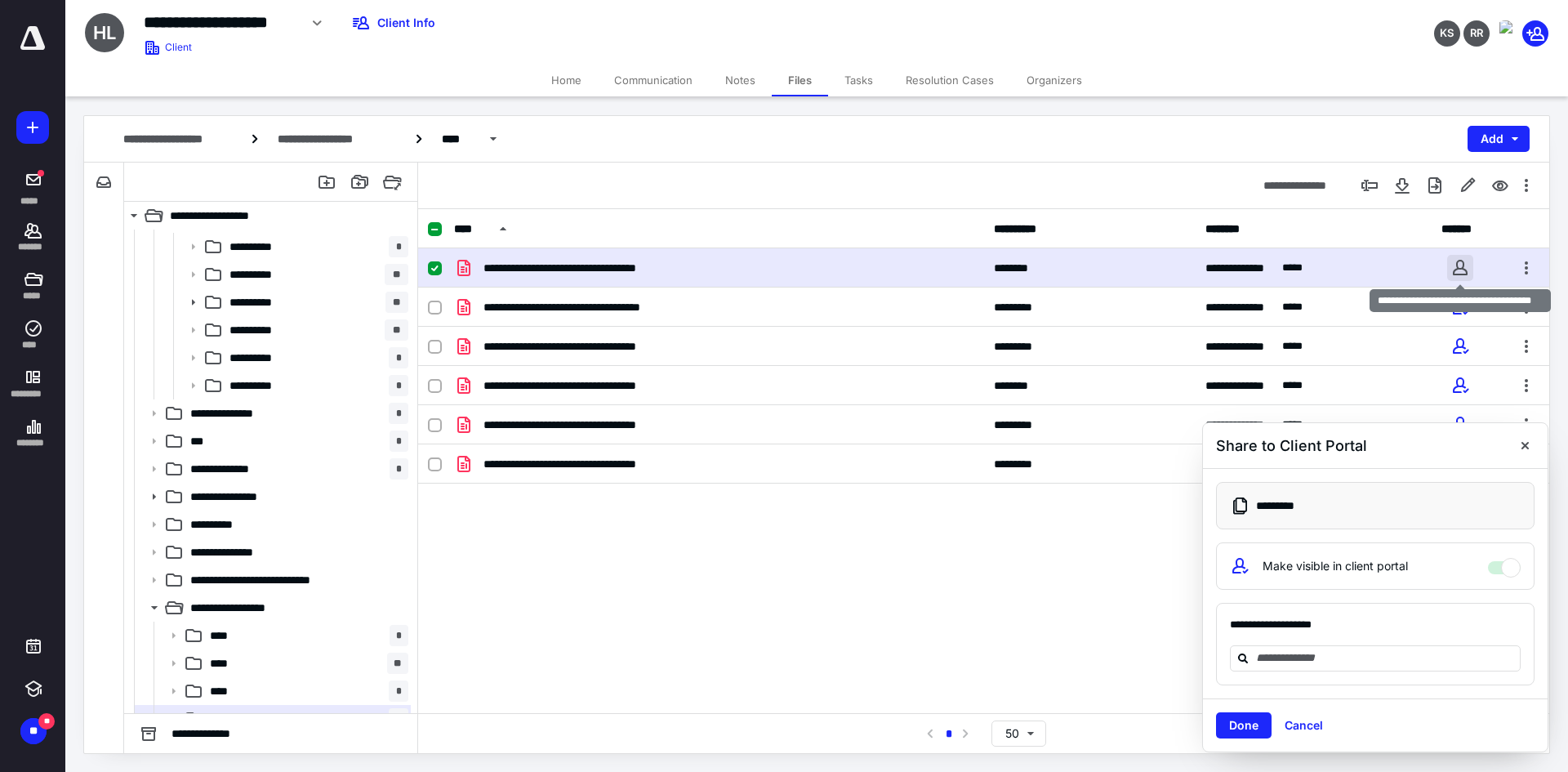 click at bounding box center [1460, 268] 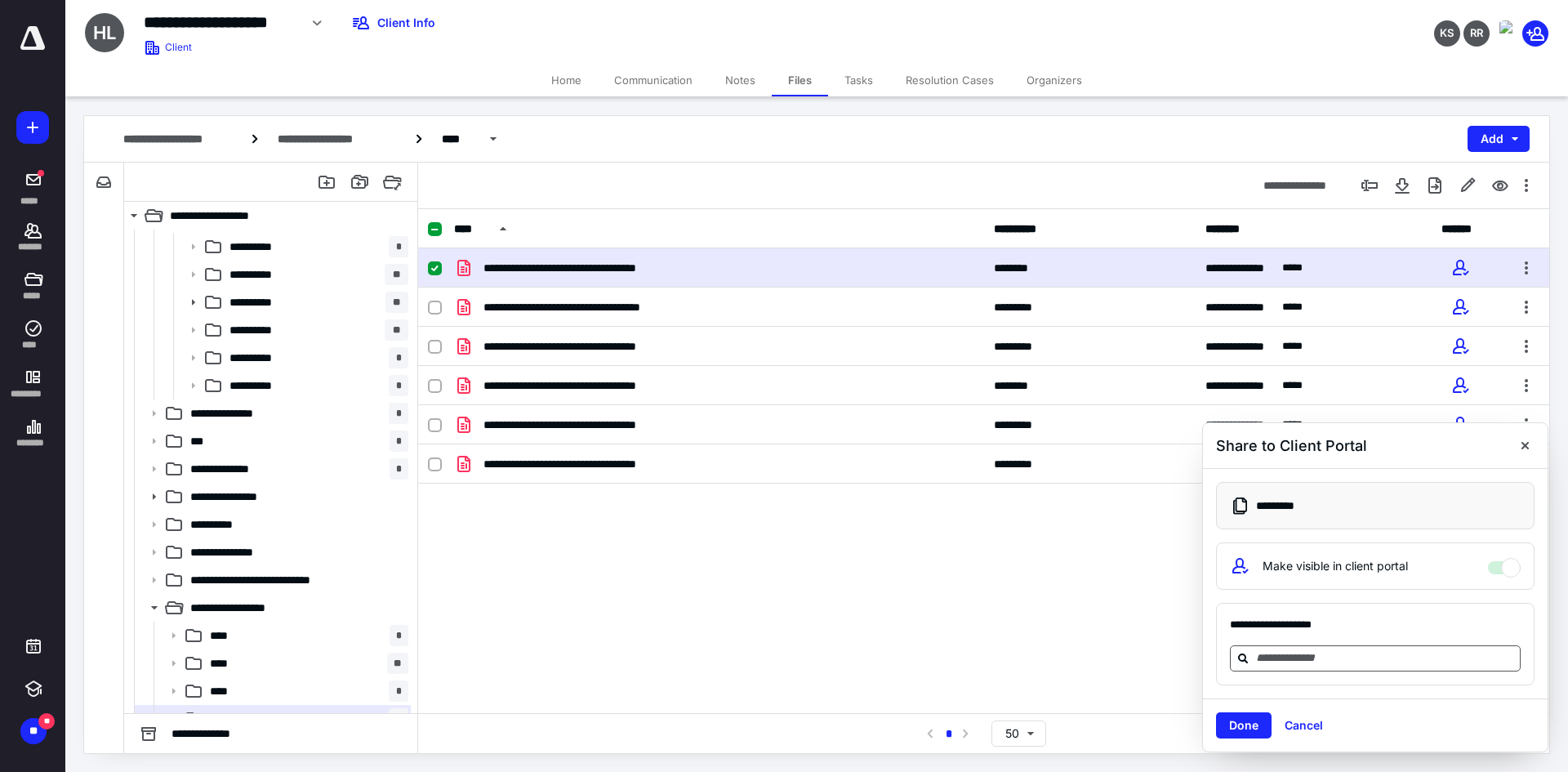 click at bounding box center (1385, 658) 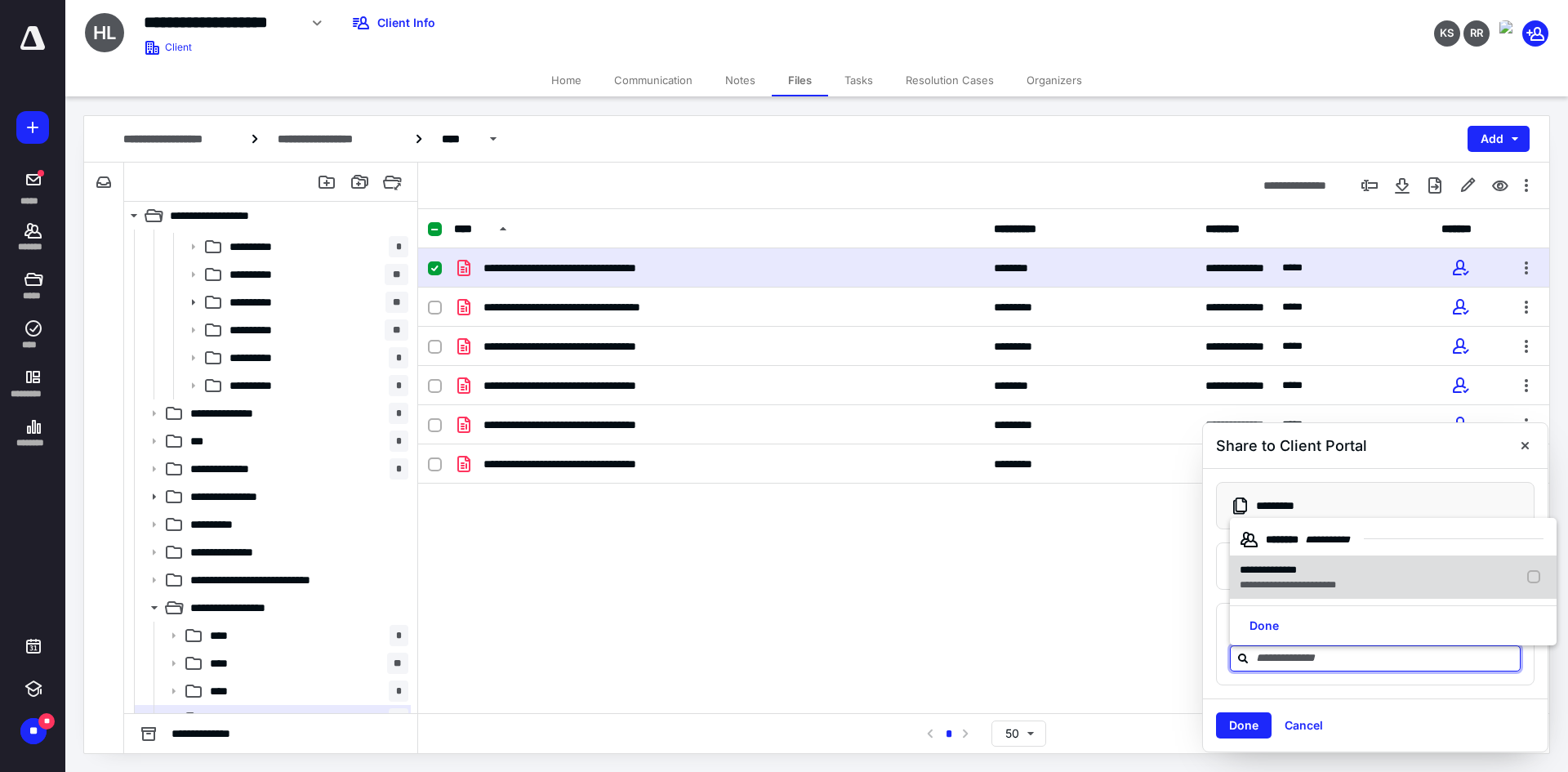 click on "**********" at bounding box center [1268, 569] 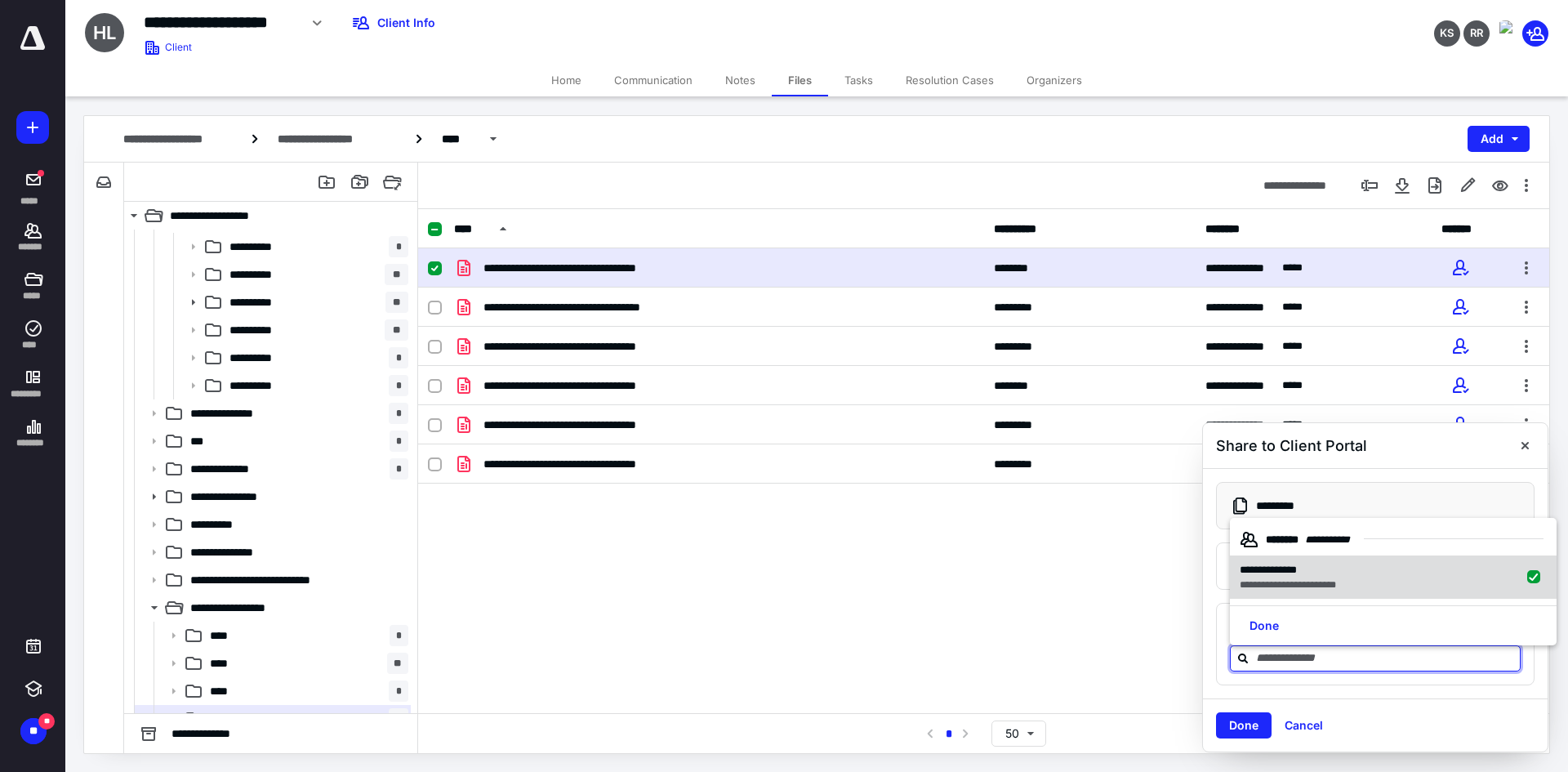 checkbox on "true" 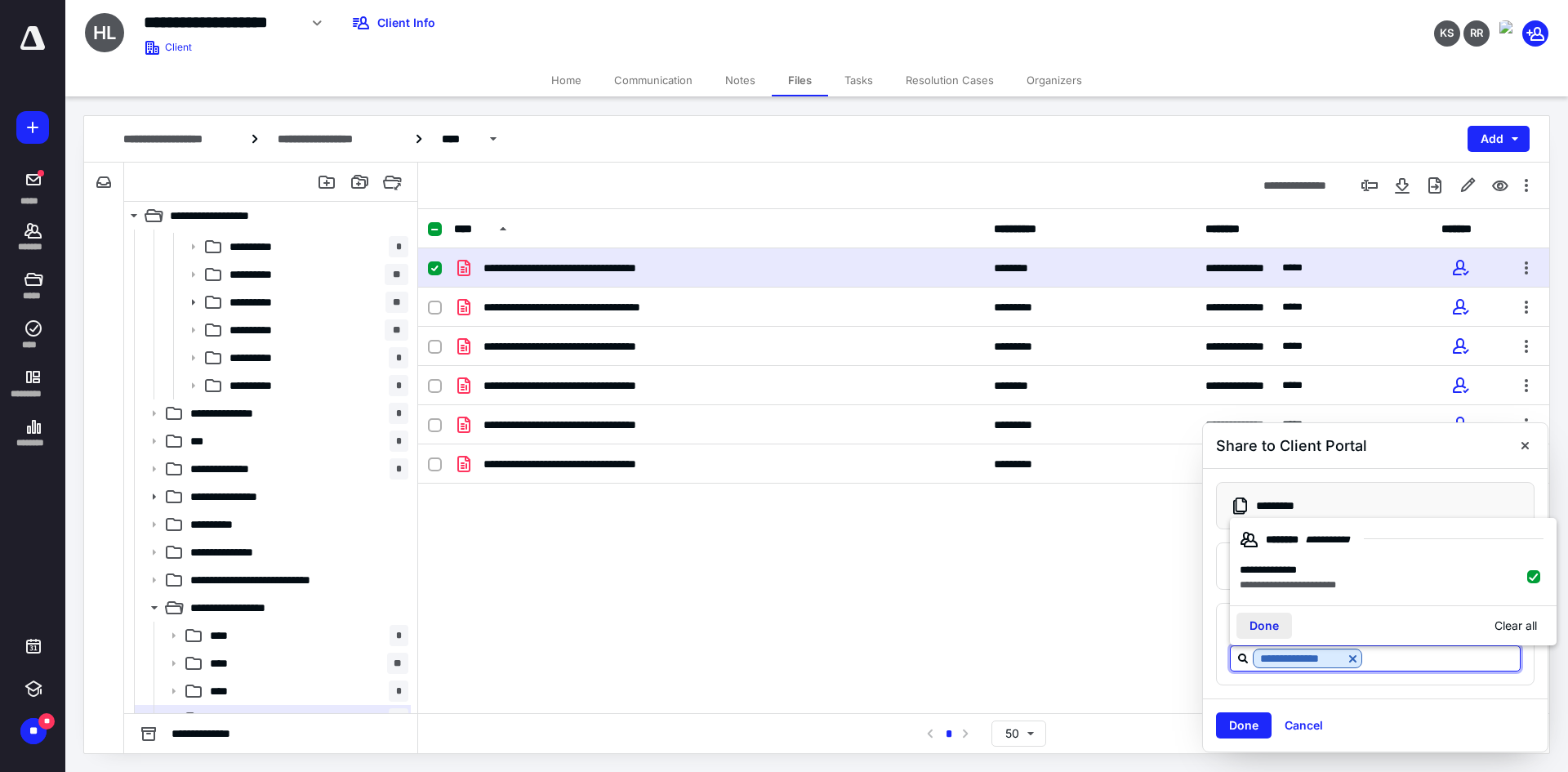 click on "Done" at bounding box center (1264, 626) 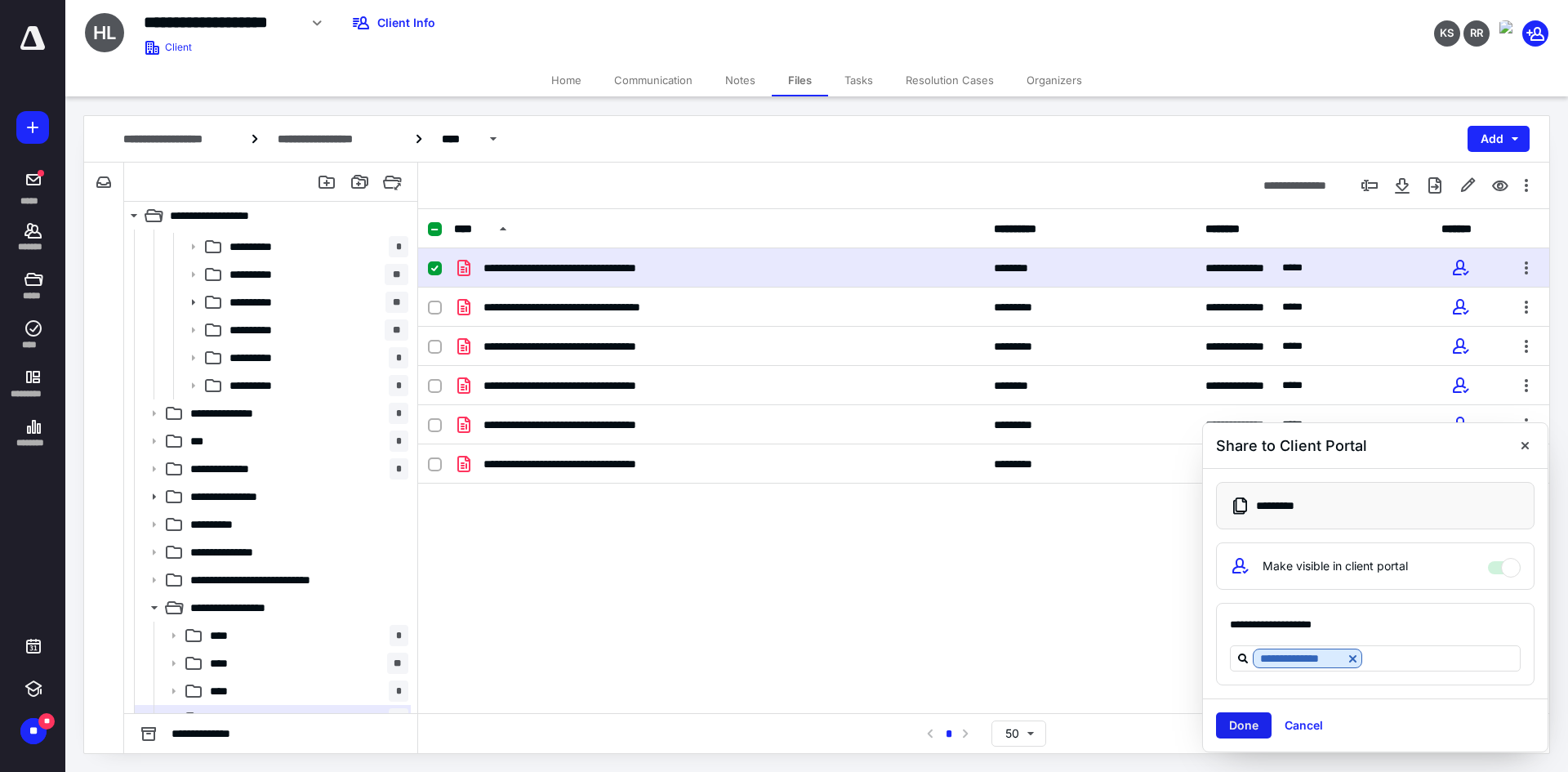 click on "Done" at bounding box center [1244, 725] 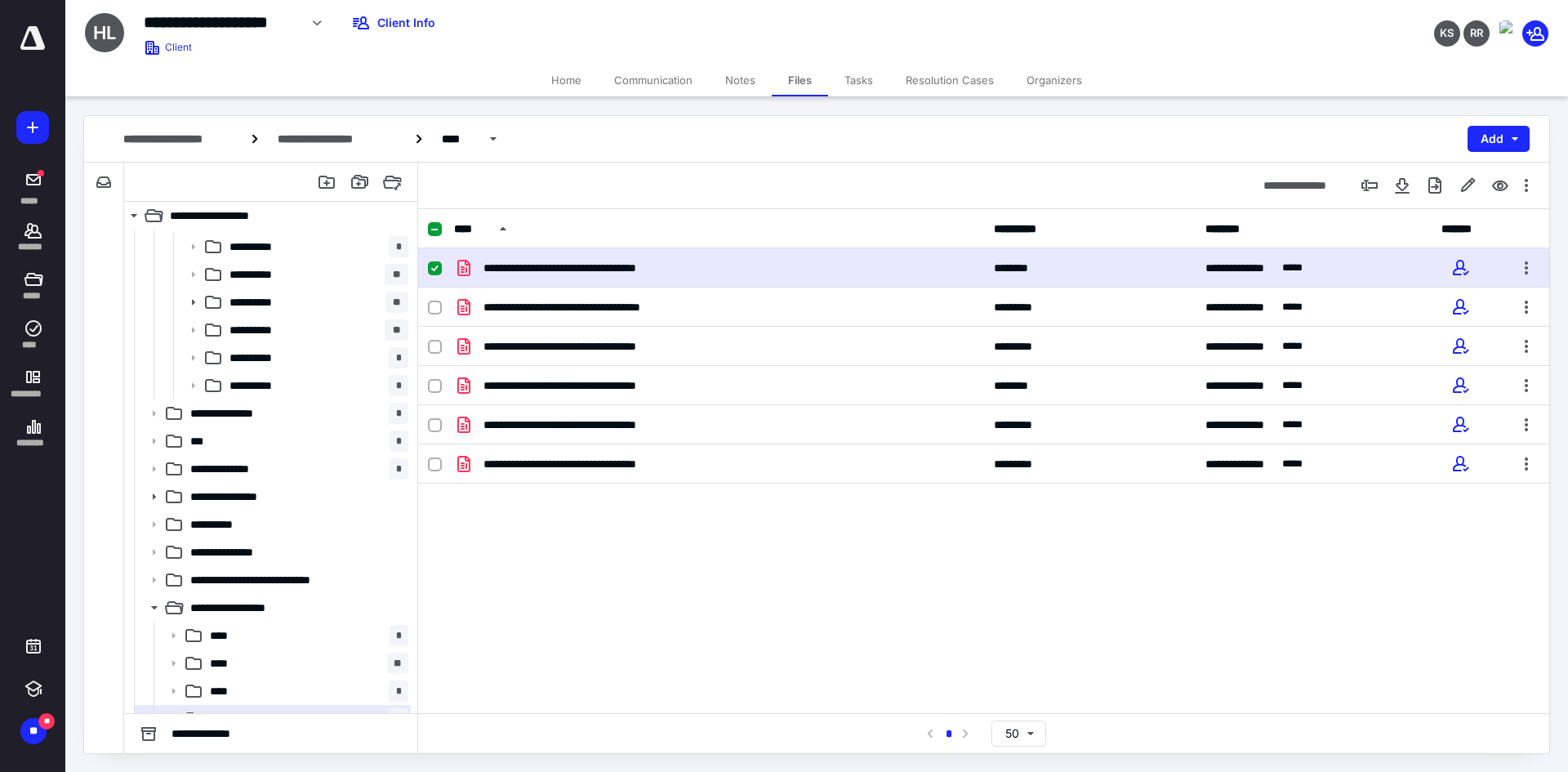 click on "Tasks" at bounding box center (858, 80) 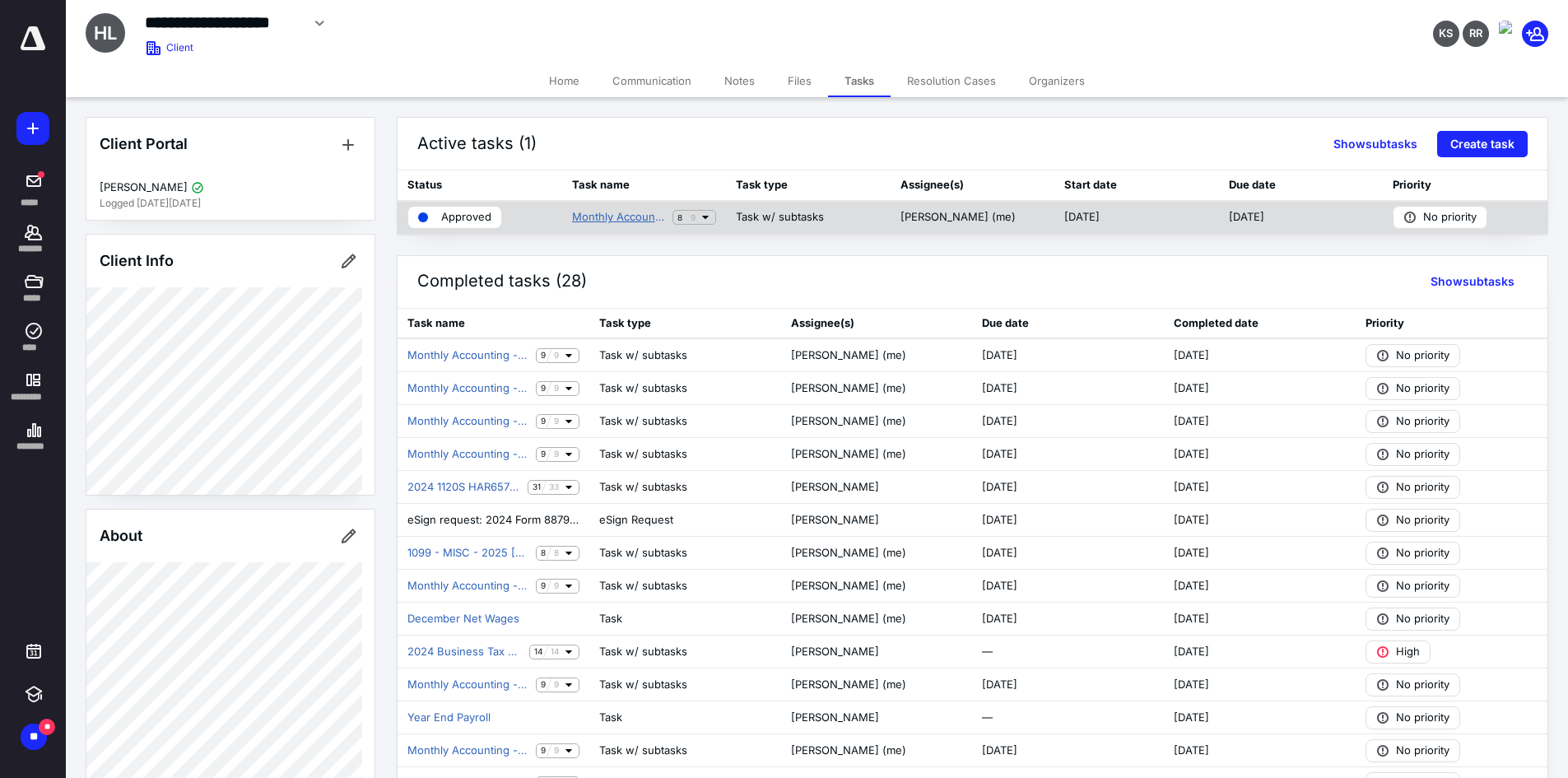 click on "Monthly Accounting - ACS Harwell Health, LLC (Diana)" at bounding box center [619, 217] 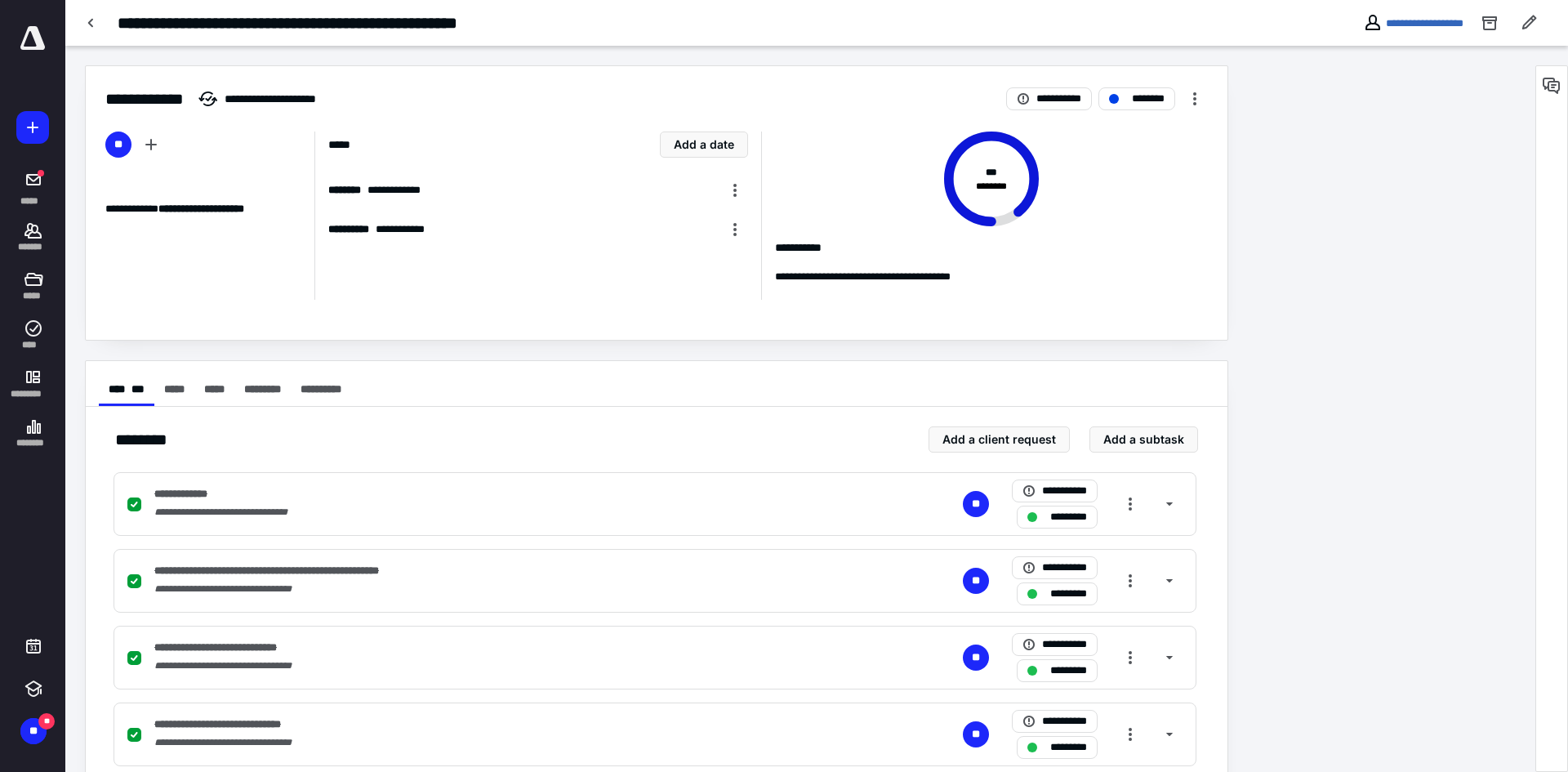 click on "**********" at bounding box center [784, 386] 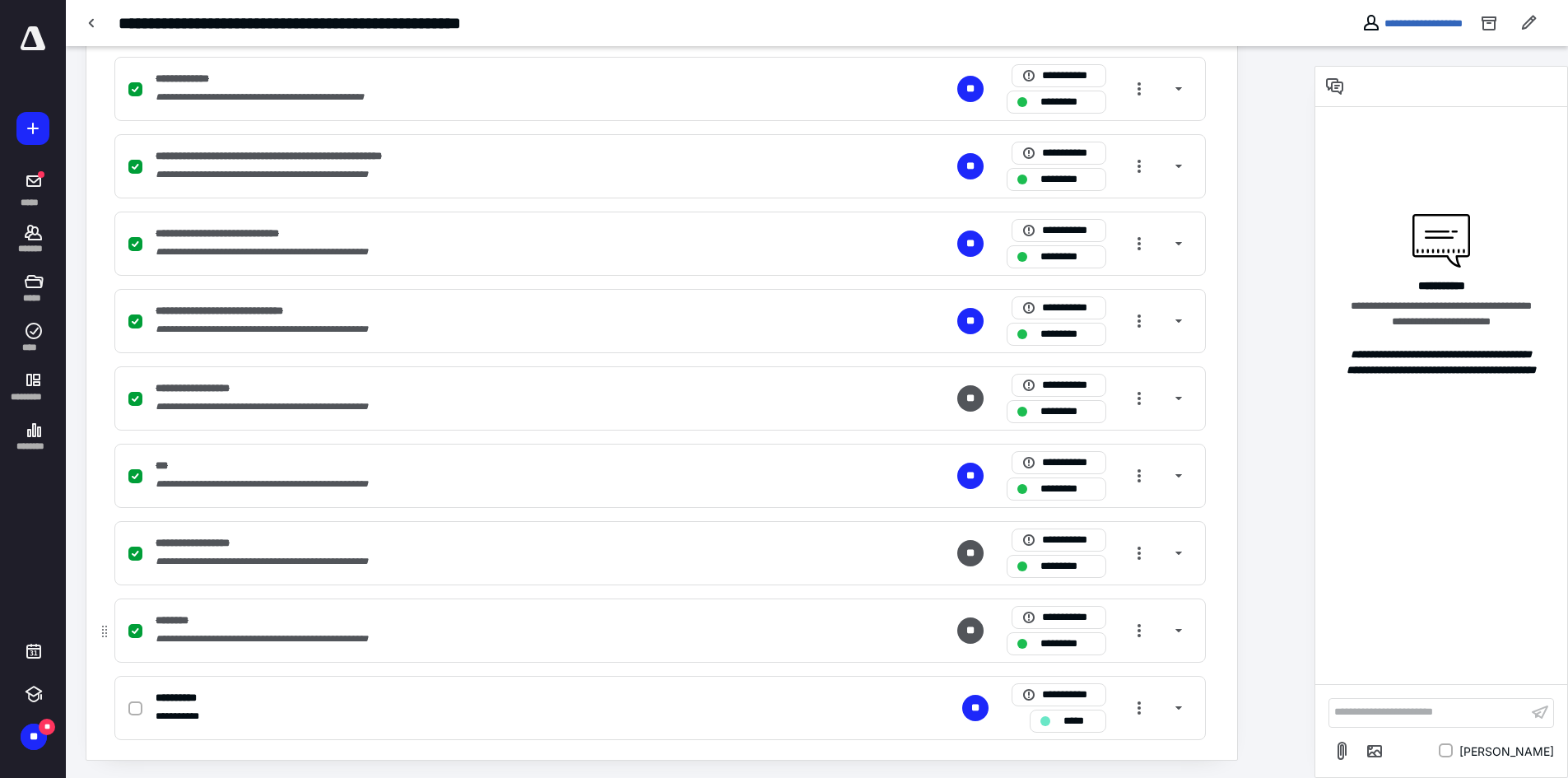 scroll, scrollTop: 422, scrollLeft: 0, axis: vertical 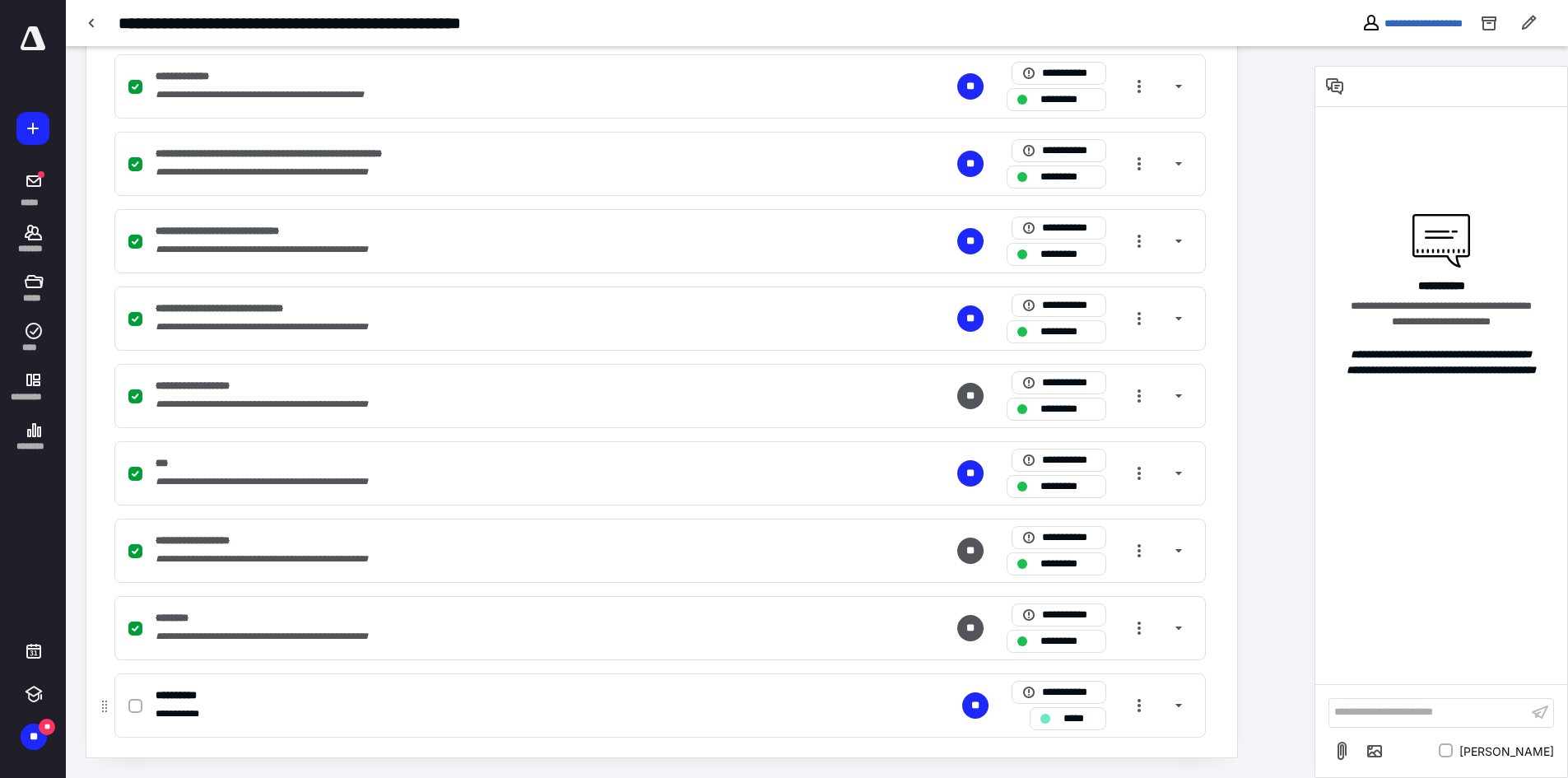 click at bounding box center [135, 706] 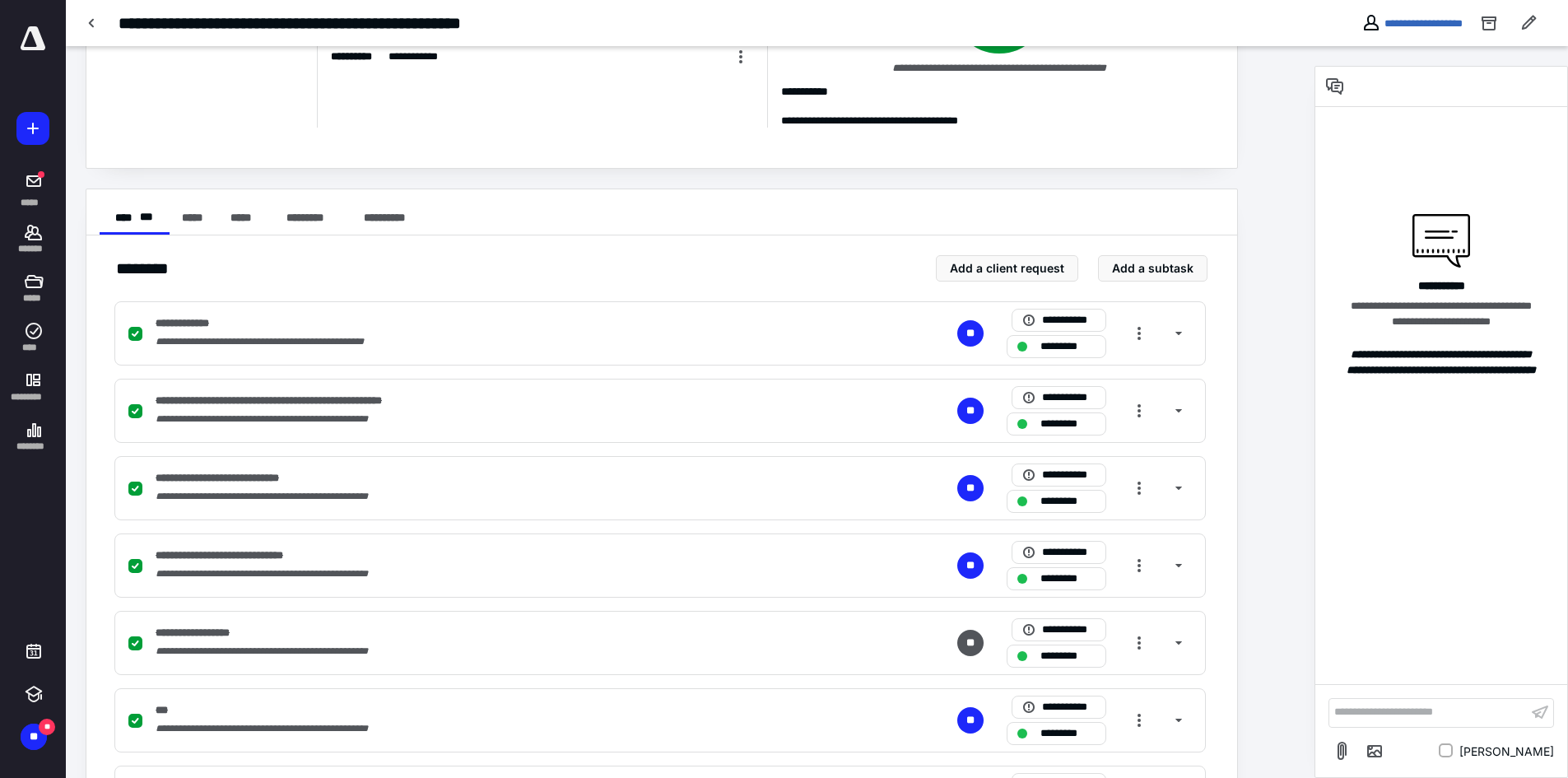 scroll, scrollTop: 10, scrollLeft: 0, axis: vertical 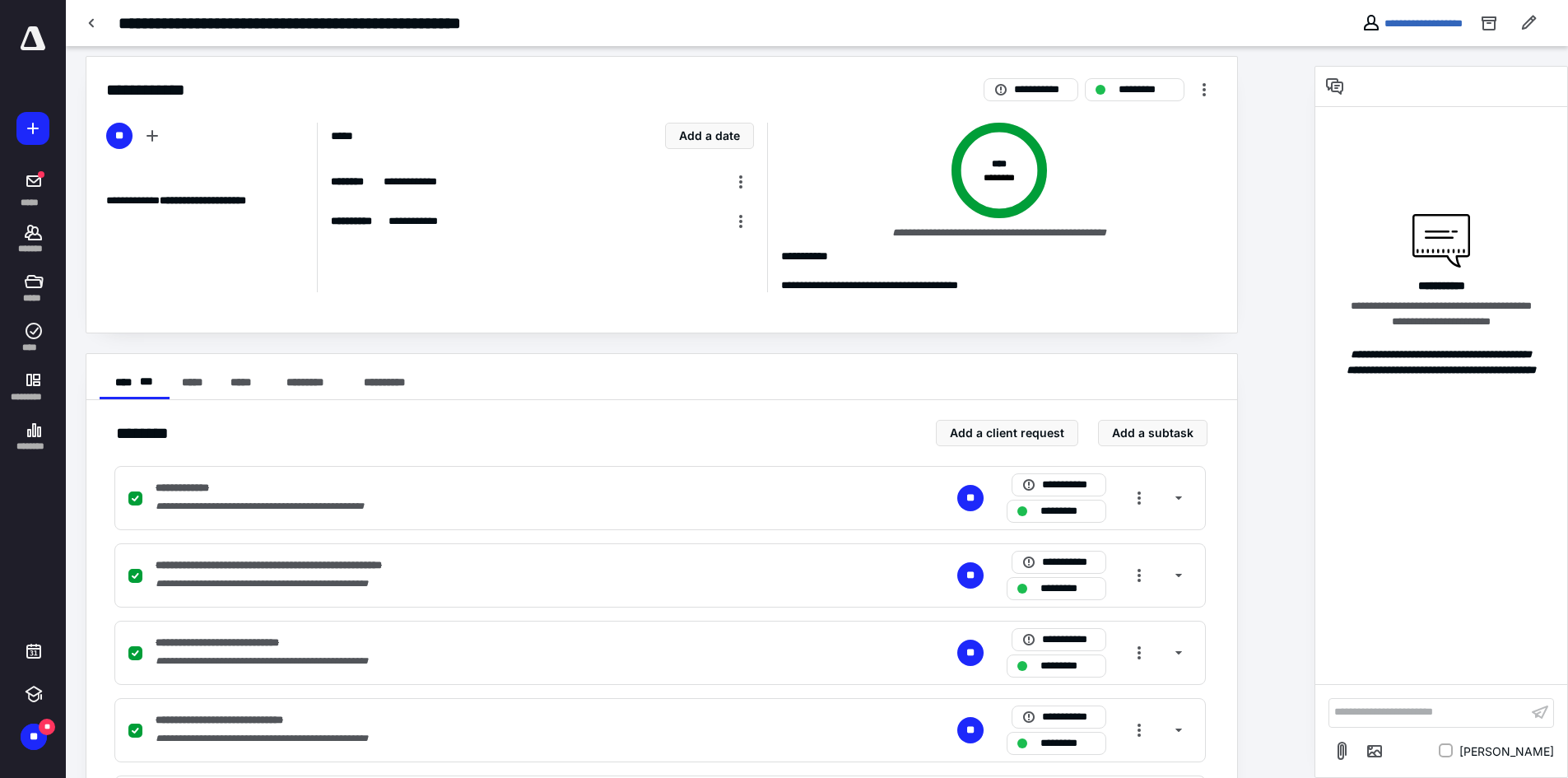 click at bounding box center [33, 39] 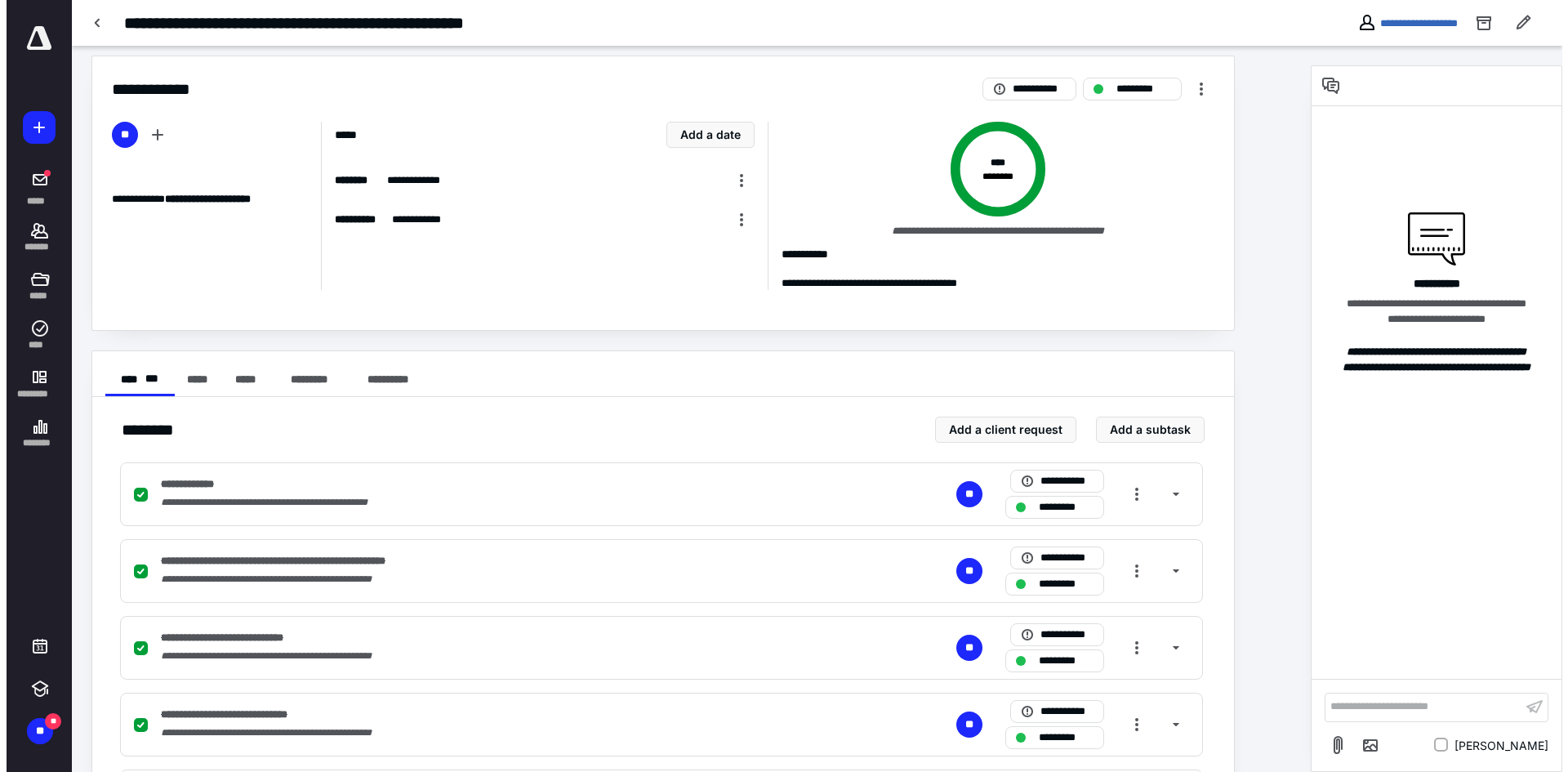 scroll, scrollTop: 0, scrollLeft: 0, axis: both 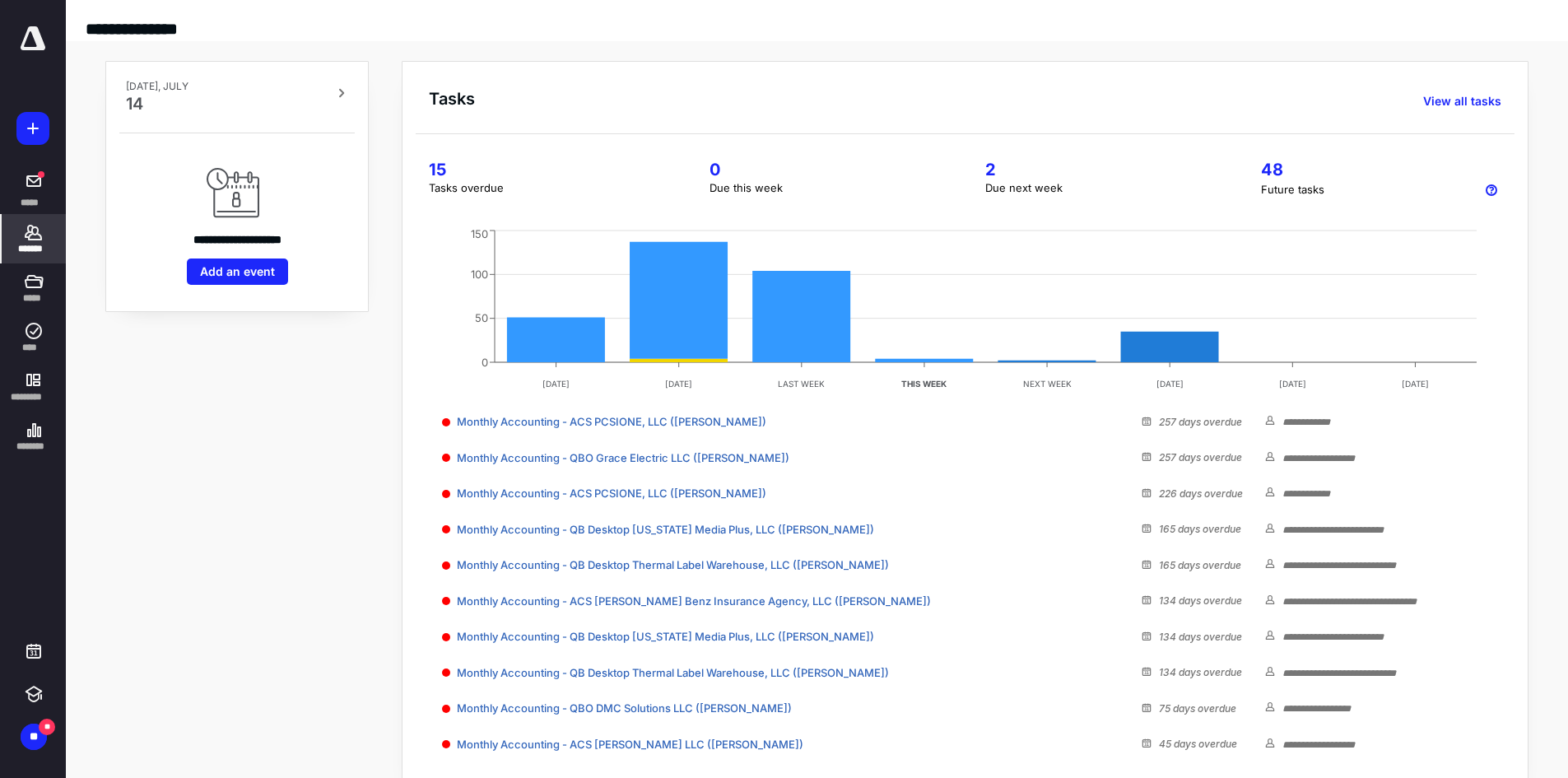 click on "*******" at bounding box center [34, 249] 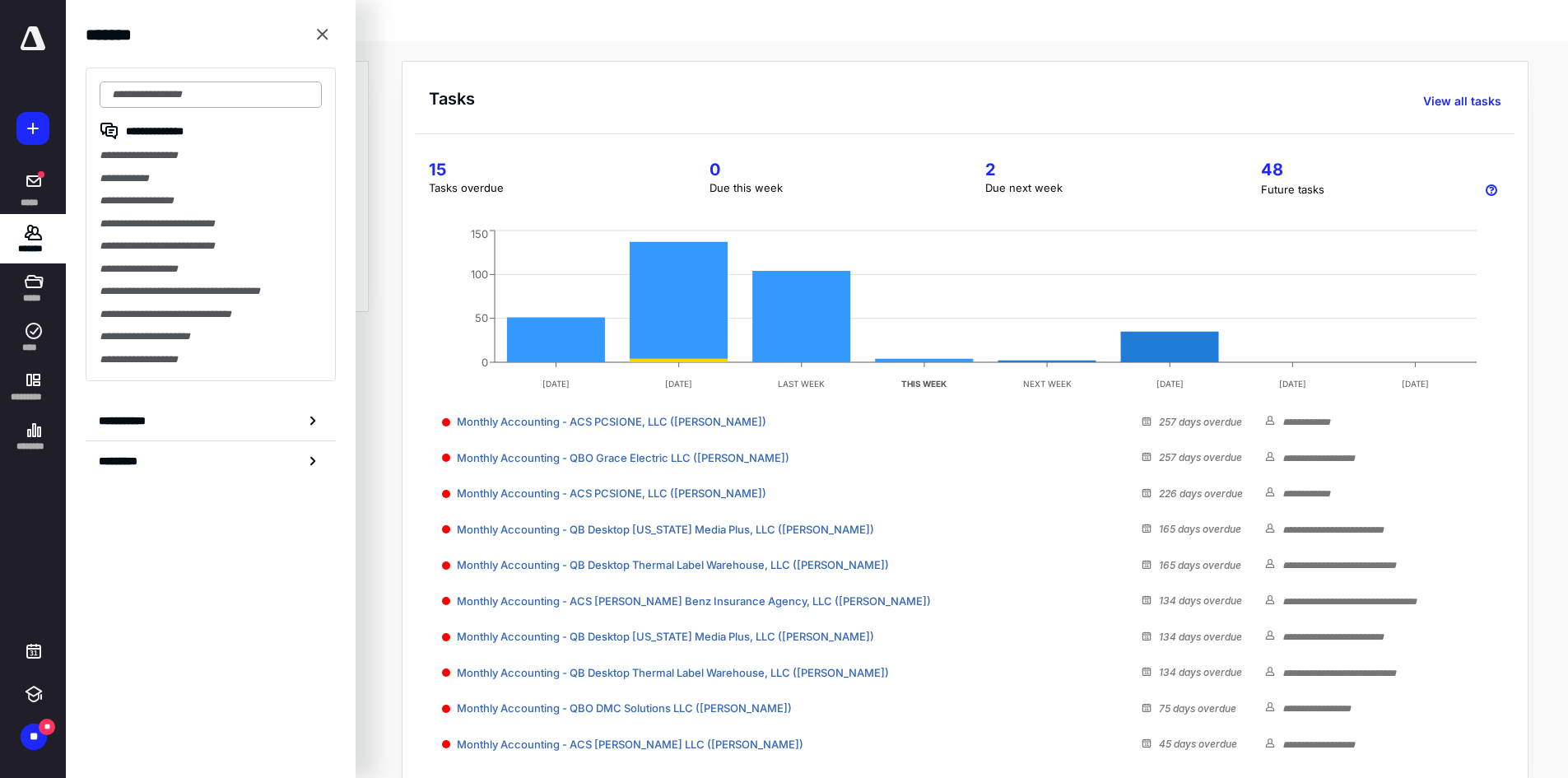 click at bounding box center (211, 95) 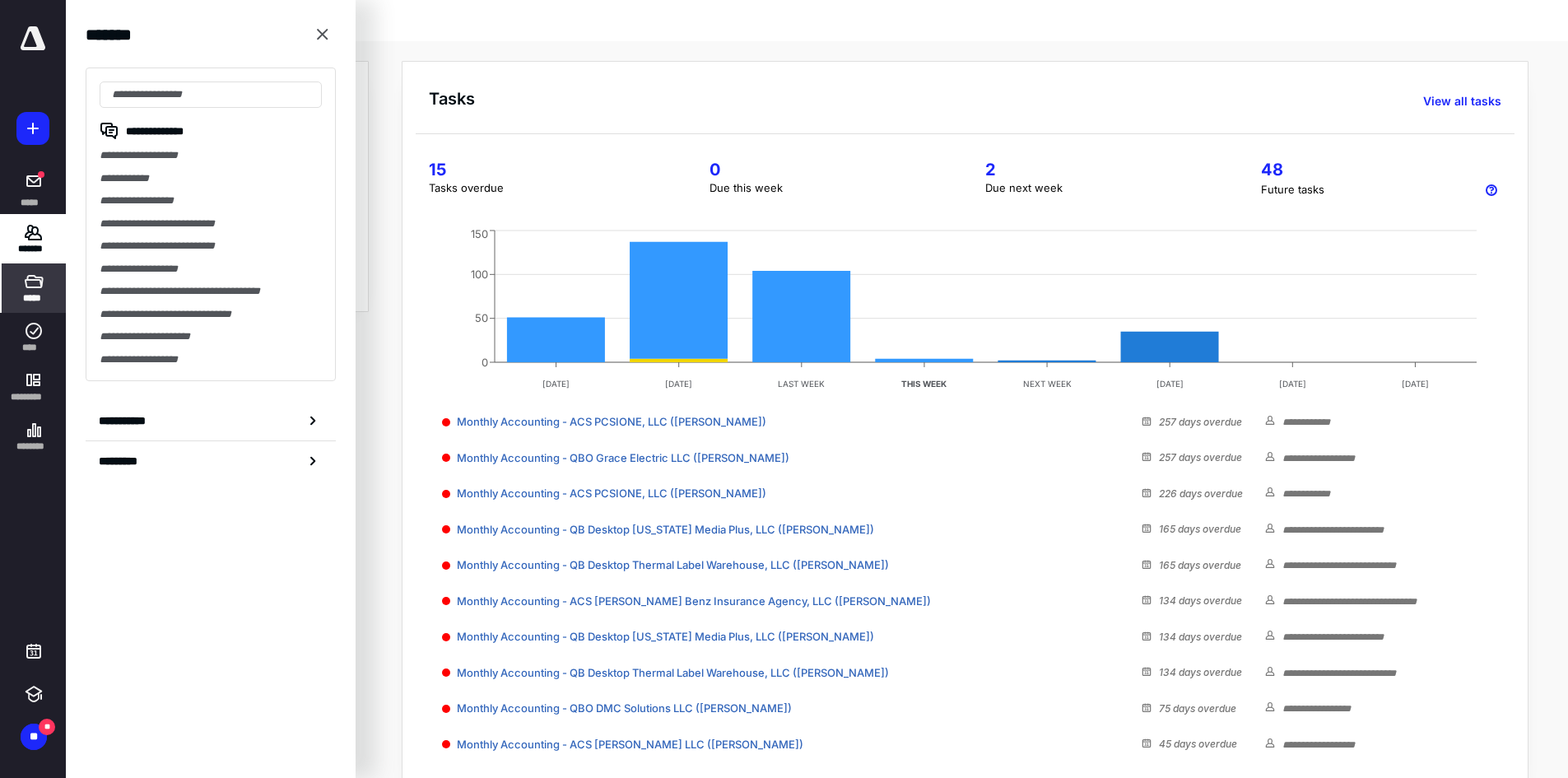 click 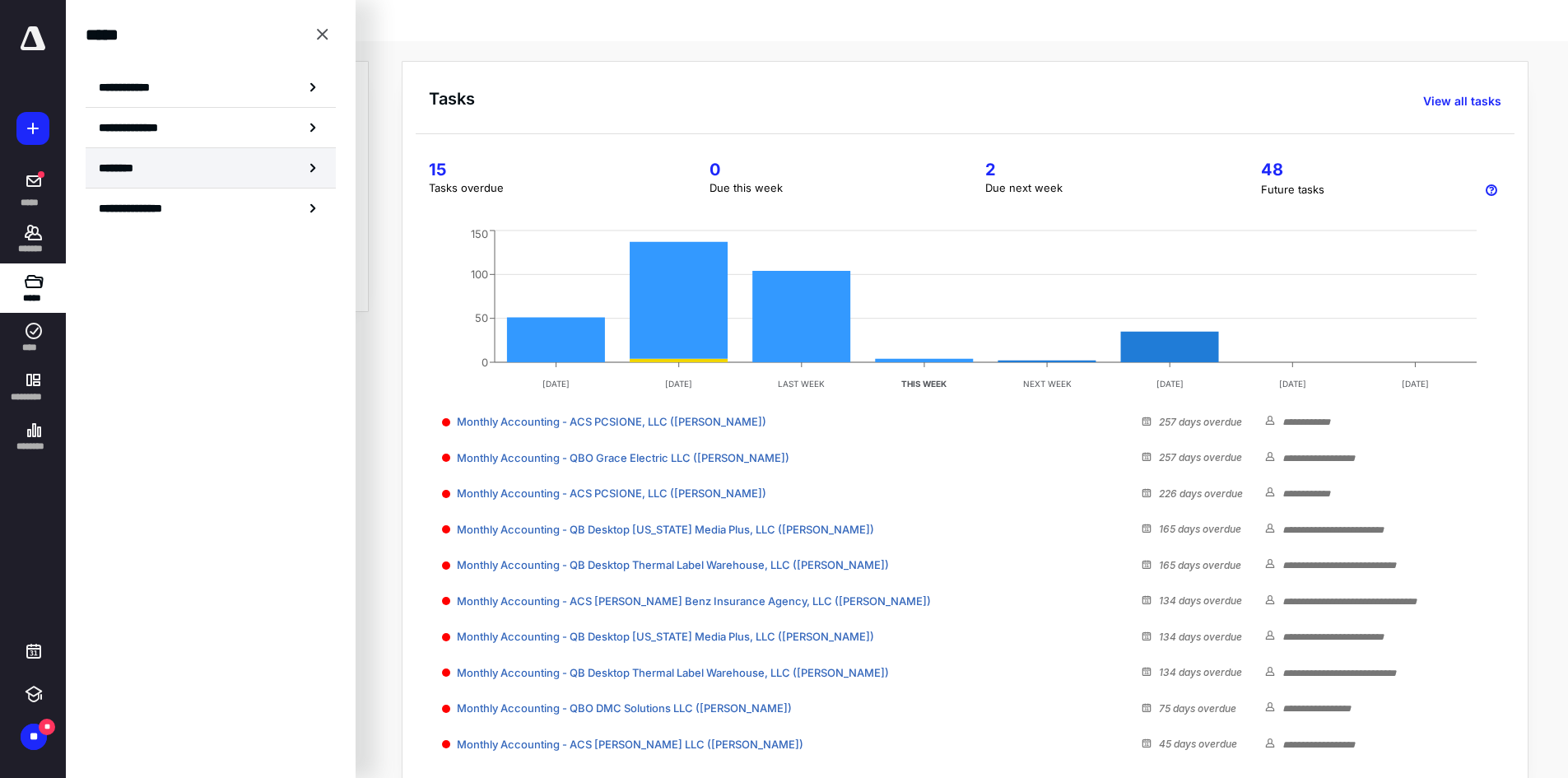 click on "********" at bounding box center (122, 168) 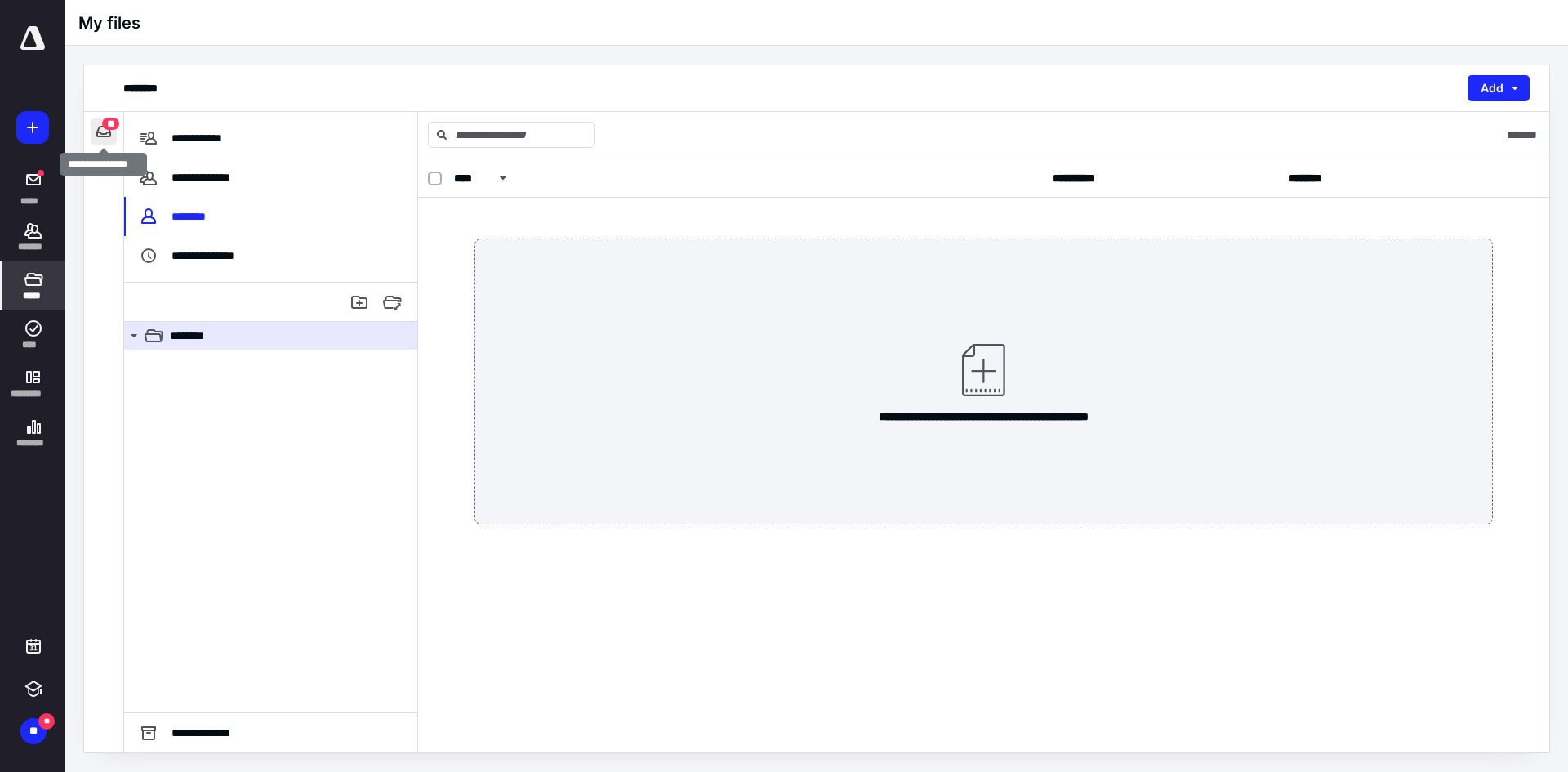 click at bounding box center [104, 132] 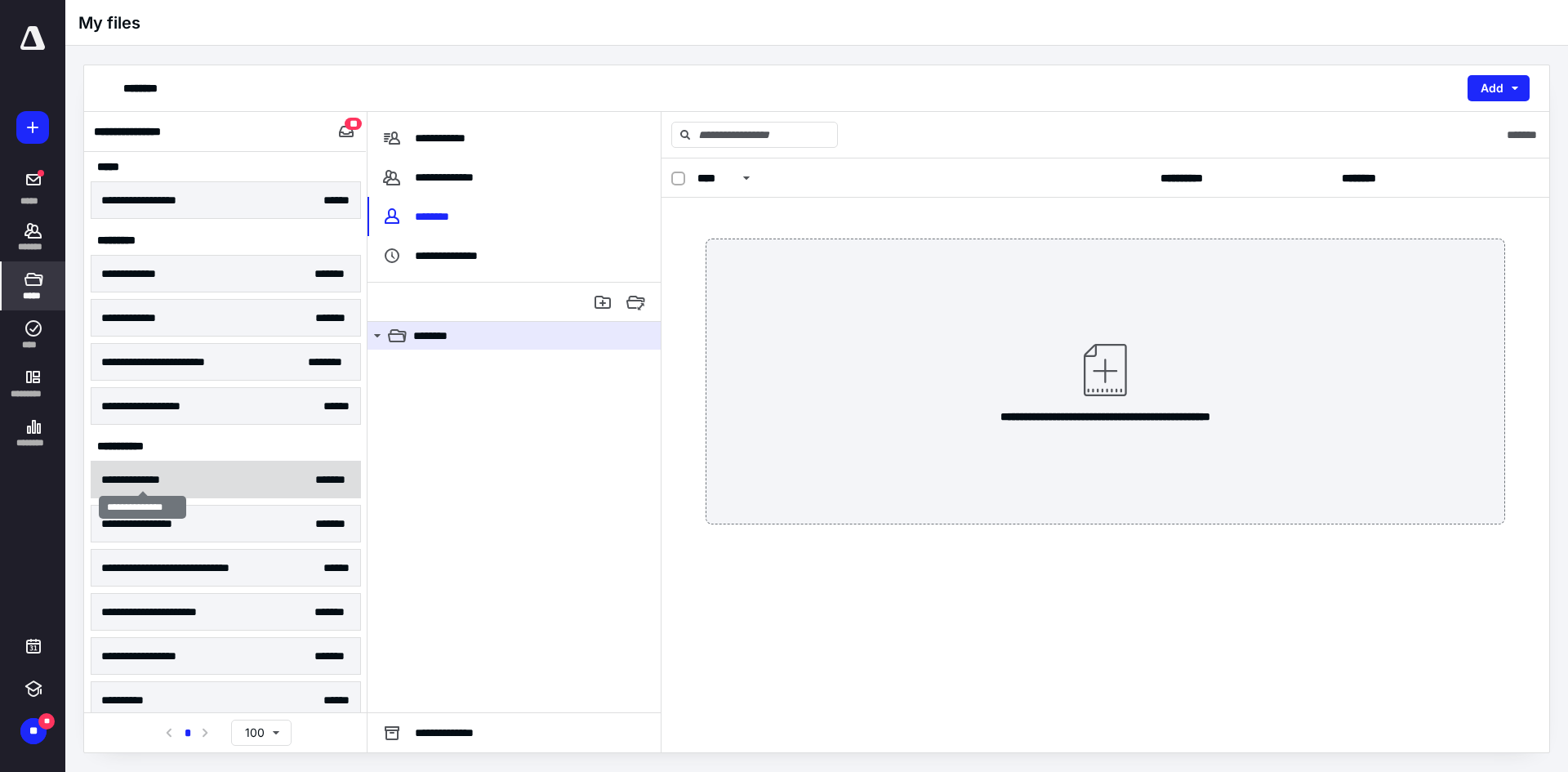 click on "**********" at bounding box center (142, 480) 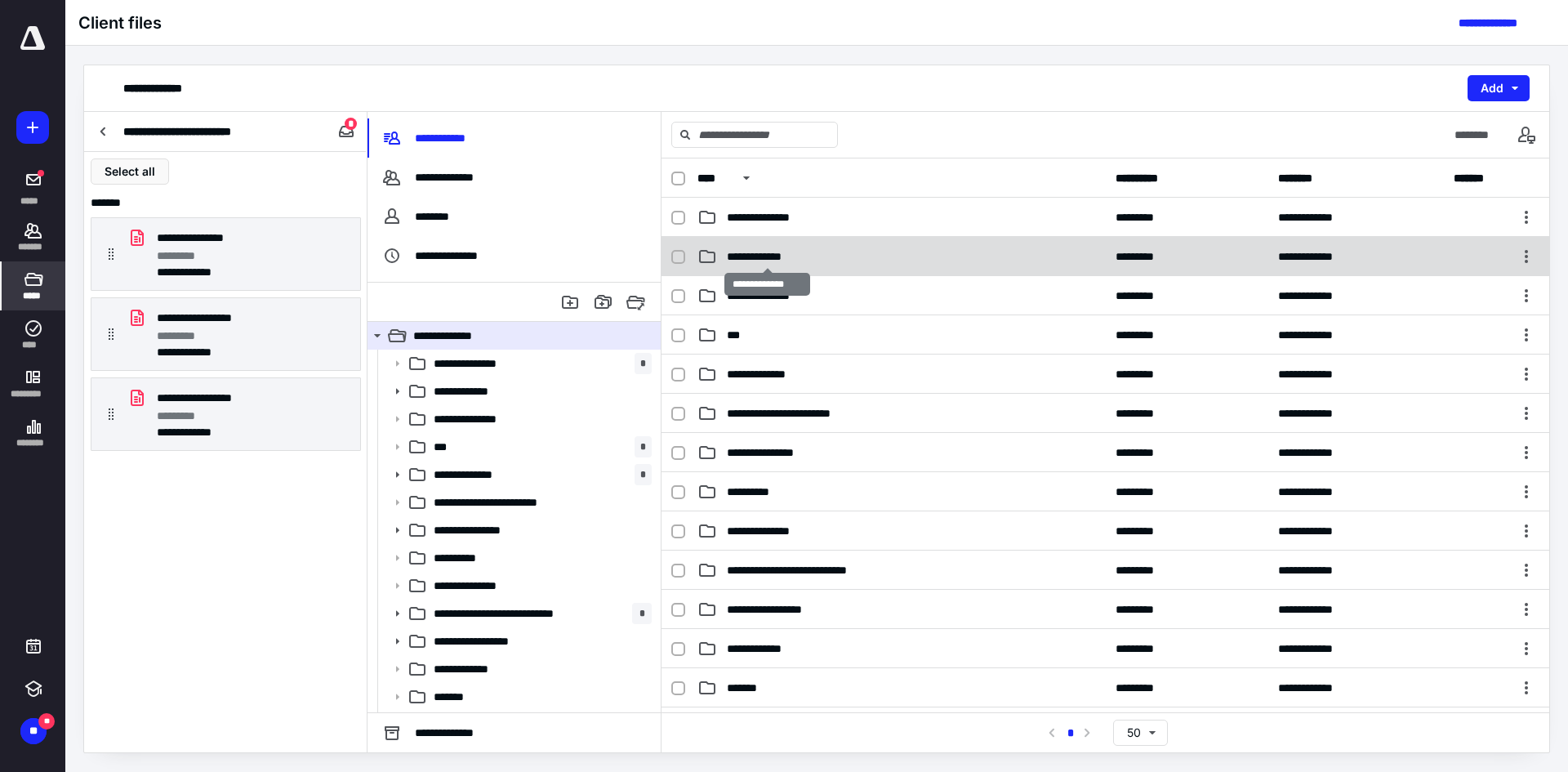 click on "**********" at bounding box center (767, 257) 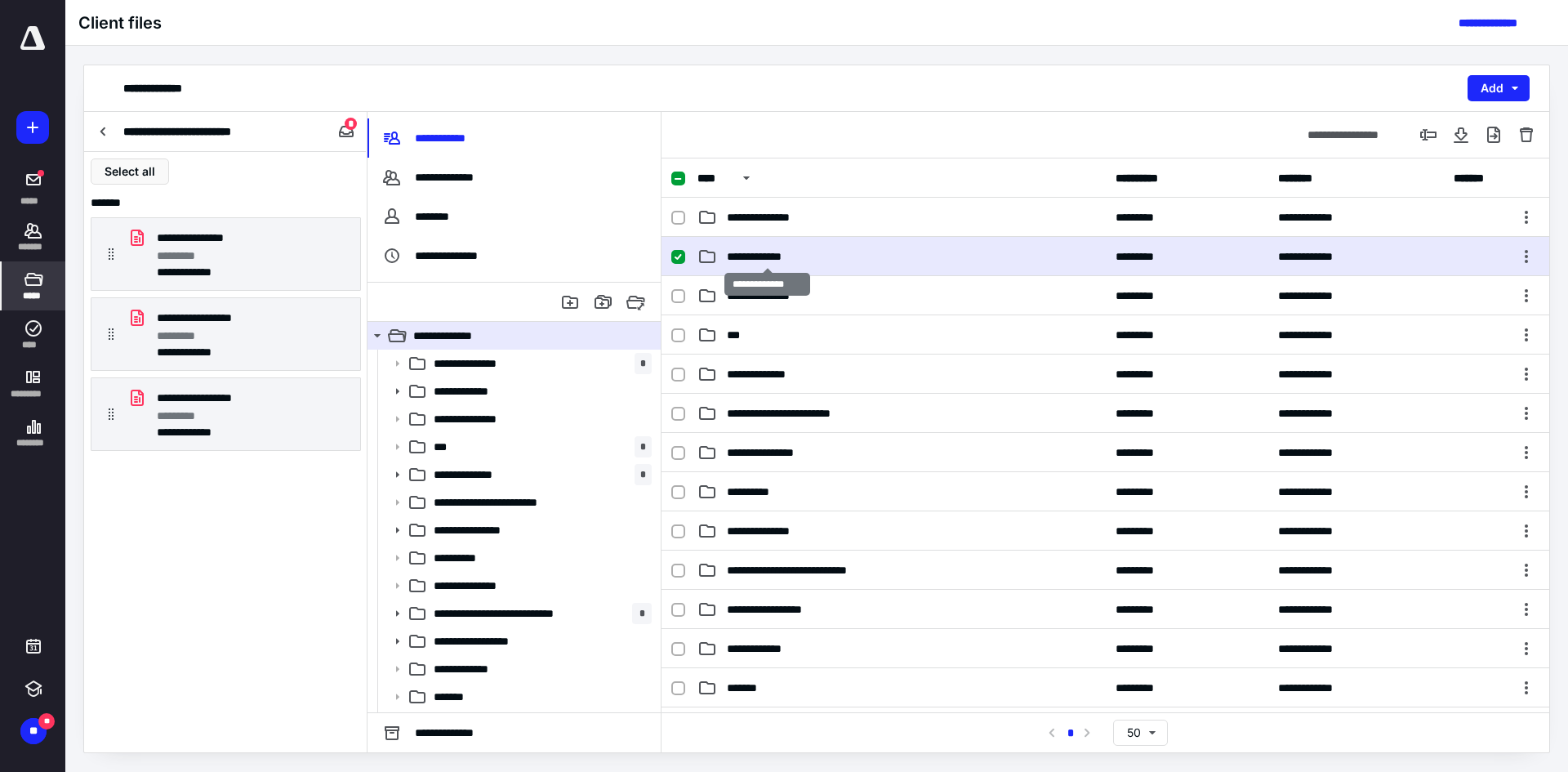 click on "**********" at bounding box center (767, 257) 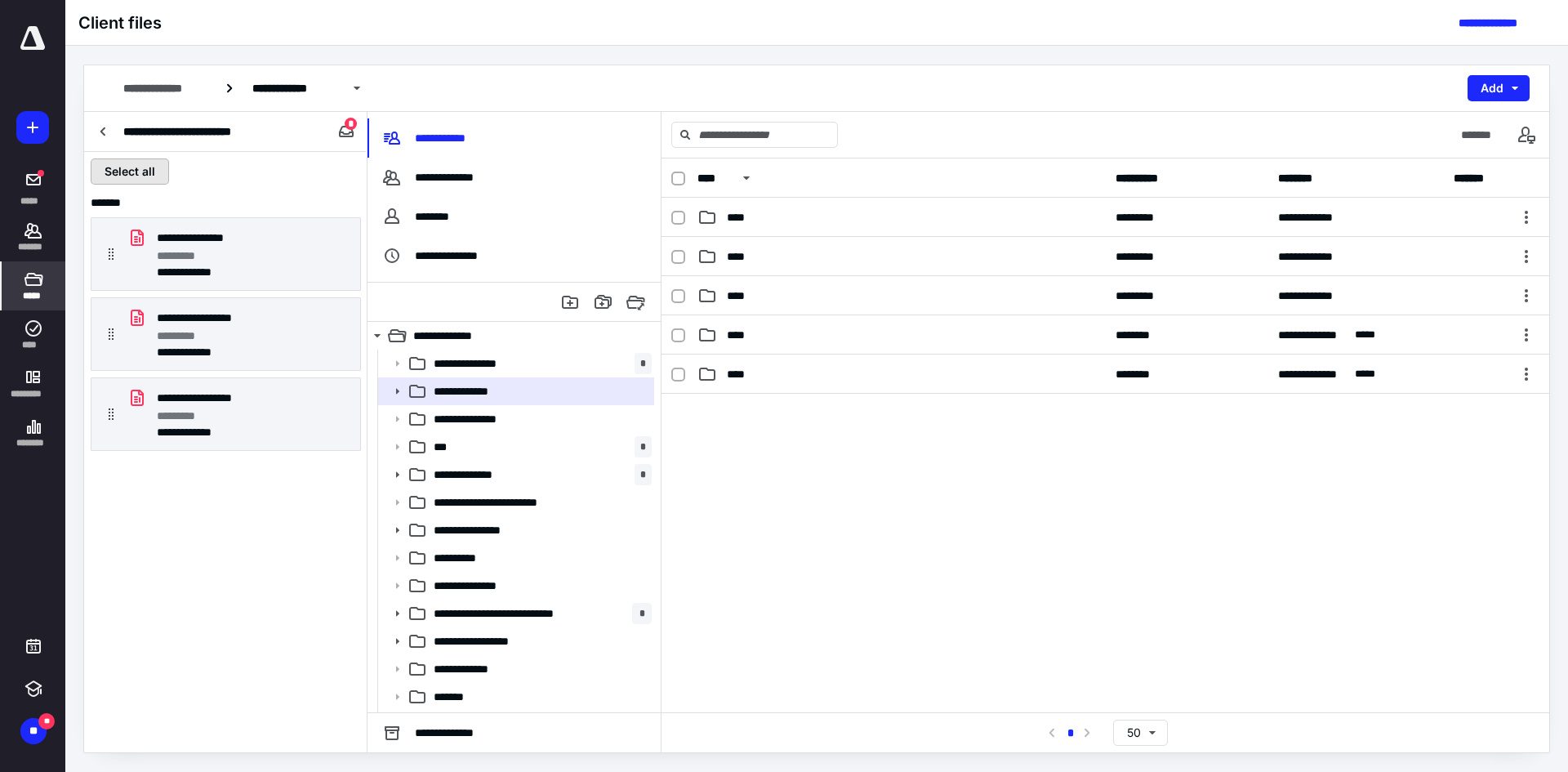 click on "Select all" at bounding box center (130, 172) 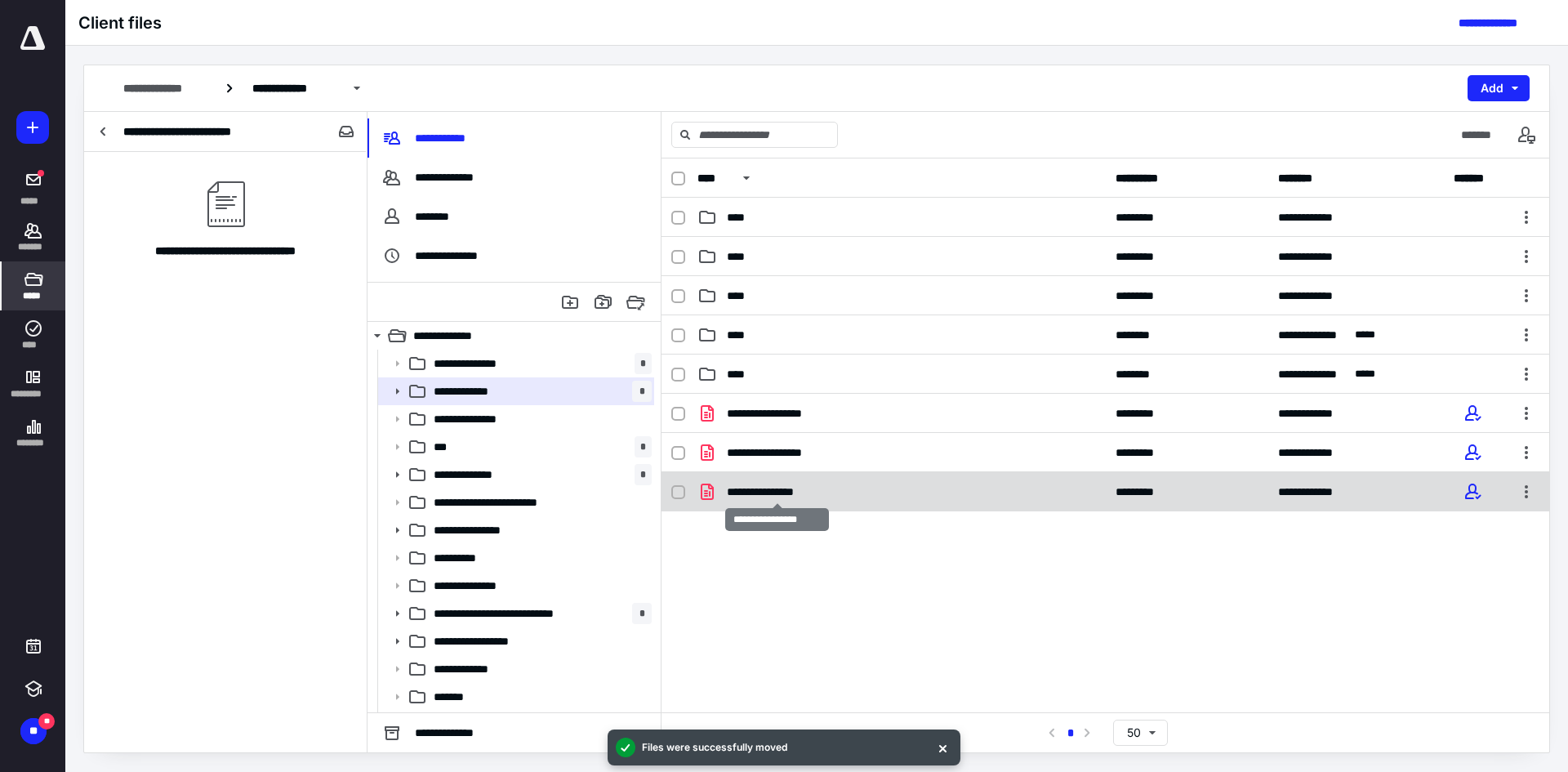 click on "**********" at bounding box center [777, 492] 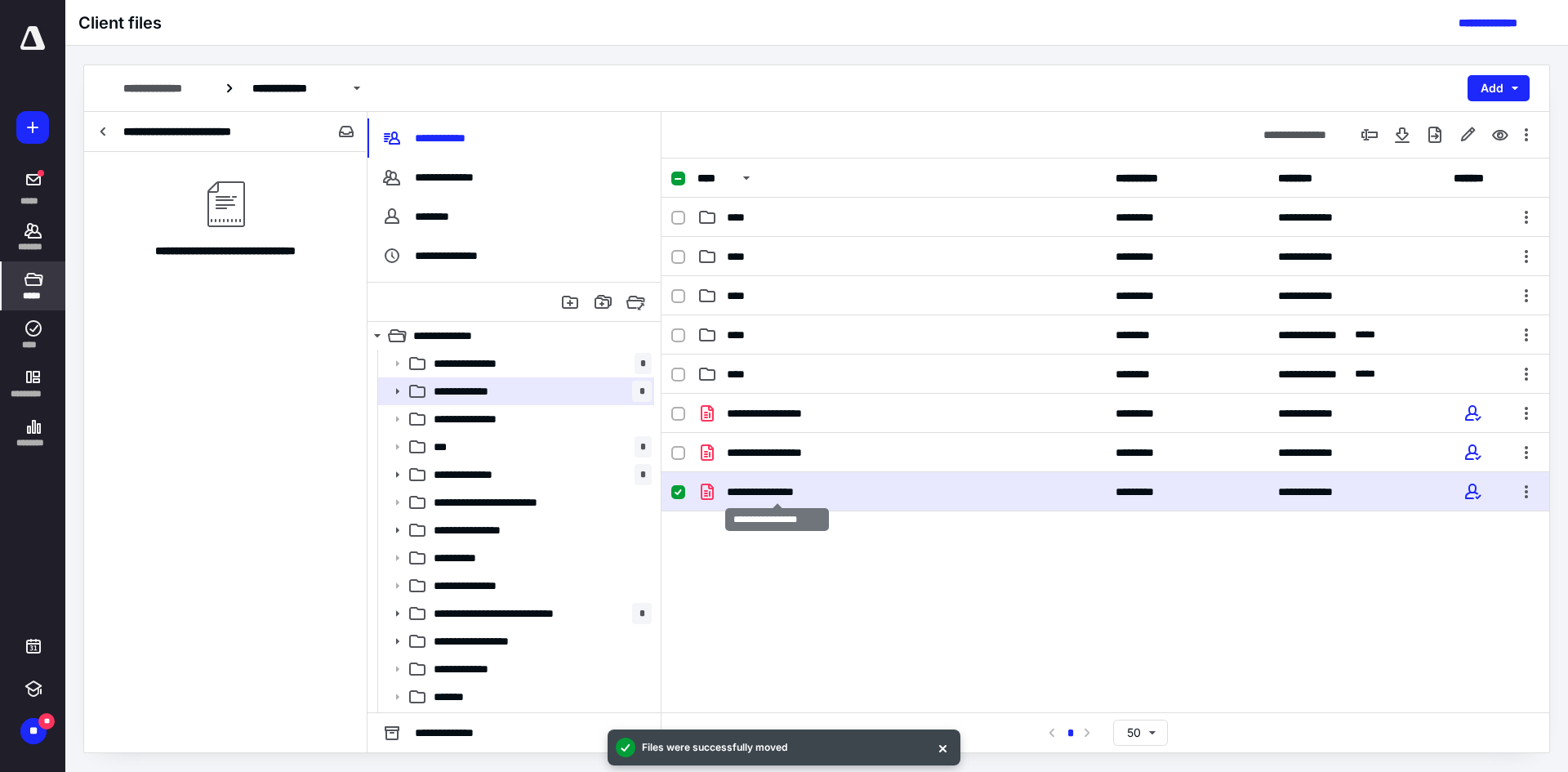 click on "**********" at bounding box center (777, 492) 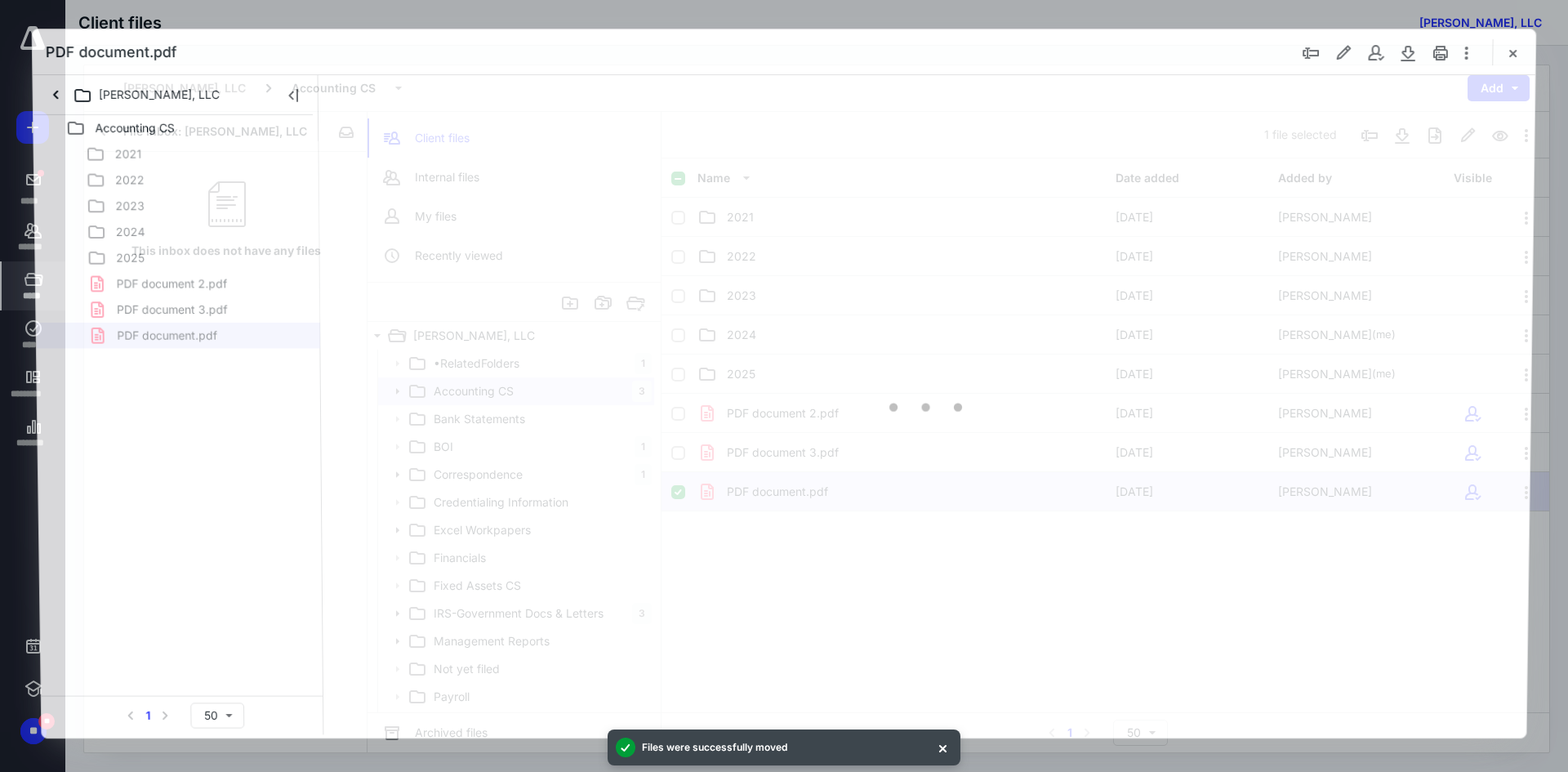 scroll, scrollTop: 0, scrollLeft: 0, axis: both 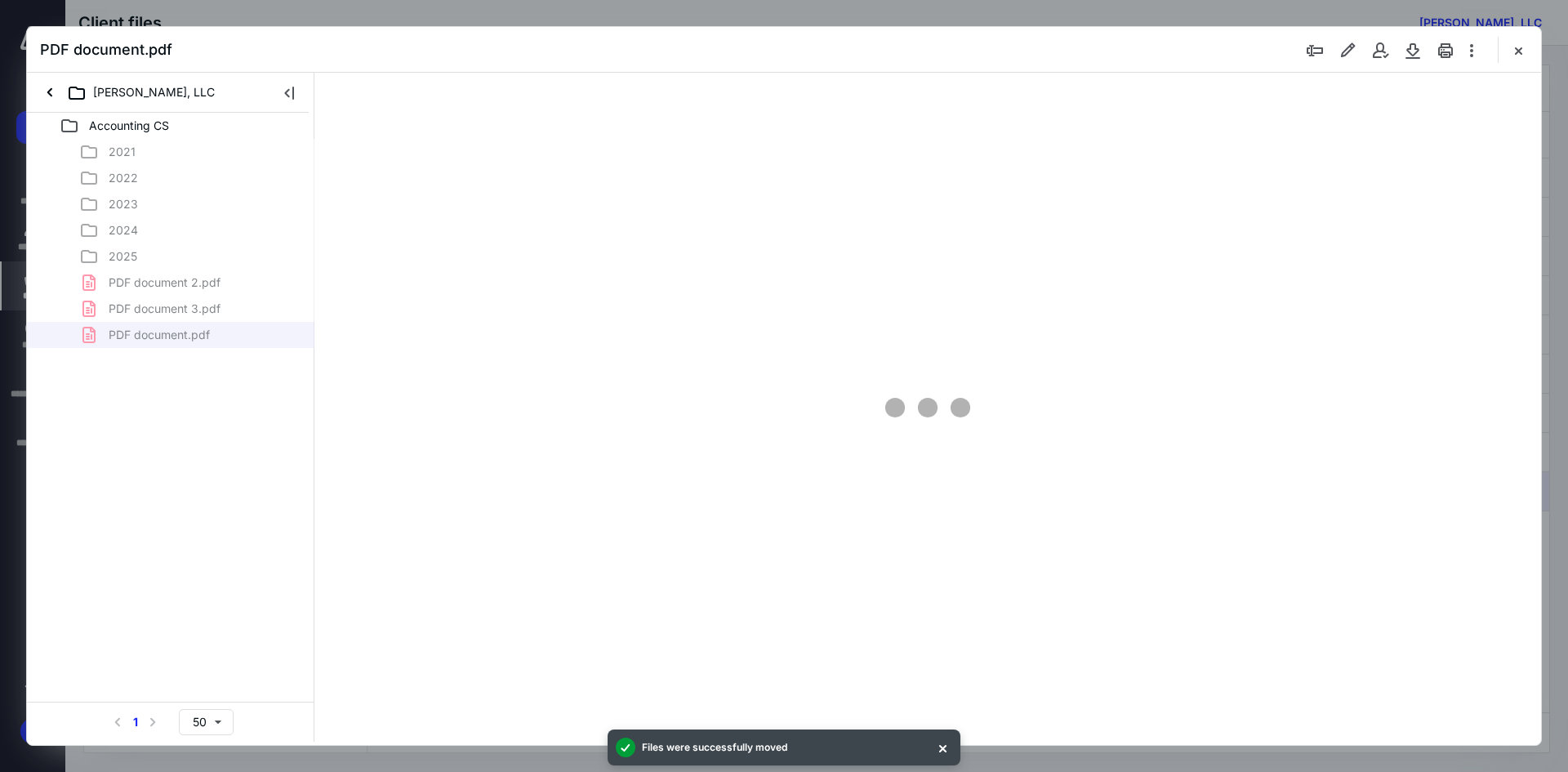 type on "241" 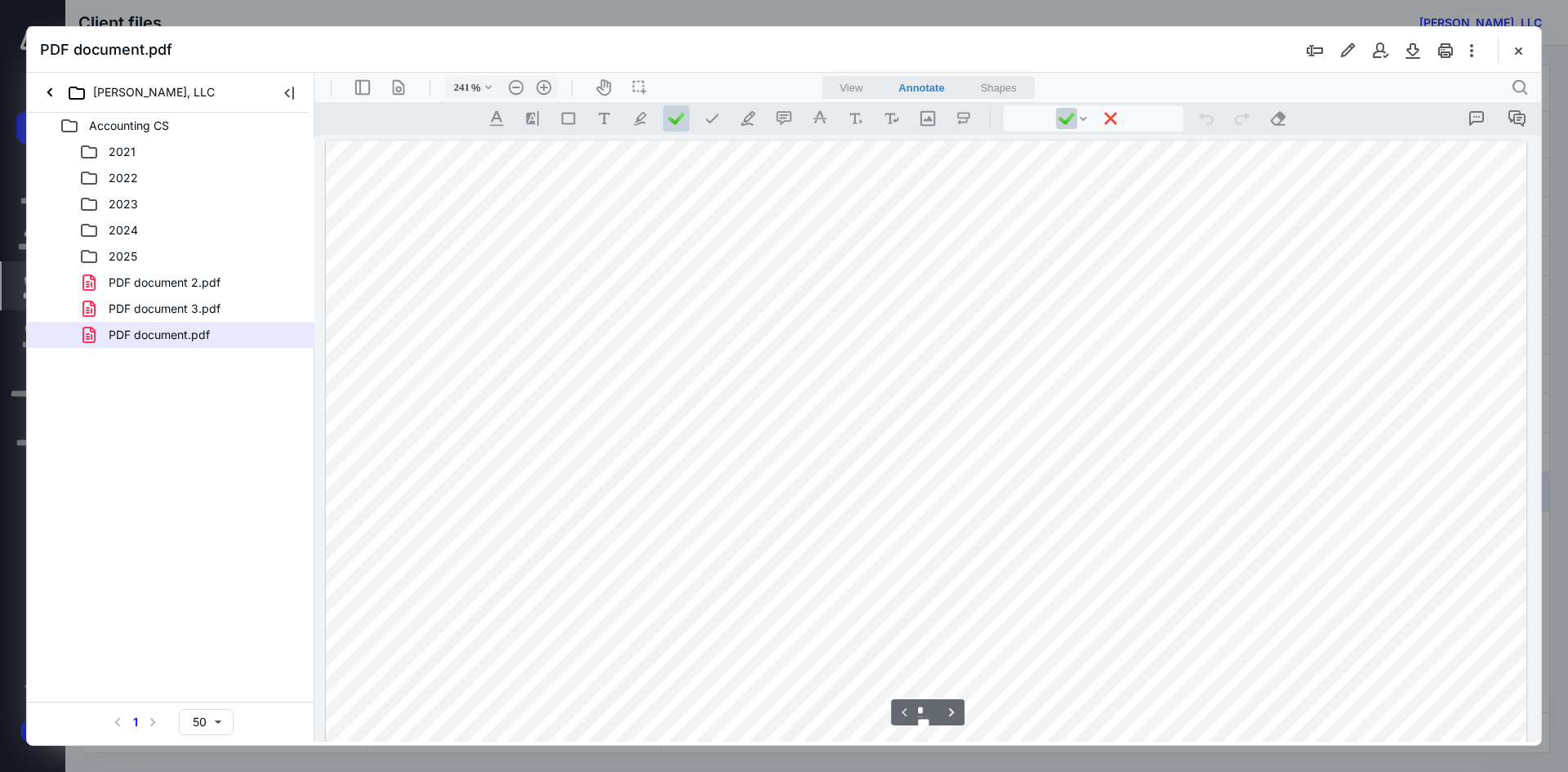 scroll, scrollTop: 0, scrollLeft: 0, axis: both 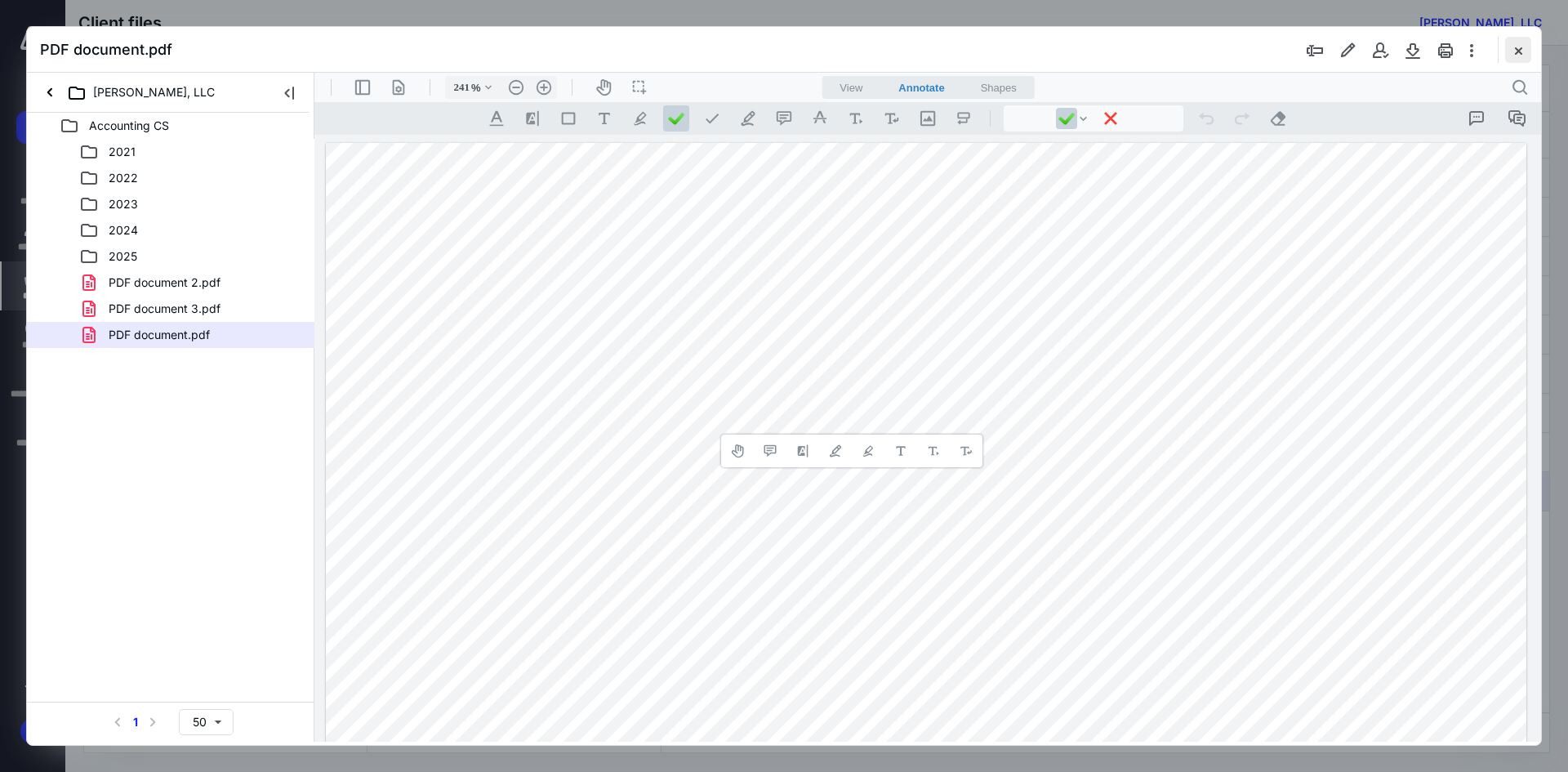 click at bounding box center [1518, 50] 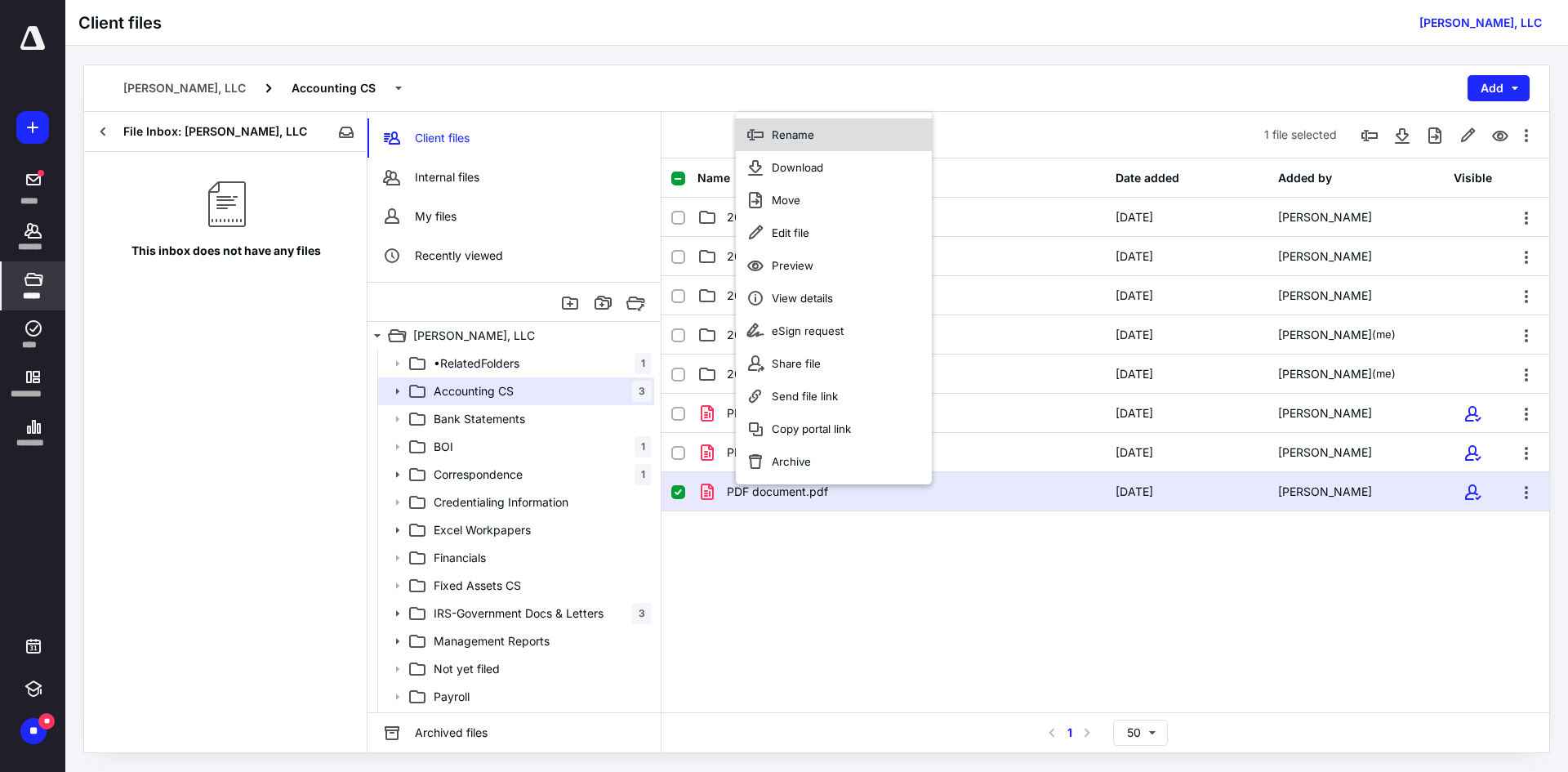 click on "Rename" at bounding box center [793, 135] 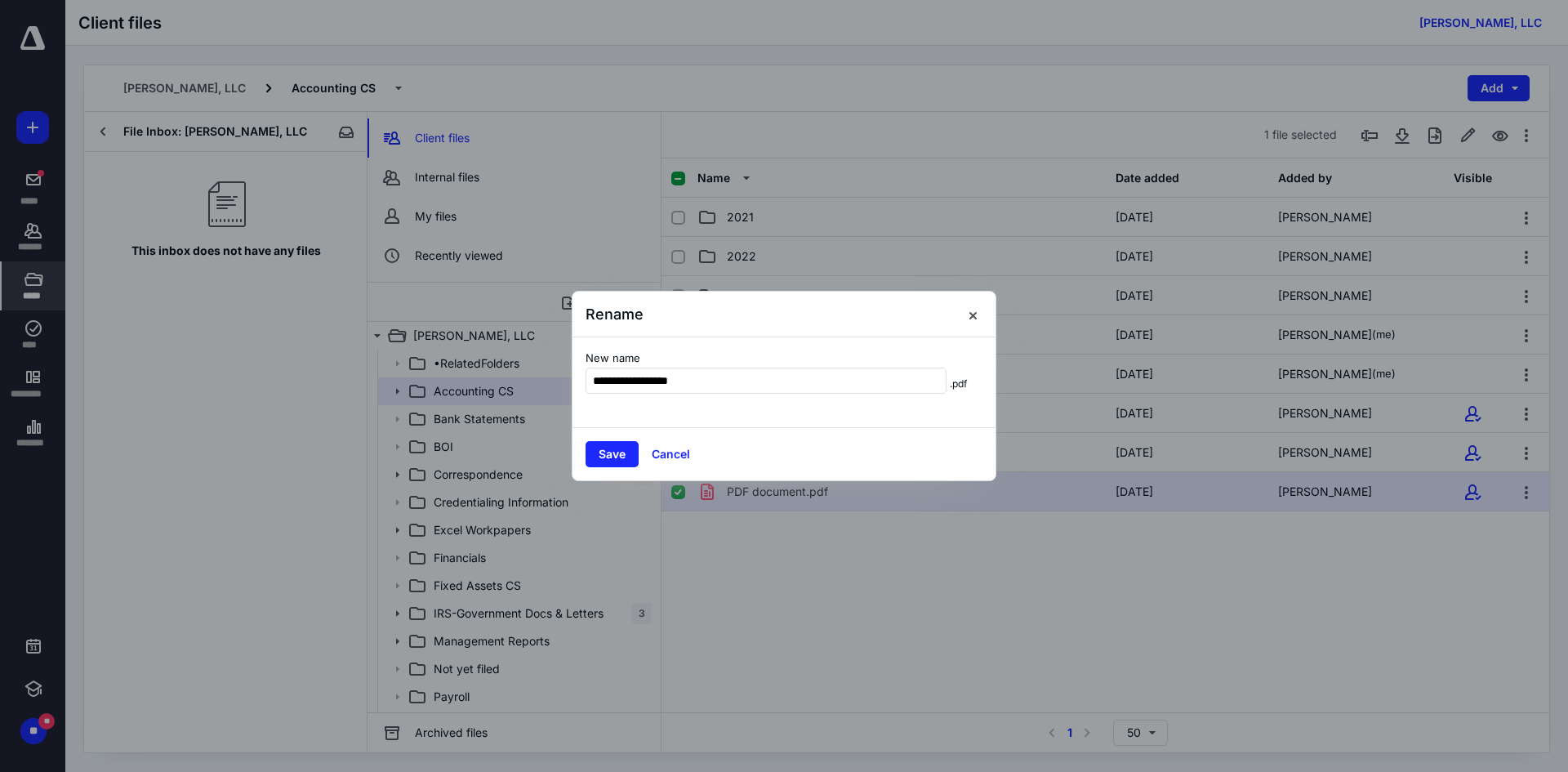 type on "**********" 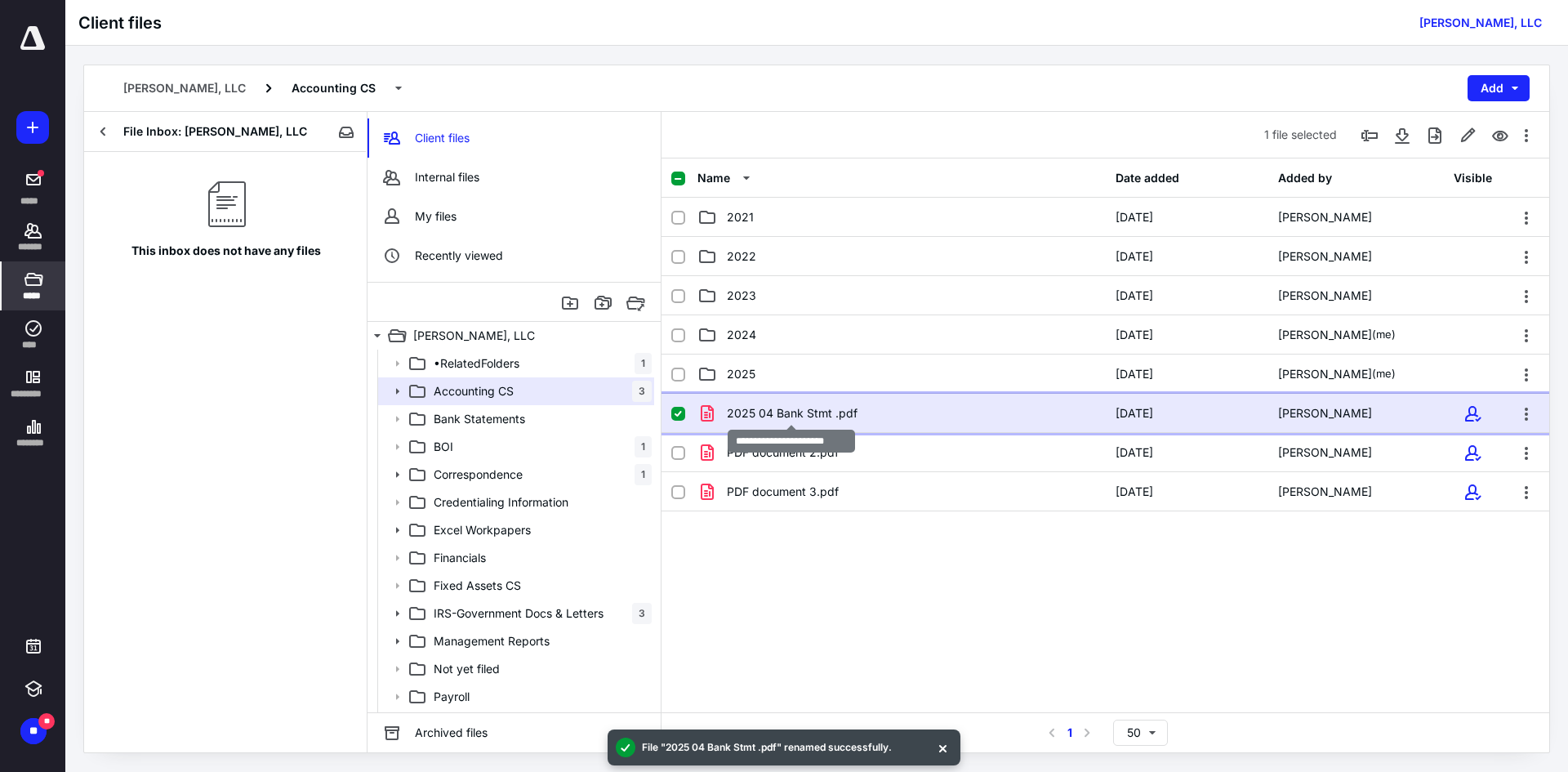 click on "2025 04 Bank Stmt .pdf" at bounding box center [792, 413] 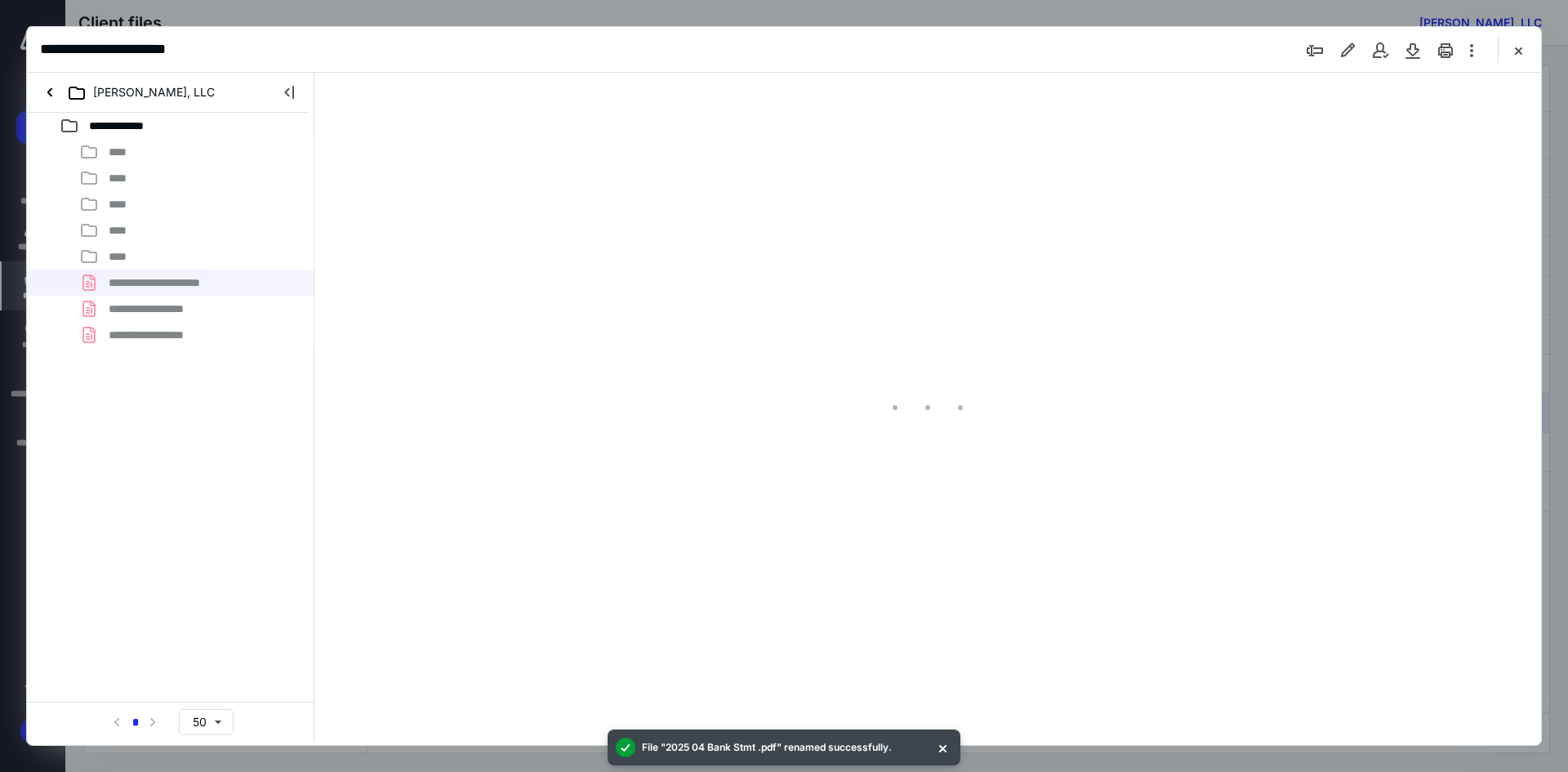 scroll, scrollTop: 0, scrollLeft: 0, axis: both 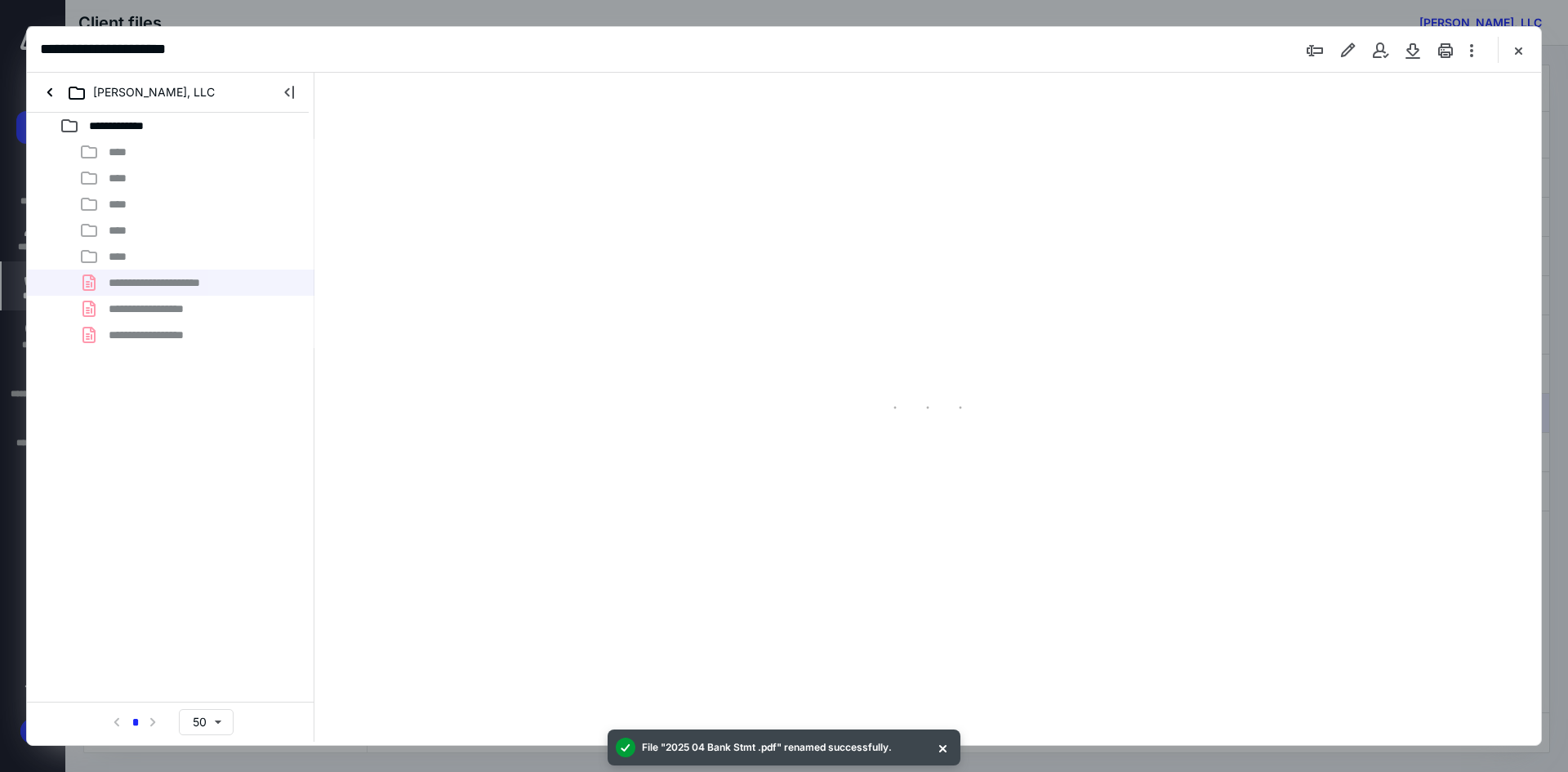 type on "241" 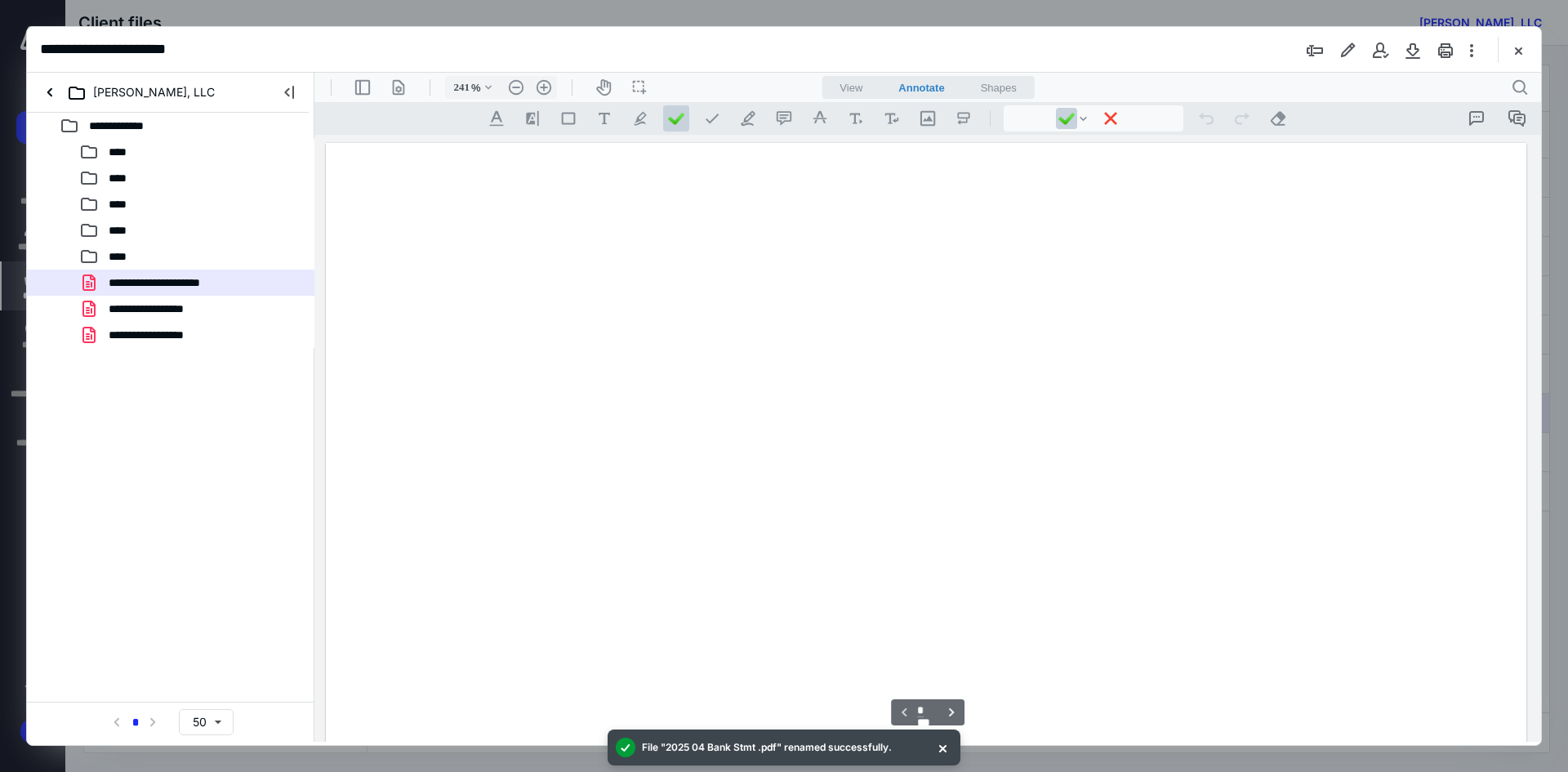 scroll, scrollTop: 70, scrollLeft: 0, axis: vertical 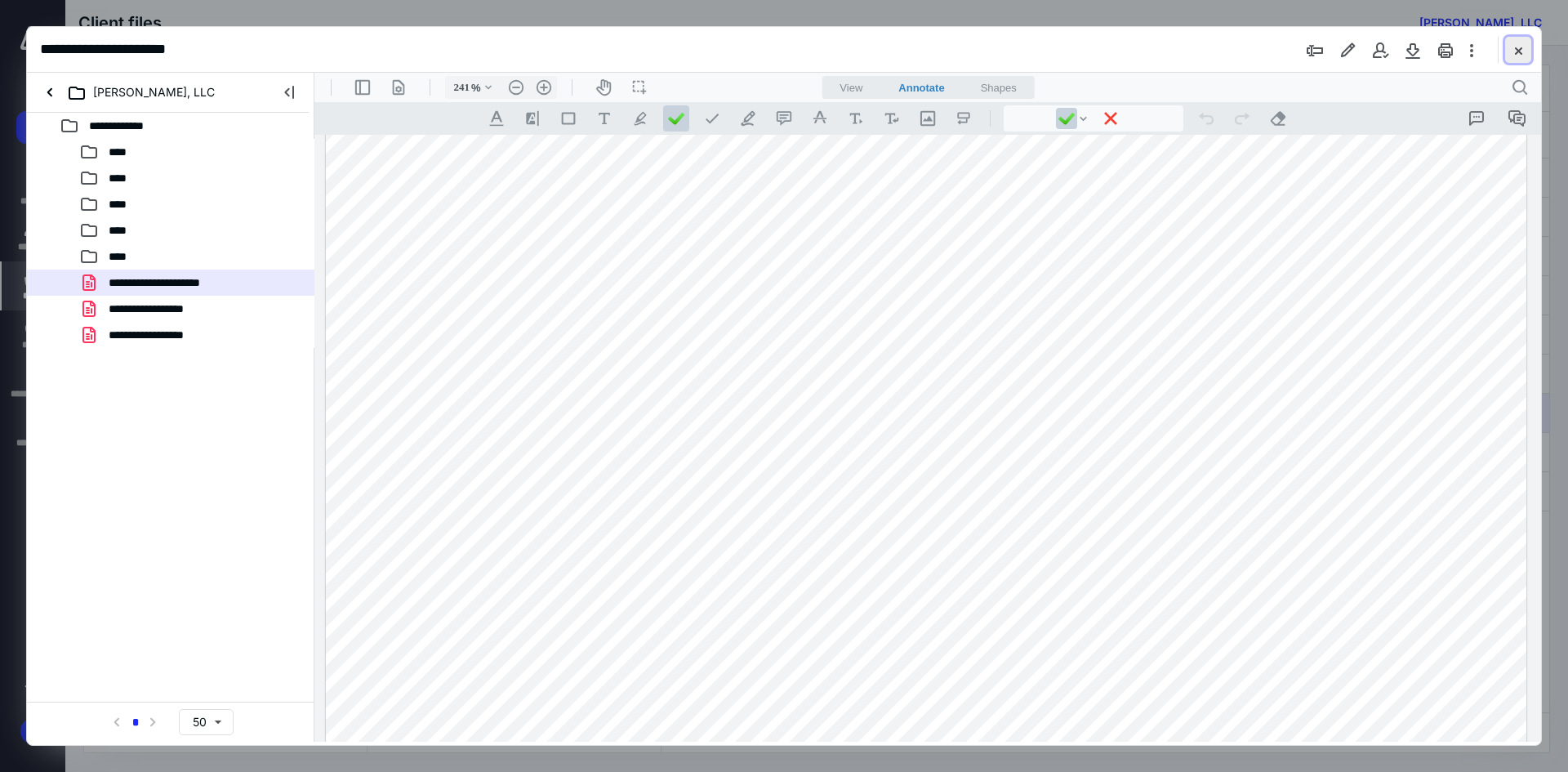 click at bounding box center (1518, 50) 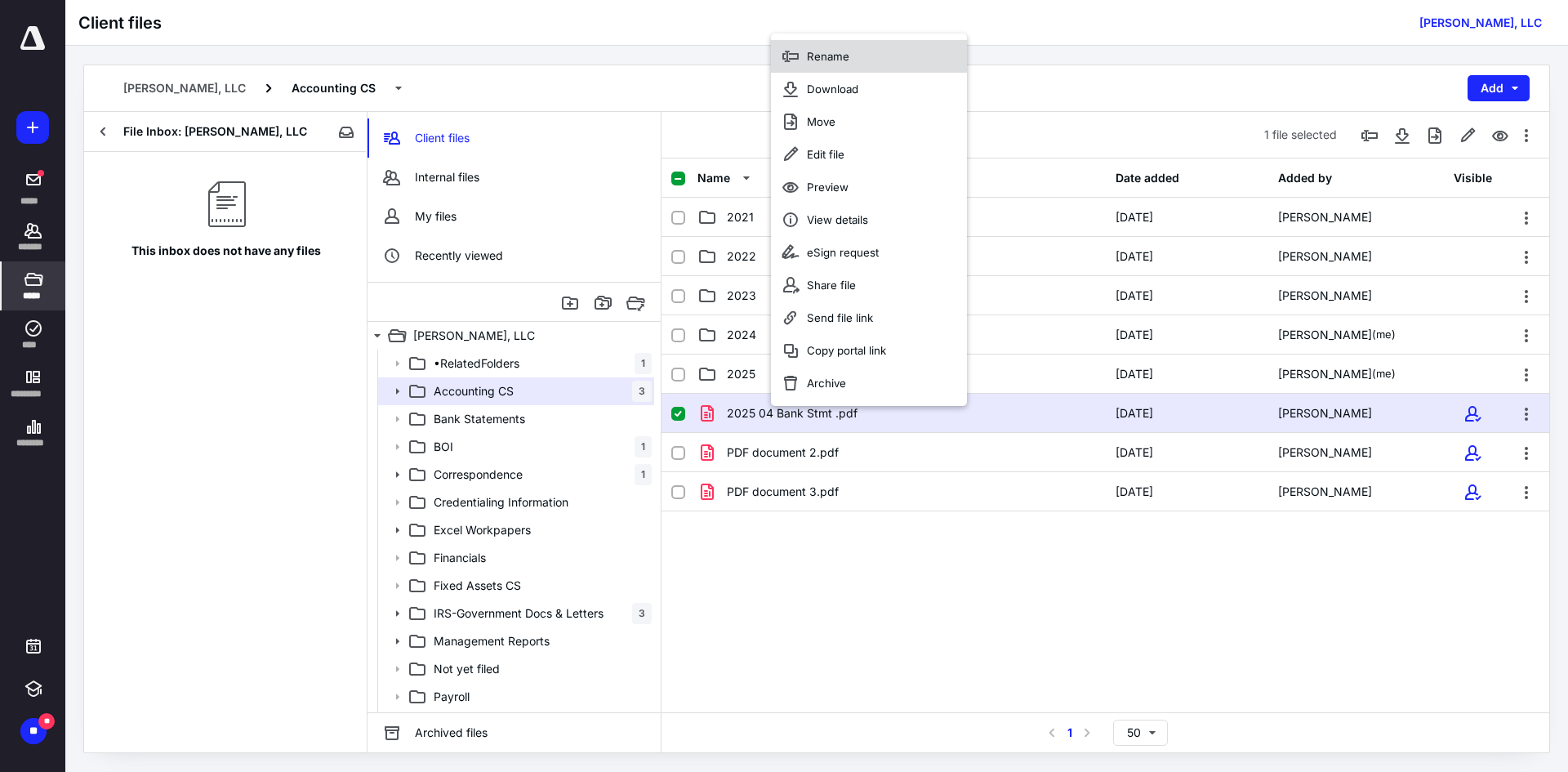click on "Rename" at bounding box center (828, 56) 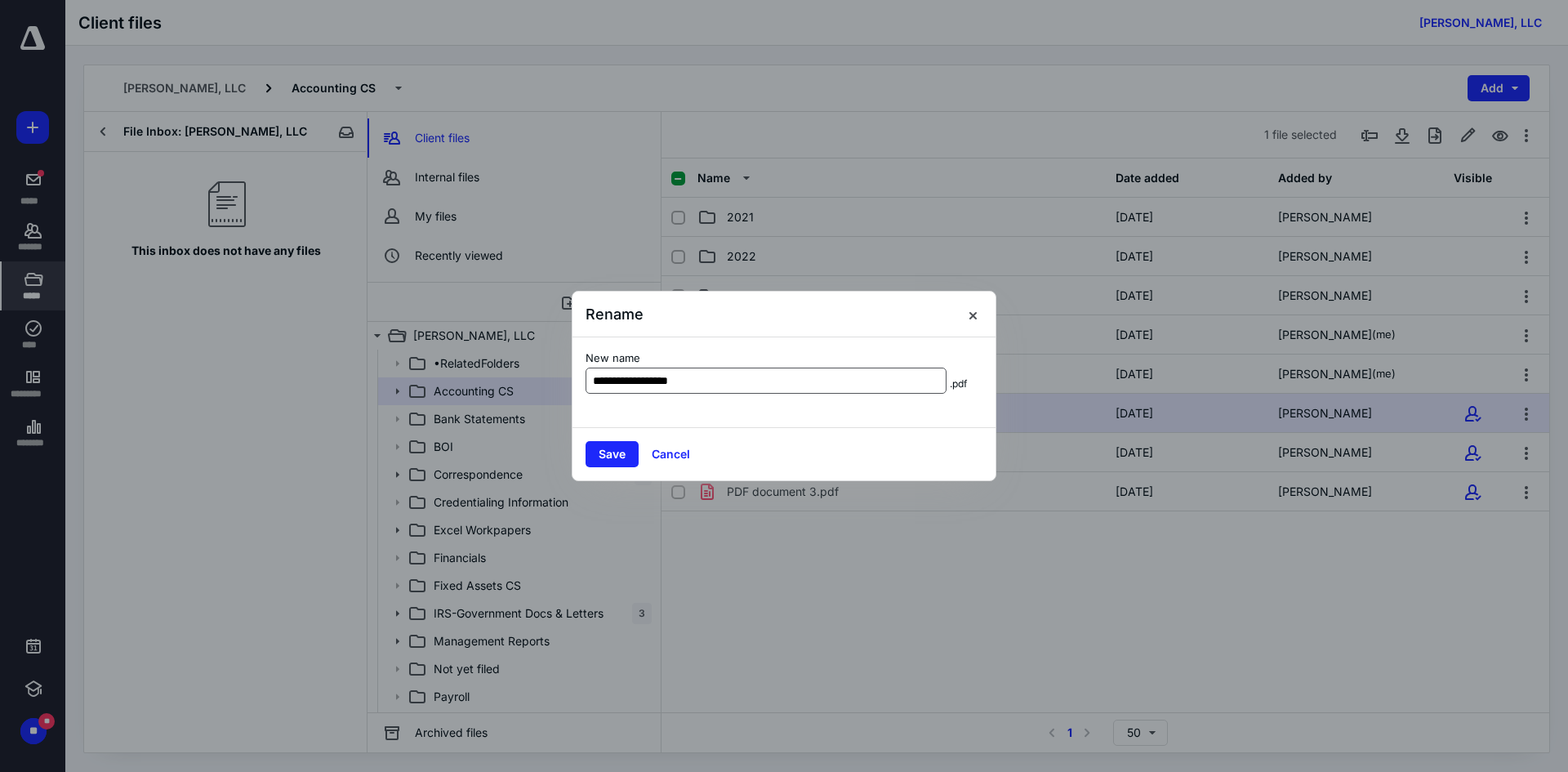 click on "**********" at bounding box center [766, 381] 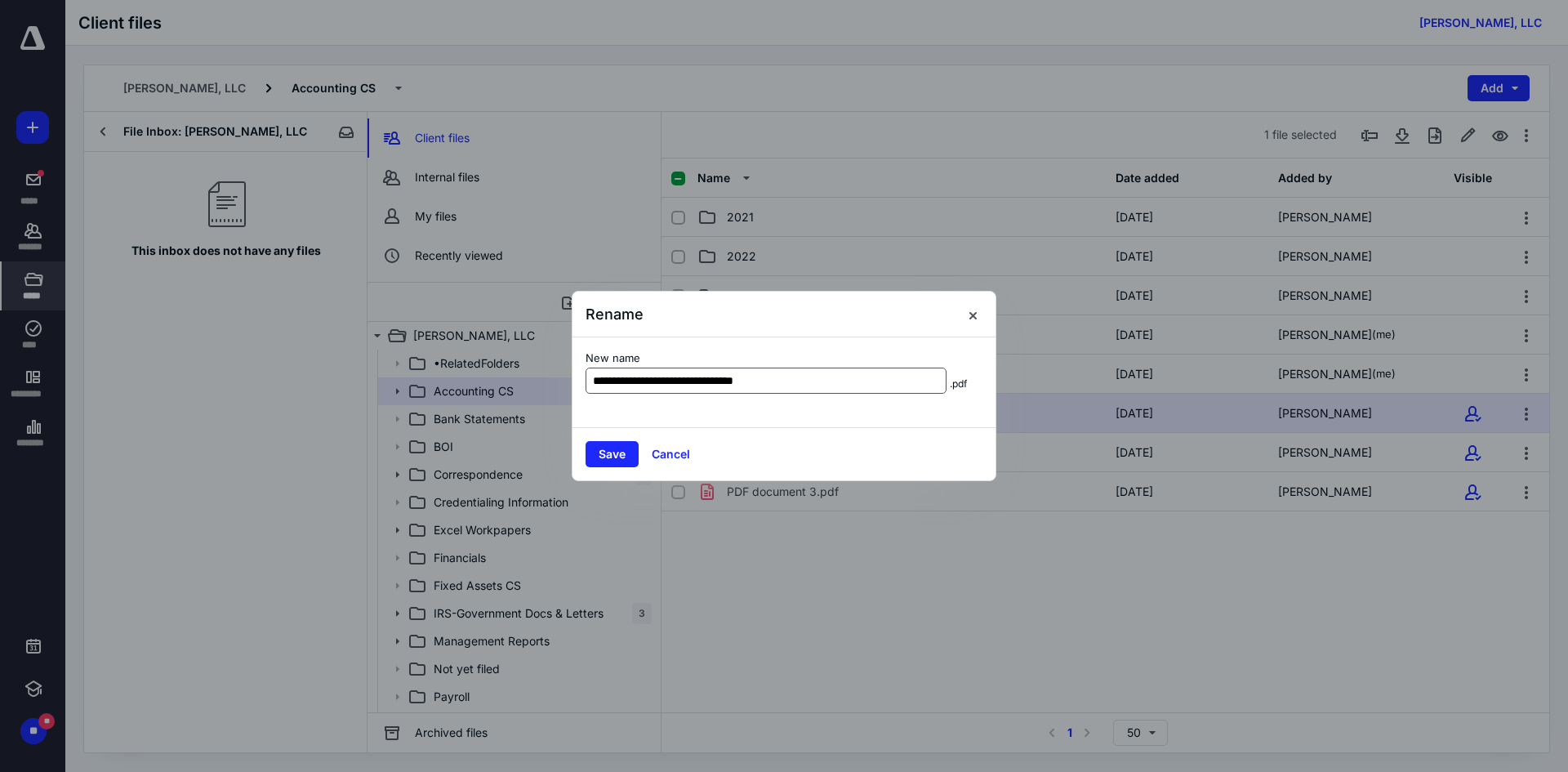 type on "**********" 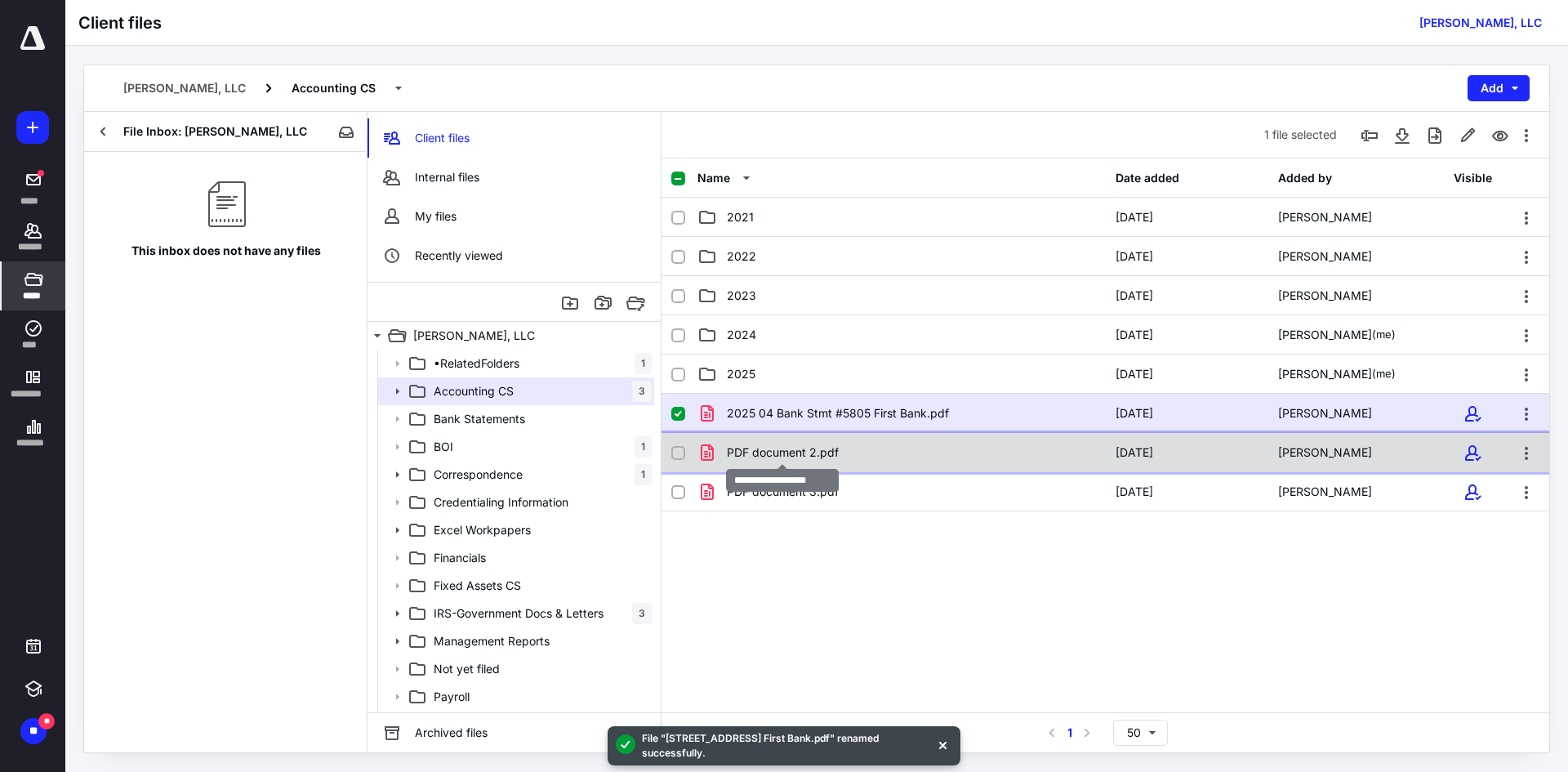 click on "PDF document 2.pdf" at bounding box center [782, 453] 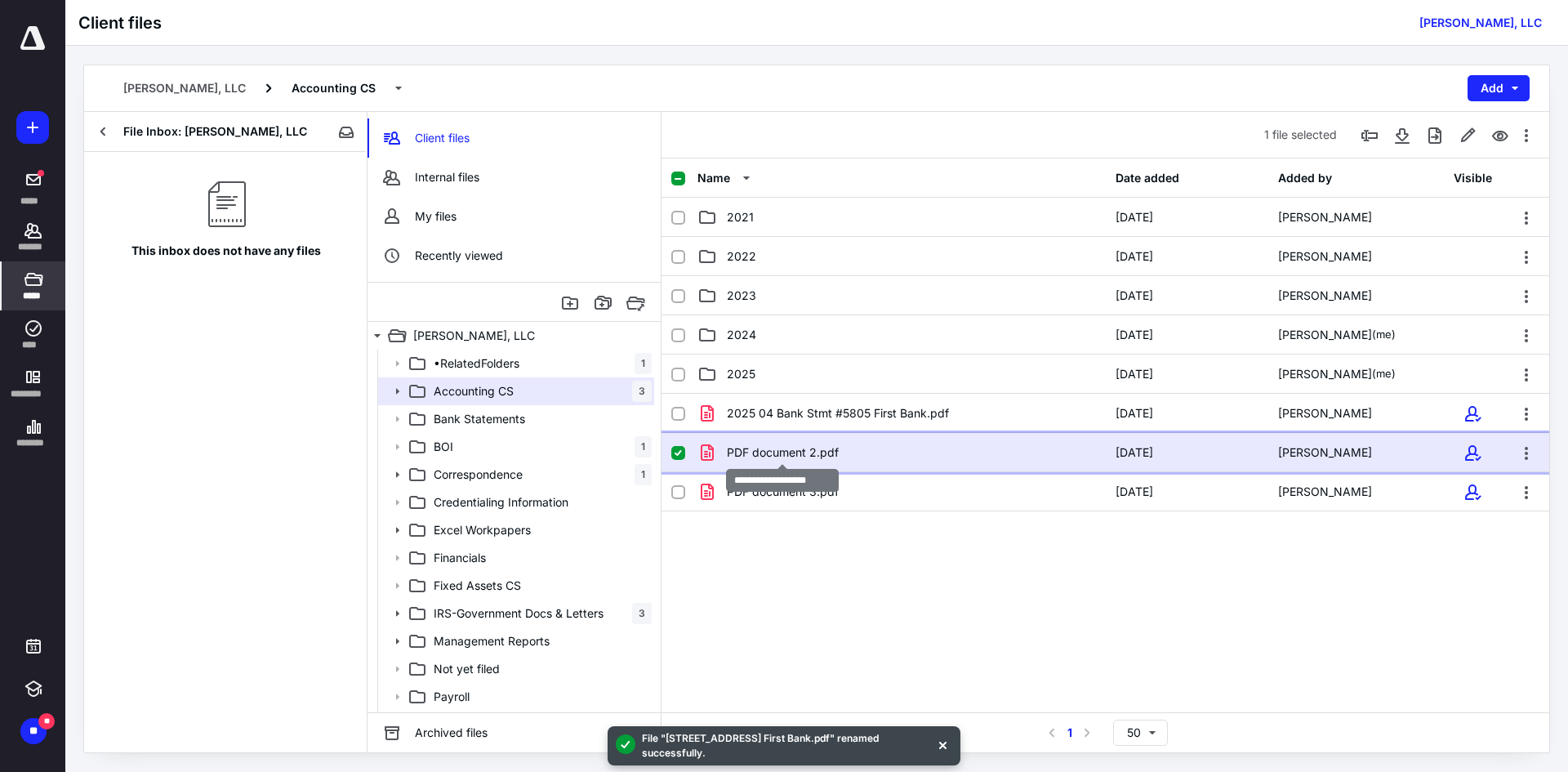 click on "PDF document 2.pdf" at bounding box center [782, 453] 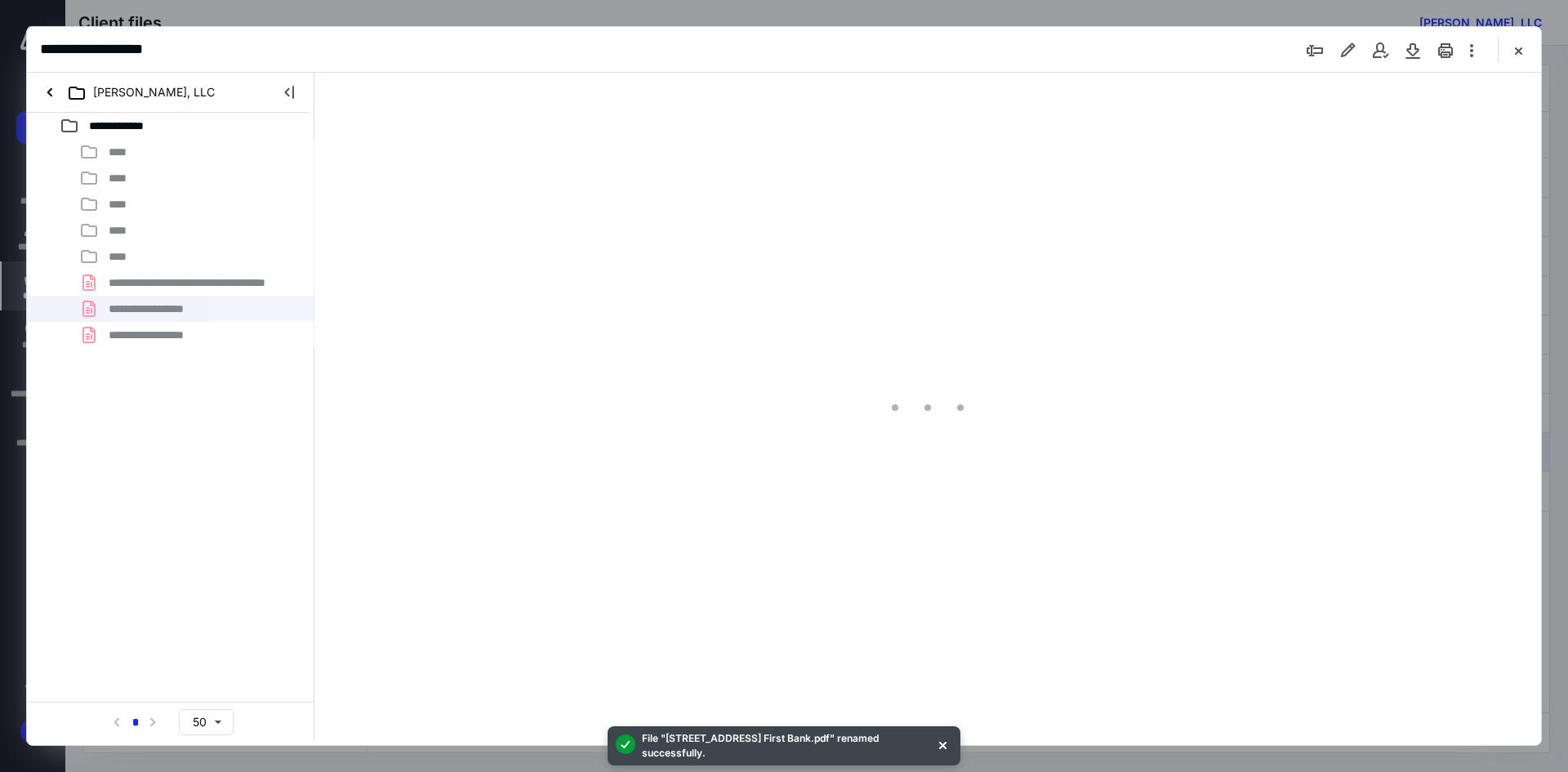 scroll, scrollTop: 0, scrollLeft: 0, axis: both 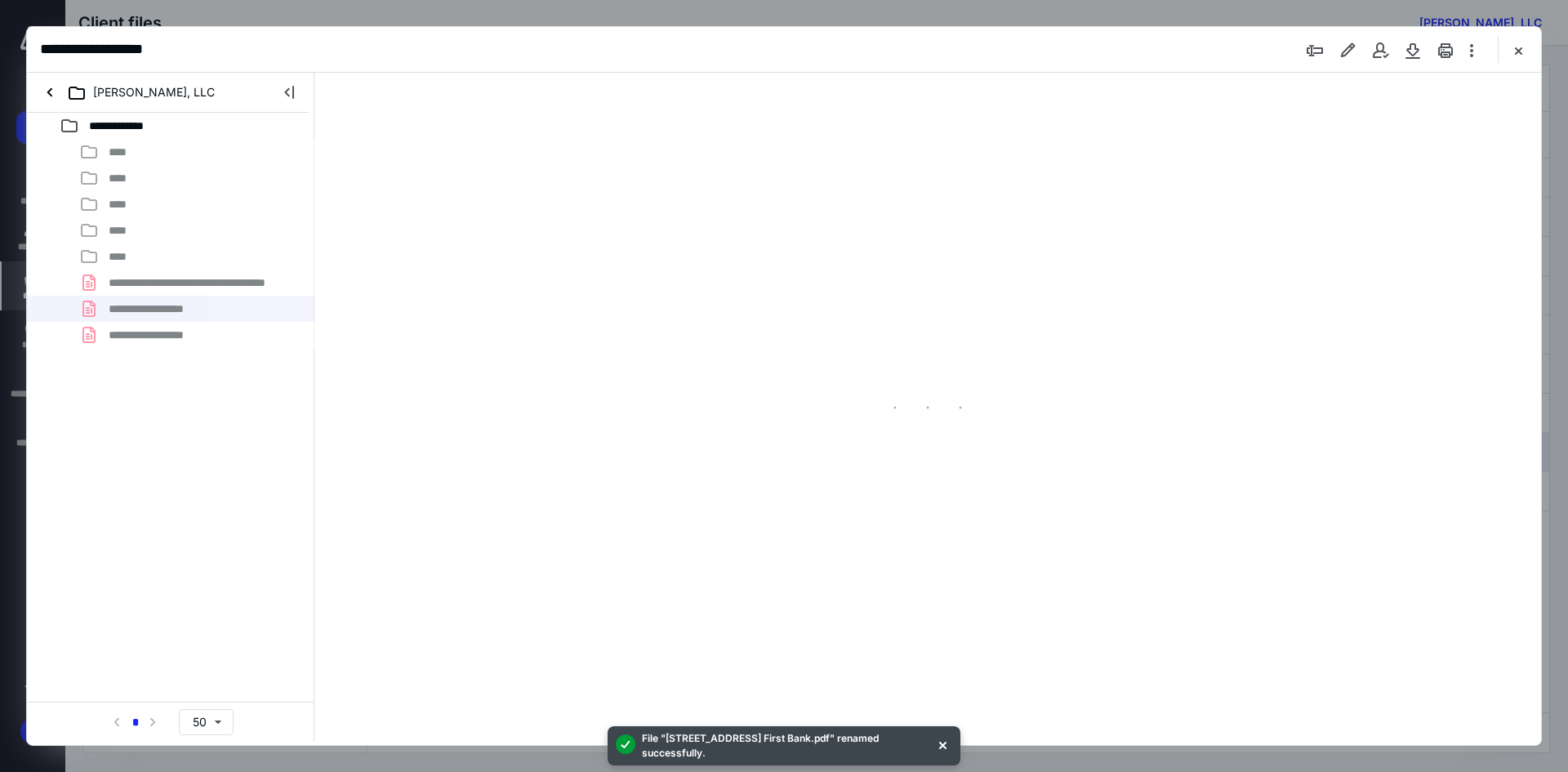 type on "241" 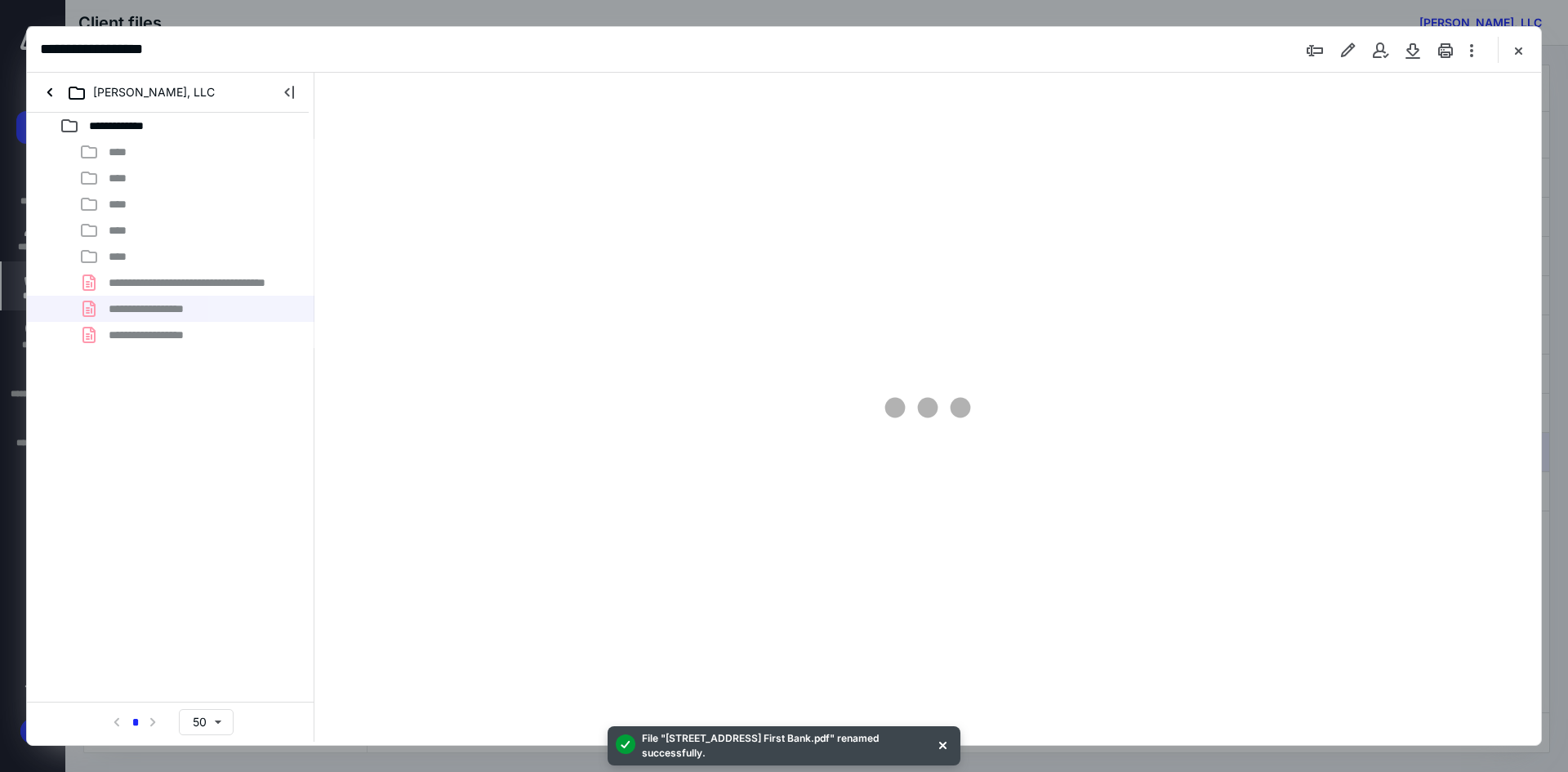 scroll, scrollTop: 70, scrollLeft: 0, axis: vertical 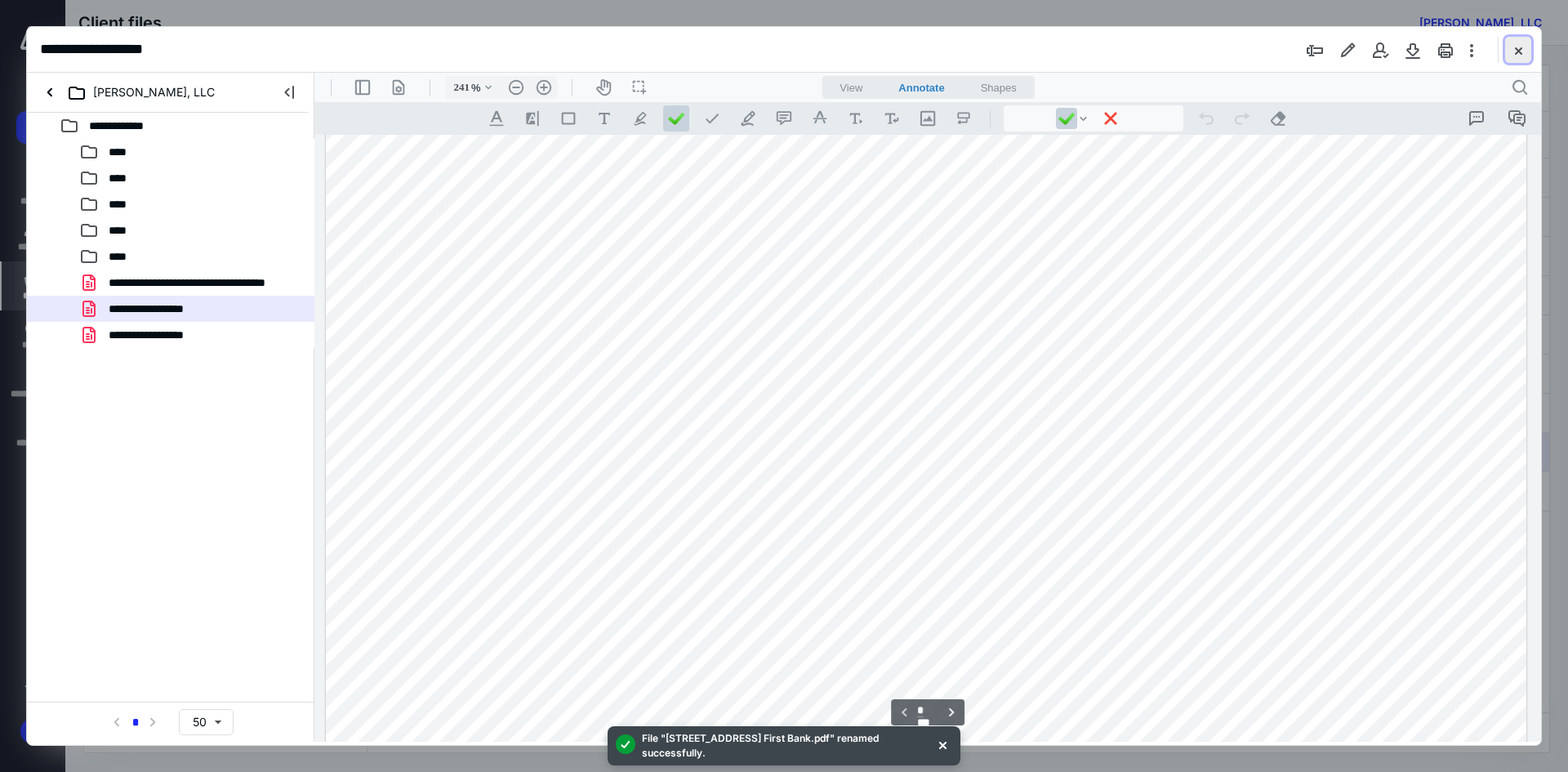 drag, startPoint x: 1510, startPoint y: 48, endPoint x: 1330, endPoint y: 142, distance: 203.06649 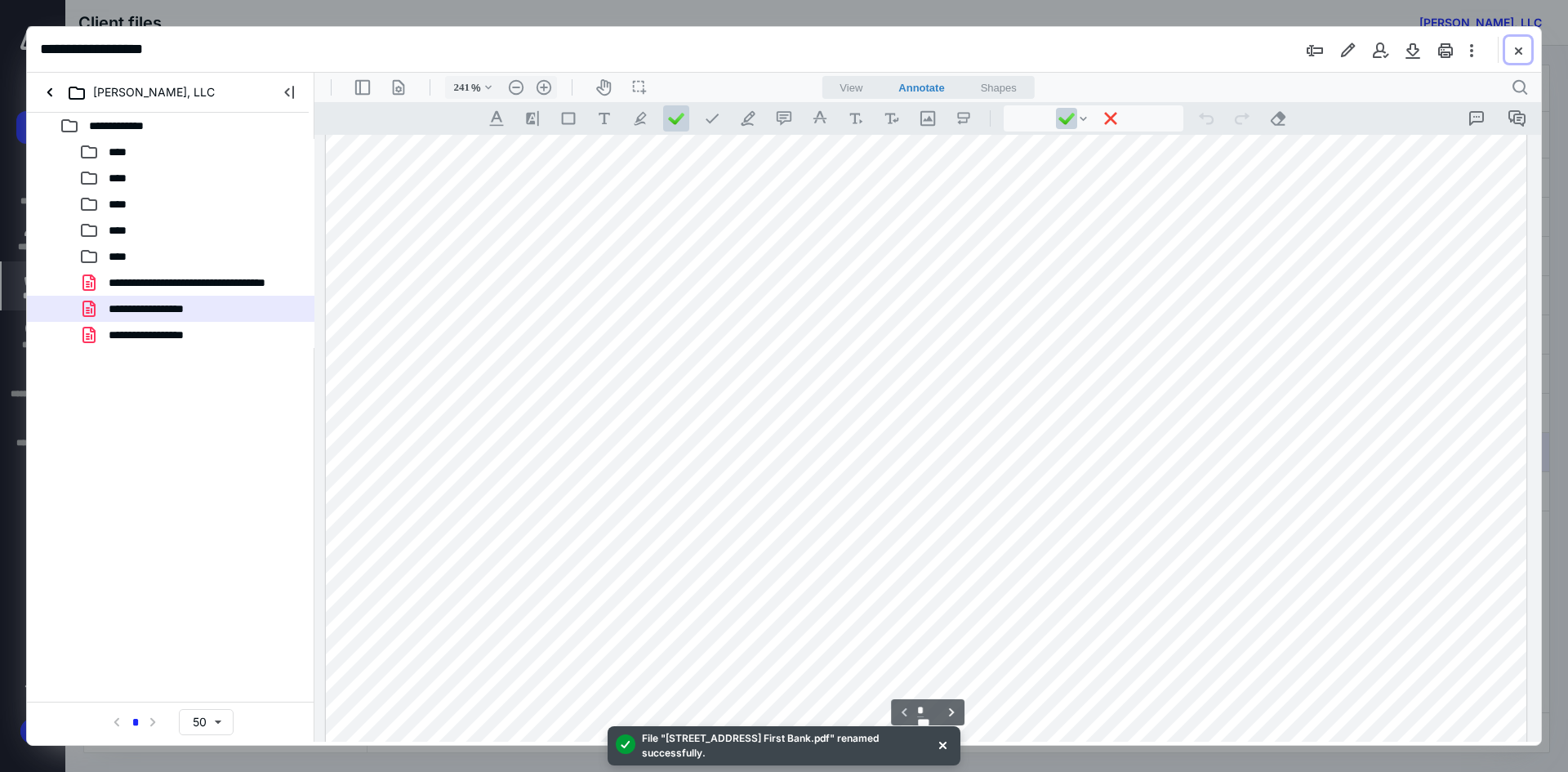 click at bounding box center [1518, 50] 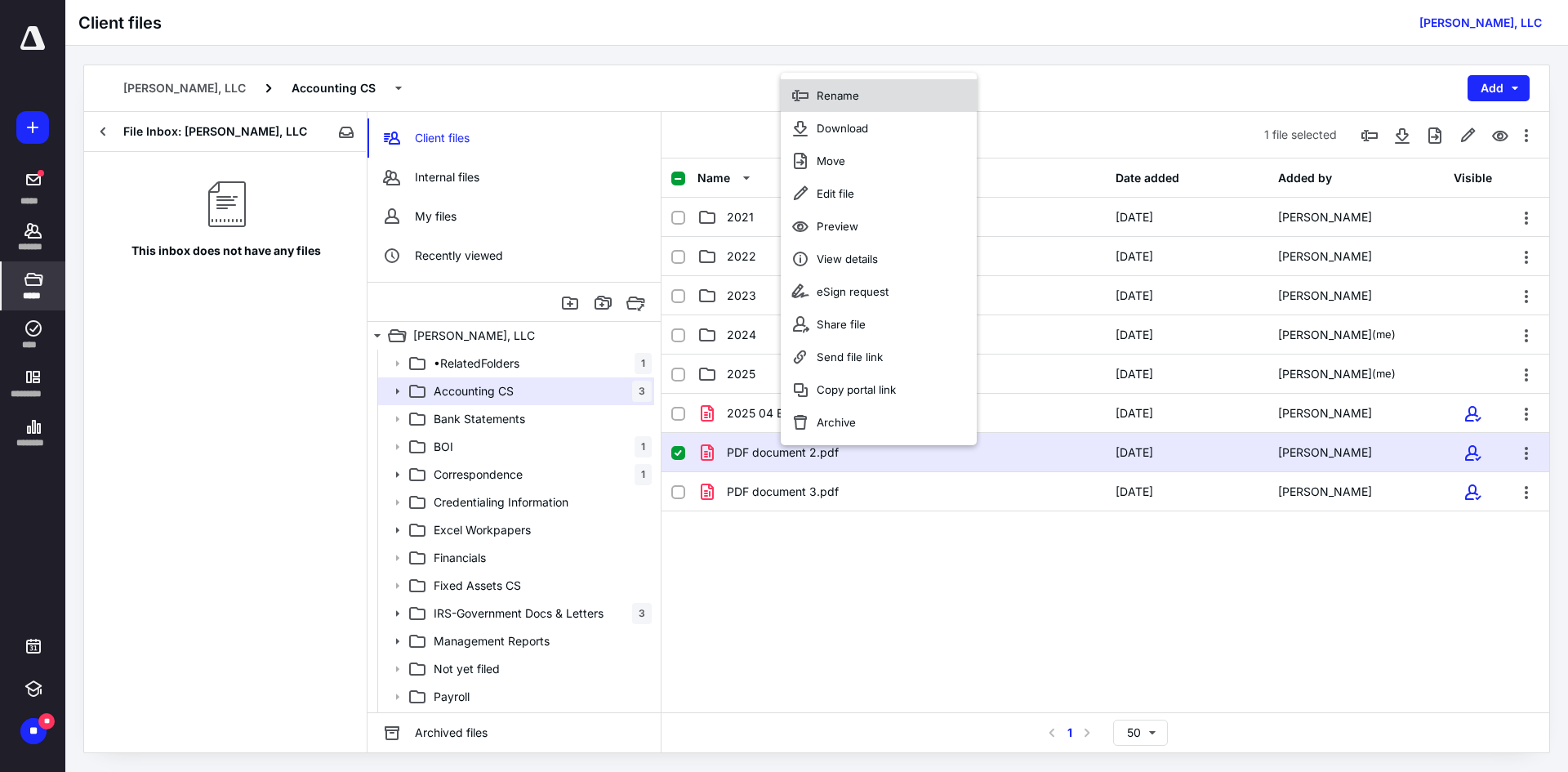 click on "Rename" at bounding box center (838, 96) 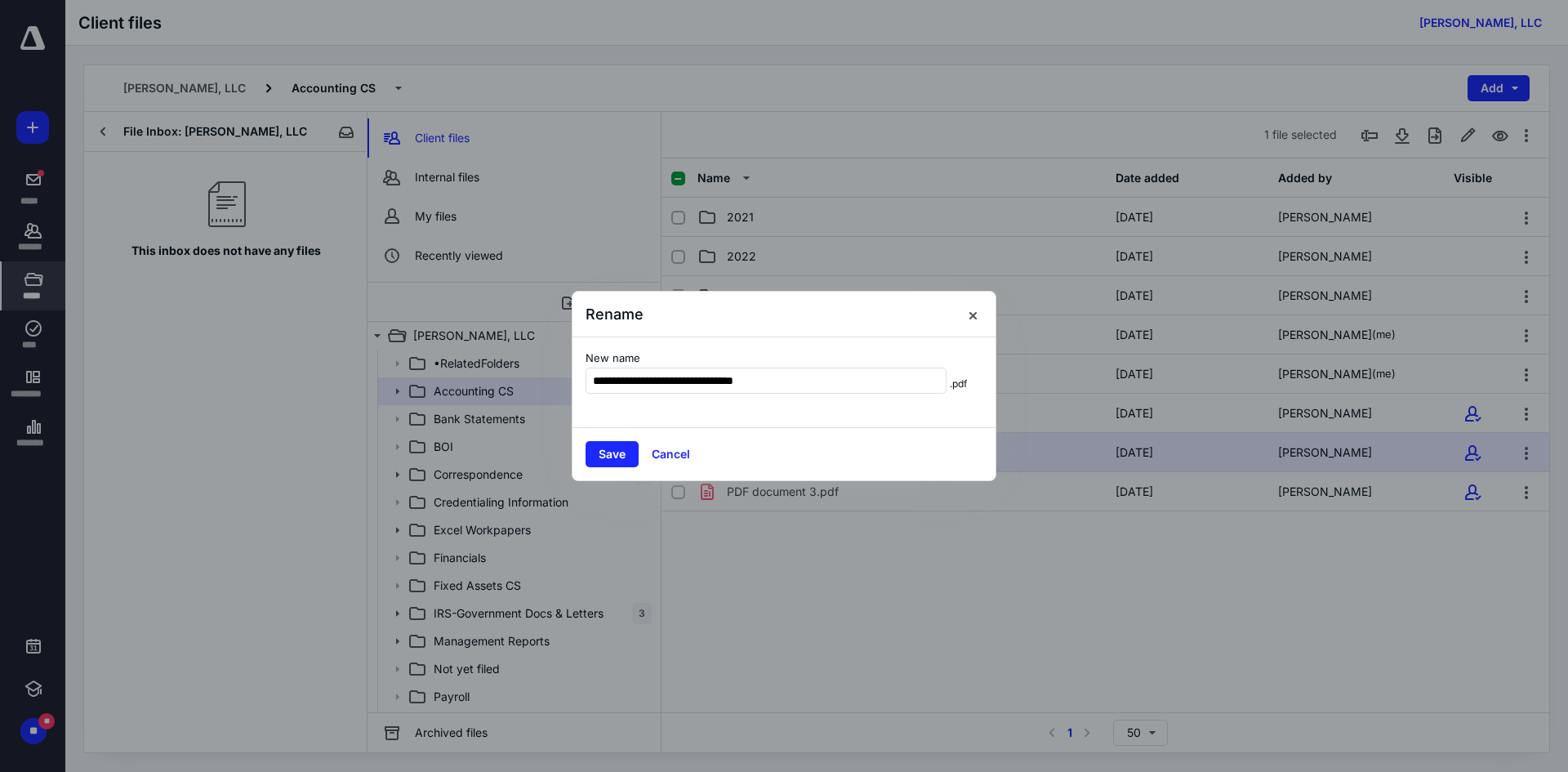 type on "**********" 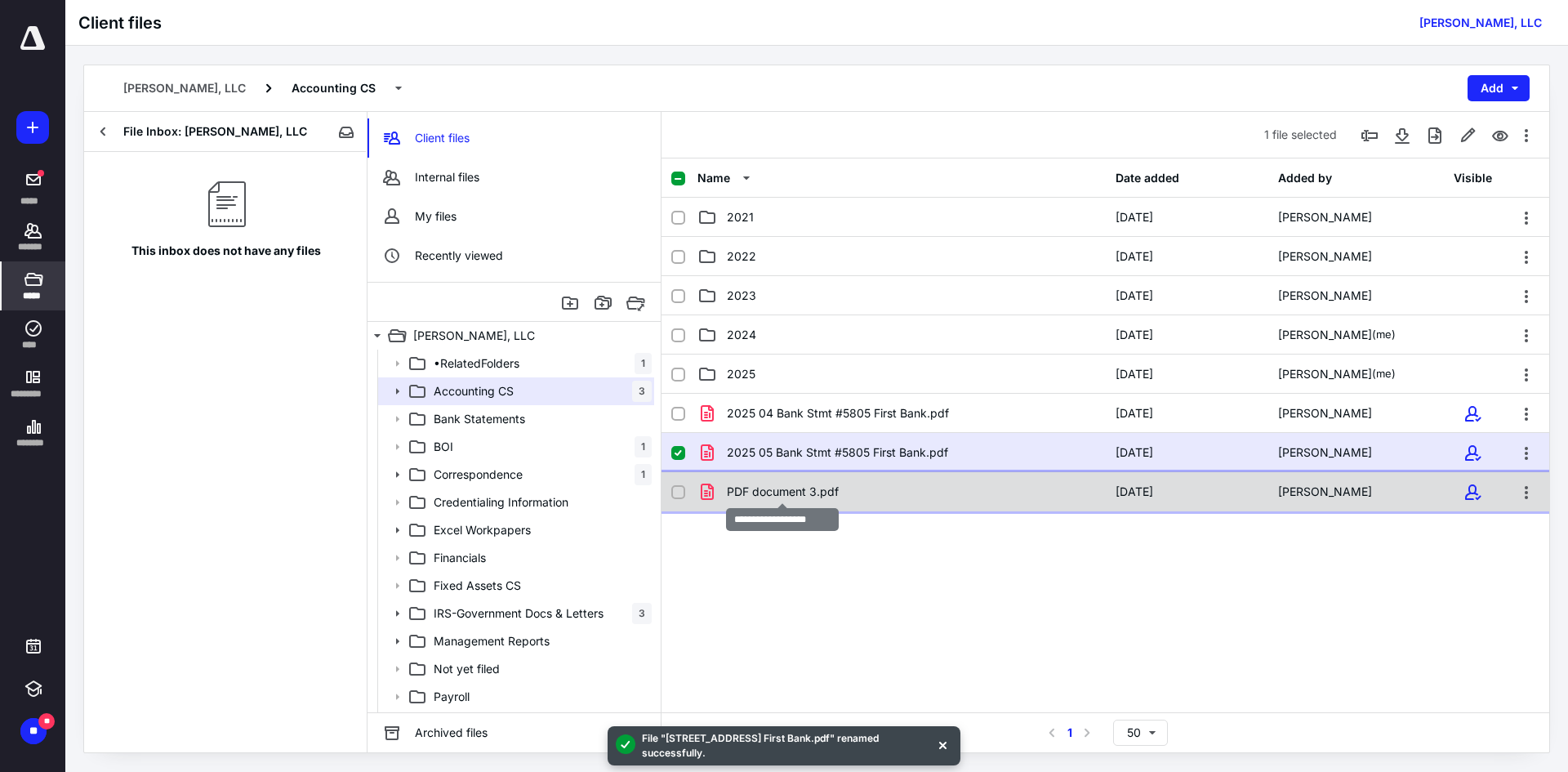 click on "PDF document 3.pdf" at bounding box center (782, 492) 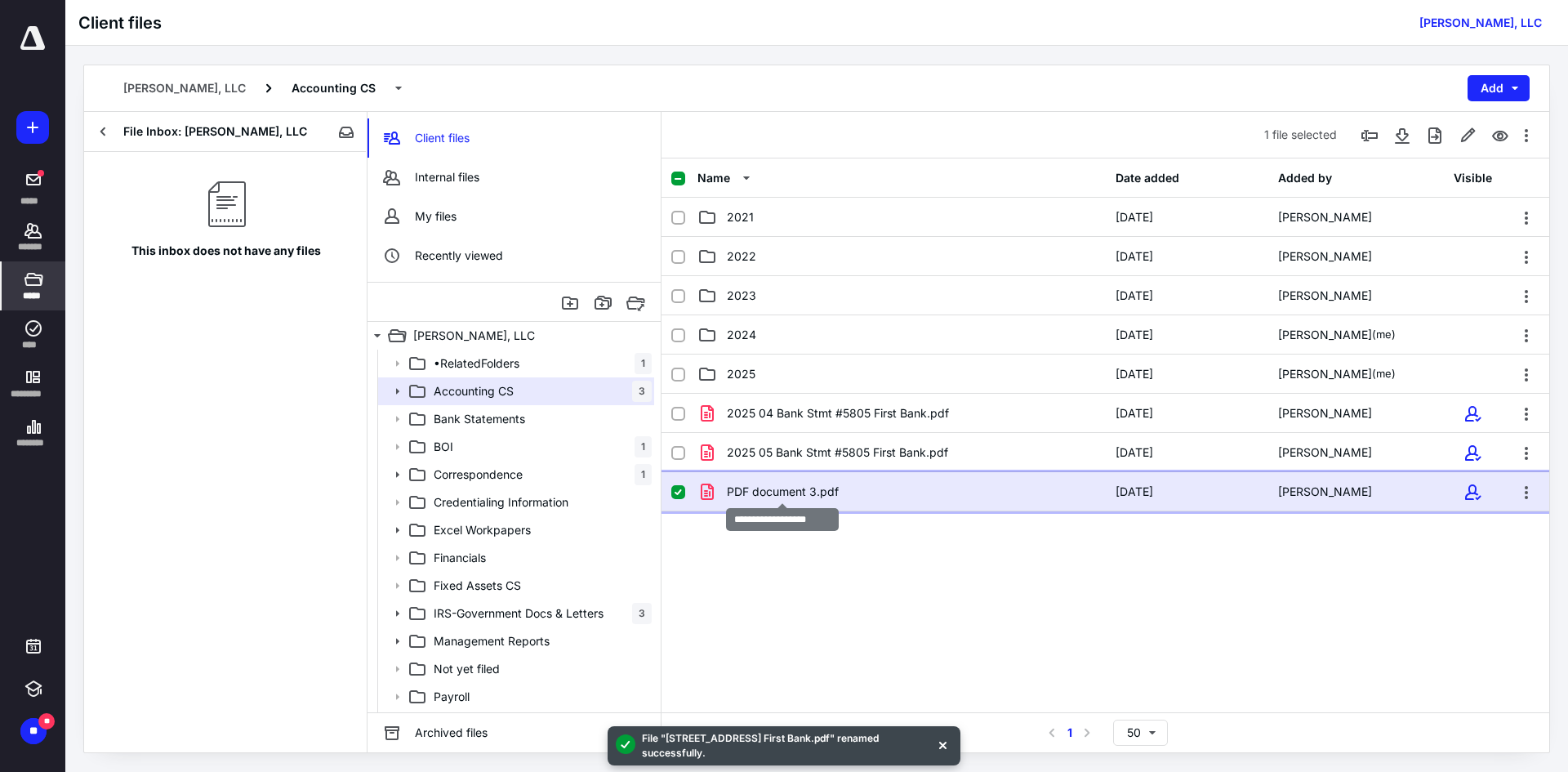 click on "PDF document 3.pdf" at bounding box center [782, 492] 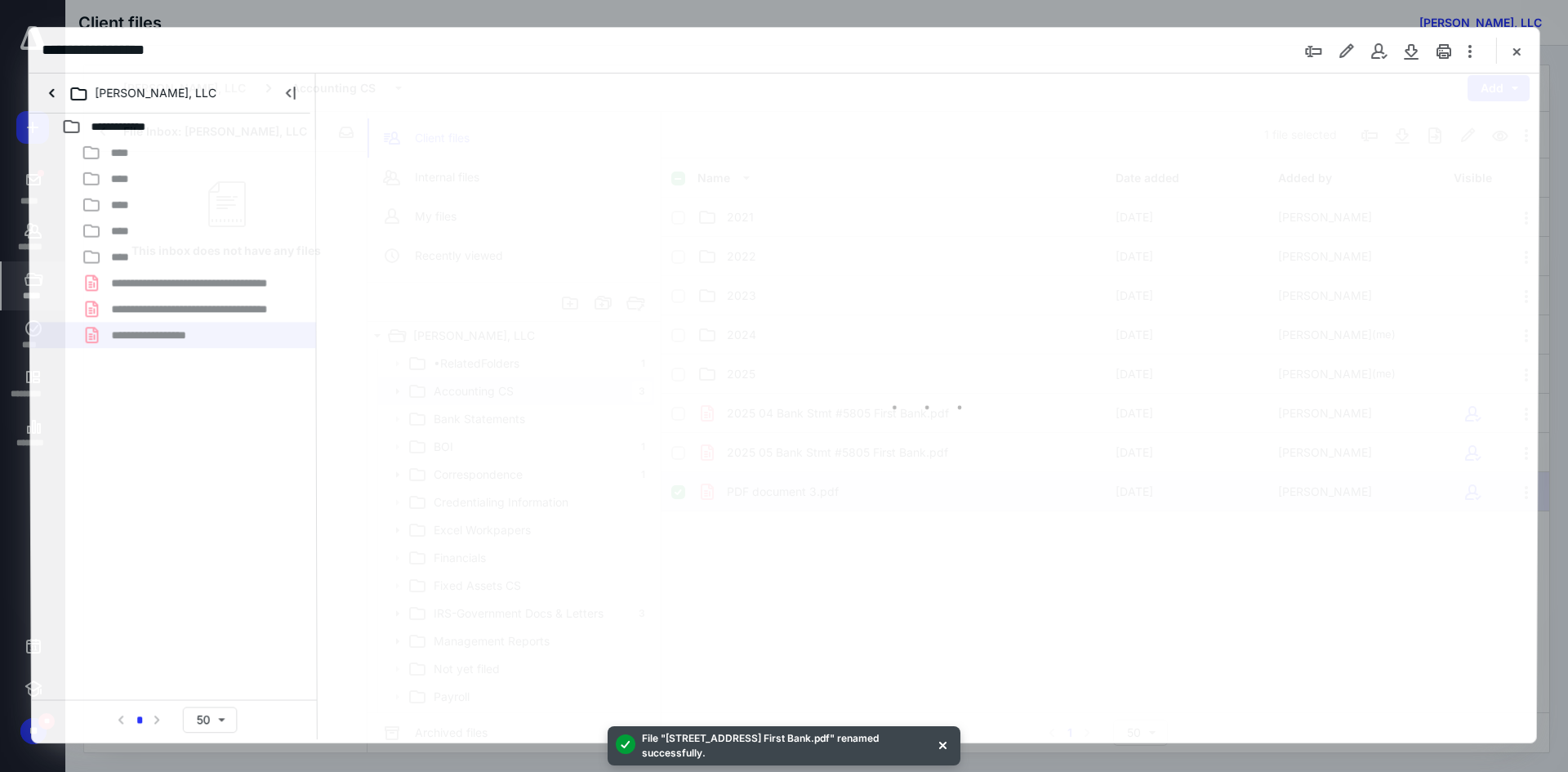 scroll, scrollTop: 0, scrollLeft: 0, axis: both 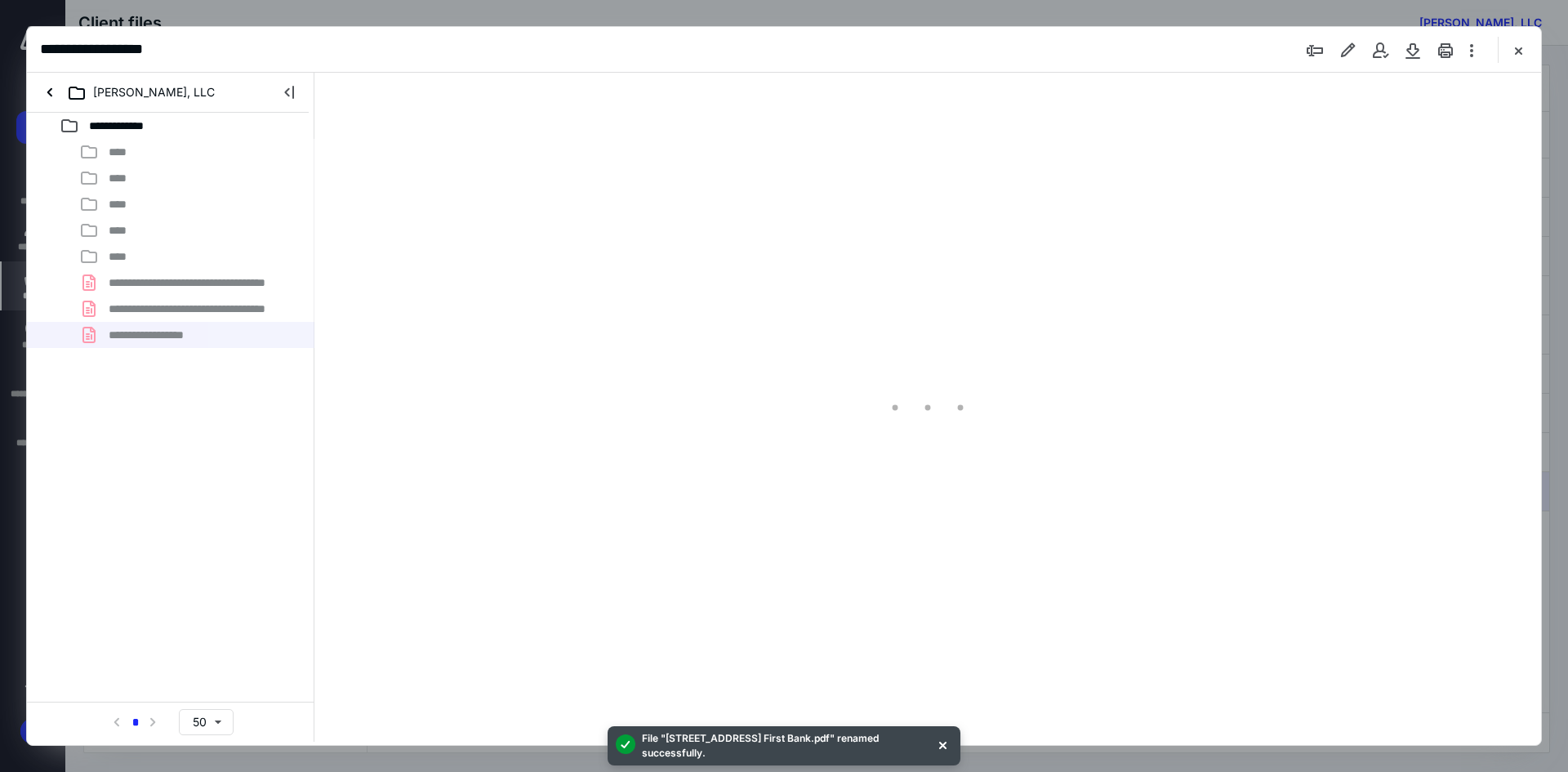 type on "241" 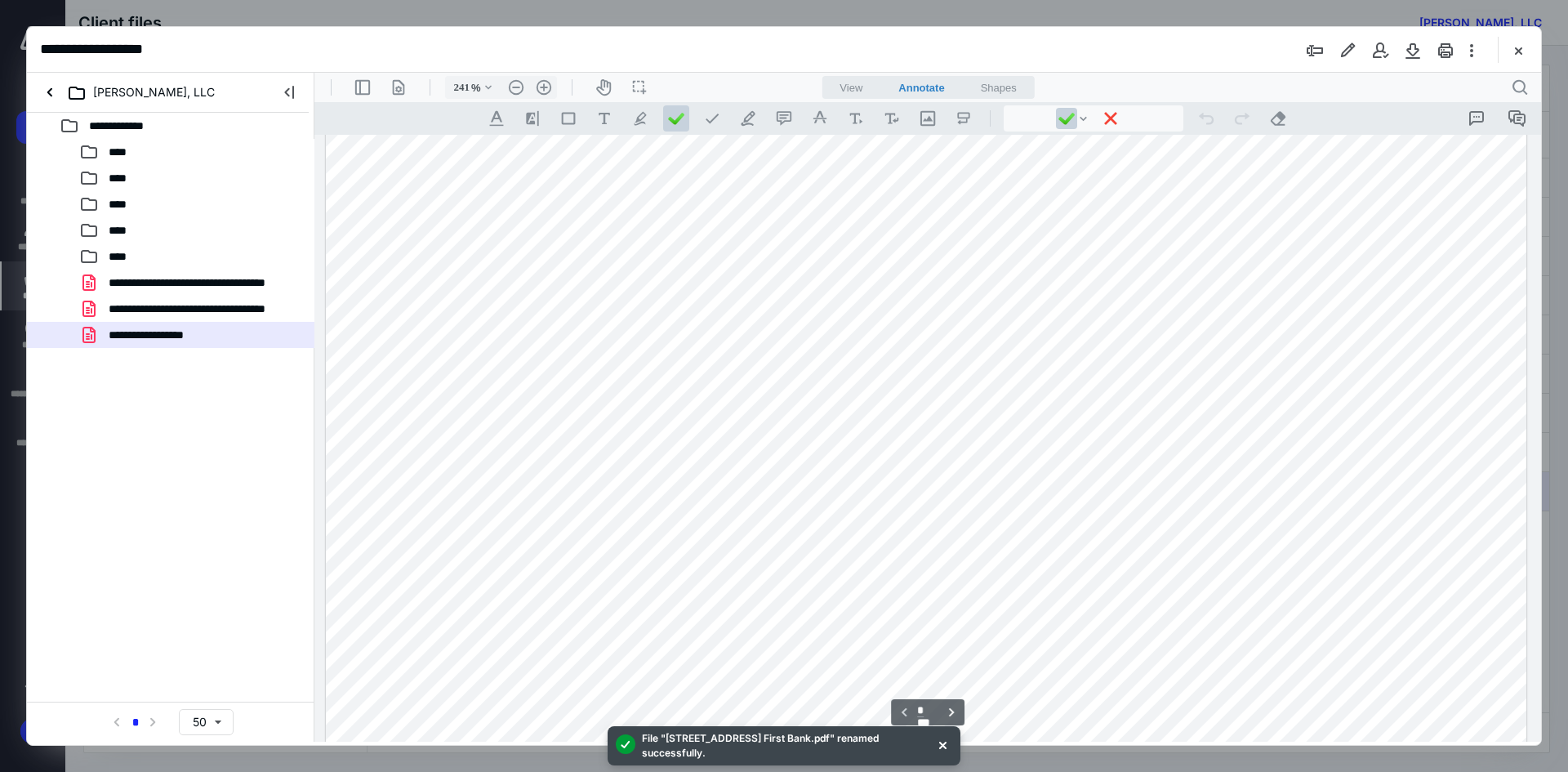 scroll, scrollTop: 397, scrollLeft: 0, axis: vertical 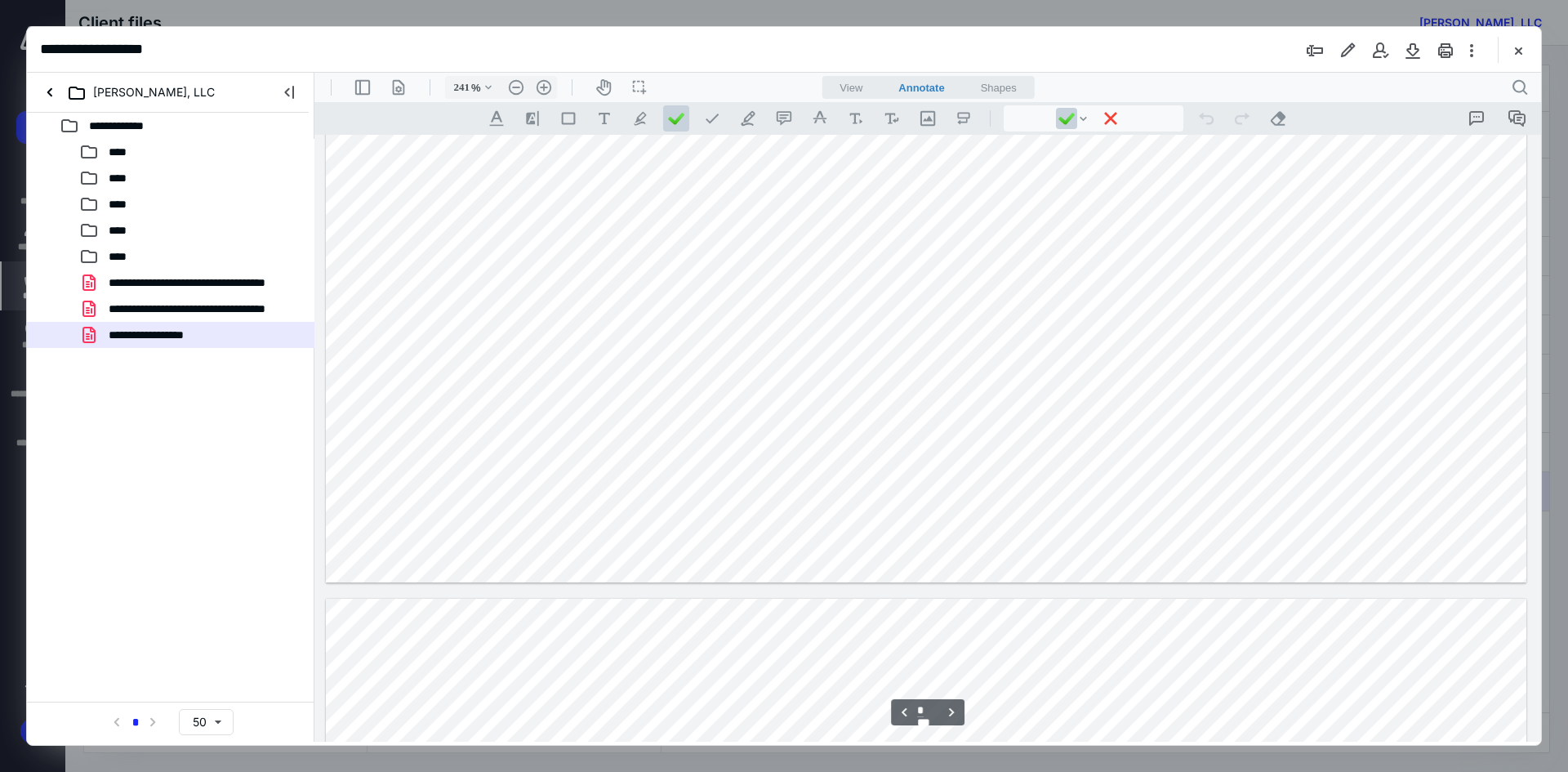 type on "*" 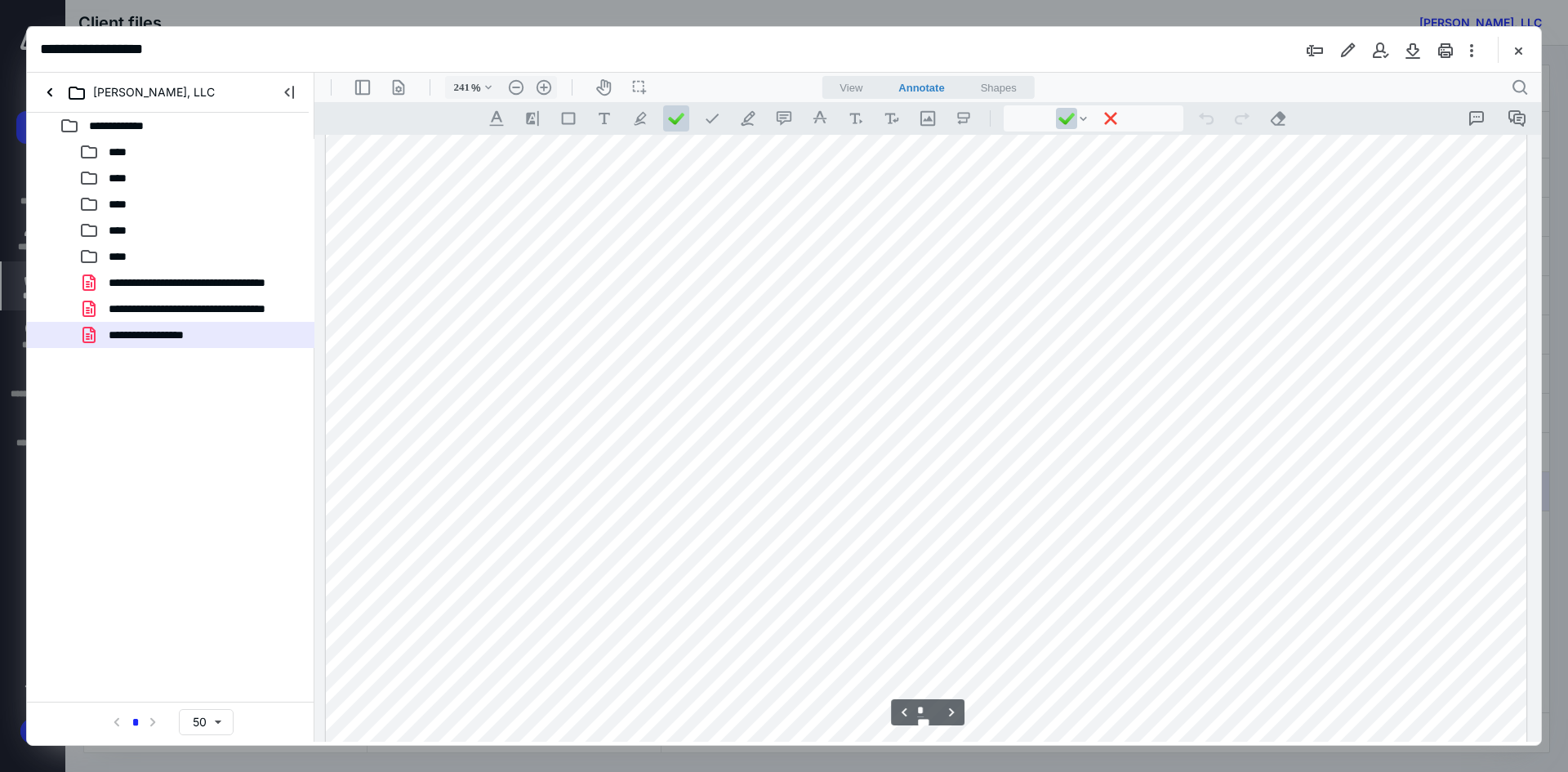 scroll, scrollTop: 3338, scrollLeft: 0, axis: vertical 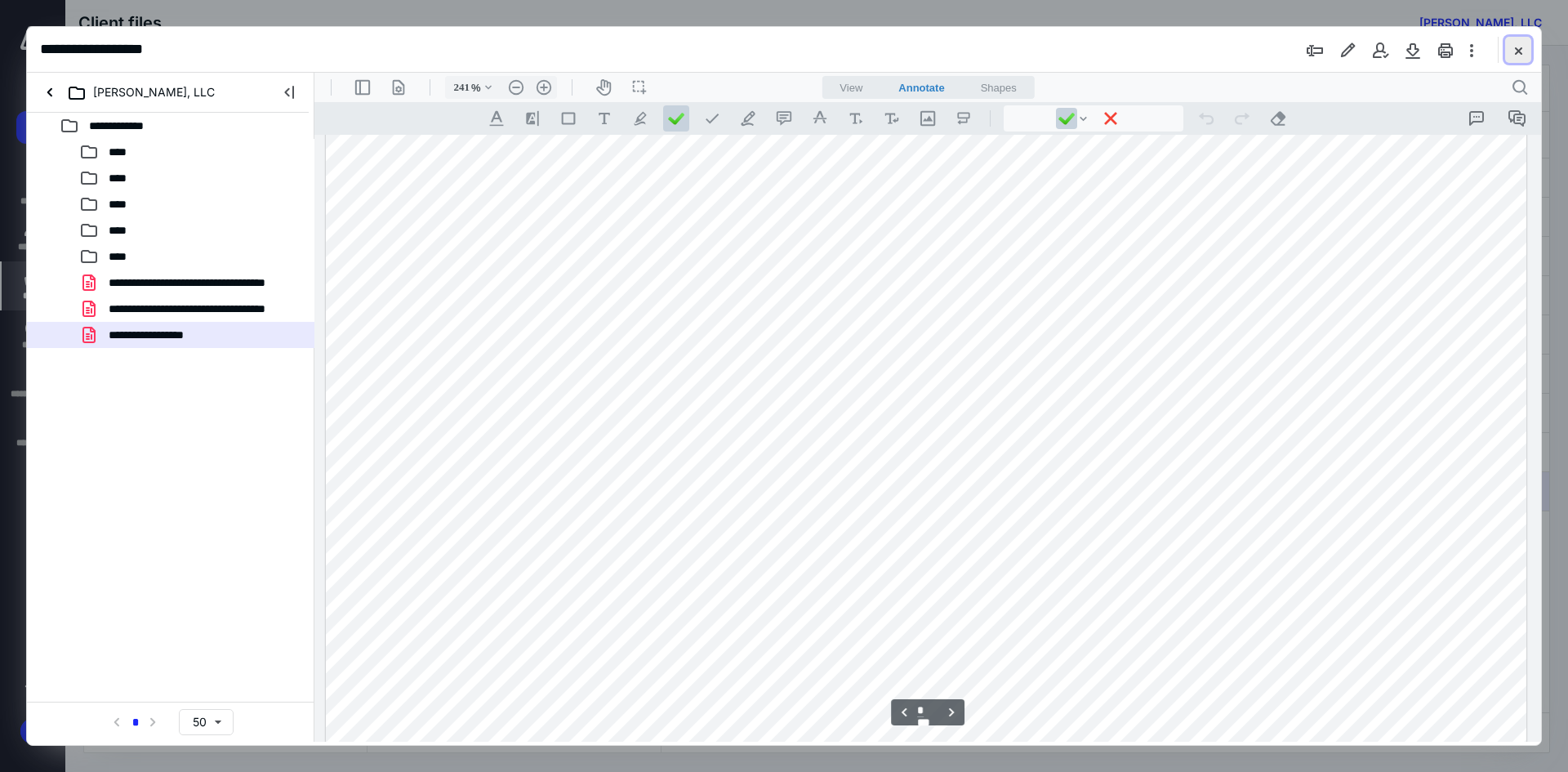 click at bounding box center [1518, 50] 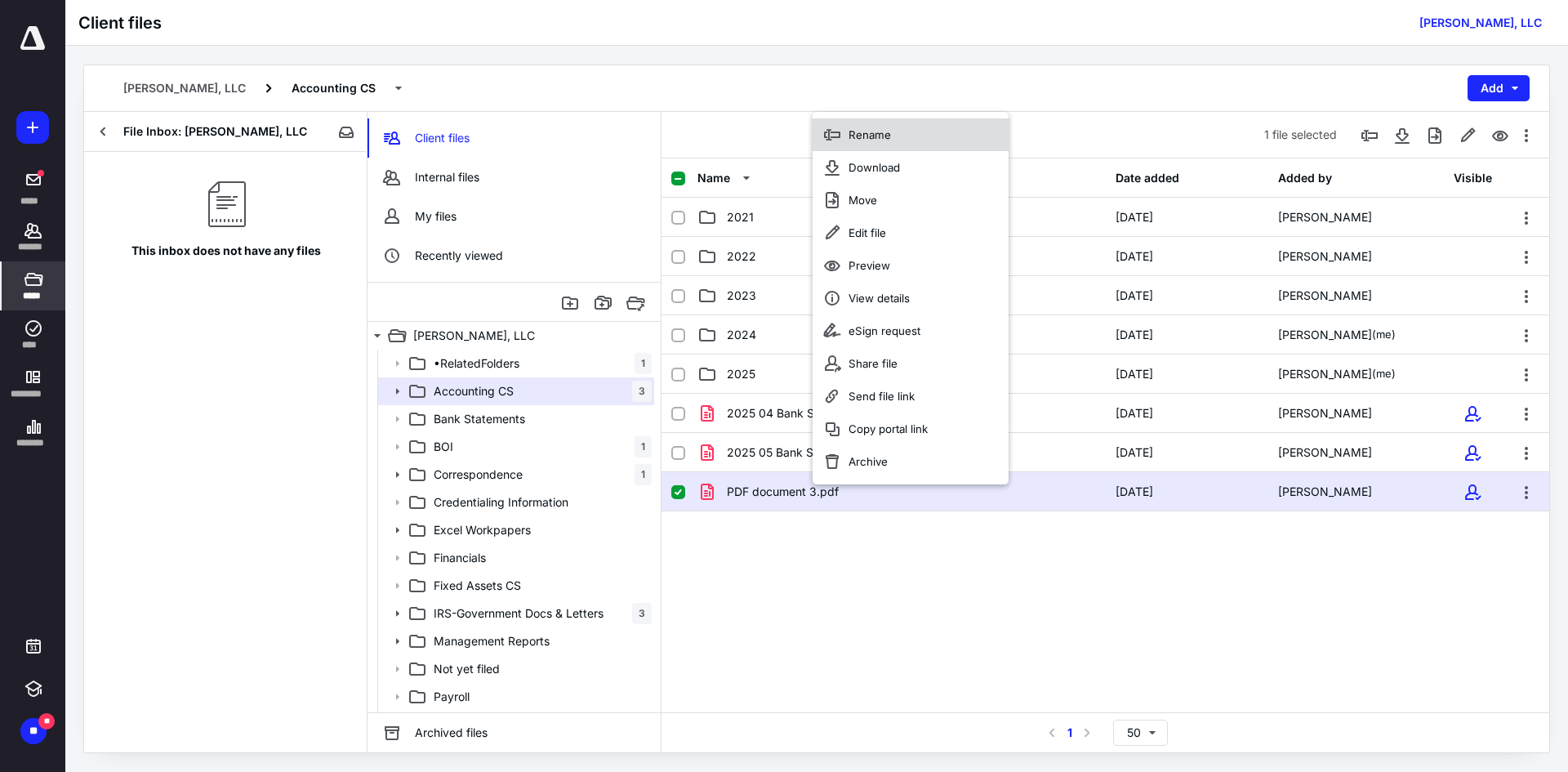 click on "Rename" at bounding box center (870, 135) 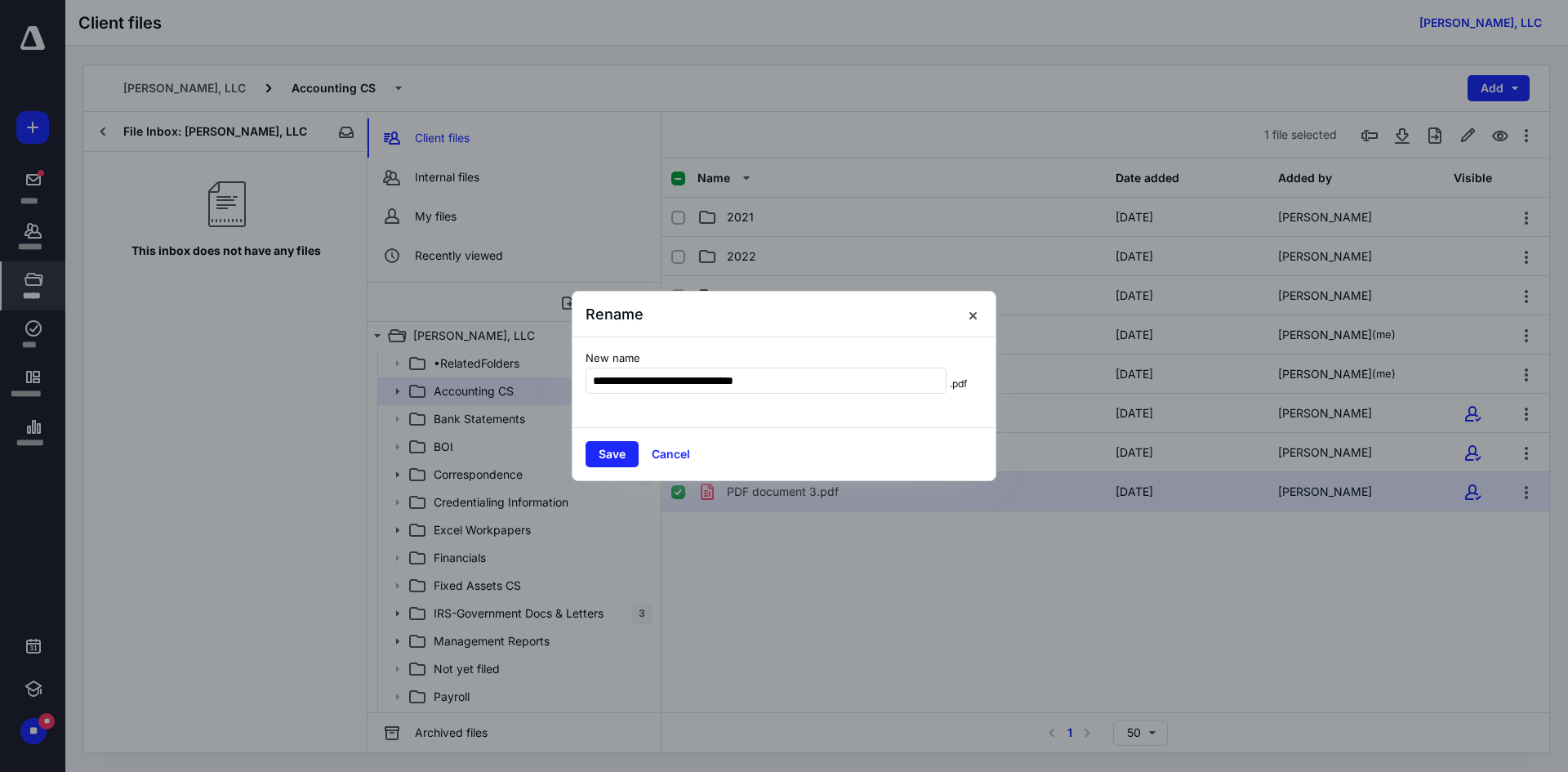 type on "**********" 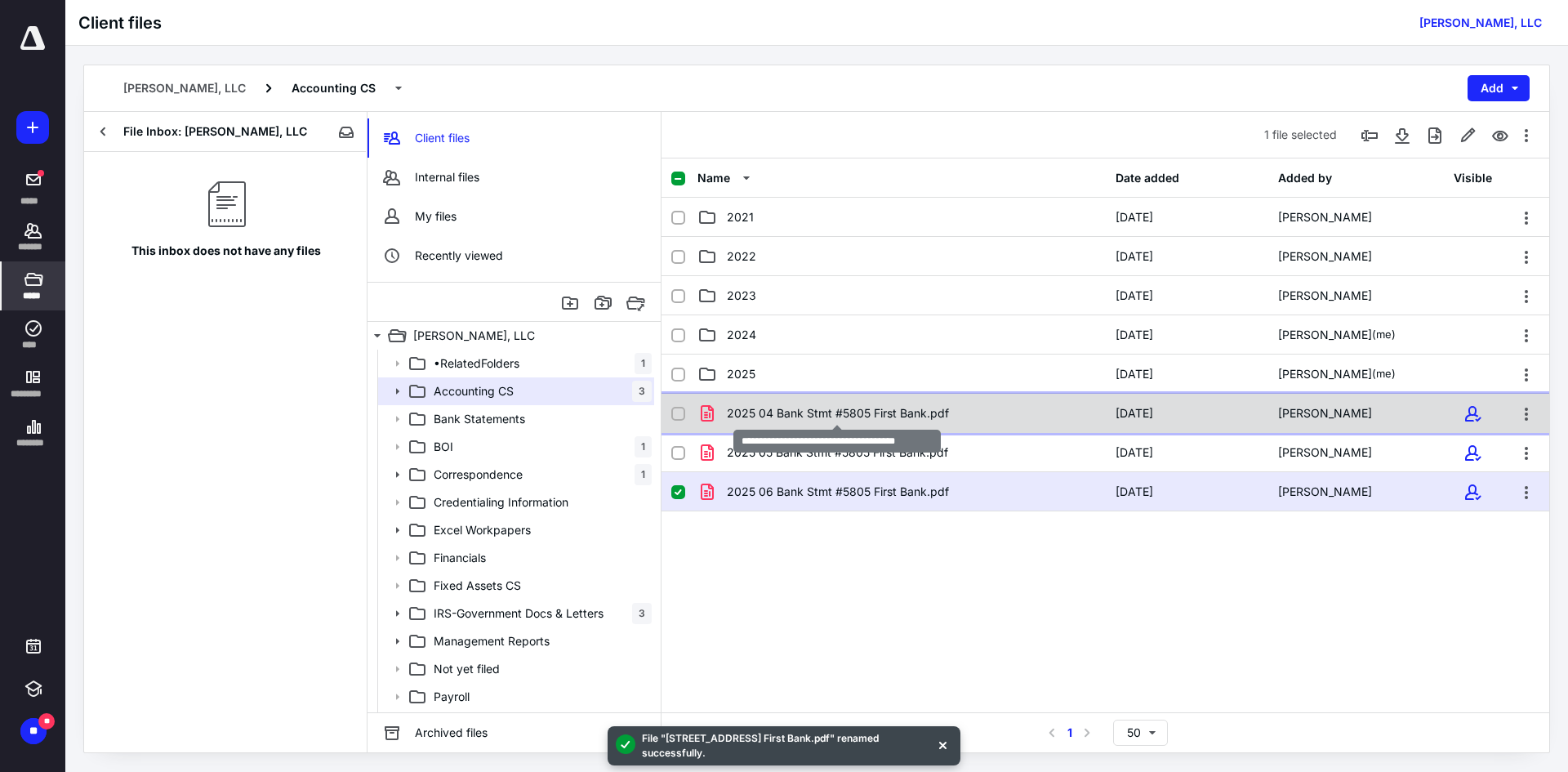 click on "2025 04 Bank Stmt #5805 First Bank.pdf" at bounding box center [838, 413] 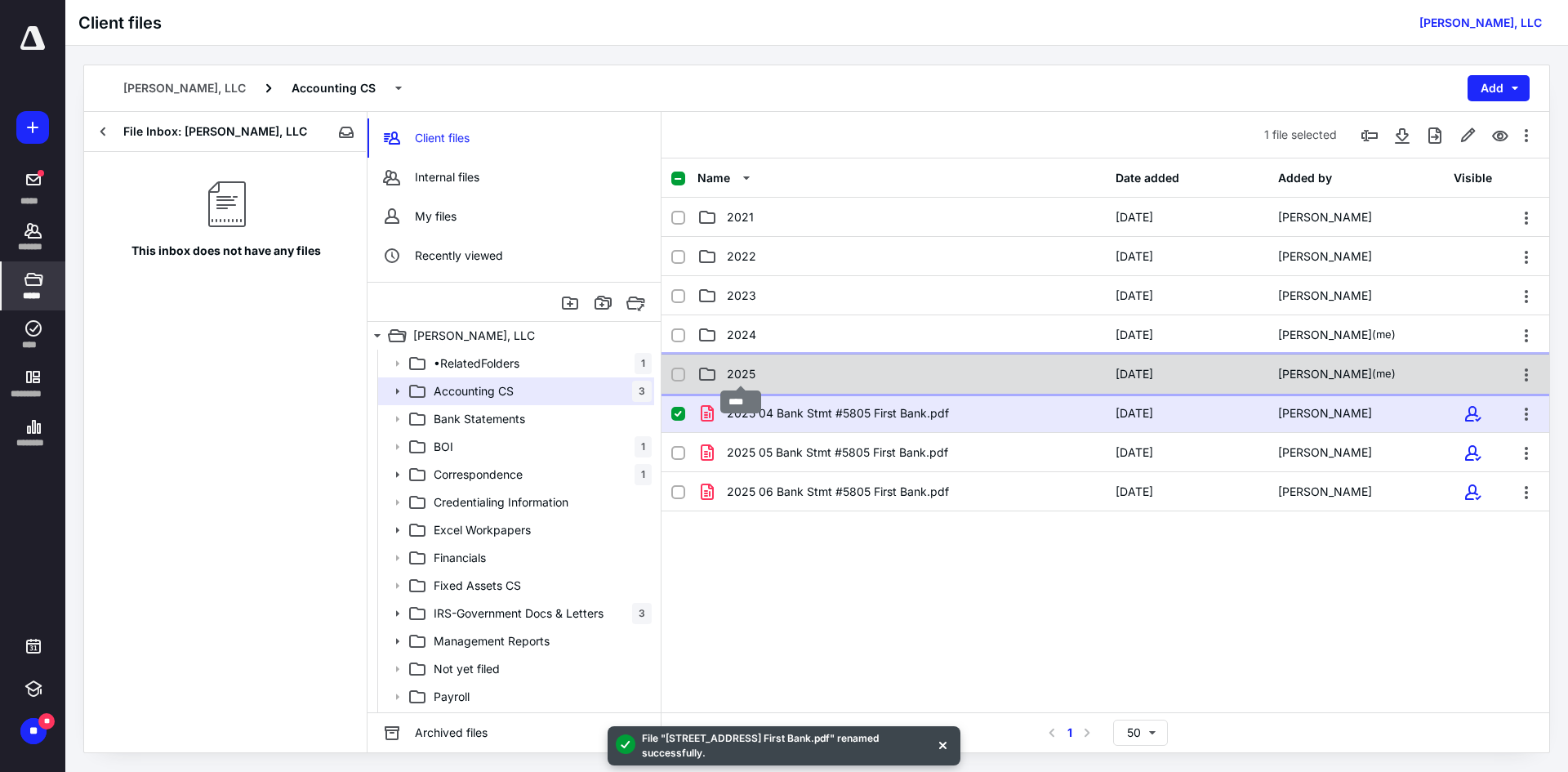 click on "2025" at bounding box center (741, 374) 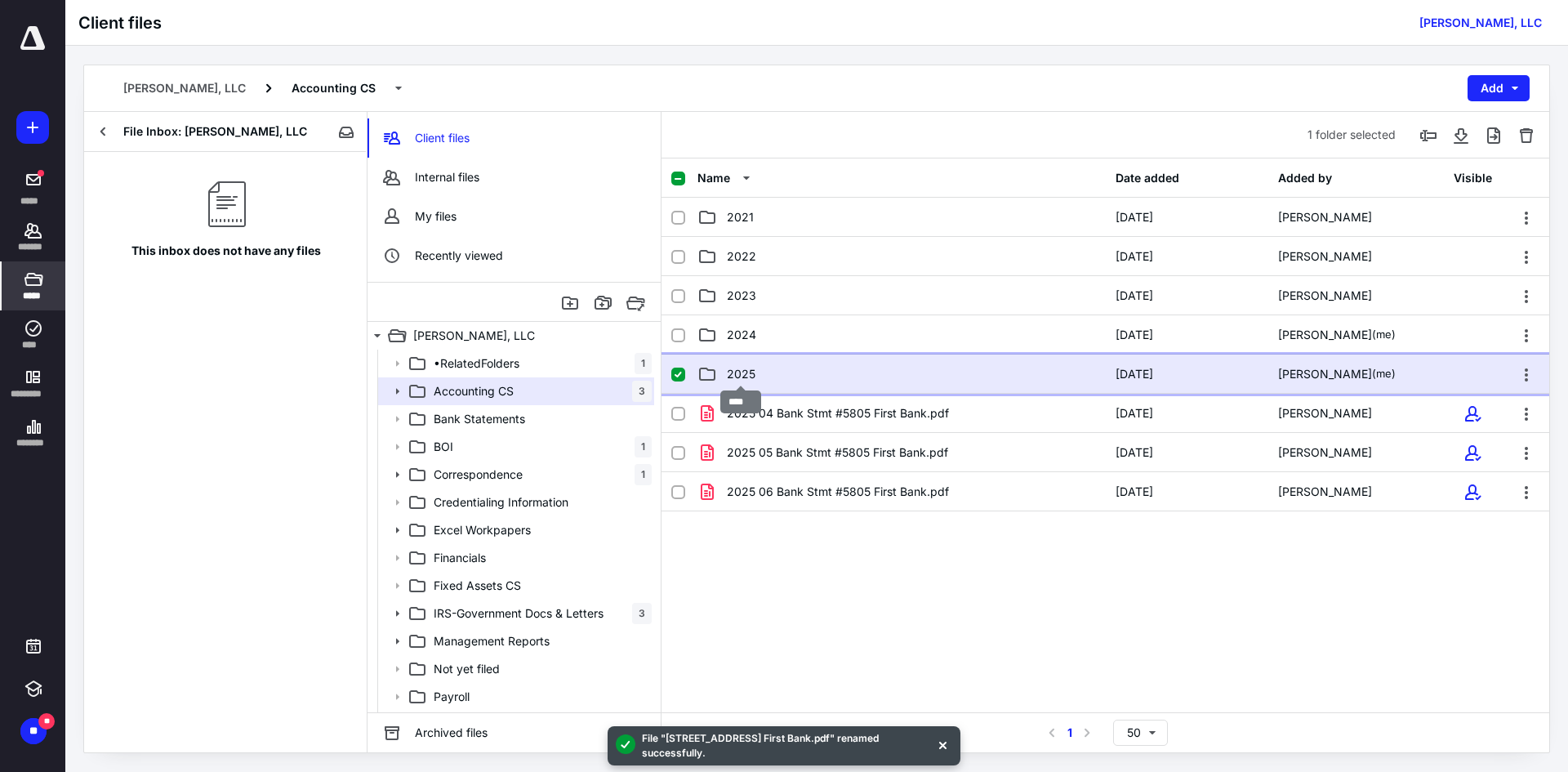 click on "2025" at bounding box center [741, 374] 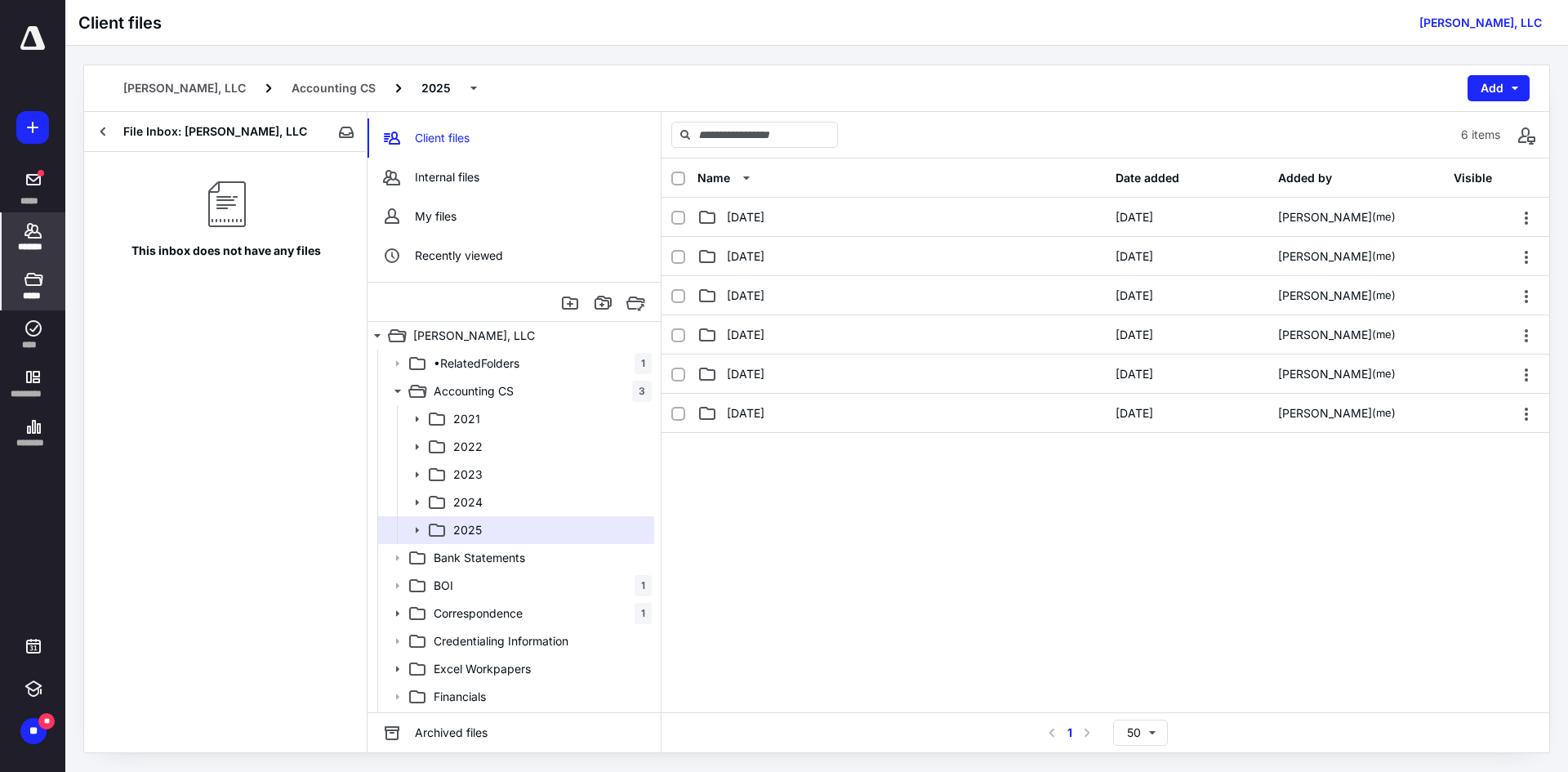click 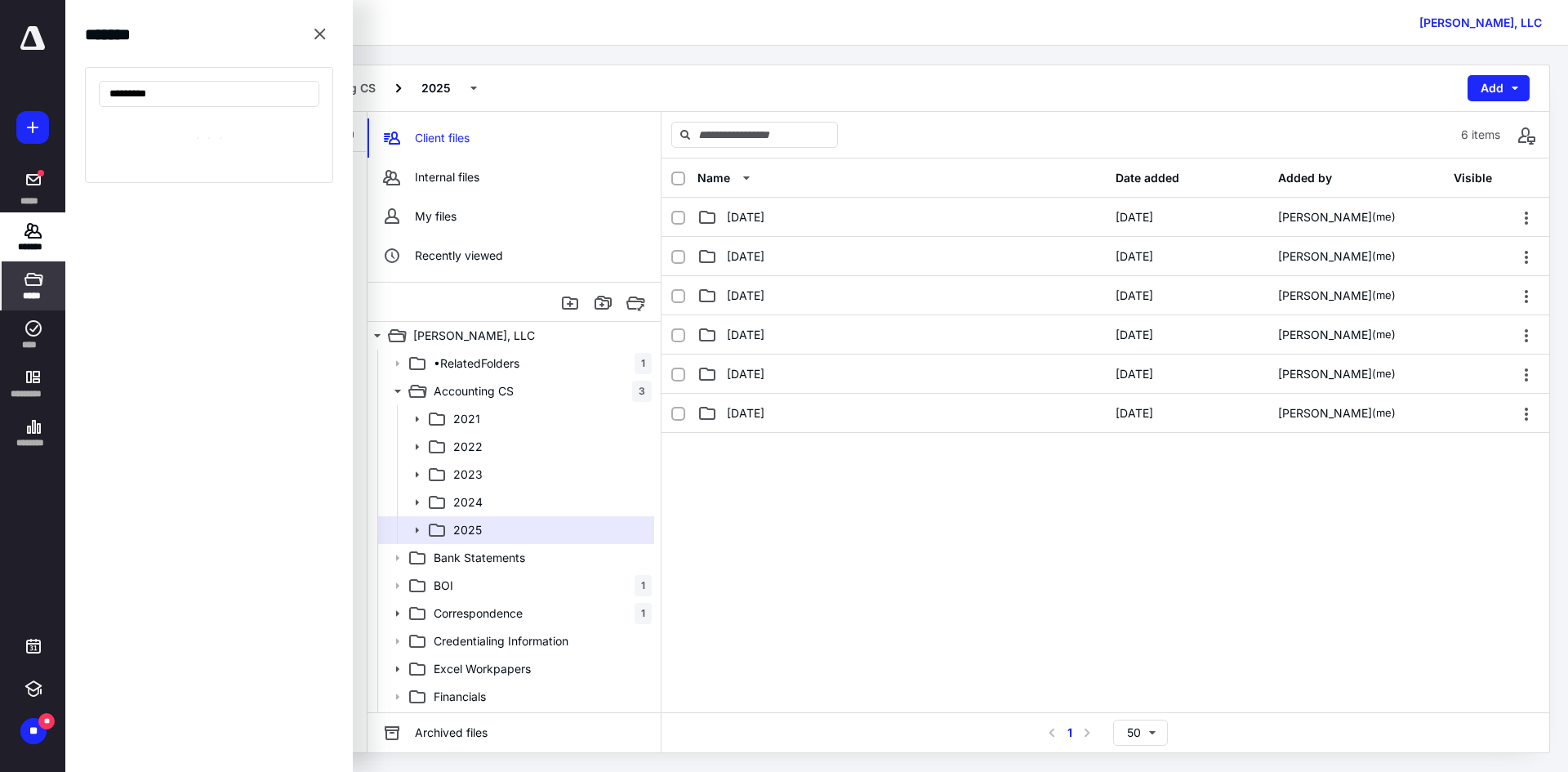 type on "*********" 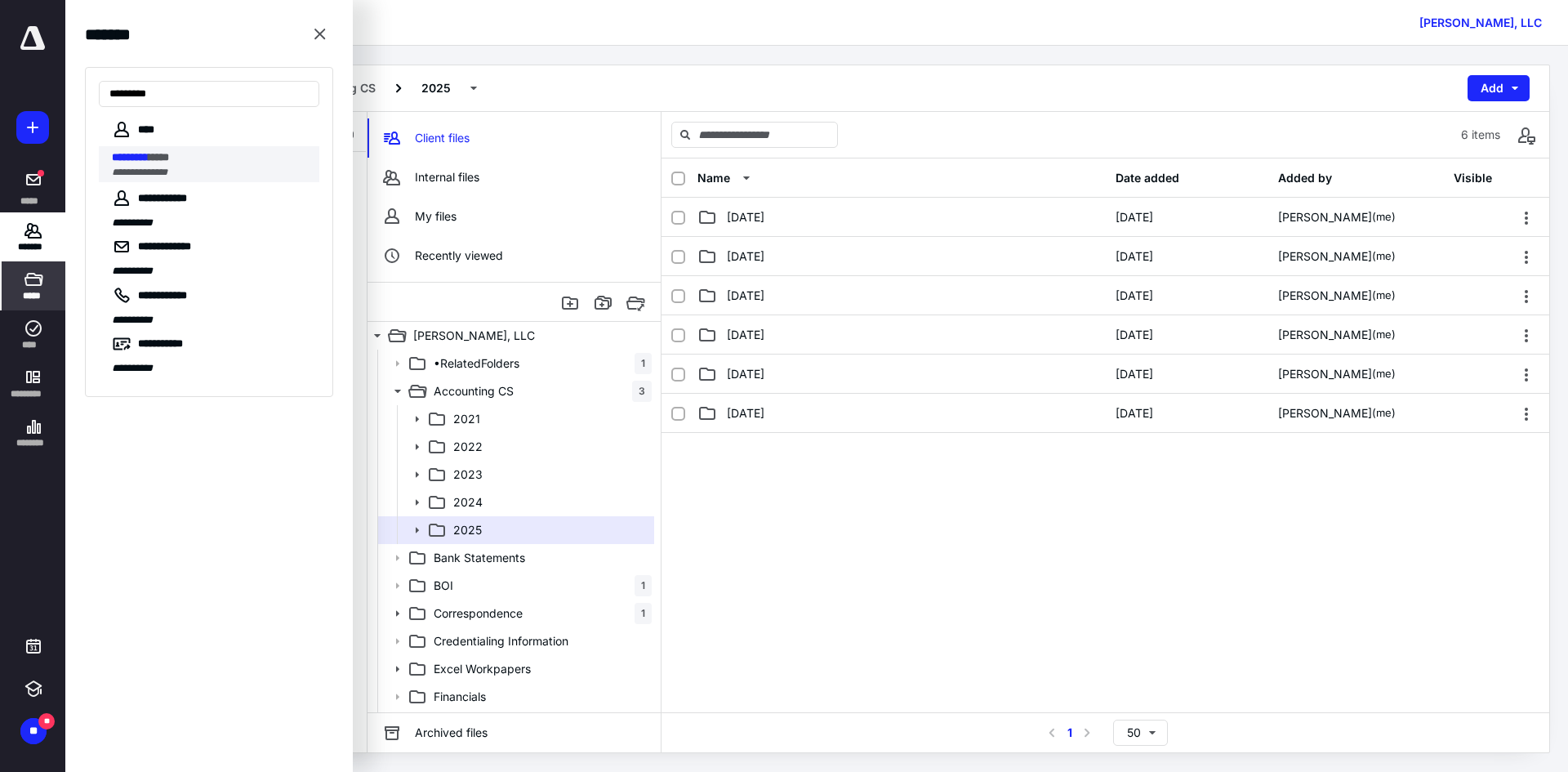 click on "*********" at bounding box center [130, 157] 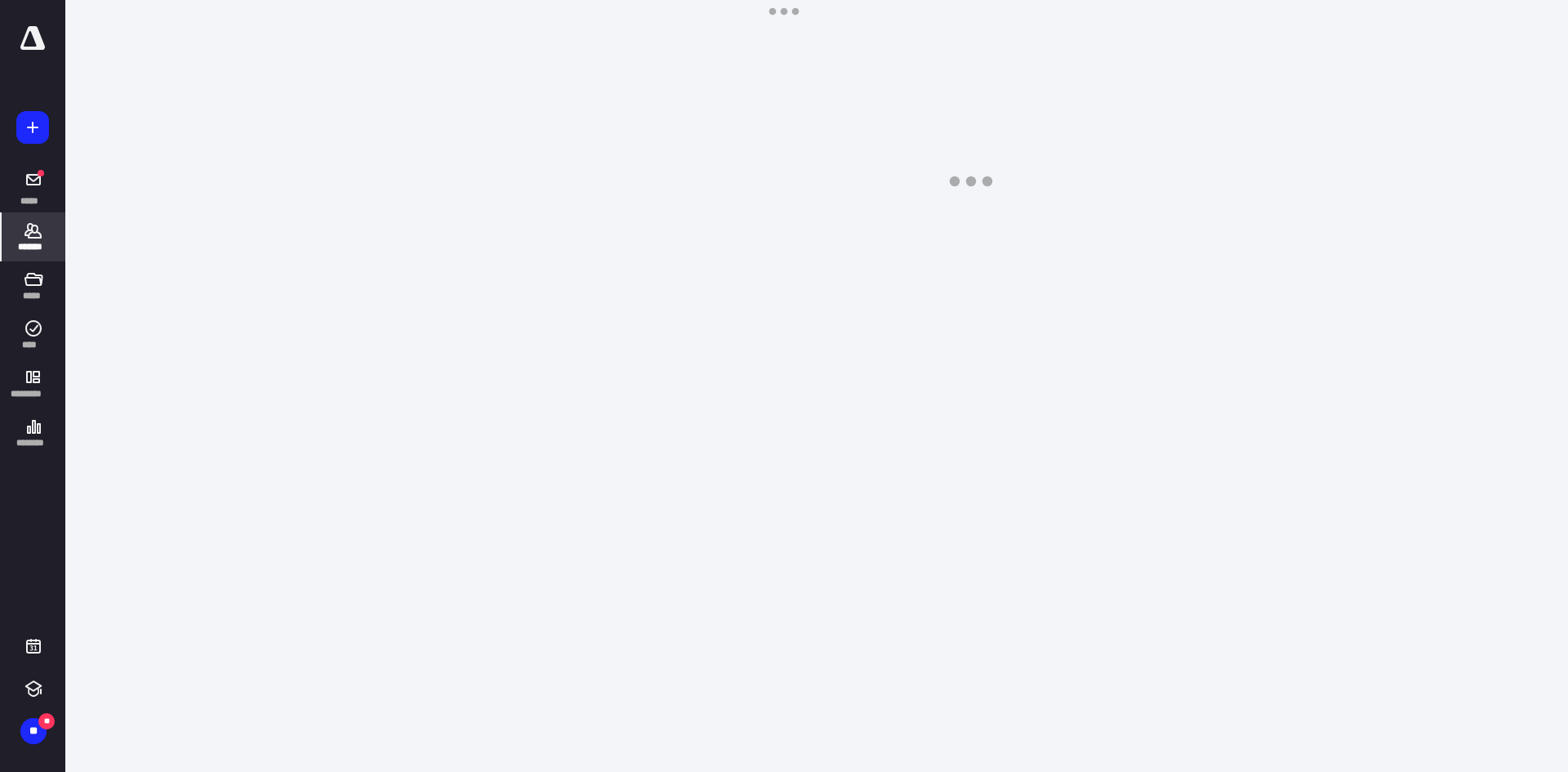 click on "**********" at bounding box center [784, 109] 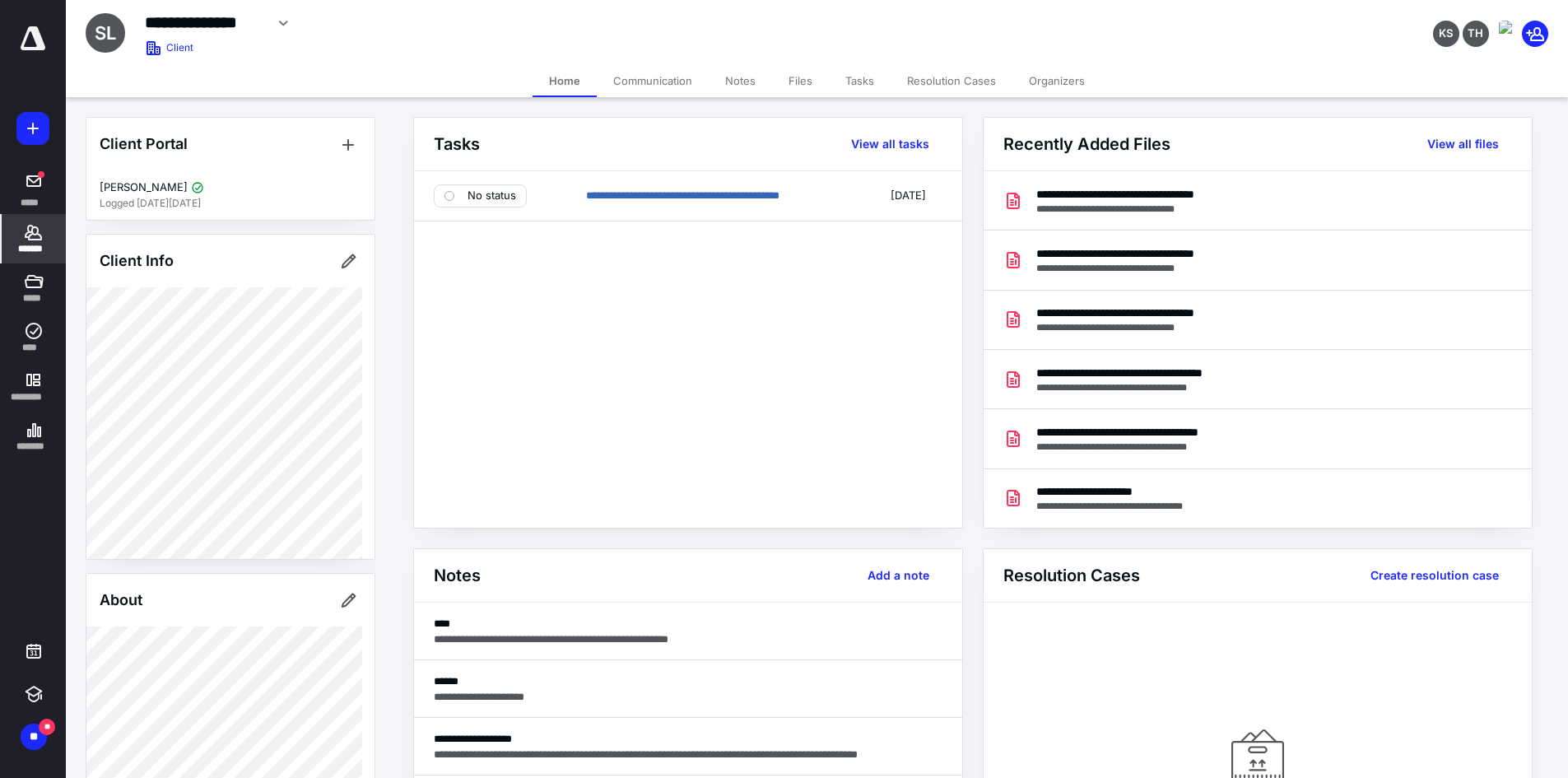 click on "Files" at bounding box center [800, 81] 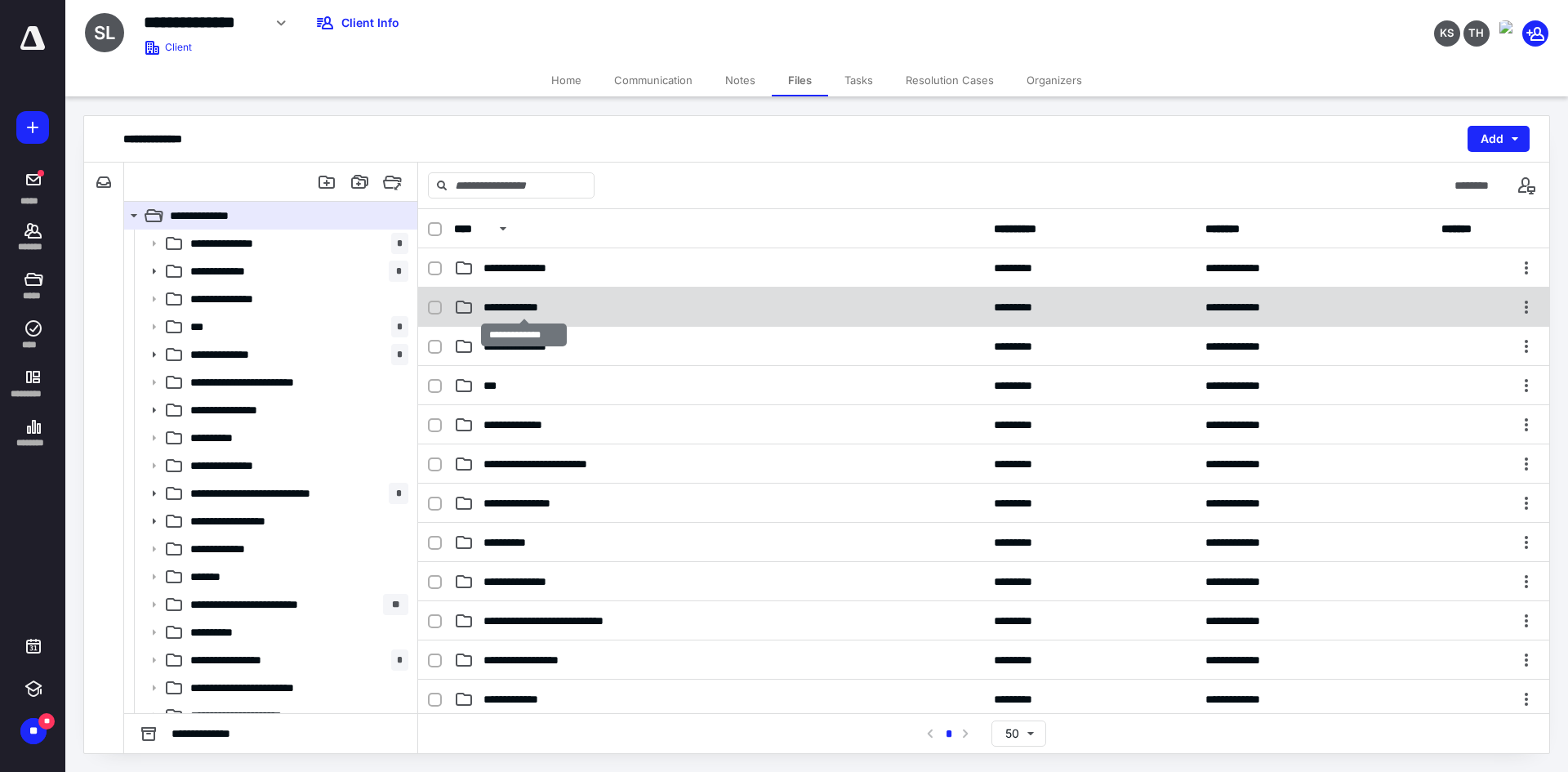 click on "**********" at bounding box center [523, 307] 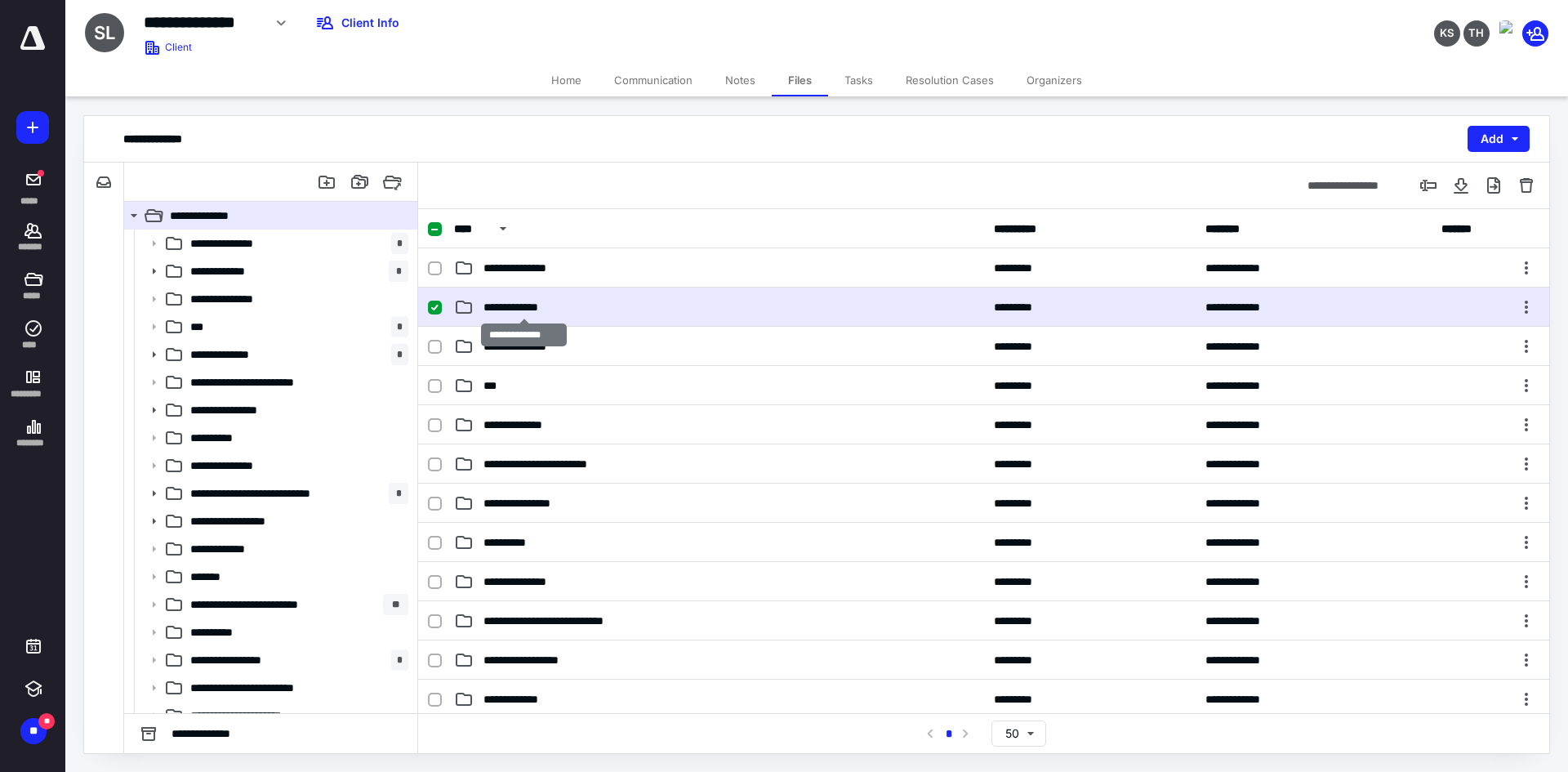 click on "**********" at bounding box center (523, 307) 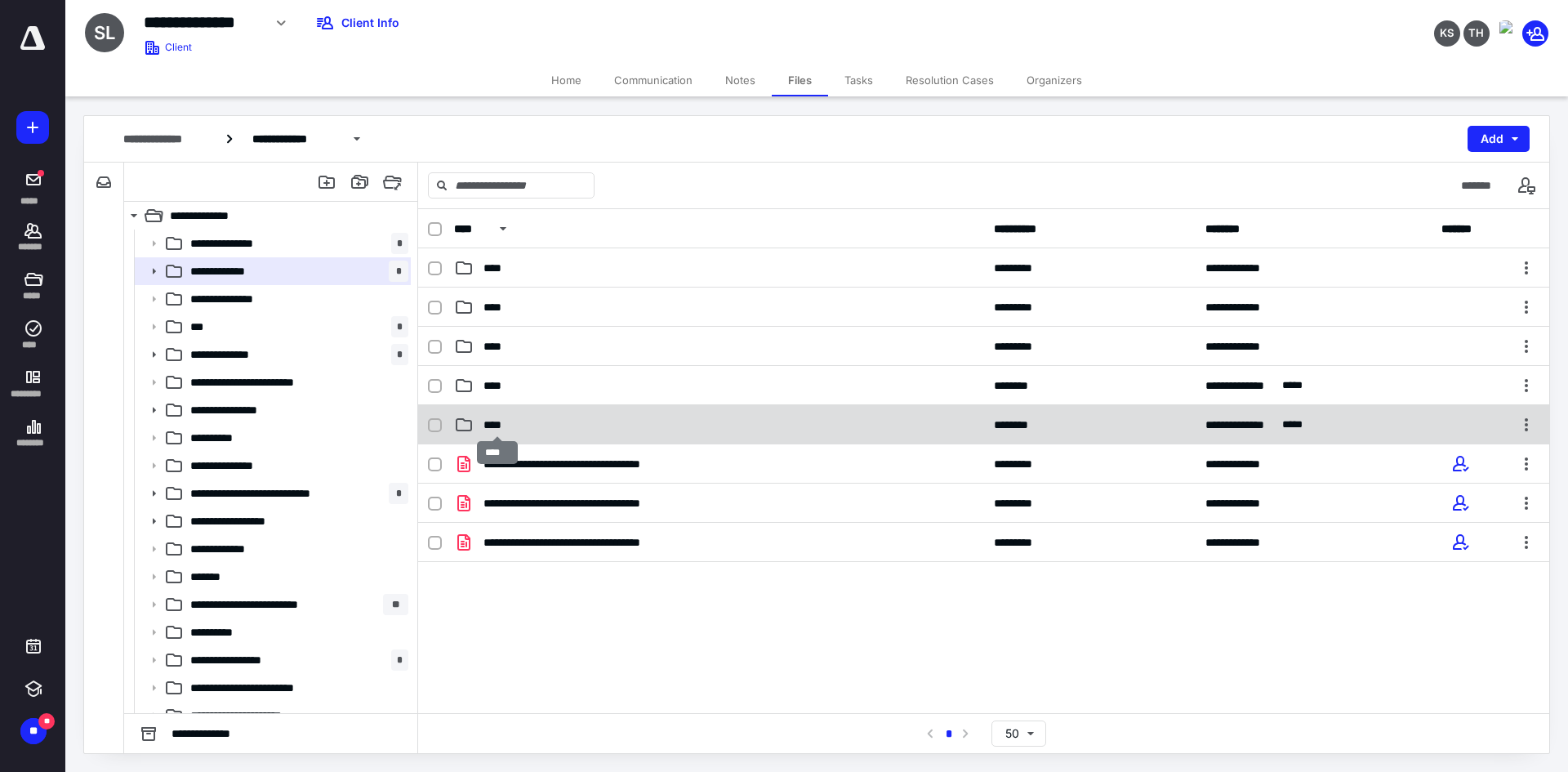 click on "****" at bounding box center [497, 425] 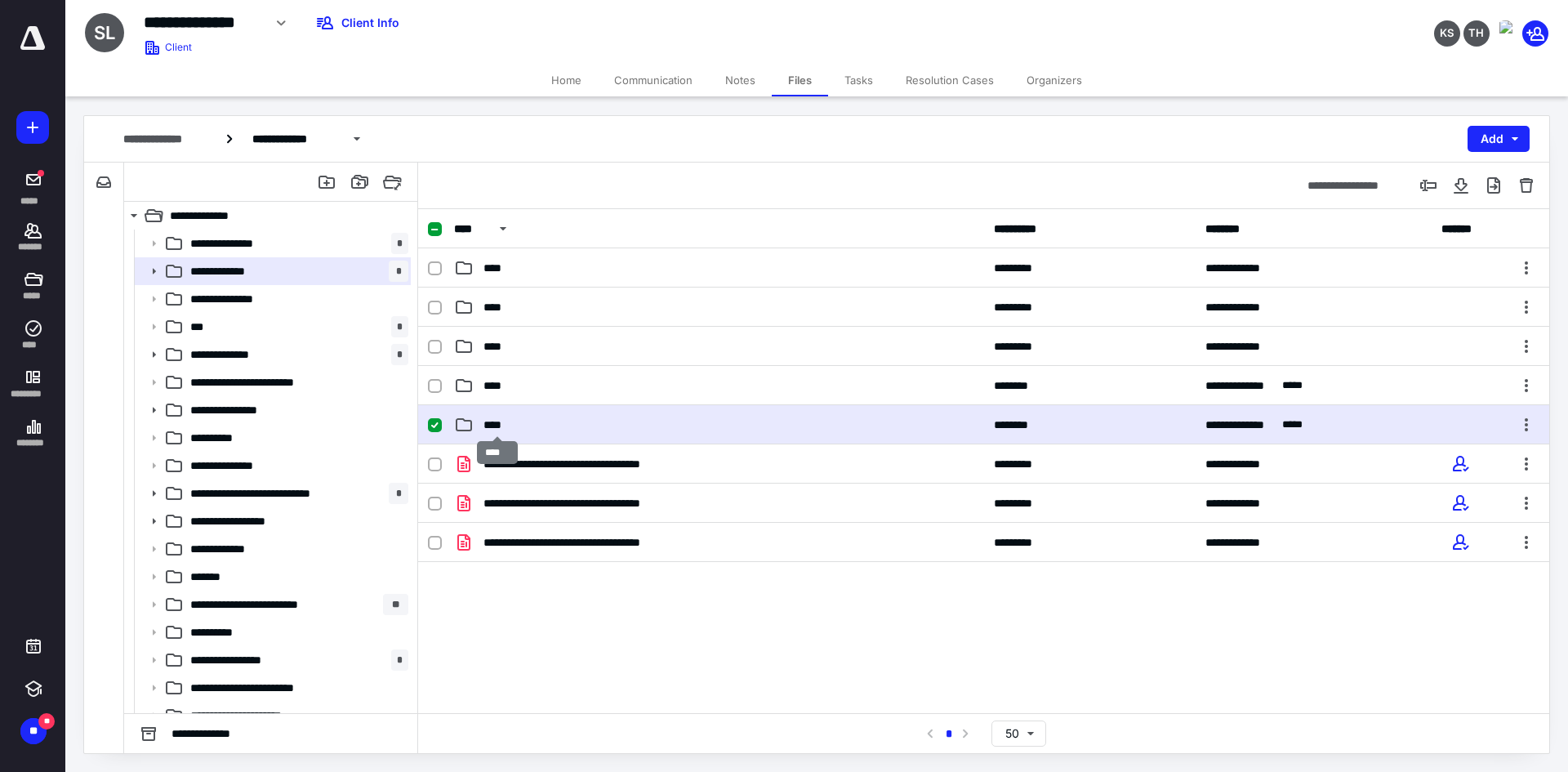 click on "****" at bounding box center (497, 425) 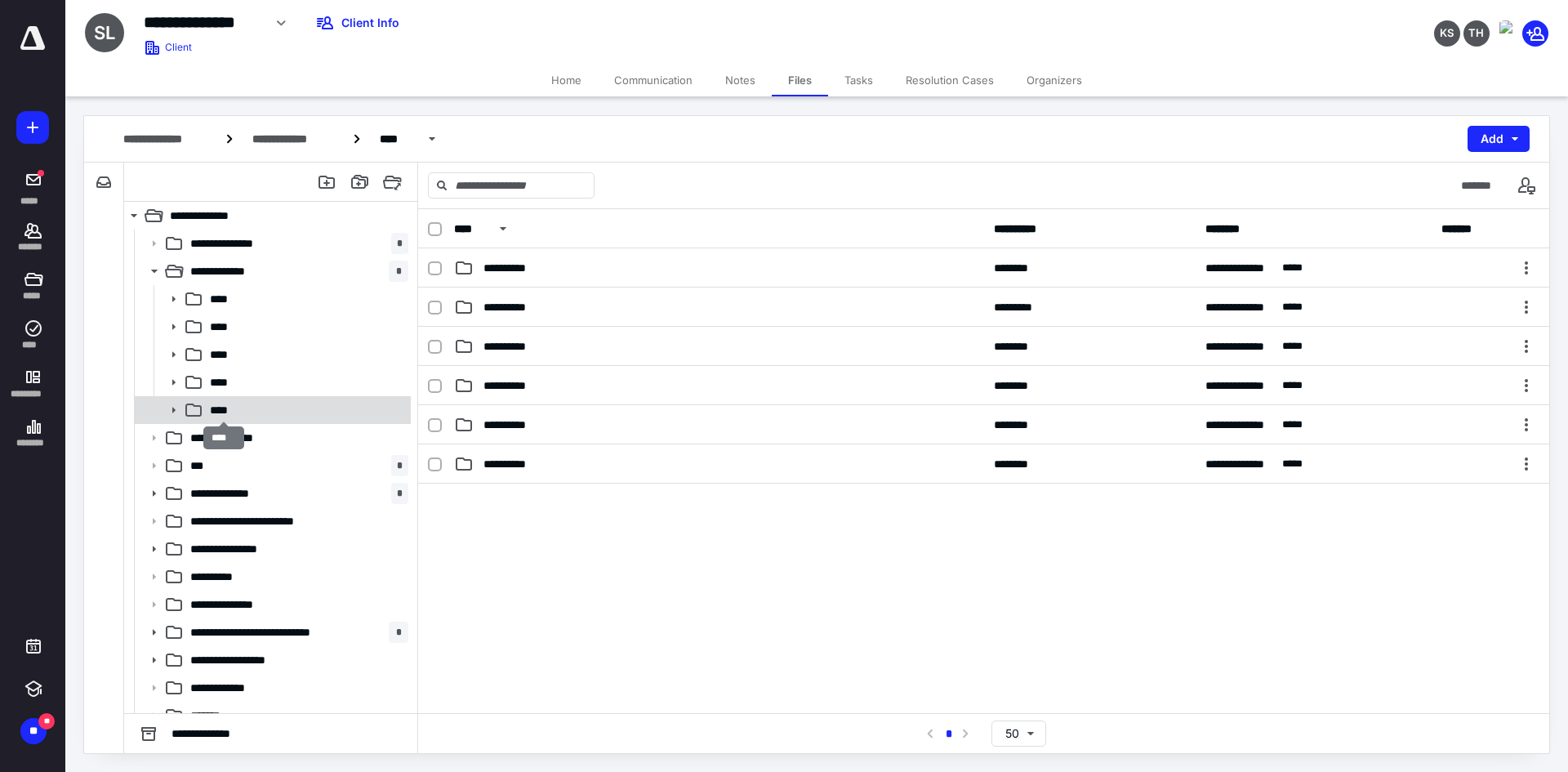 click on "****" at bounding box center (224, 410) 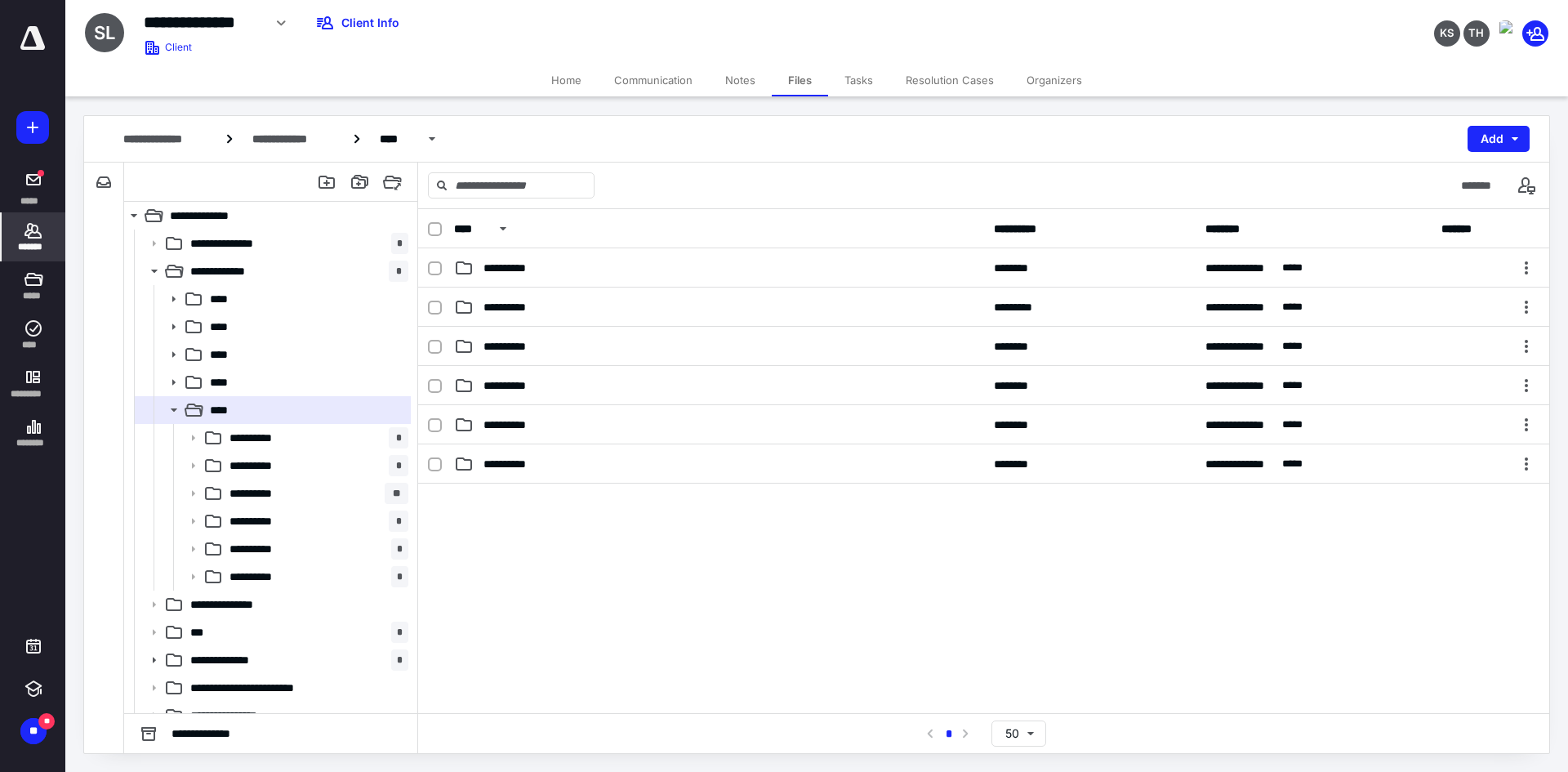 click 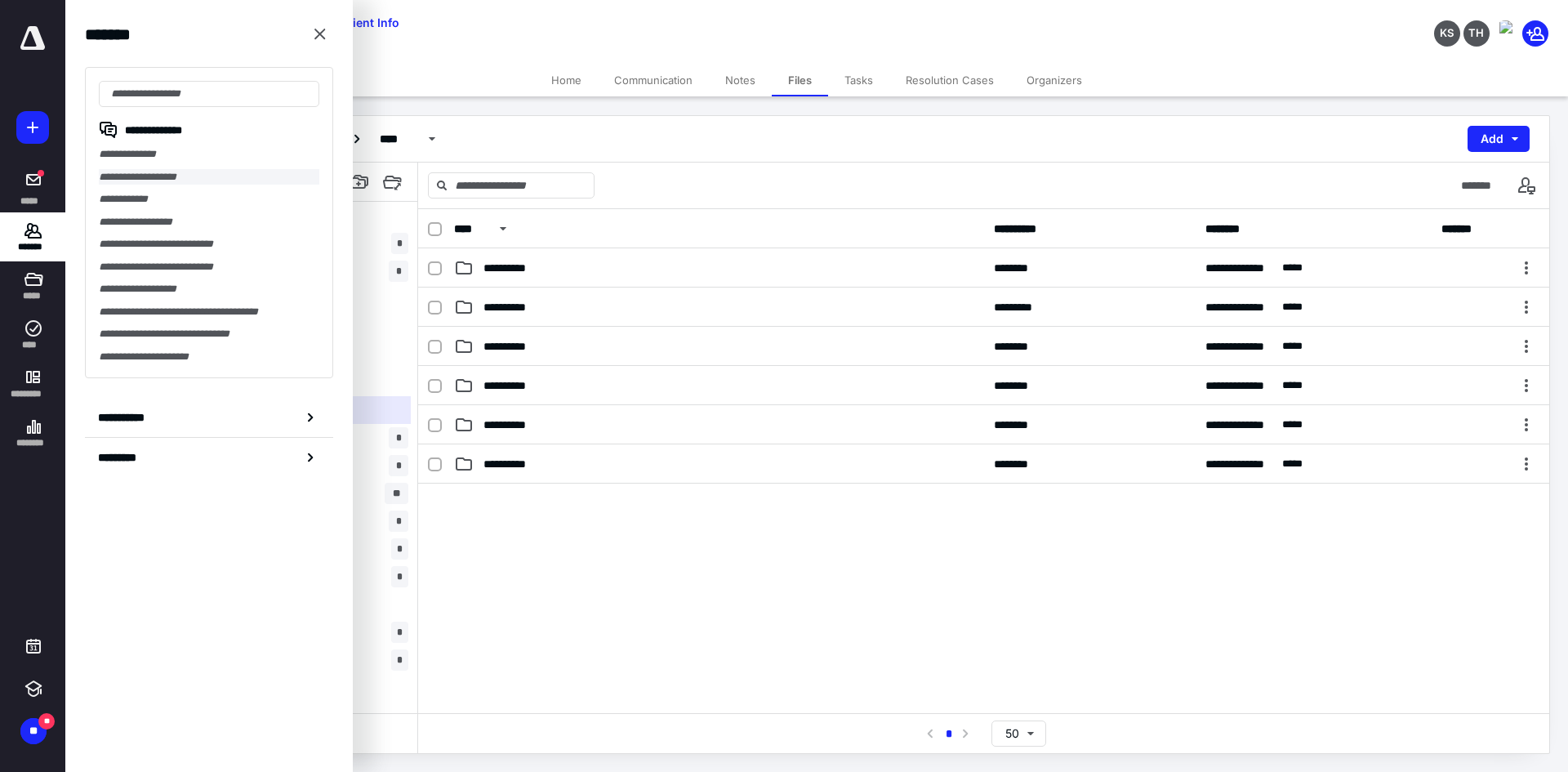 click on "**********" at bounding box center (209, 177) 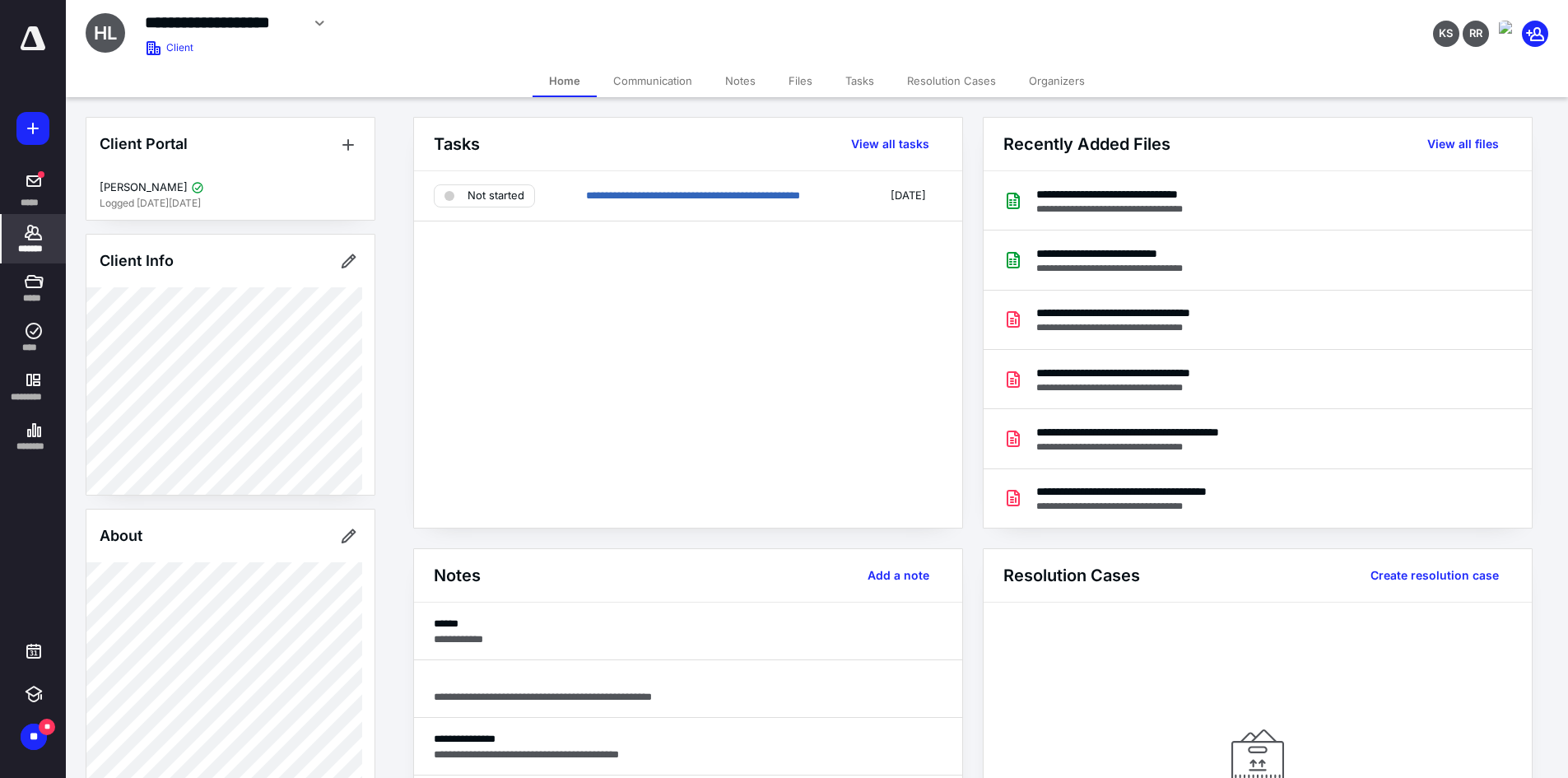 click on "*******" at bounding box center (34, 249) 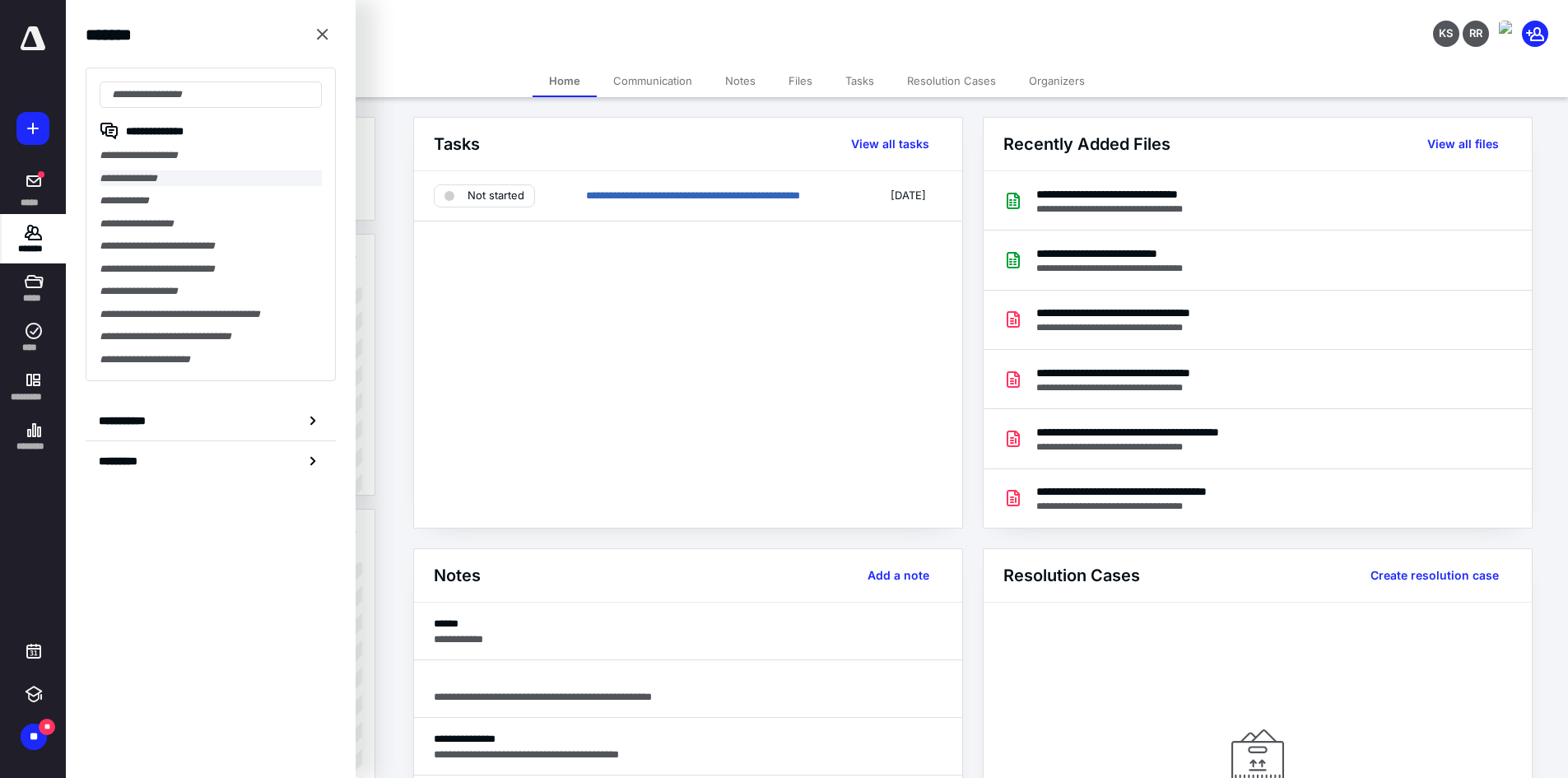 click on "**********" at bounding box center [211, 179] 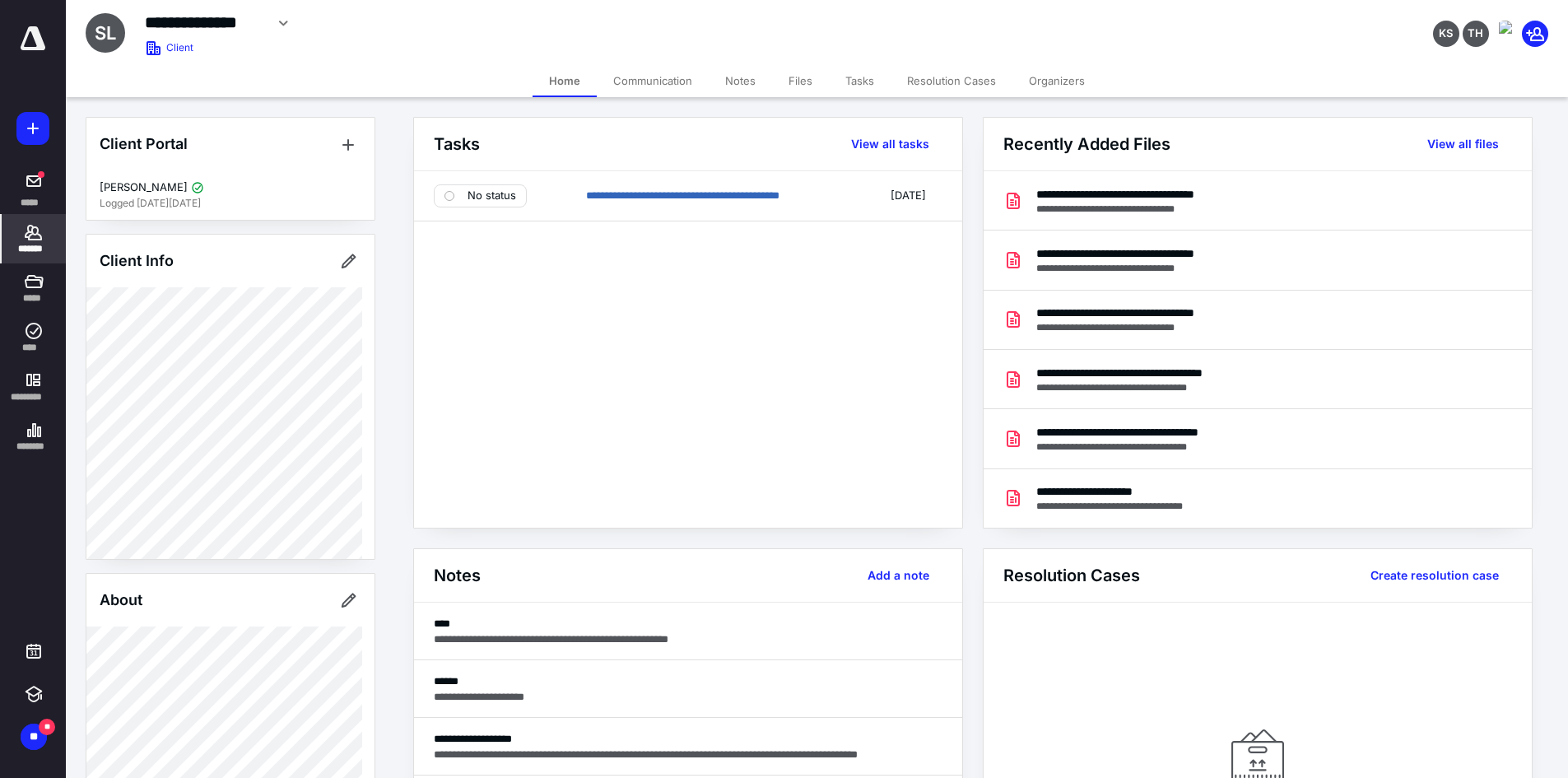 click on "Files" at bounding box center [800, 81] 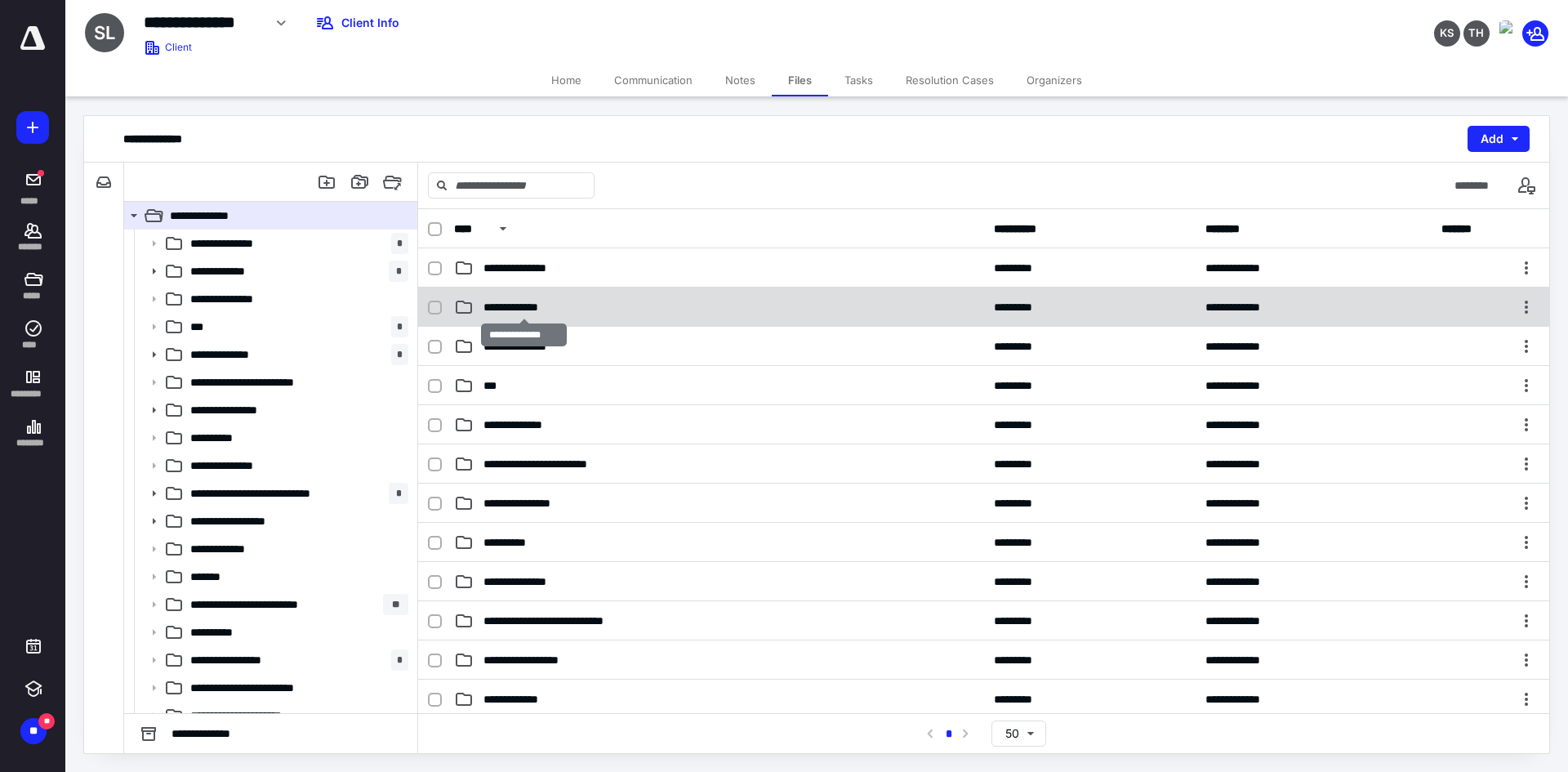 click on "**********" at bounding box center (523, 307) 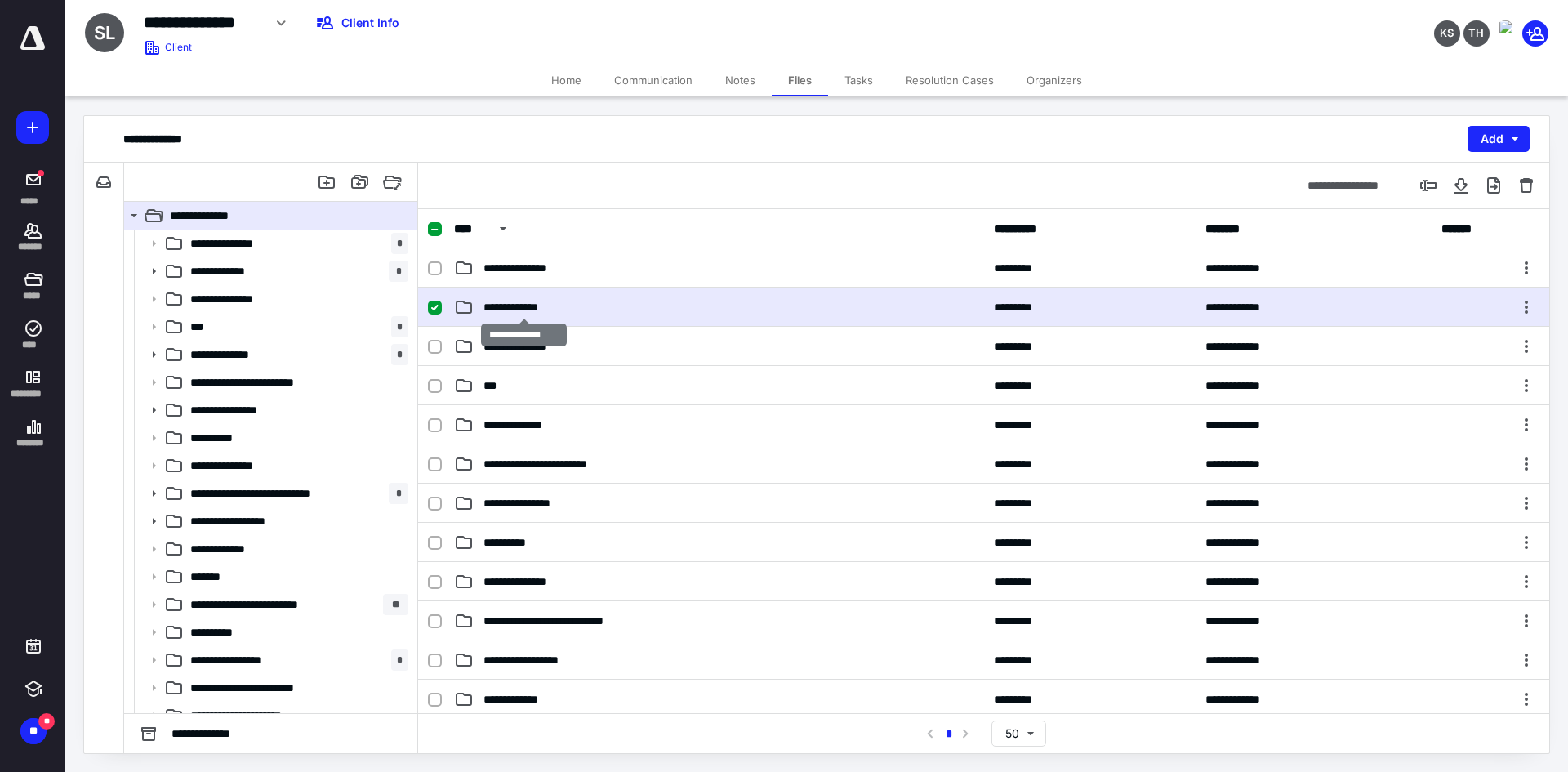 click on "**********" at bounding box center [523, 307] 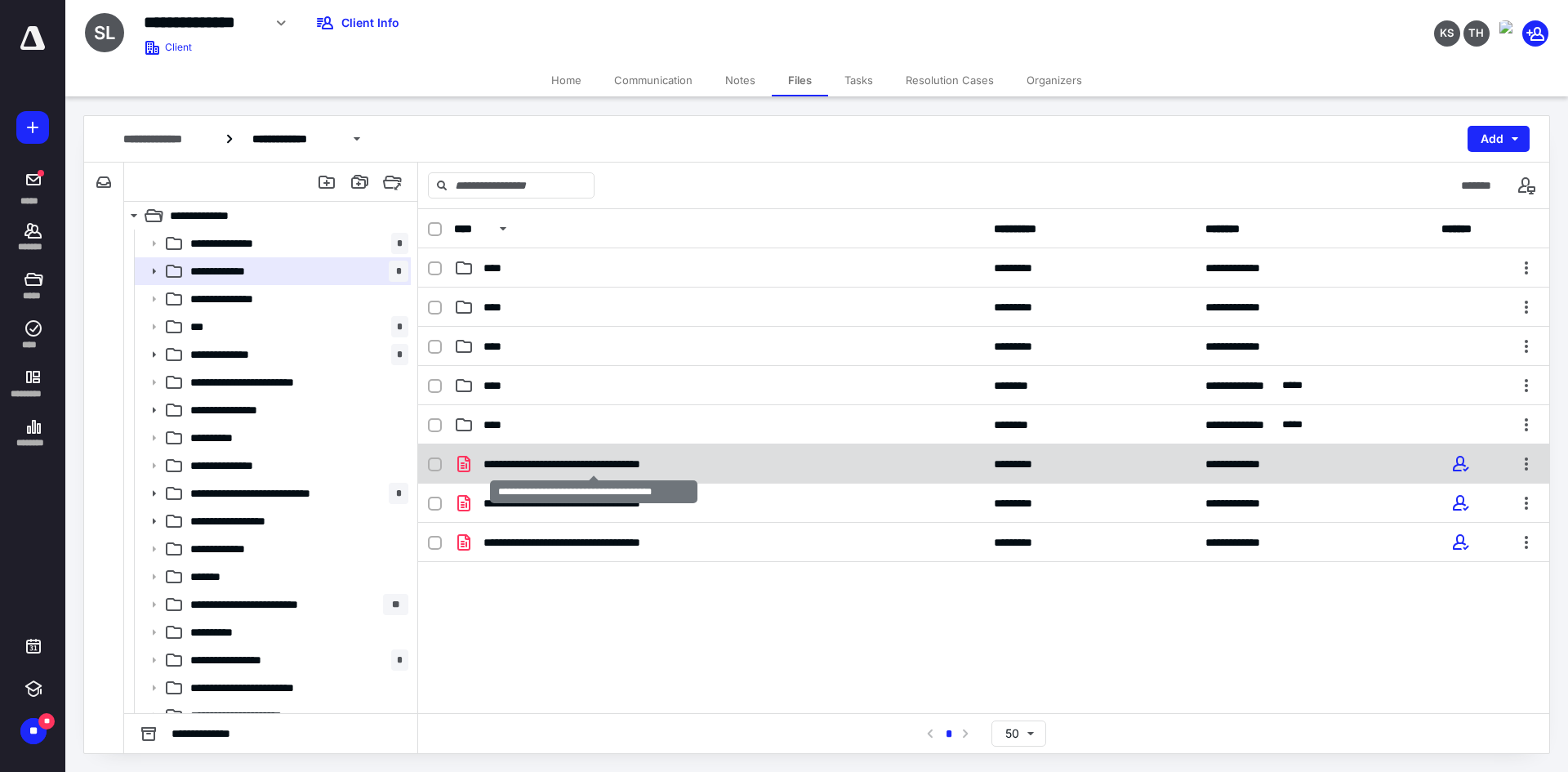checkbox on "true" 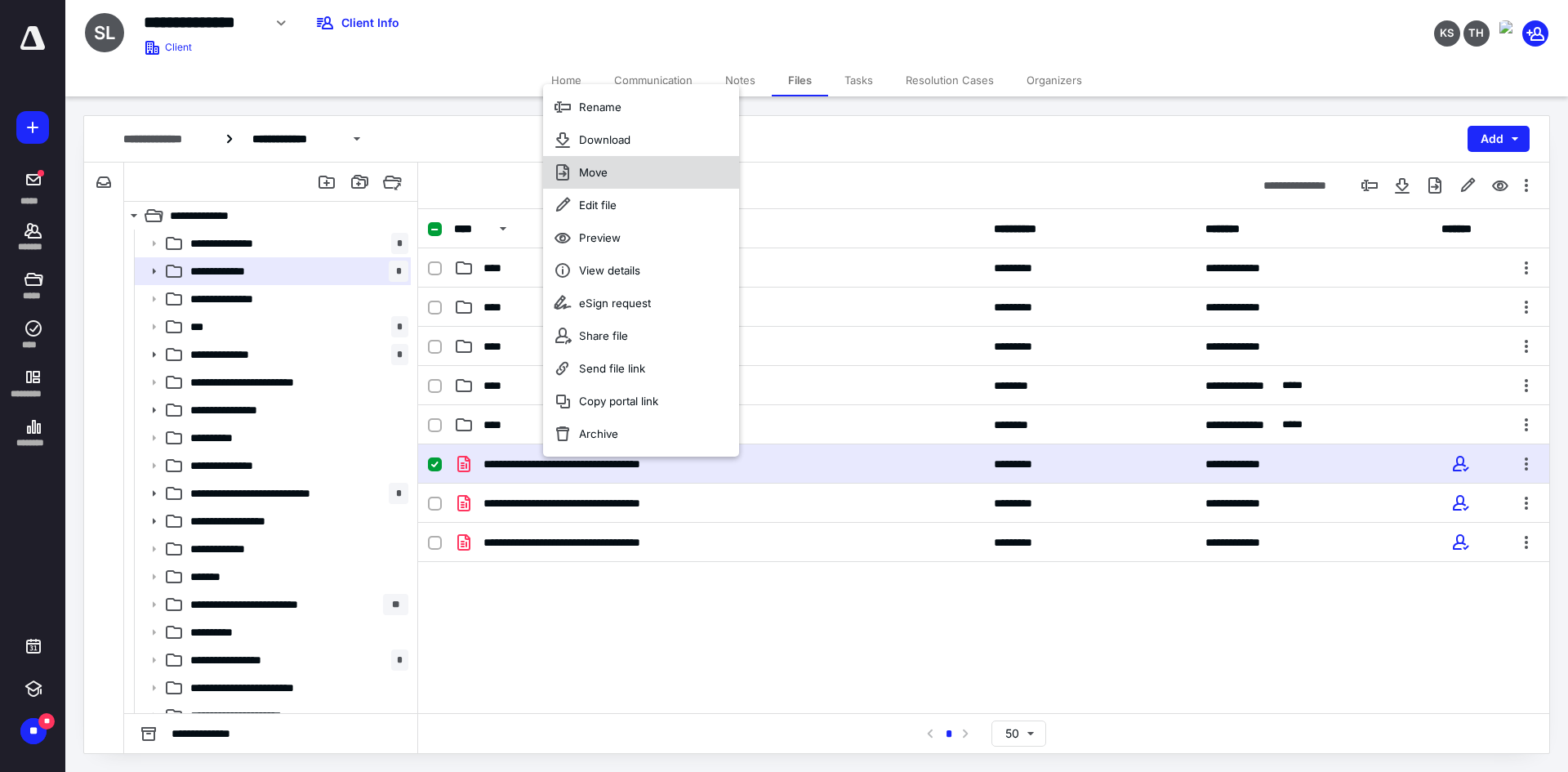 click on "Move" at bounding box center [593, 172] 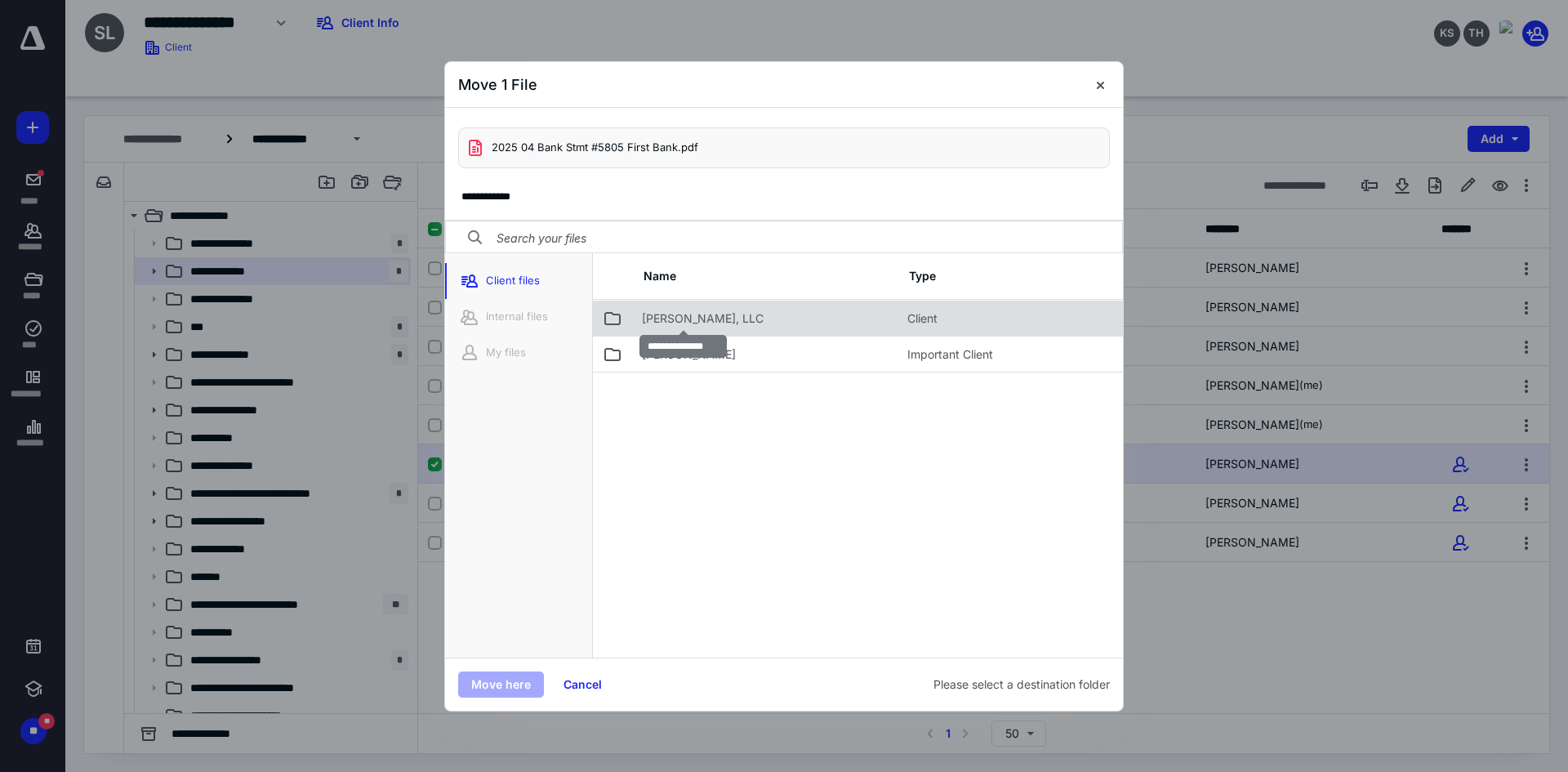 click on "[PERSON_NAME], LLC" at bounding box center [702, 319] 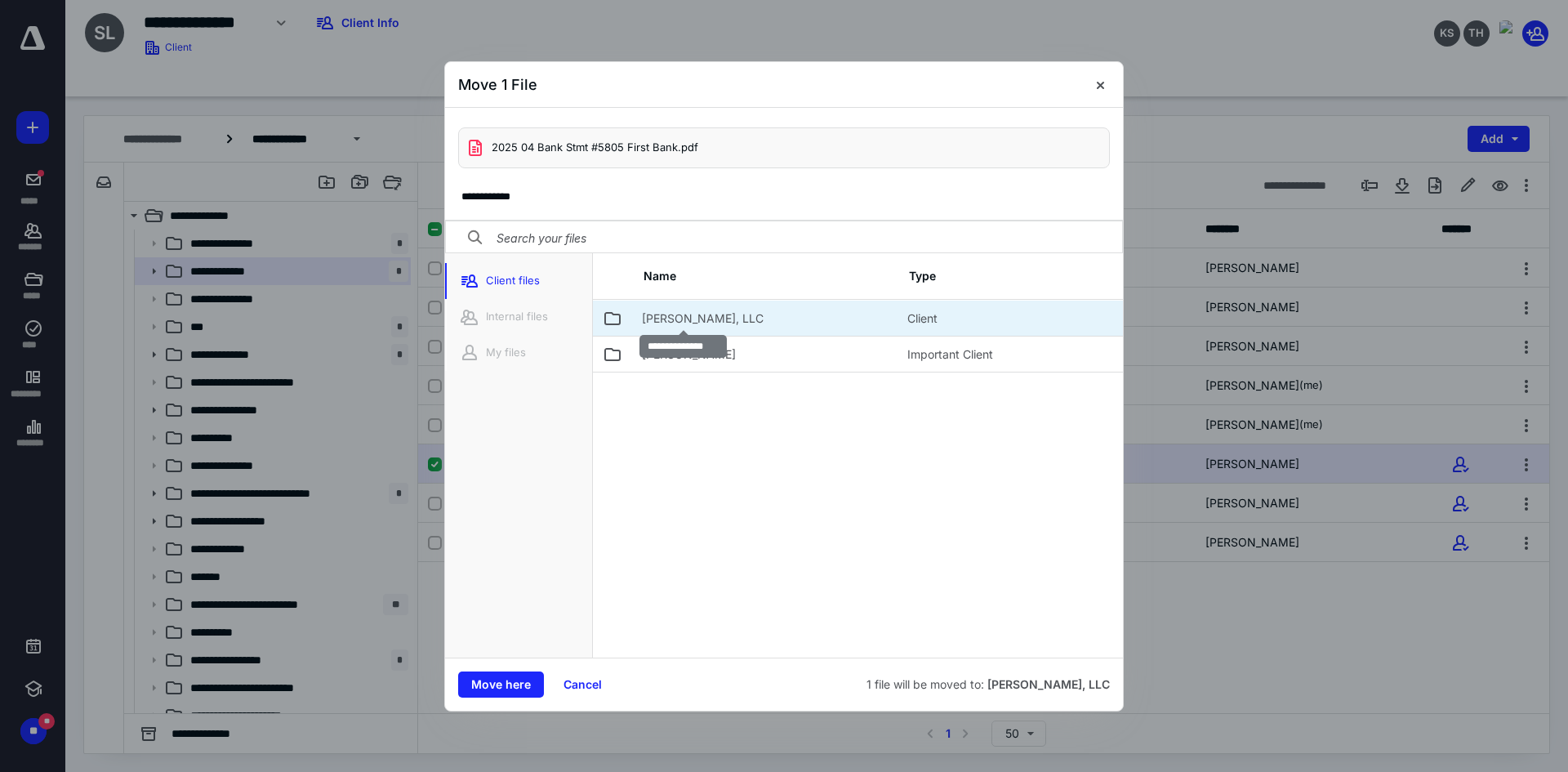 click on "[PERSON_NAME], LLC" at bounding box center [702, 319] 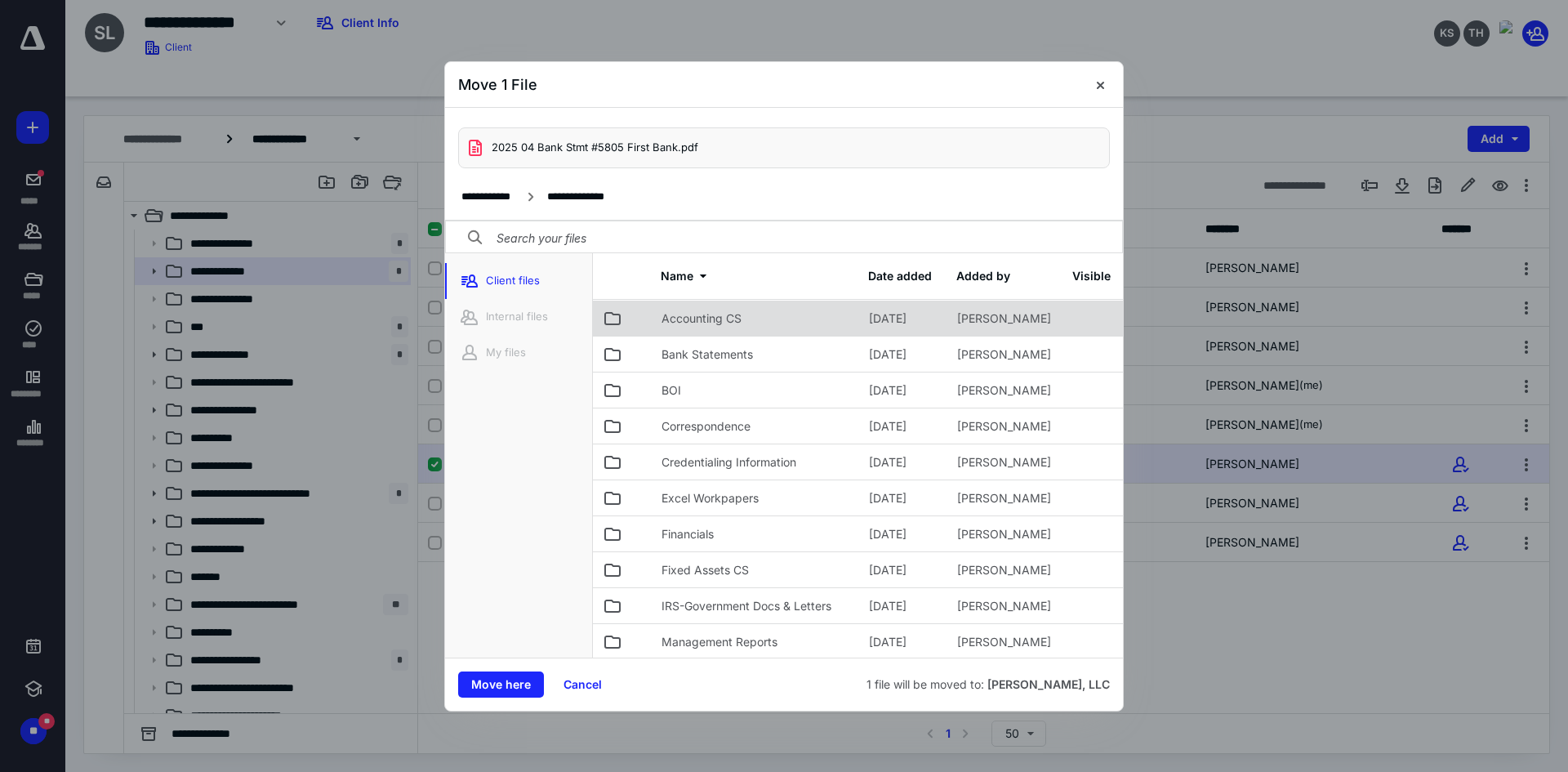 click on "Accounting CS" at bounding box center [702, 319] 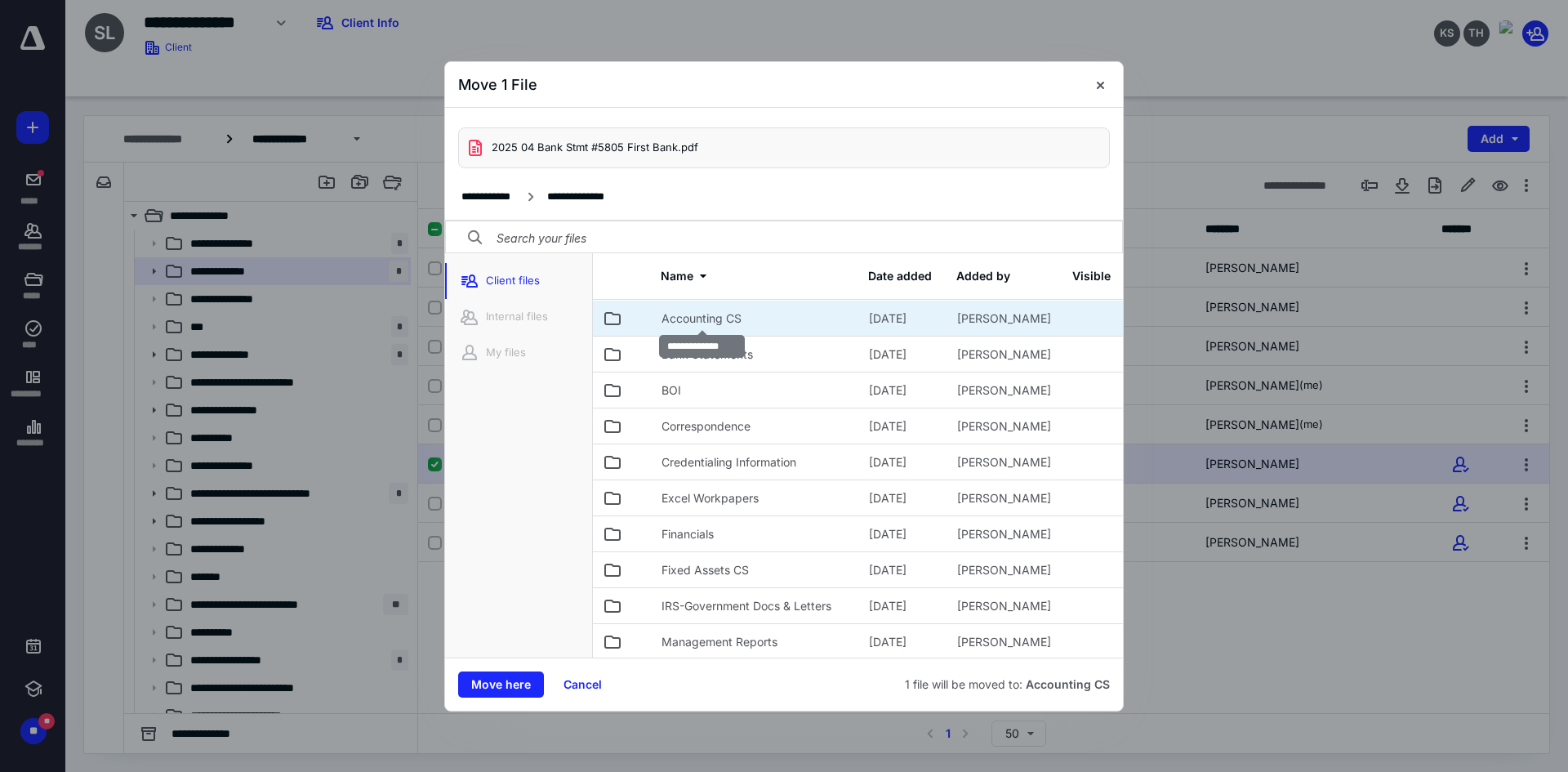 click on "Accounting CS" at bounding box center [702, 319] 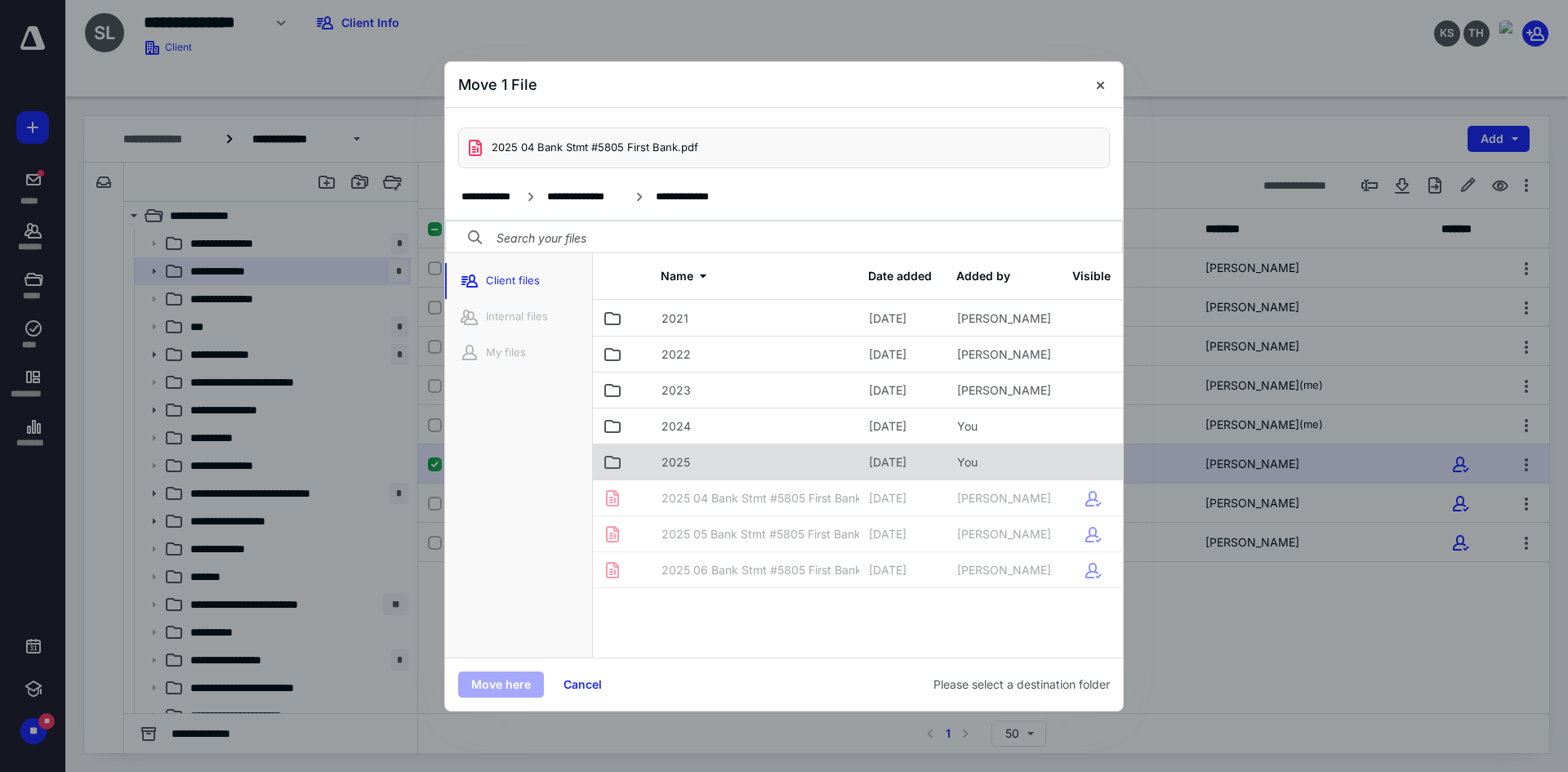 click on "2025" at bounding box center [675, 462] 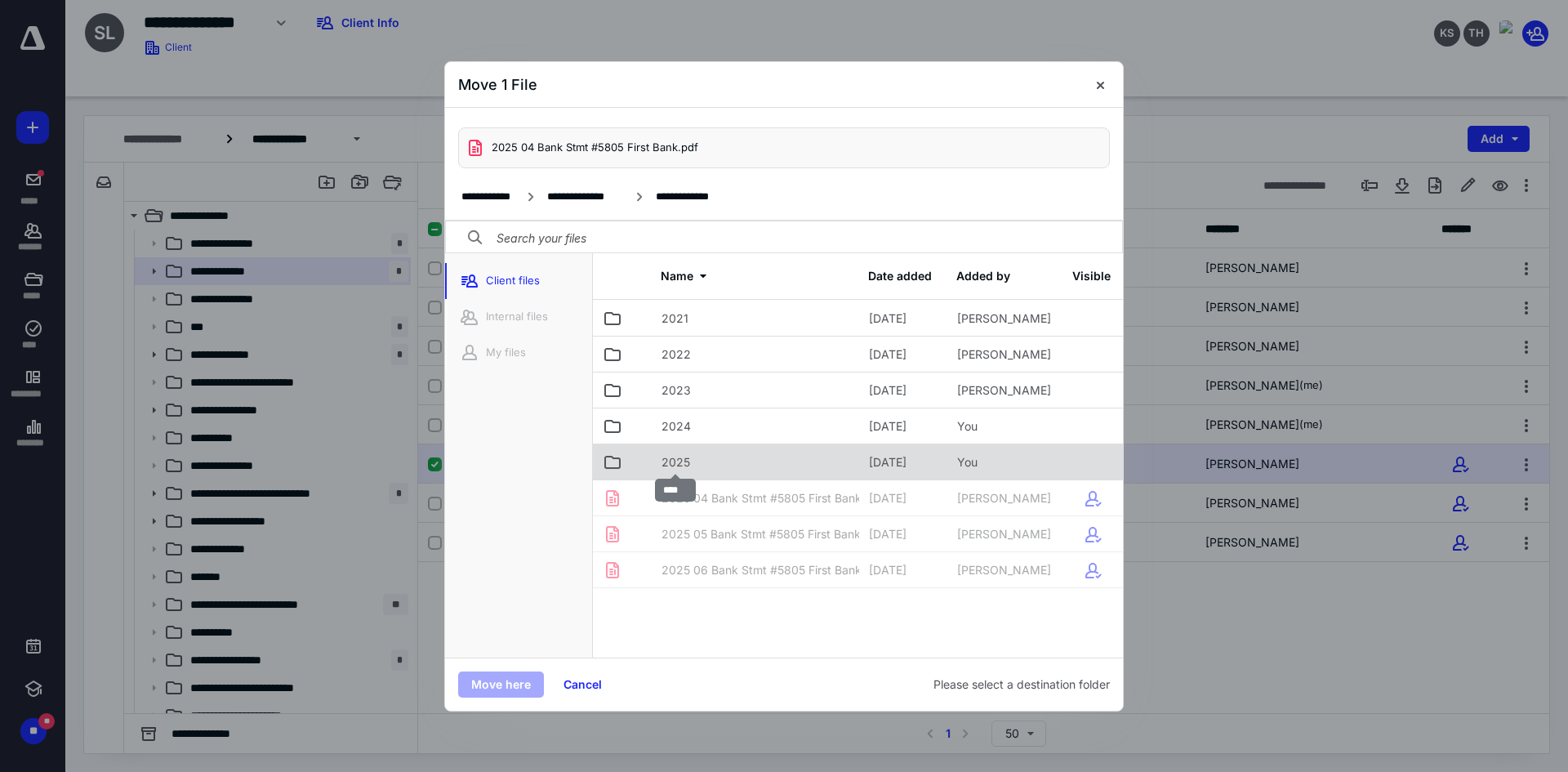 click on "2025" at bounding box center (675, 462) 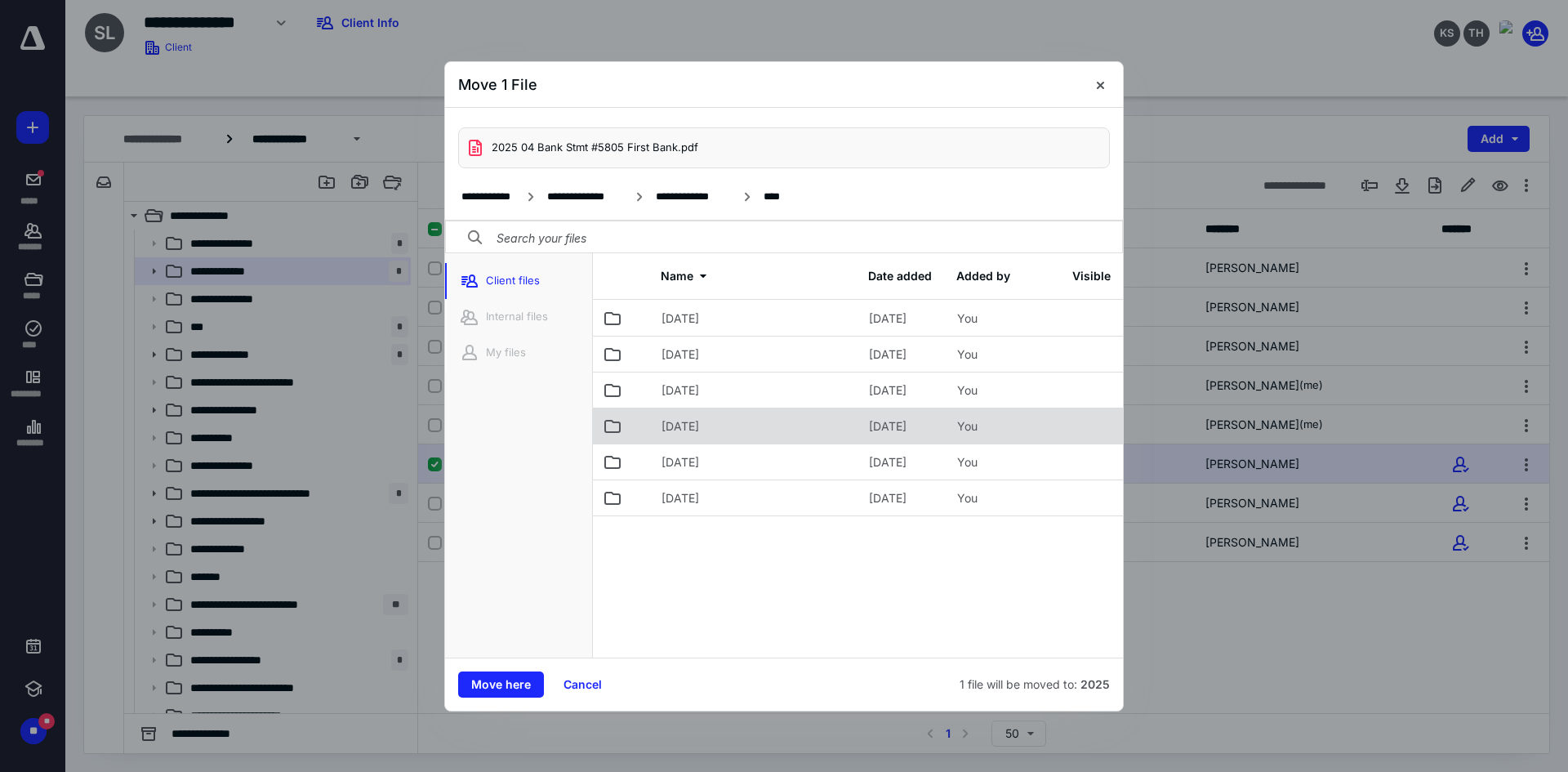 click on "[DATE]" at bounding box center (680, 426) 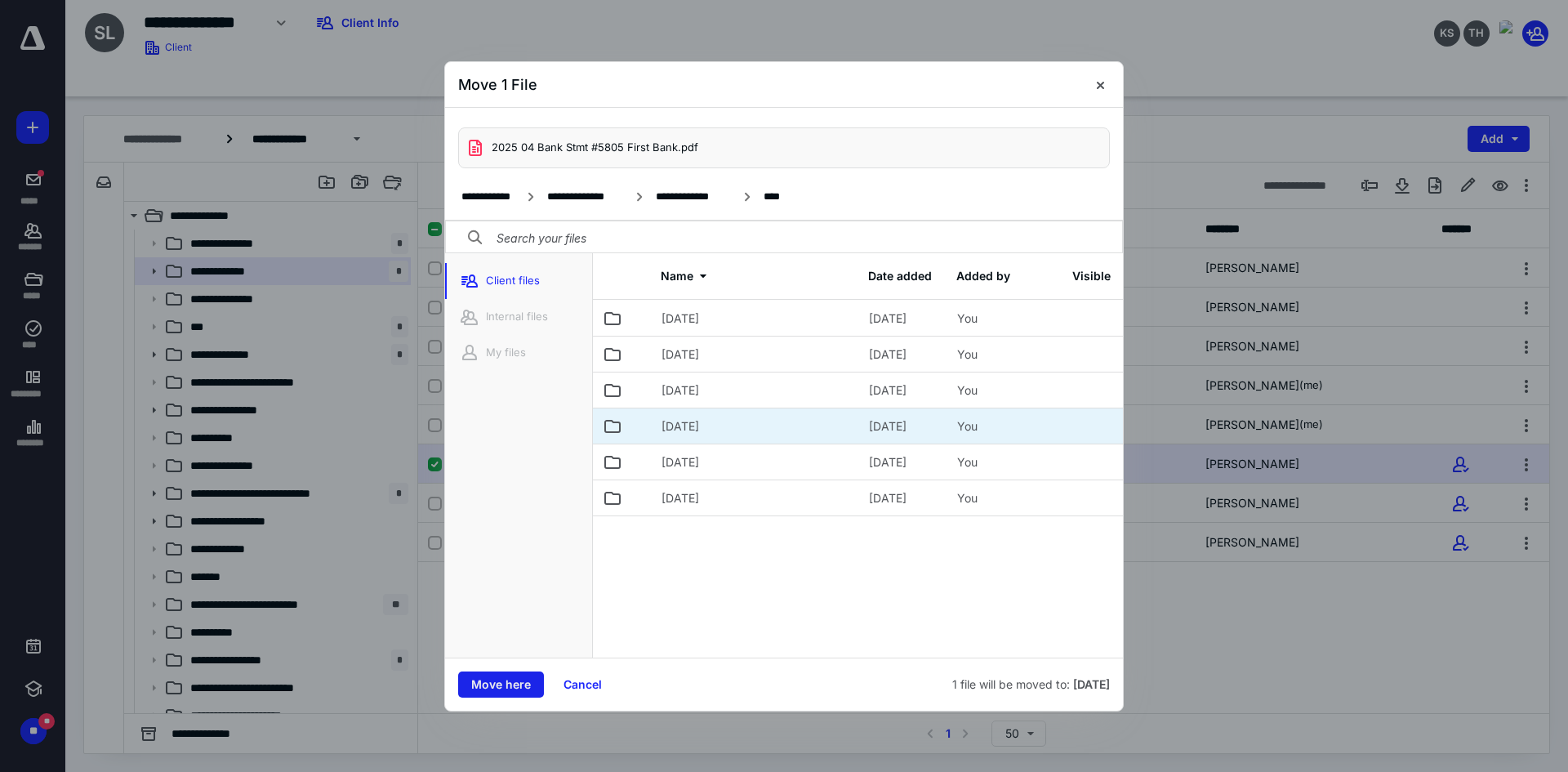 click on "Move here" at bounding box center [501, 685] 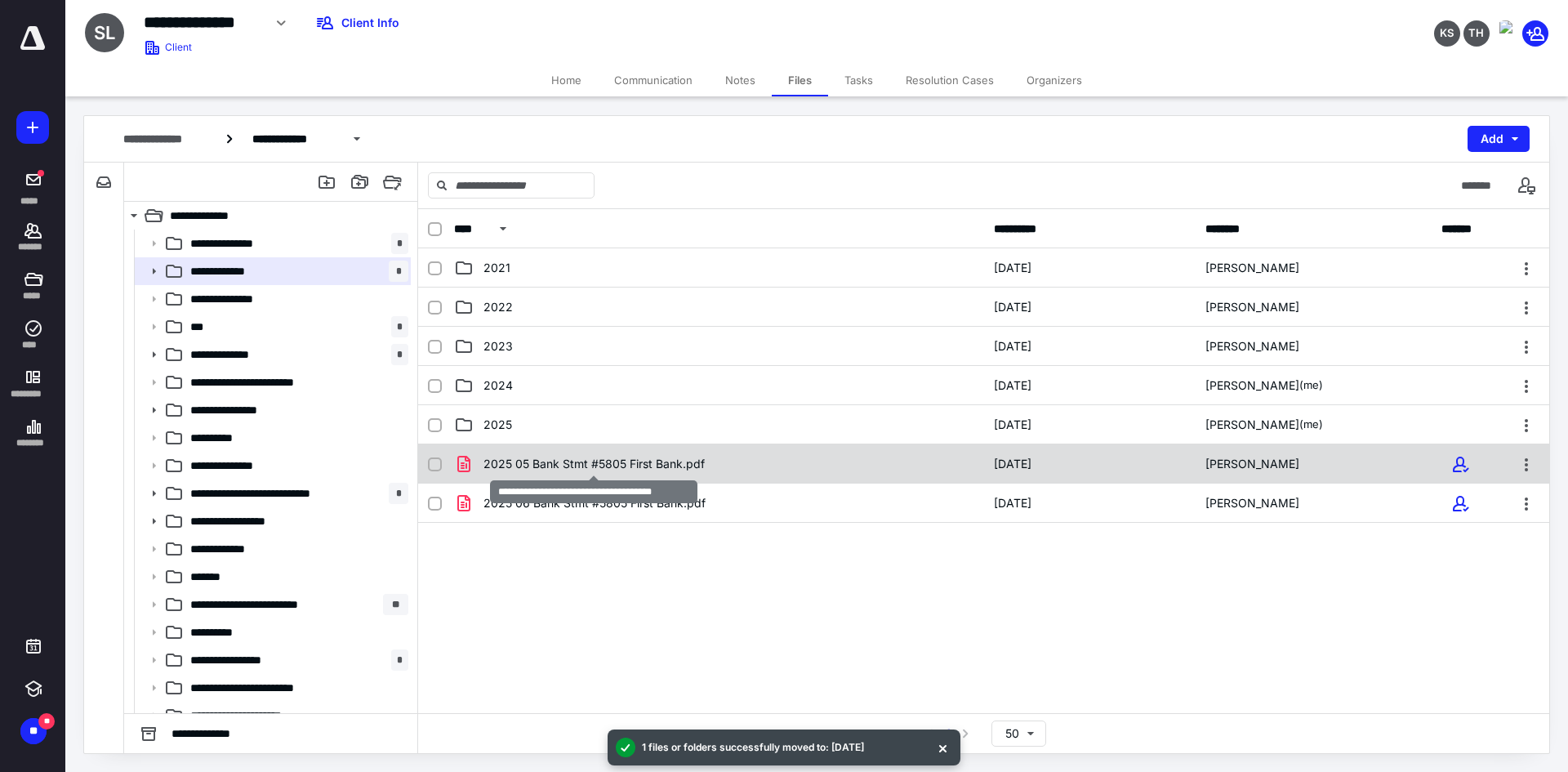 checkbox on "true" 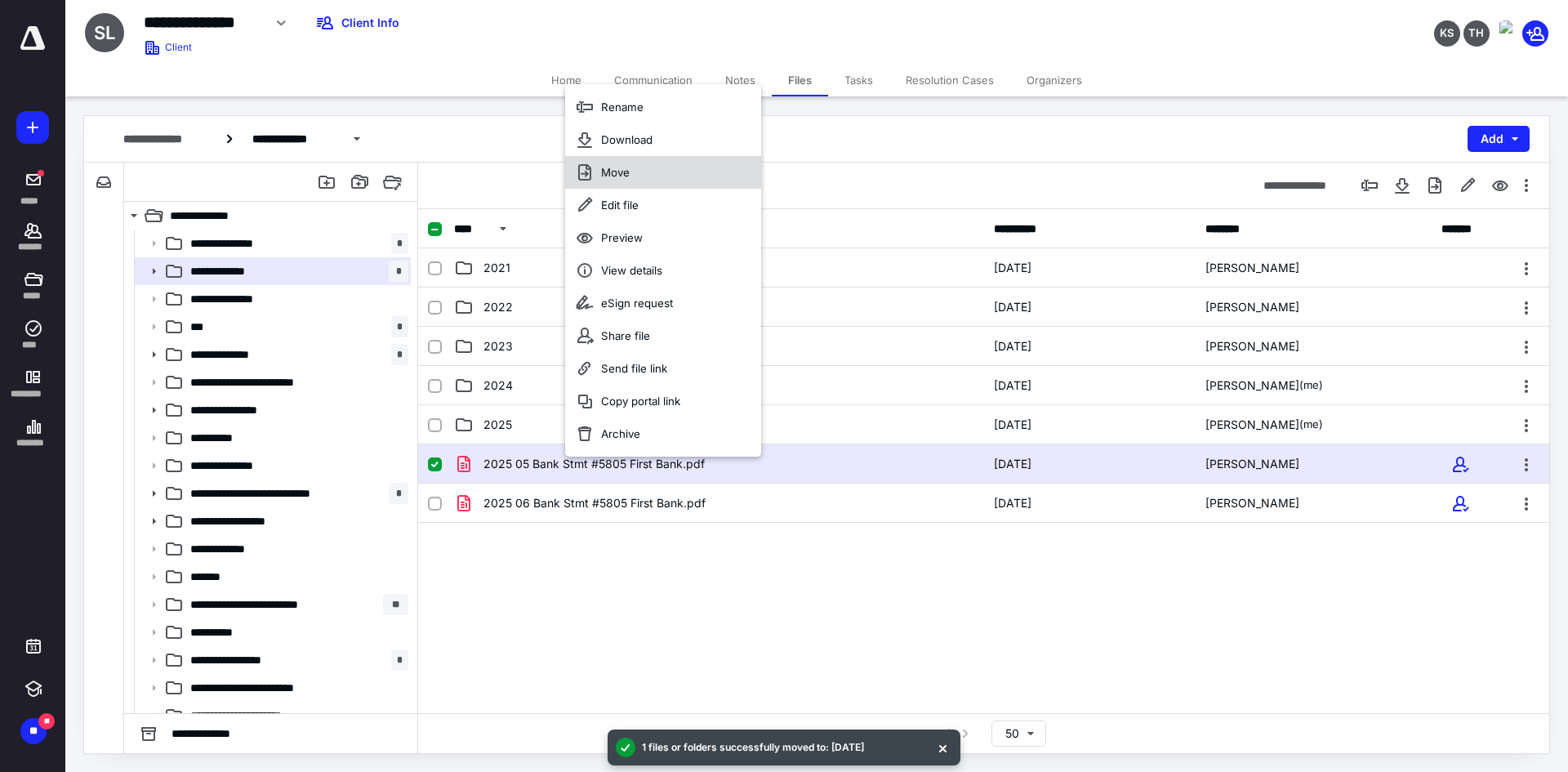 click on "Move" at bounding box center [615, 172] 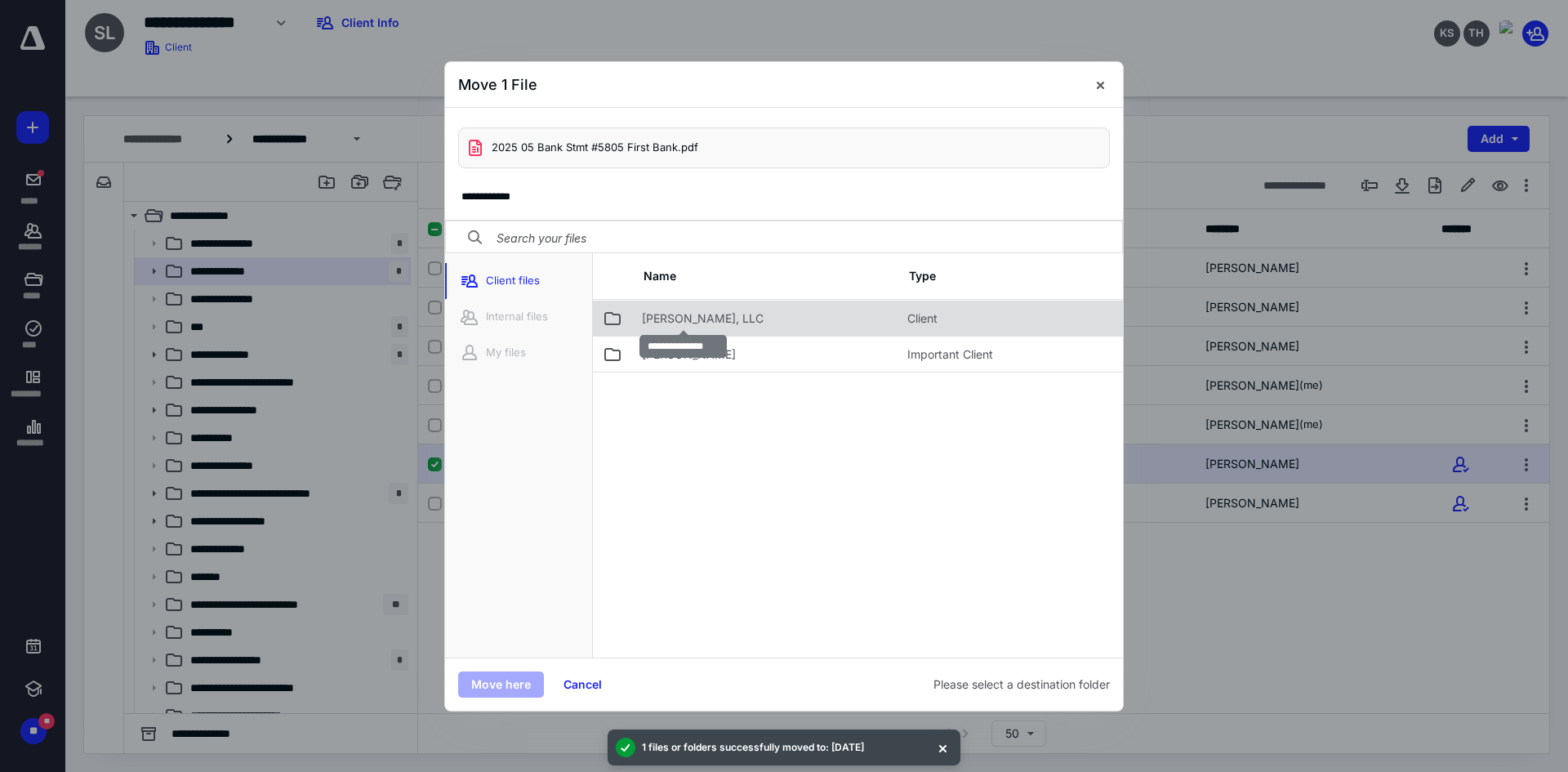 click on "[PERSON_NAME], LLC" at bounding box center (702, 319) 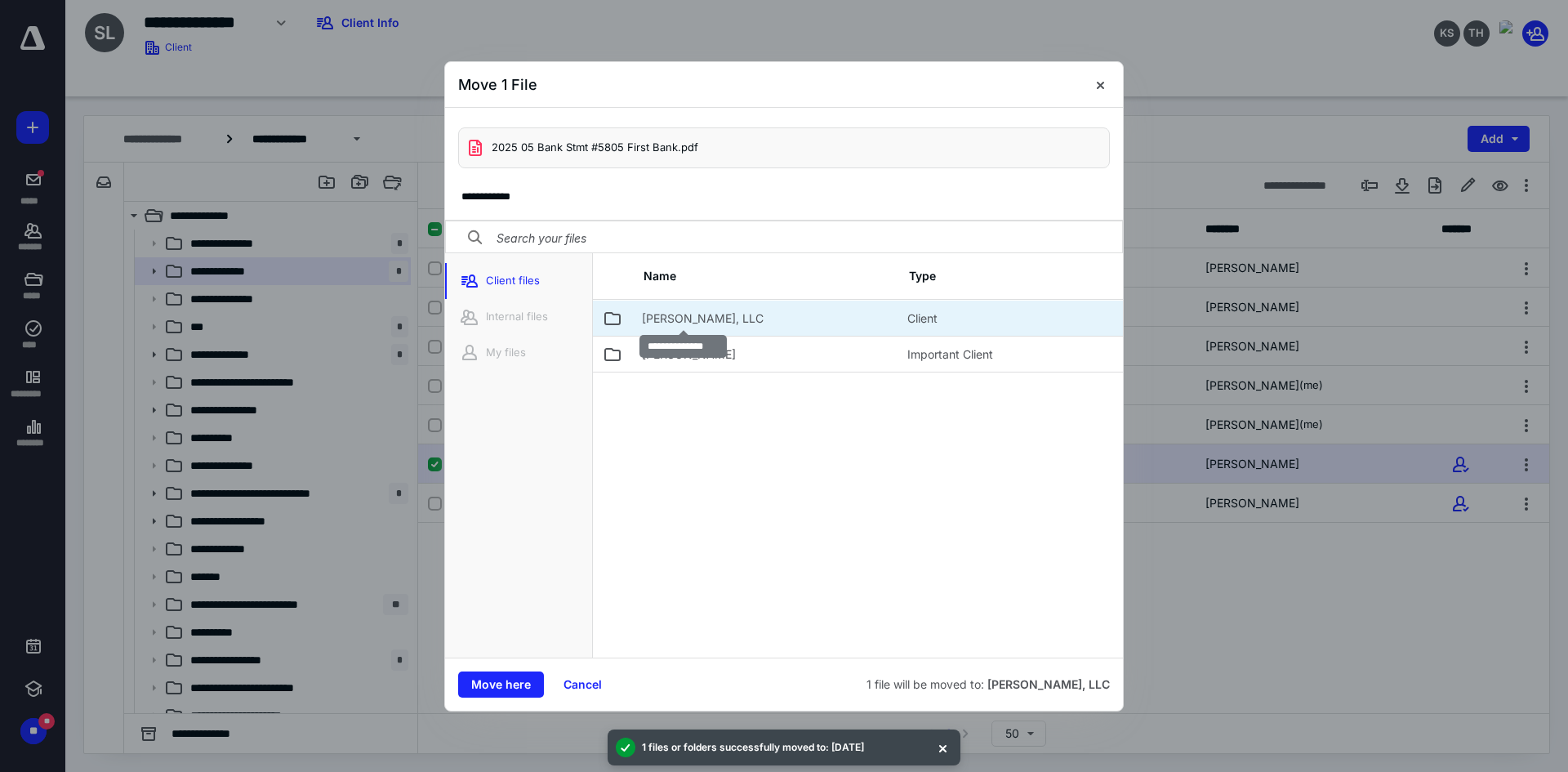 click on "[PERSON_NAME], LLC" at bounding box center [702, 319] 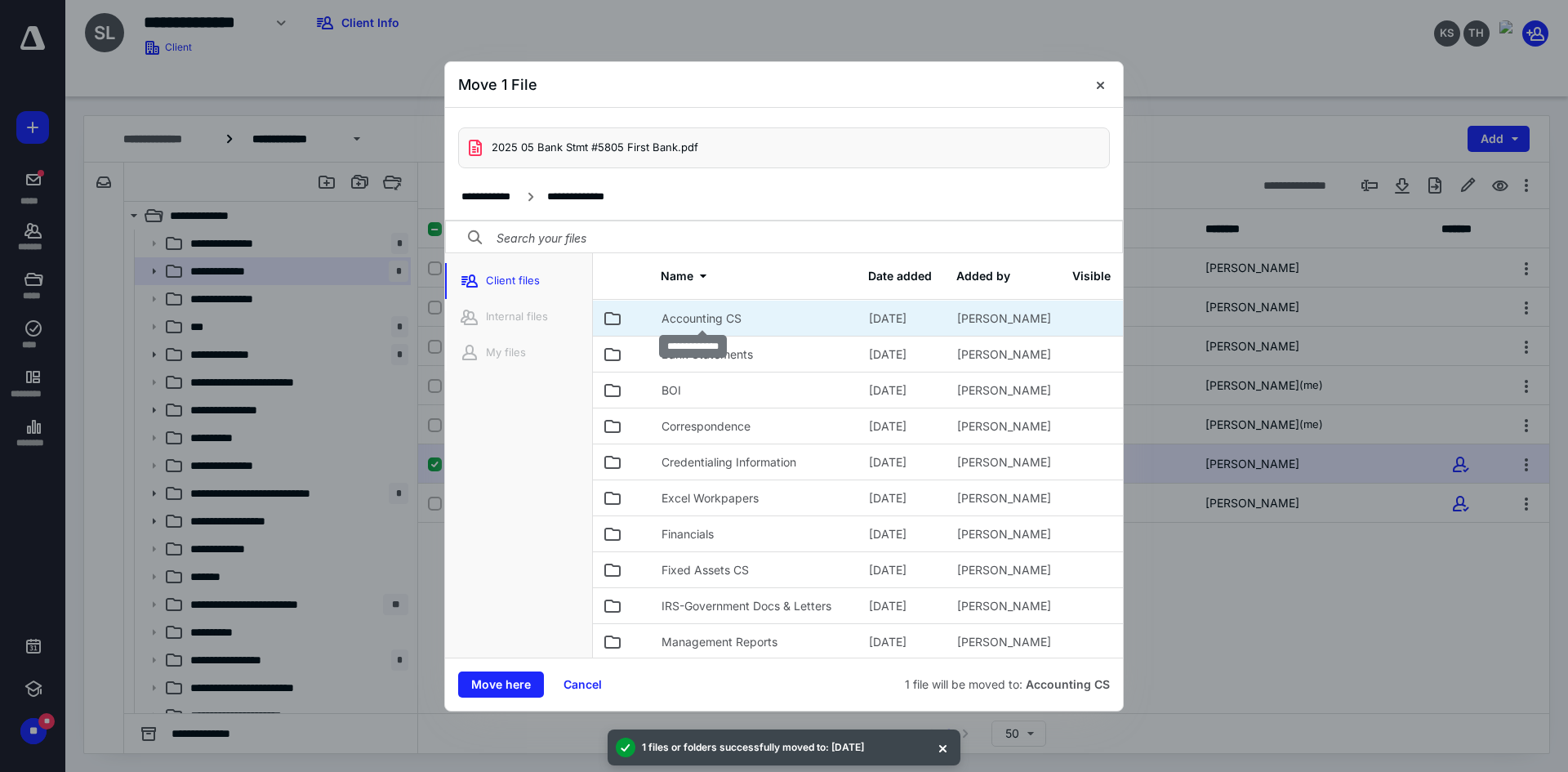 click on "Accounting CS" at bounding box center [702, 319] 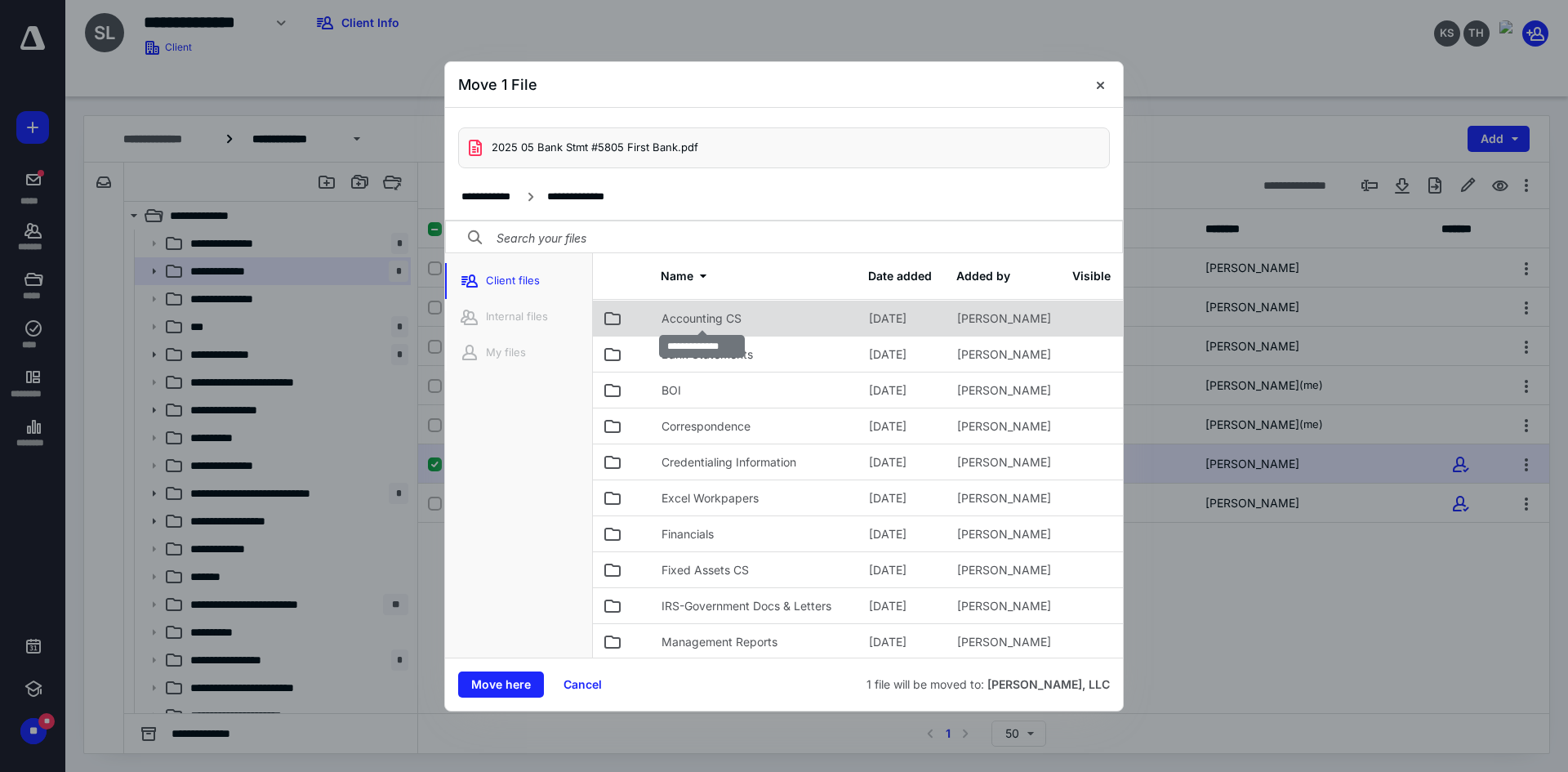 click on "Accounting CS" at bounding box center [702, 319] 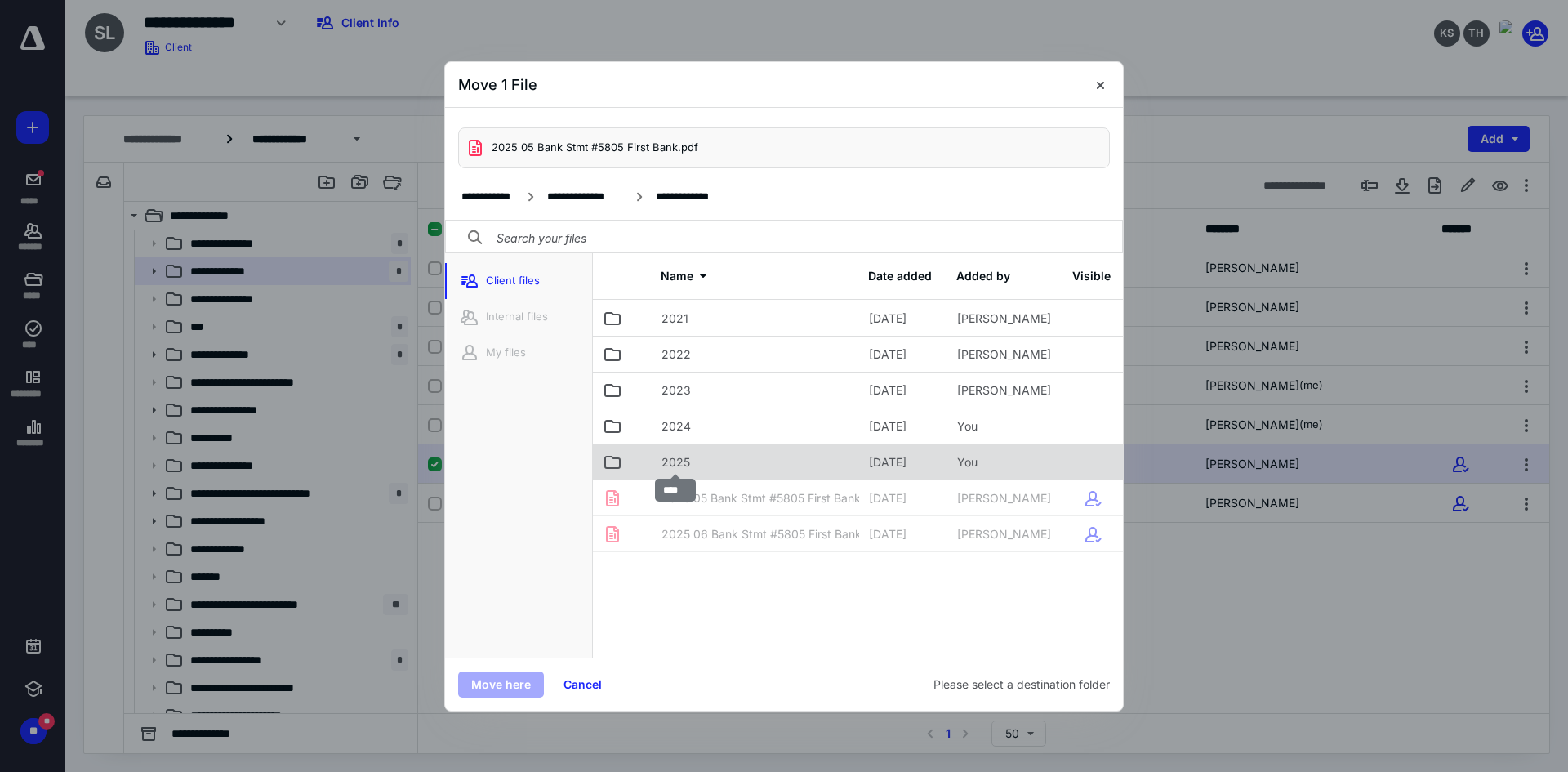click on "2025" at bounding box center [675, 462] 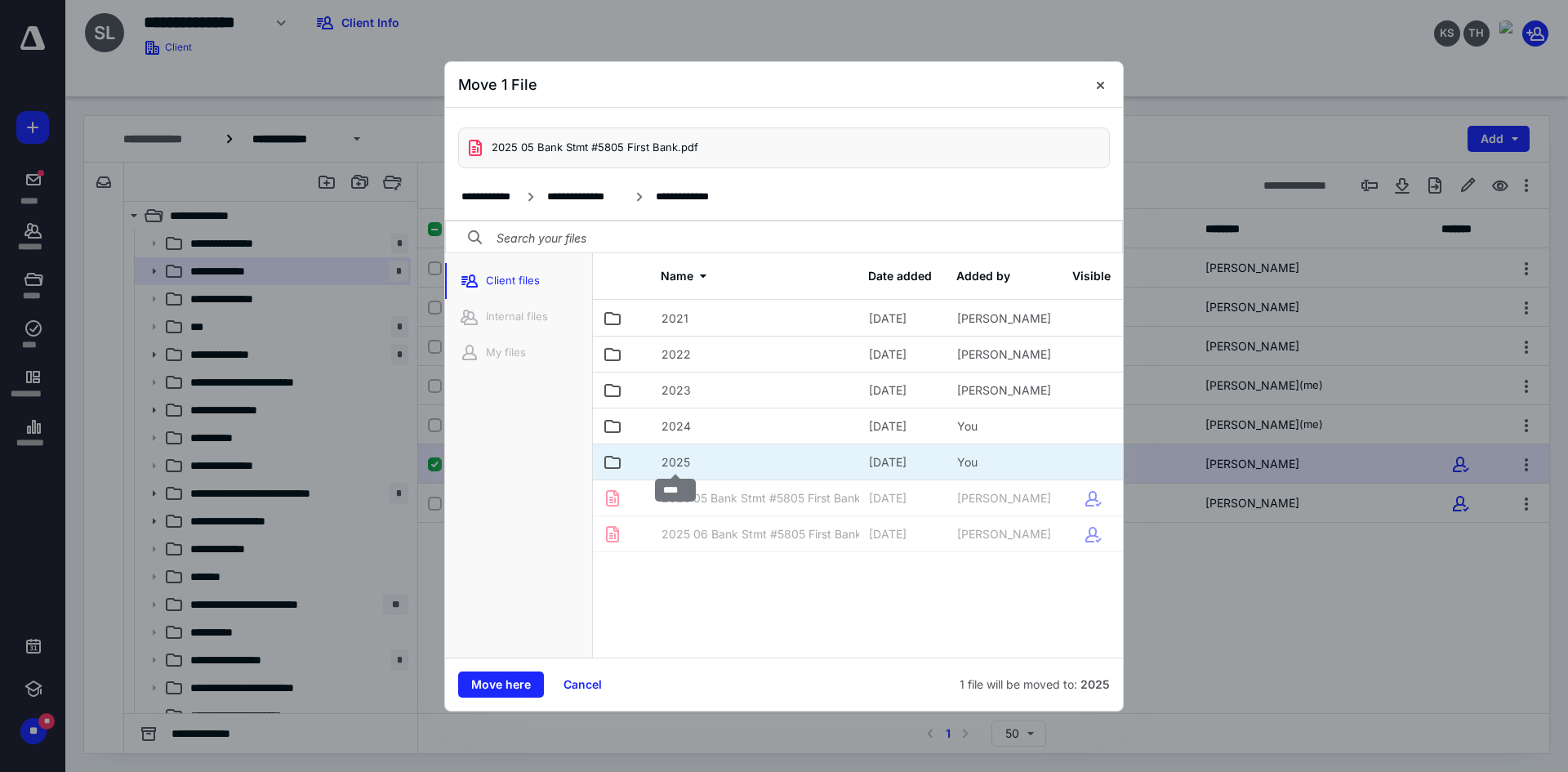 click on "2025" at bounding box center [675, 462] 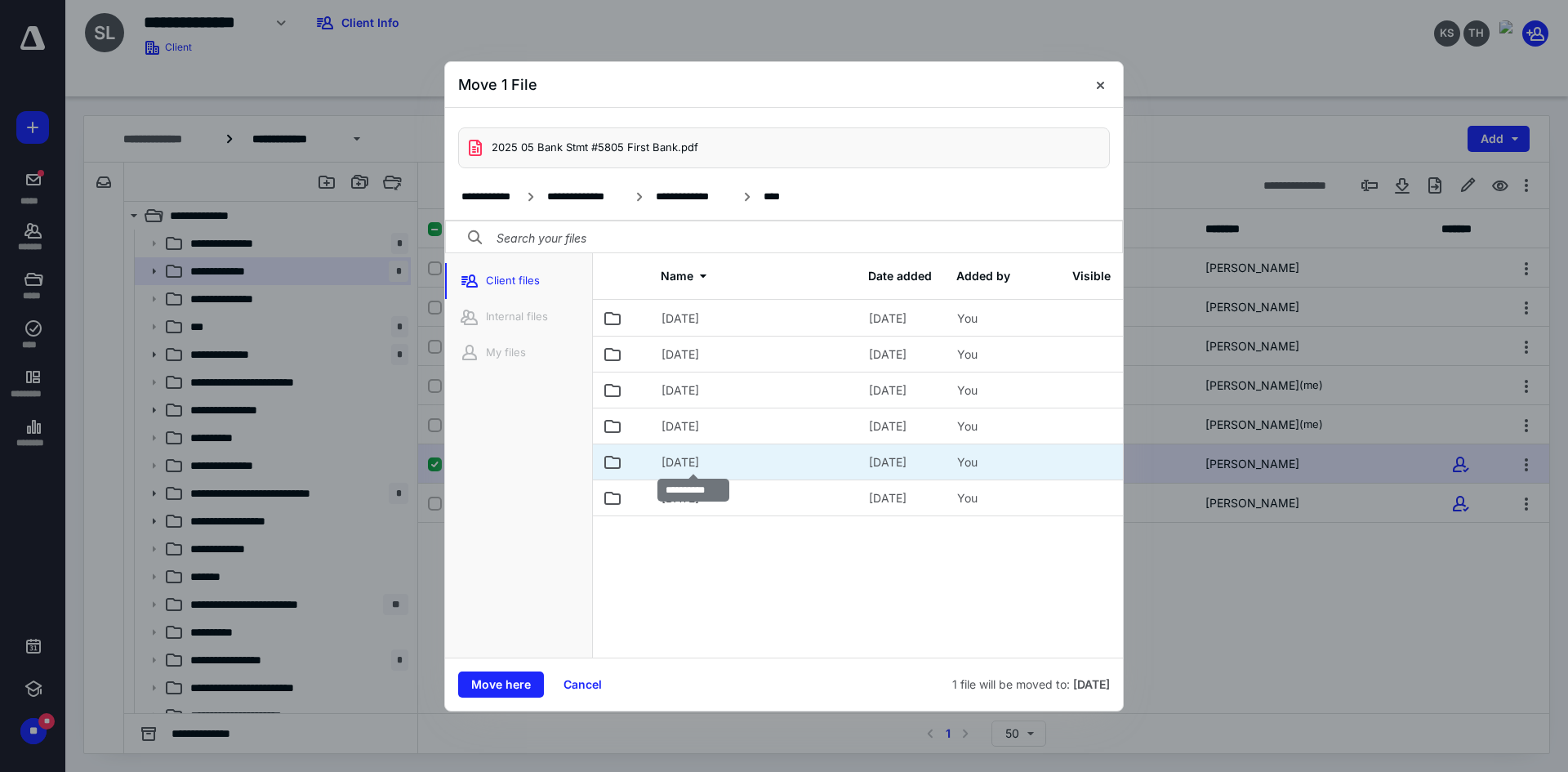 click on "[DATE]" at bounding box center [680, 462] 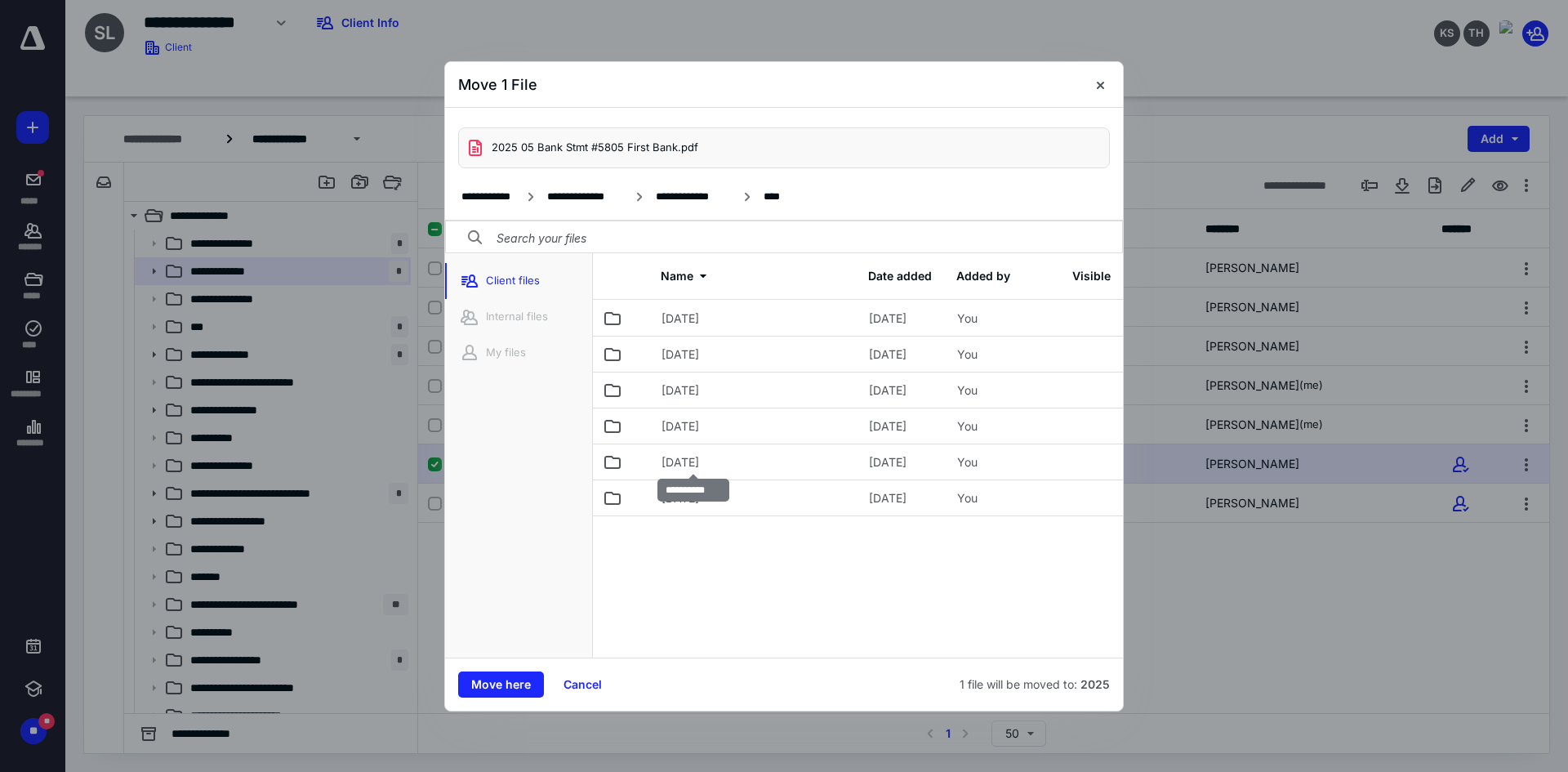 click on "[DATE]" at bounding box center (680, 462) 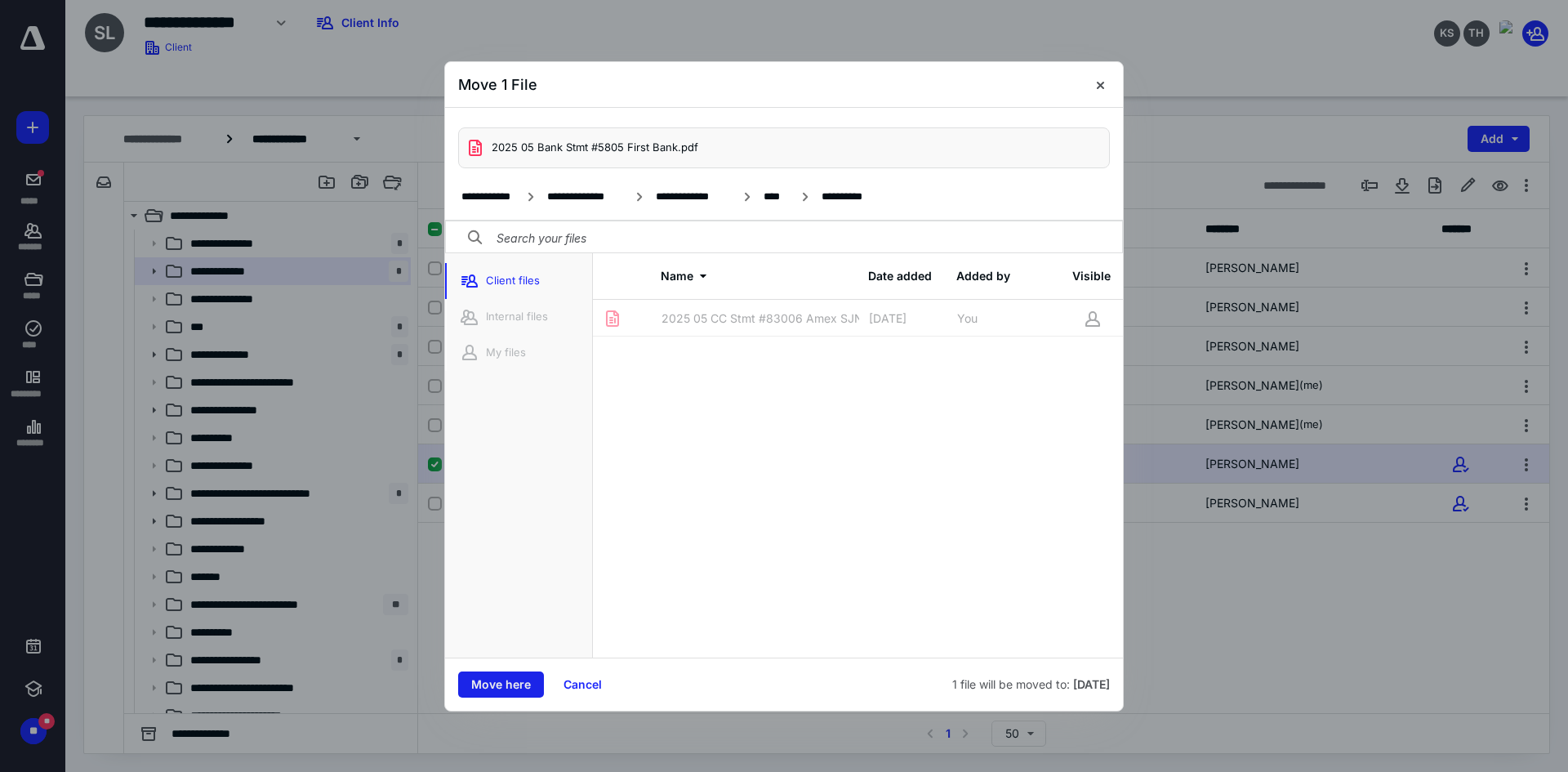 click on "Move here" at bounding box center (501, 685) 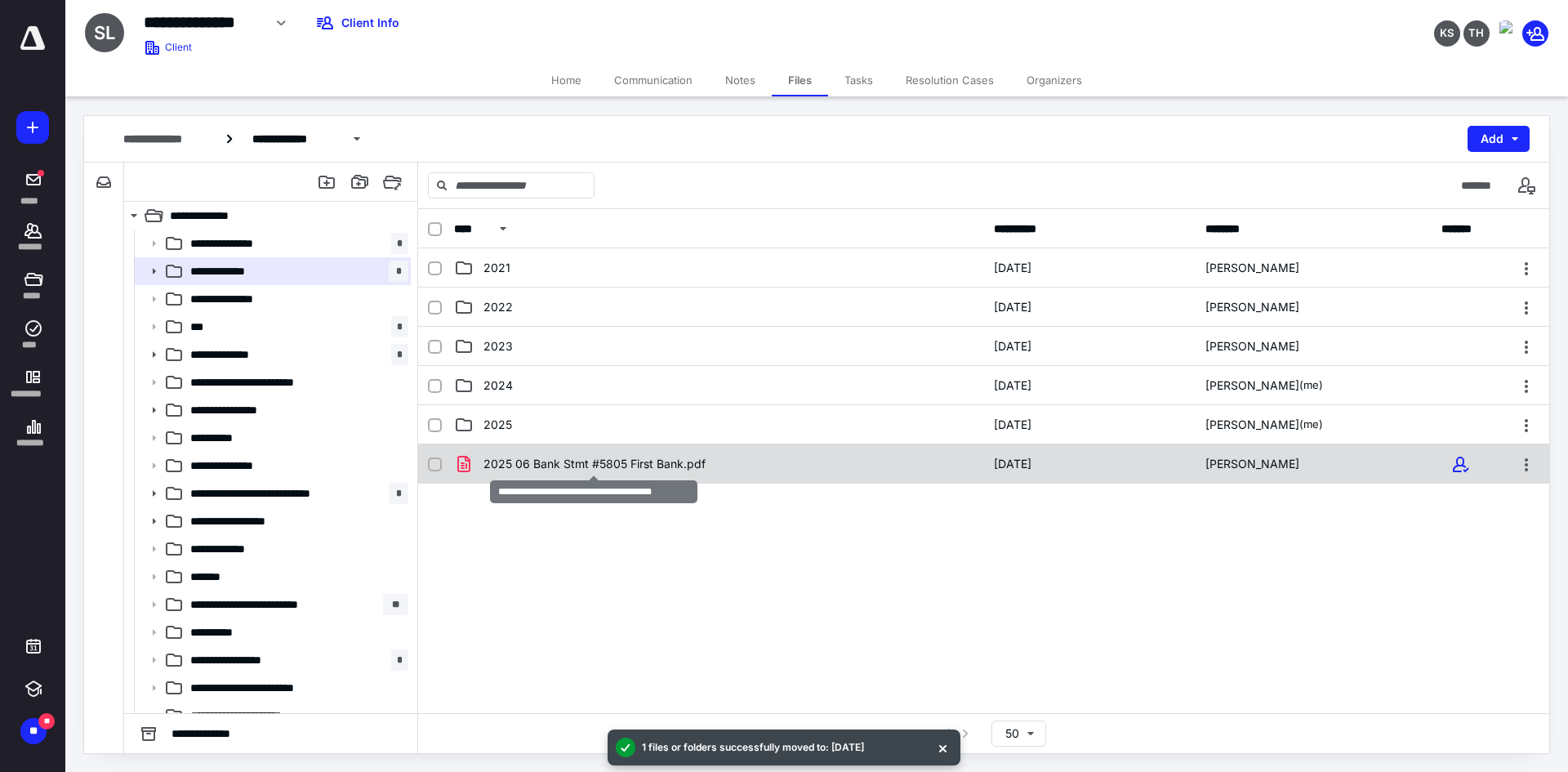 click on "2025 06 Bank Stmt #5805 First Bank.pdf" at bounding box center (595, 464) 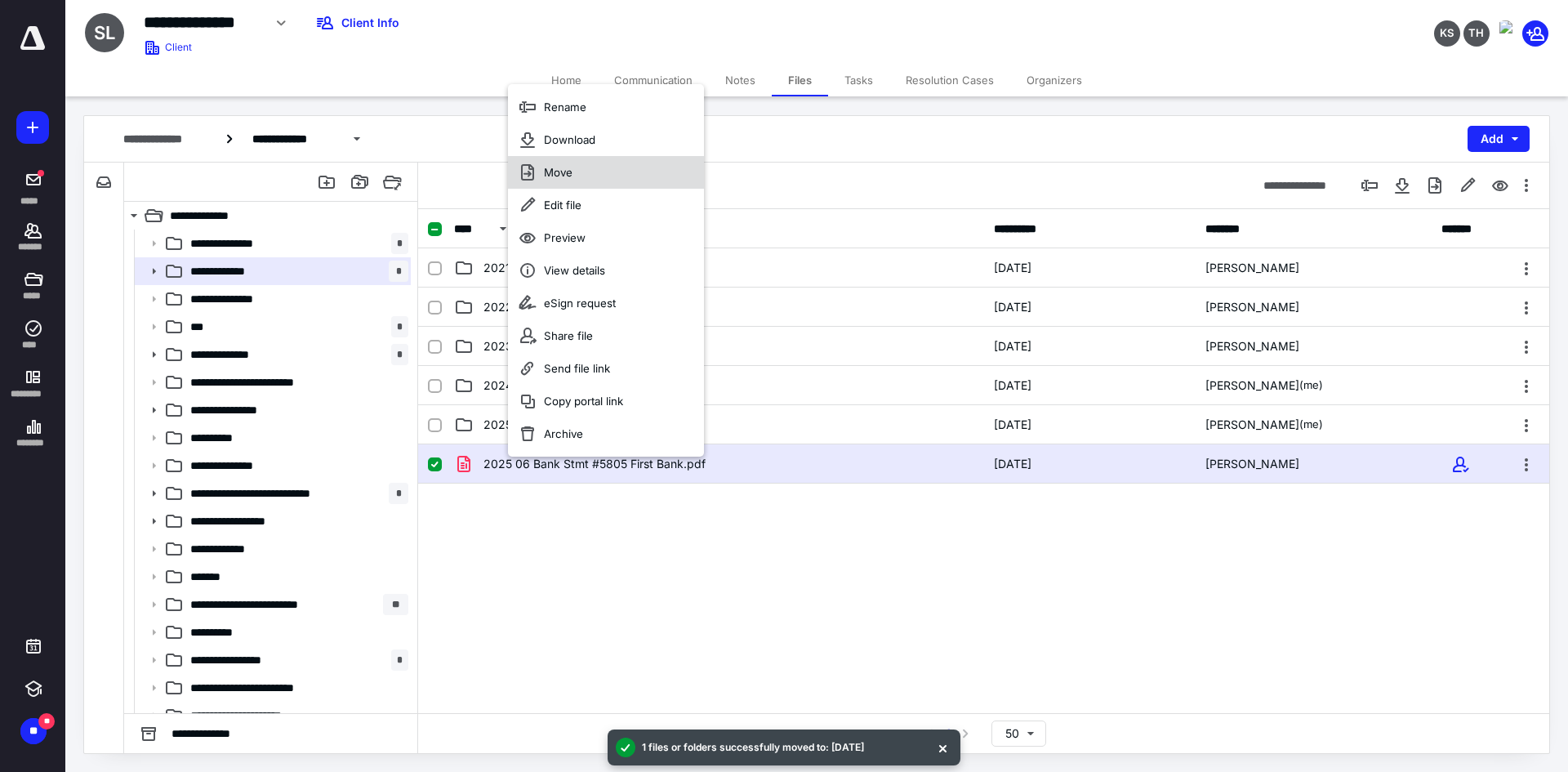 click on "Move" at bounding box center [606, 172] 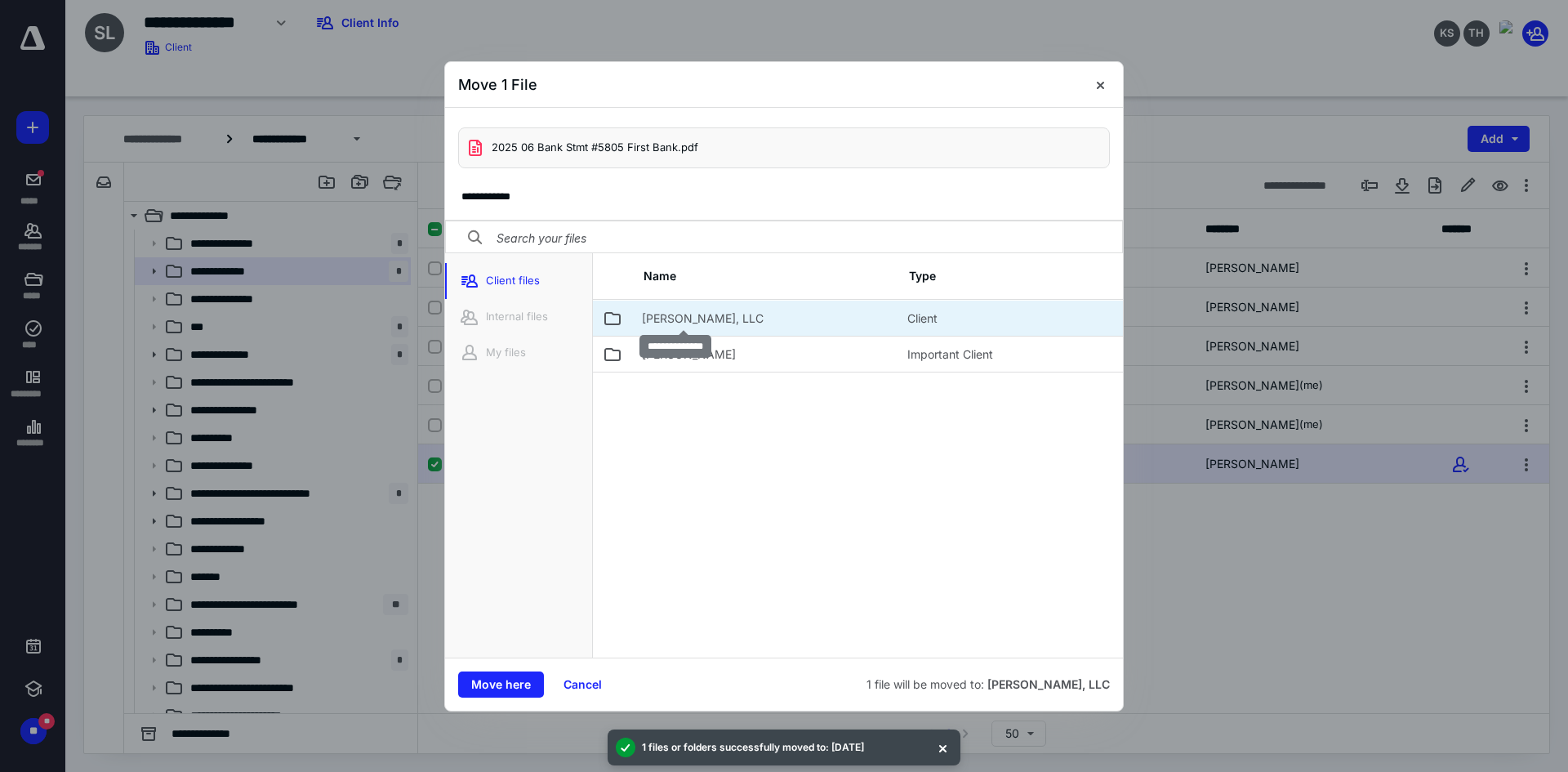 click on "[PERSON_NAME], LLC" at bounding box center (702, 319) 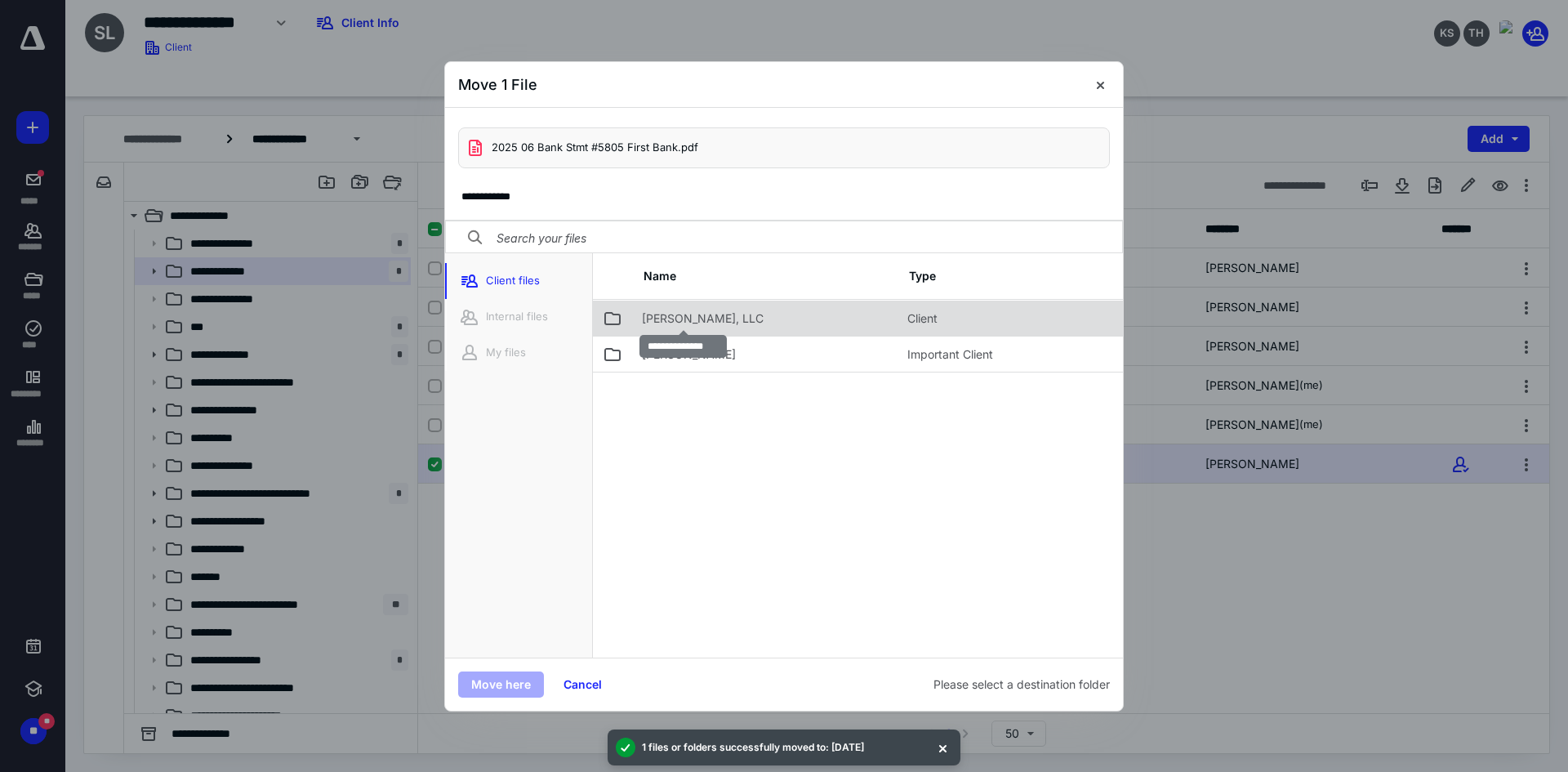 click on "[PERSON_NAME], LLC" at bounding box center [702, 319] 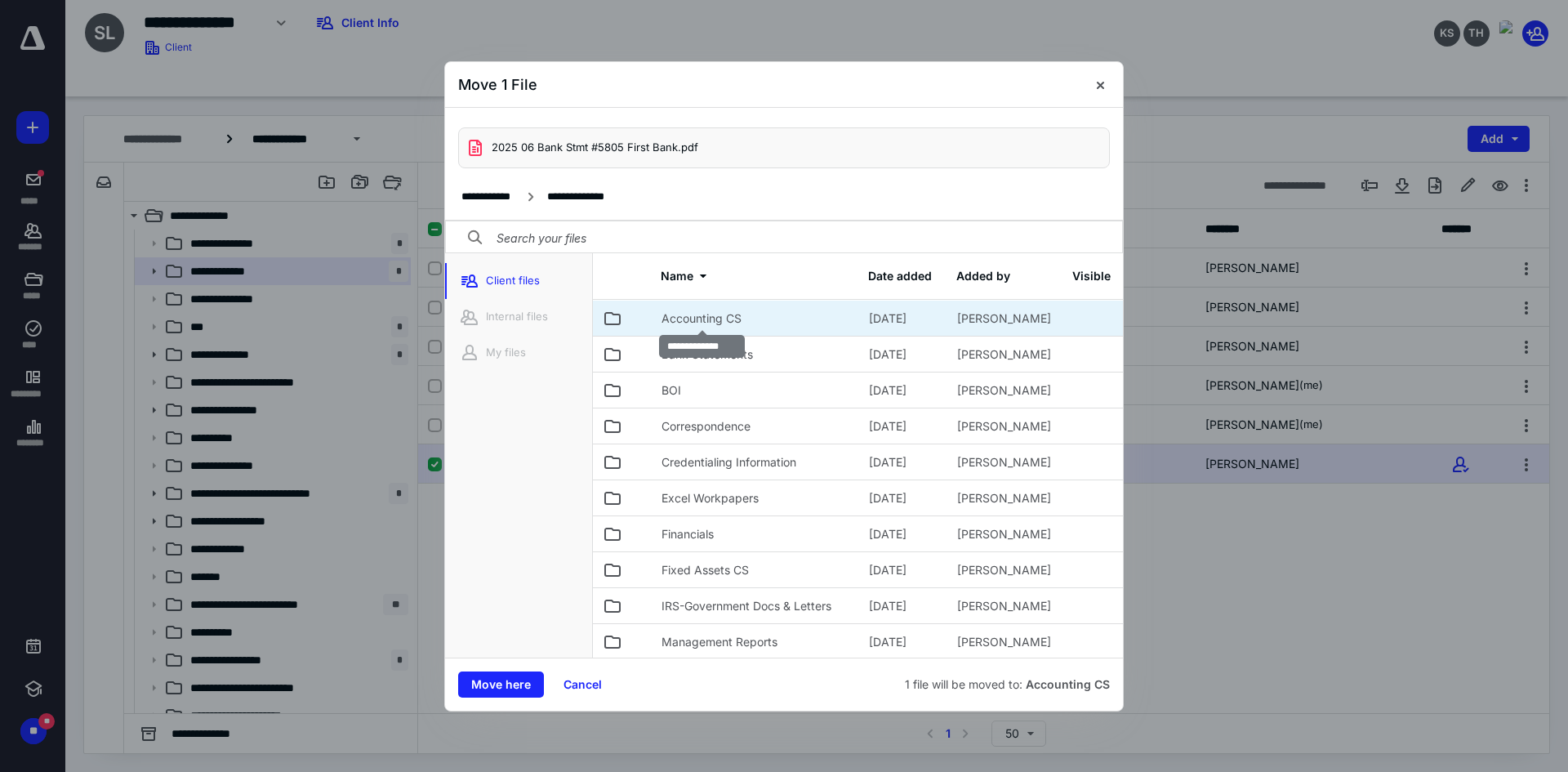 click on "Accounting CS" at bounding box center [702, 319] 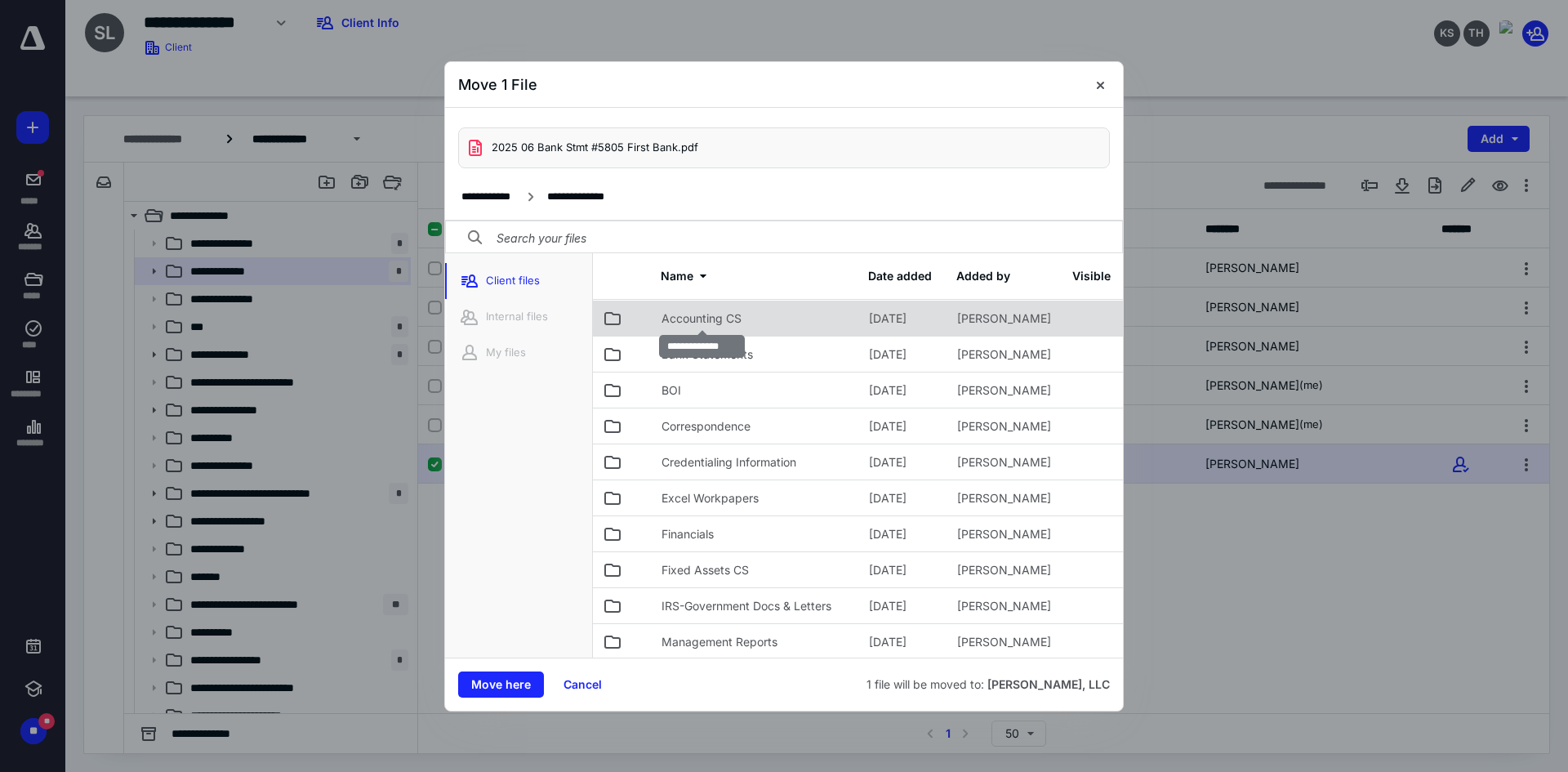 click on "Accounting CS" at bounding box center (702, 319) 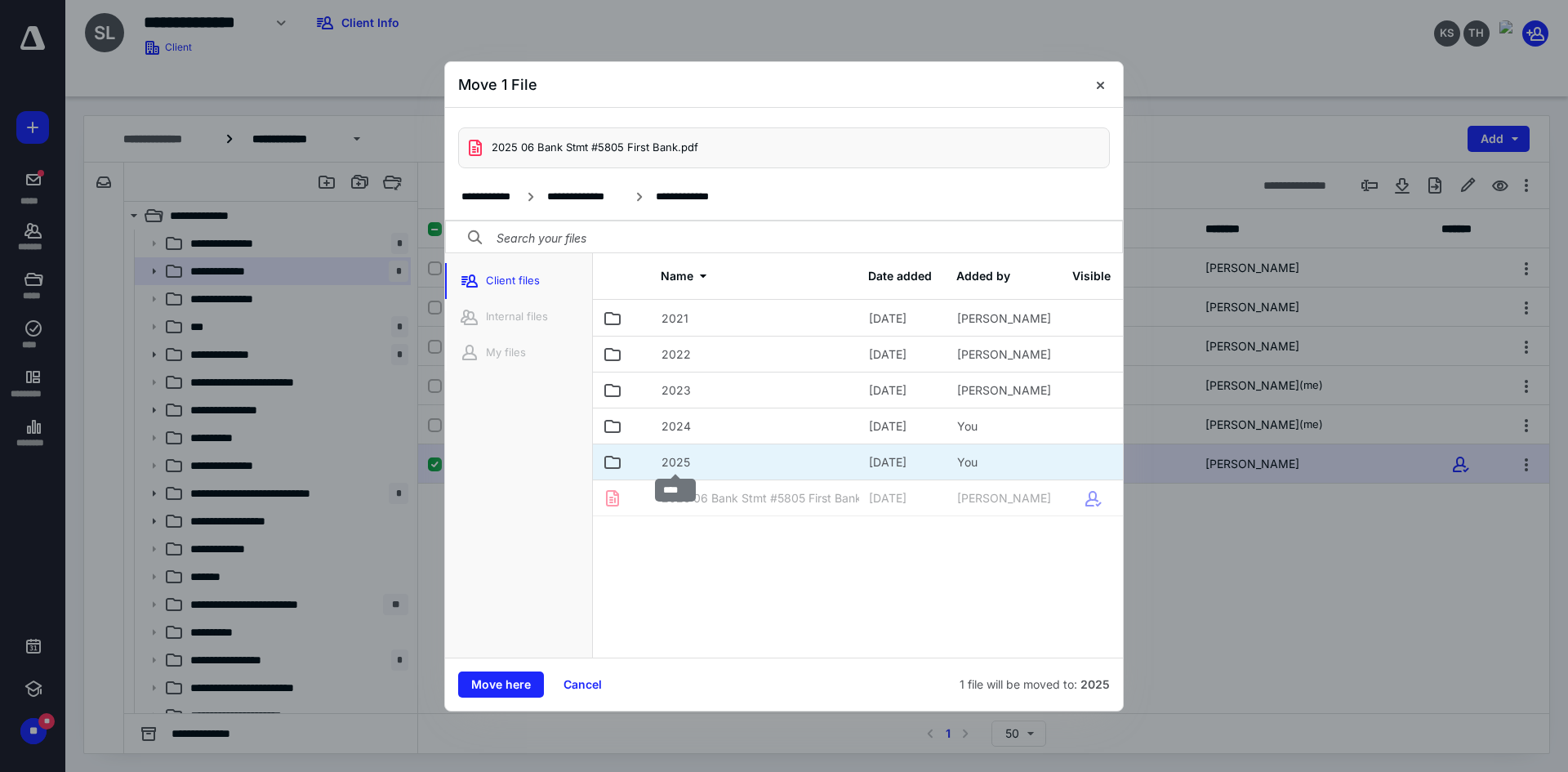 click on "2025" at bounding box center (675, 462) 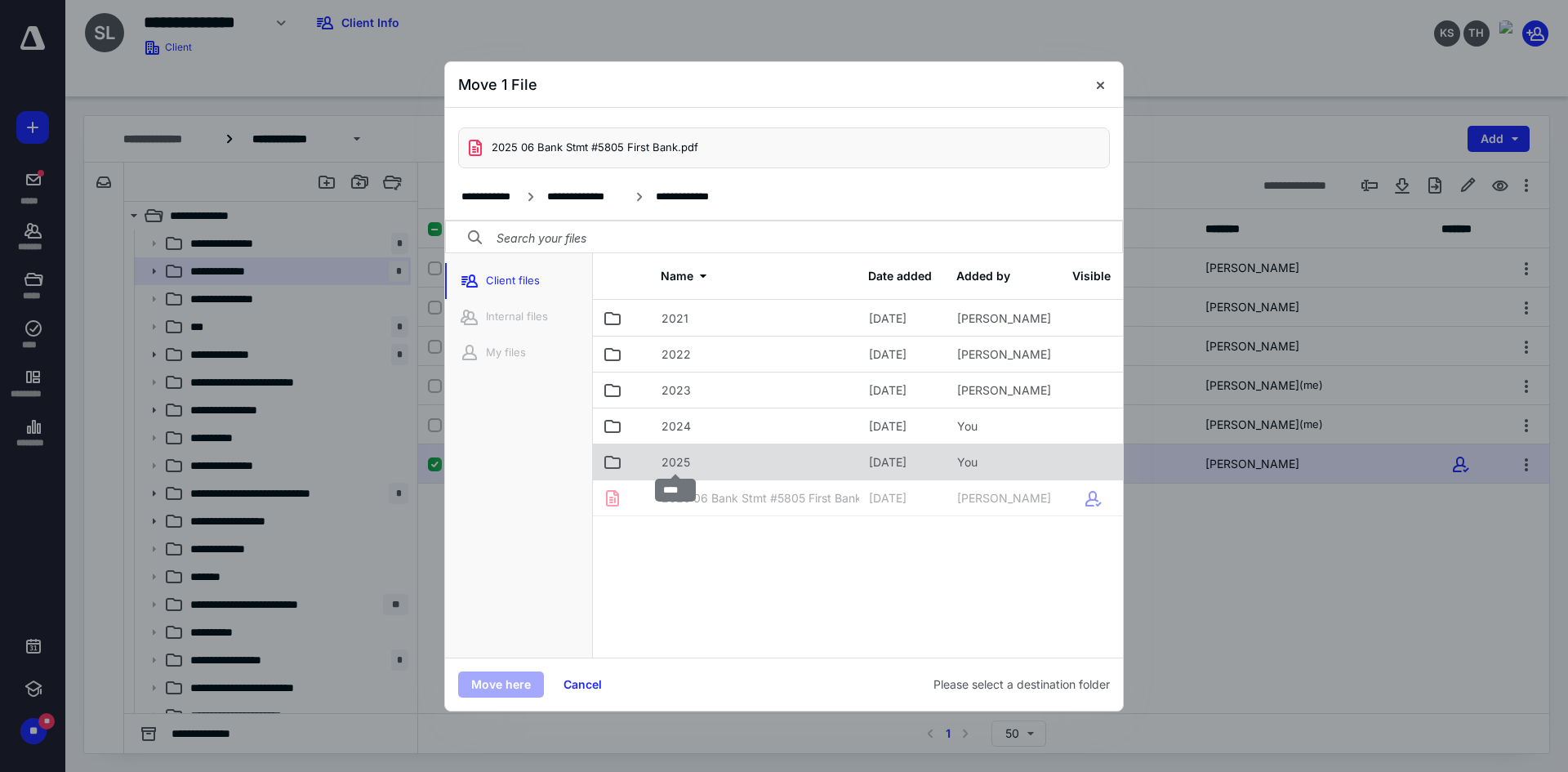 click on "2025" at bounding box center [675, 462] 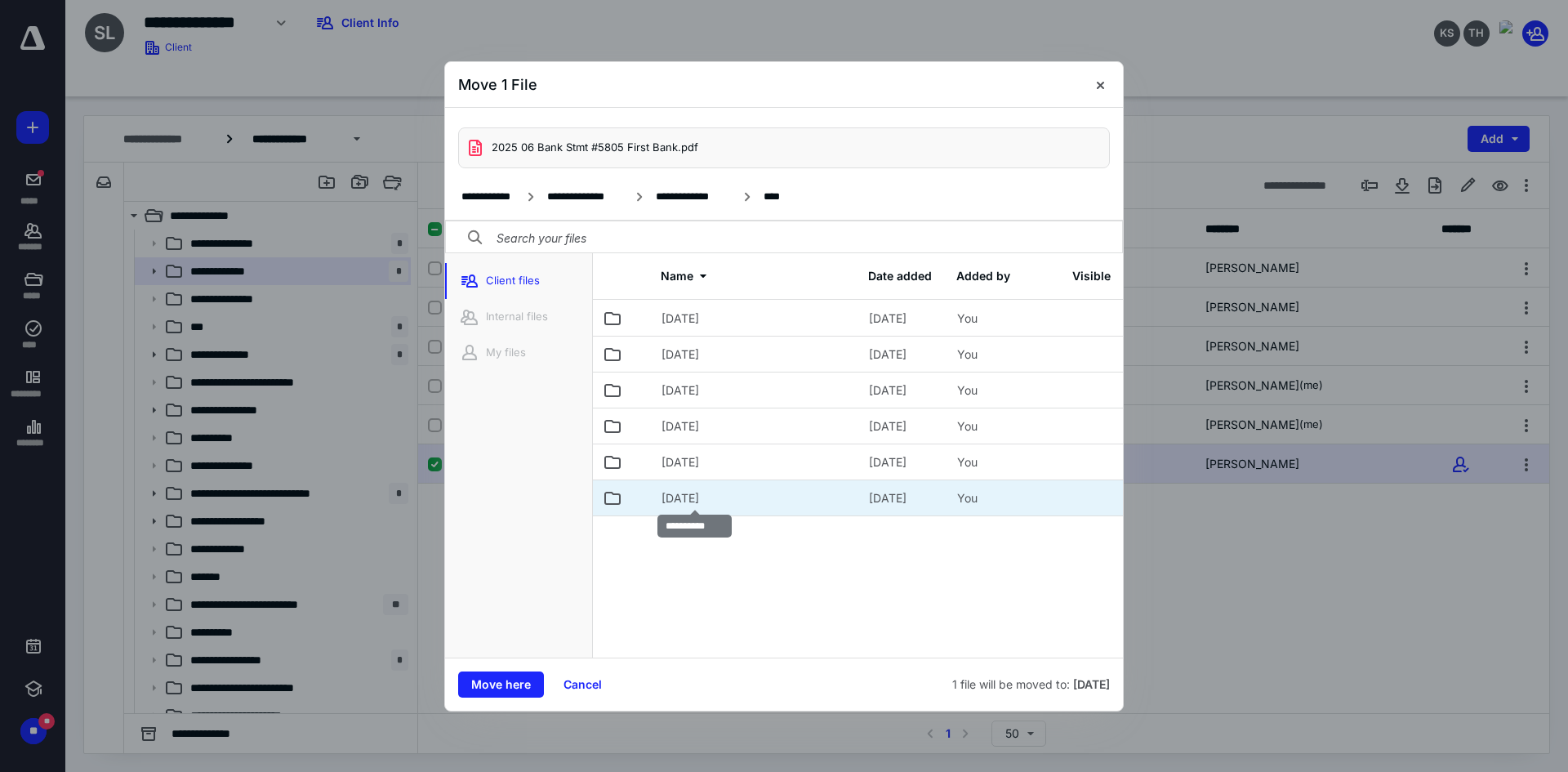 click on "[DATE]" at bounding box center (680, 498) 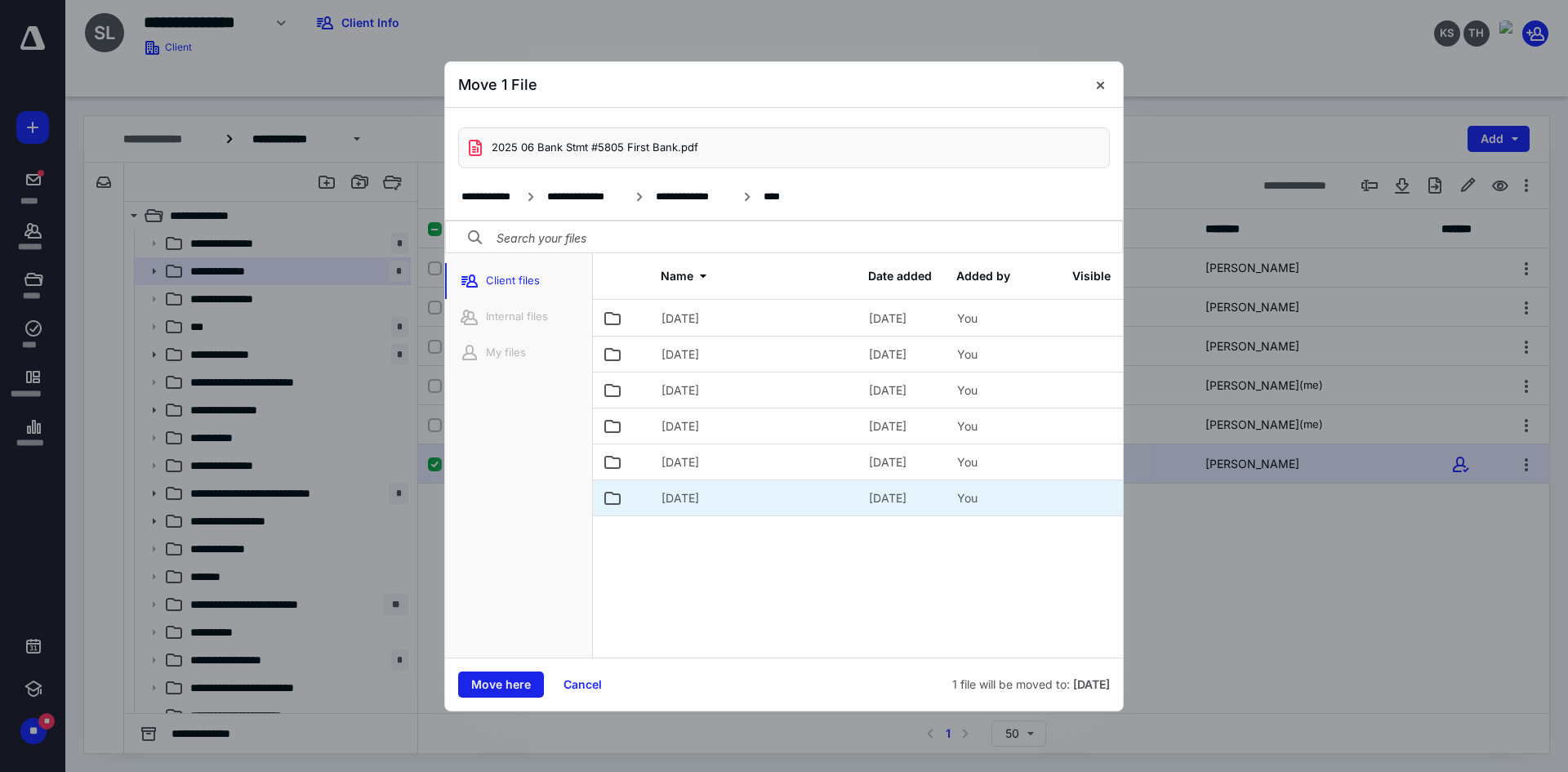 click on "Move here" at bounding box center [501, 685] 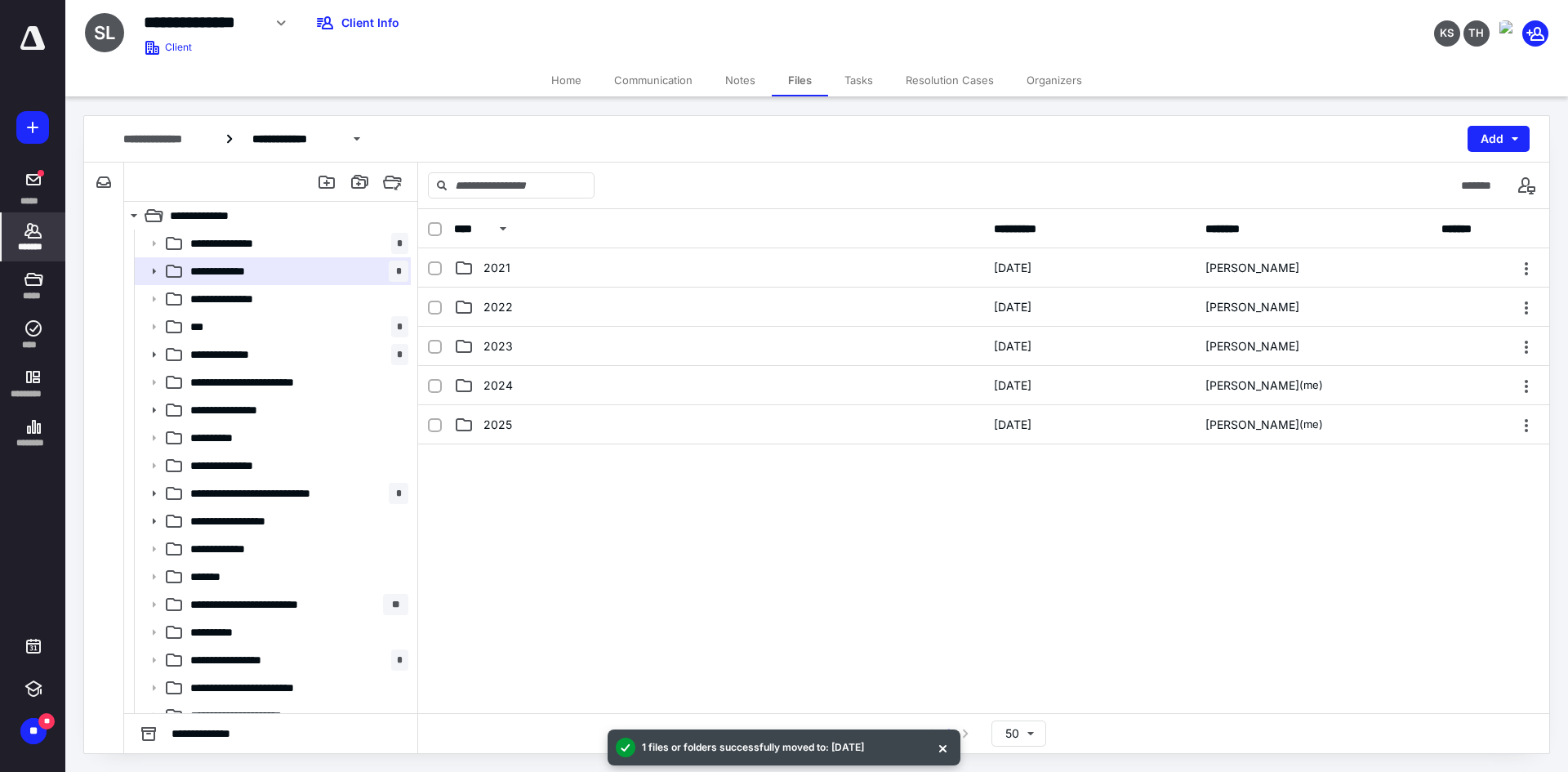 click 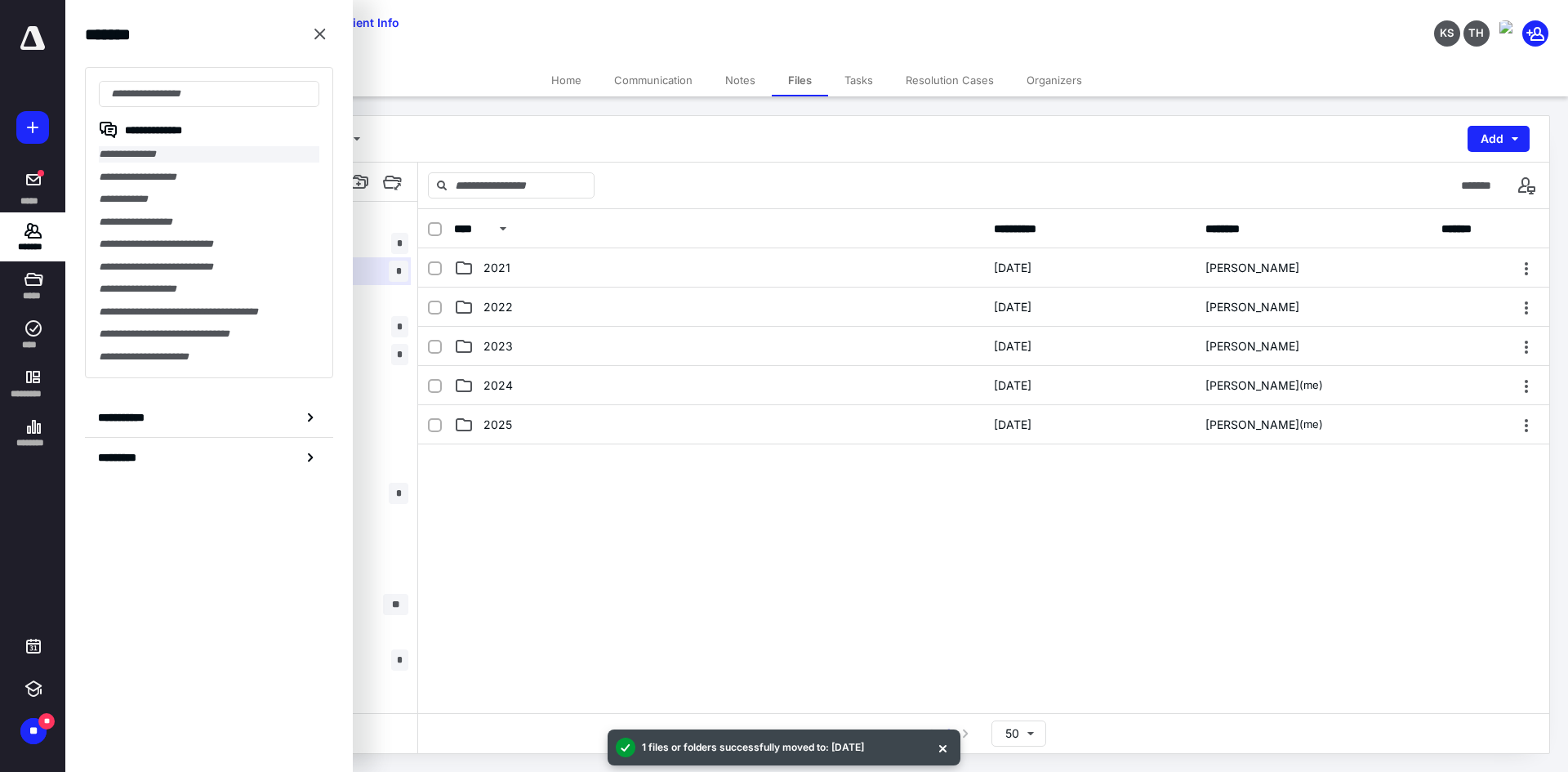 click on "**********" at bounding box center [209, 154] 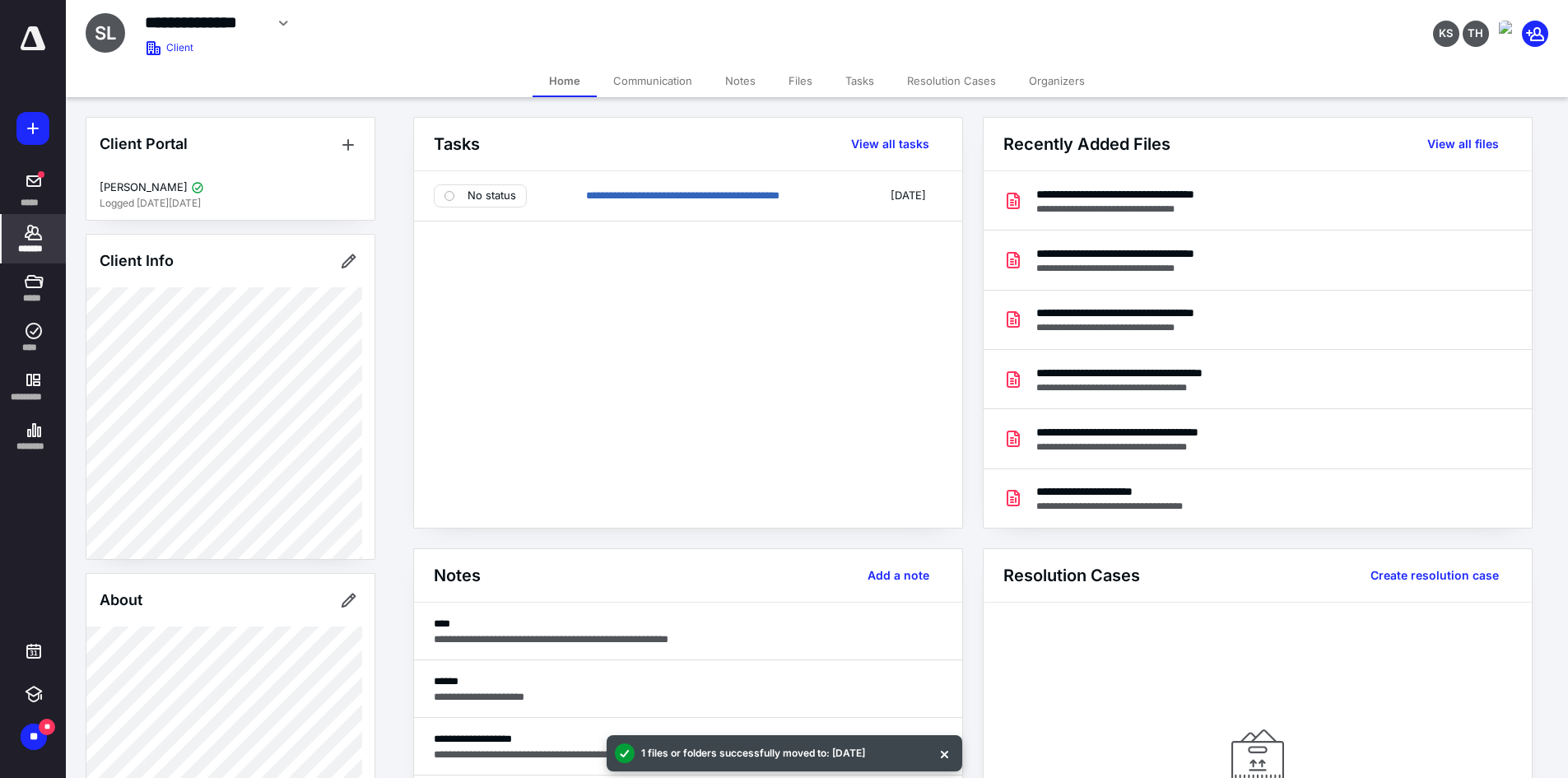 click on "Files" at bounding box center [800, 81] 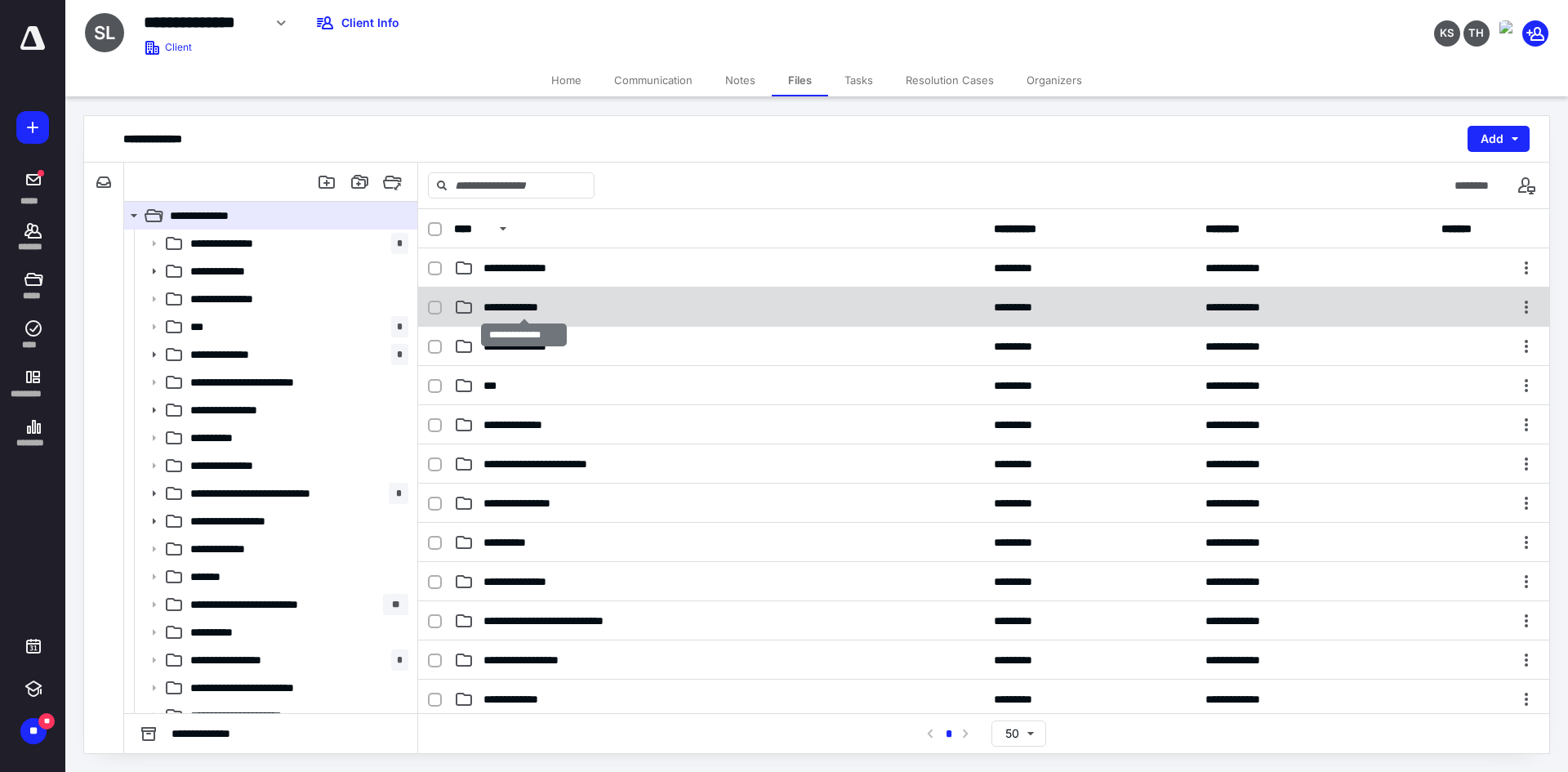 click on "**********" at bounding box center [523, 307] 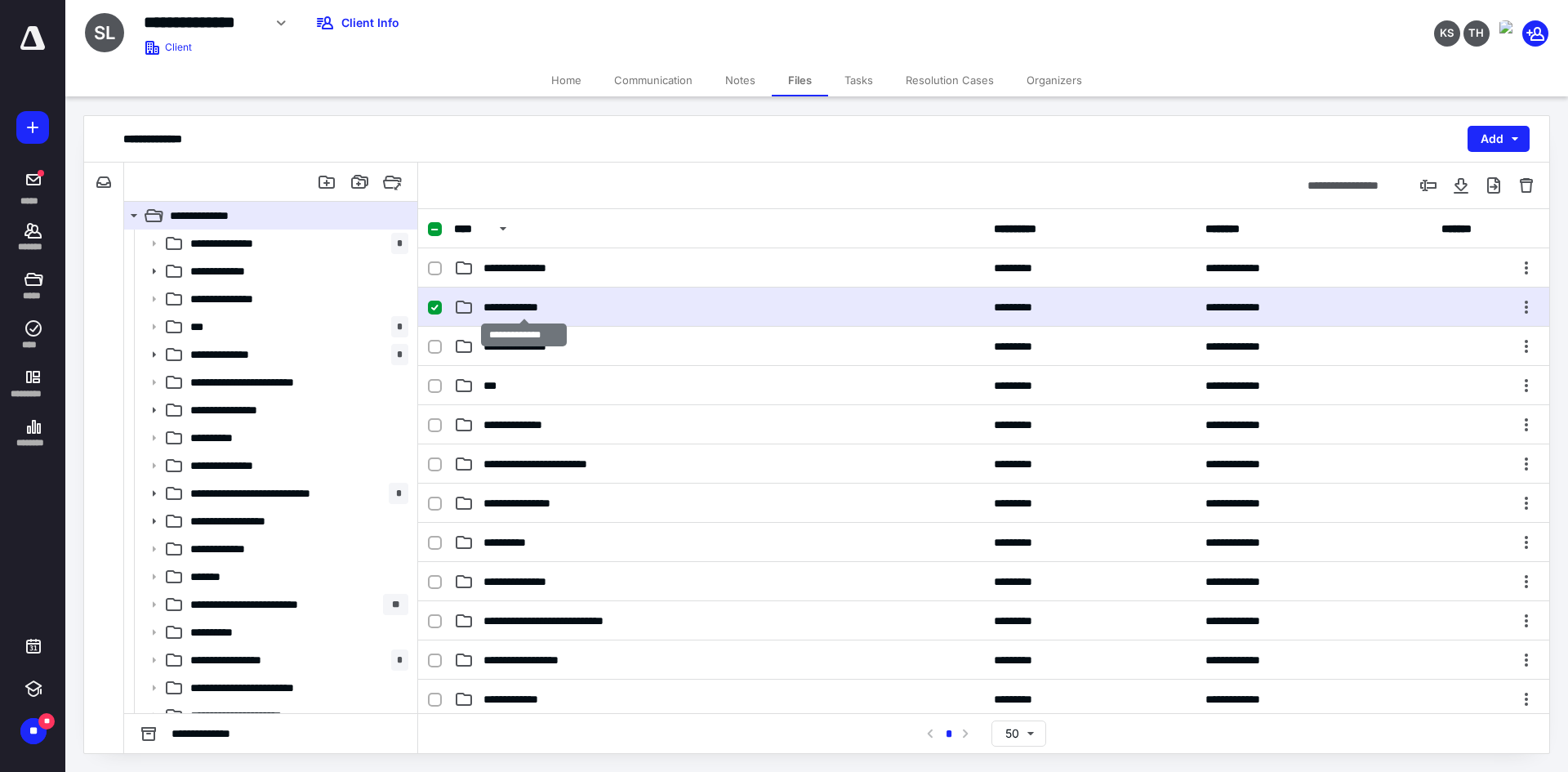 click on "**********" at bounding box center (523, 307) 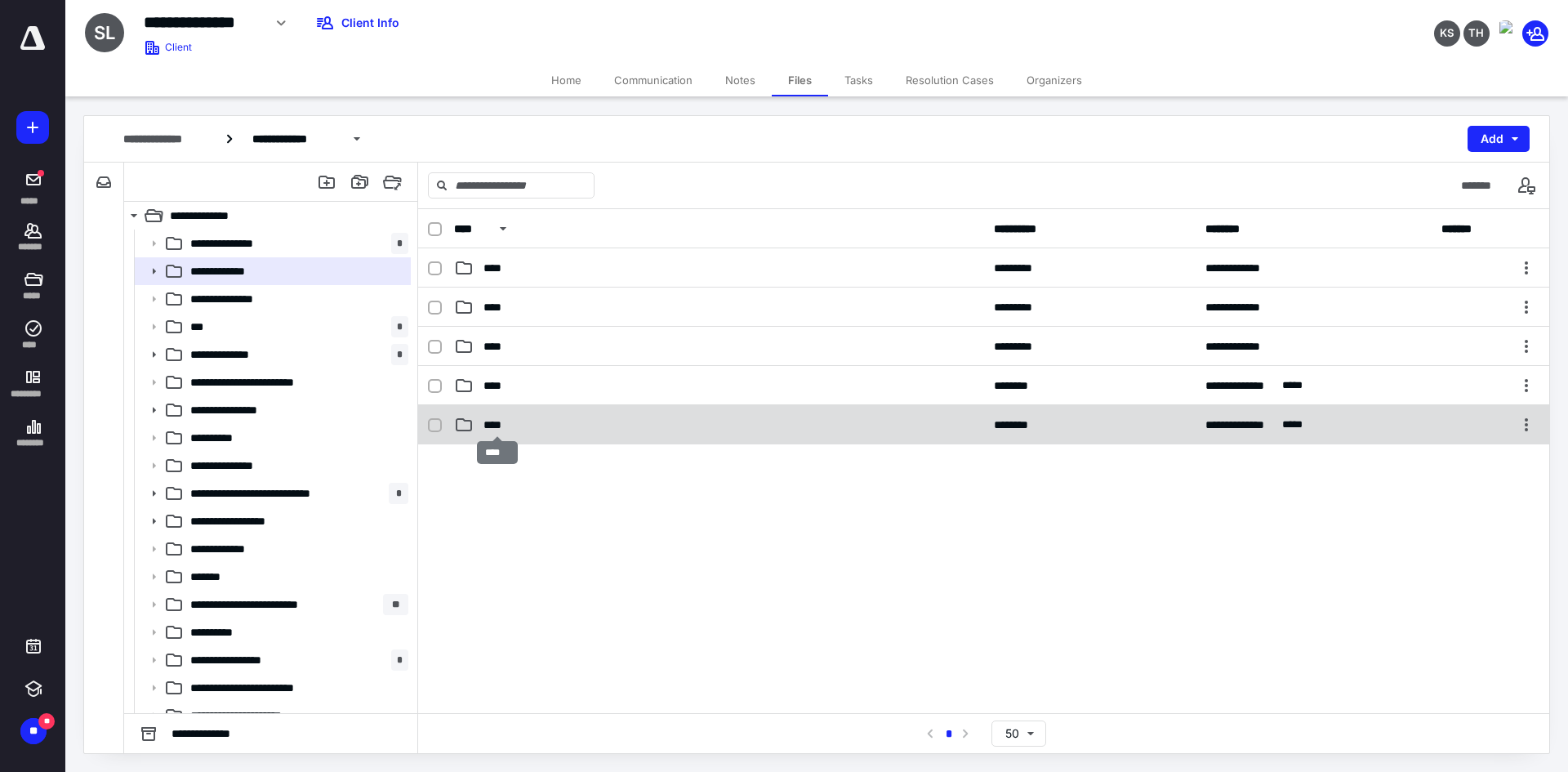 click on "****" at bounding box center [497, 425] 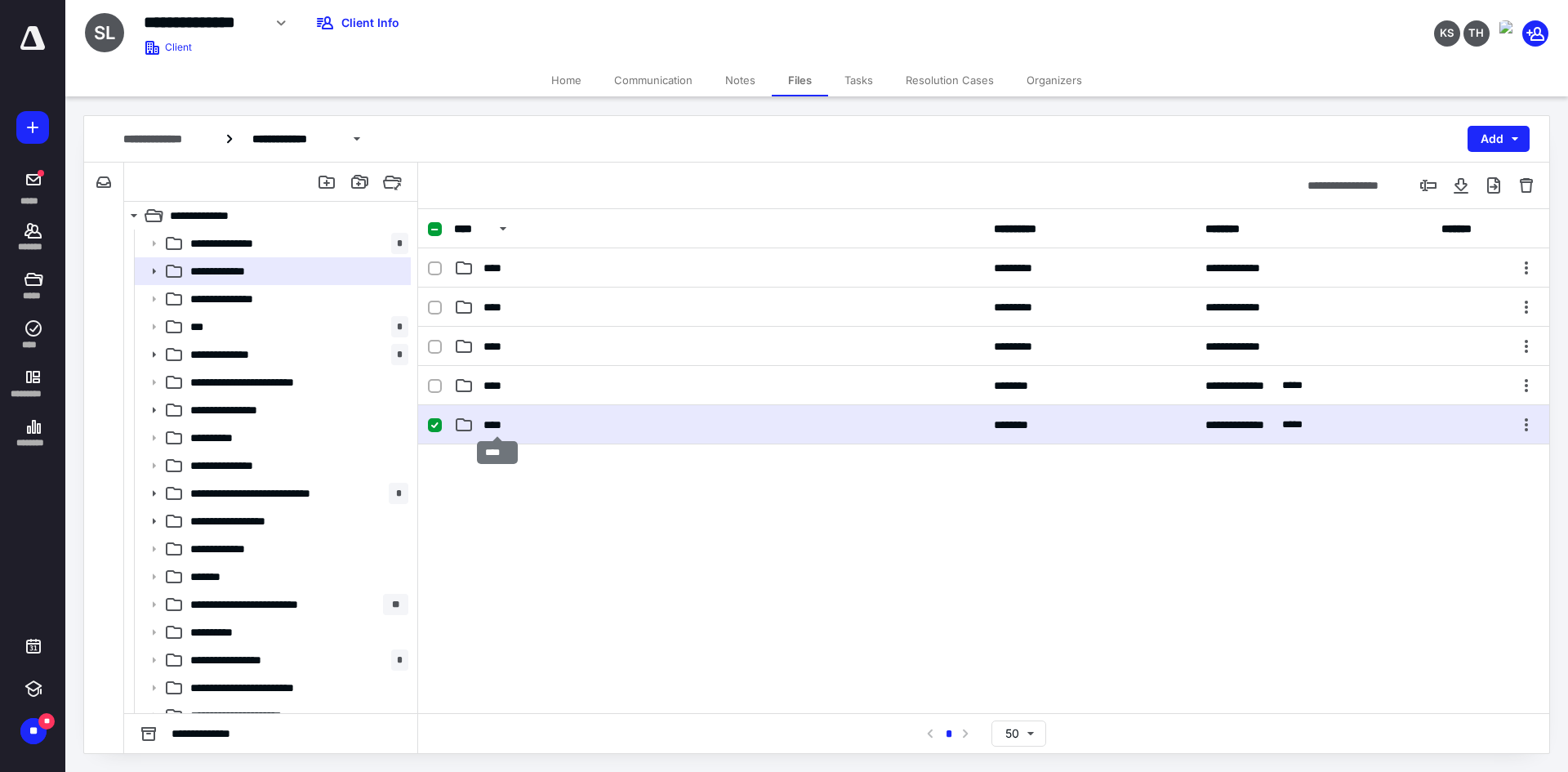 click on "****" at bounding box center [497, 425] 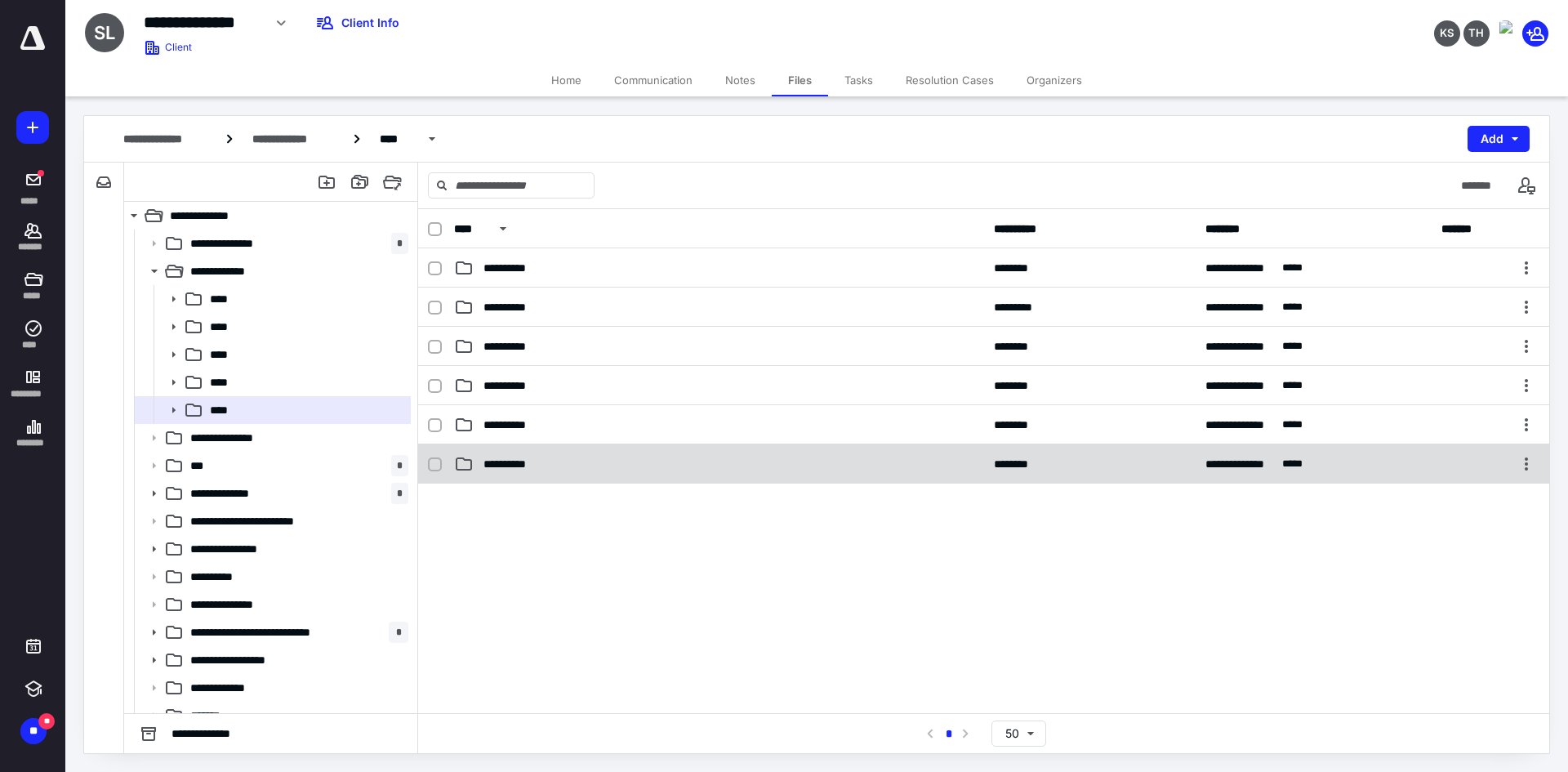 click on "**********" at bounding box center [517, 464] 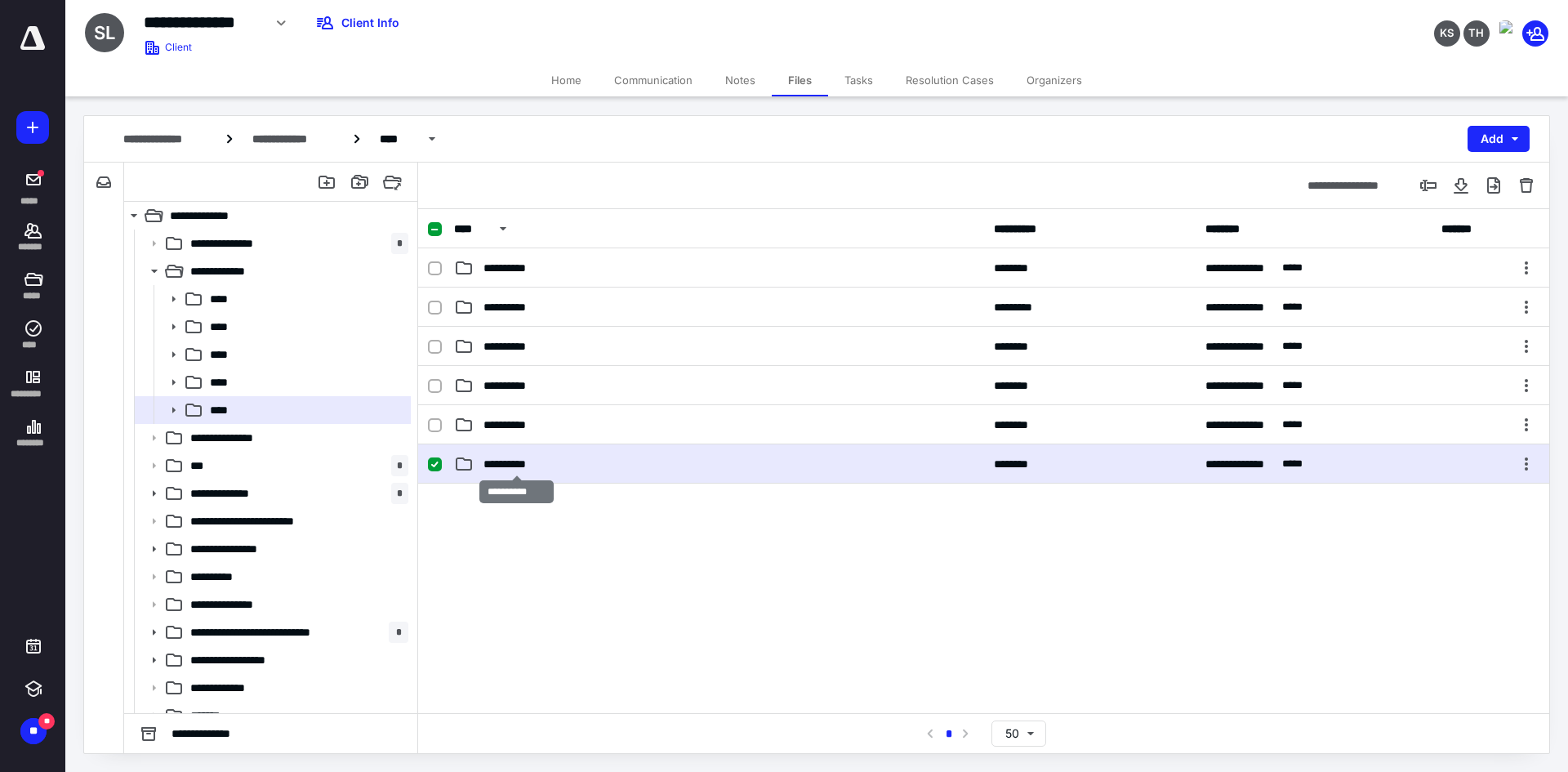 click on "**********" at bounding box center [517, 464] 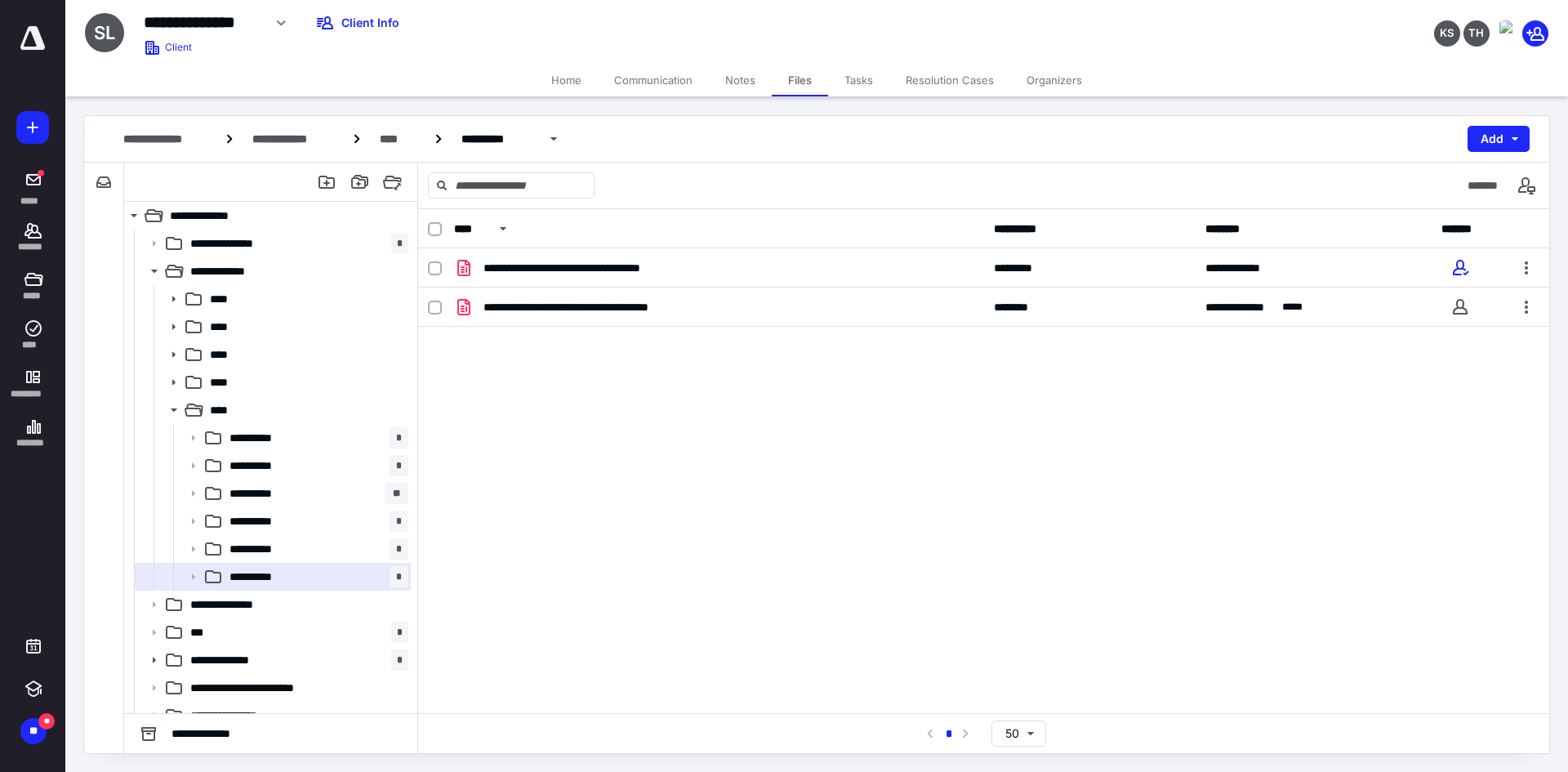 click on "Tasks" at bounding box center [858, 80] 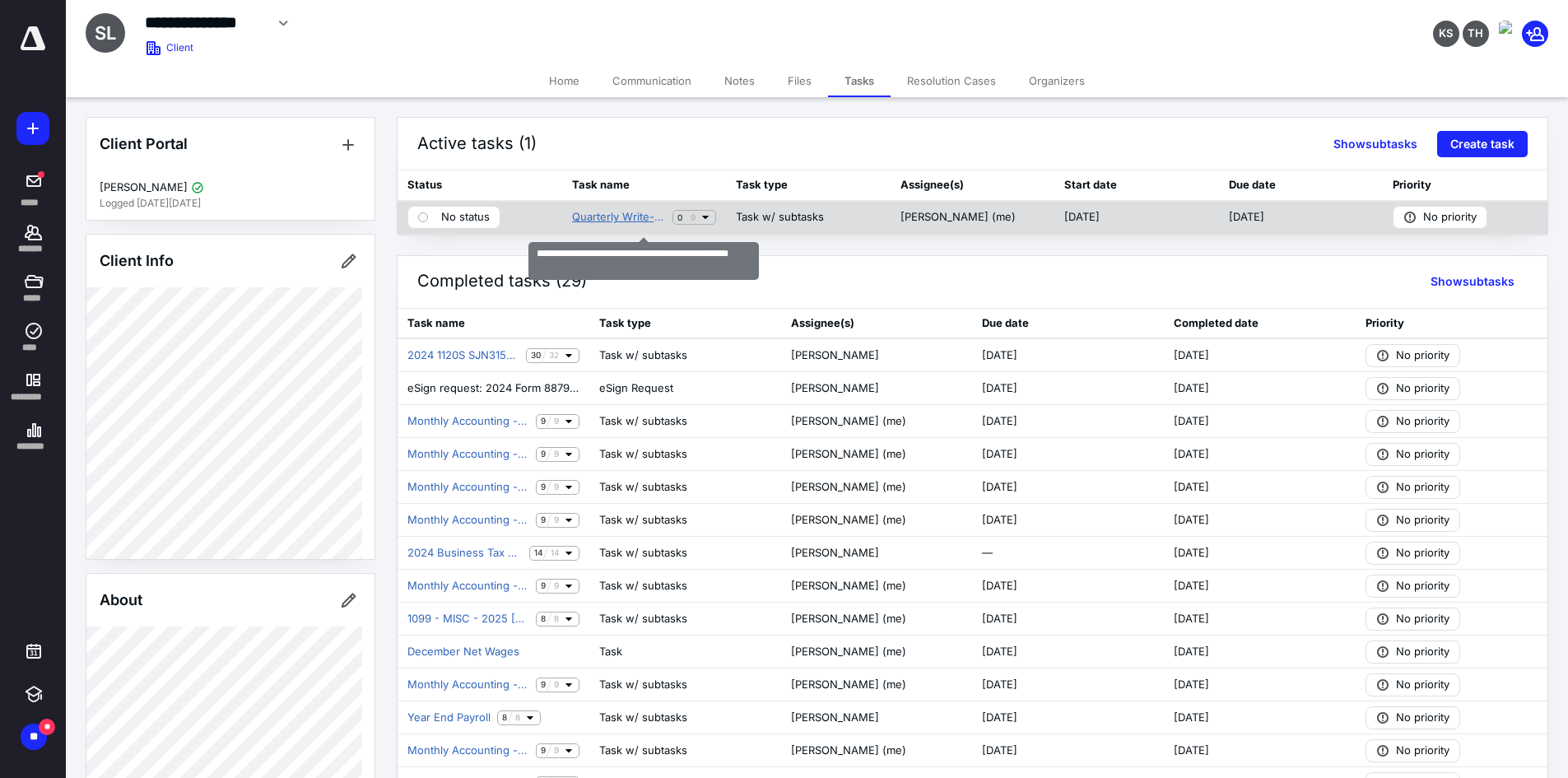 click on "Quarterly Write-Up - ACS SJ Nelson, LLC (Diana)" at bounding box center (619, 217) 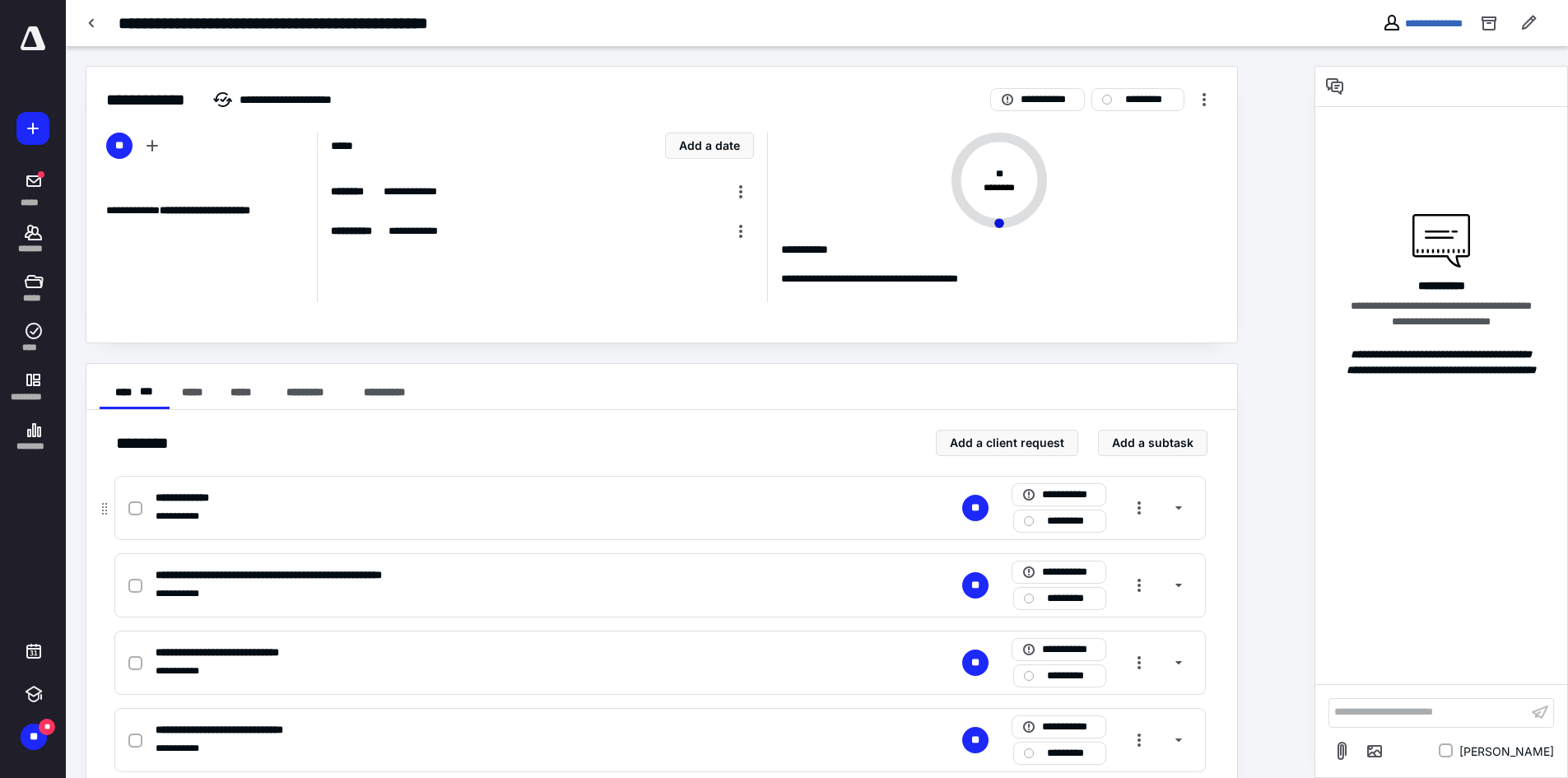 click 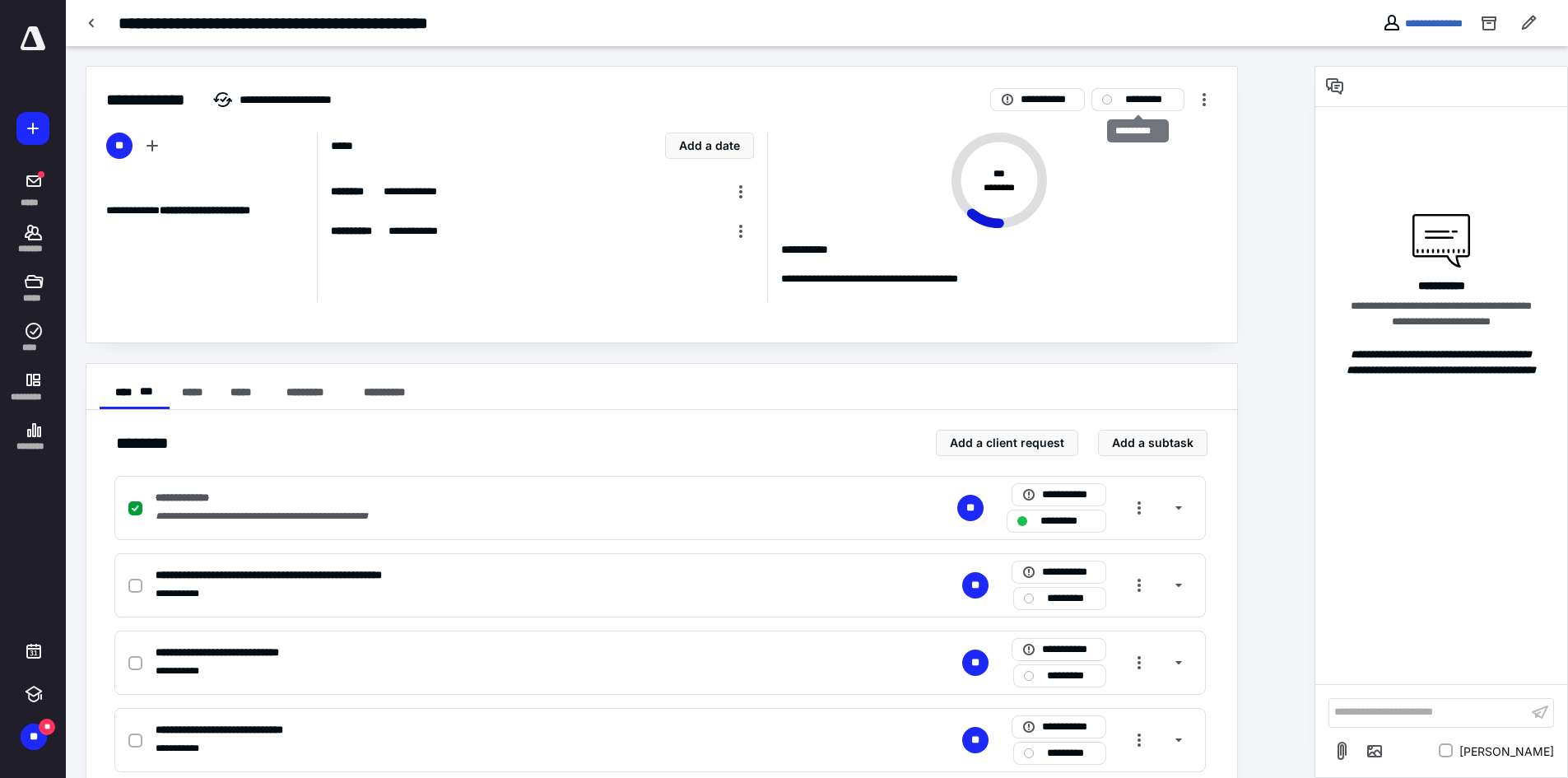 click on "*********" at bounding box center [1149, 100] 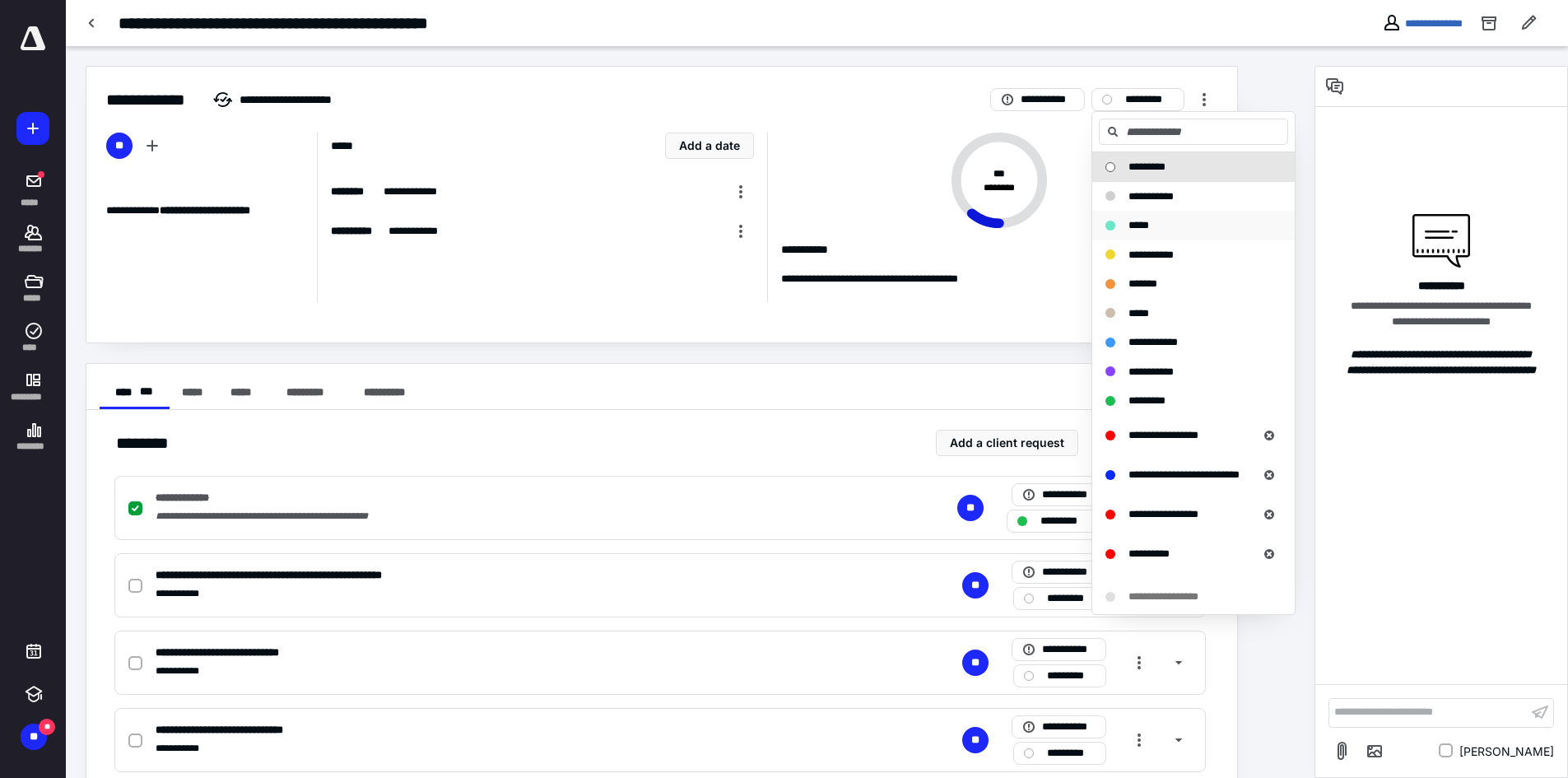 click on "*****" at bounding box center [1184, 226] 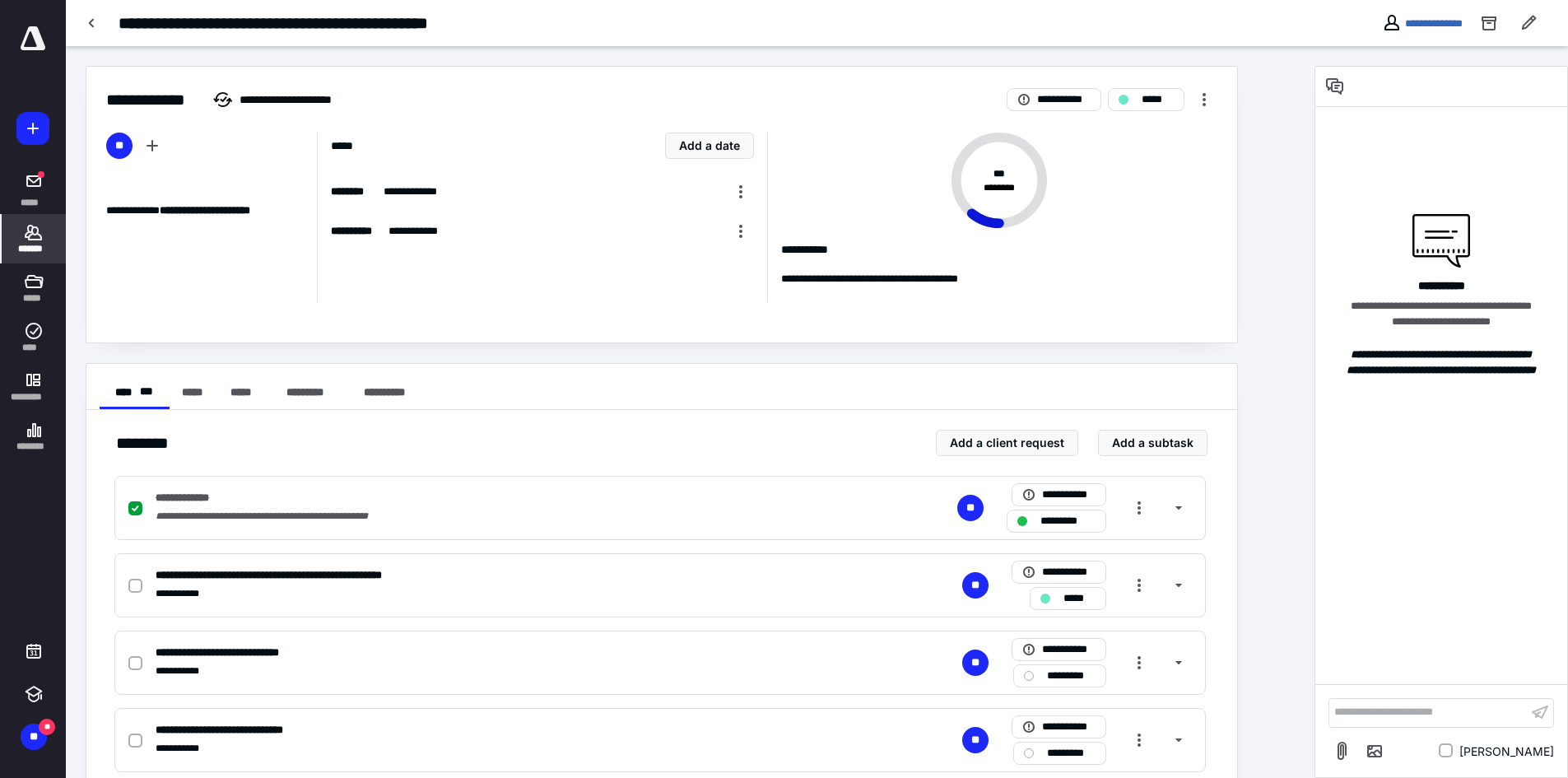 click on "*******" at bounding box center (34, 249) 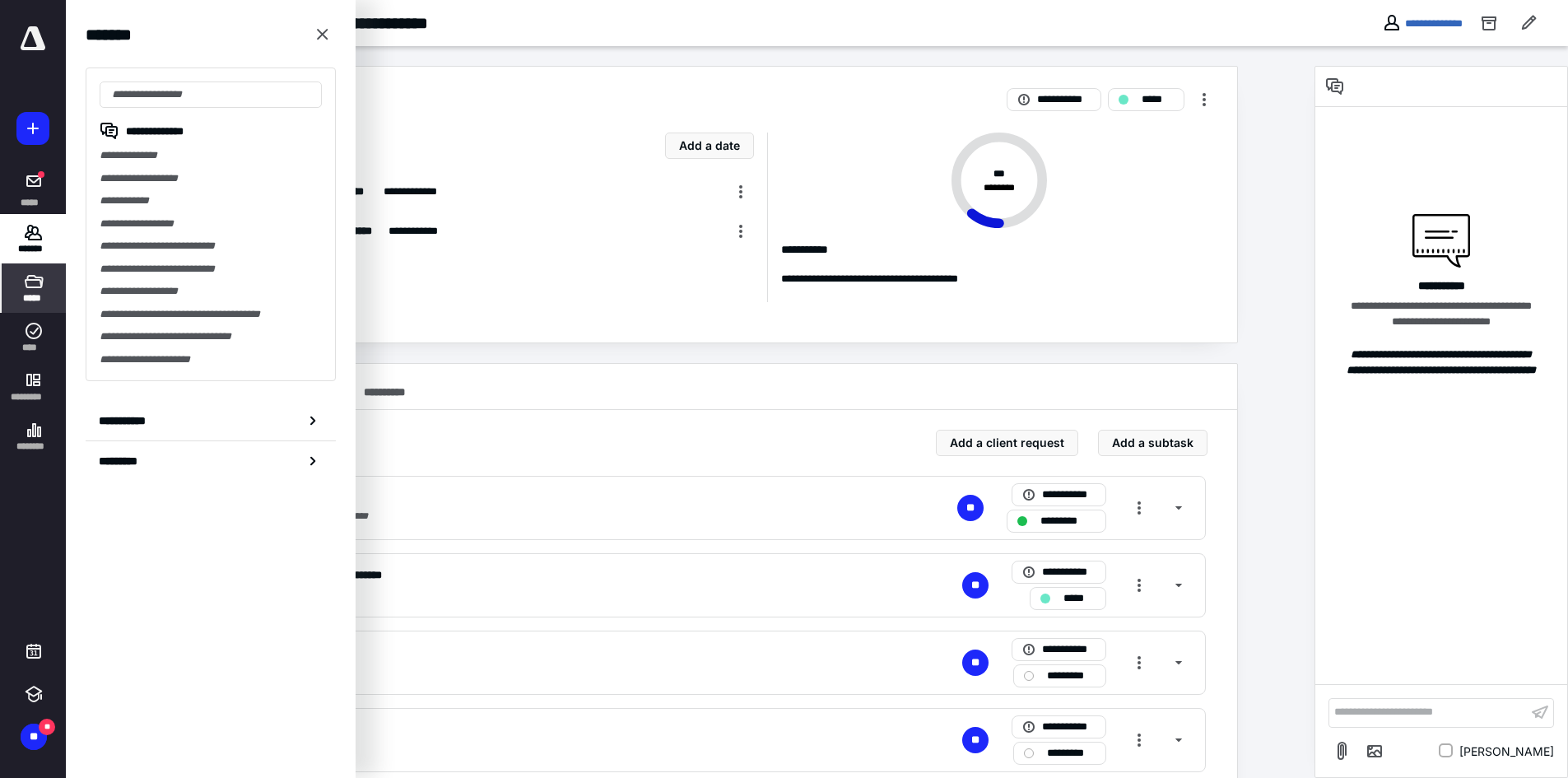 click 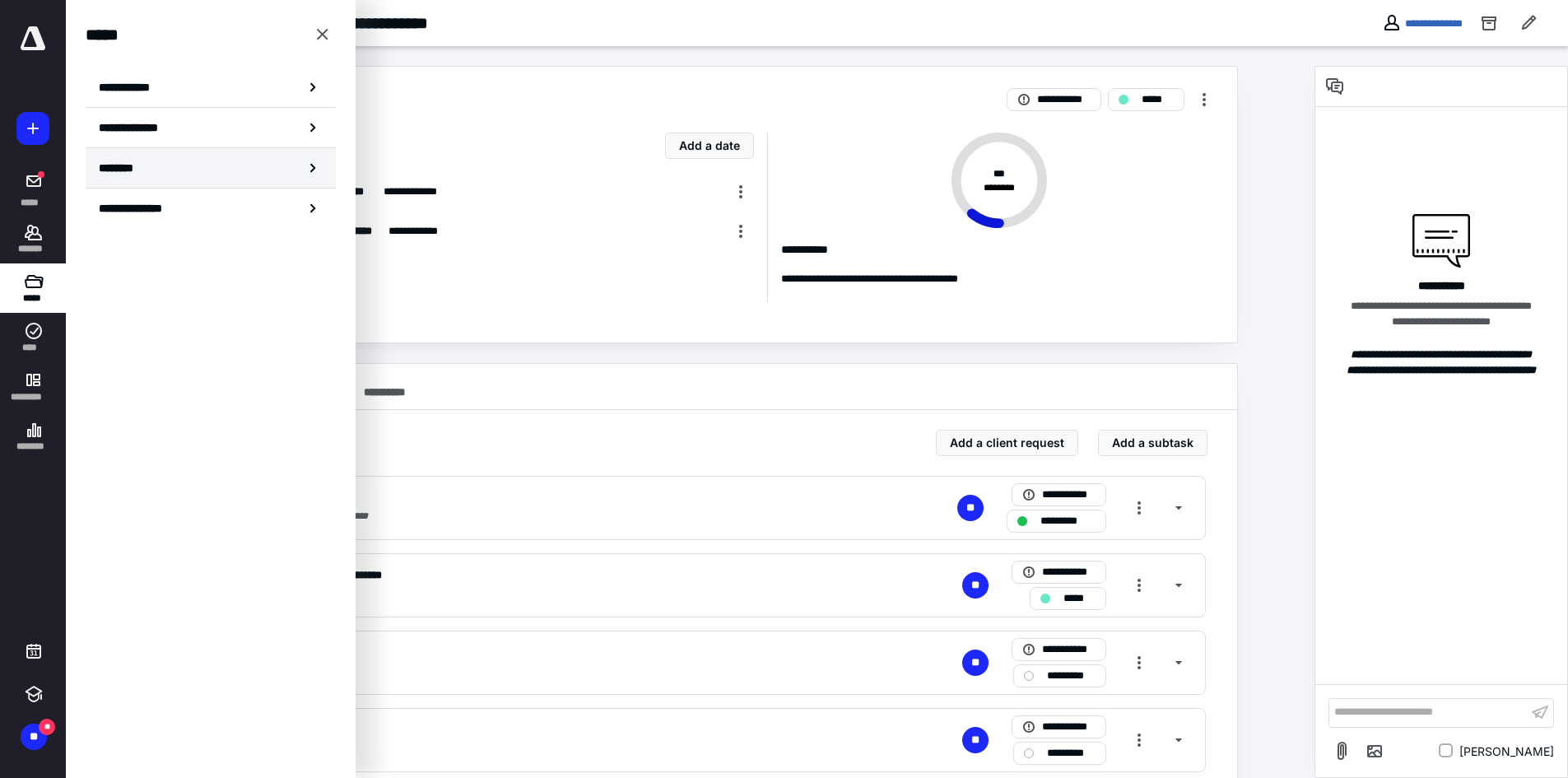 click on "********" at bounding box center [122, 168] 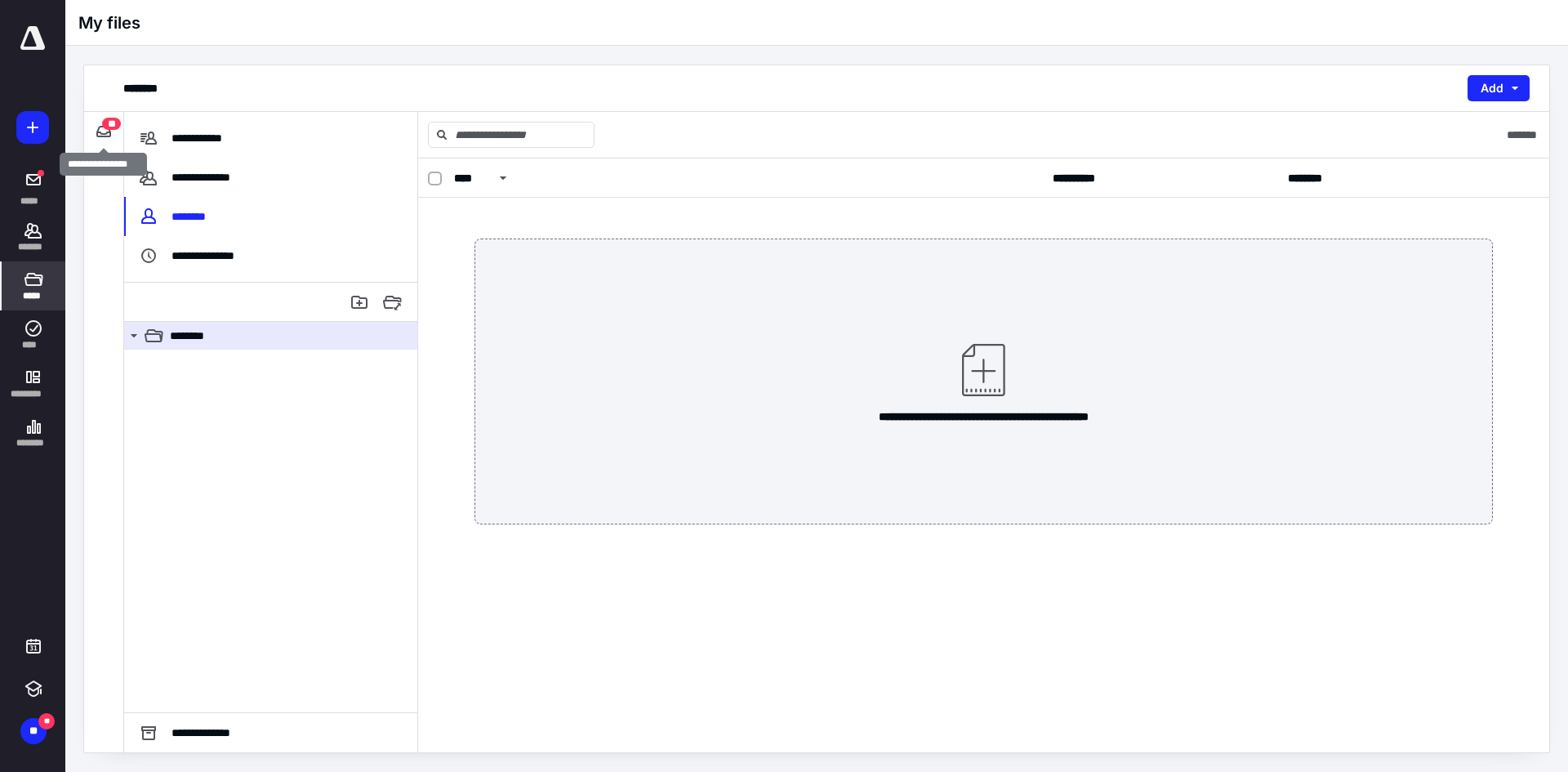 click on "**" at bounding box center [111, 123] 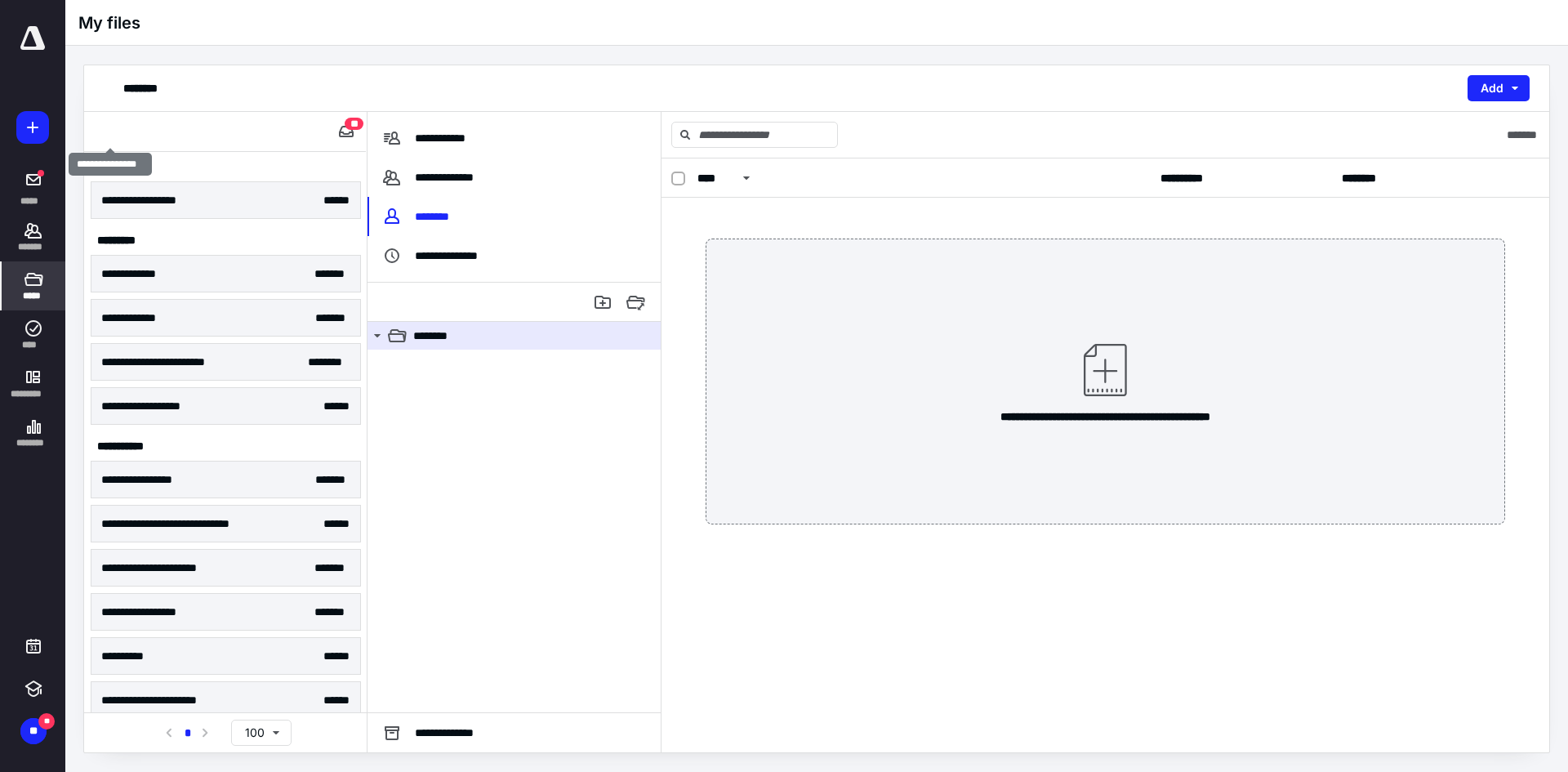 click on "**********" at bounding box center (225, 132) 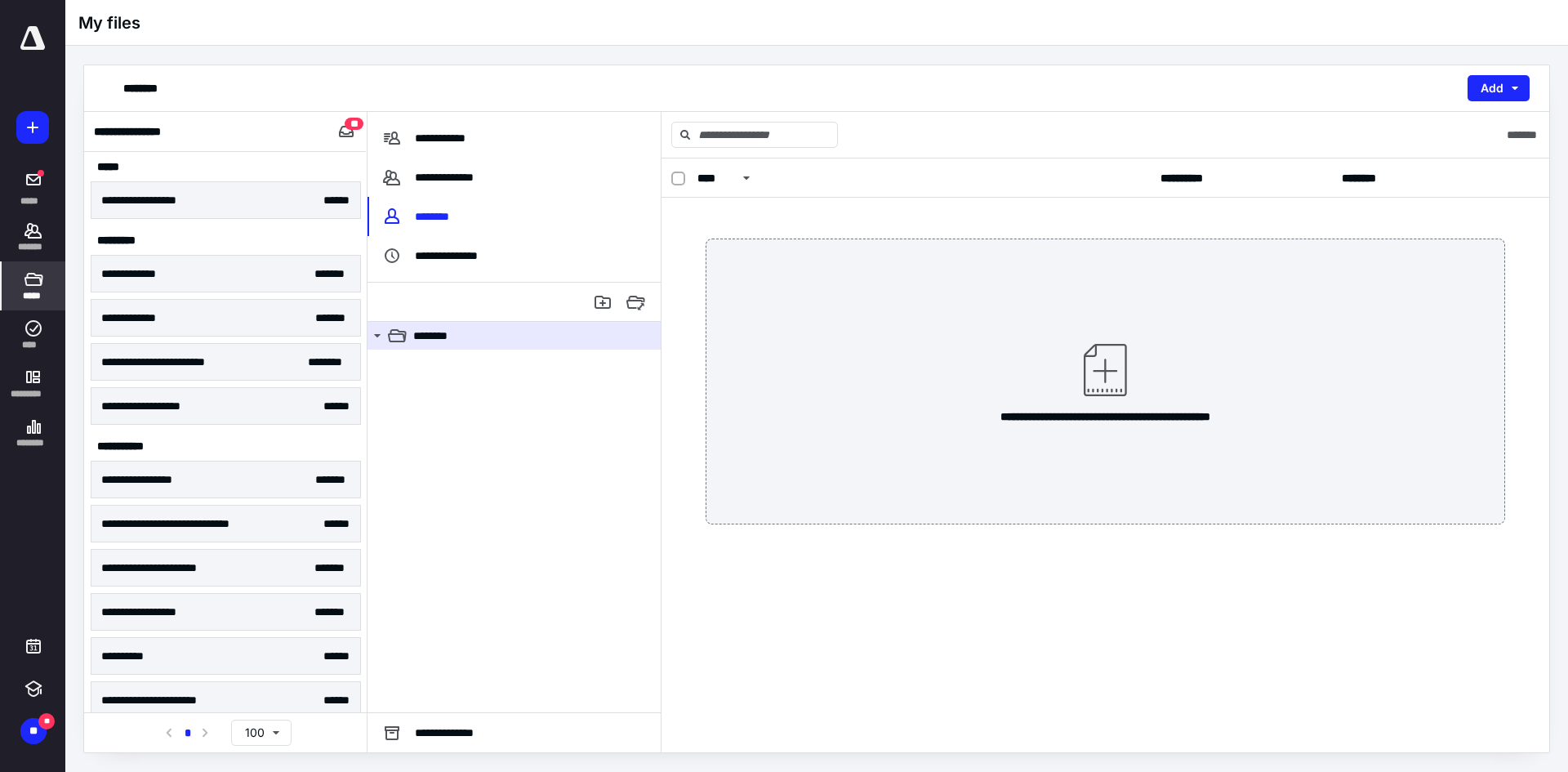 scroll, scrollTop: 51, scrollLeft: 0, axis: vertical 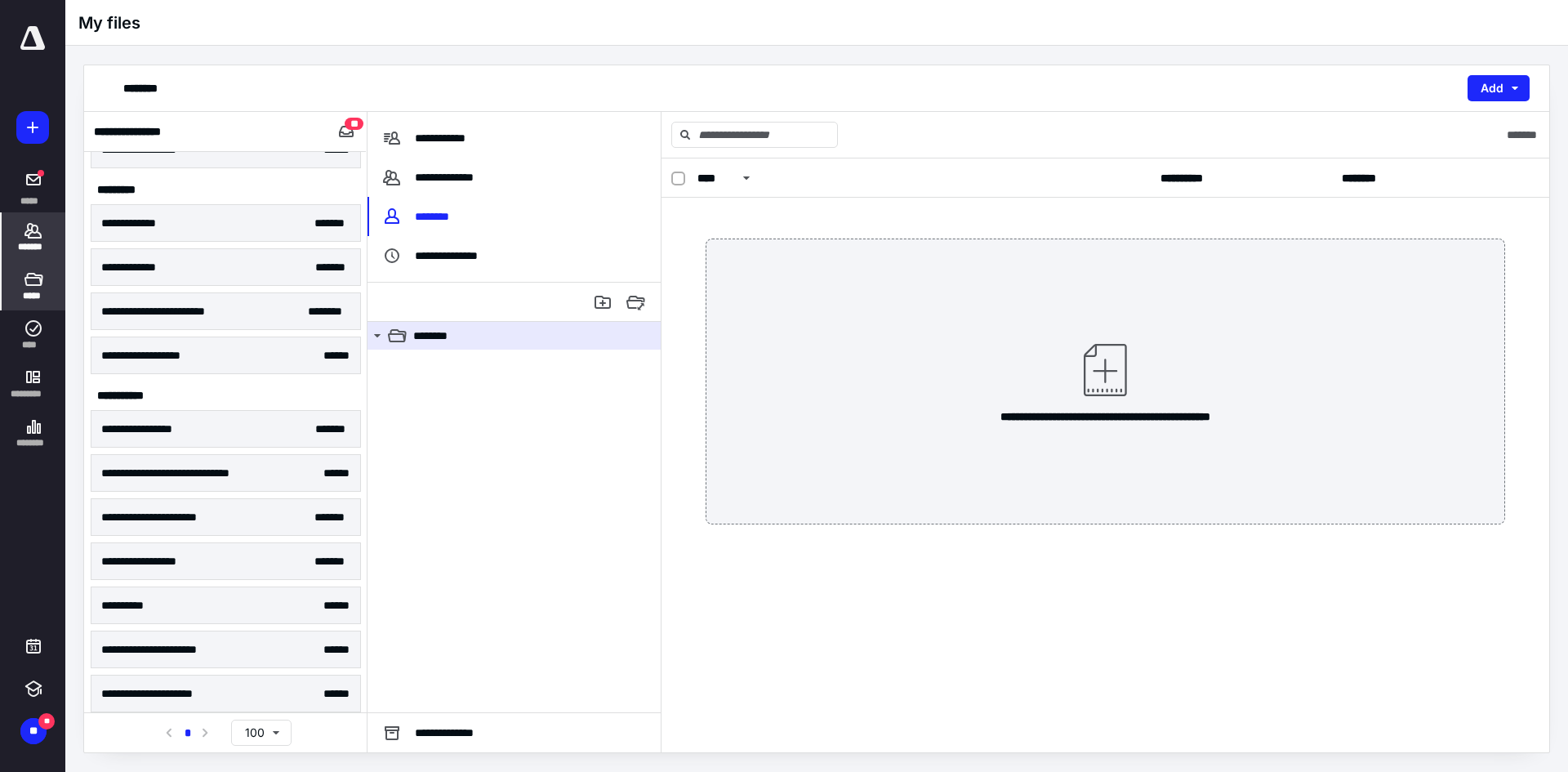 click on "*******" at bounding box center (33, 247) 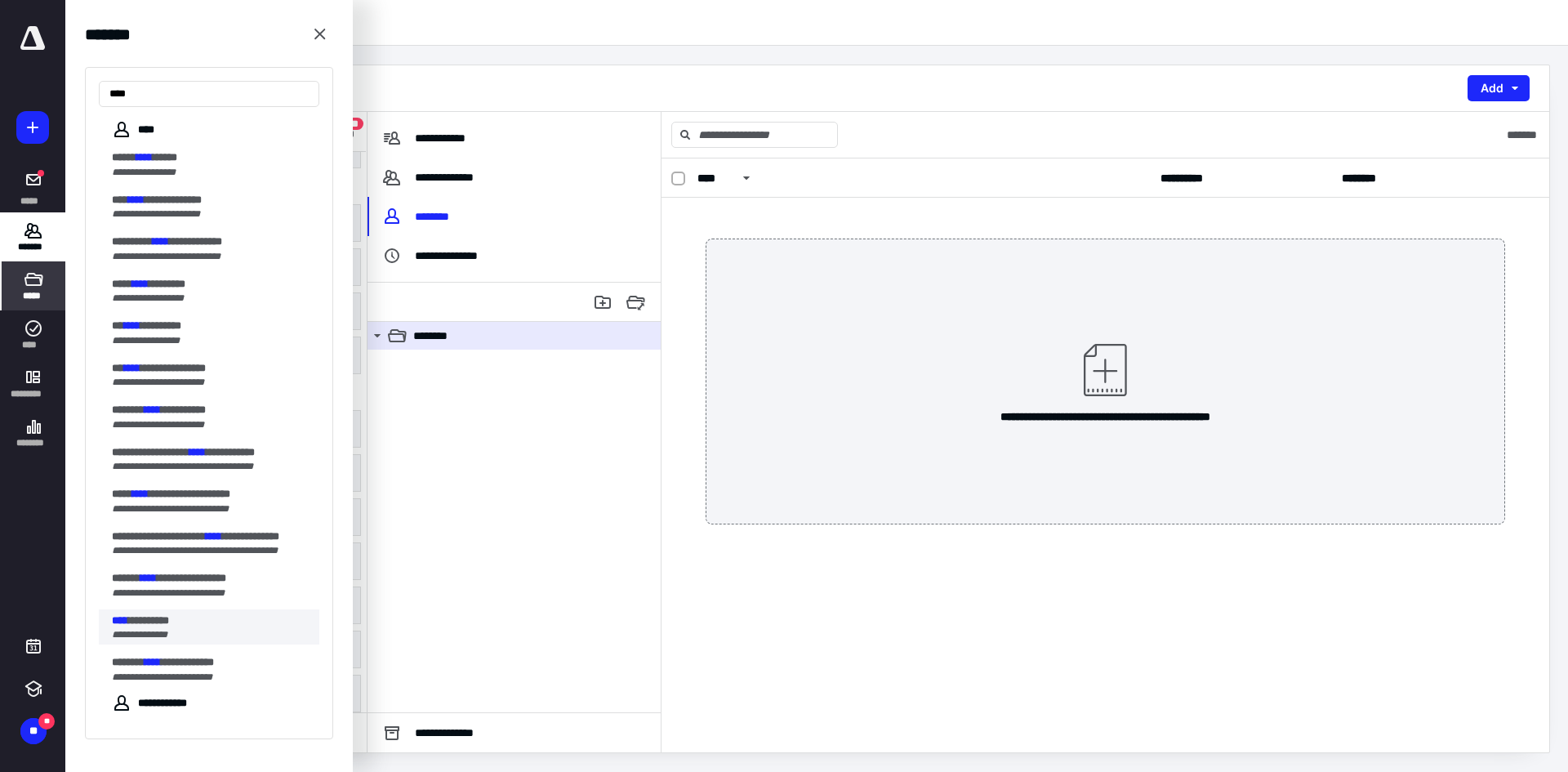type on "****" 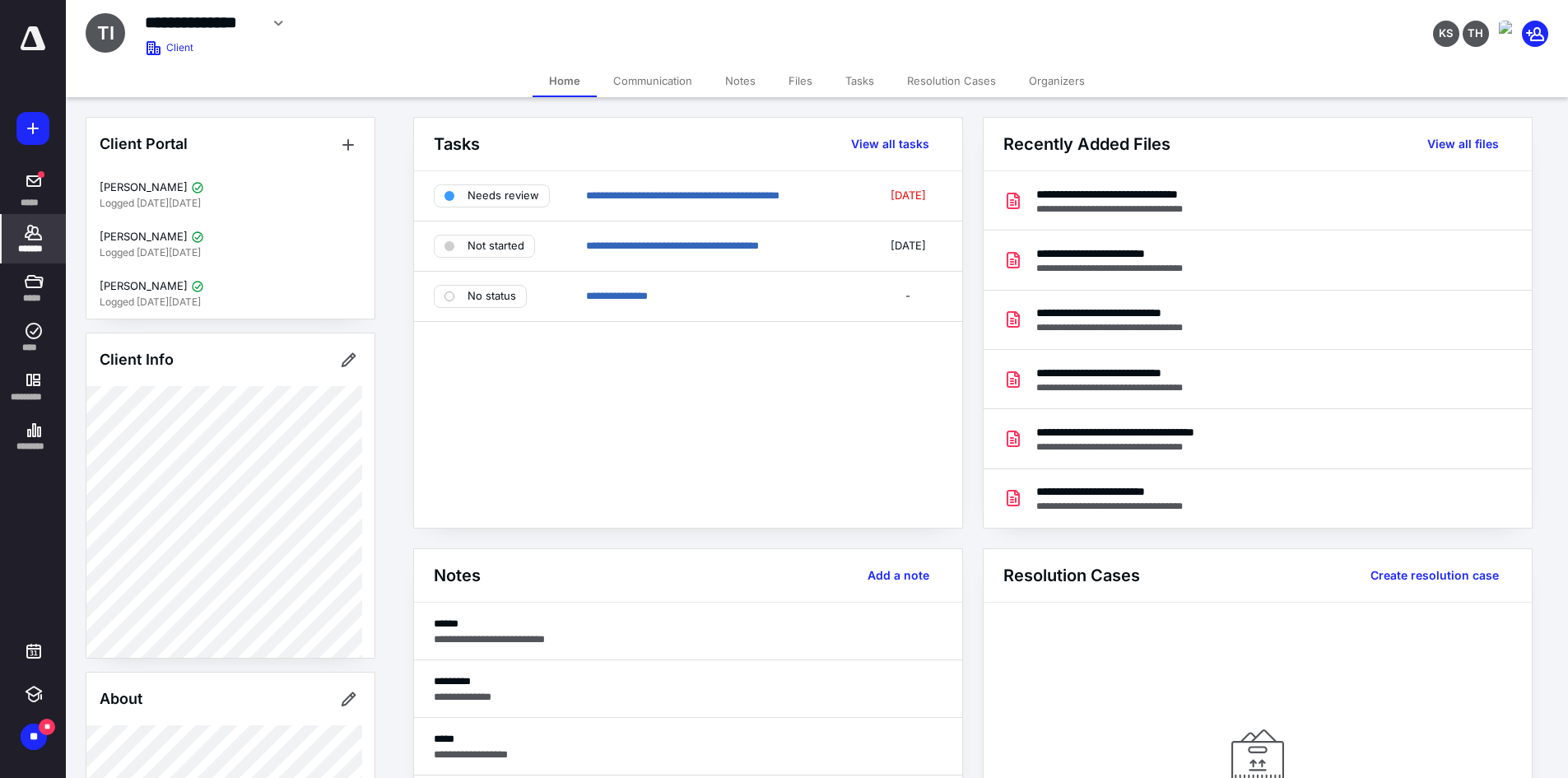 click on "Files" at bounding box center (800, 81) 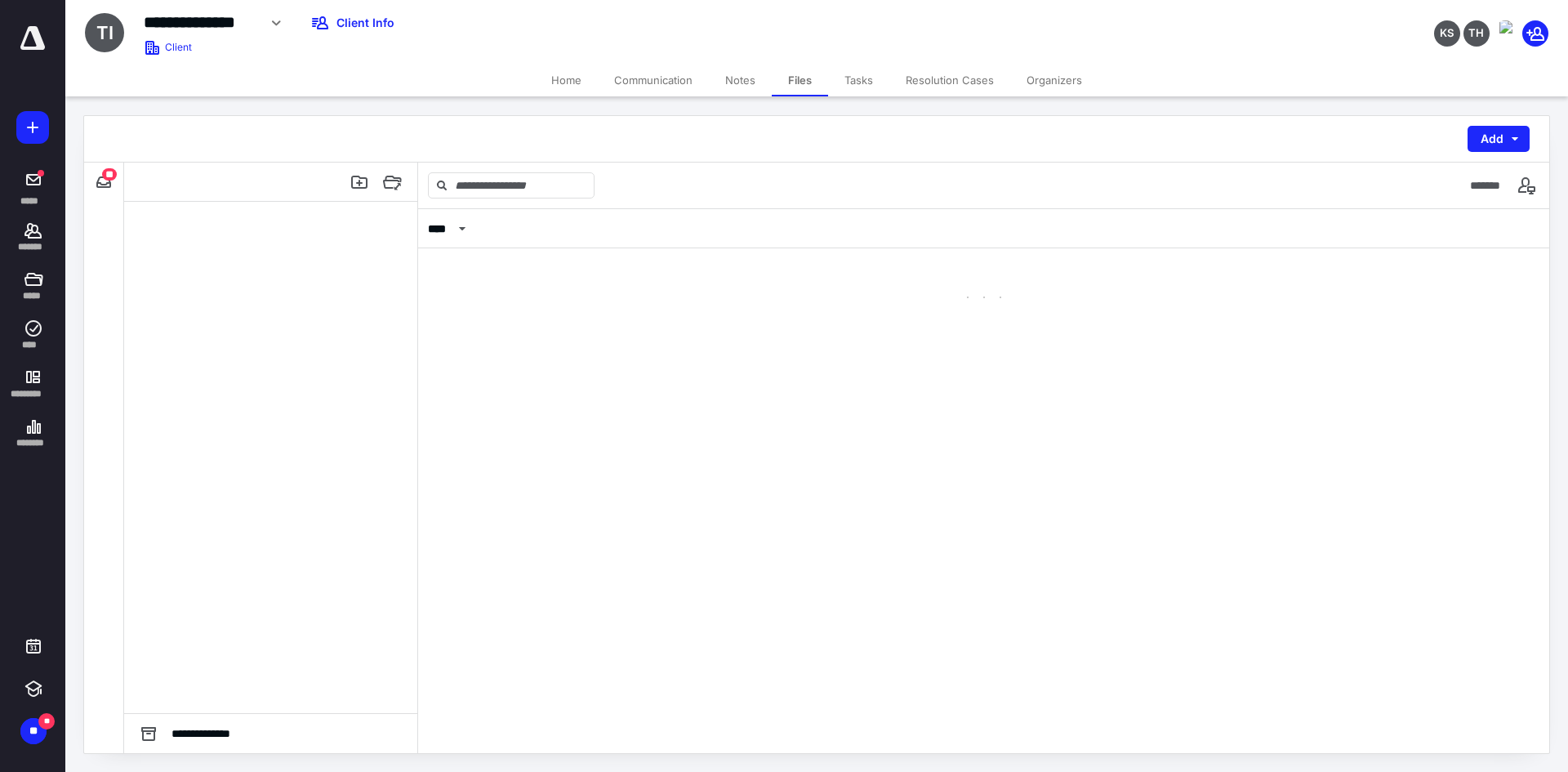 click on "Files" at bounding box center [800, 80] 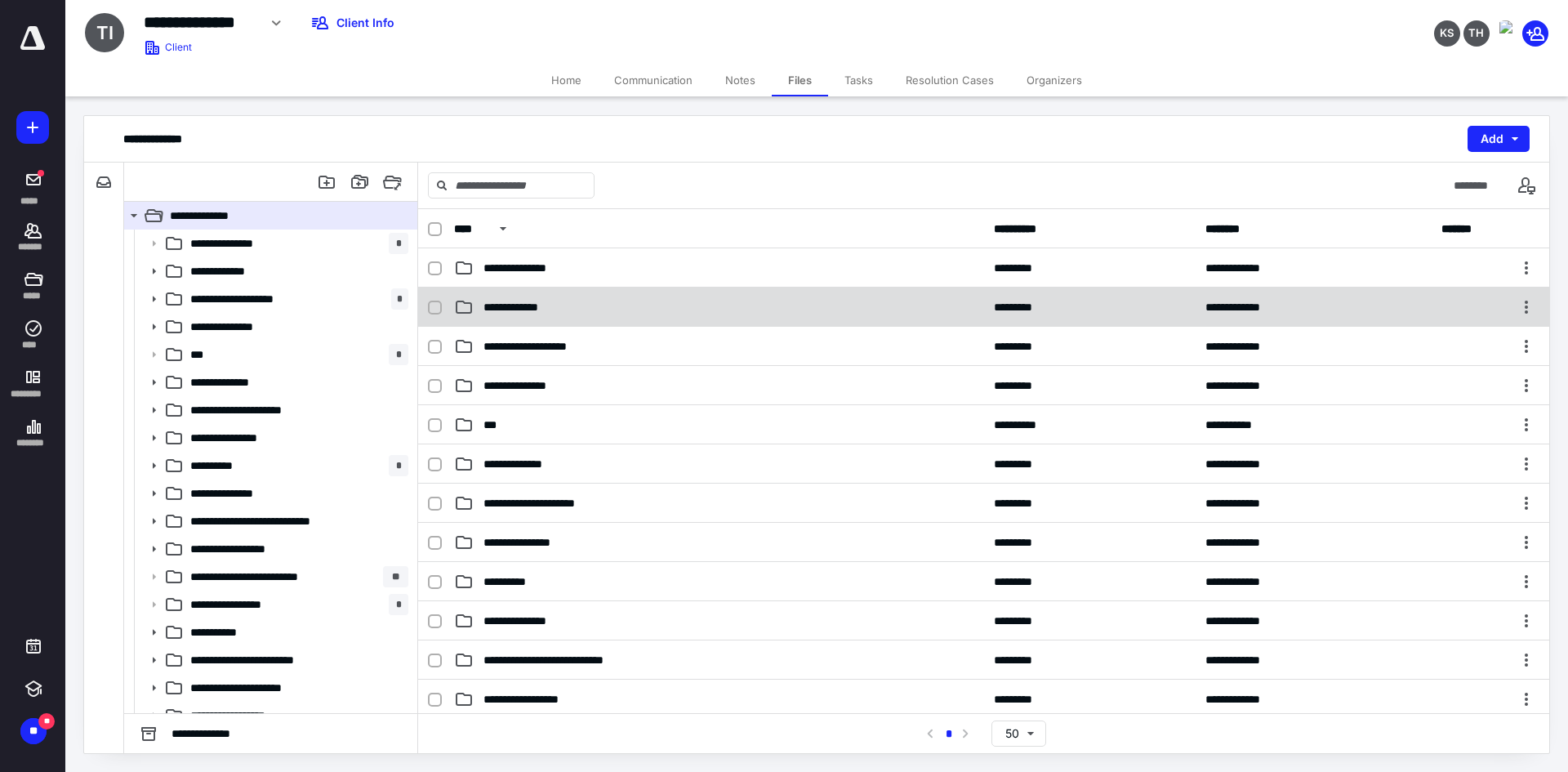 click on "**********" at bounding box center [719, 307] 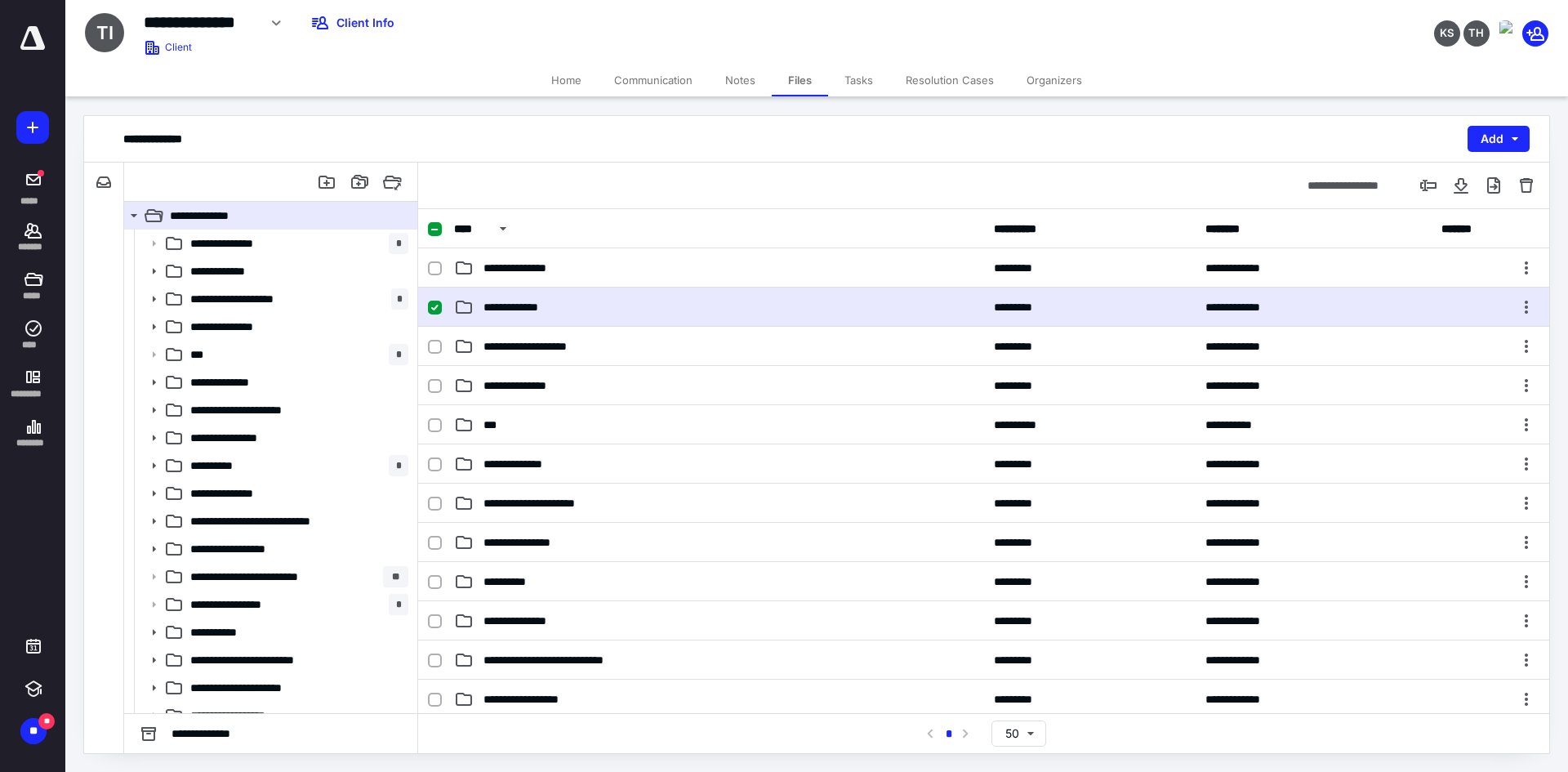 click on "**********" at bounding box center [719, 307] 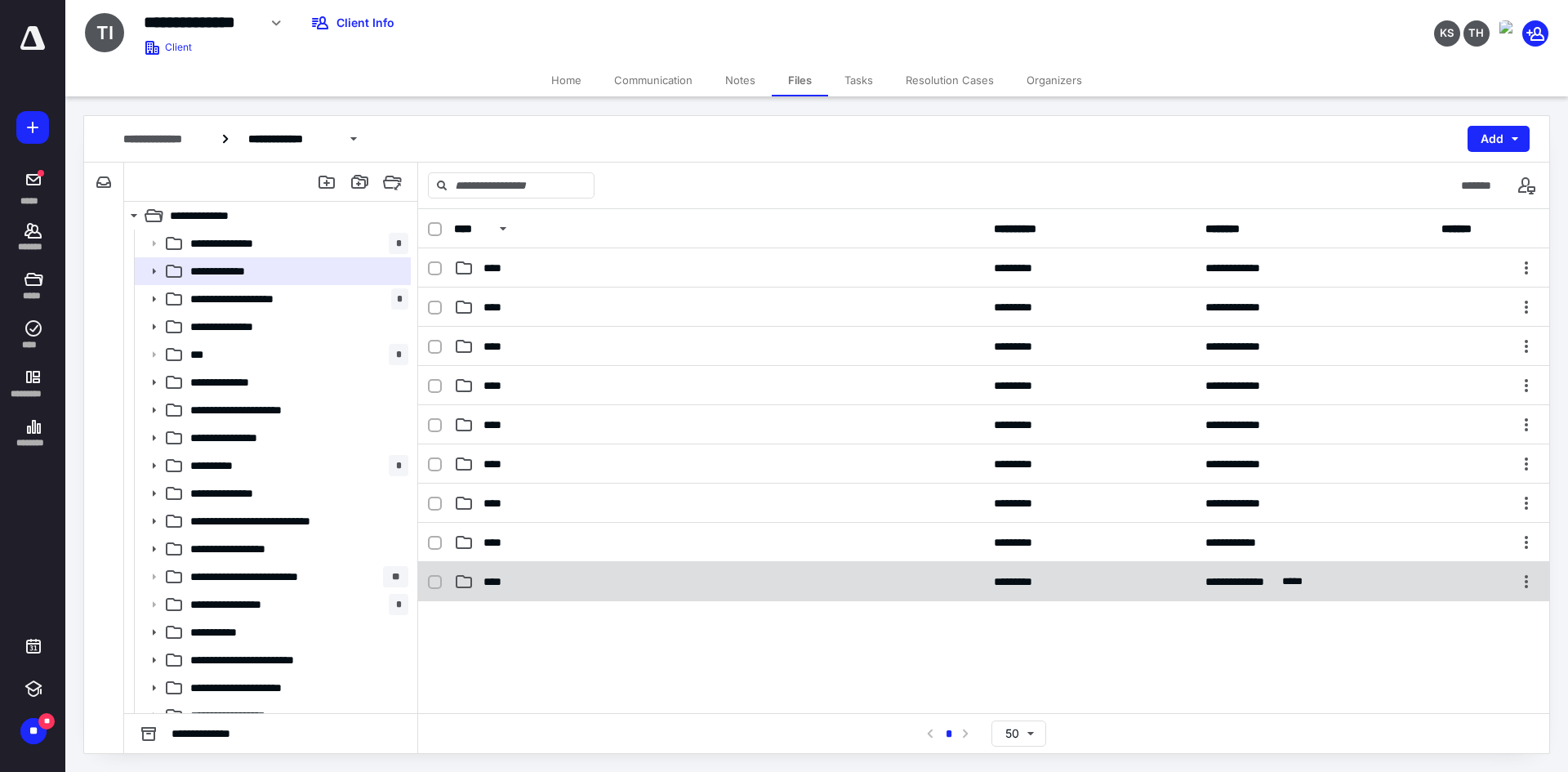 click on "**********" at bounding box center (983, 582) 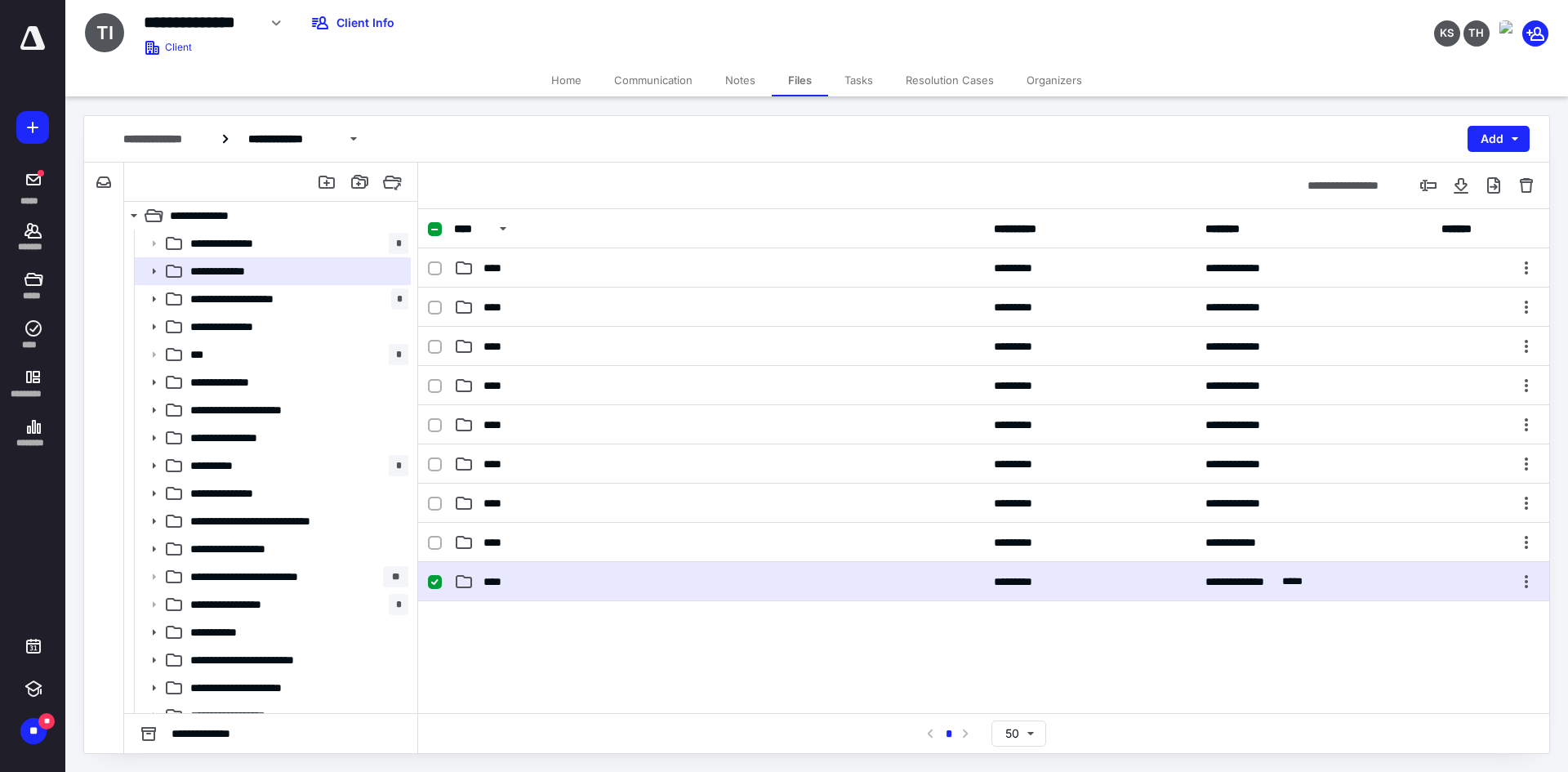 click on "**********" at bounding box center [983, 582] 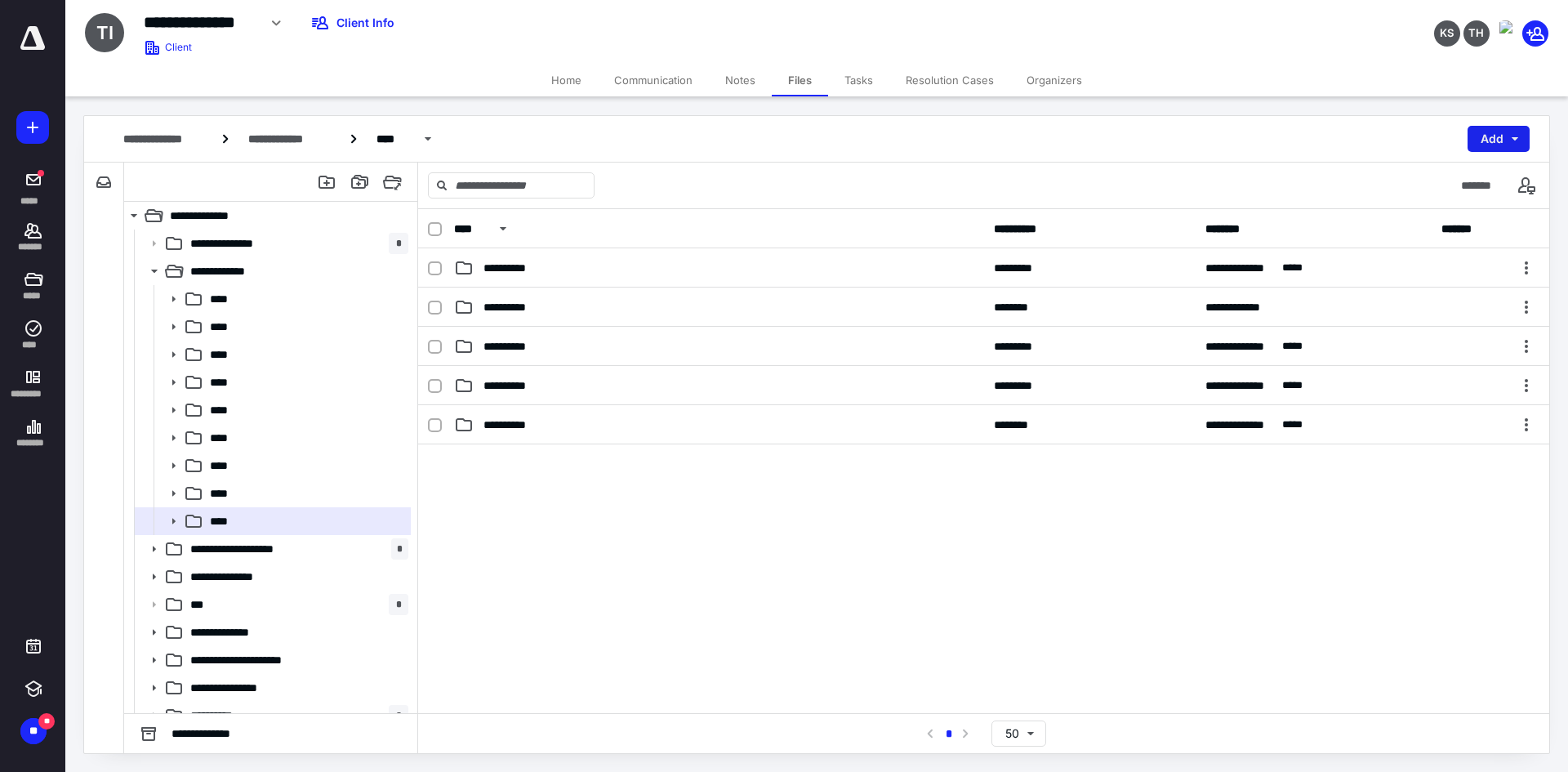 click on "Add" at bounding box center (1499, 139) 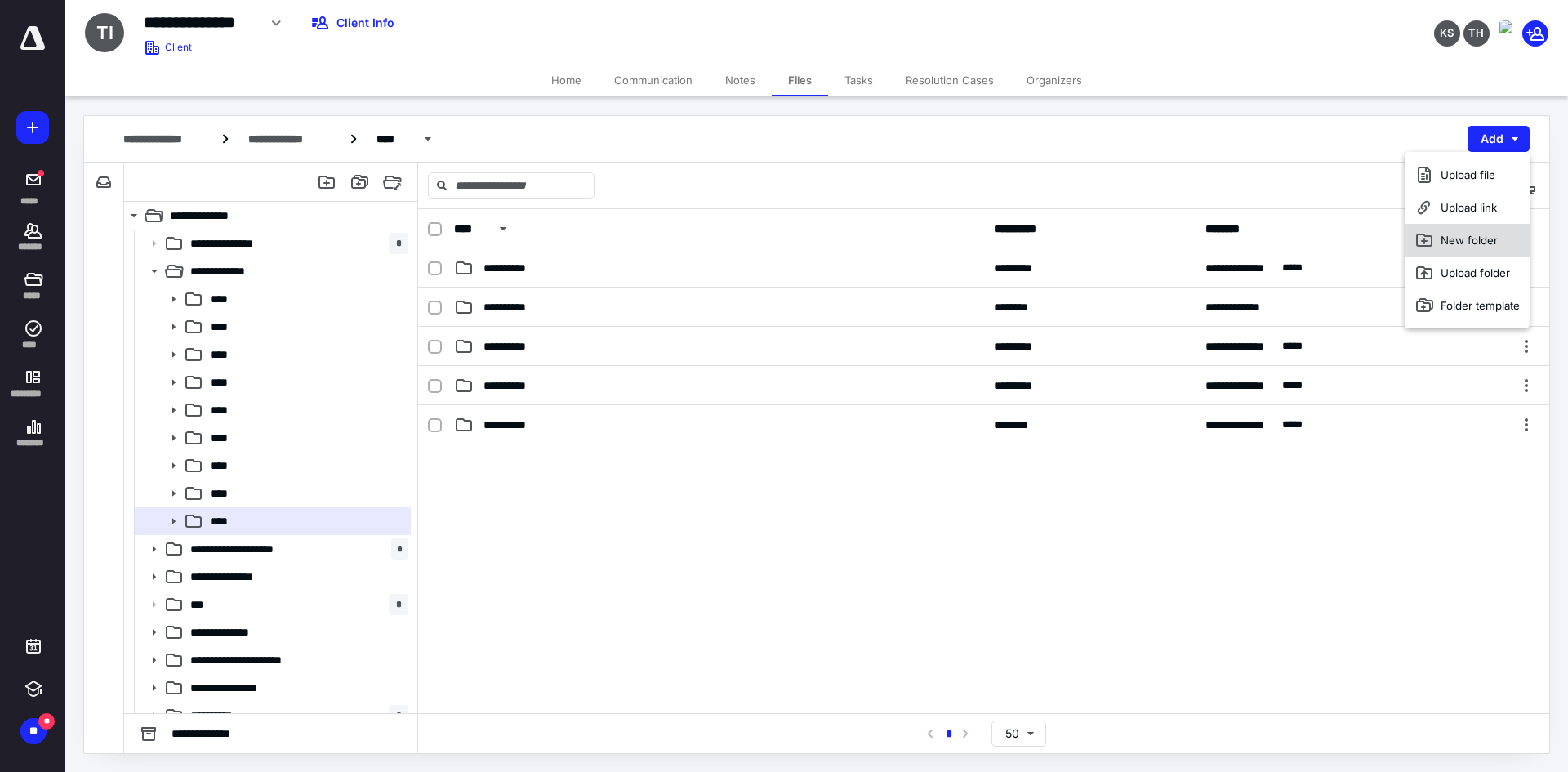 click on "New folder" at bounding box center [1467, 240] 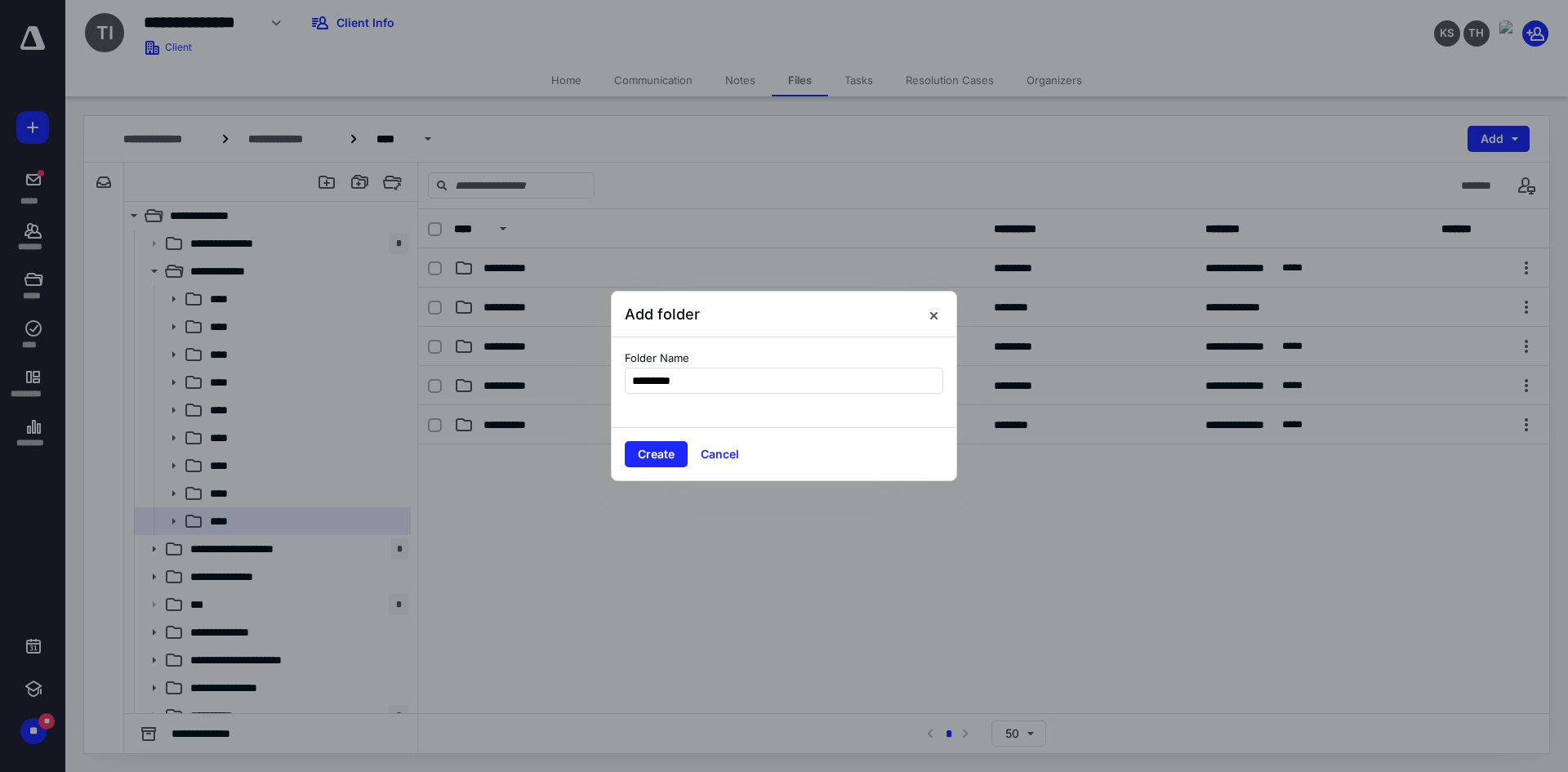 type on "**********" 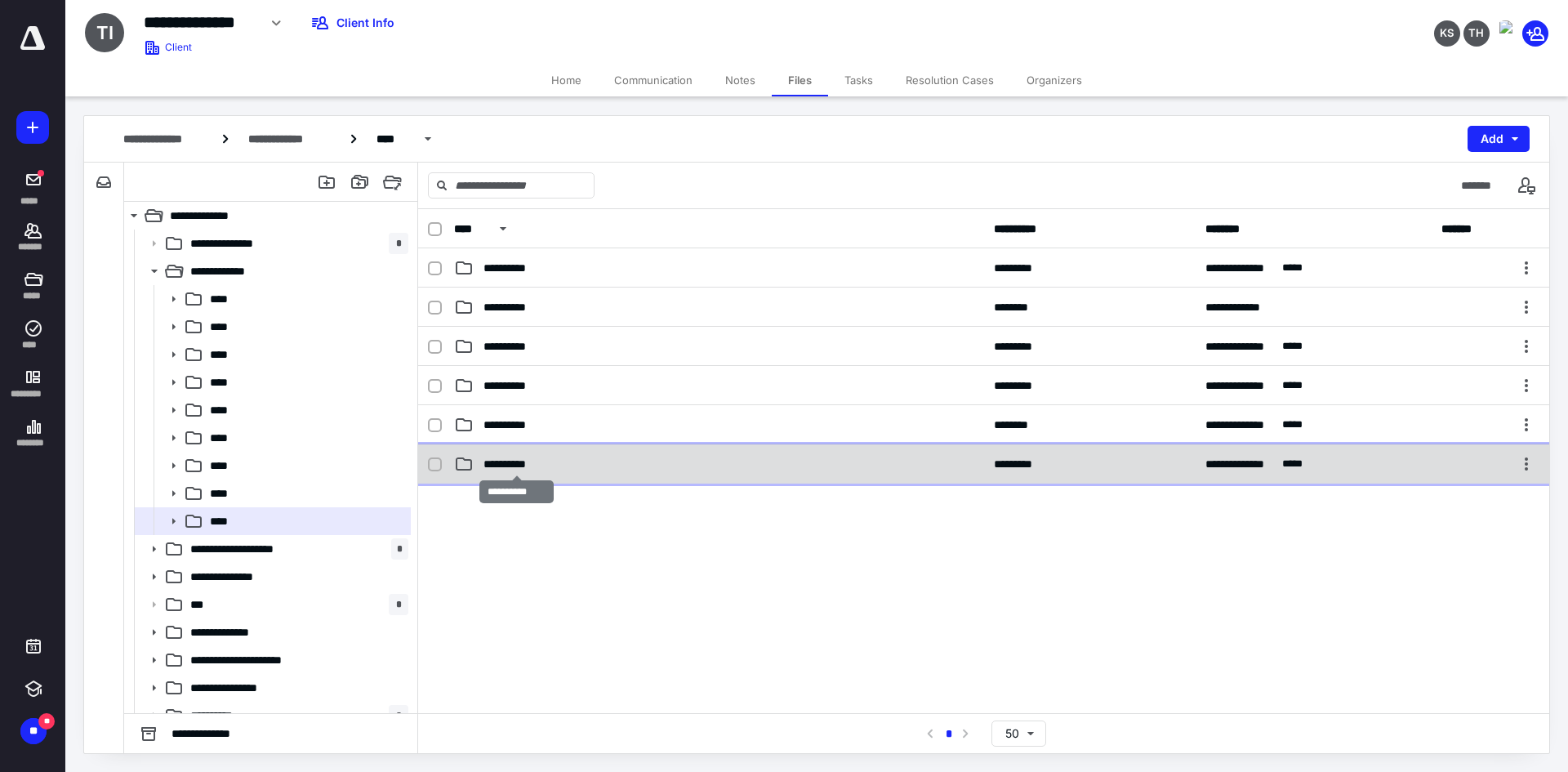 click on "**********" at bounding box center [517, 464] 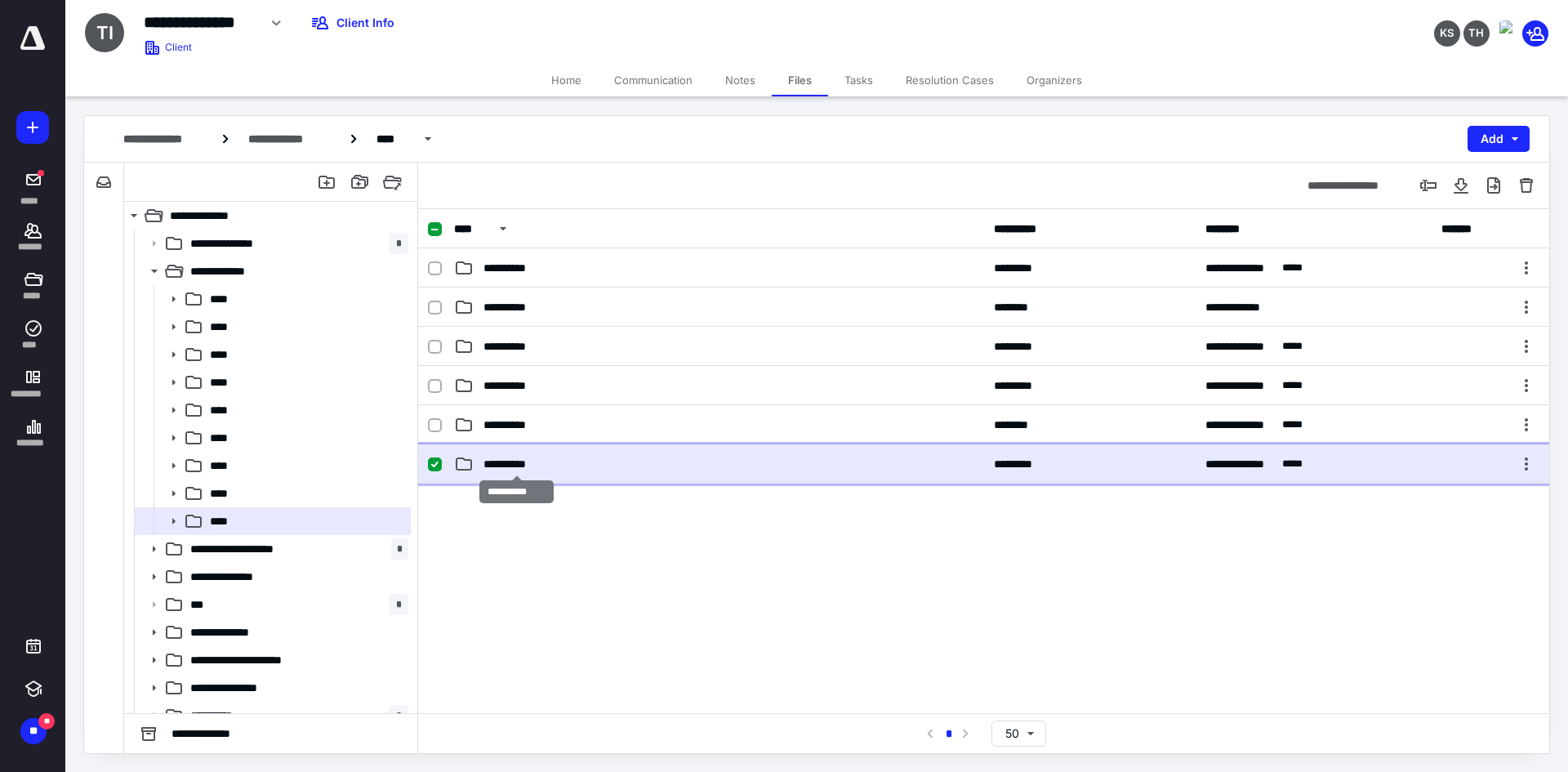 click on "**********" at bounding box center (517, 464) 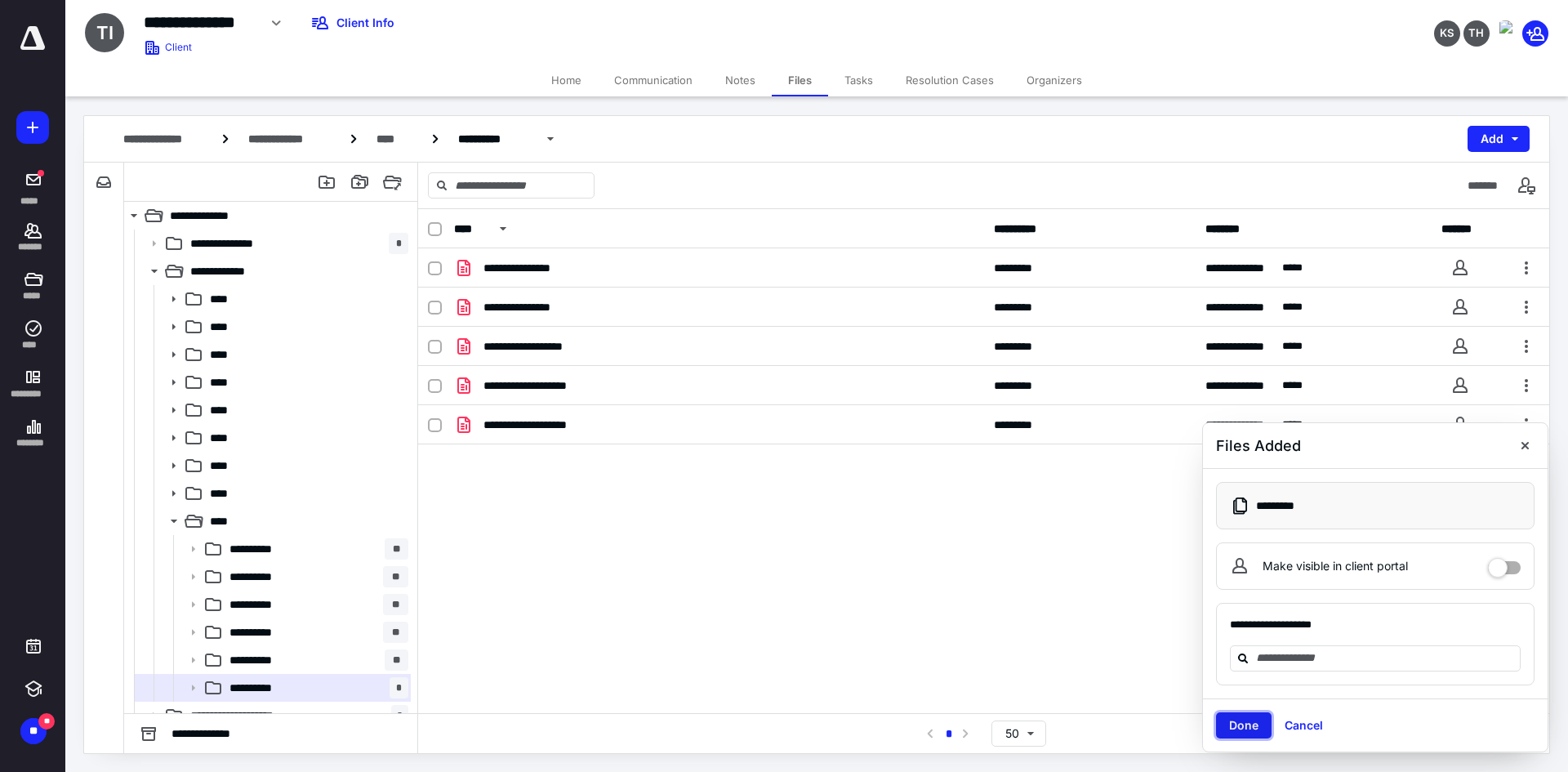 click on "Done" at bounding box center (1244, 725) 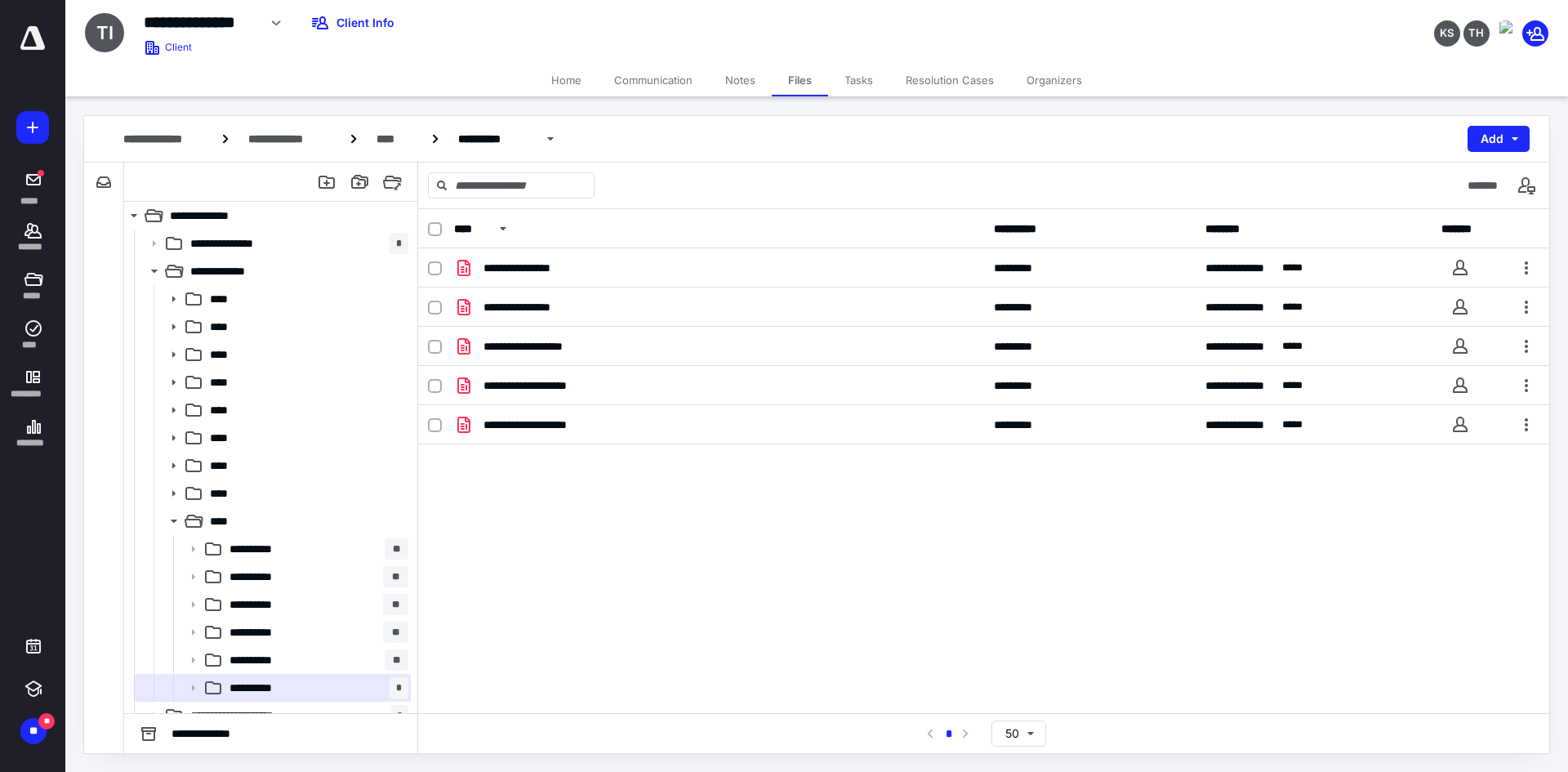 click on "Tasks" at bounding box center [858, 80] 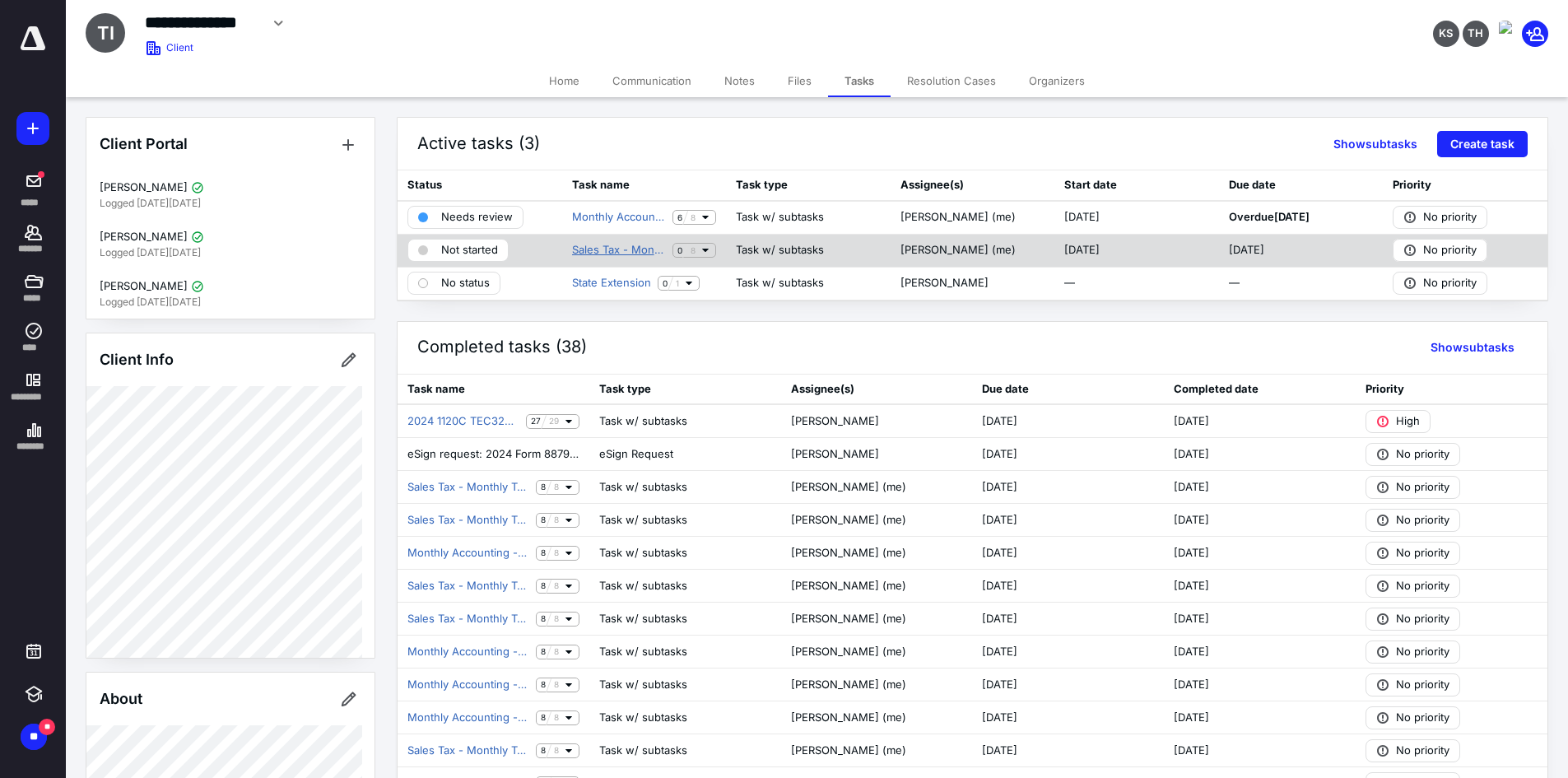 click on "Sales Tax - Monthly Tech Coat Inc. ([PERSON_NAME])" at bounding box center [619, 250] 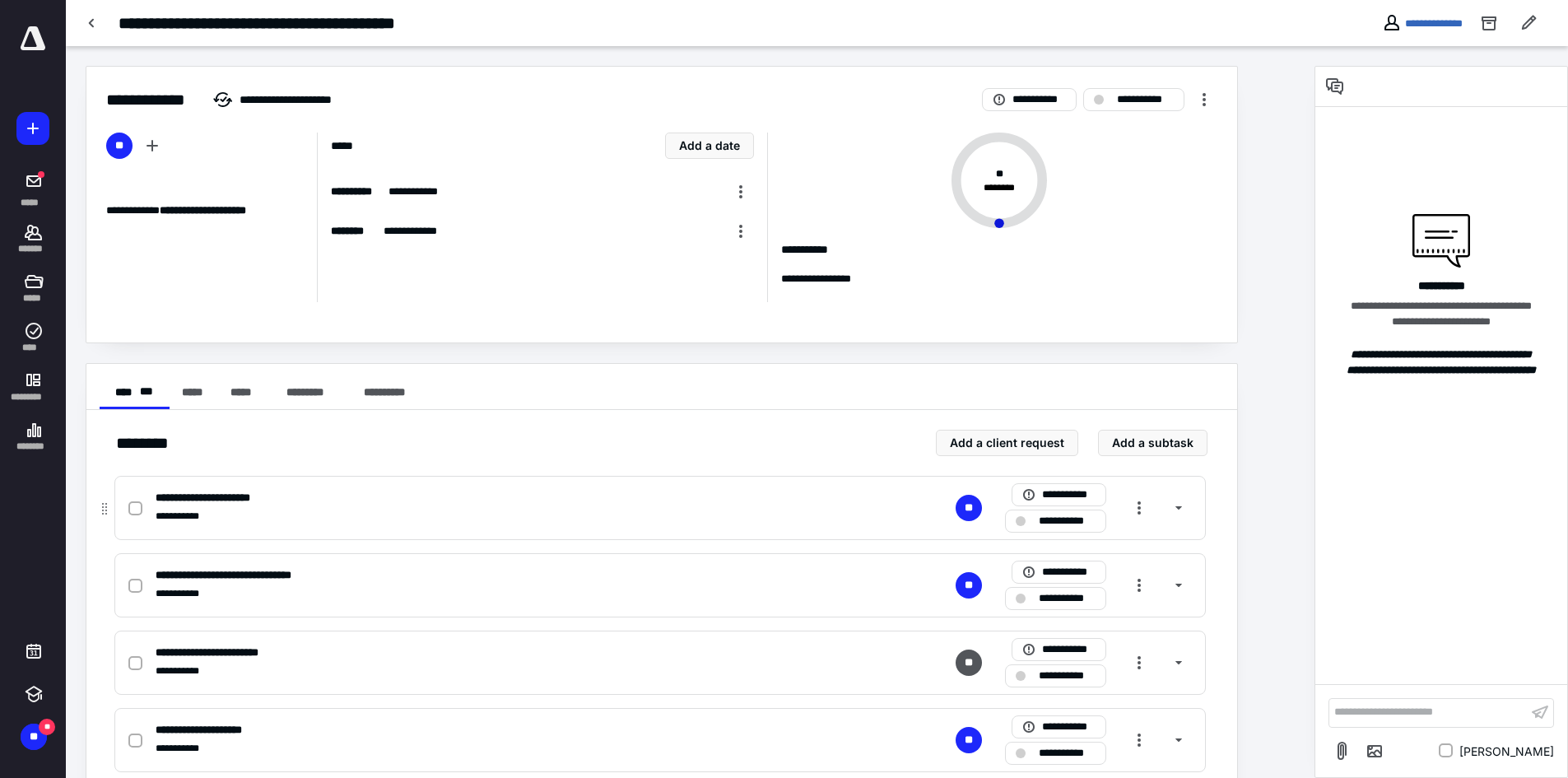click 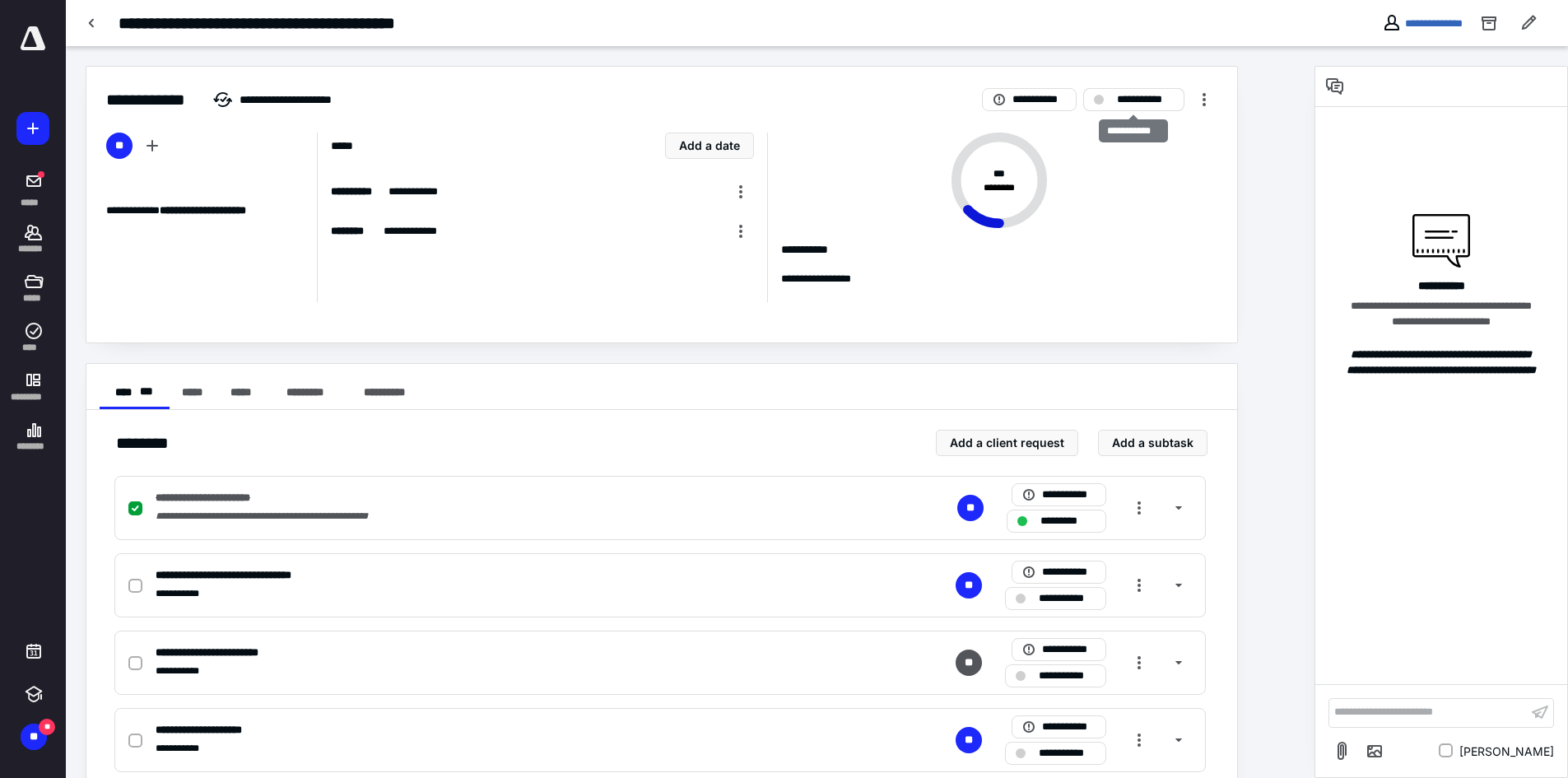 click on "**********" at bounding box center [1145, 100] 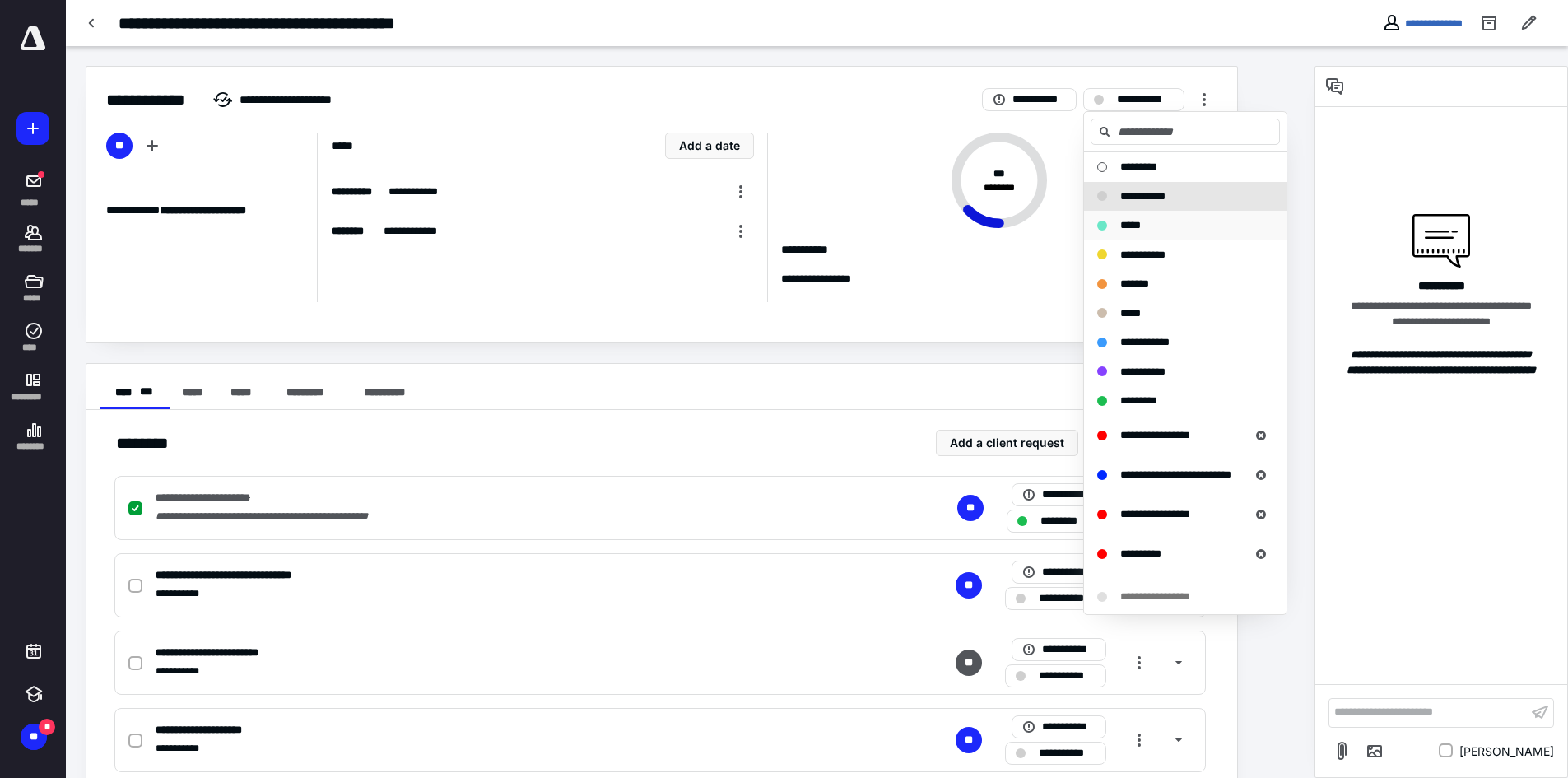 click on "*****" at bounding box center (1130, 225) 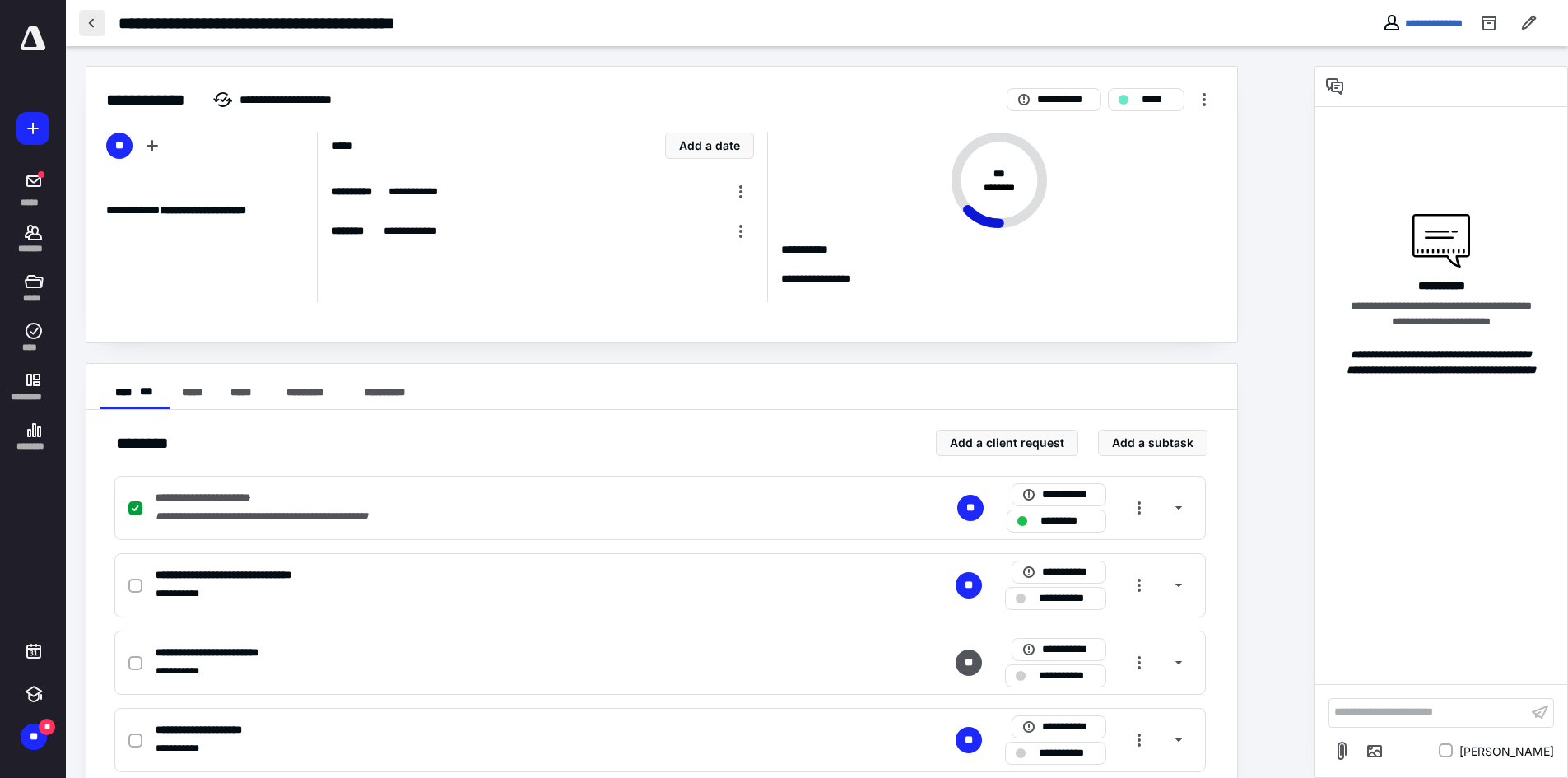 click at bounding box center [92, 23] 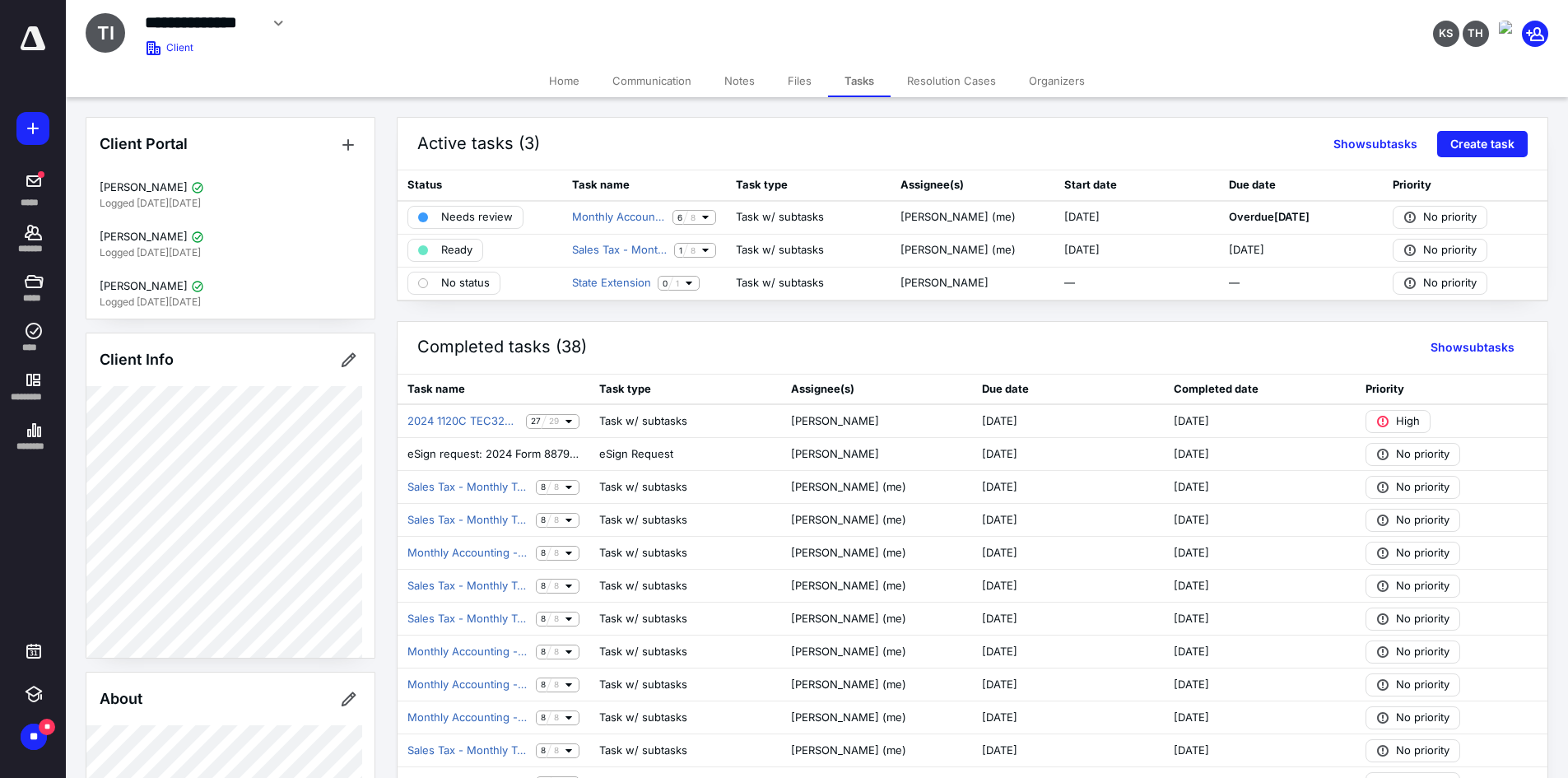 click on "Files" at bounding box center [799, 81] 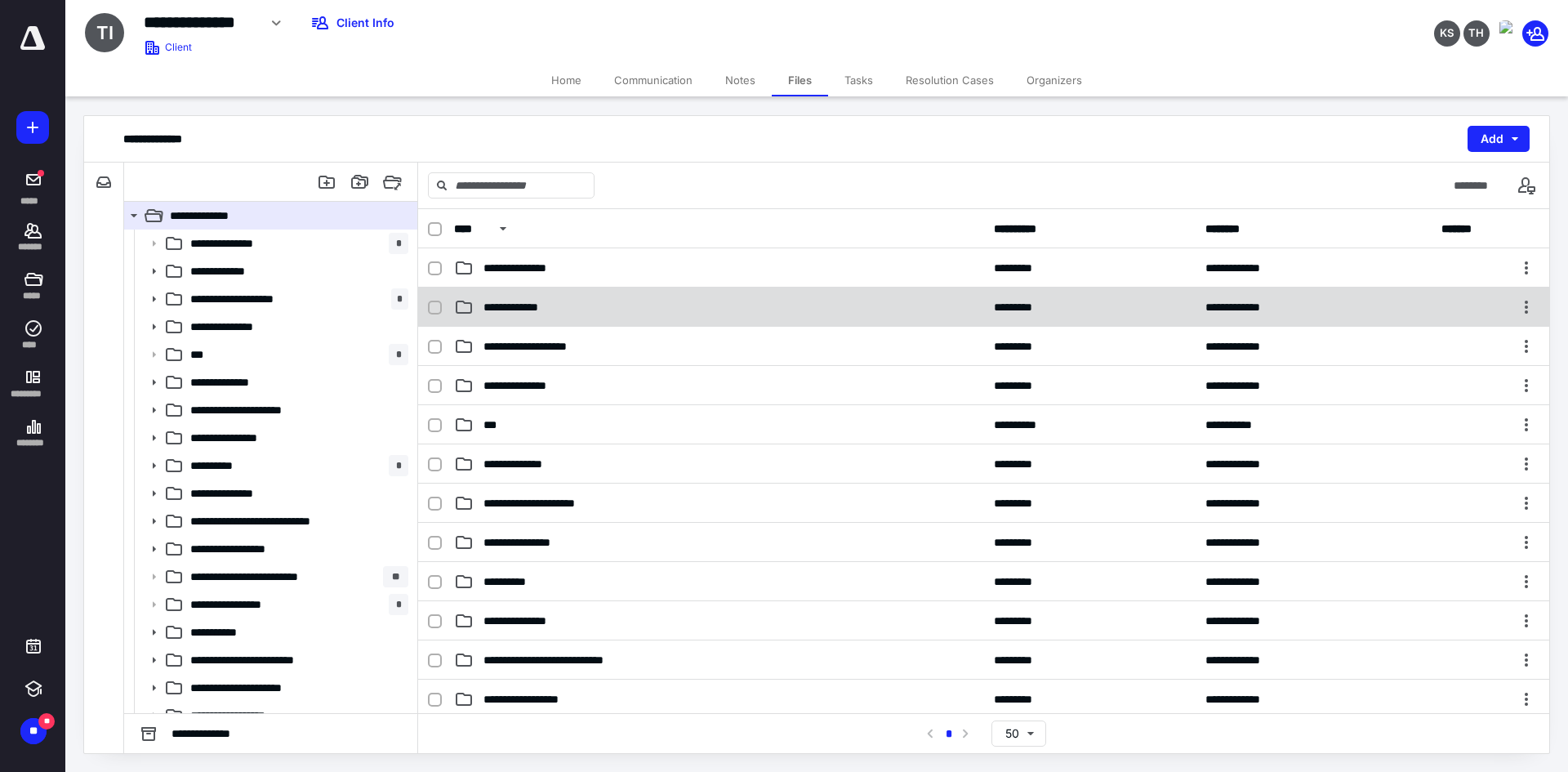 click on "**********" at bounding box center (523, 307) 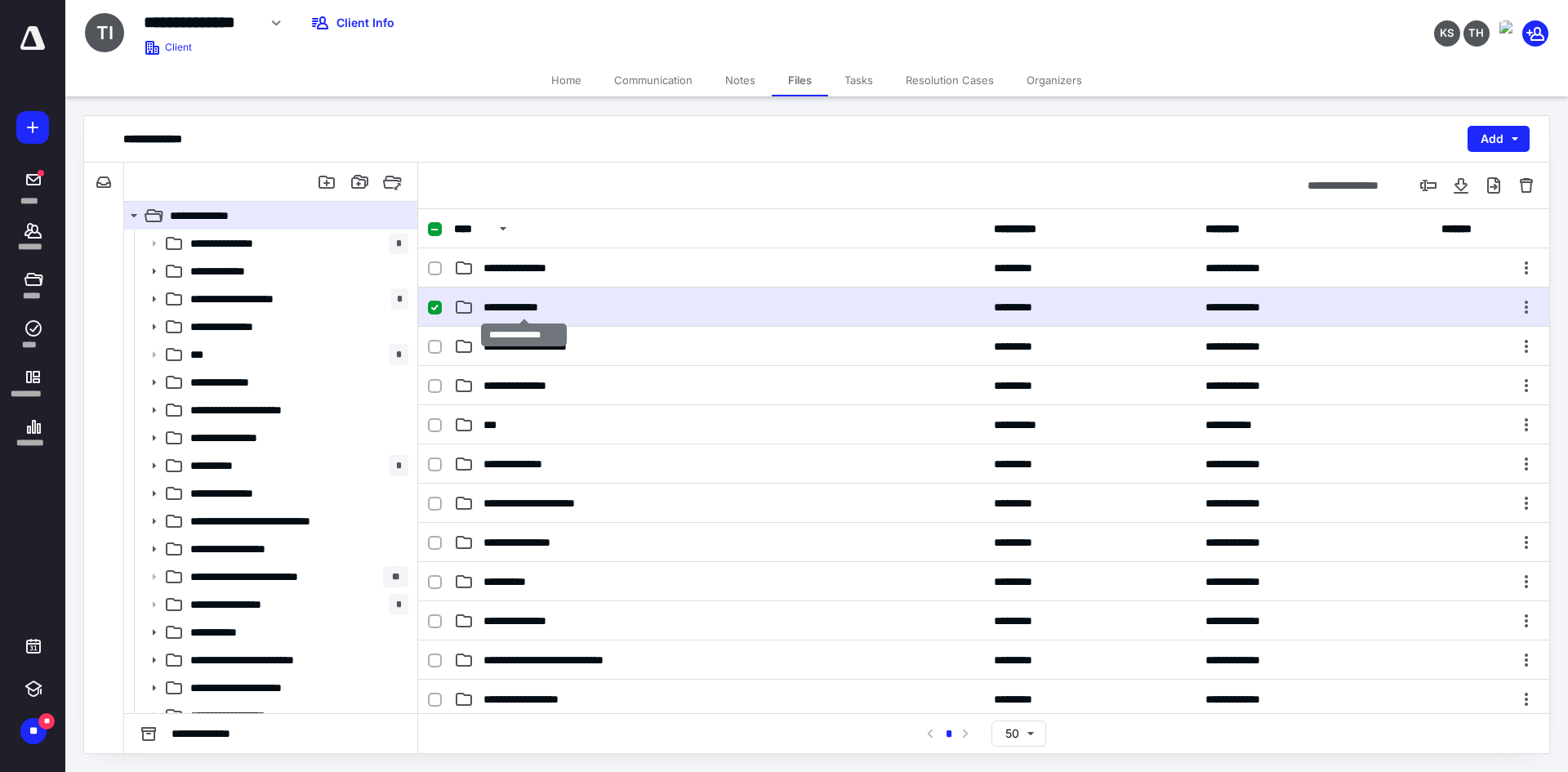 click on "**********" at bounding box center [523, 307] 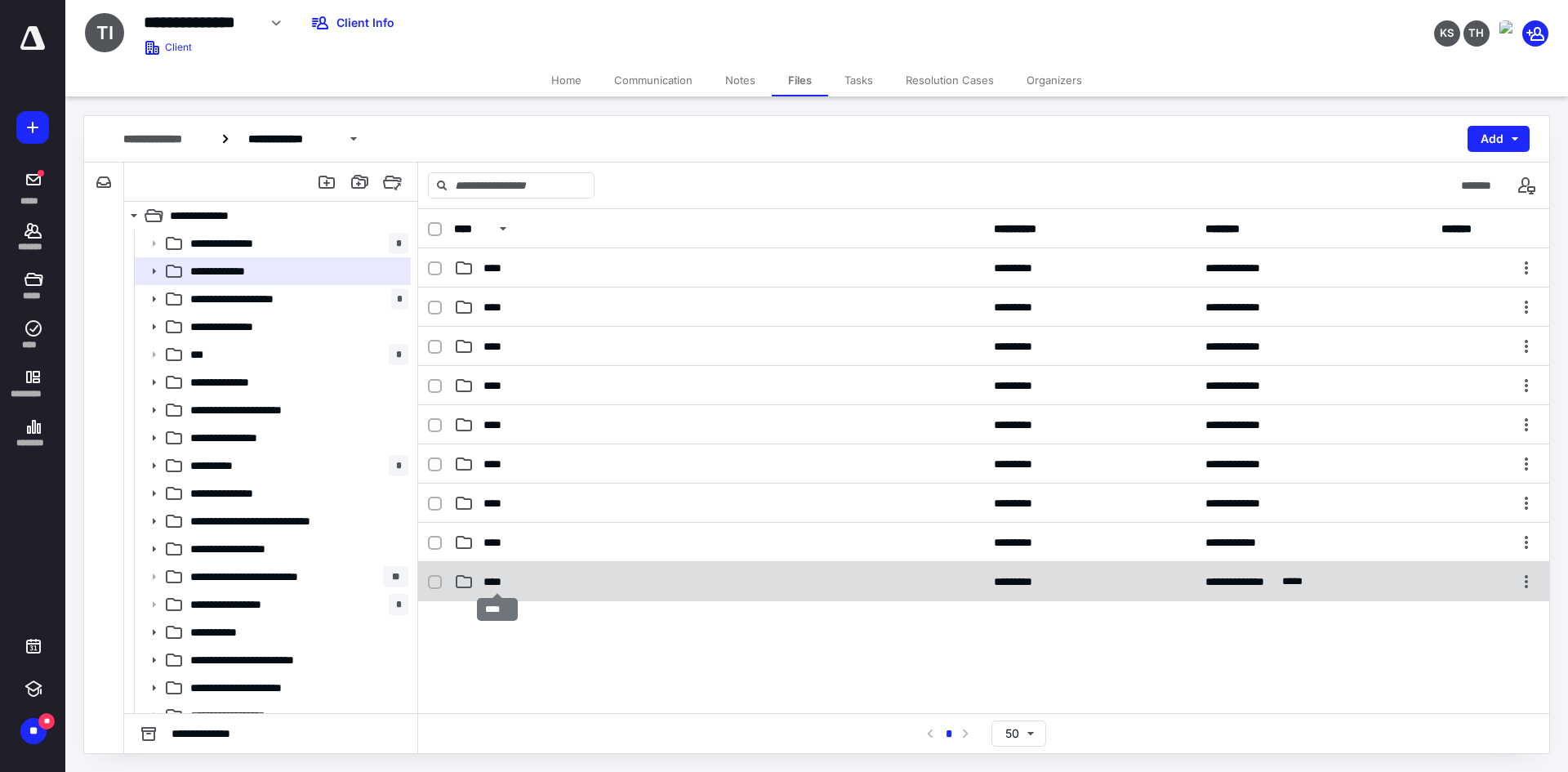 click on "****" at bounding box center [497, 582] 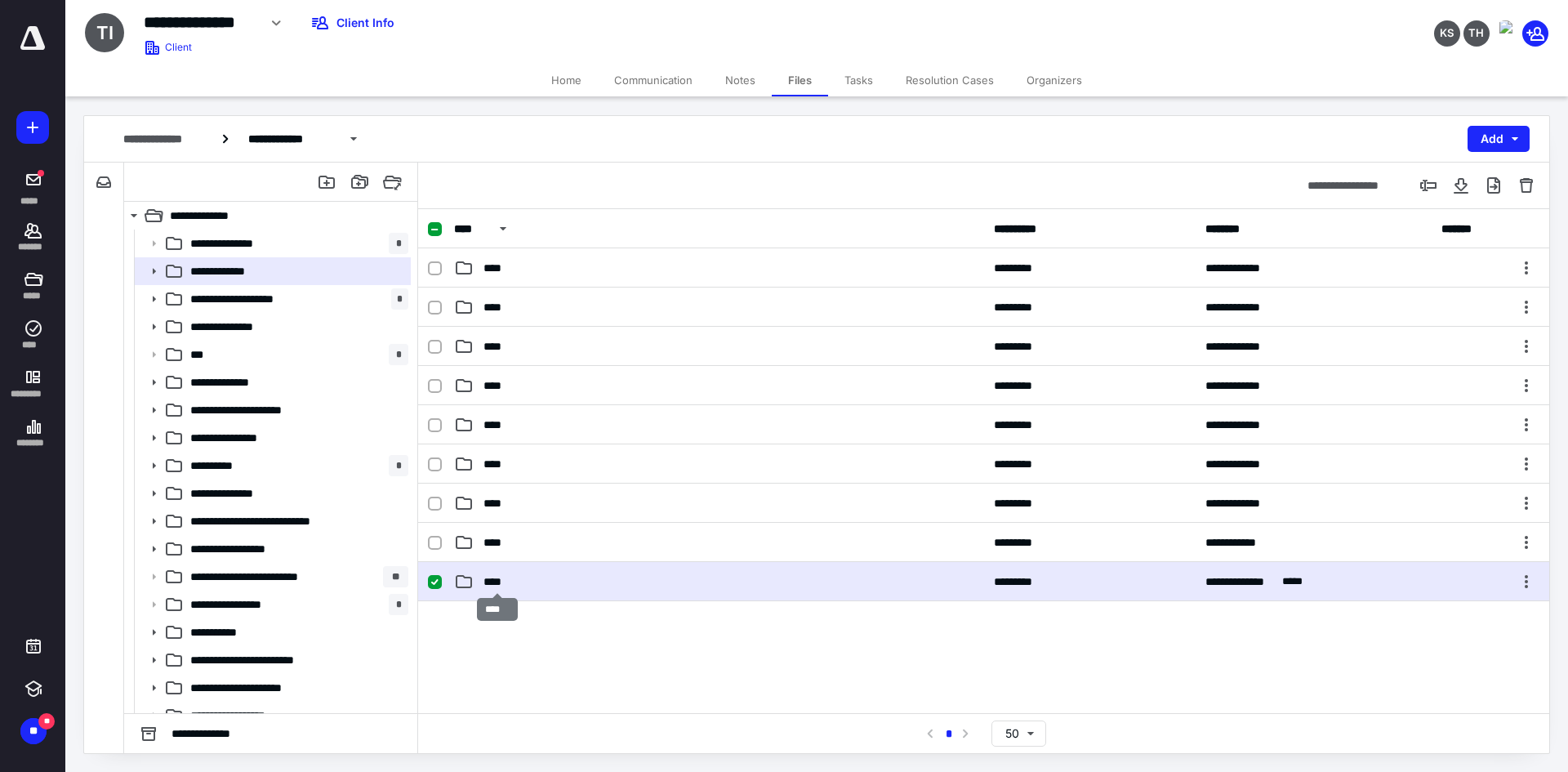 click on "****" at bounding box center [497, 582] 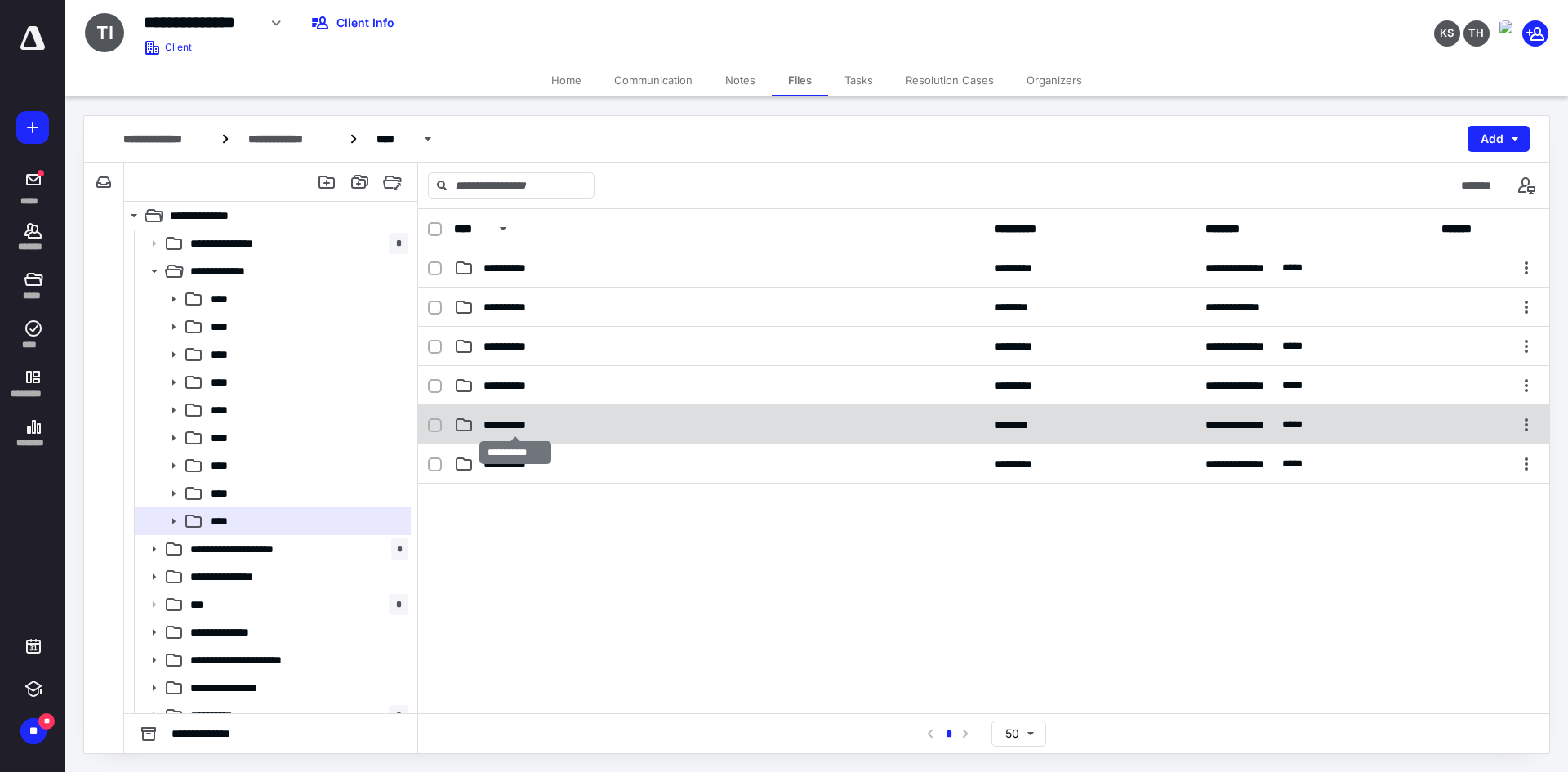 click on "**********" at bounding box center [515, 425] 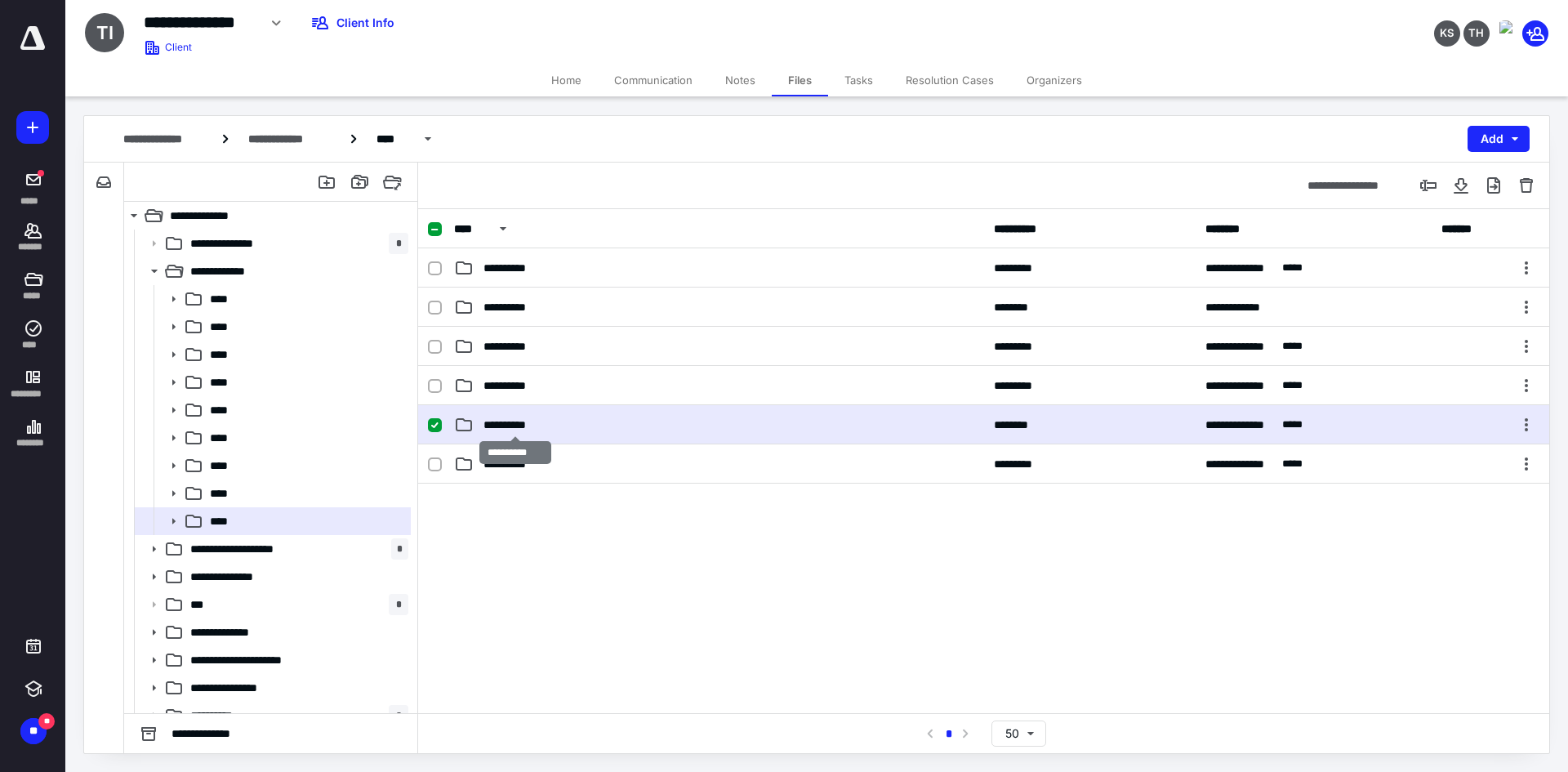 click on "**********" at bounding box center [515, 425] 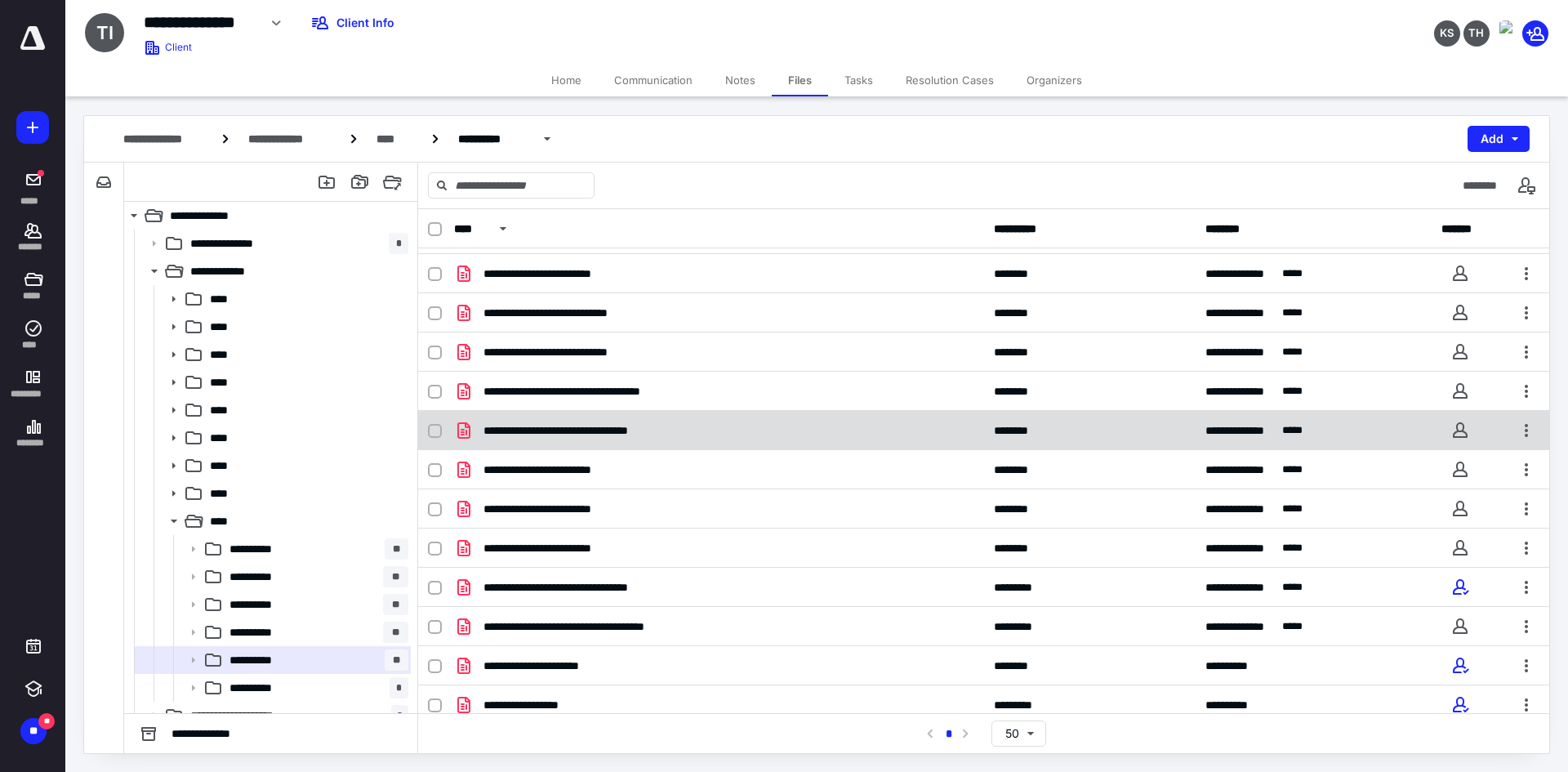 scroll, scrollTop: 359, scrollLeft: 0, axis: vertical 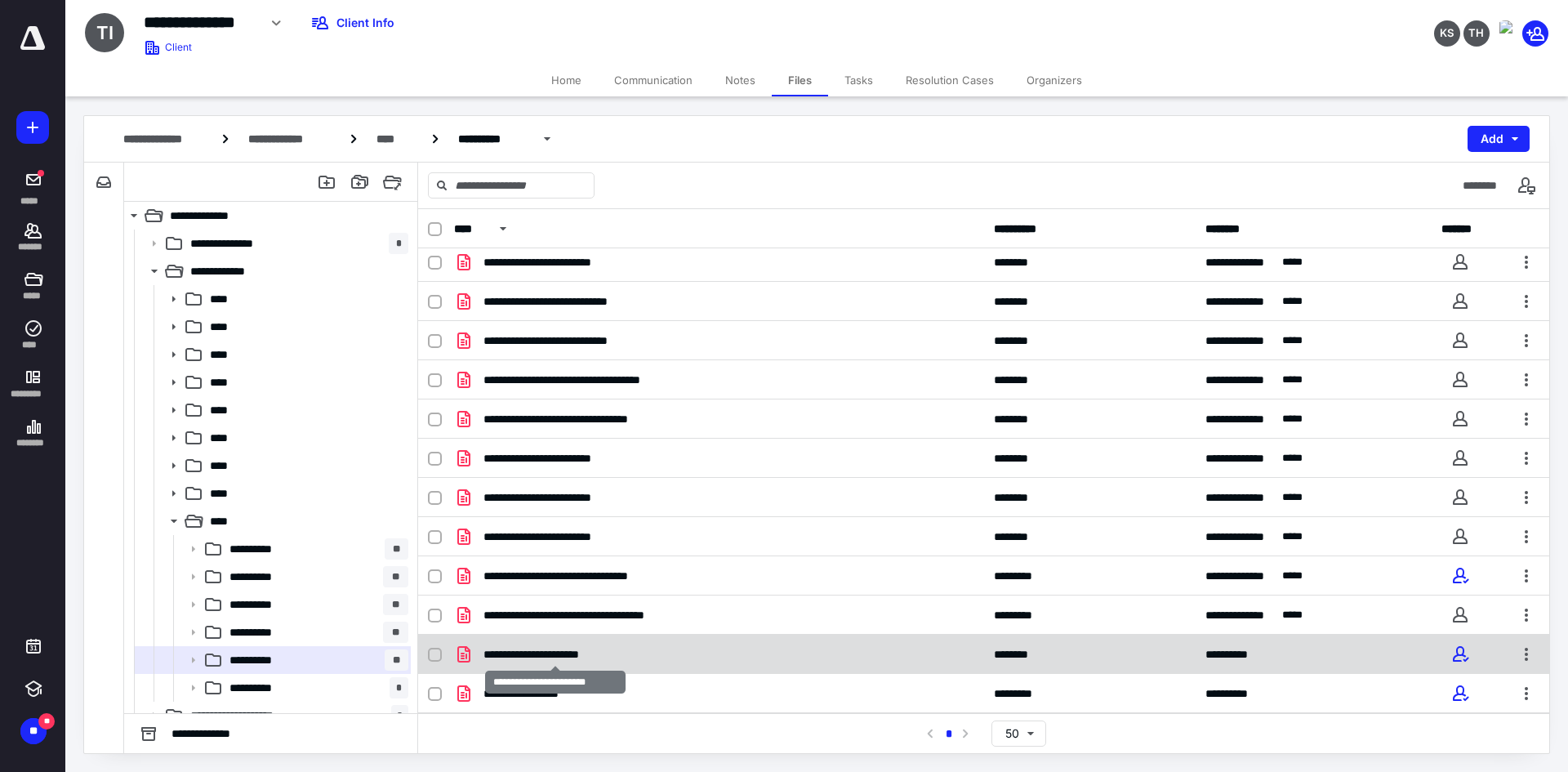 click on "**********" at bounding box center [555, 654] 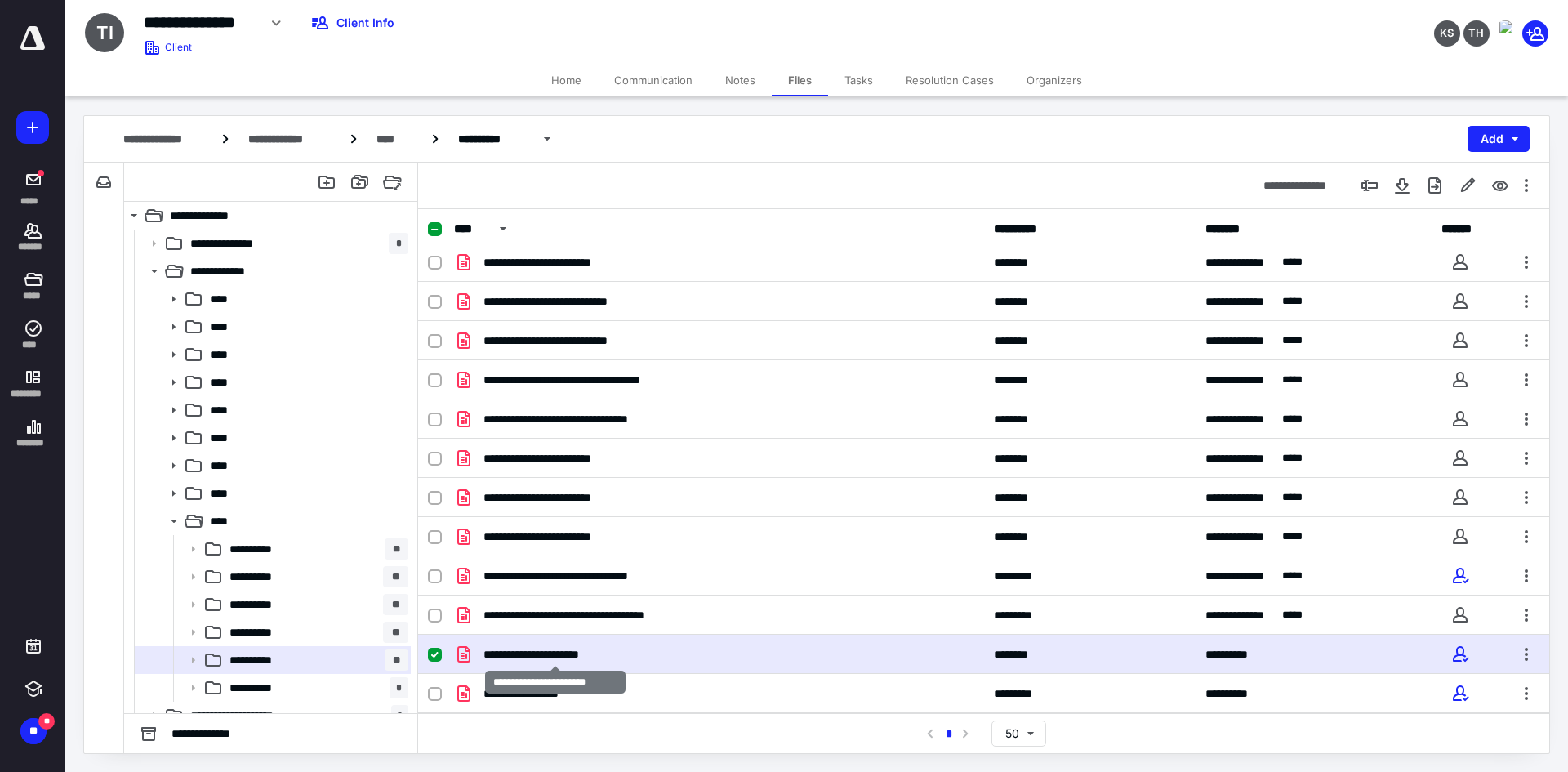 click on "**********" at bounding box center [555, 654] 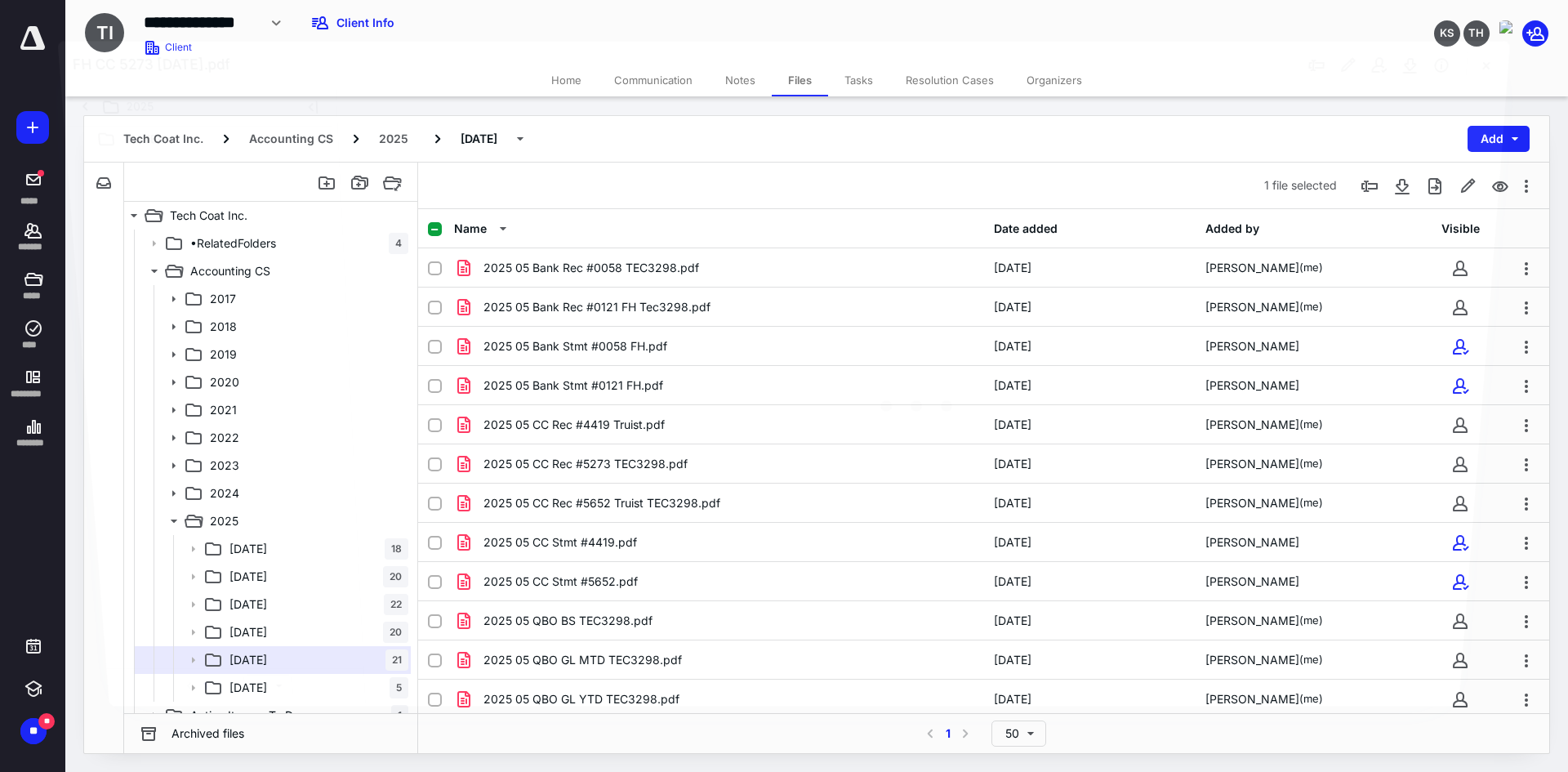 scroll, scrollTop: 359, scrollLeft: 0, axis: vertical 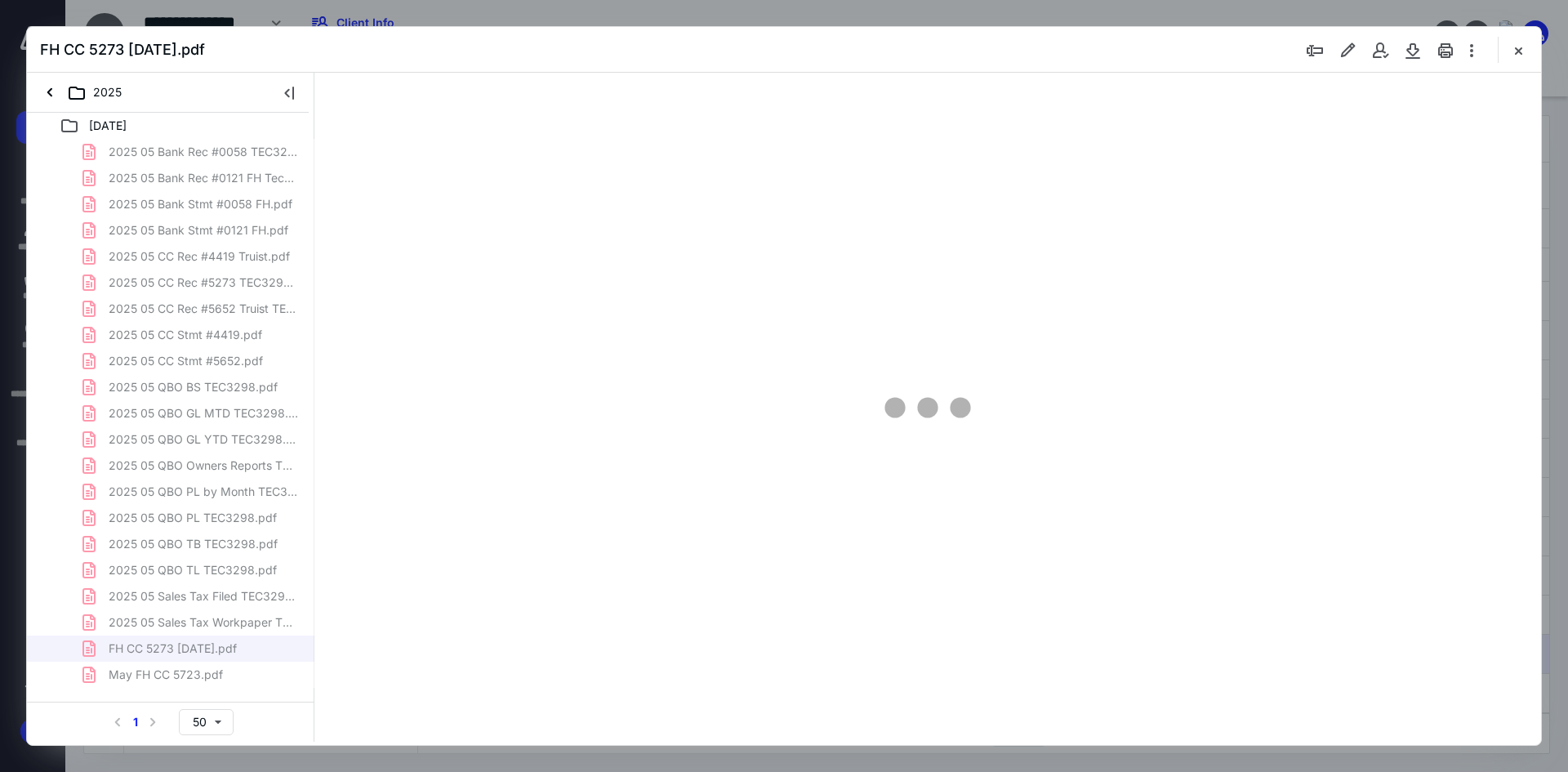 type on "295" 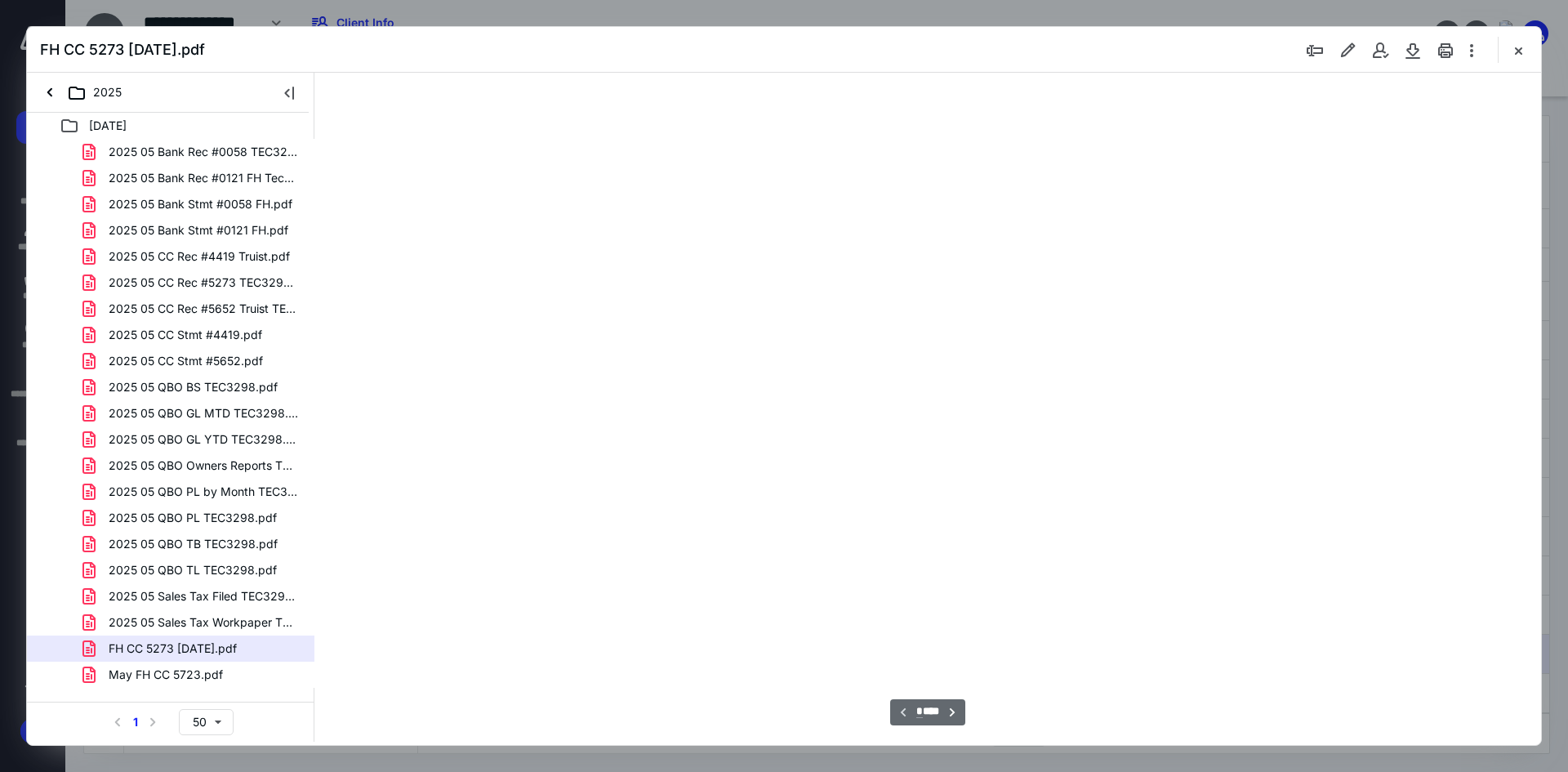 scroll, scrollTop: 72, scrollLeft: 0, axis: vertical 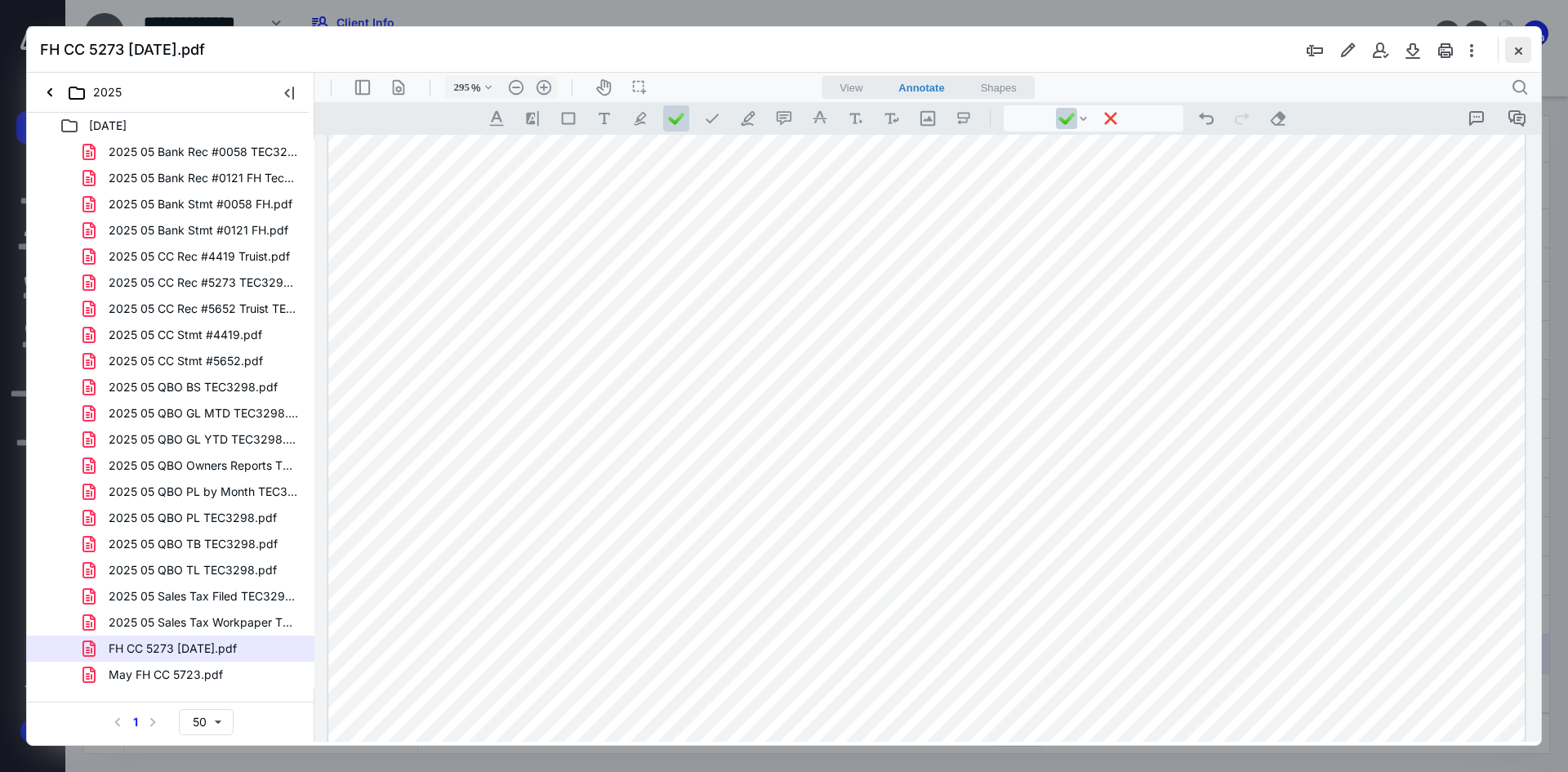 click at bounding box center [1518, 50] 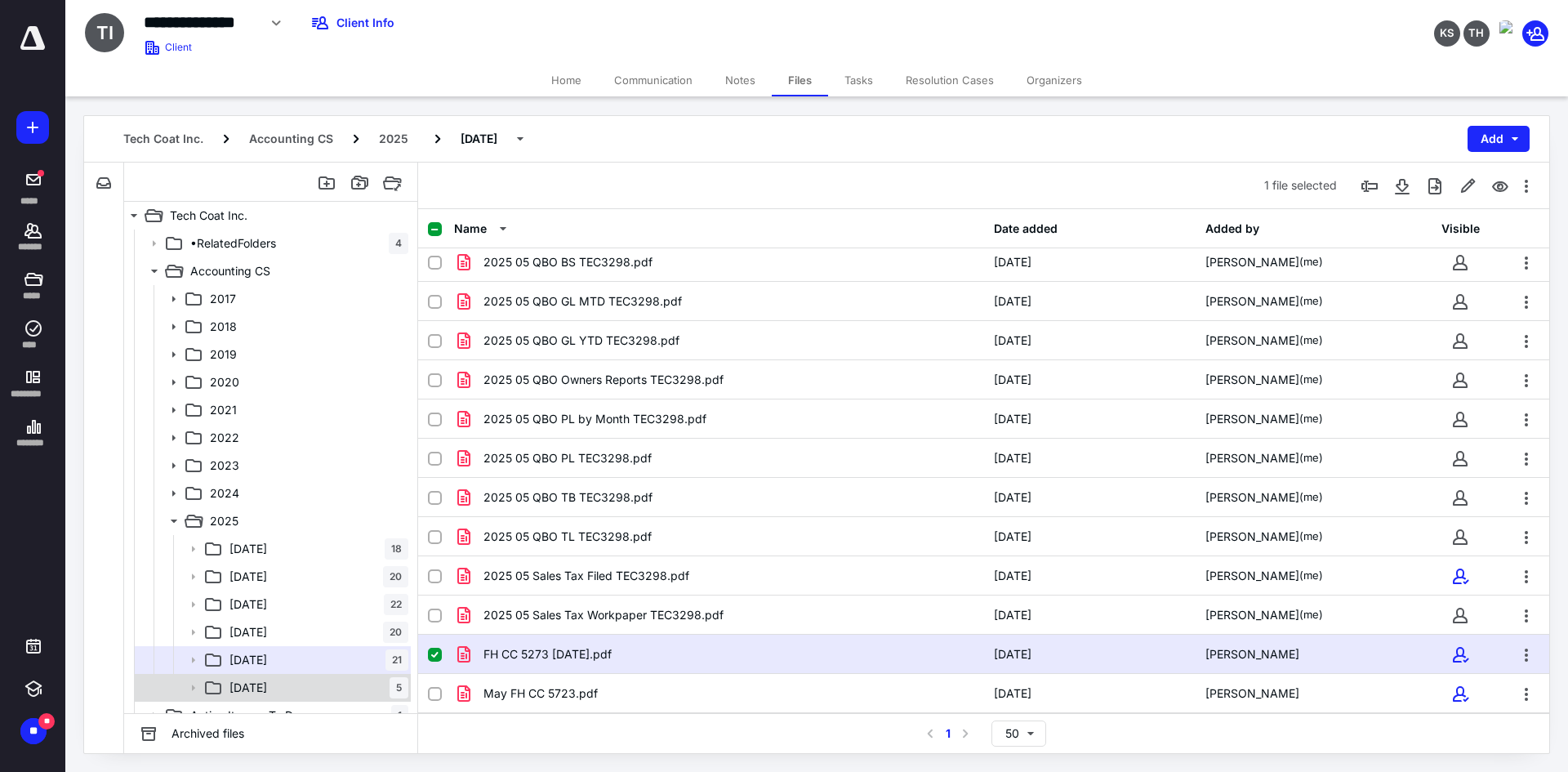 click on "[DATE]" at bounding box center [248, 688] 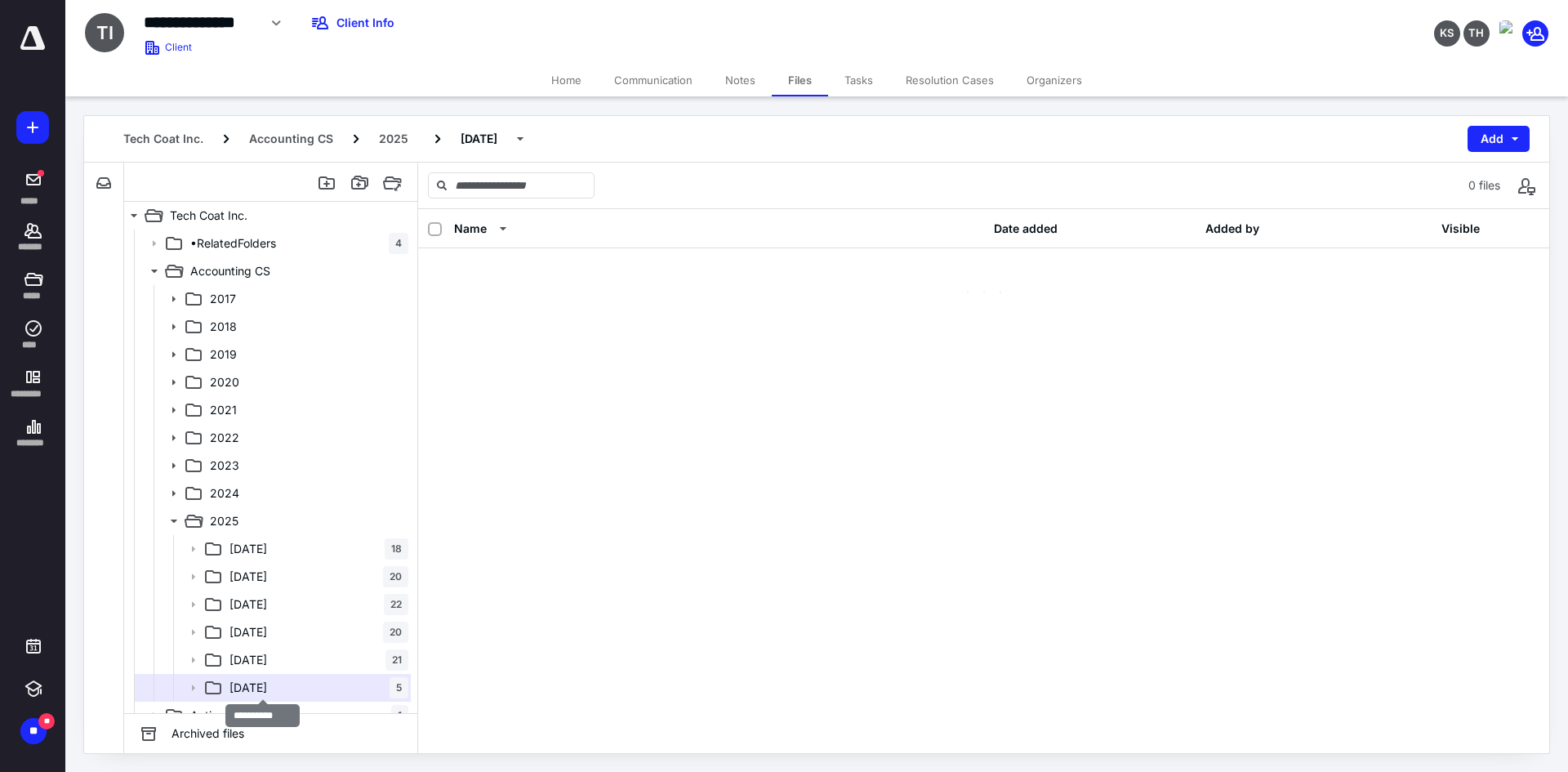 scroll, scrollTop: 0, scrollLeft: 0, axis: both 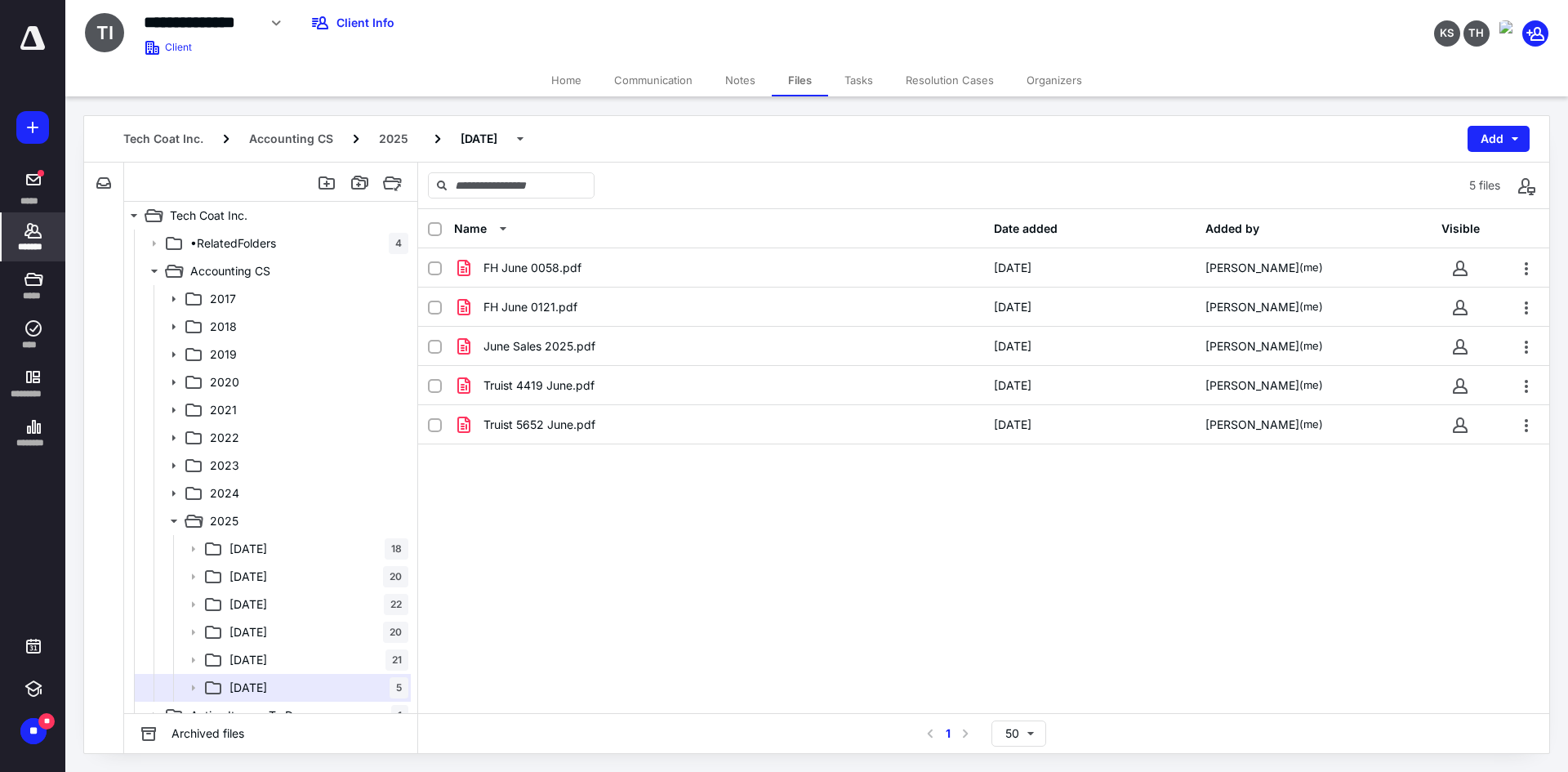 click 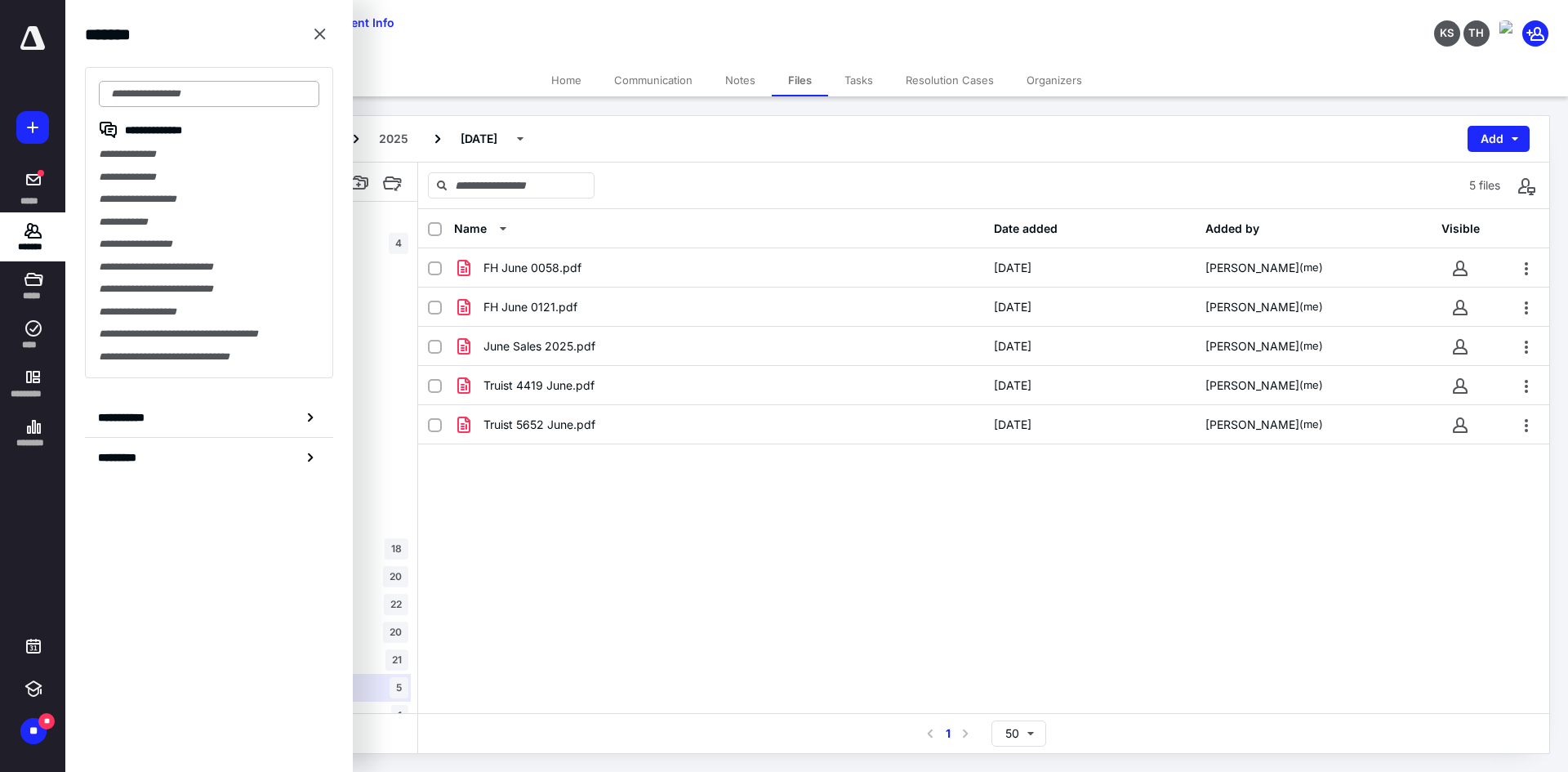 click at bounding box center [209, 94] 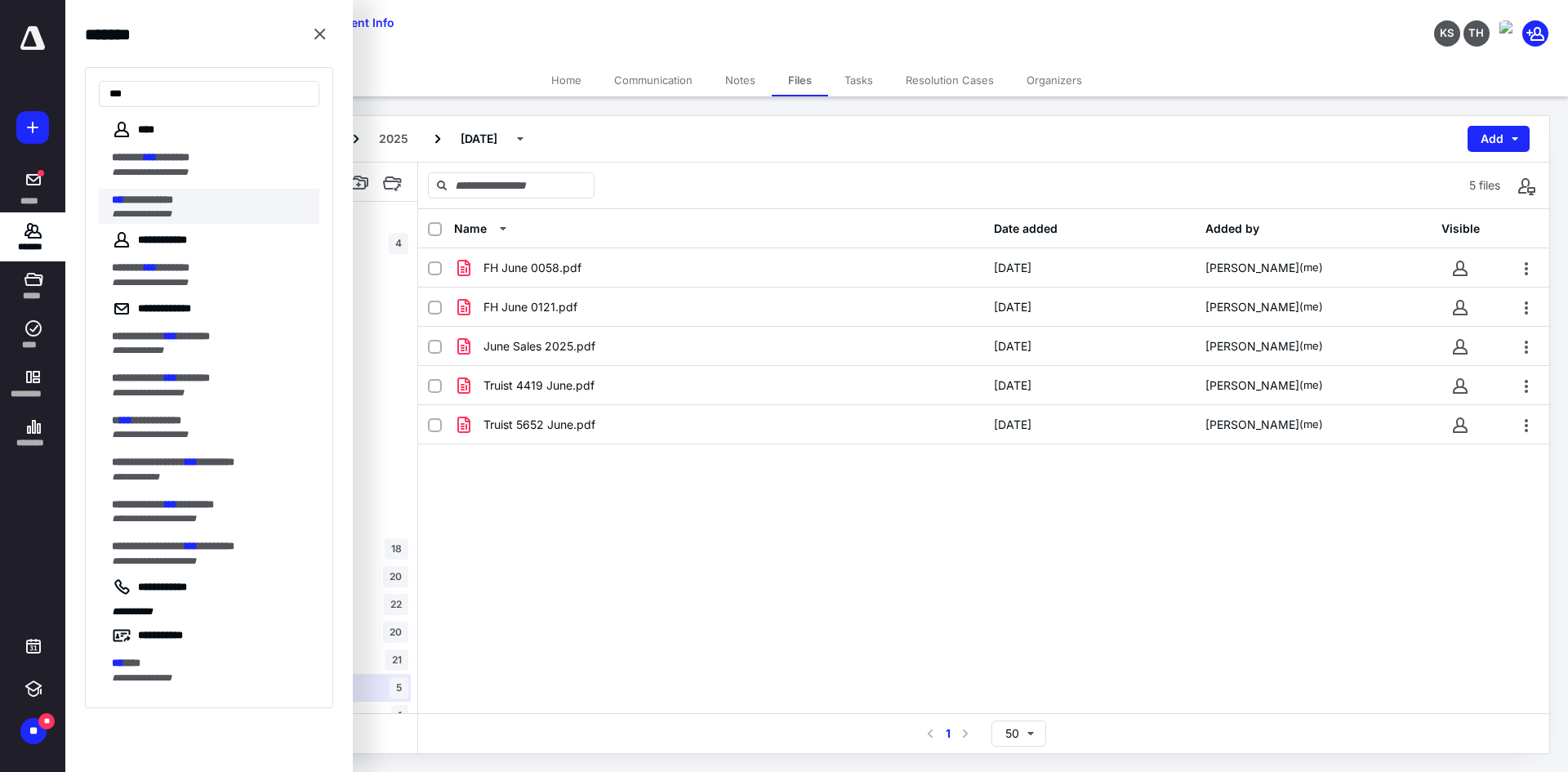 type on "***" 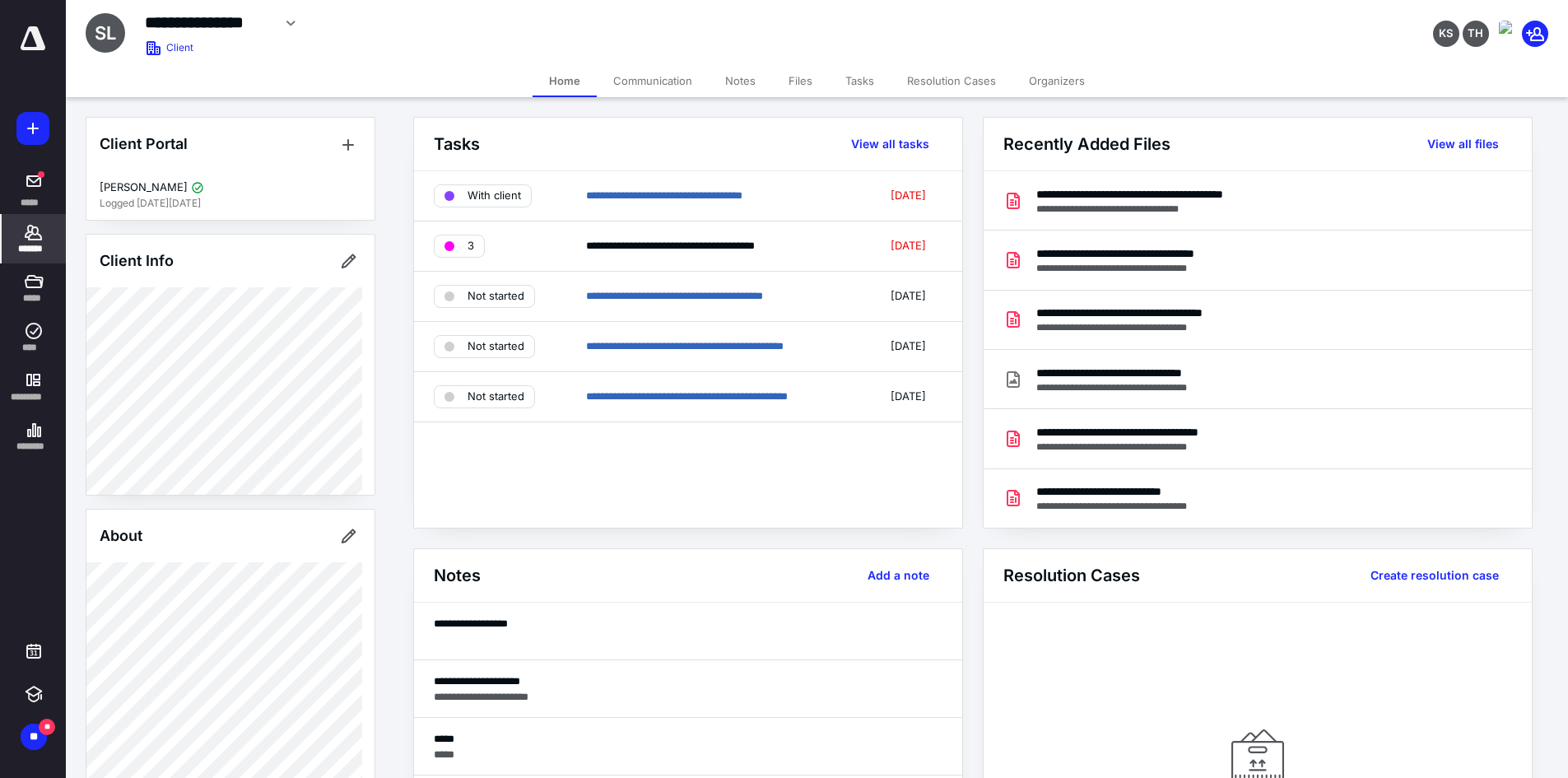 click on "Files" at bounding box center [800, 81] 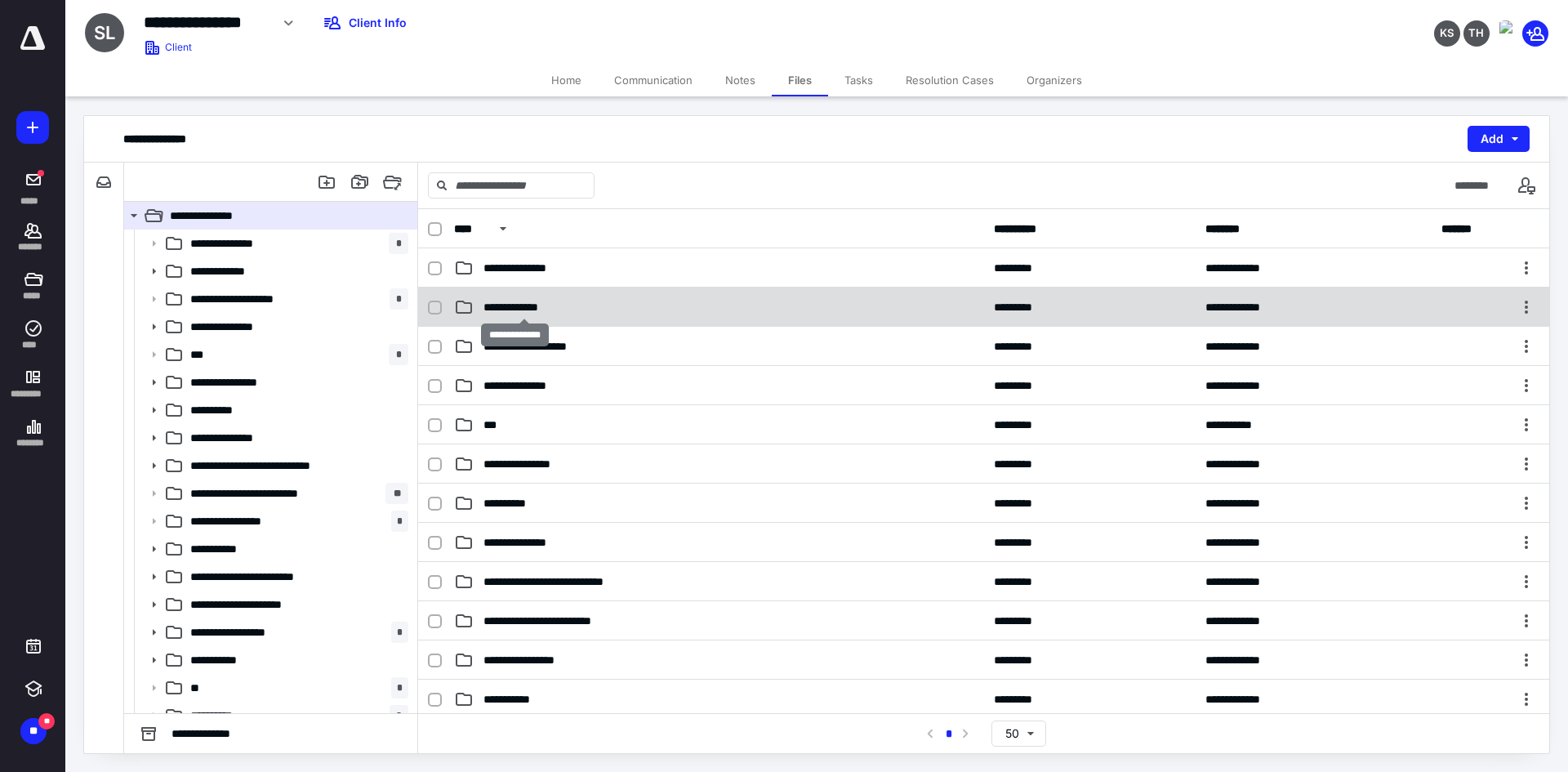 click on "**********" at bounding box center (523, 307) 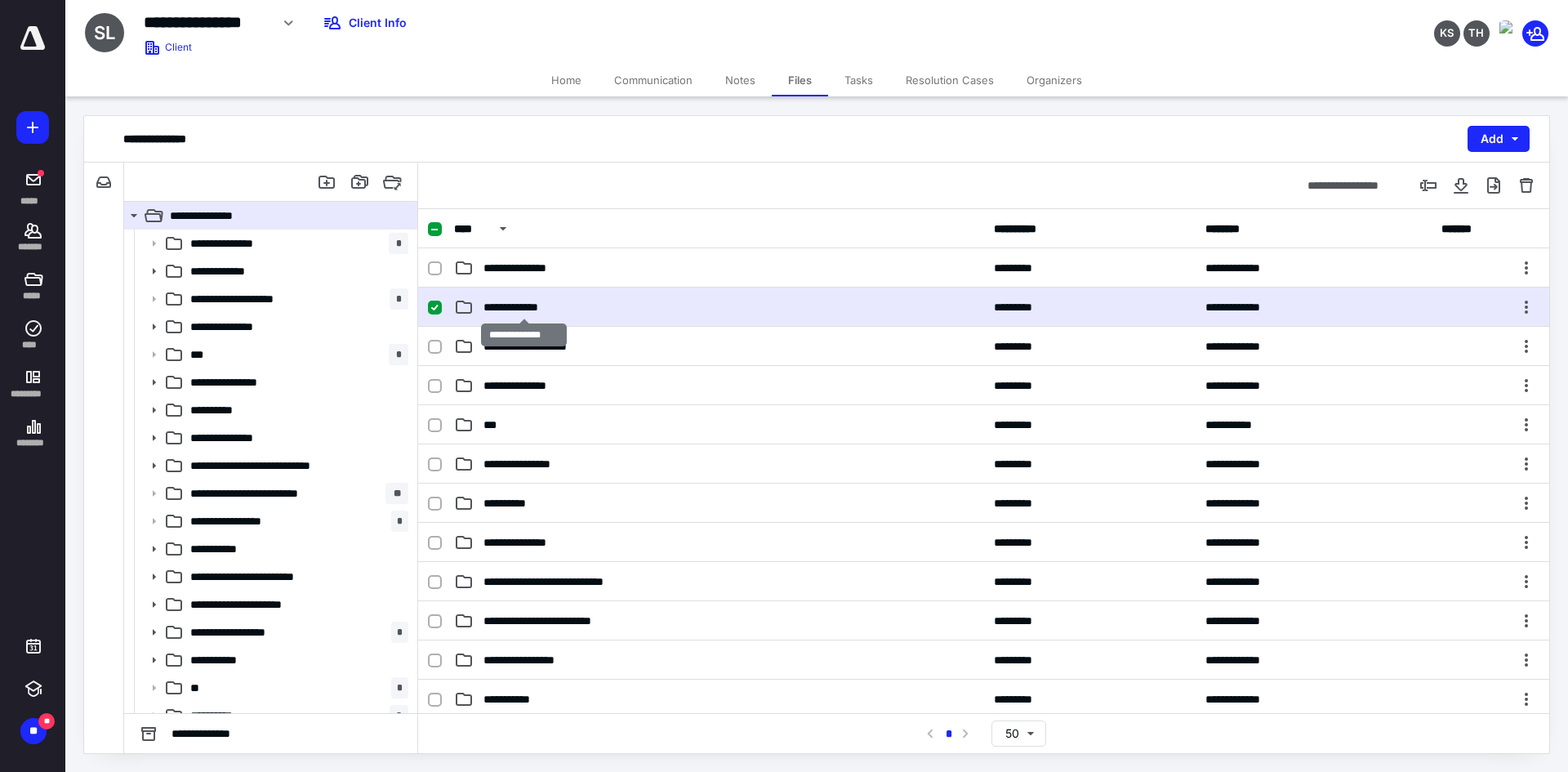 click on "**********" at bounding box center [523, 307] 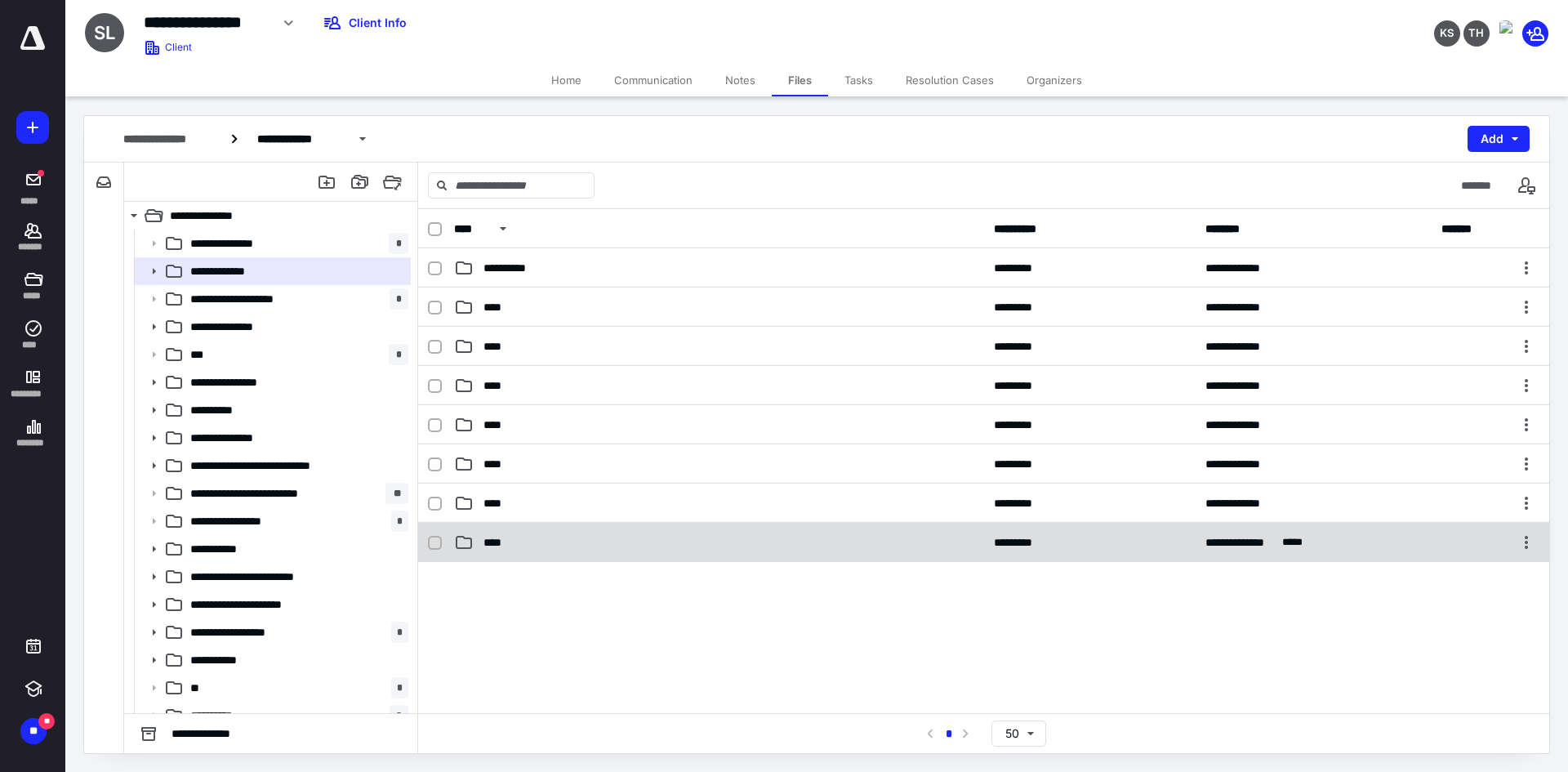 click on "****" at bounding box center [497, 542] 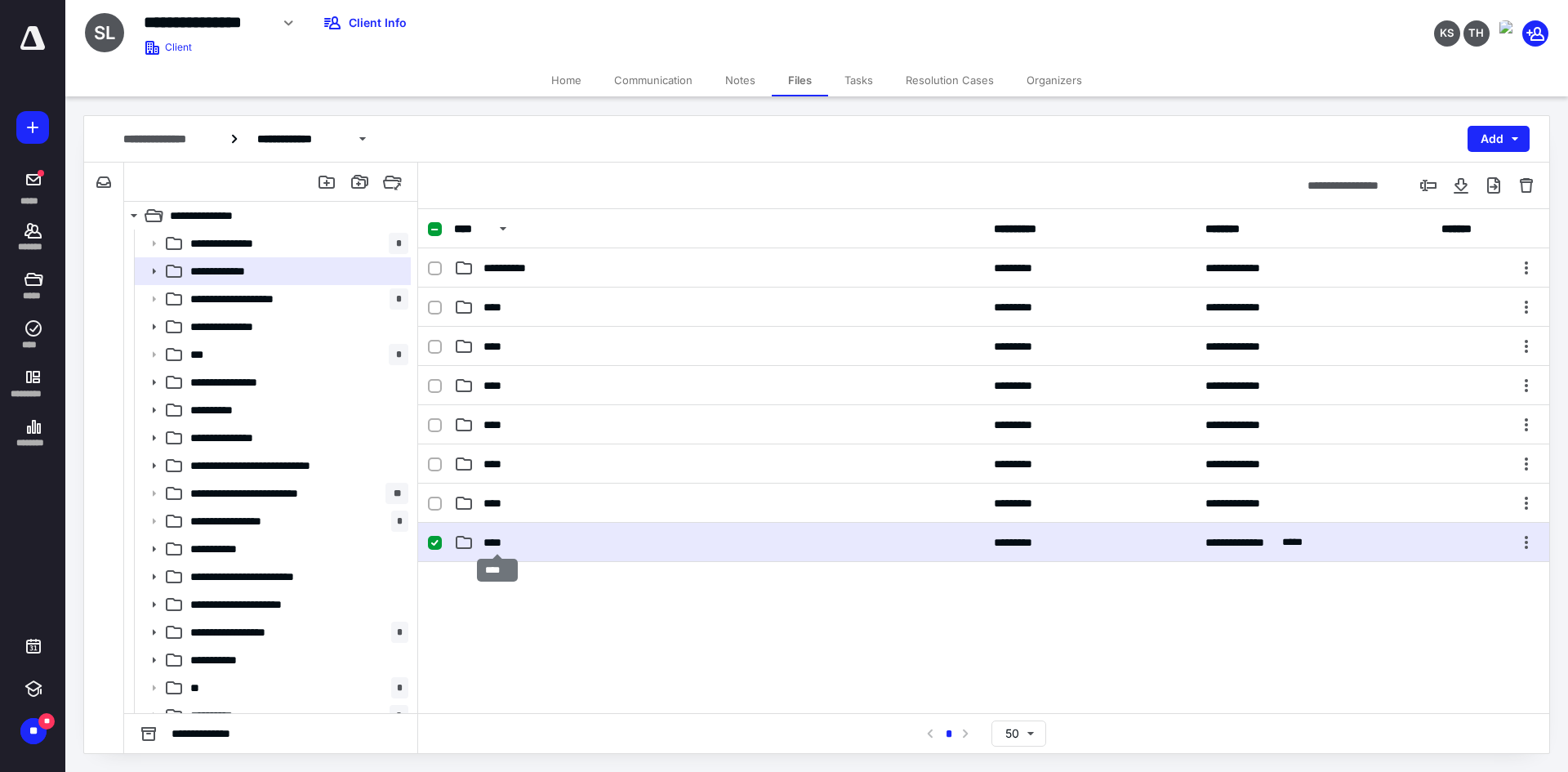 click on "****" at bounding box center (497, 542) 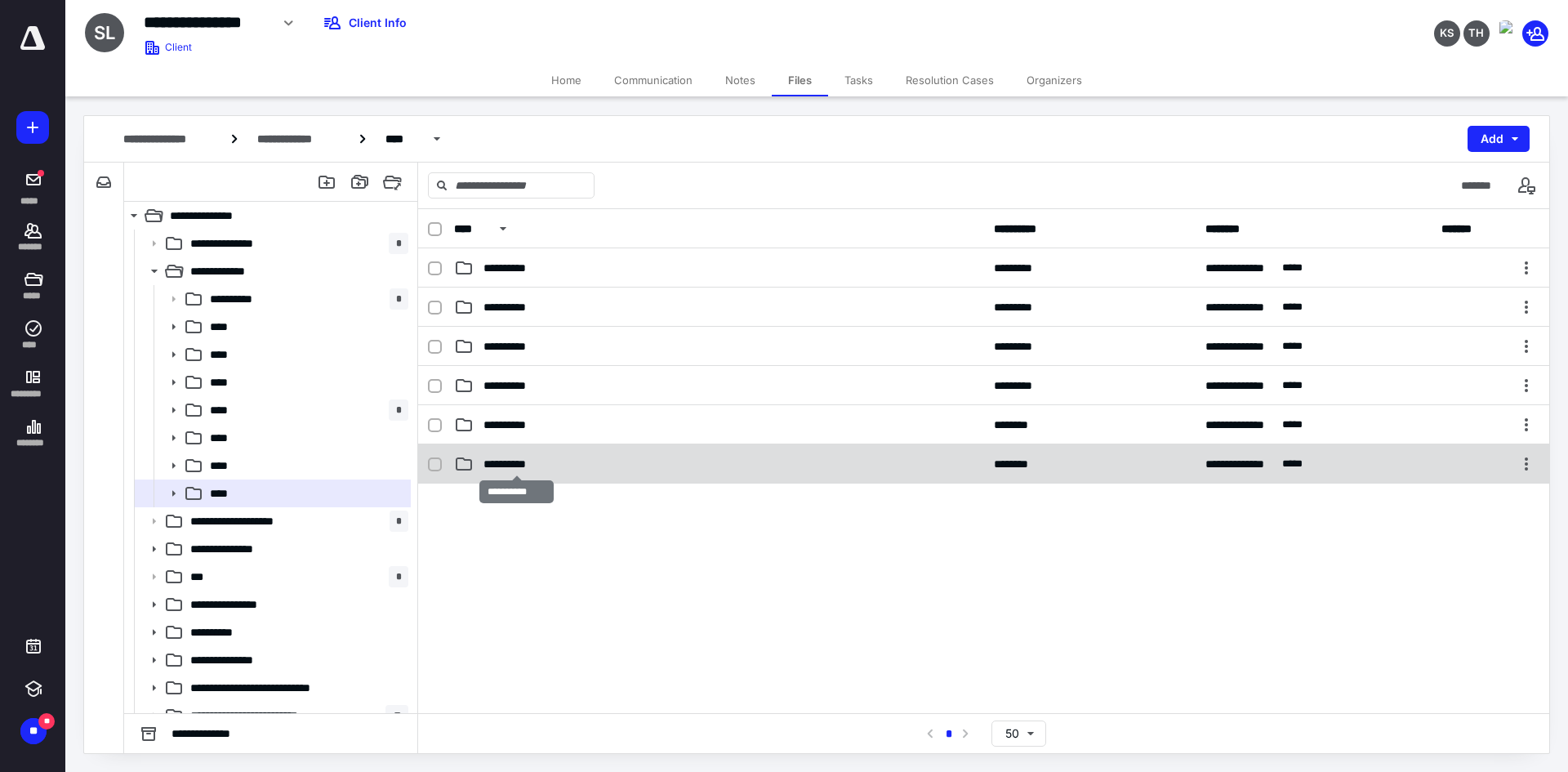 click on "**********" at bounding box center (517, 464) 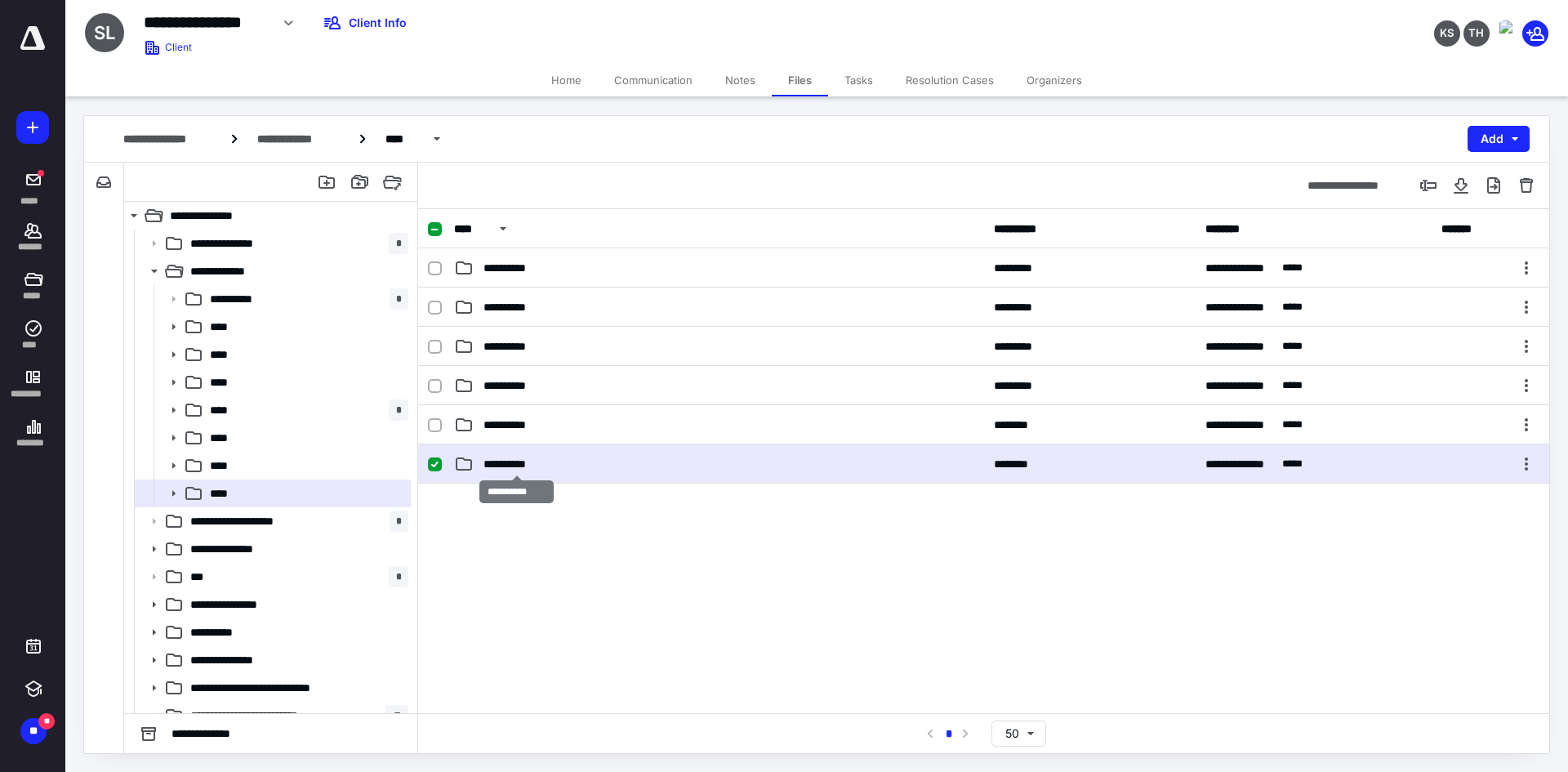 click on "**********" at bounding box center (517, 464) 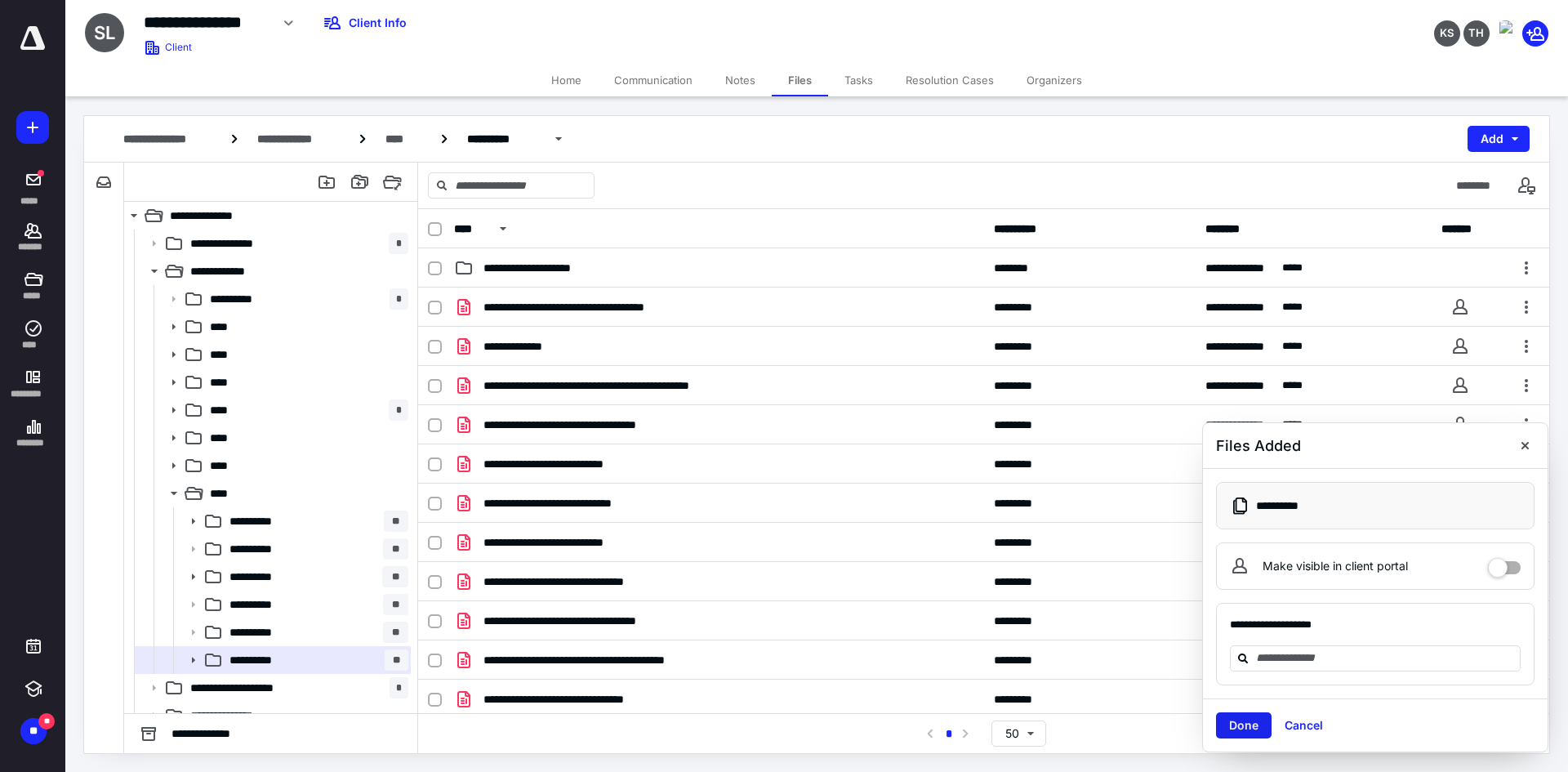click on "Done" at bounding box center (1244, 725) 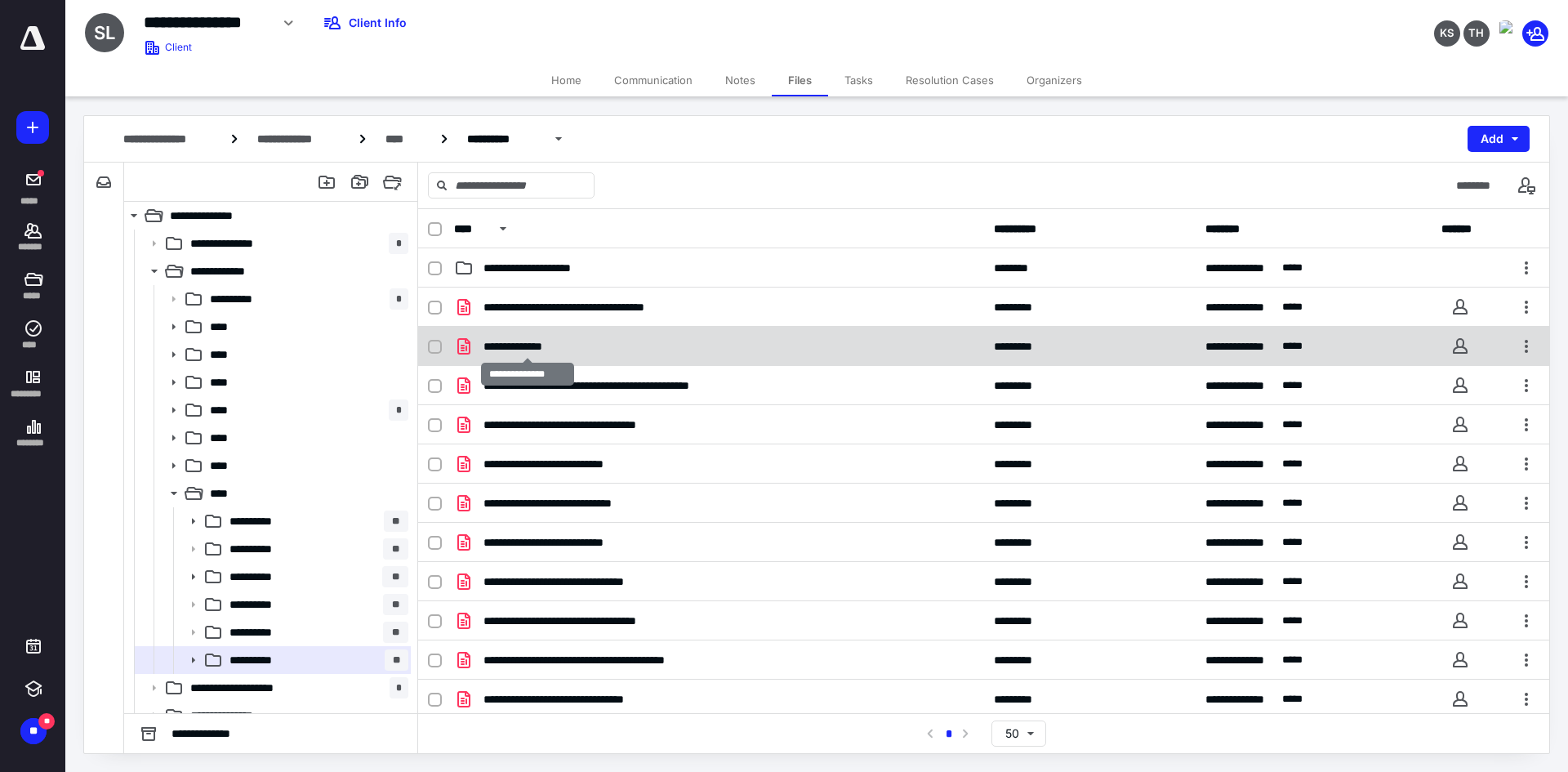 click on "**********" at bounding box center (527, 346) 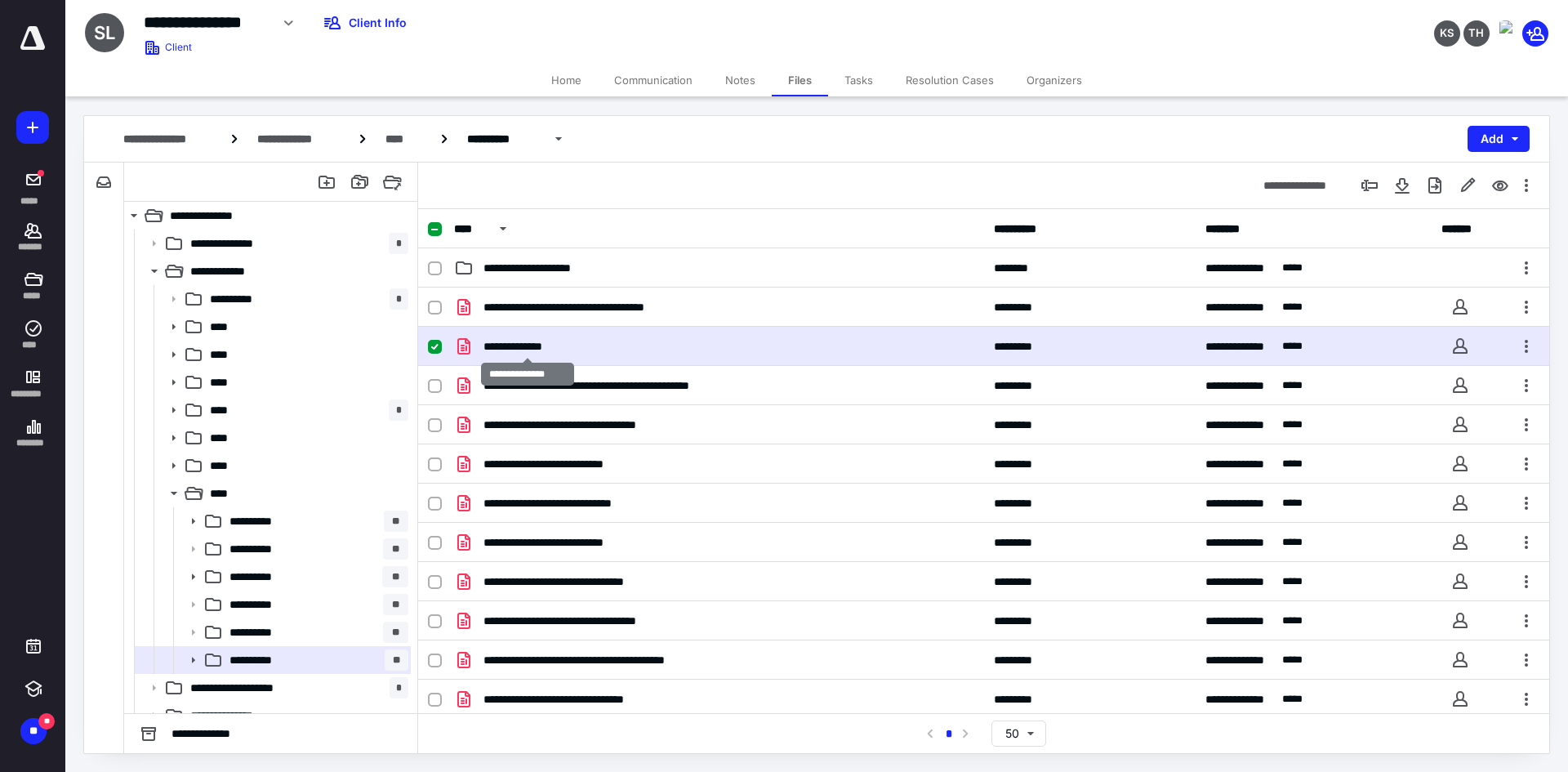 click on "**********" at bounding box center [527, 346] 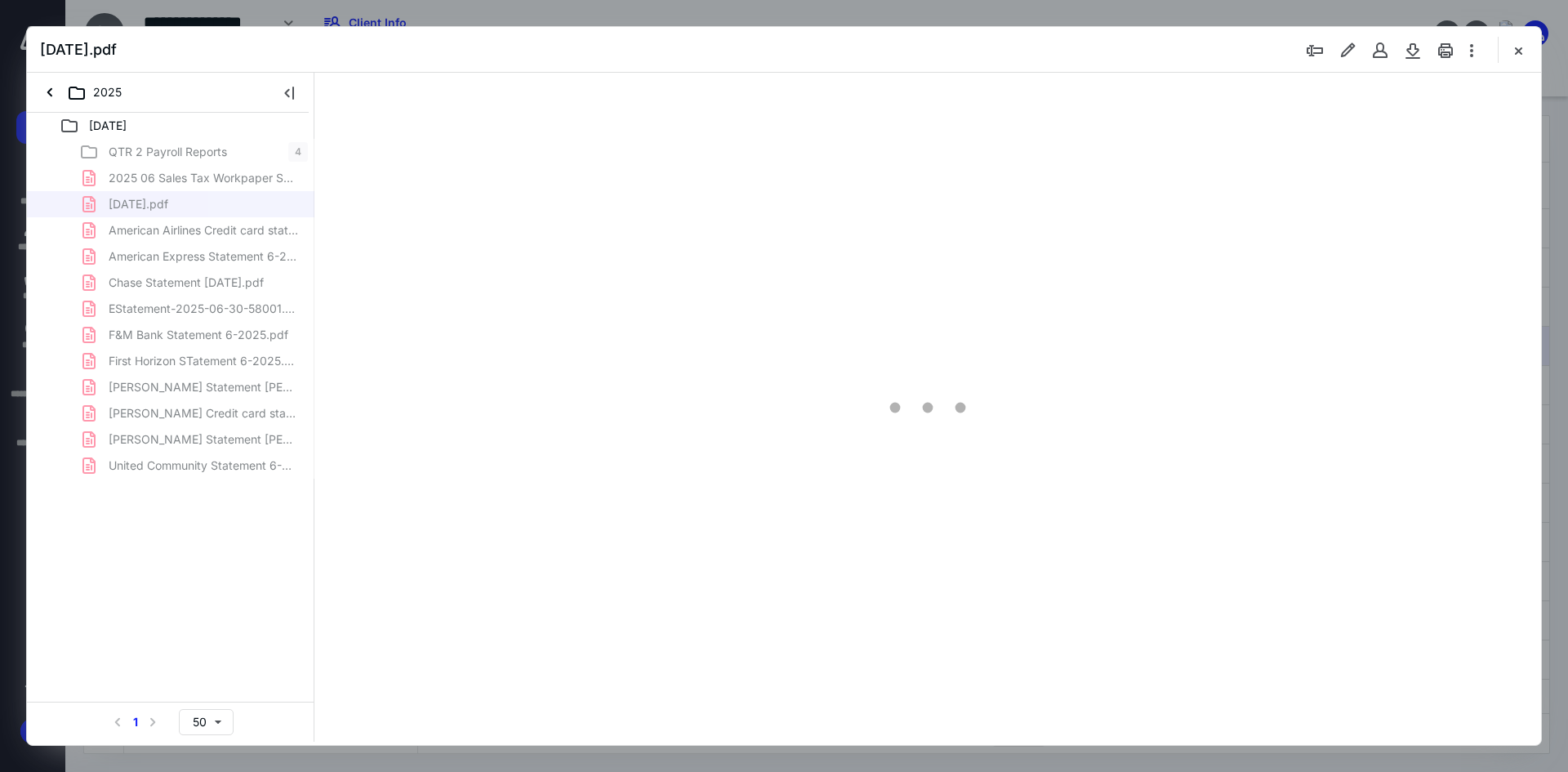 scroll, scrollTop: 0, scrollLeft: 0, axis: both 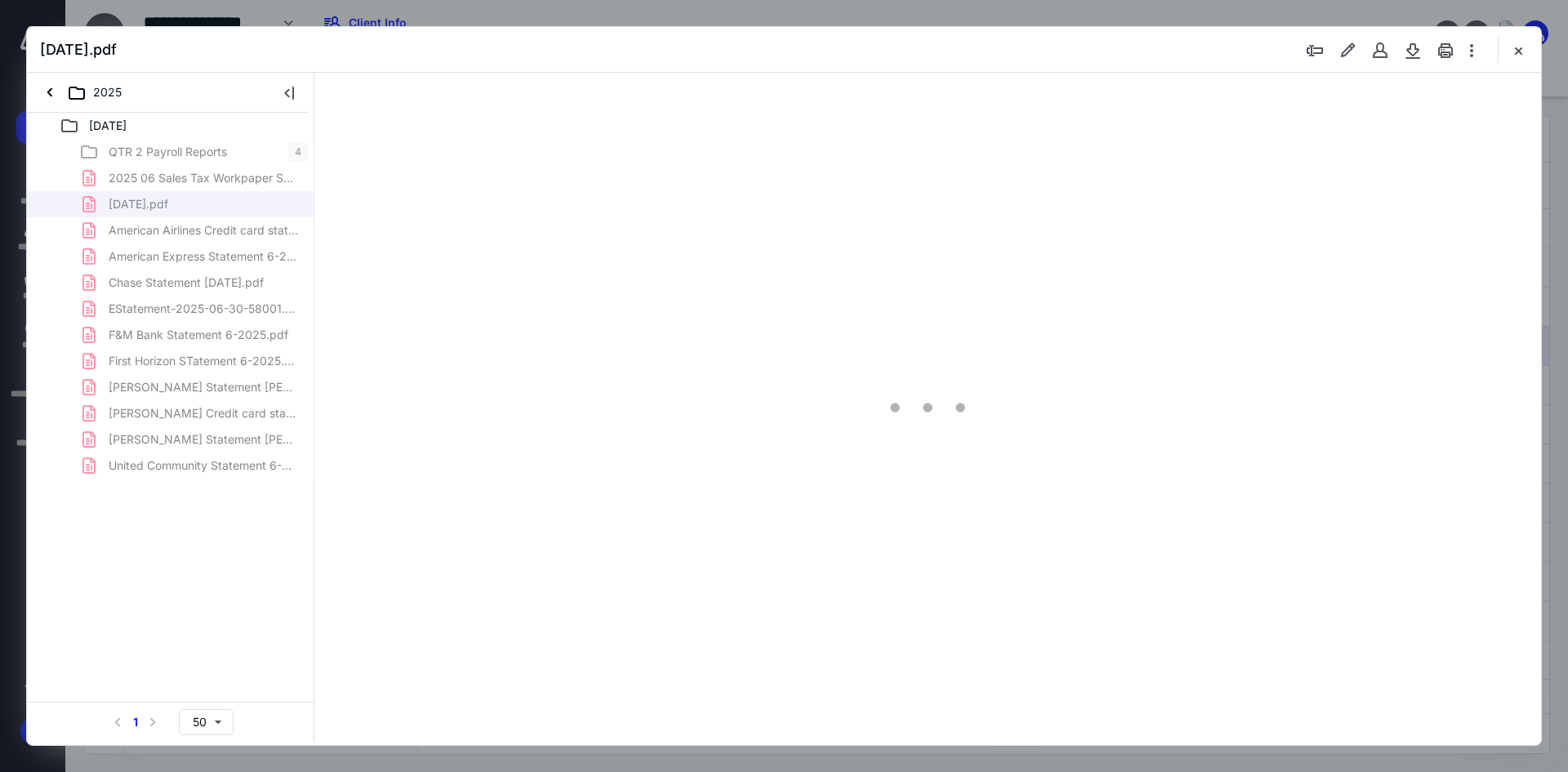 type on "228" 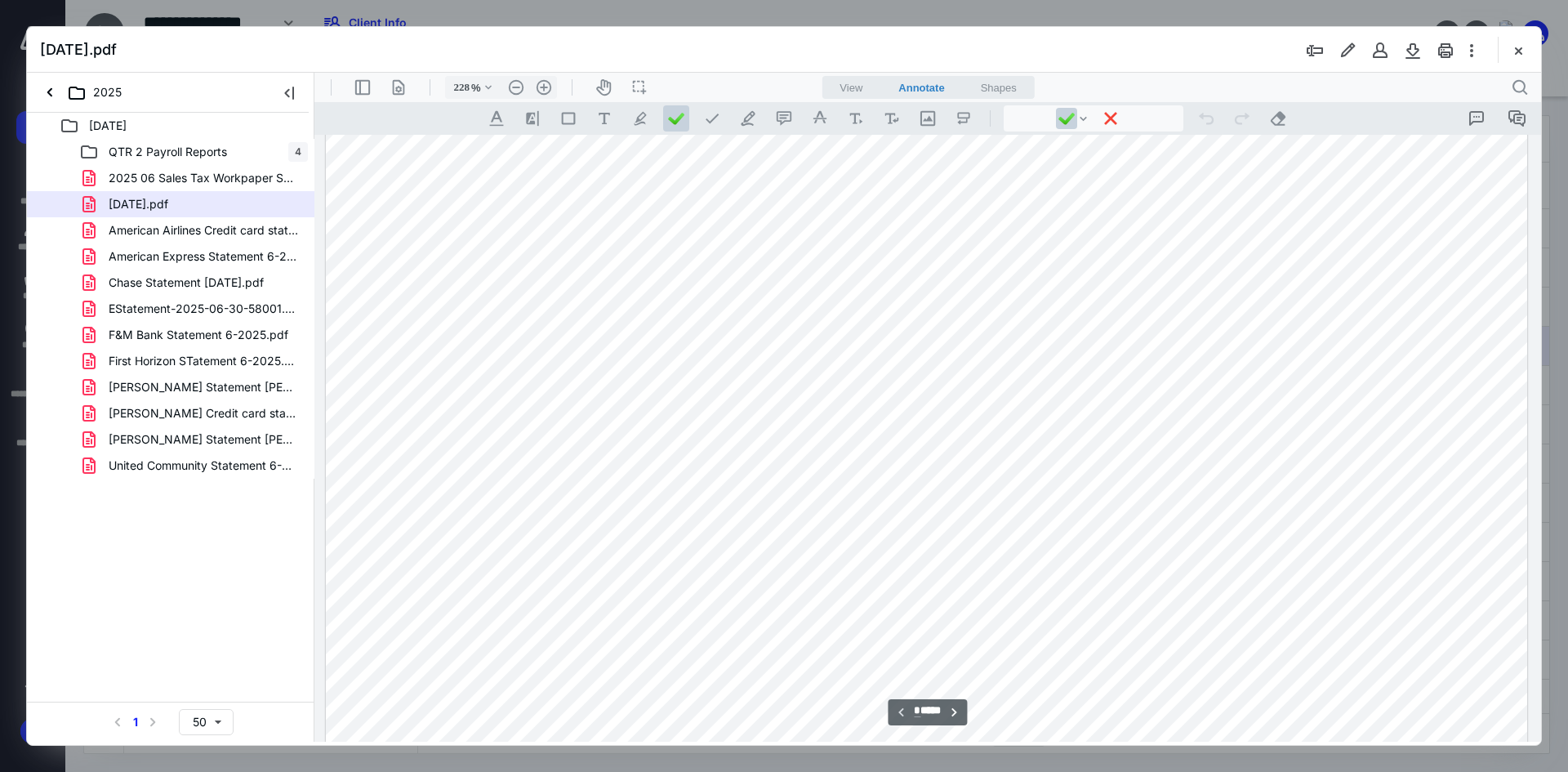scroll, scrollTop: 0, scrollLeft: 0, axis: both 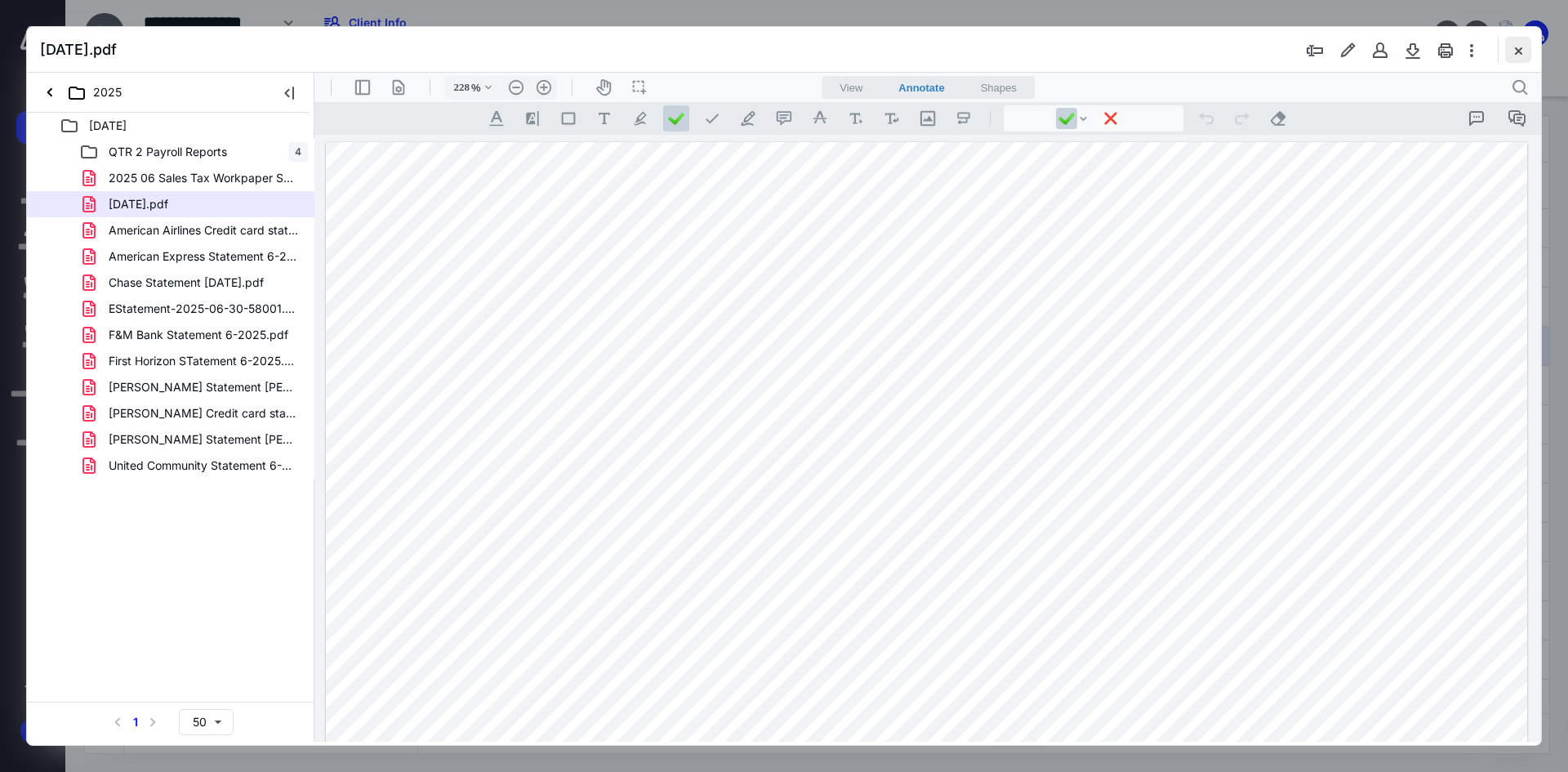 click at bounding box center (1518, 50) 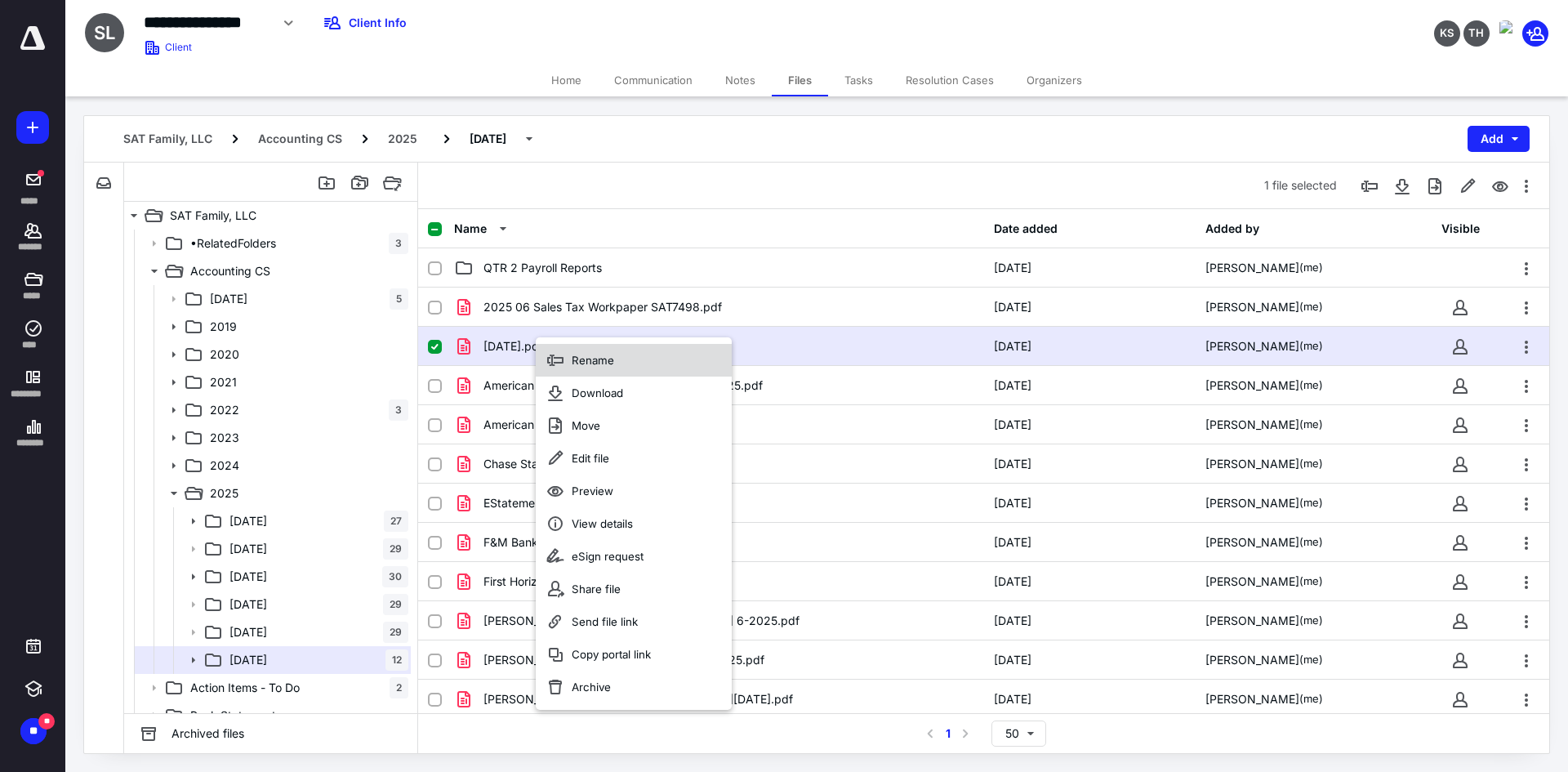 click on "Rename" at bounding box center (593, 360) 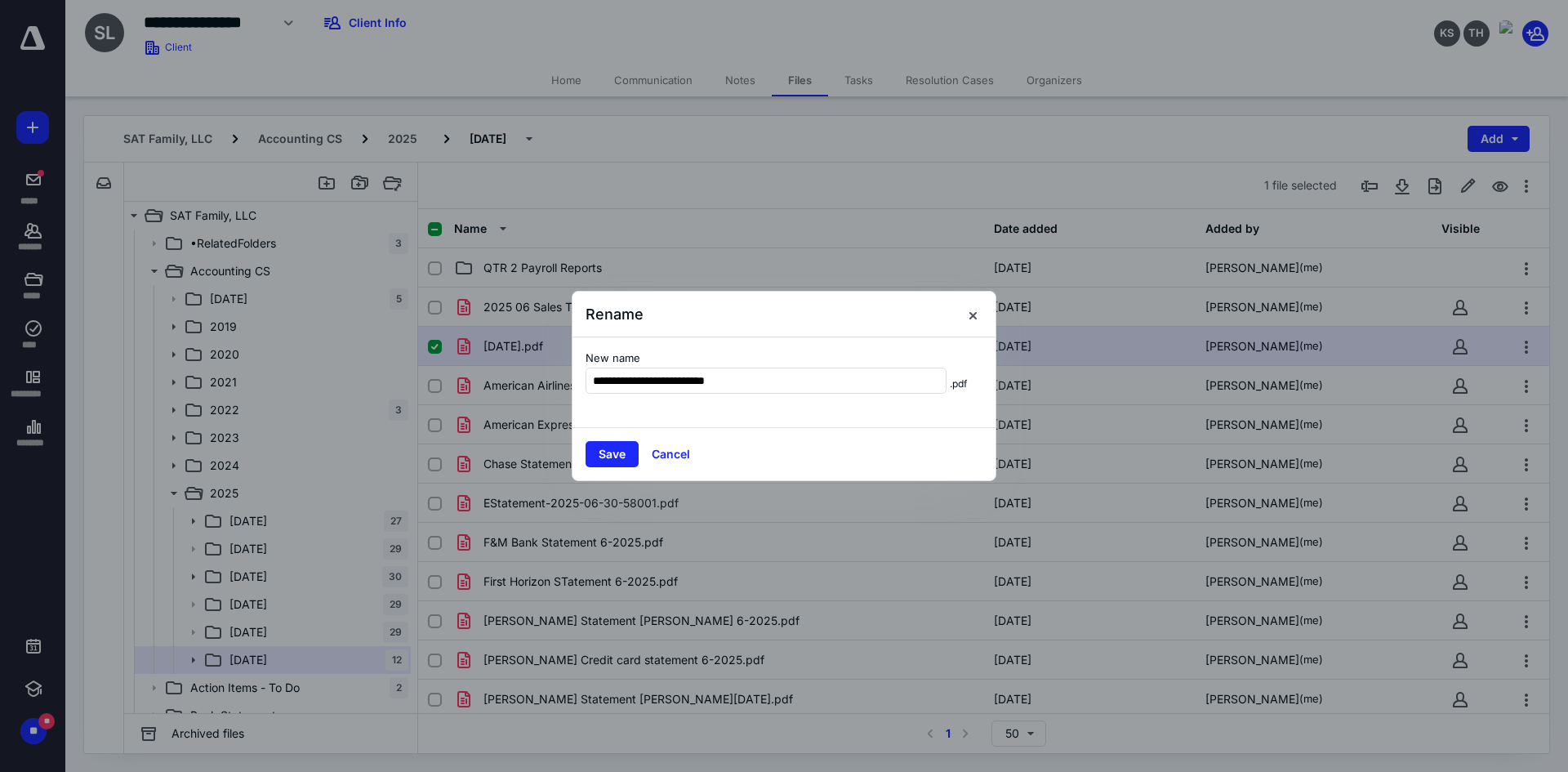 type on "**********" 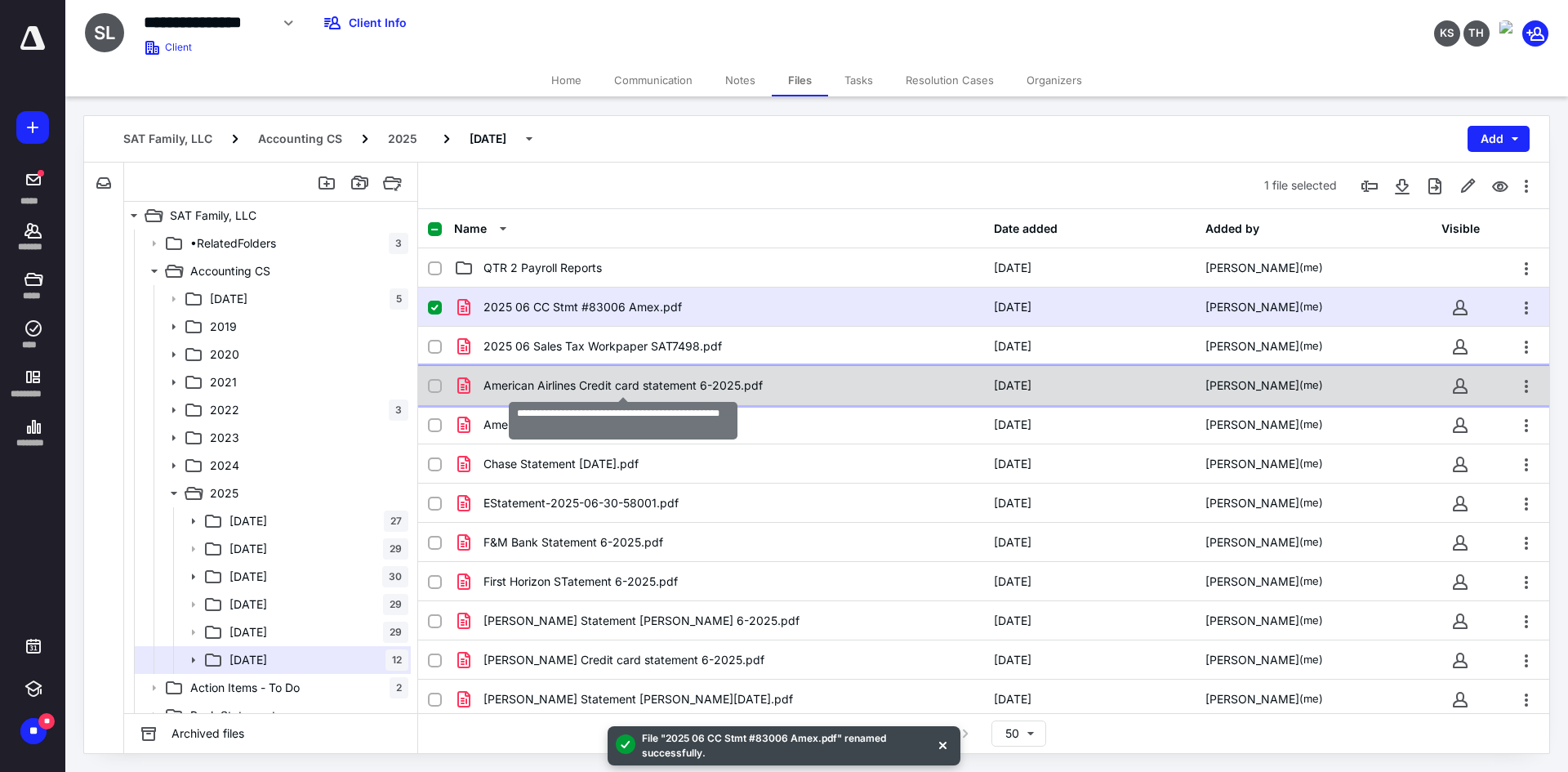 click on "American Airlines Credit card statement 6-2025.pdf" at bounding box center [623, 386] 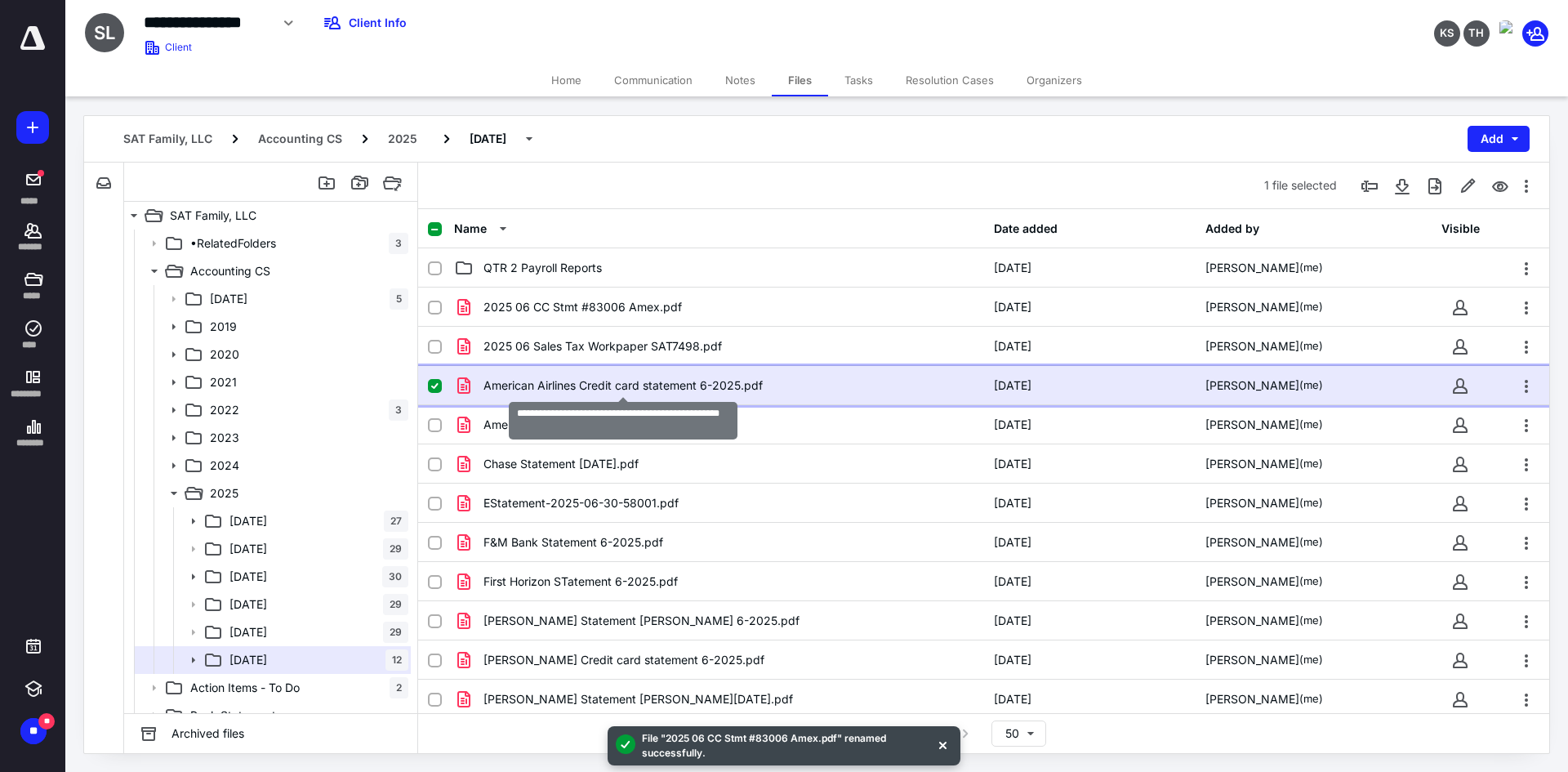 click on "American Airlines Credit card statement 6-2025.pdf" at bounding box center [623, 386] 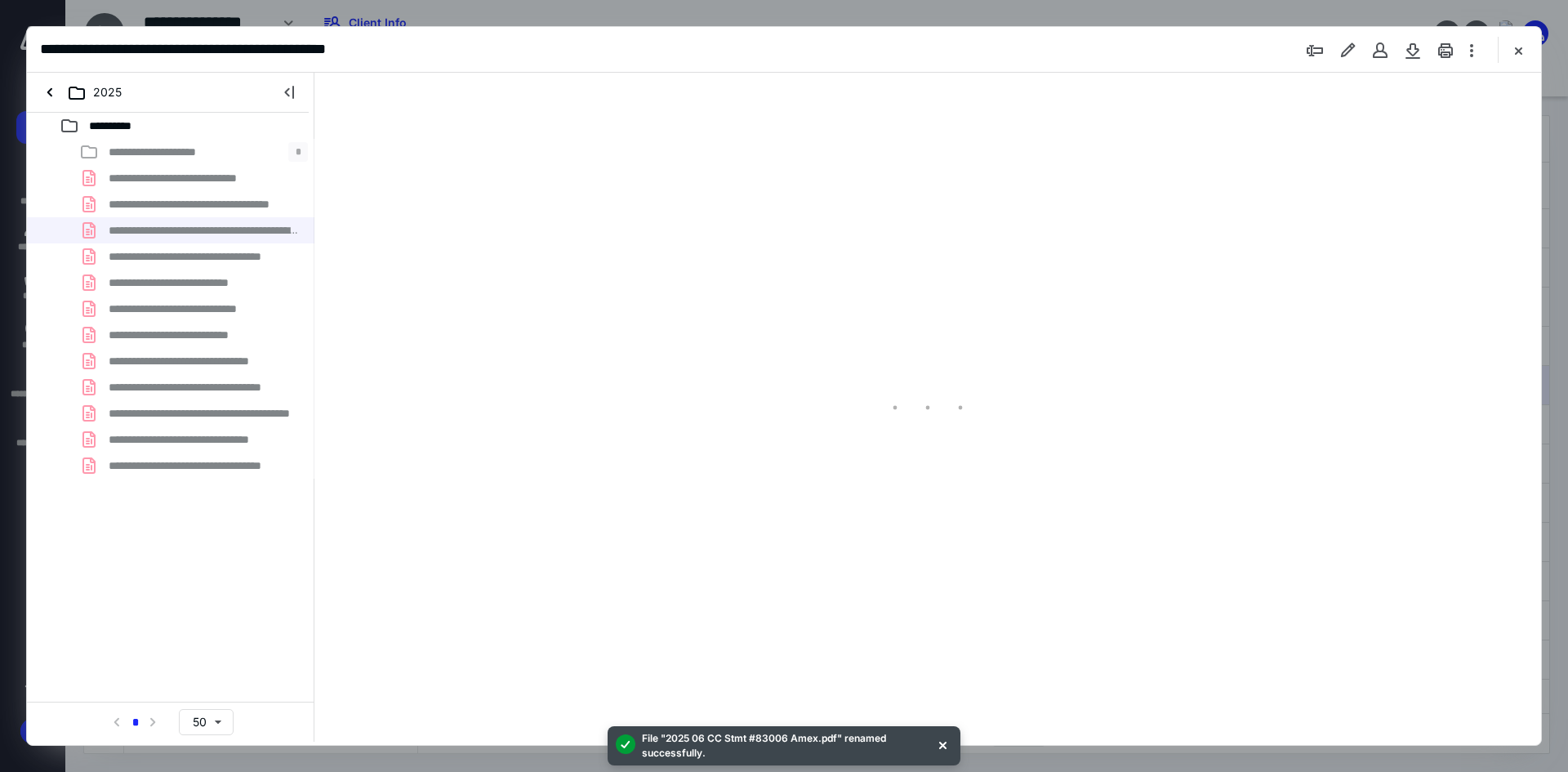 scroll, scrollTop: 0, scrollLeft: 0, axis: both 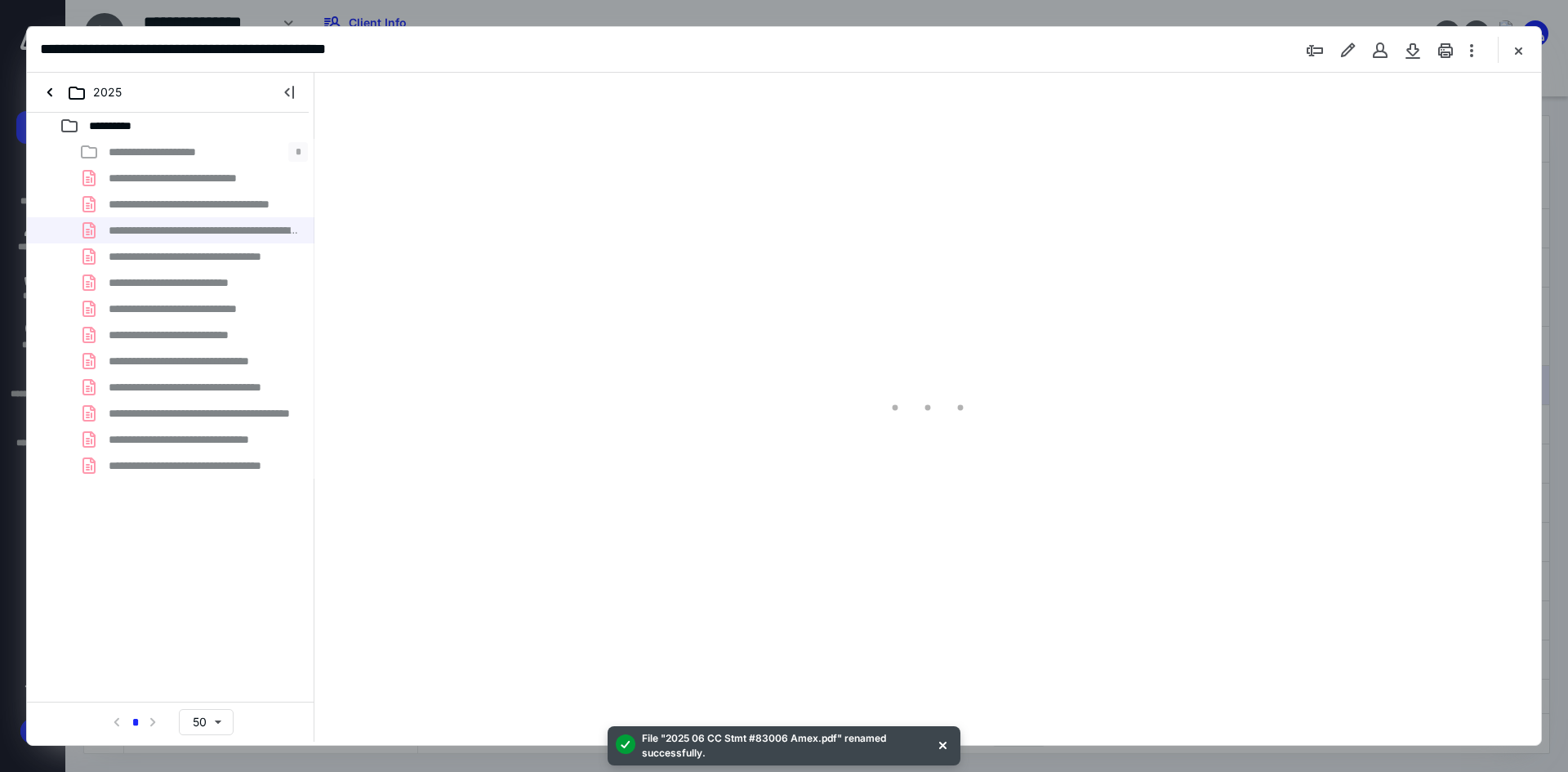 type on "241" 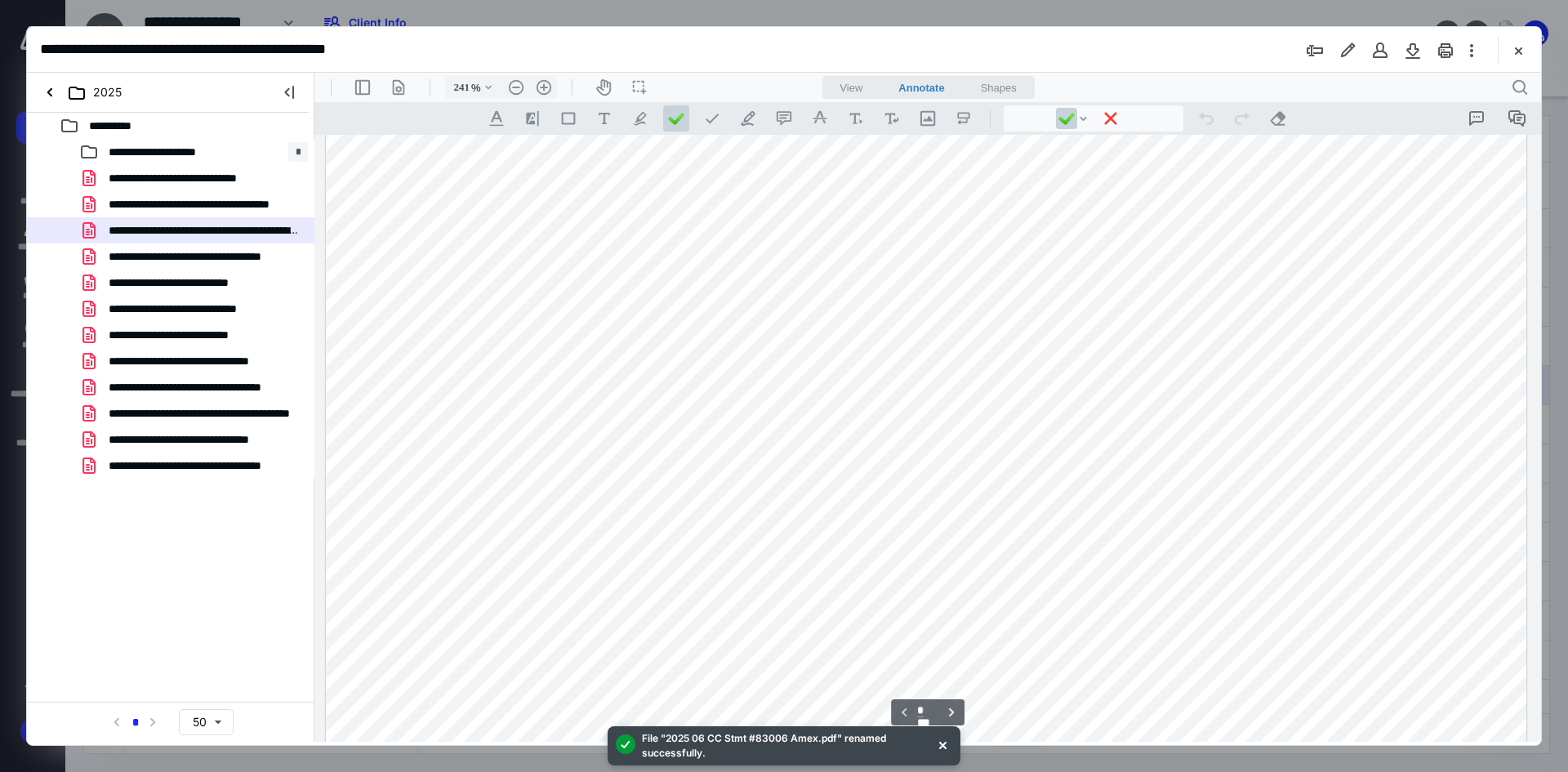scroll, scrollTop: 0, scrollLeft: 0, axis: both 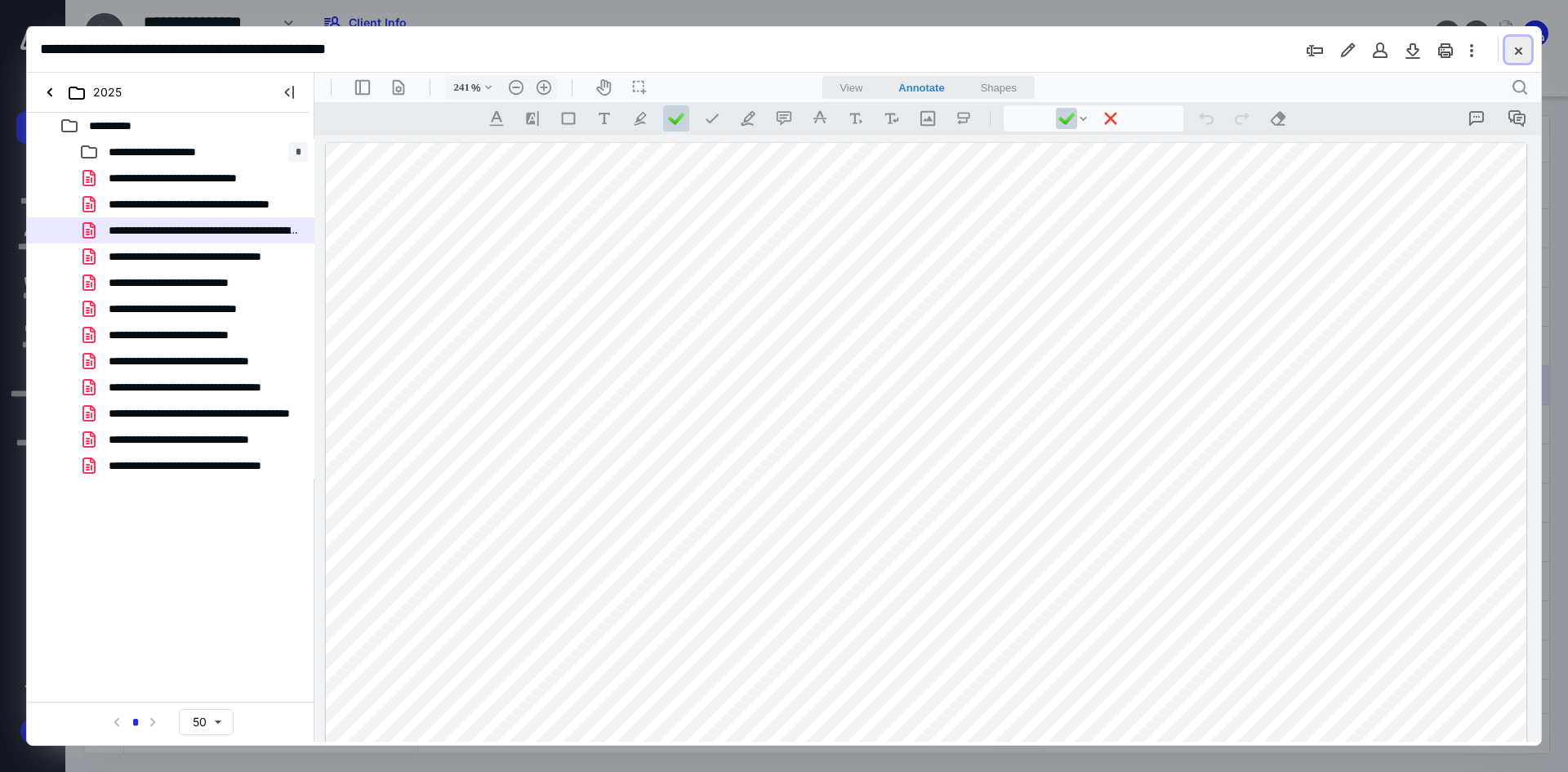 click at bounding box center [1518, 50] 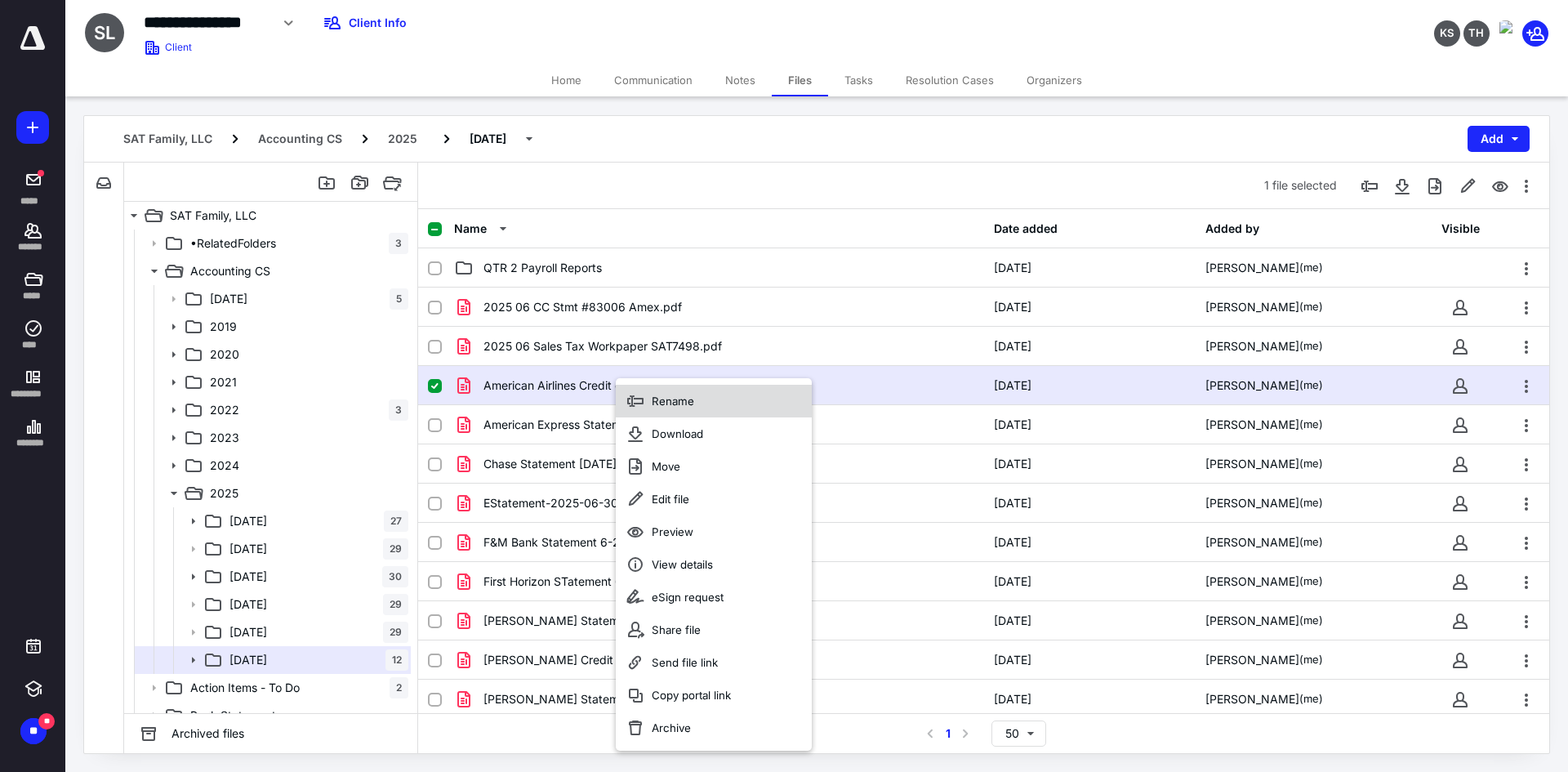 click on "Rename" at bounding box center (673, 401) 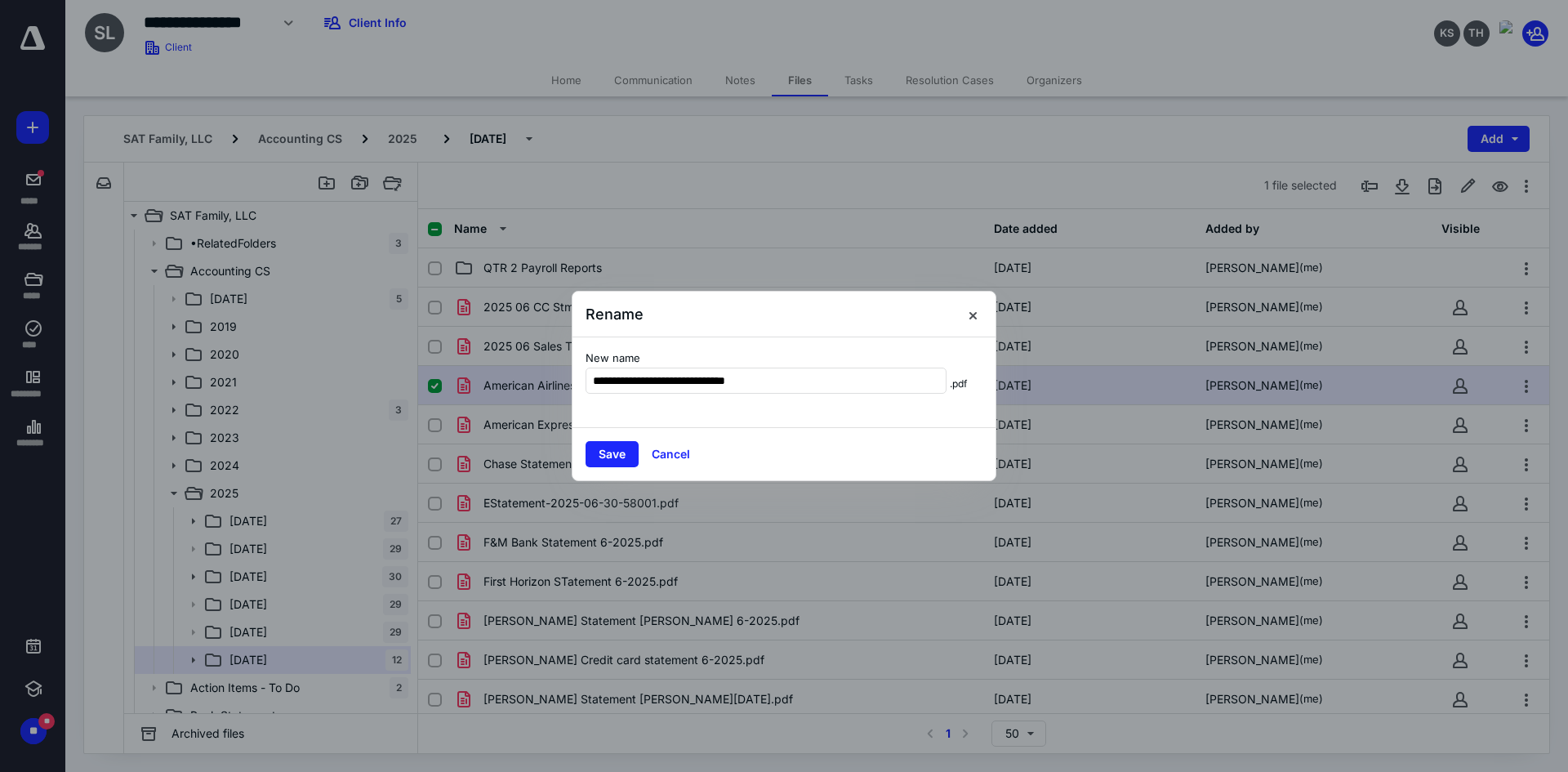 type on "**********" 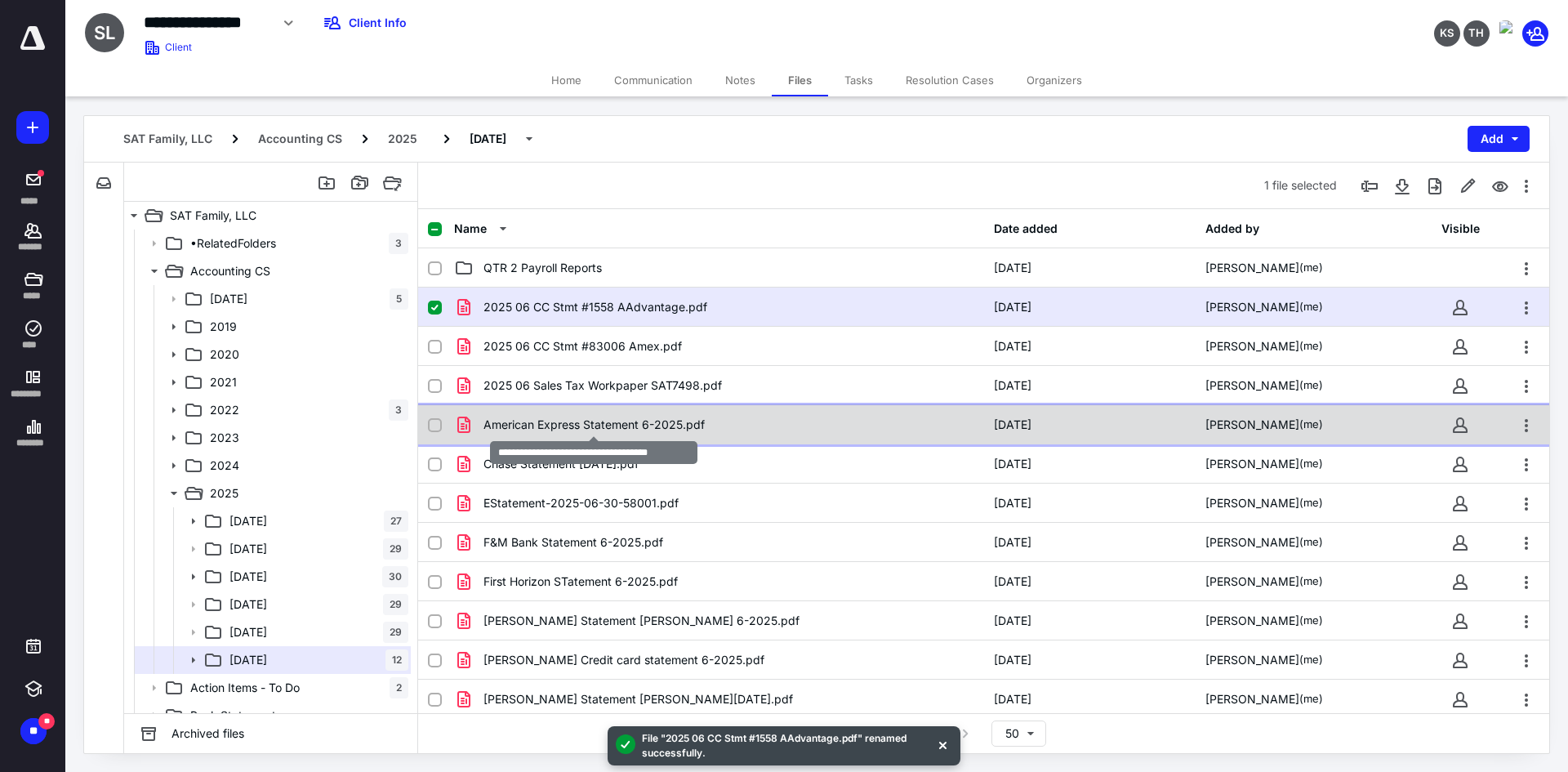 click on "American Express Statement 6-2025.pdf" at bounding box center (594, 425) 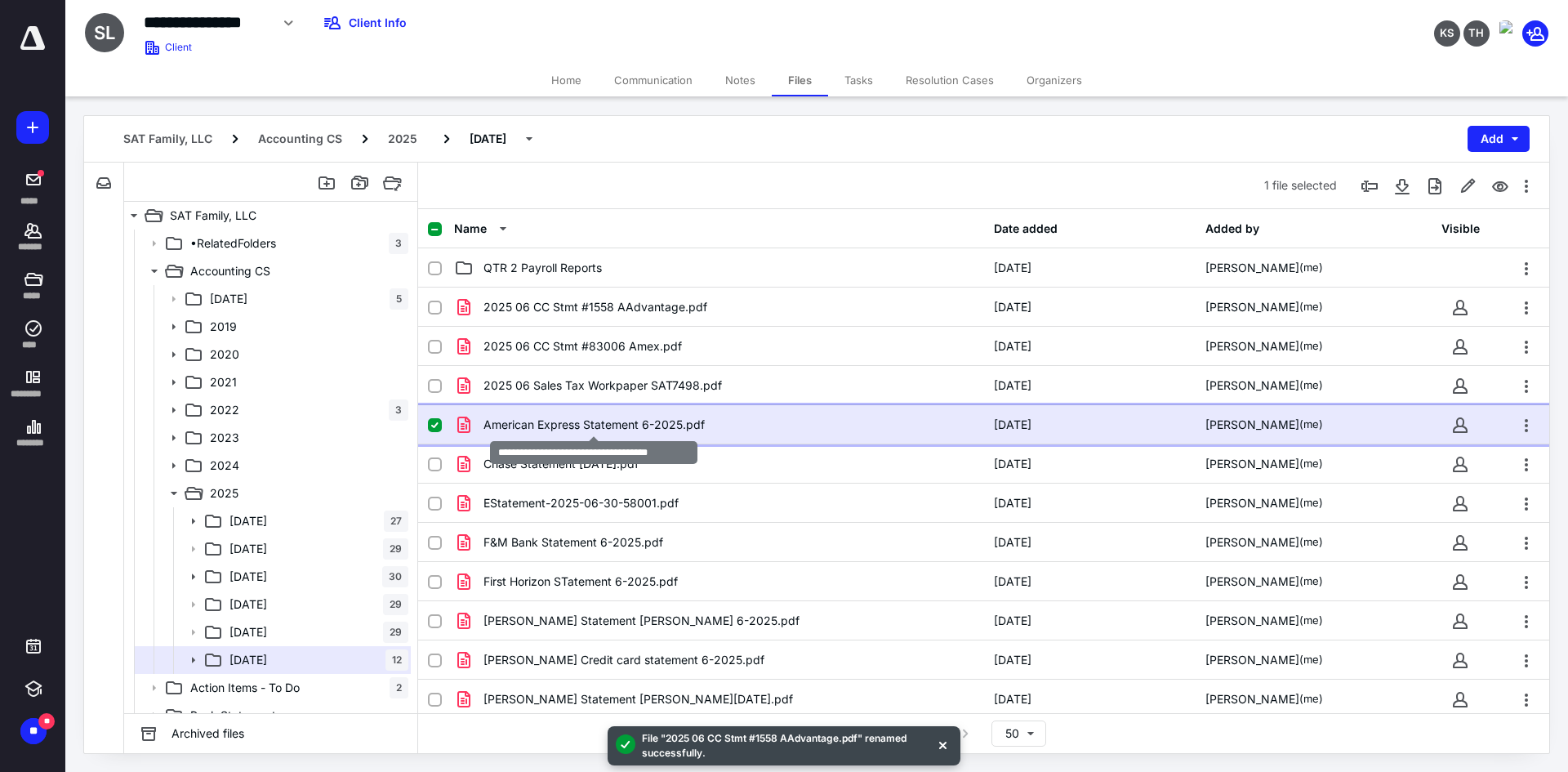 click on "American Express Statement 6-2025.pdf" at bounding box center (594, 425) 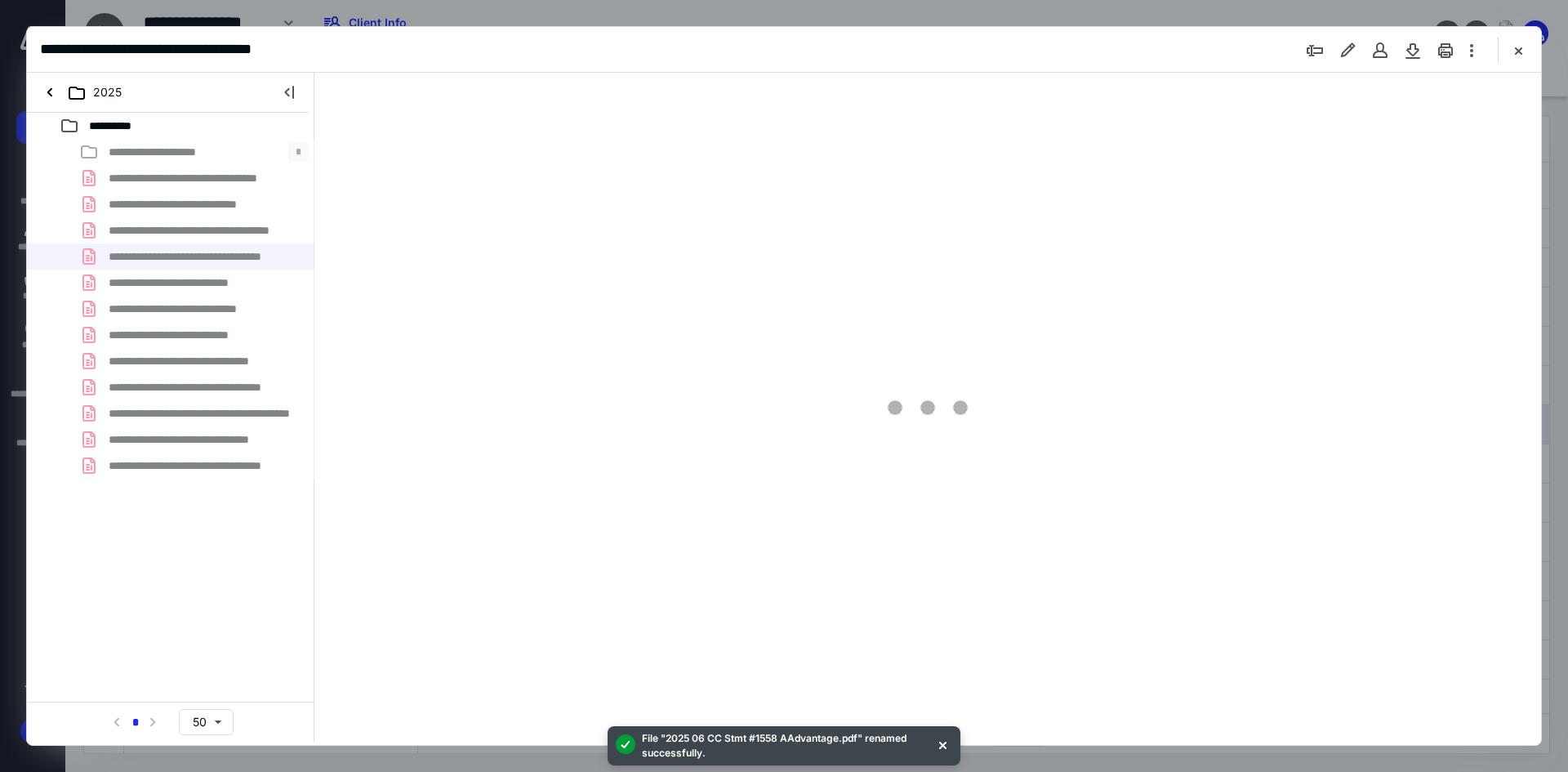 scroll, scrollTop: 0, scrollLeft: 0, axis: both 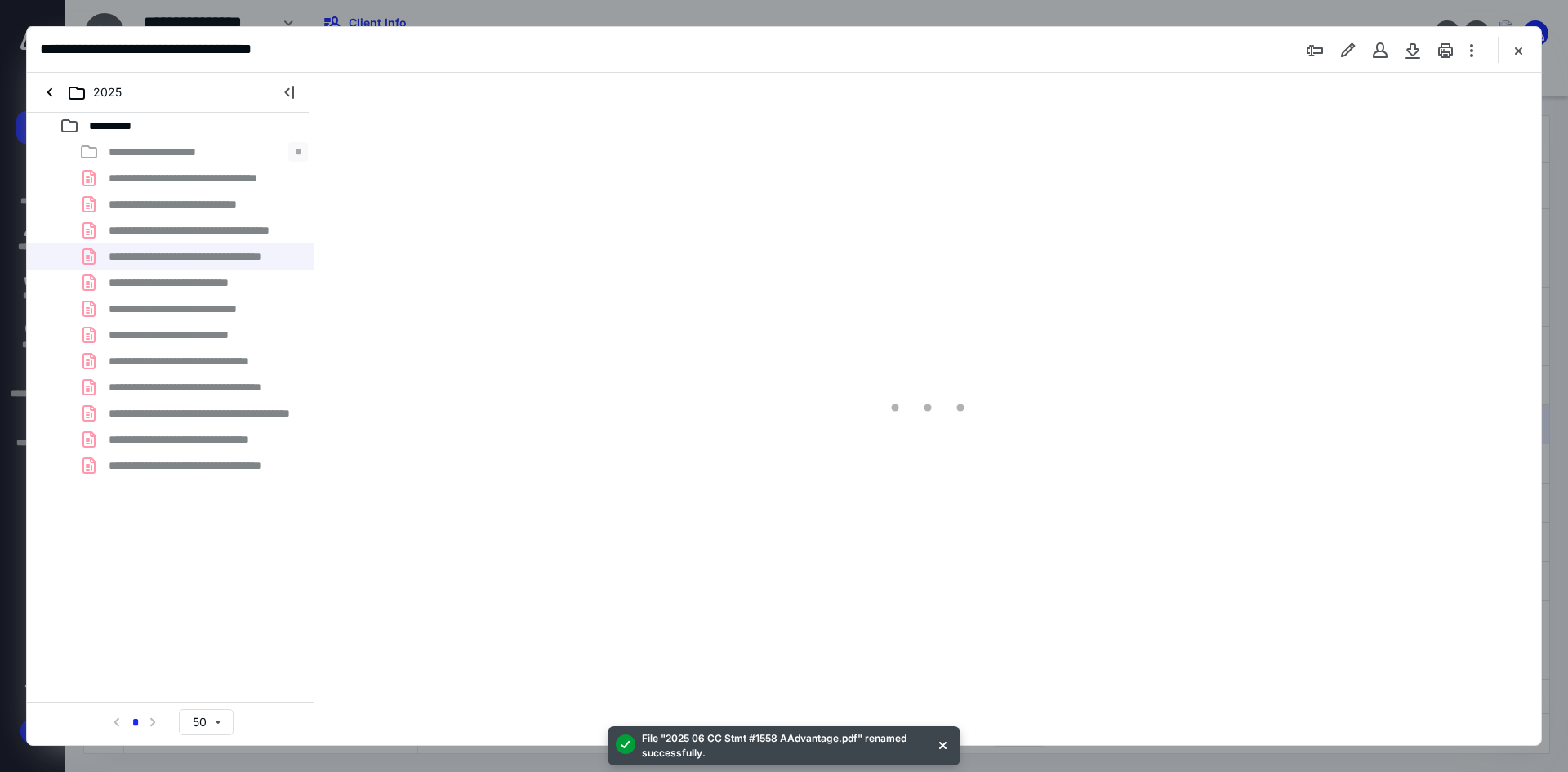 type on "228" 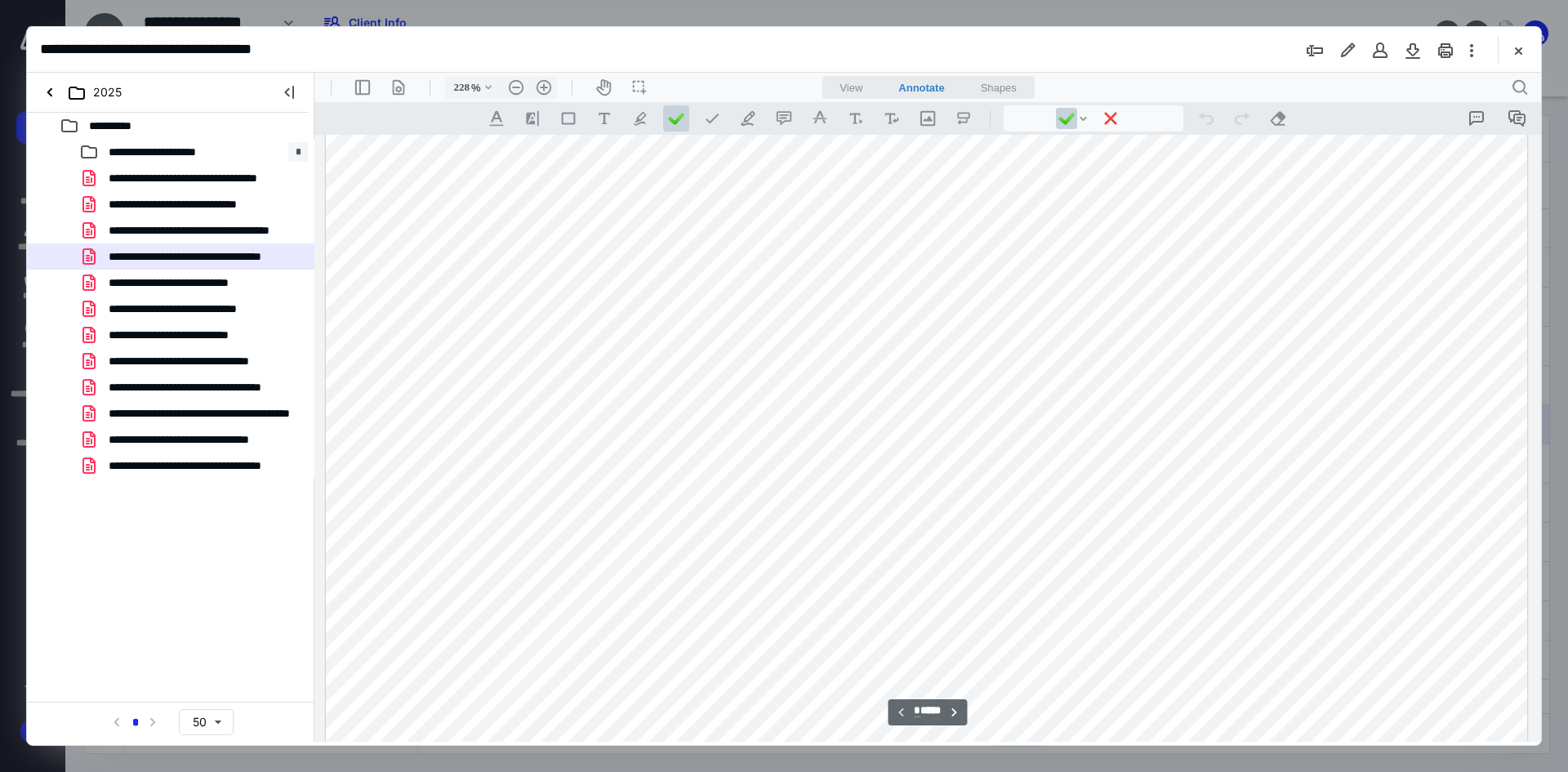 scroll, scrollTop: 0, scrollLeft: 0, axis: both 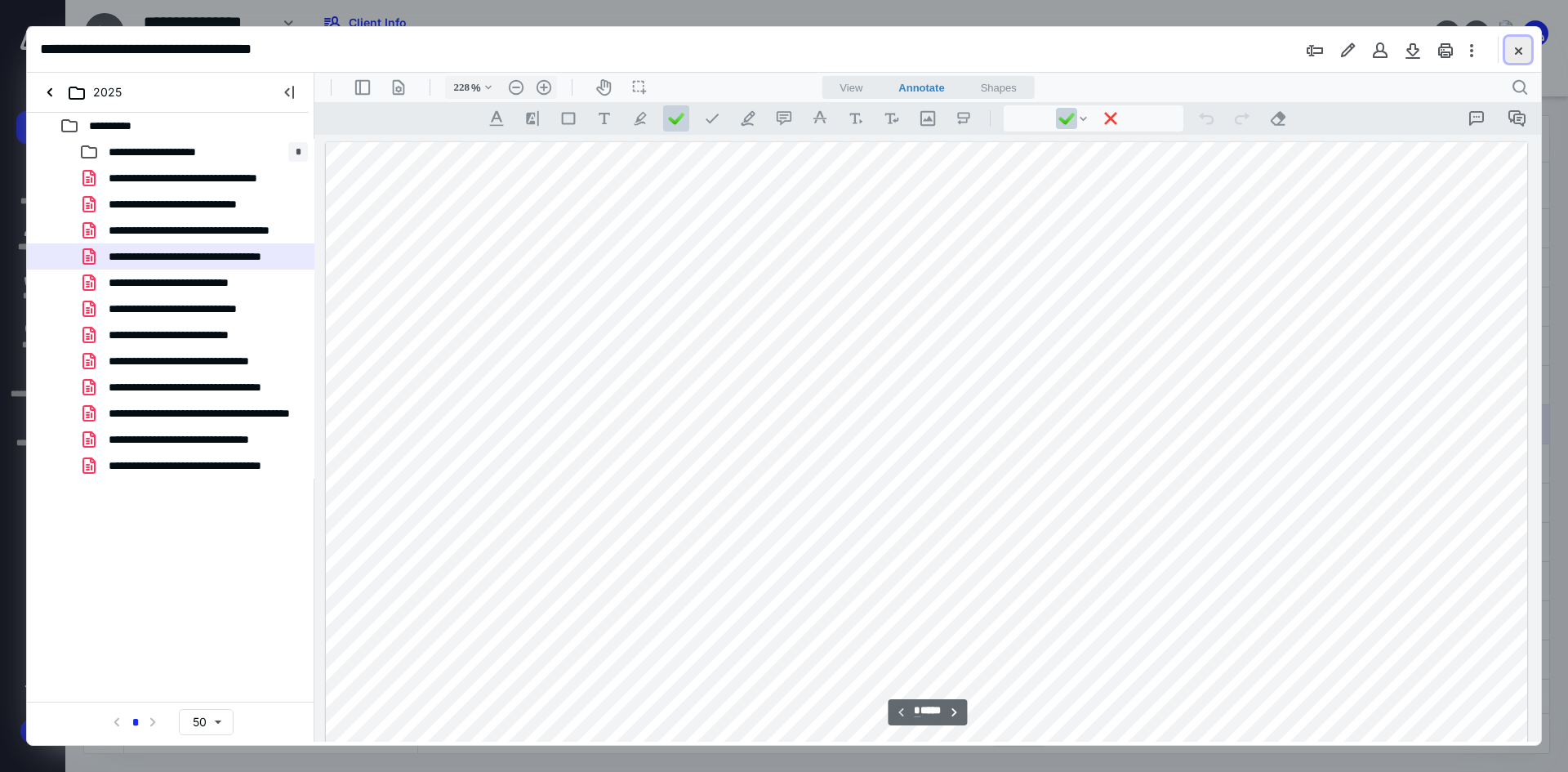 click at bounding box center [1518, 50] 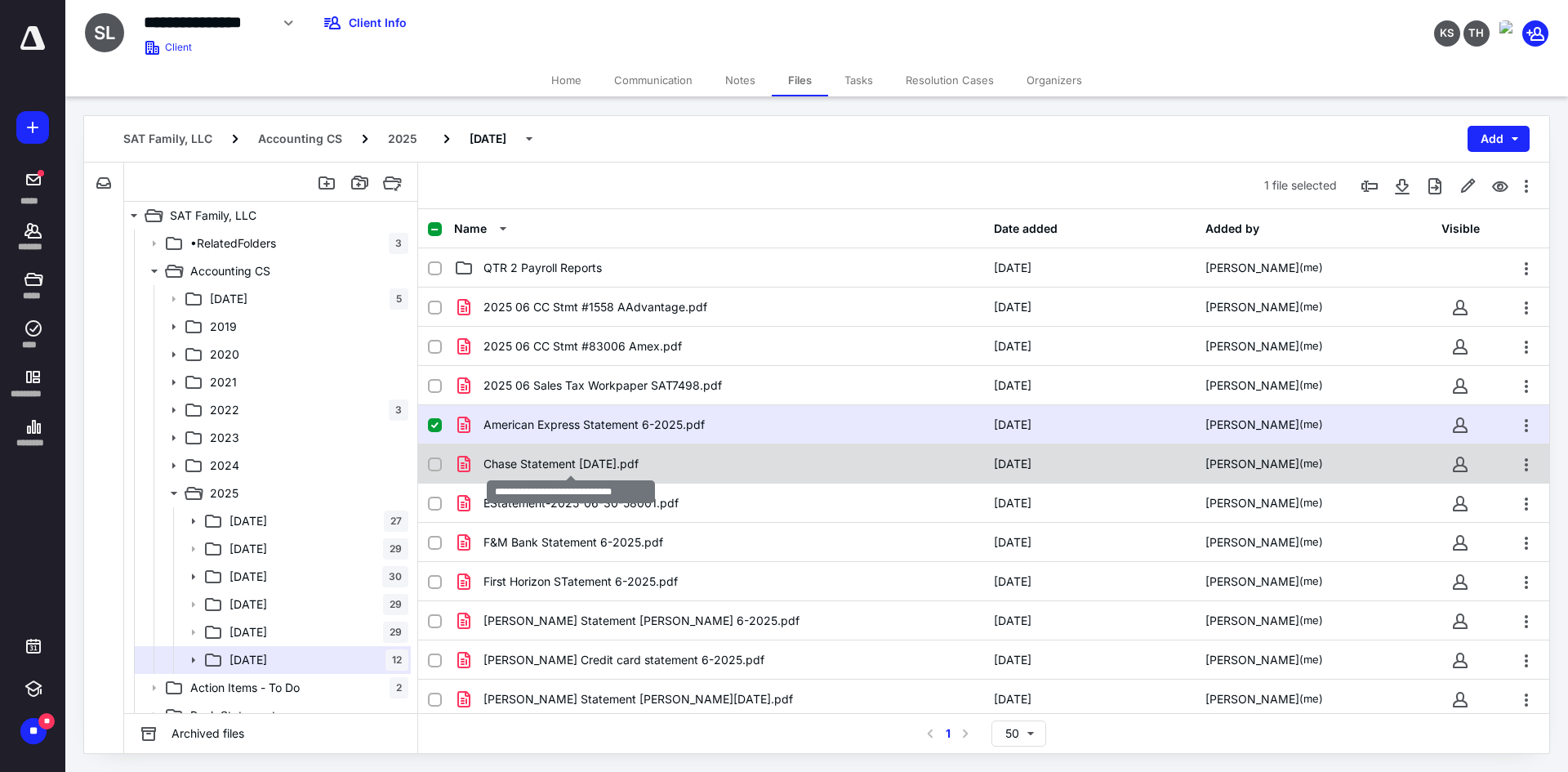 click on "Chase Statement June 2025.pdf" at bounding box center [561, 464] 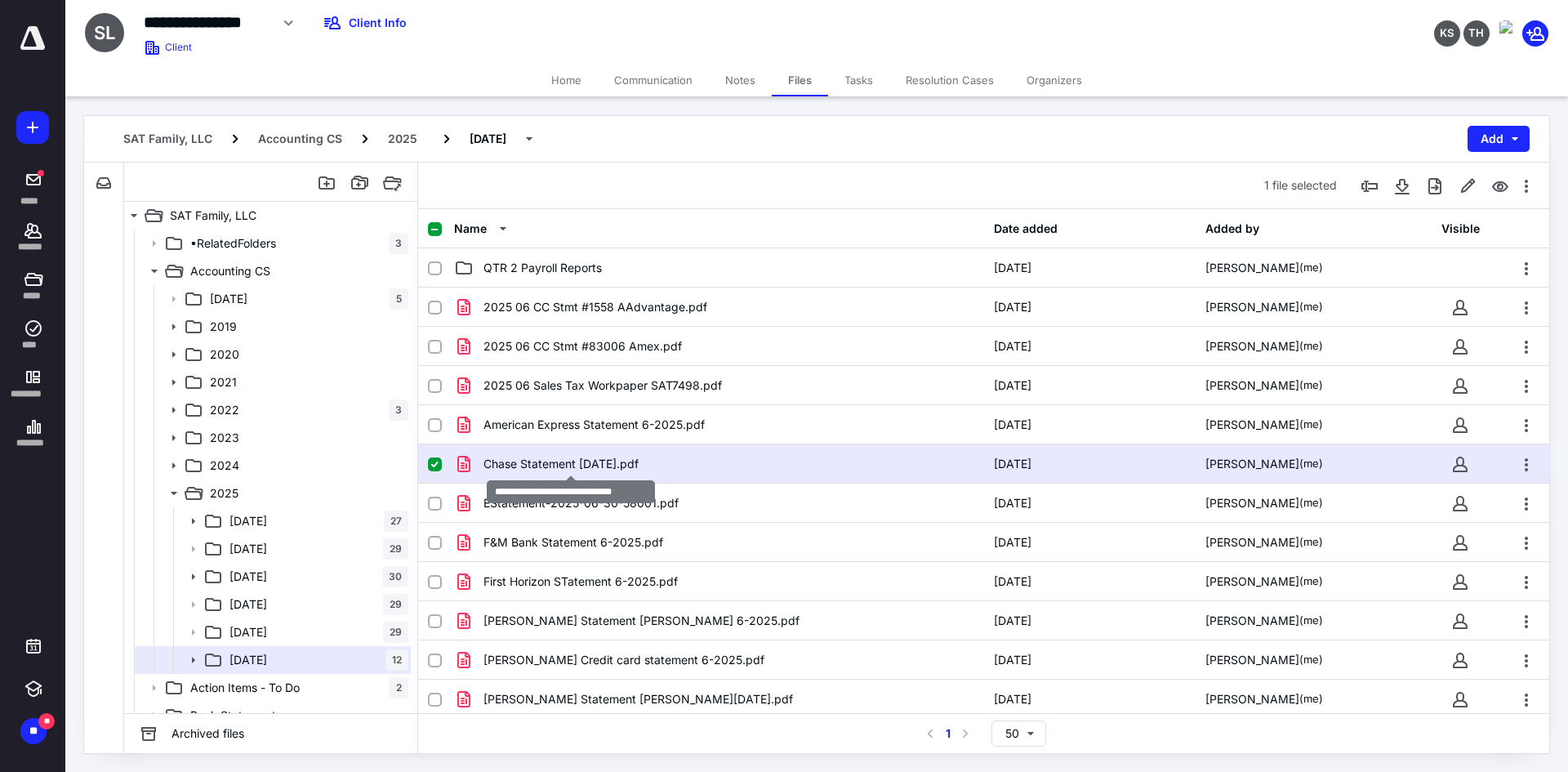 click on "Chase Statement June 2025.pdf" at bounding box center [561, 464] 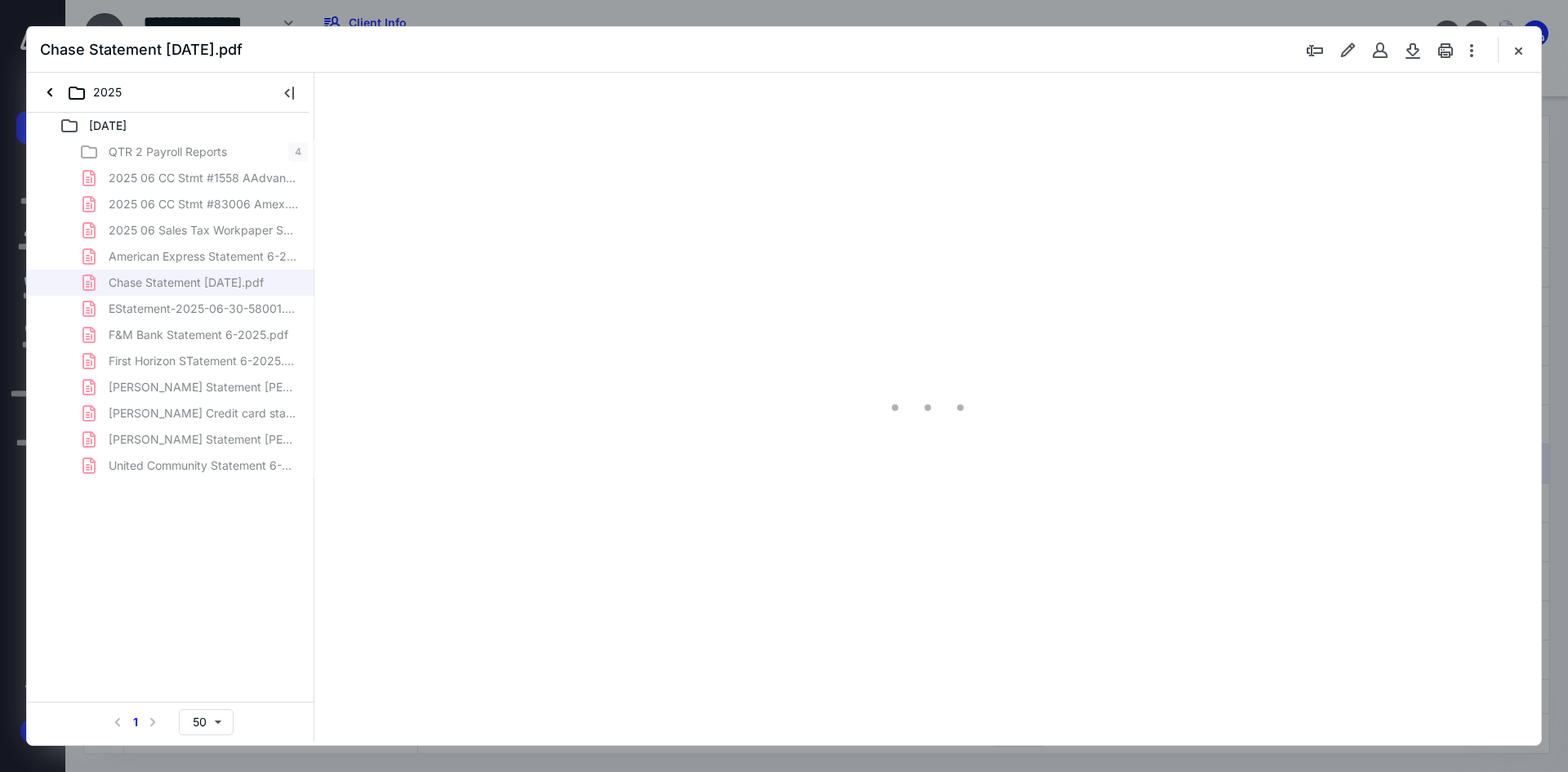 scroll, scrollTop: 0, scrollLeft: 0, axis: both 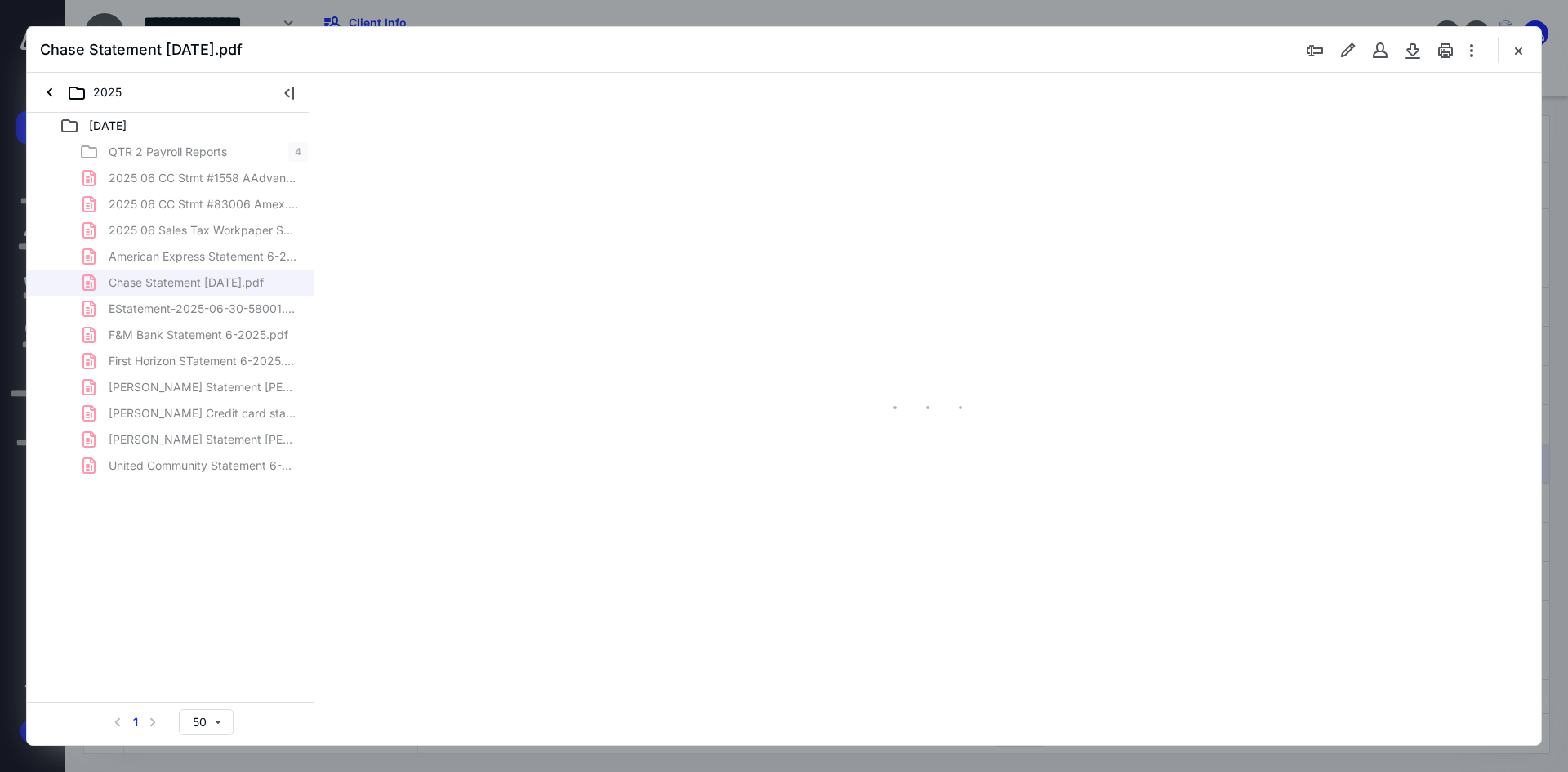 type on "281" 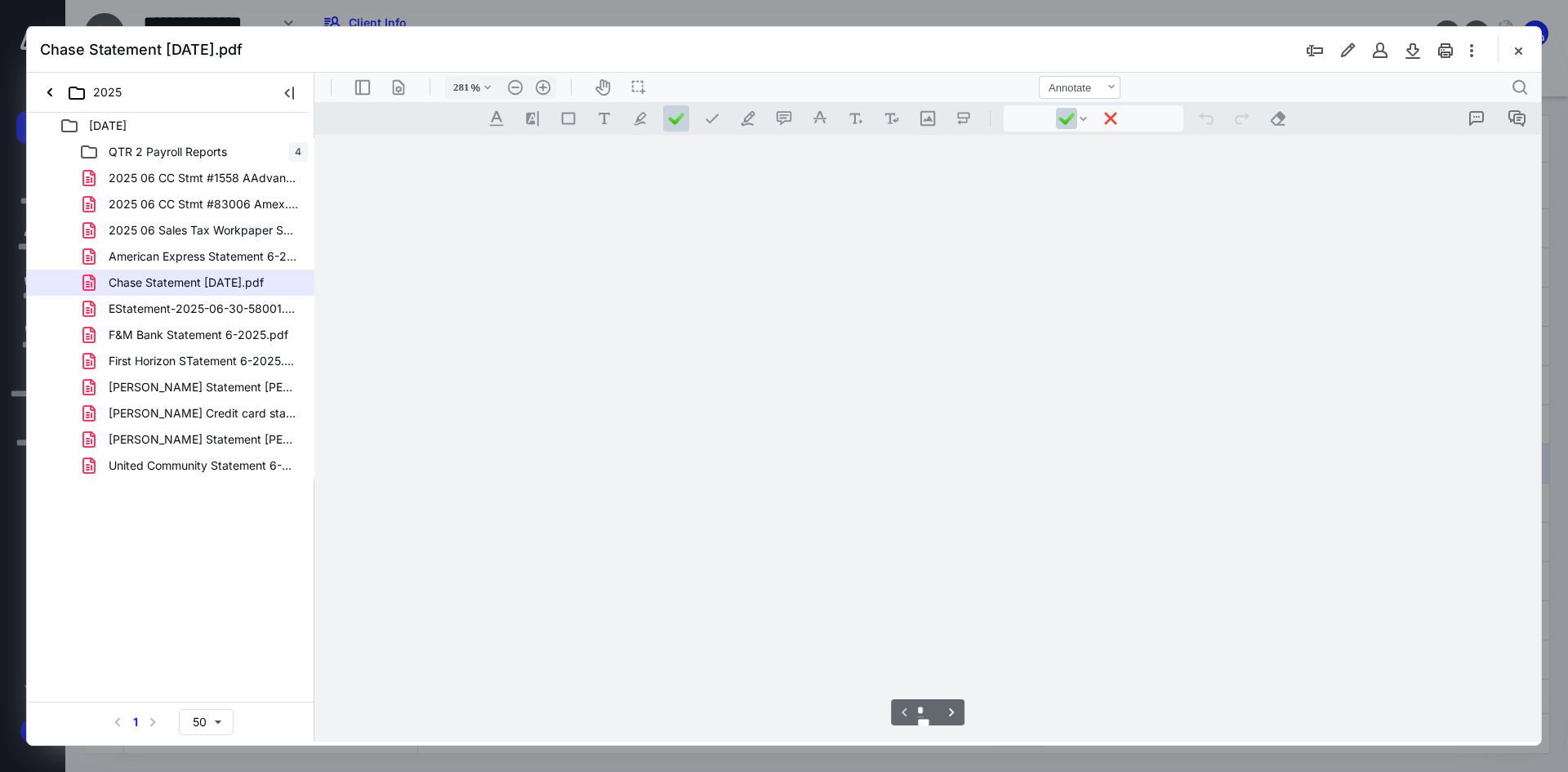 scroll, scrollTop: 71, scrollLeft: 0, axis: vertical 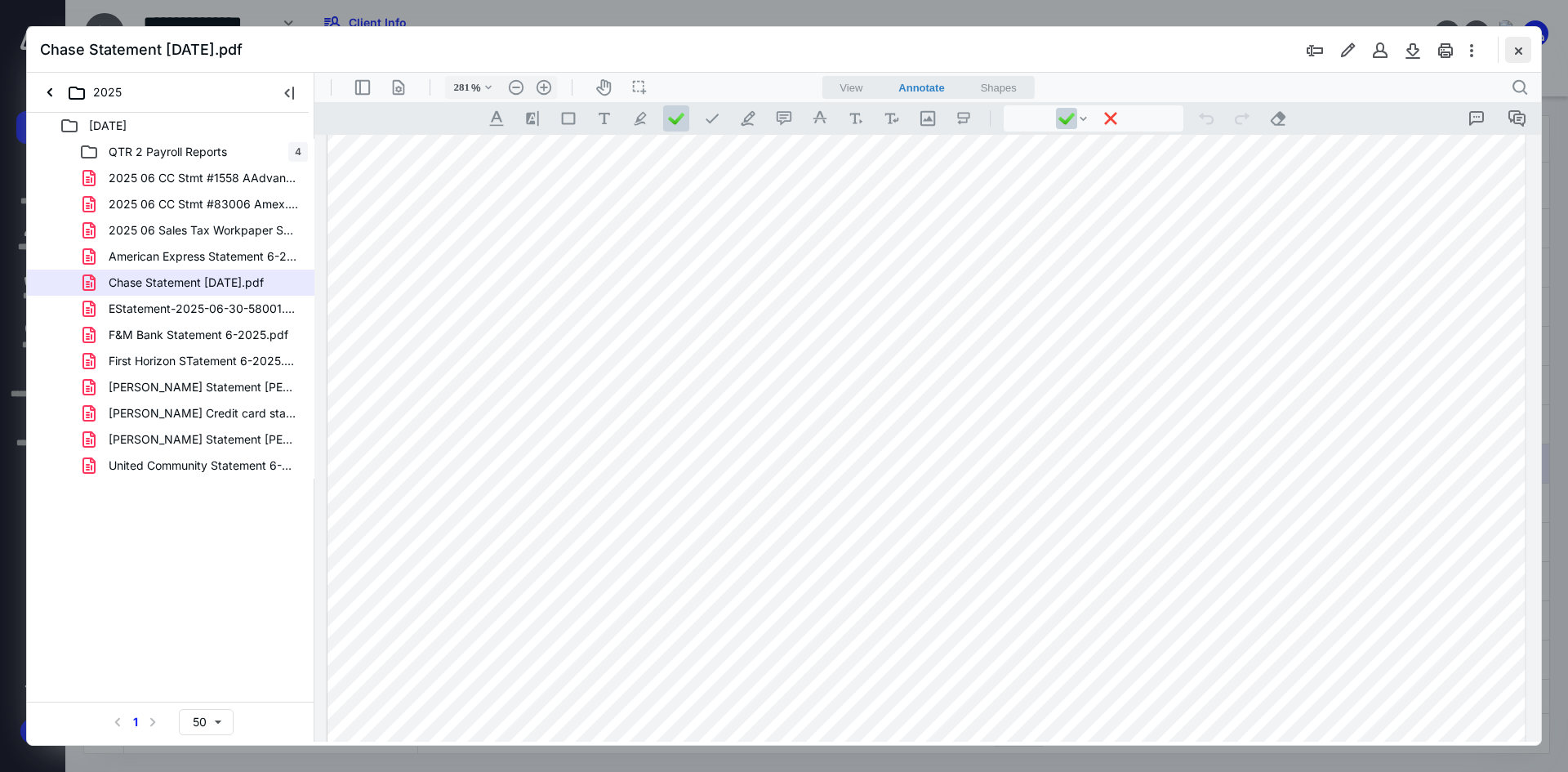 click at bounding box center [1518, 50] 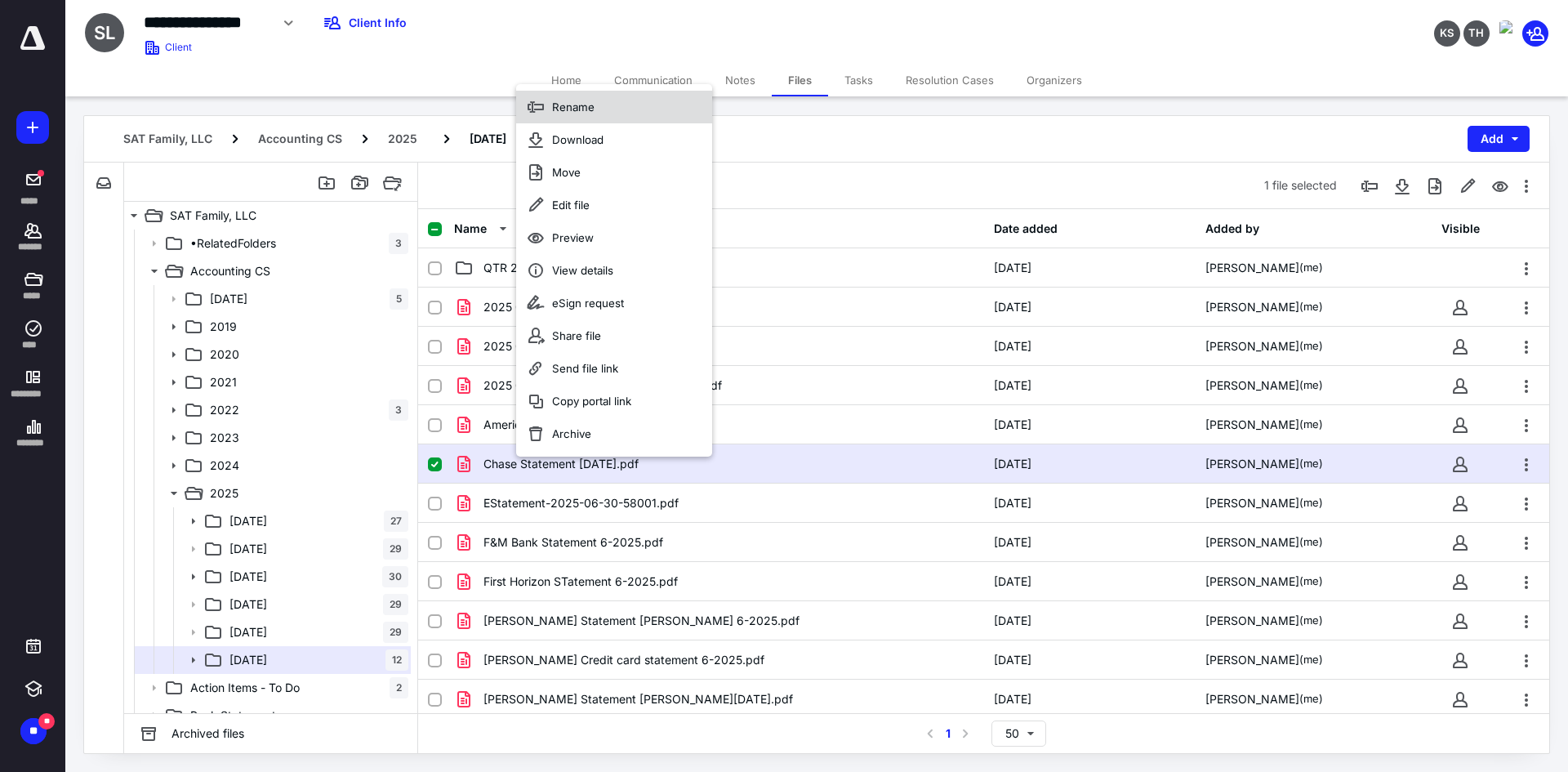 click on "Rename" at bounding box center [573, 107] 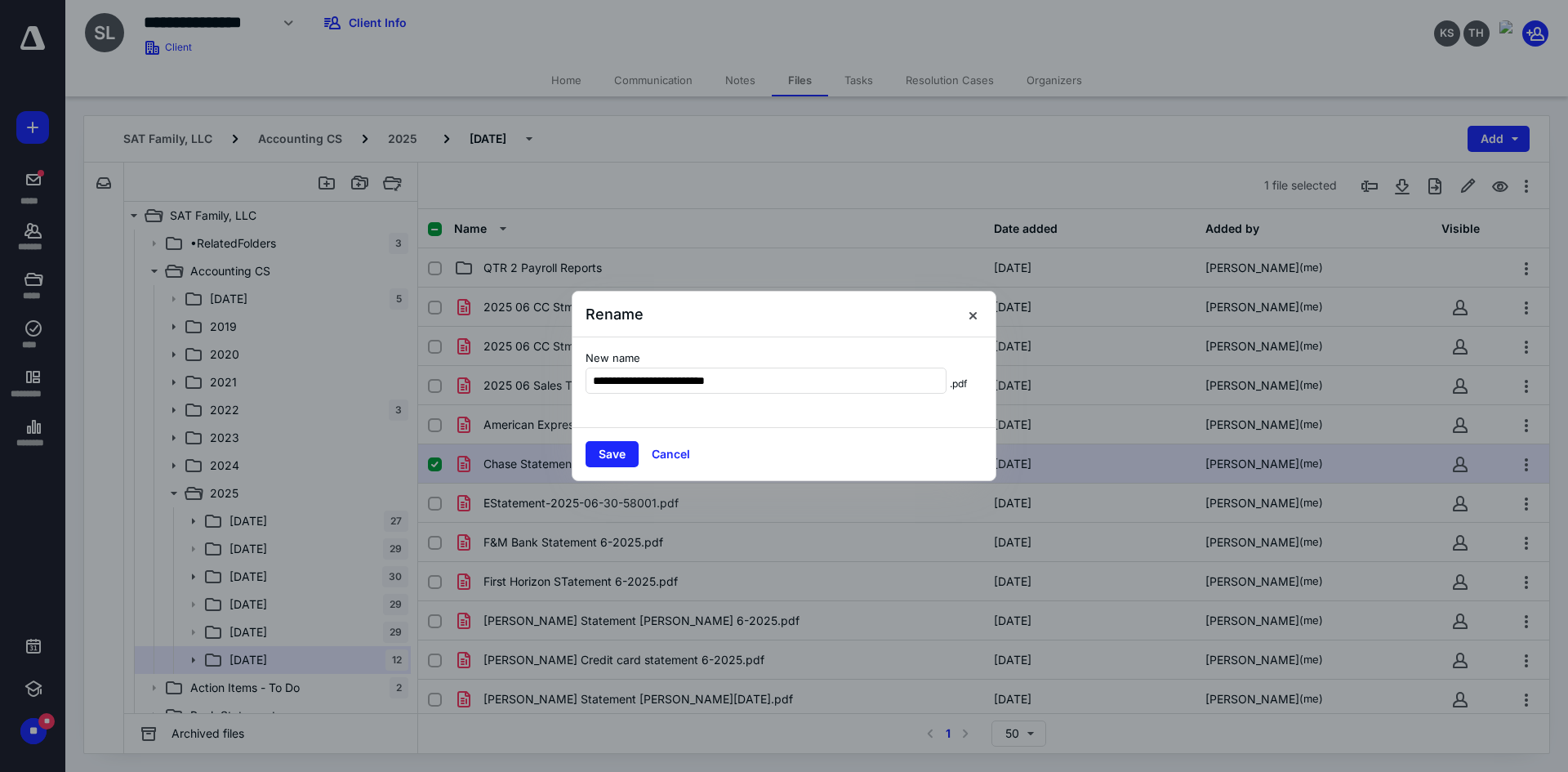 type on "**********" 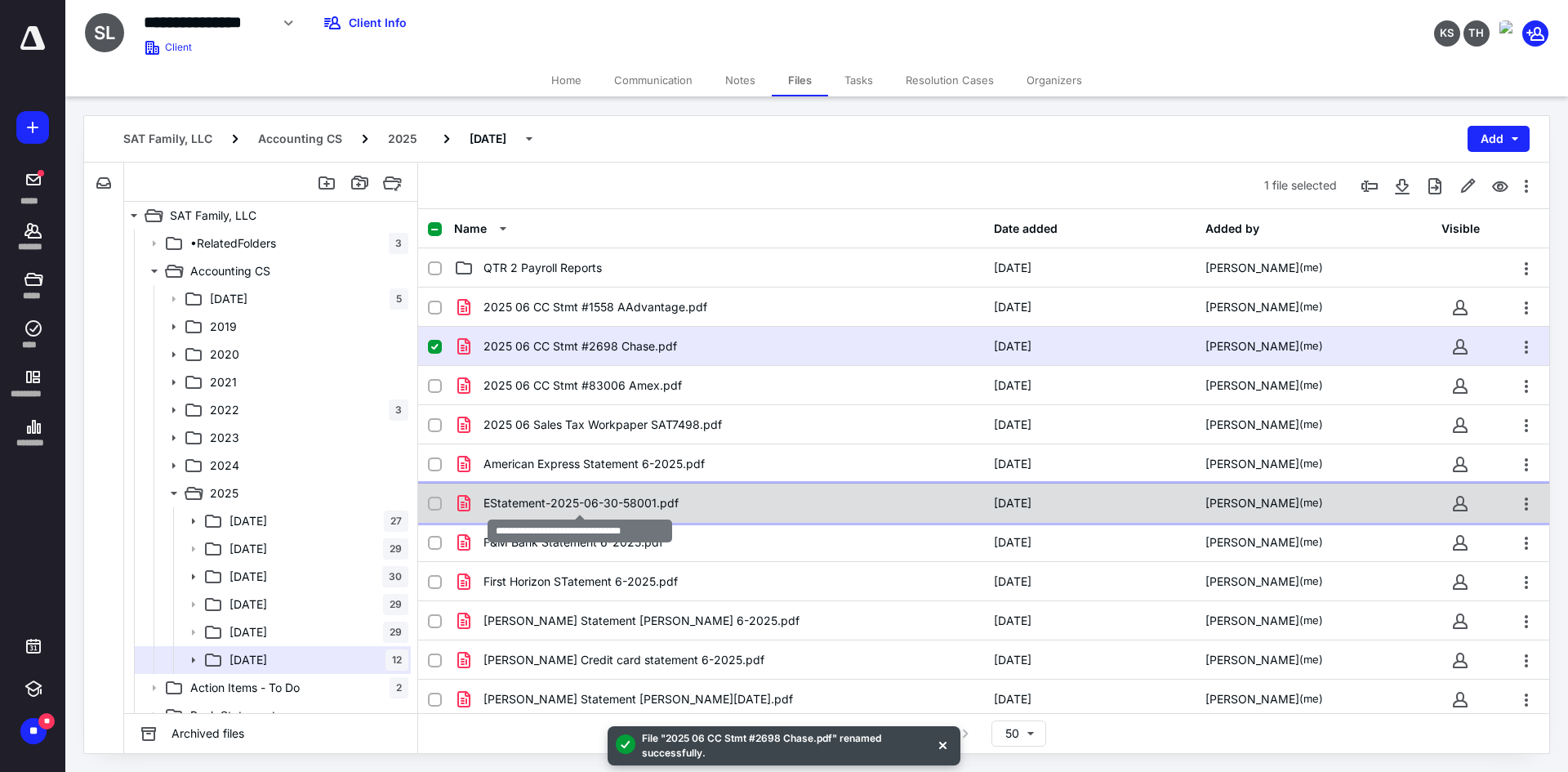 click on "EStatement-2025-06-30-58001.pdf" at bounding box center [581, 503] 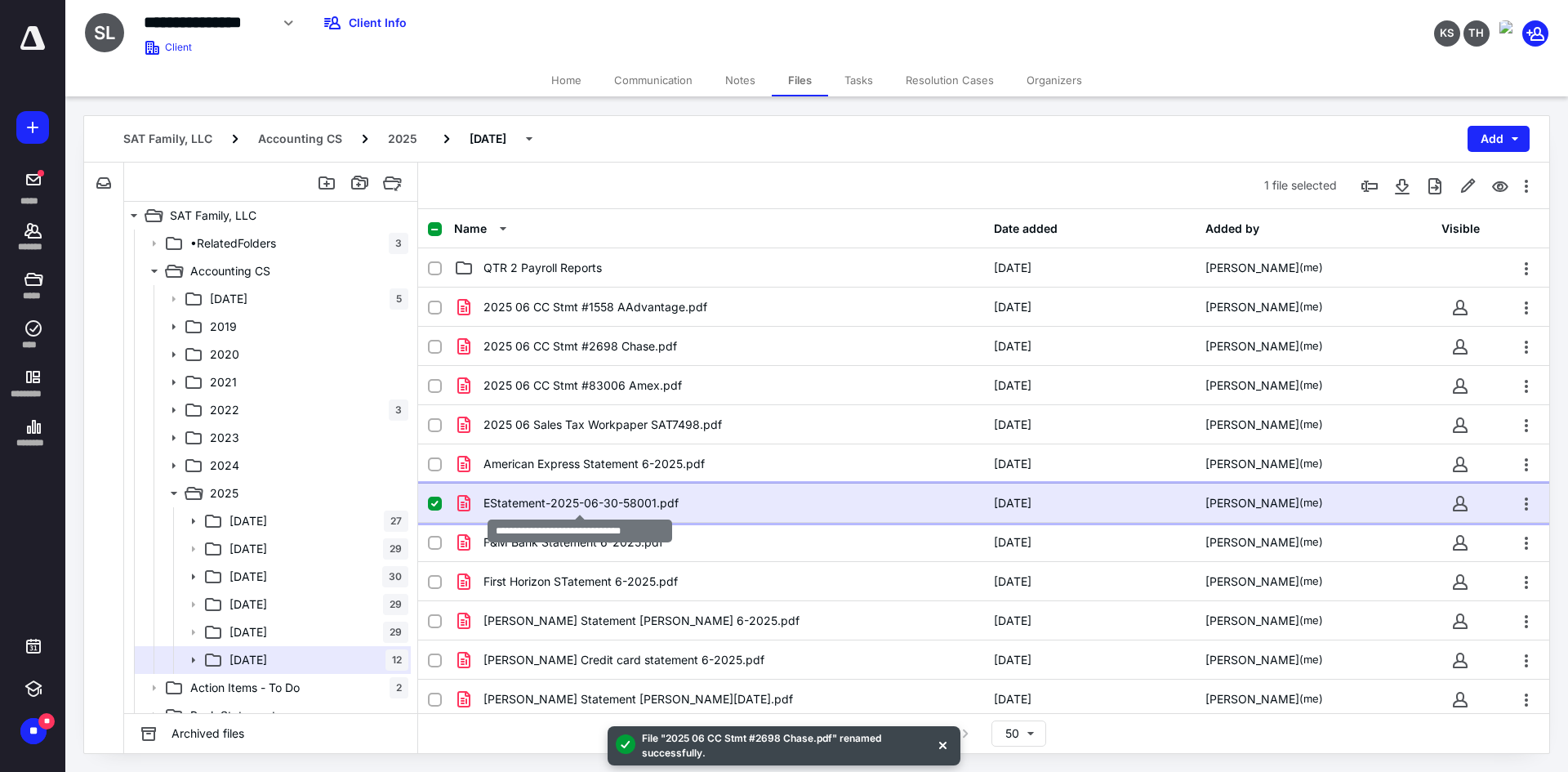 click on "EStatement-2025-06-30-58001.pdf" at bounding box center (581, 503) 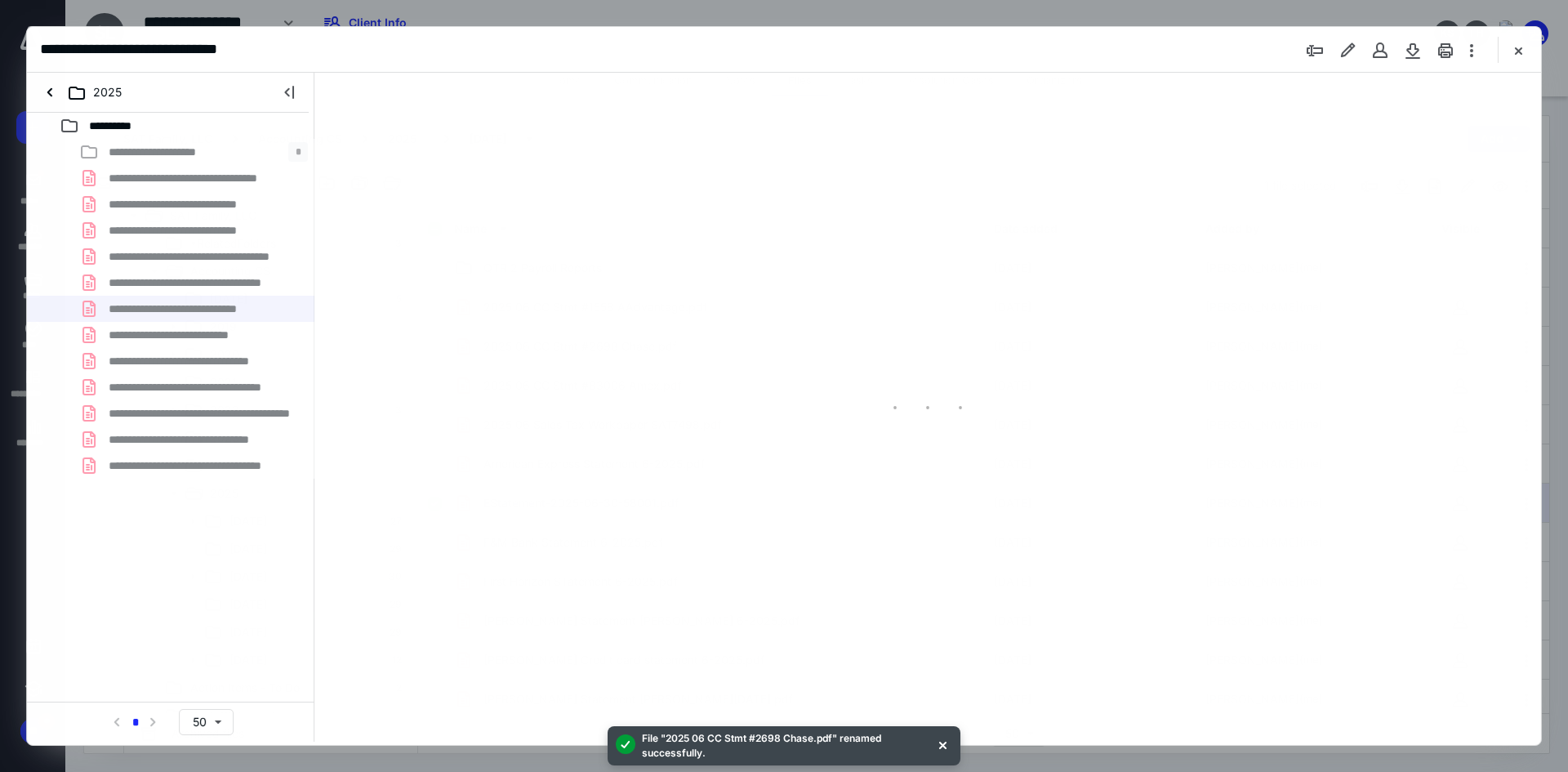 scroll, scrollTop: 0, scrollLeft: 0, axis: both 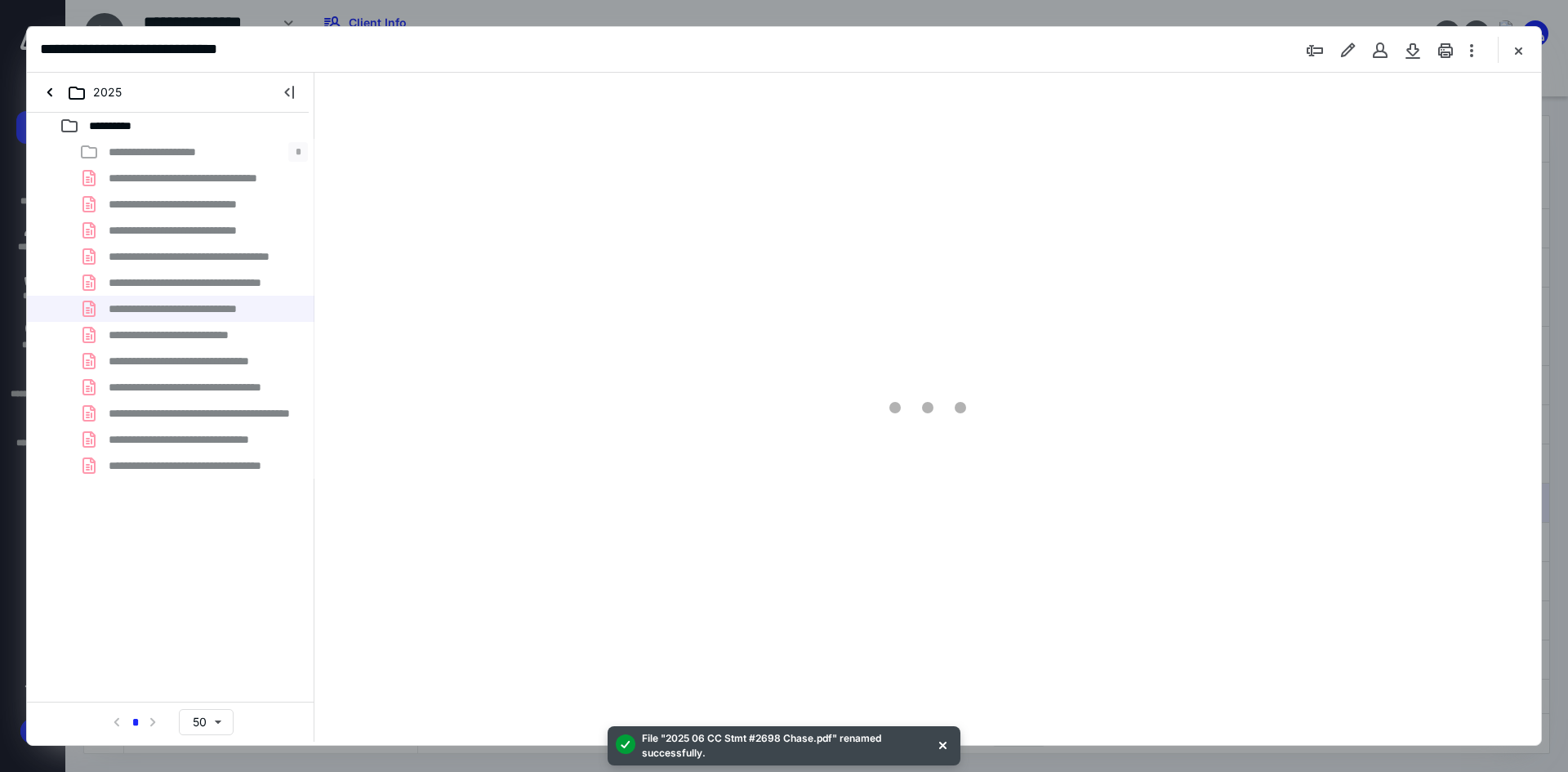 type on "241" 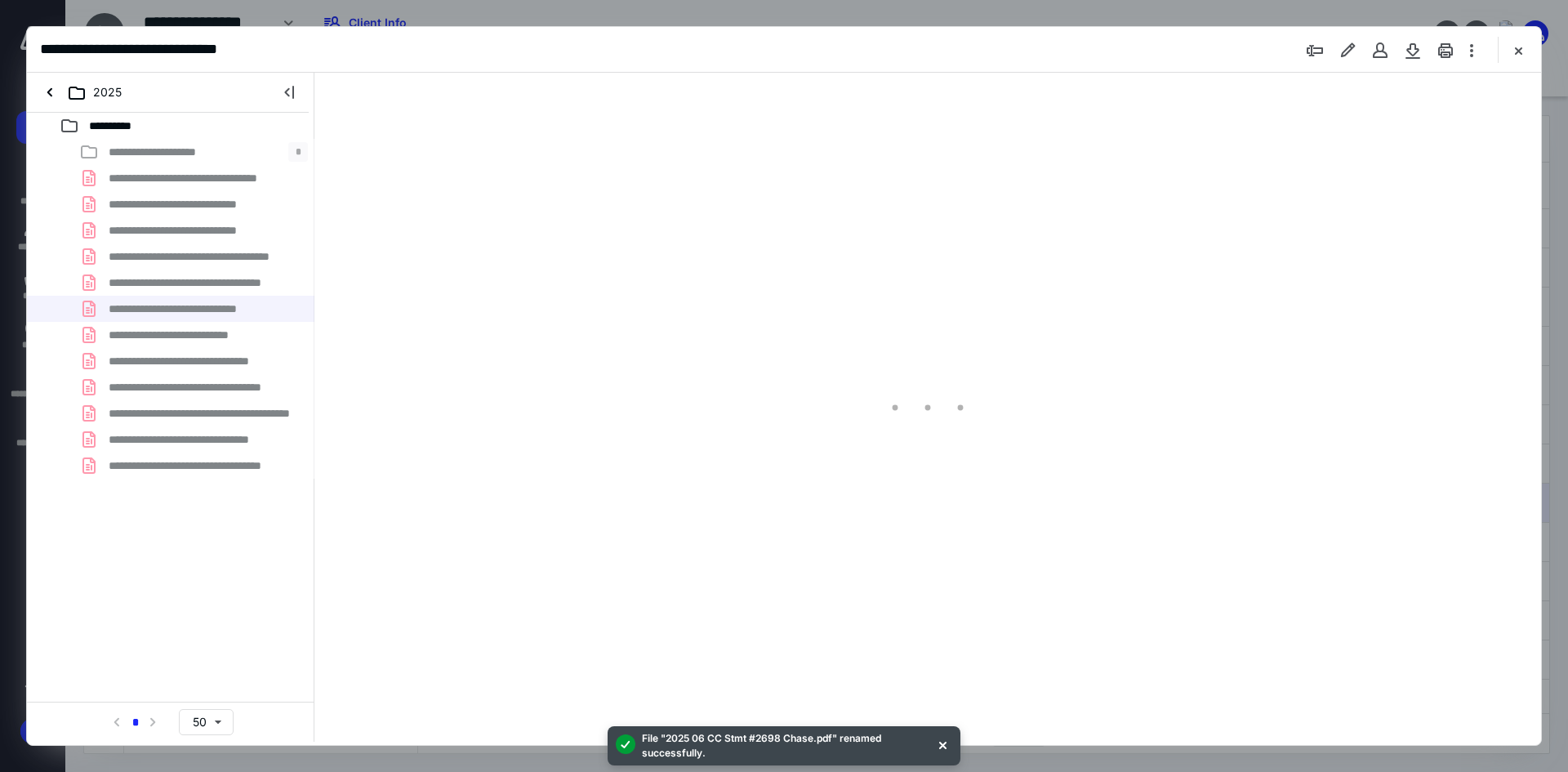 scroll, scrollTop: 70, scrollLeft: 0, axis: vertical 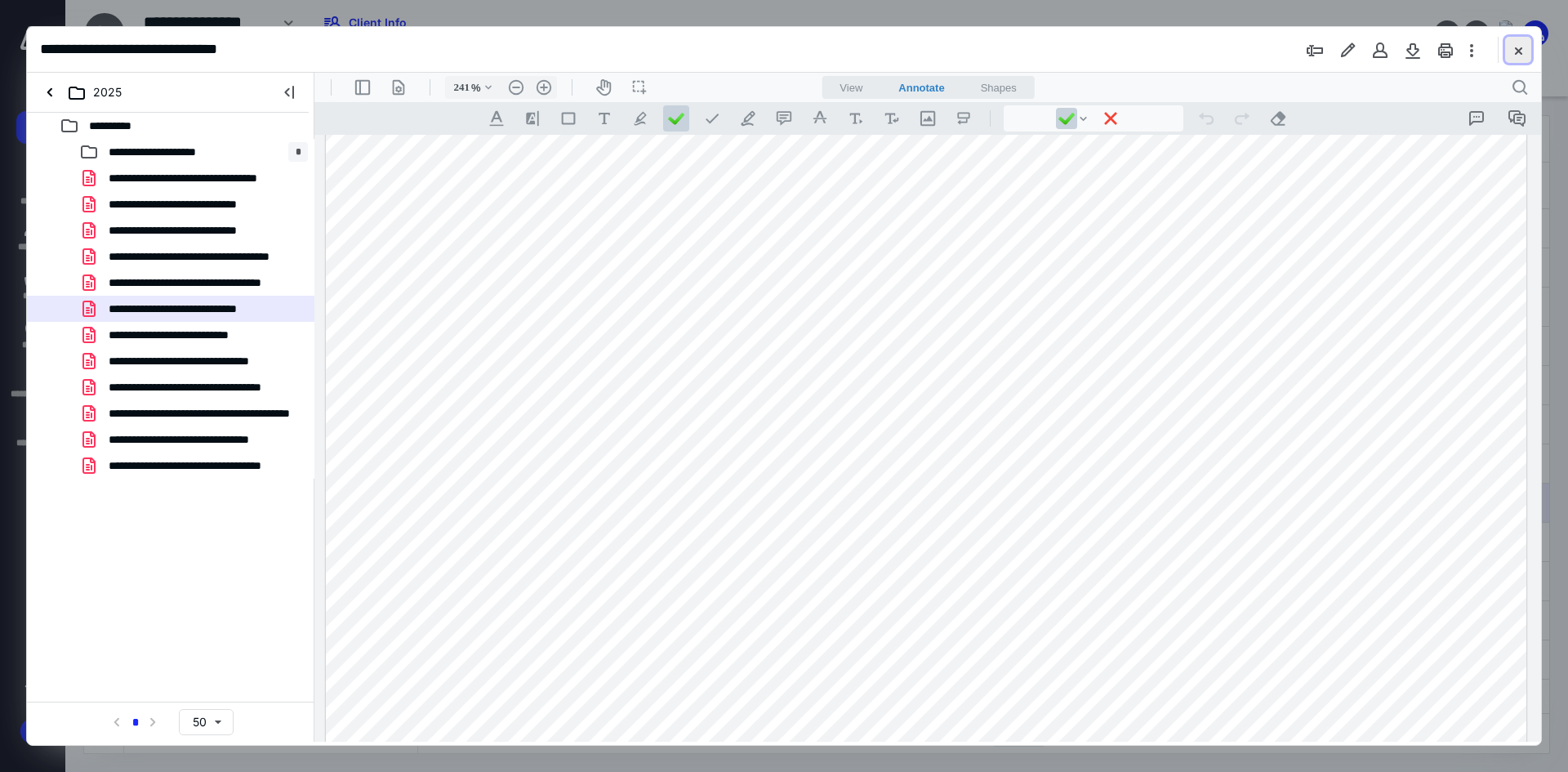 click at bounding box center [1518, 50] 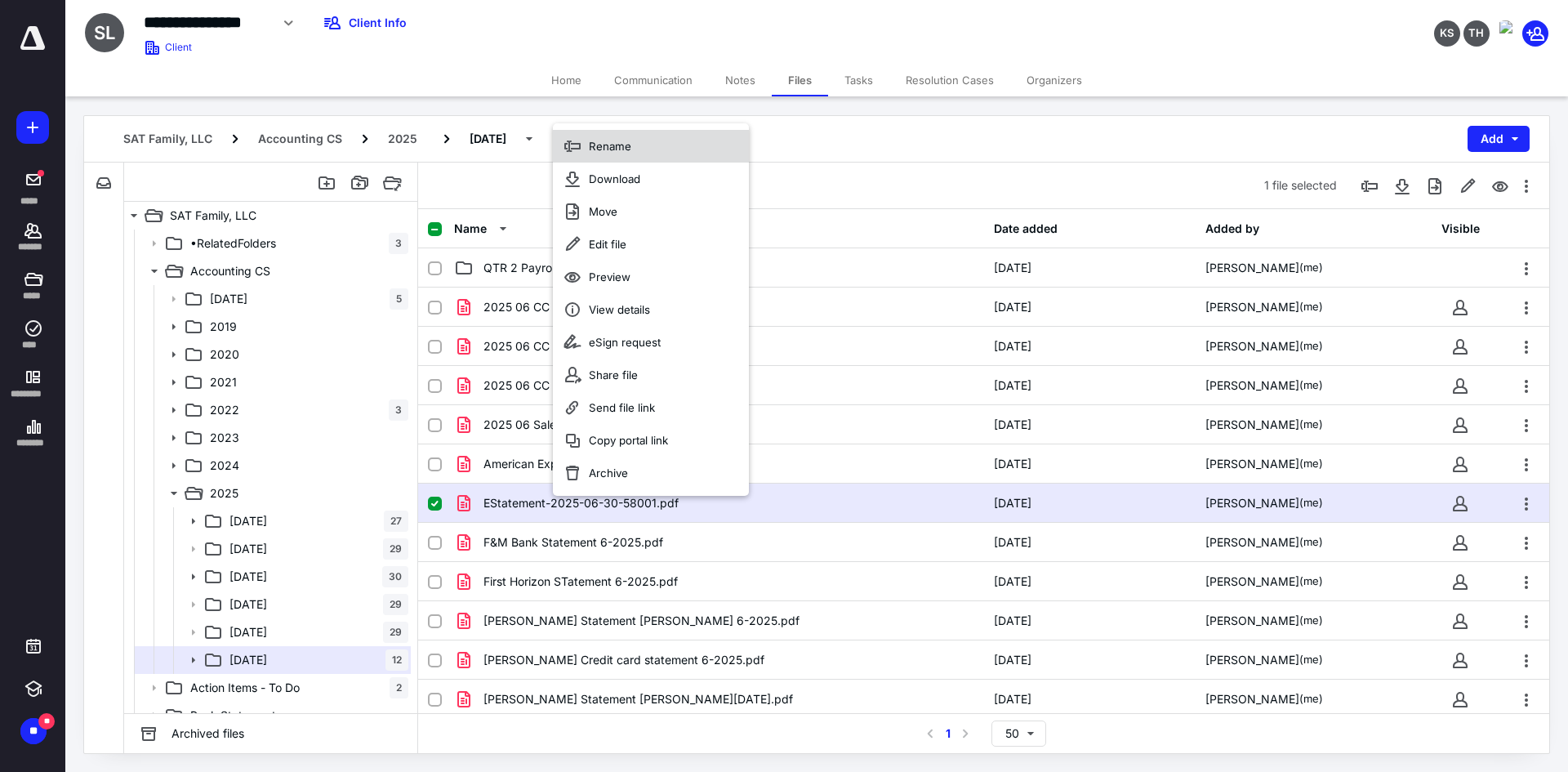 click on "Rename" at bounding box center [610, 146] 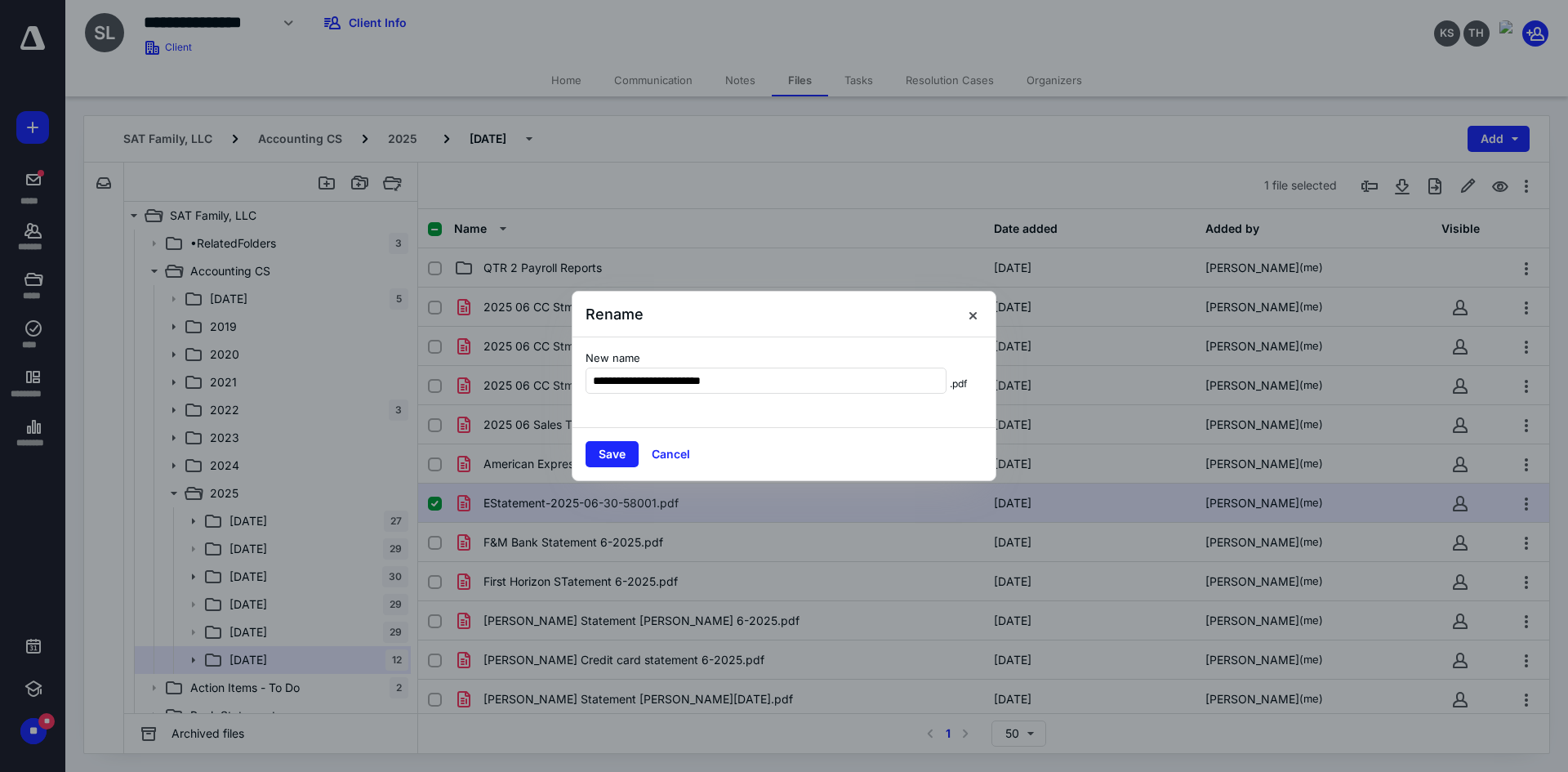 type on "**********" 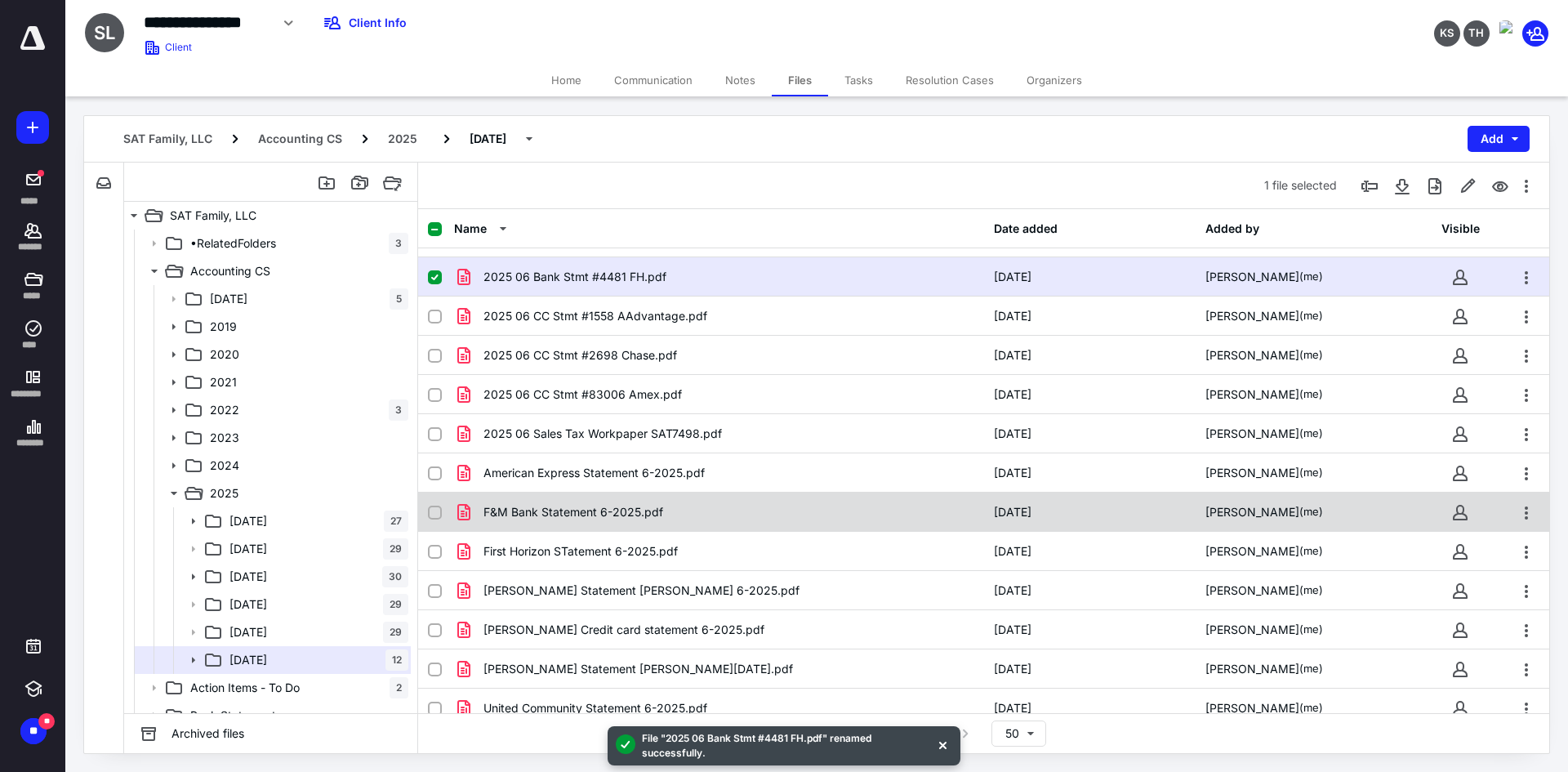 scroll, scrollTop: 45, scrollLeft: 0, axis: vertical 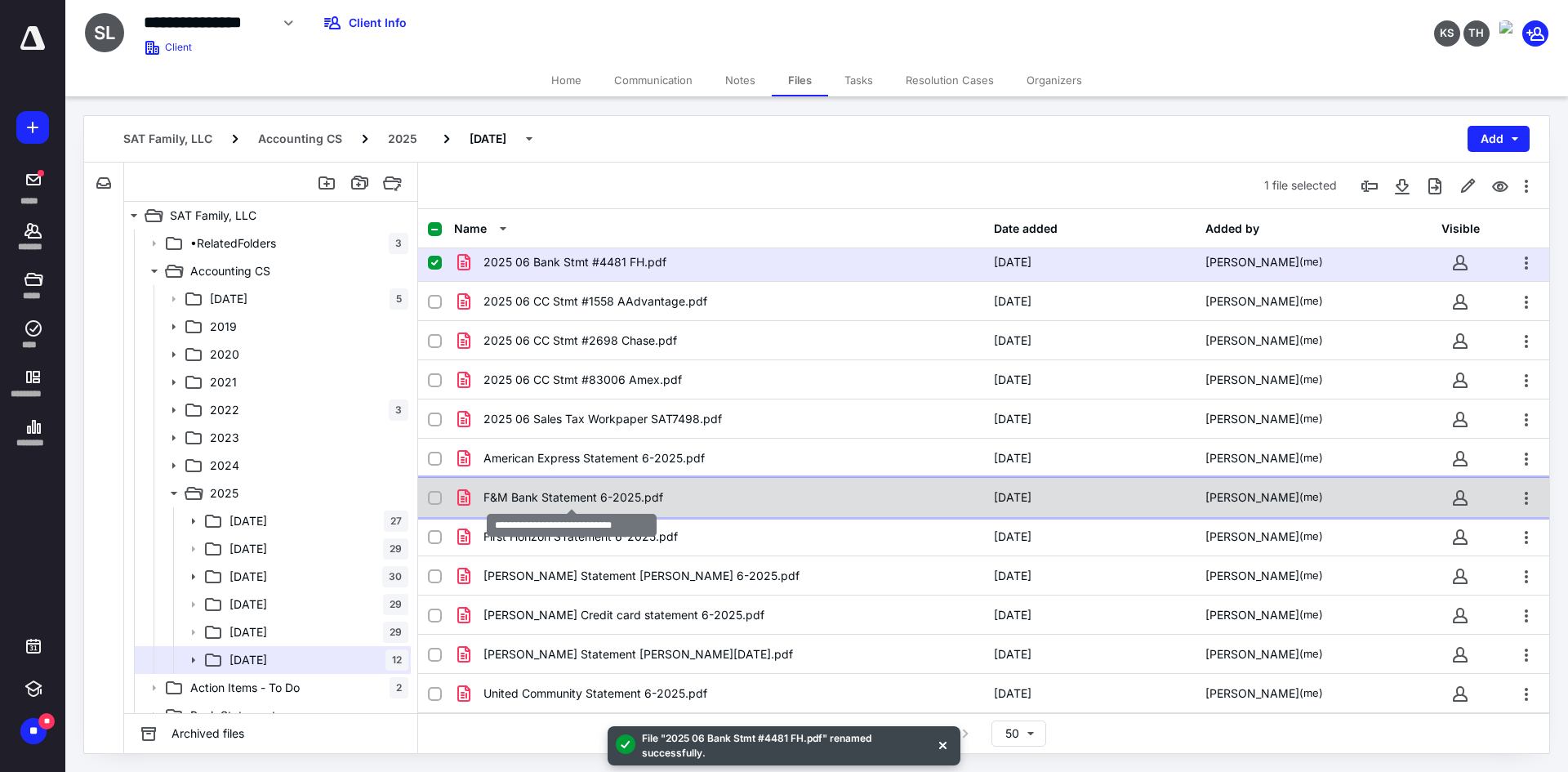 click on "F&M Bank Statement 6-2025.pdf" at bounding box center (573, 498) 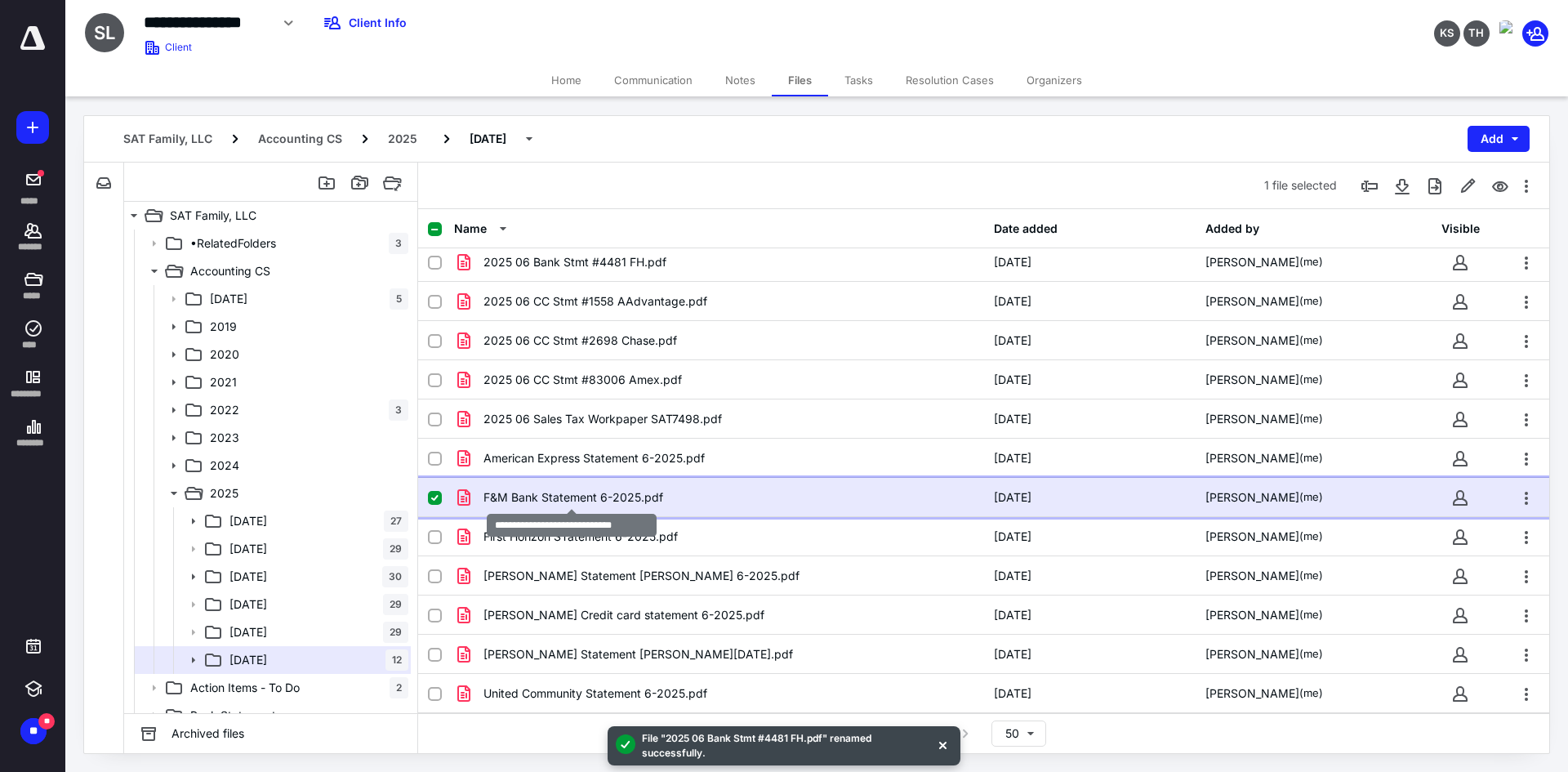click on "F&M Bank Statement 6-2025.pdf" at bounding box center [573, 498] 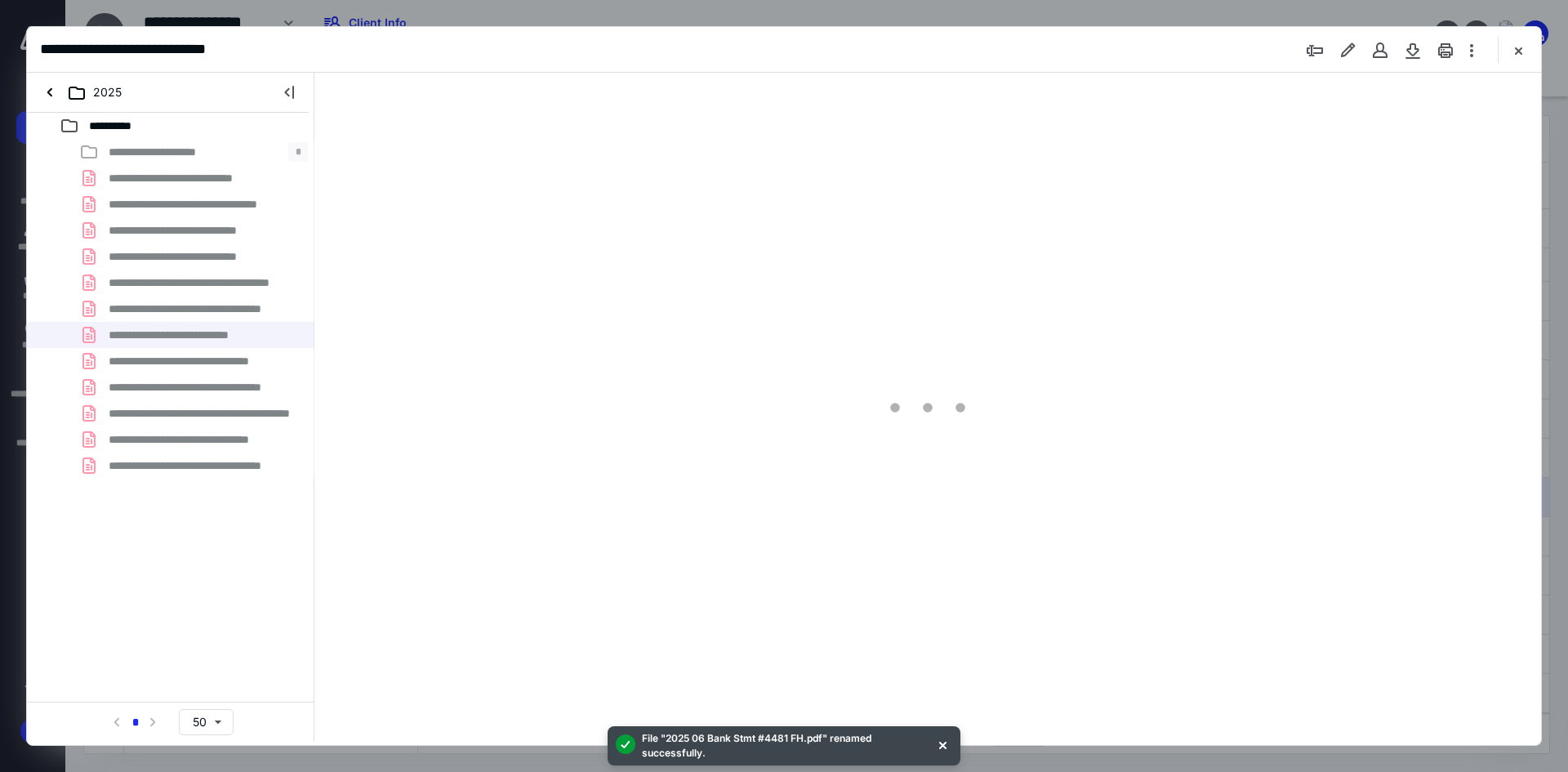 scroll, scrollTop: 0, scrollLeft: 0, axis: both 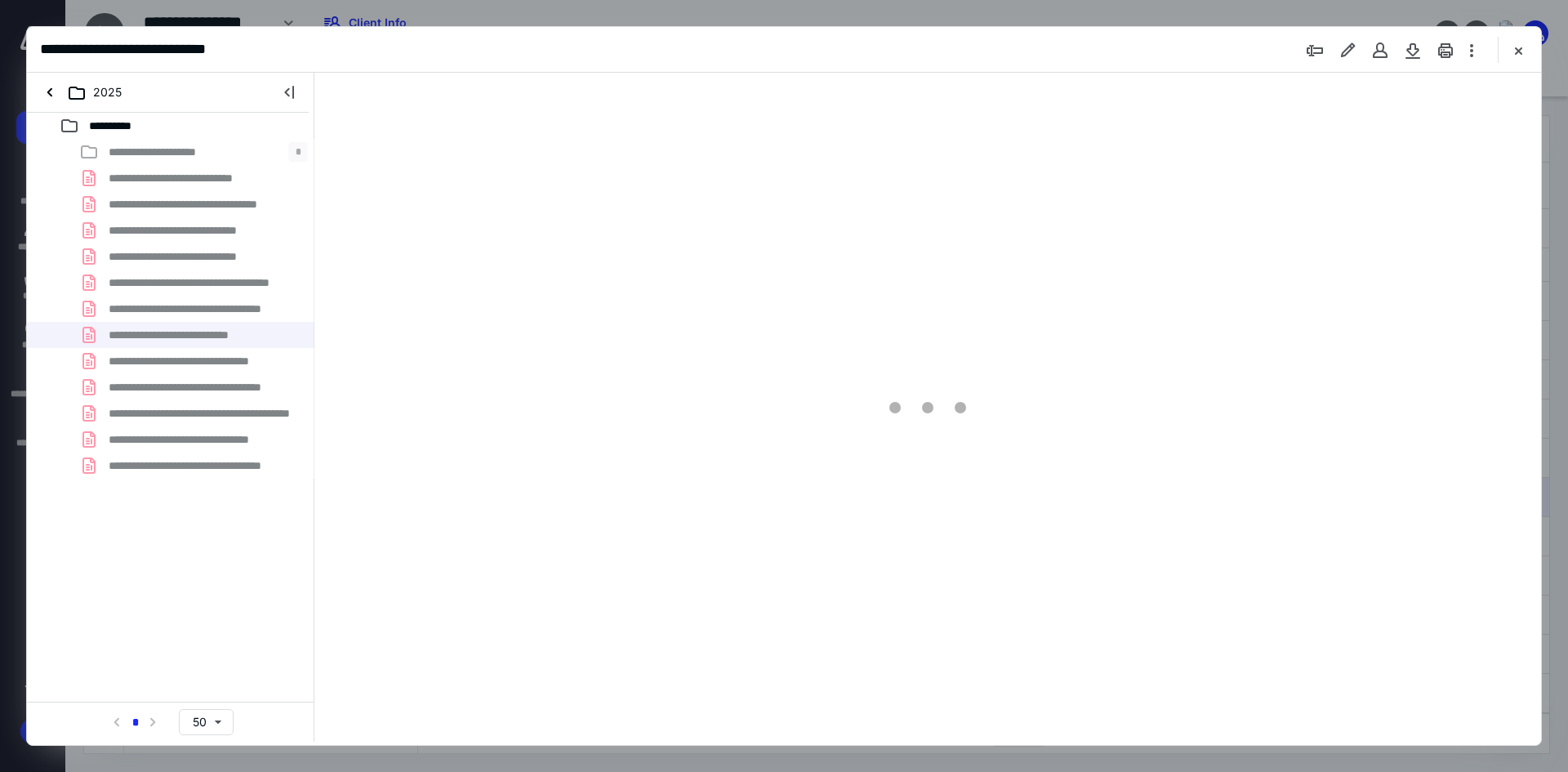 type on "241" 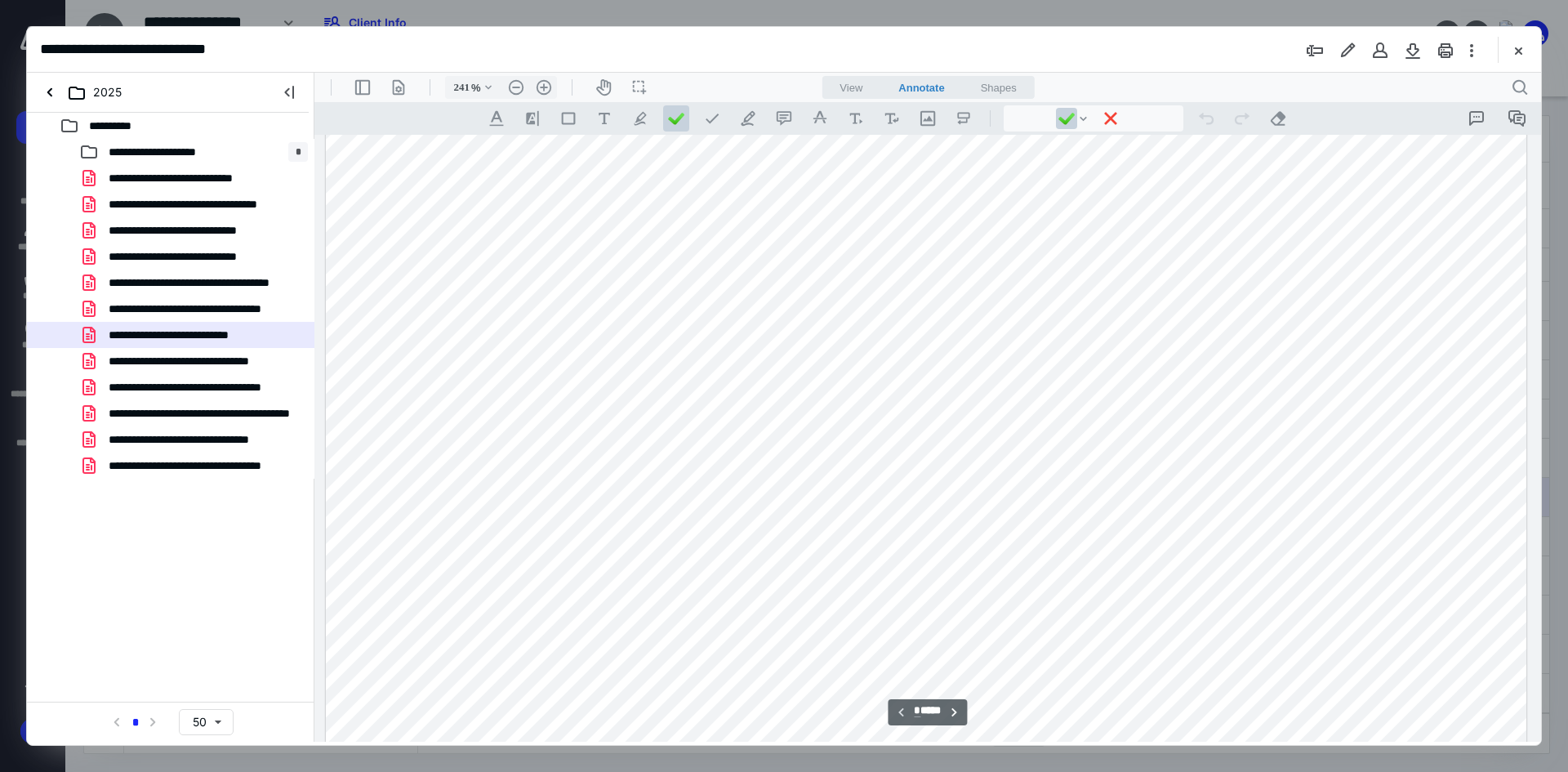 scroll, scrollTop: 70, scrollLeft: 0, axis: vertical 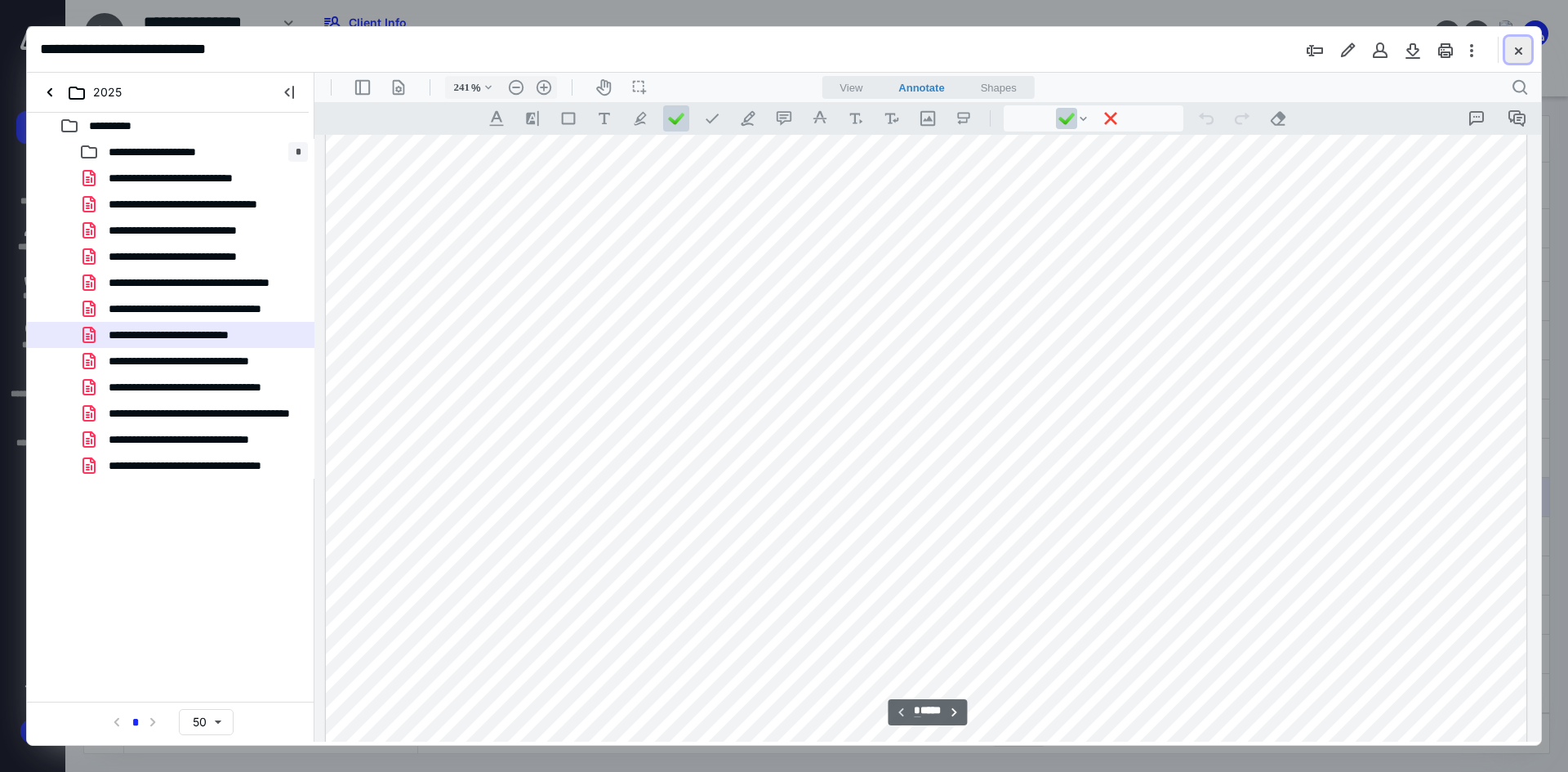 drag, startPoint x: 1517, startPoint y: 45, endPoint x: 1434, endPoint y: 110, distance: 105.42296 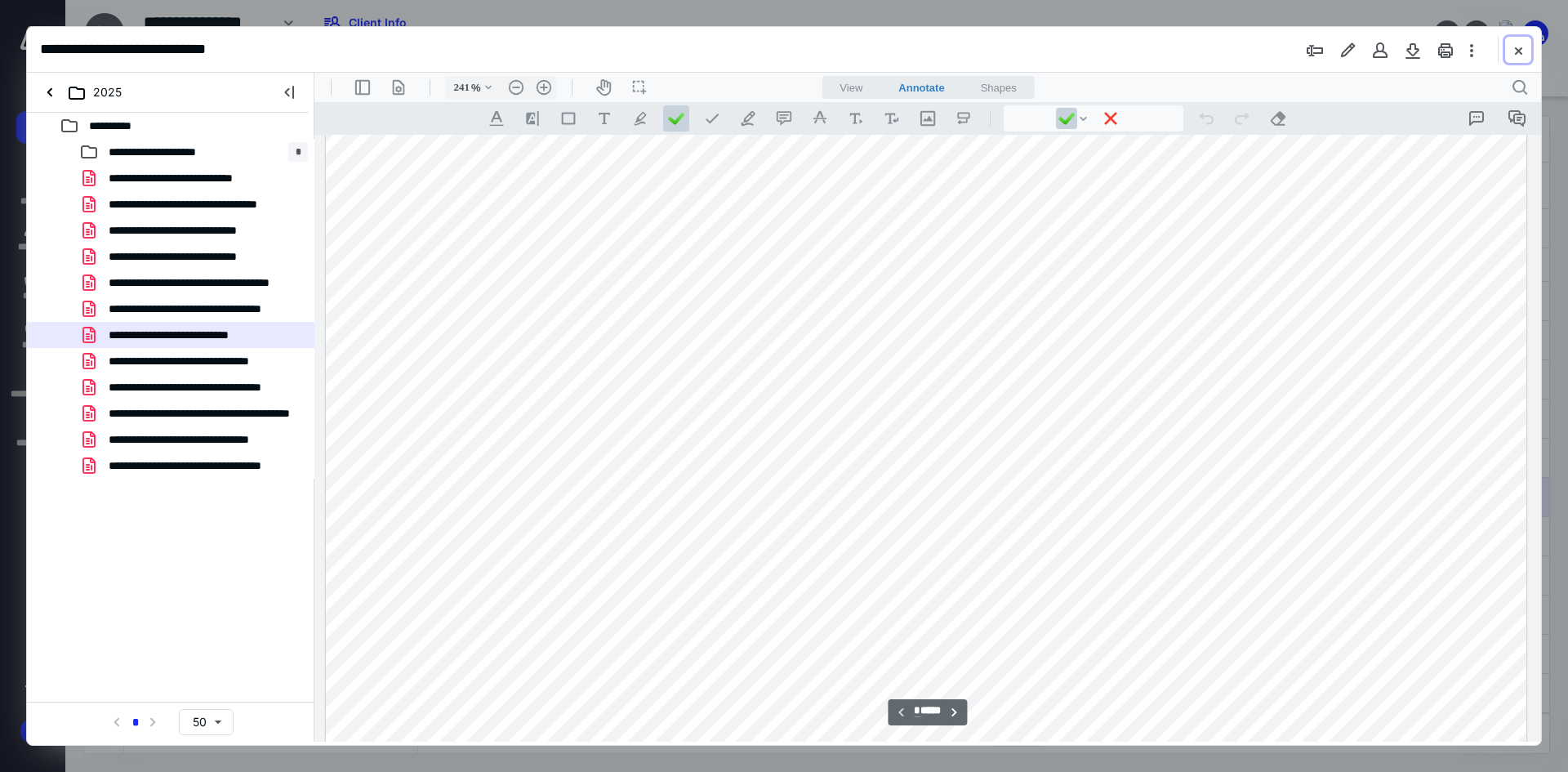 click at bounding box center (1518, 50) 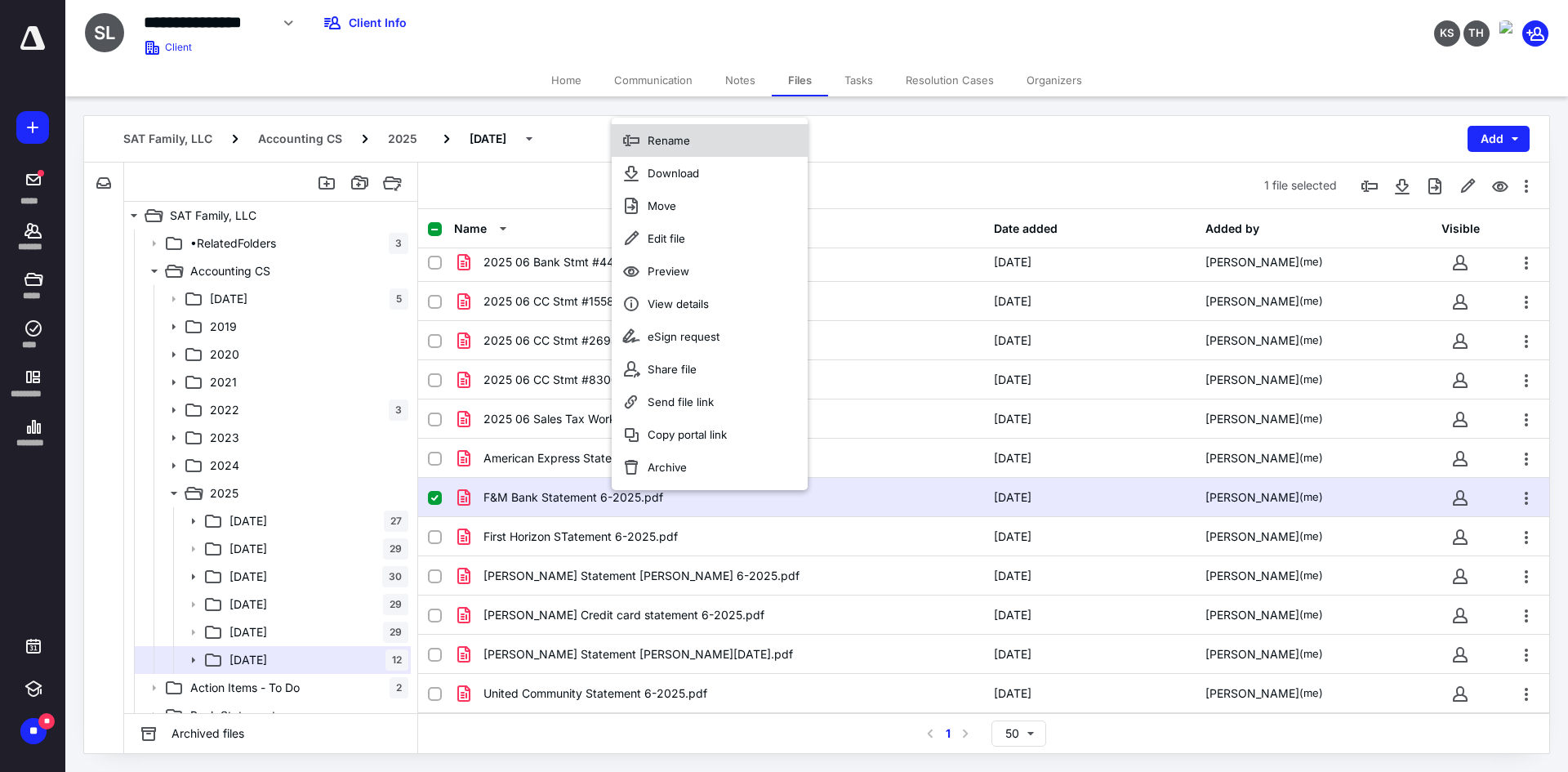 click on "Rename" at bounding box center [710, 141] 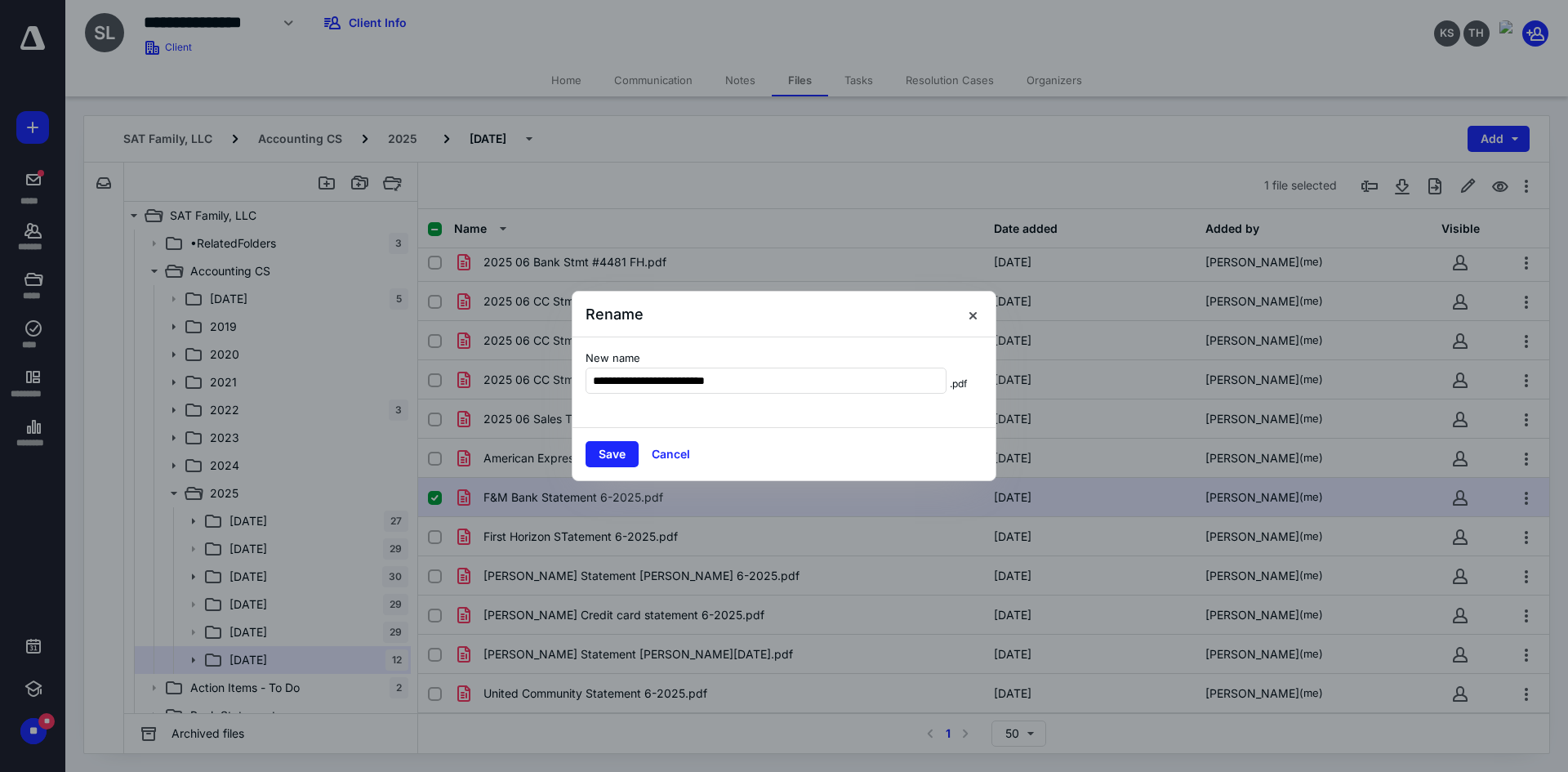 type on "**********" 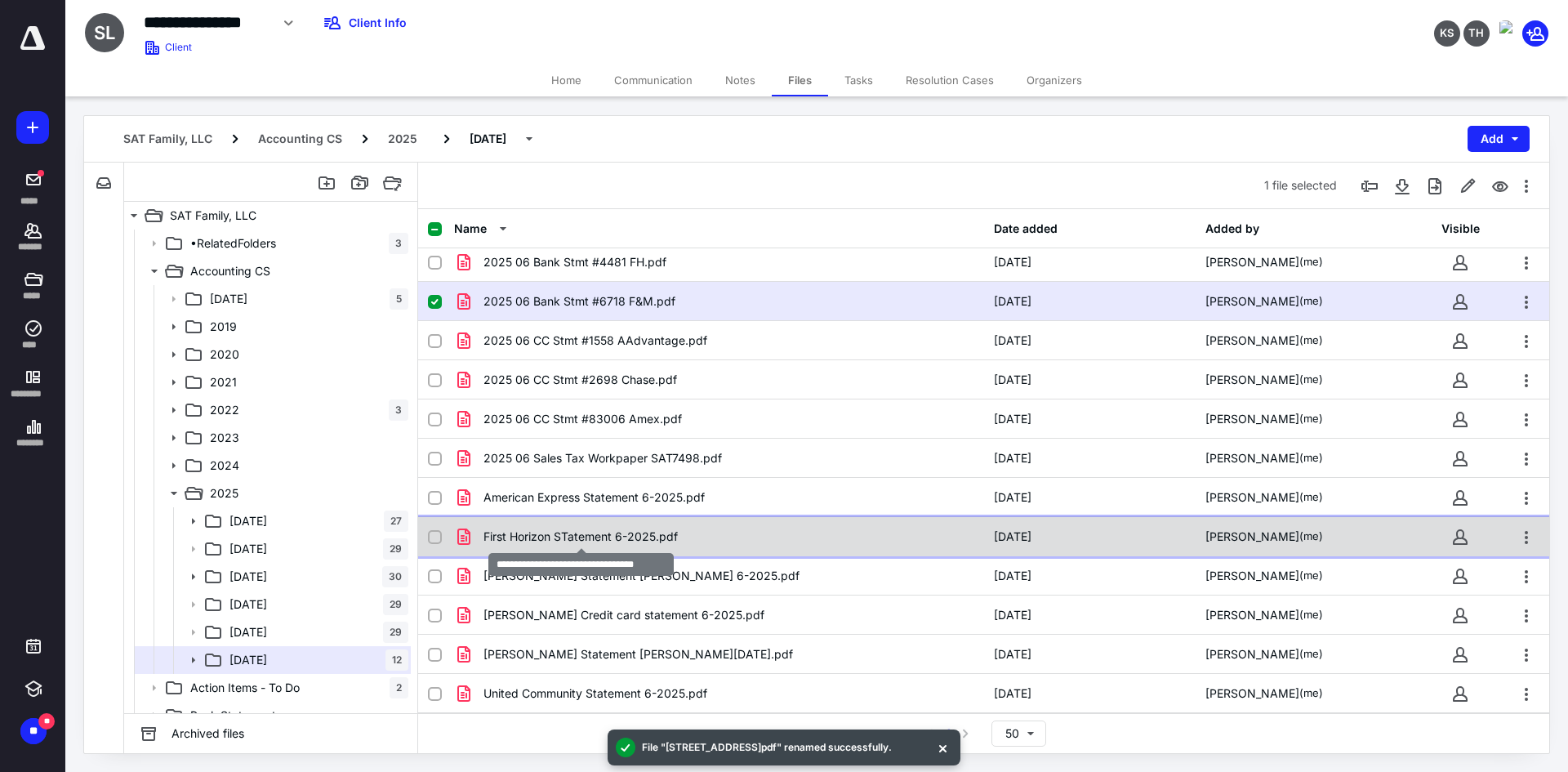 click on "First Horizon STatement 6-2025.pdf" at bounding box center (581, 537) 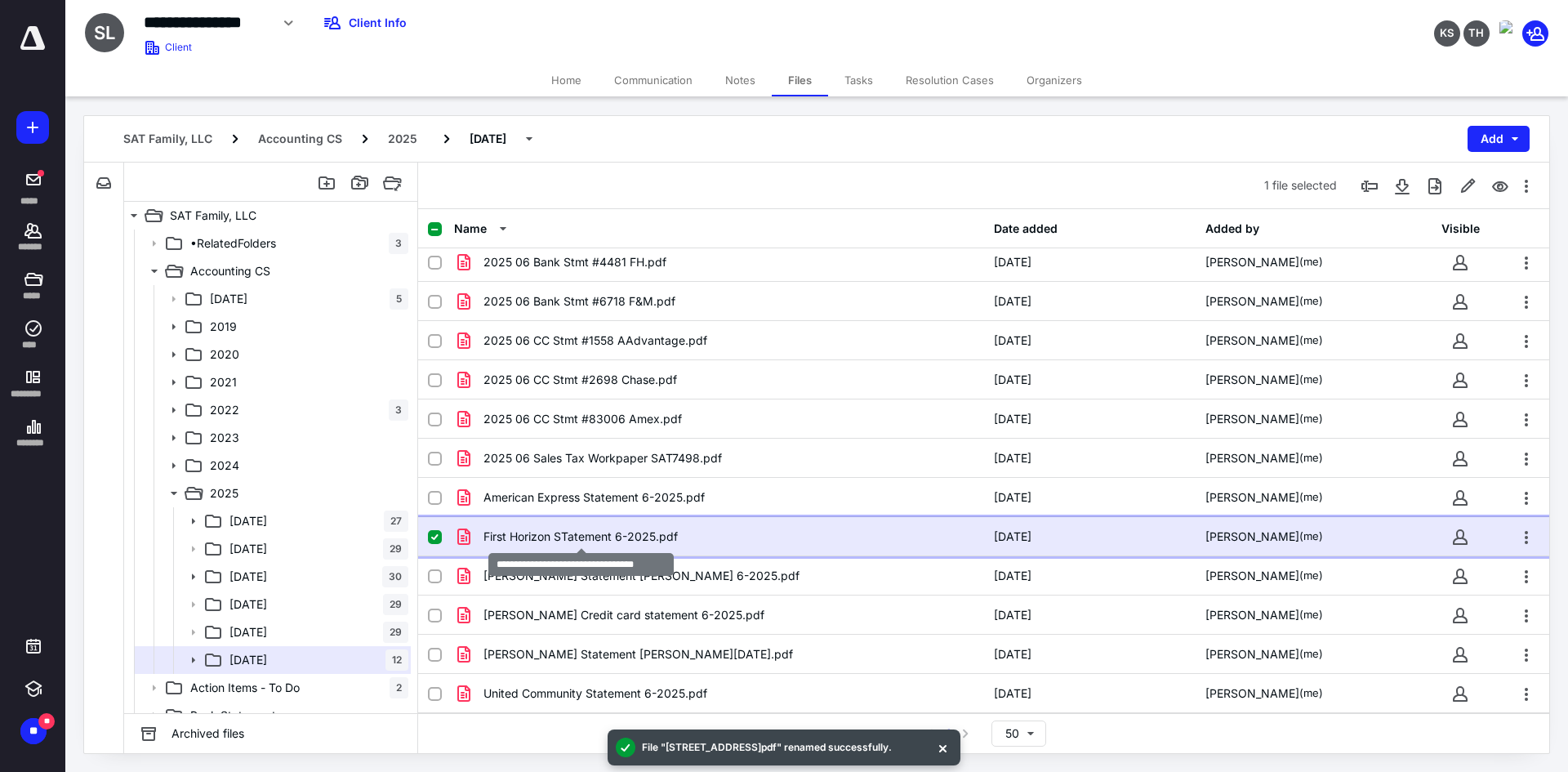 click on "First Horizon STatement 6-2025.pdf" at bounding box center [581, 537] 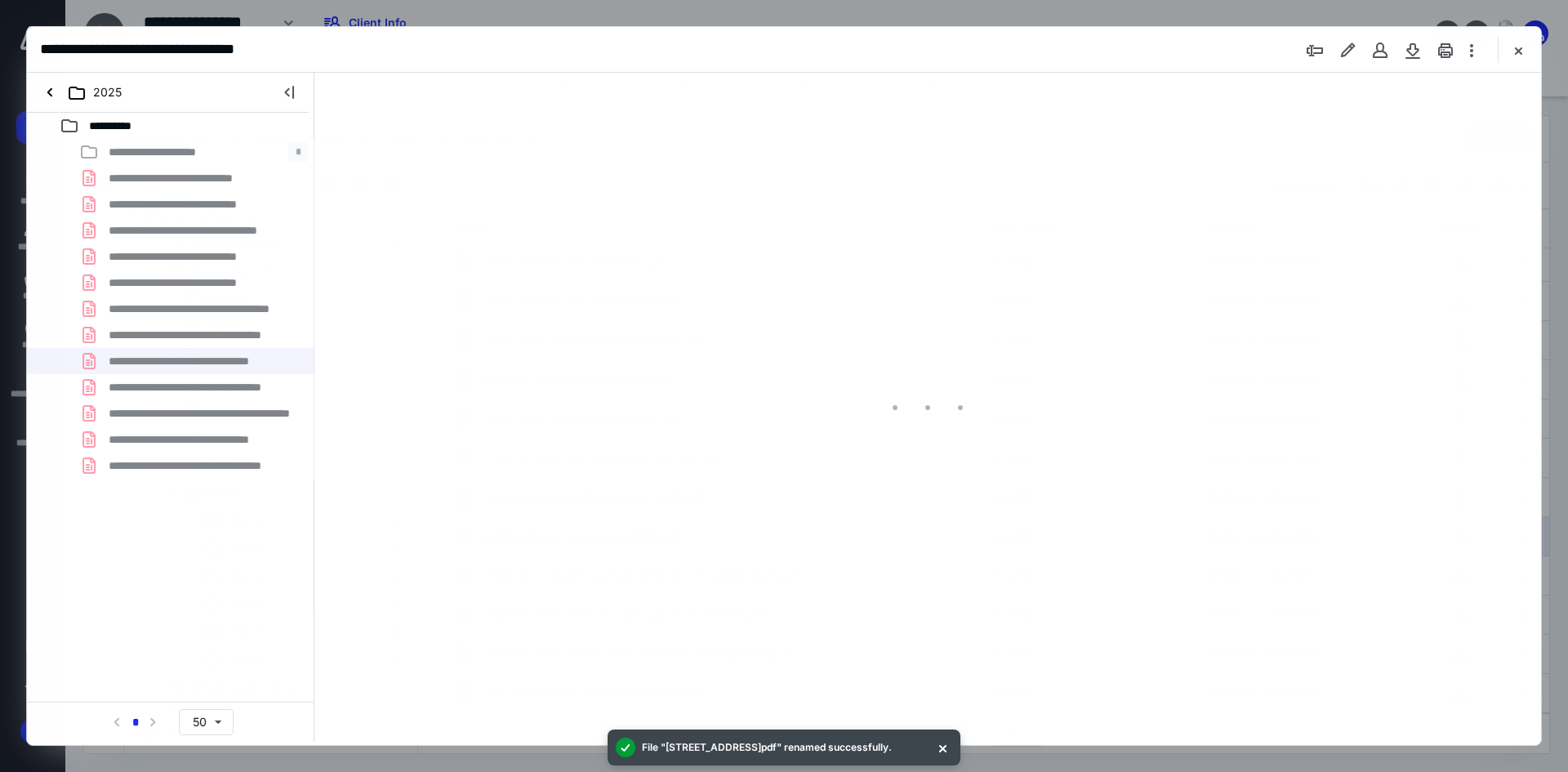 scroll, scrollTop: 0, scrollLeft: 0, axis: both 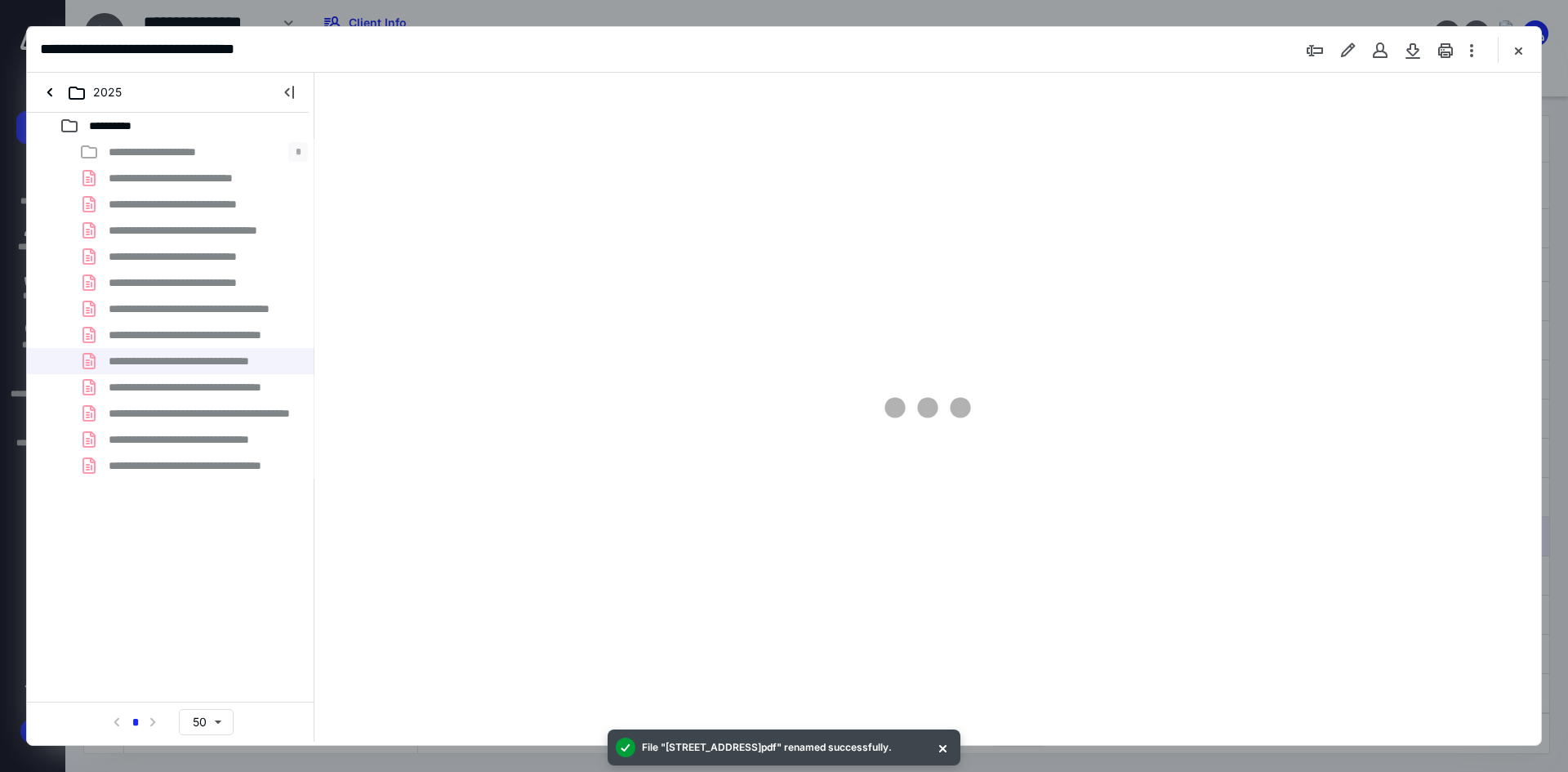 type on "241" 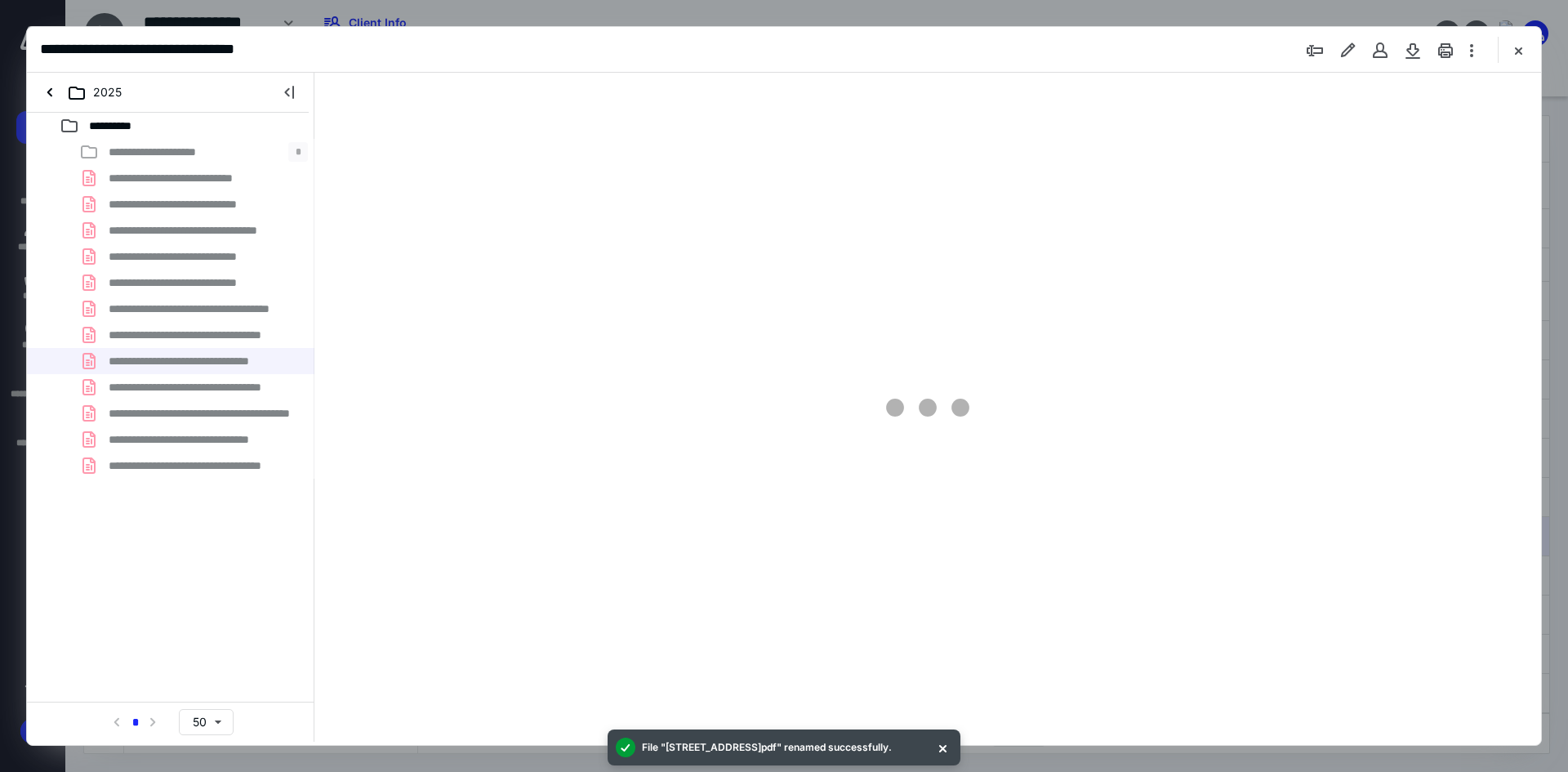 scroll, scrollTop: 70, scrollLeft: 0, axis: vertical 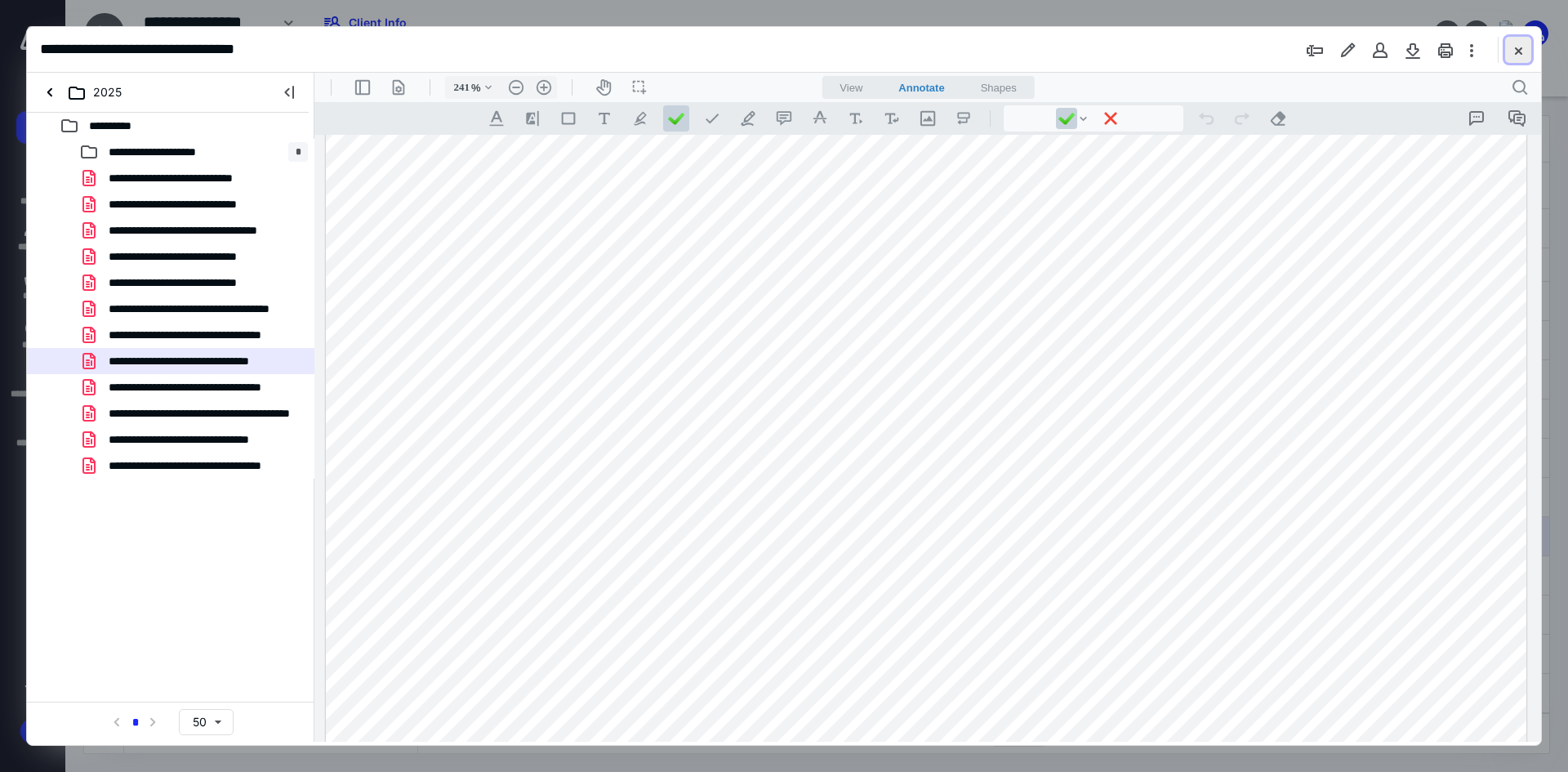 click at bounding box center [1518, 50] 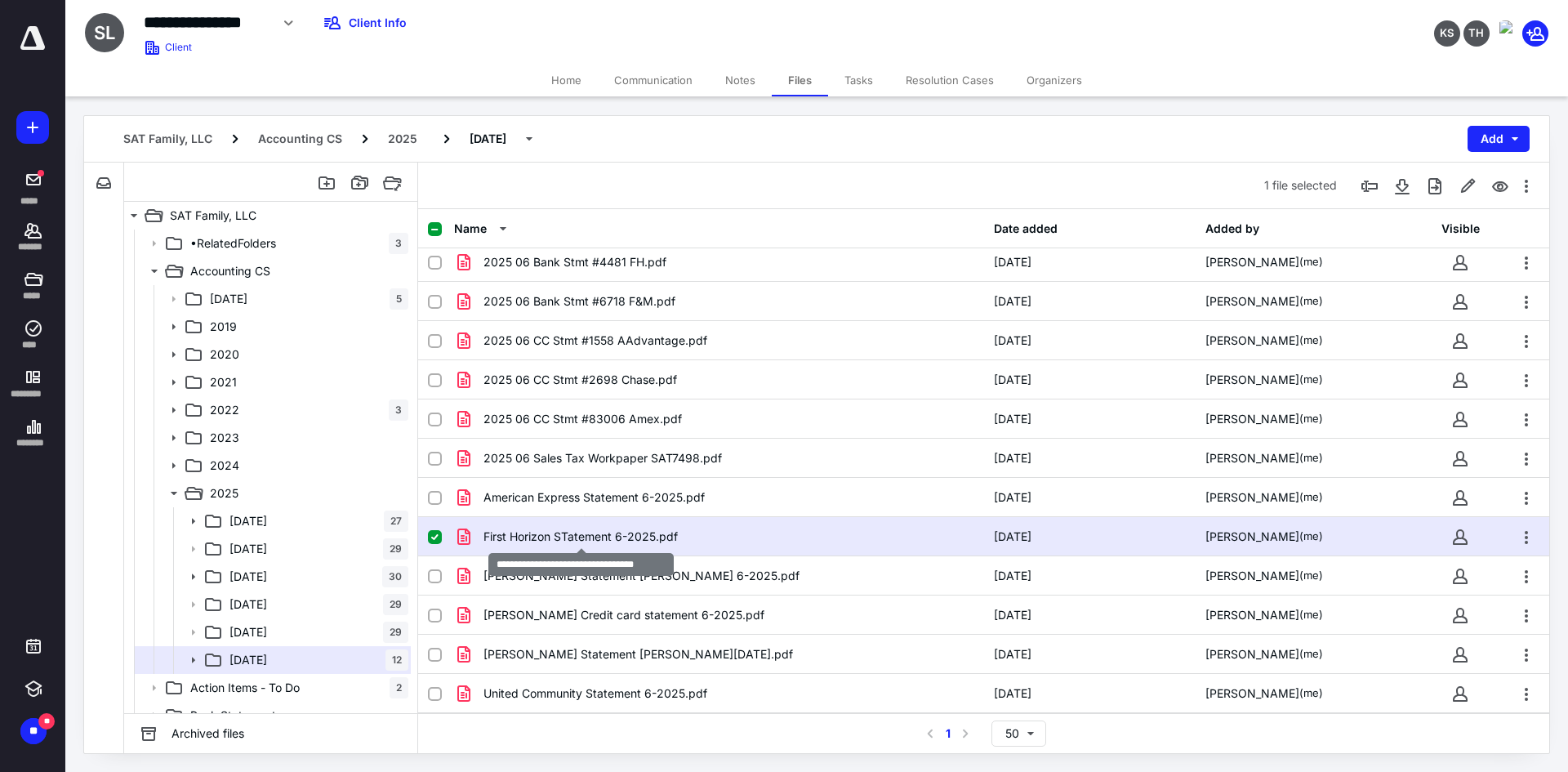 click on "First Horizon STatement 6-2025.pdf" at bounding box center [581, 537] 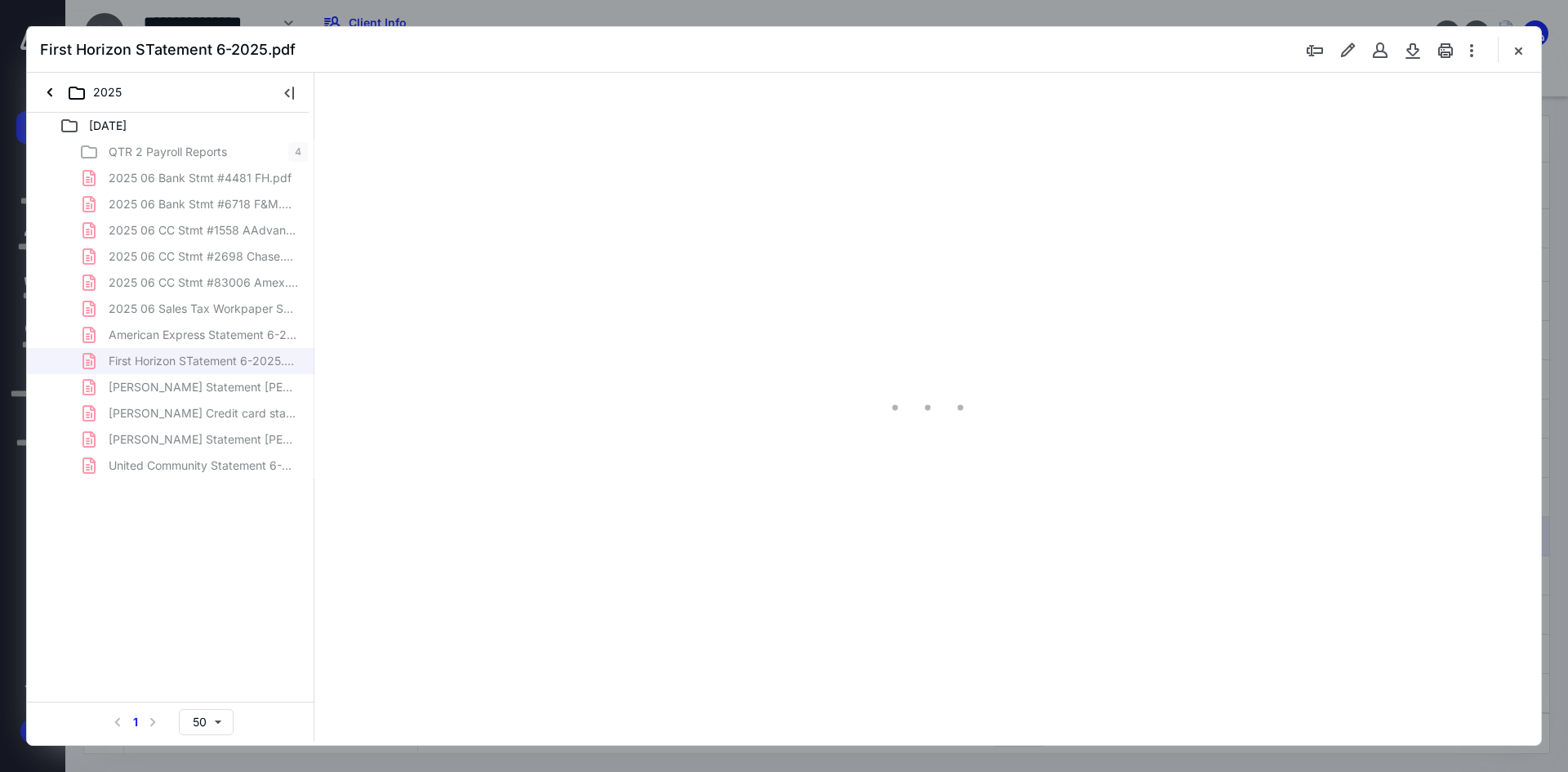 scroll, scrollTop: 0, scrollLeft: 0, axis: both 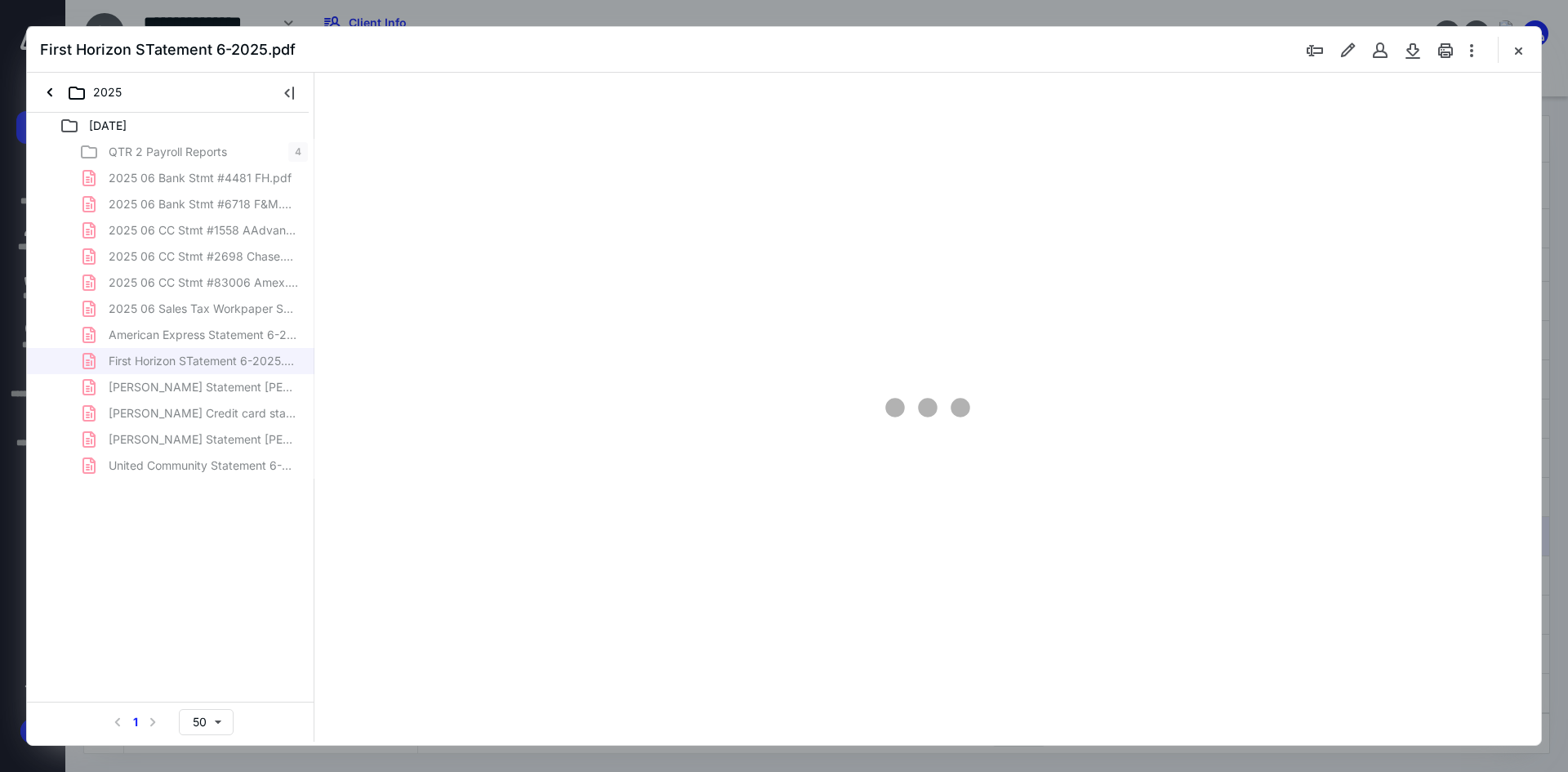 type on "241" 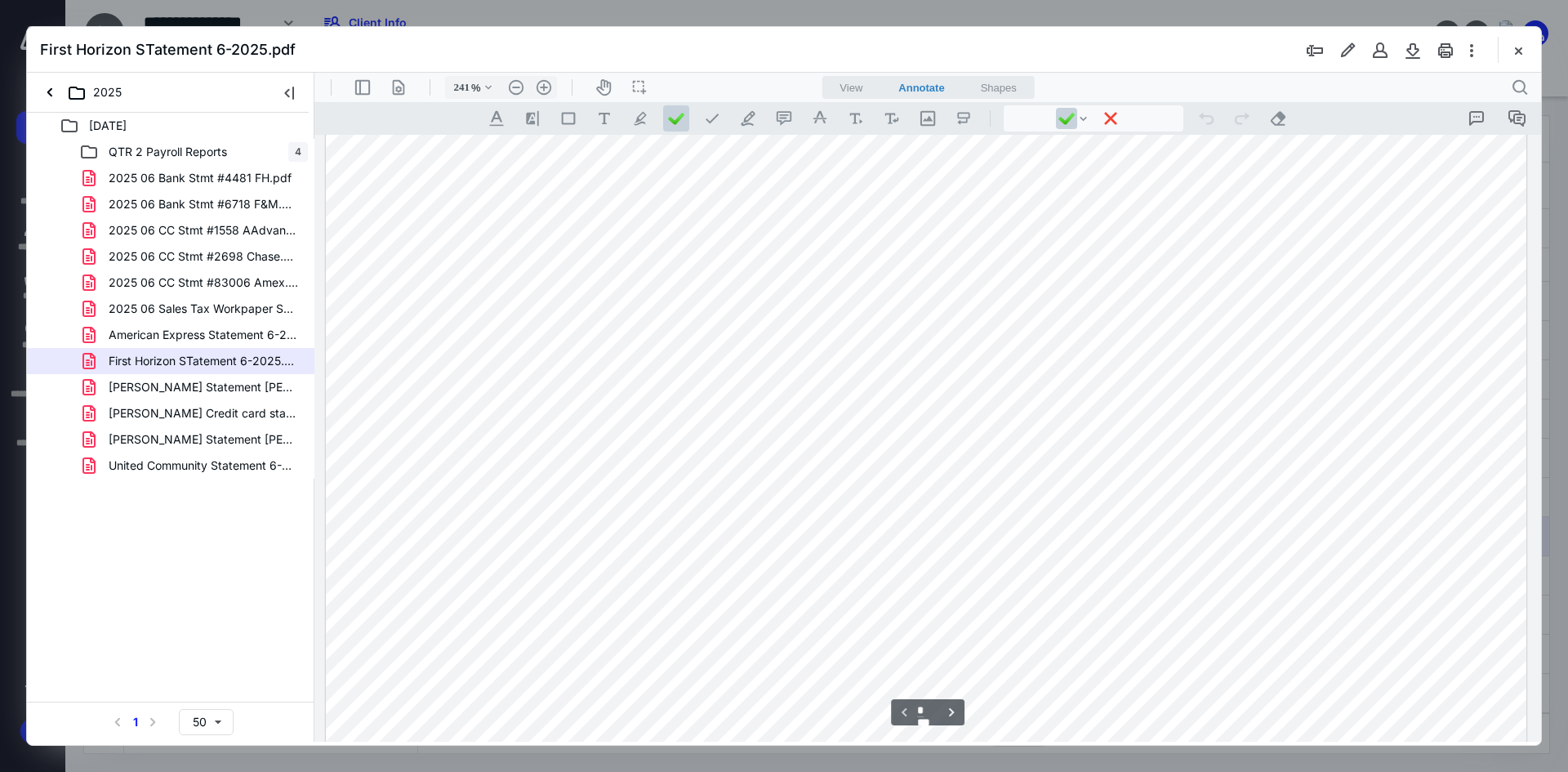 scroll, scrollTop: 234, scrollLeft: 0, axis: vertical 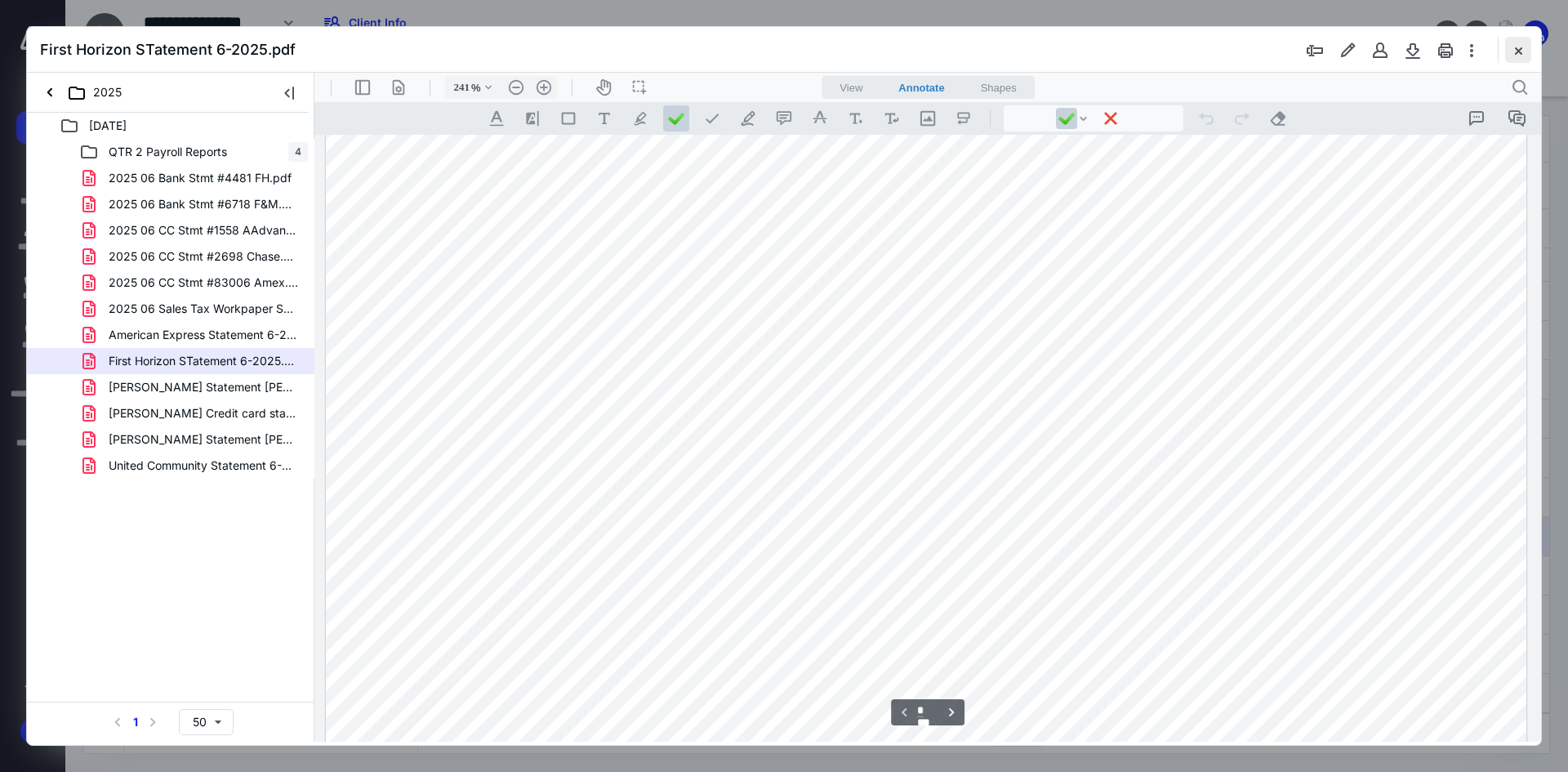 click at bounding box center [1518, 50] 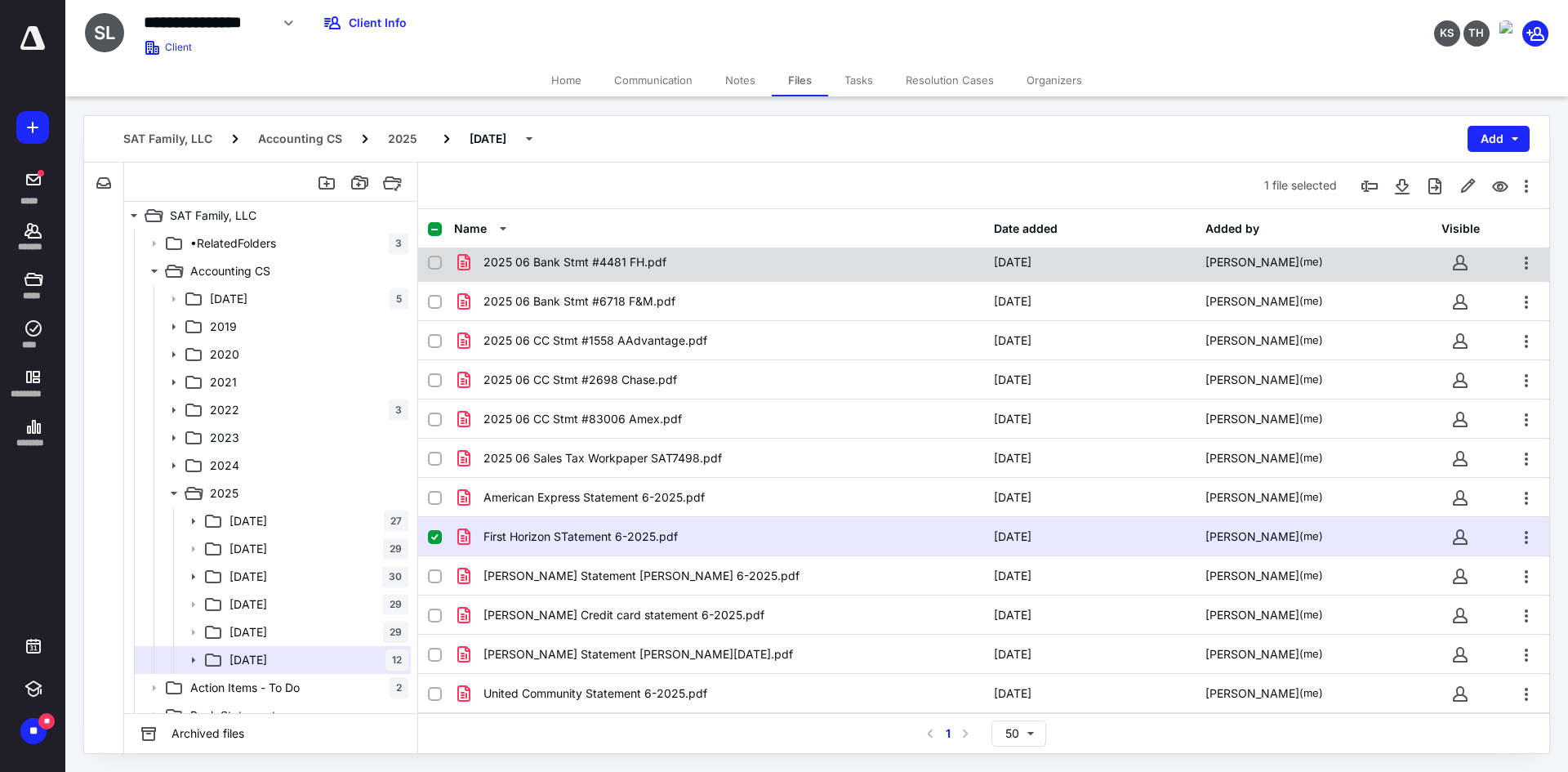 click on "2025 06 Bank Stmt #4481 FH.pdf" at bounding box center (575, 262) 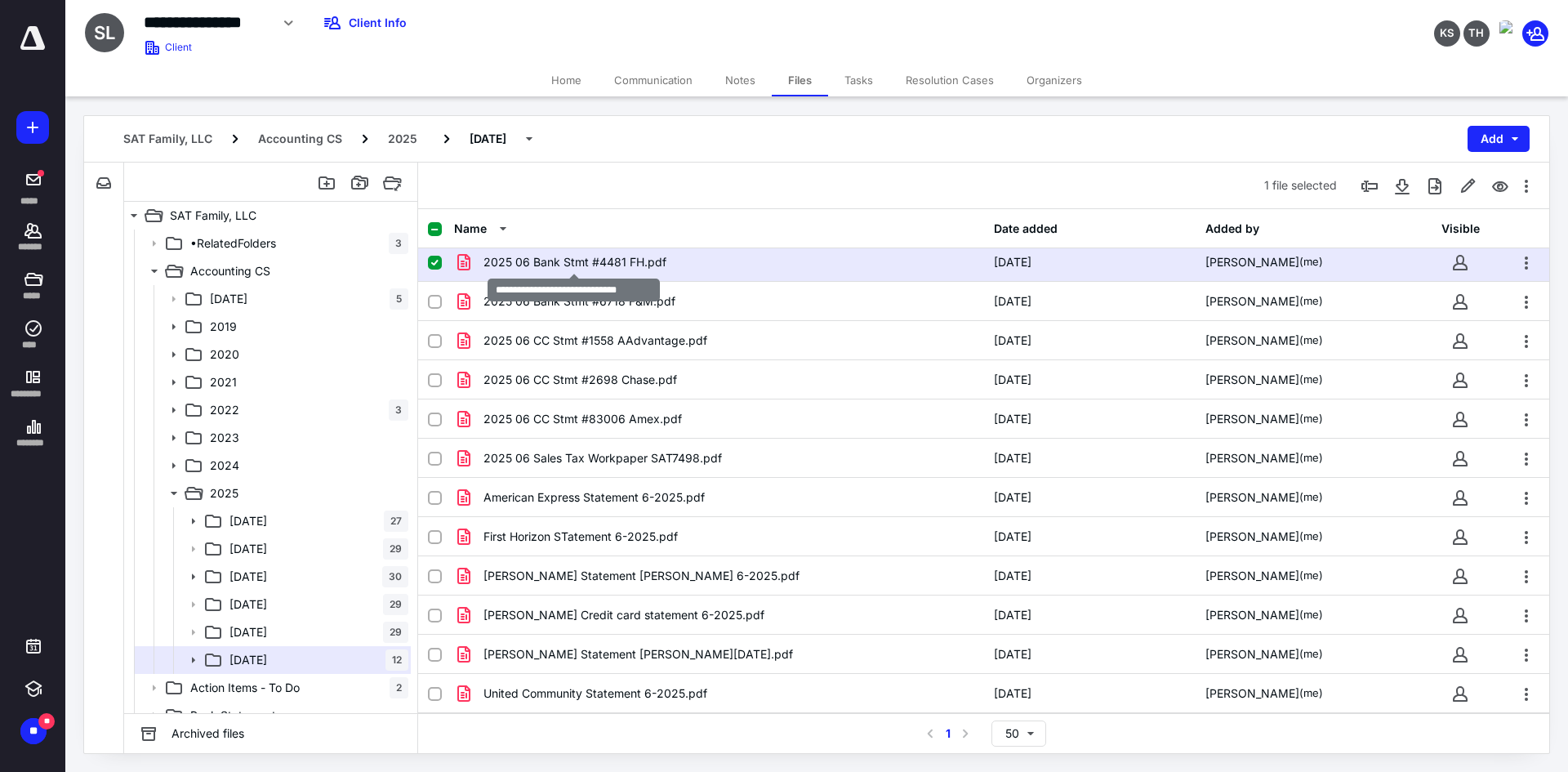 click on "2025 06 Bank Stmt #4481 FH.pdf" at bounding box center (575, 262) 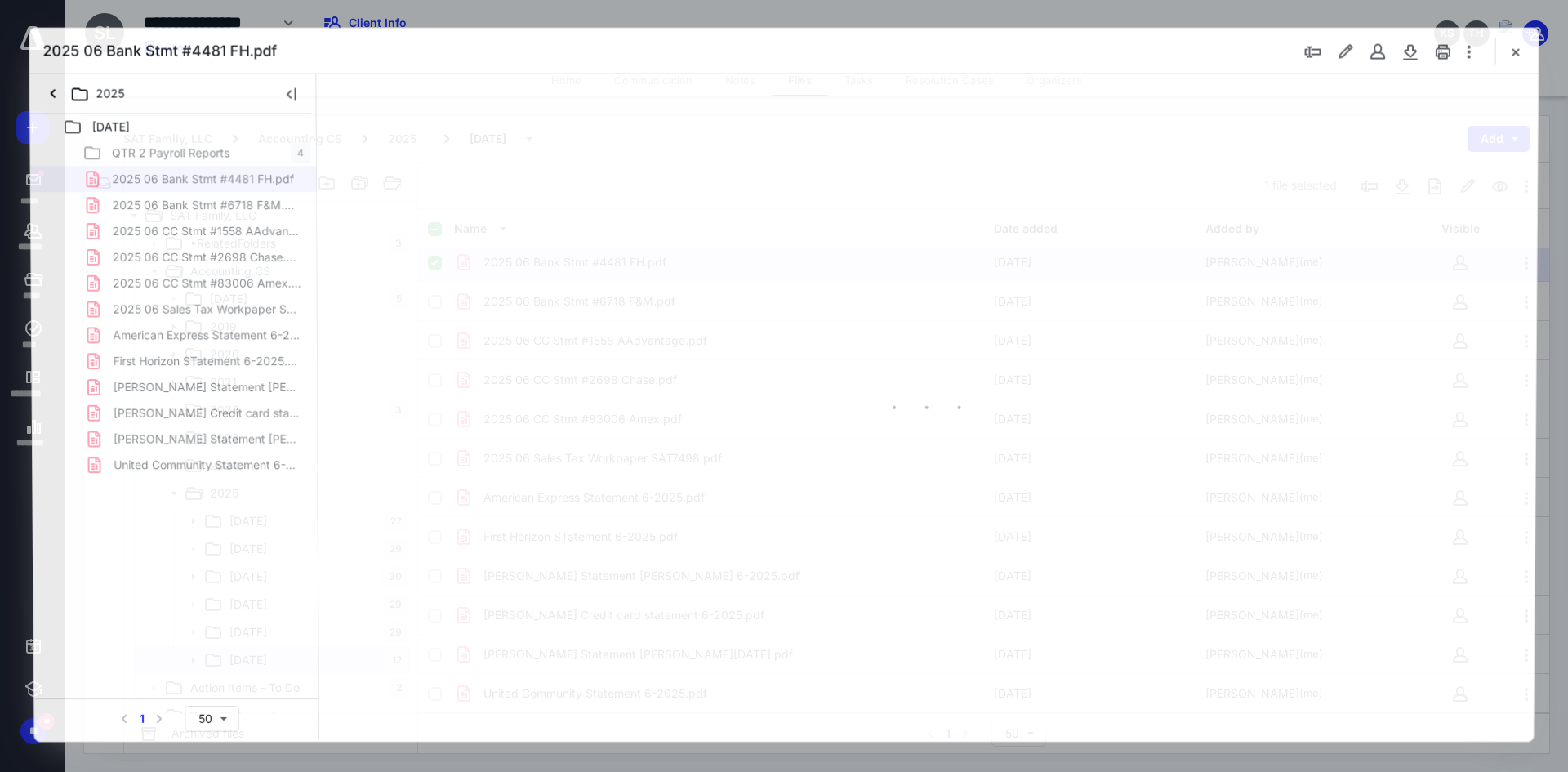 scroll, scrollTop: 0, scrollLeft: 0, axis: both 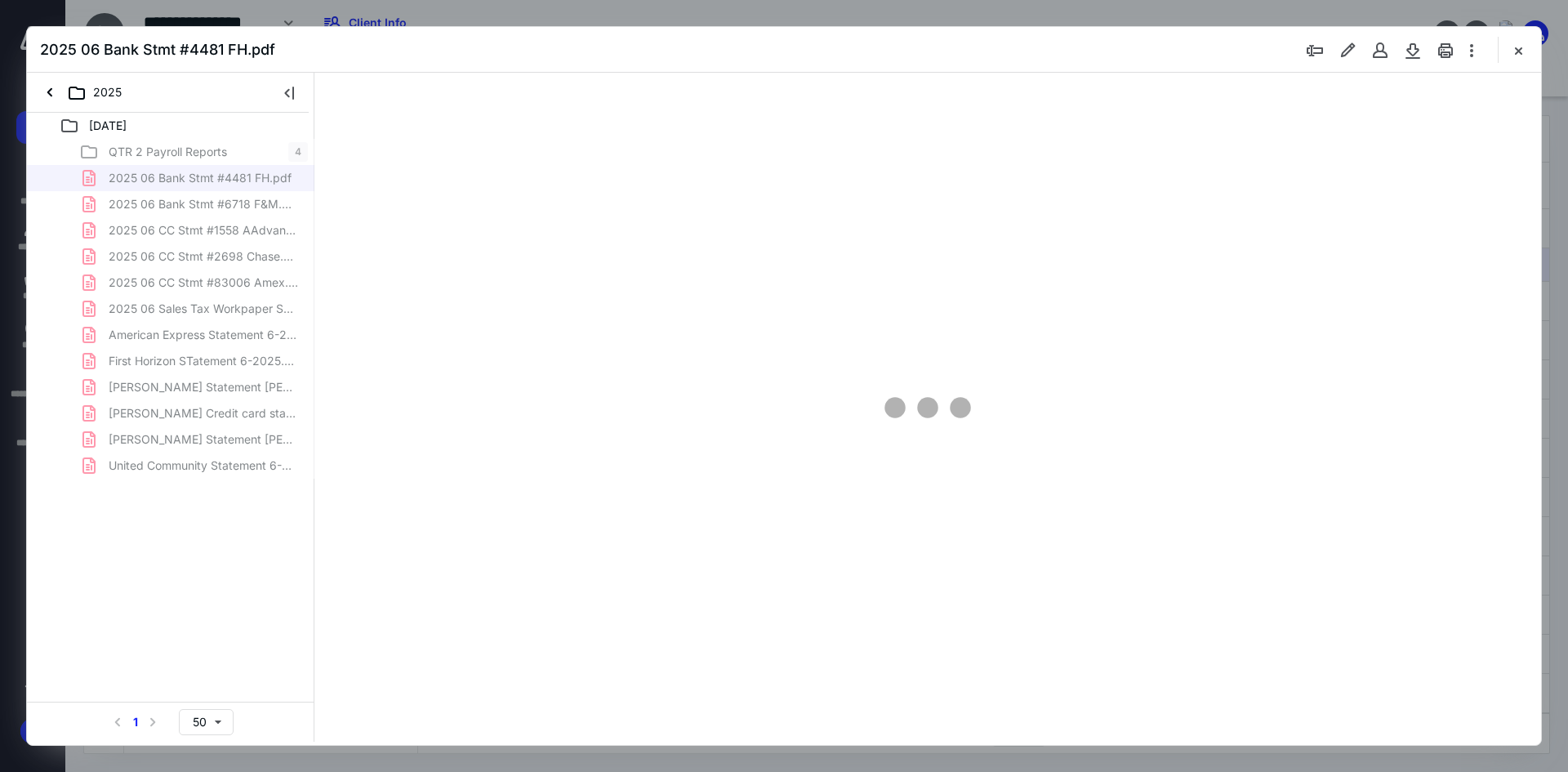 type on "241" 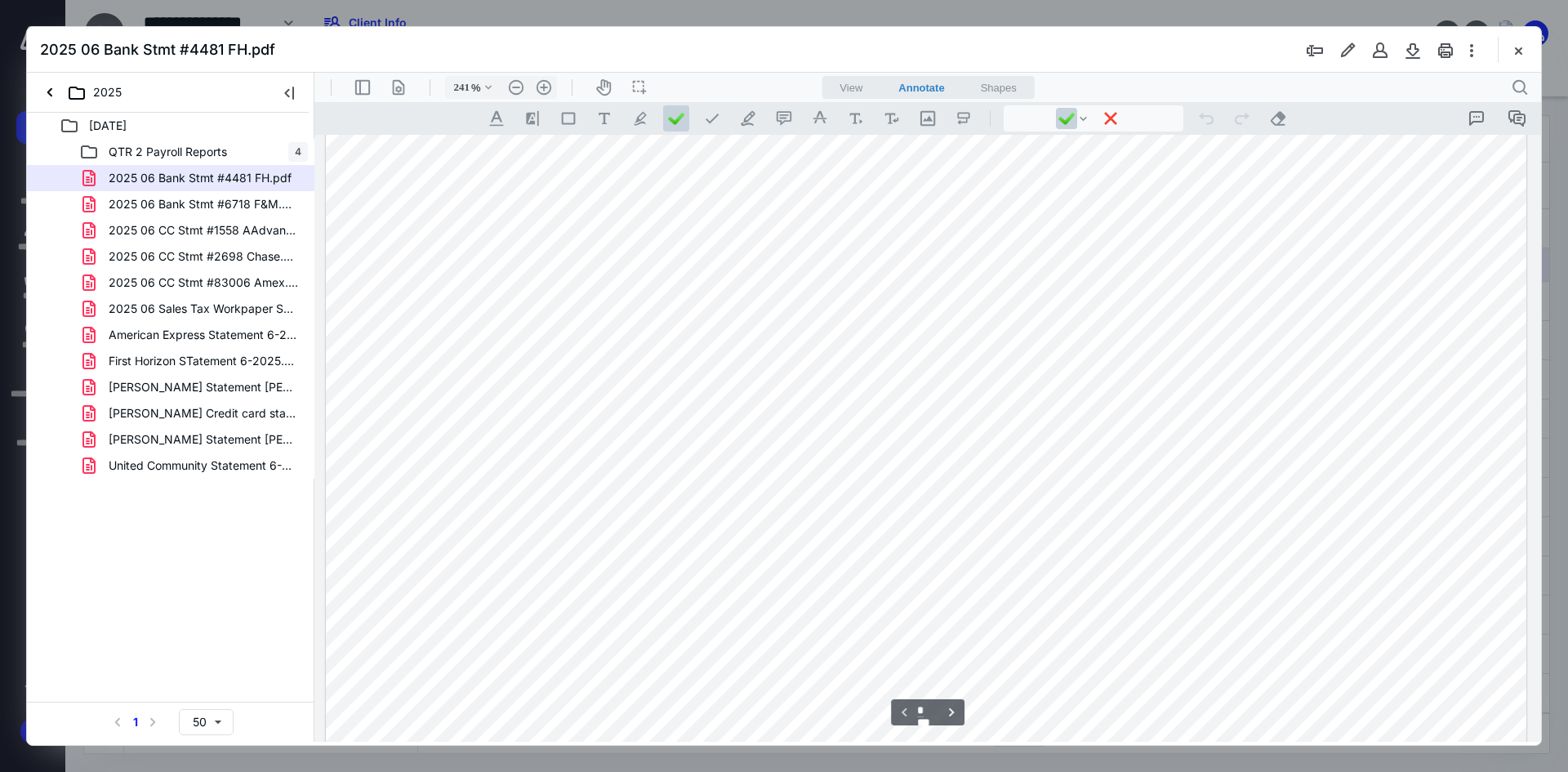 scroll, scrollTop: 152, scrollLeft: 0, axis: vertical 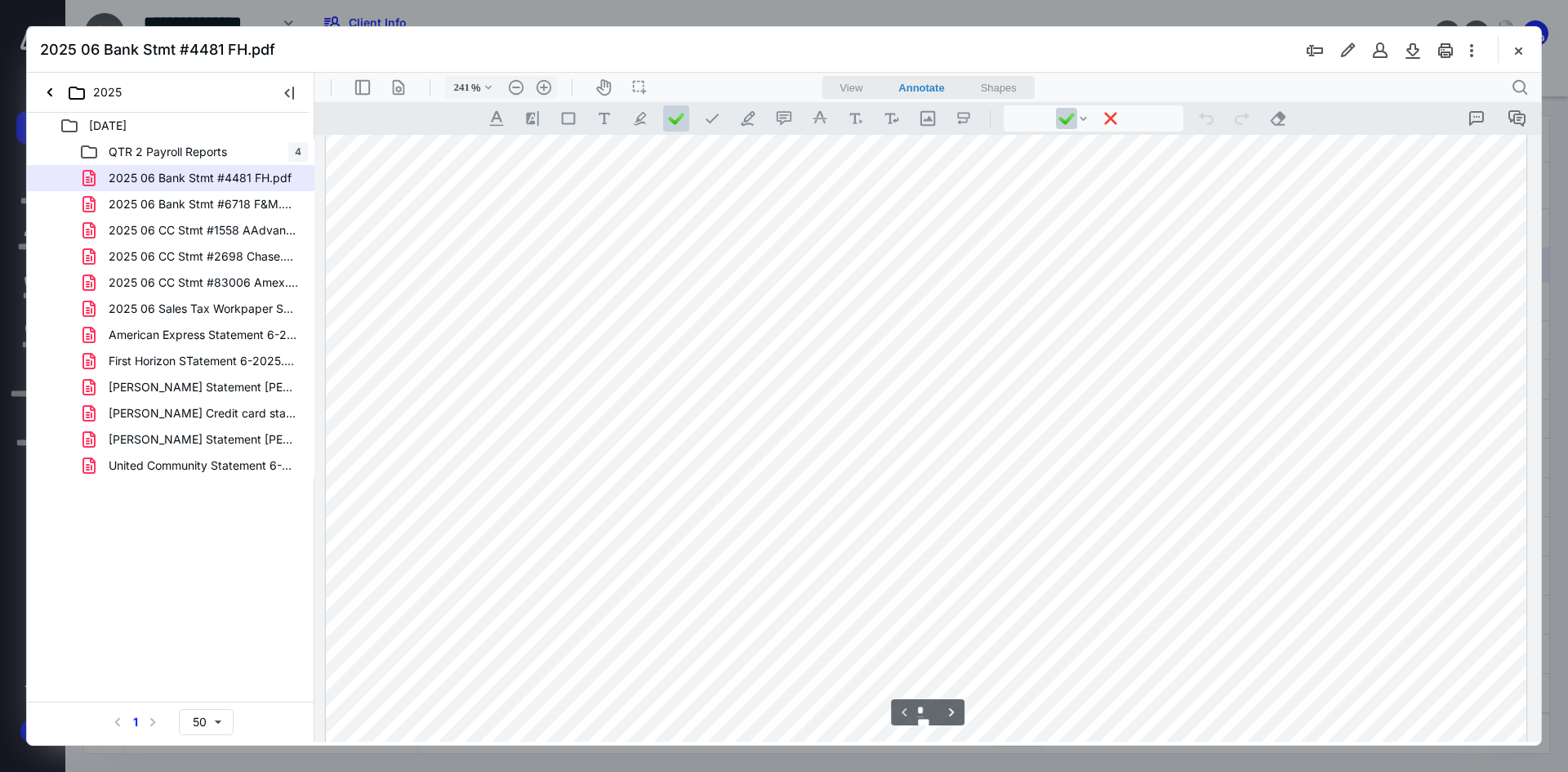 drag, startPoint x: 1529, startPoint y: 47, endPoint x: 1482, endPoint y: 69, distance: 51.894123 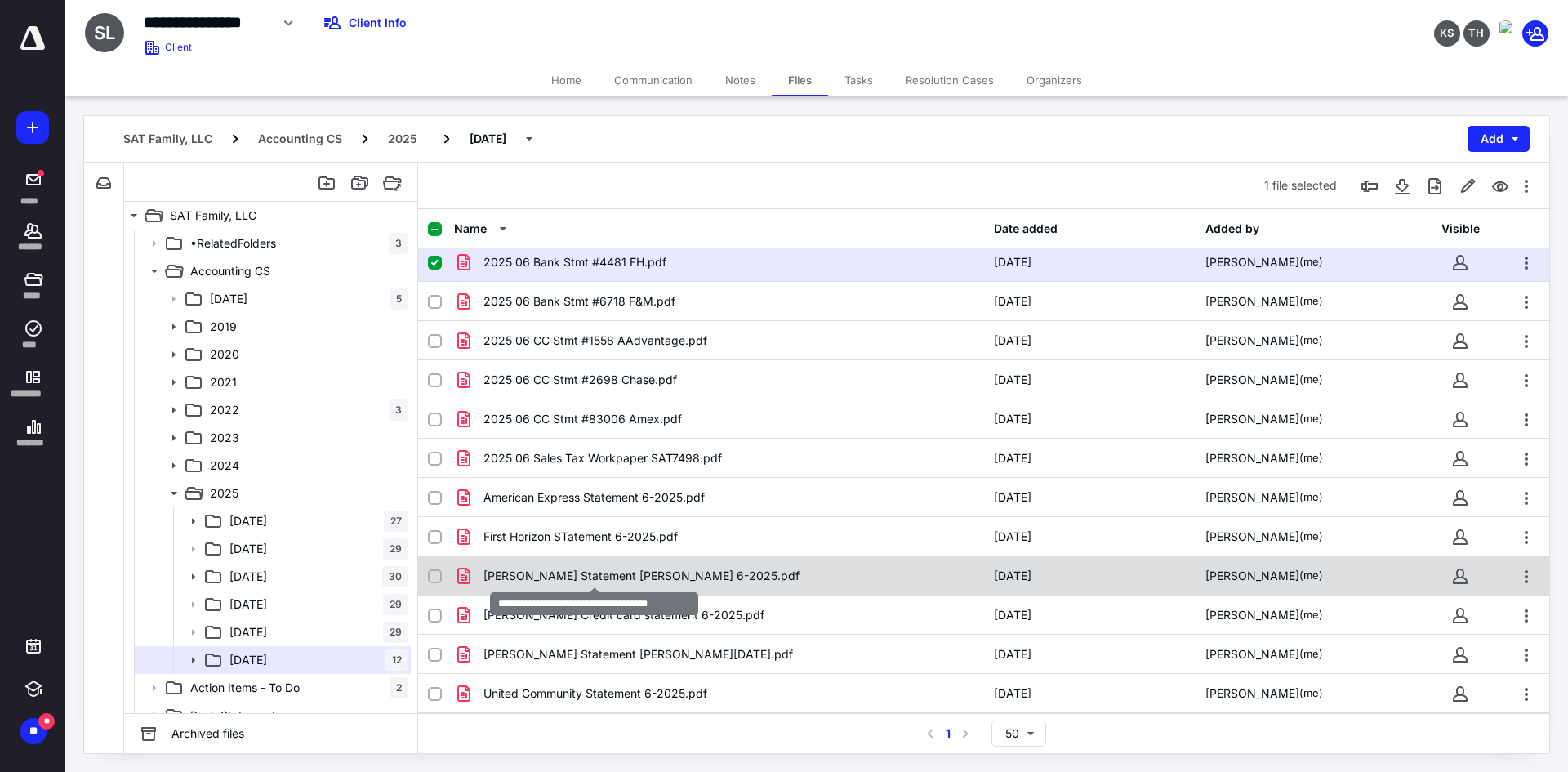 click on "June Sams Statement Sherry 6-2025.pdf" at bounding box center (641, 576) 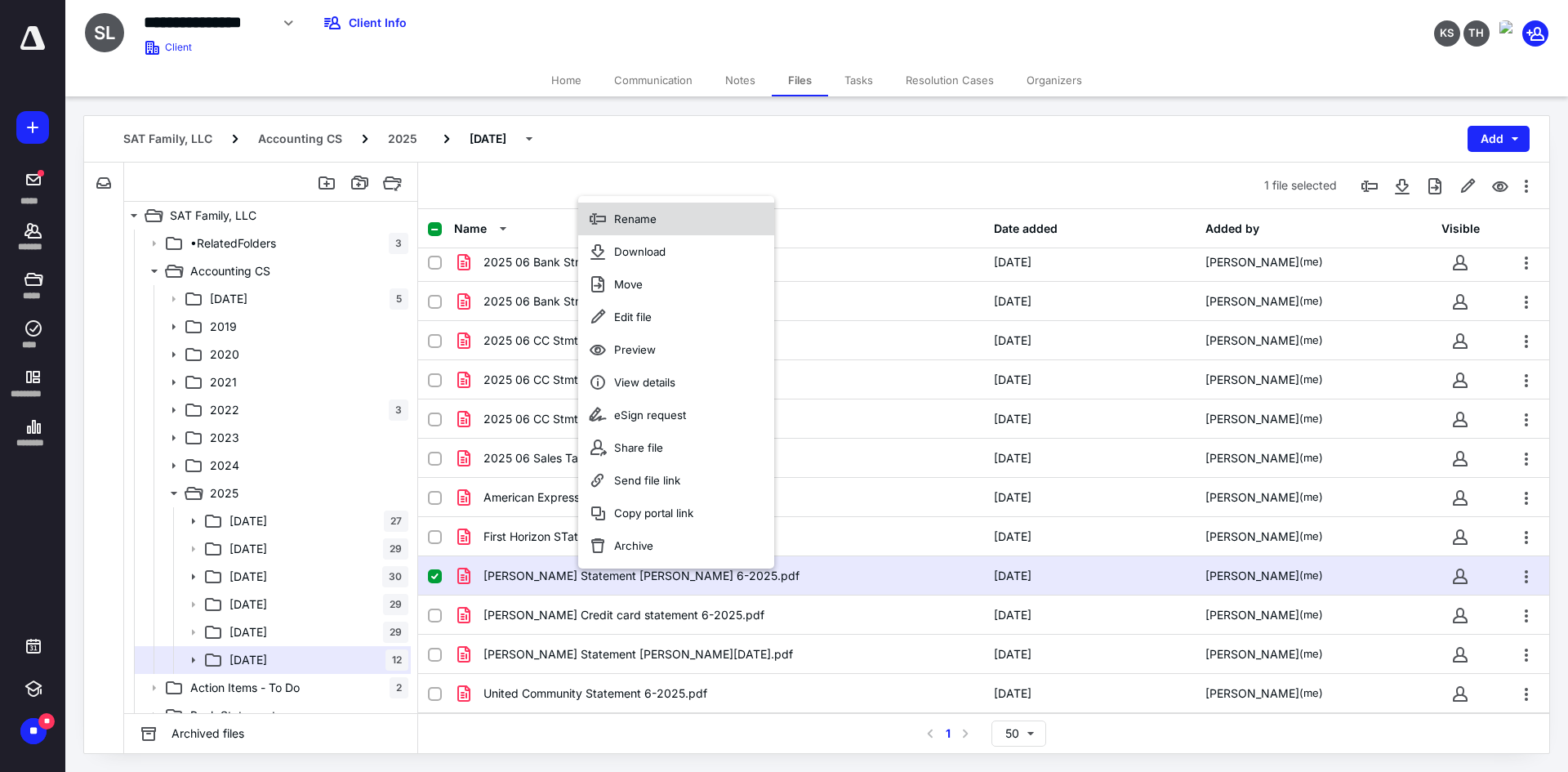 click on "Rename" at bounding box center (676, 219) 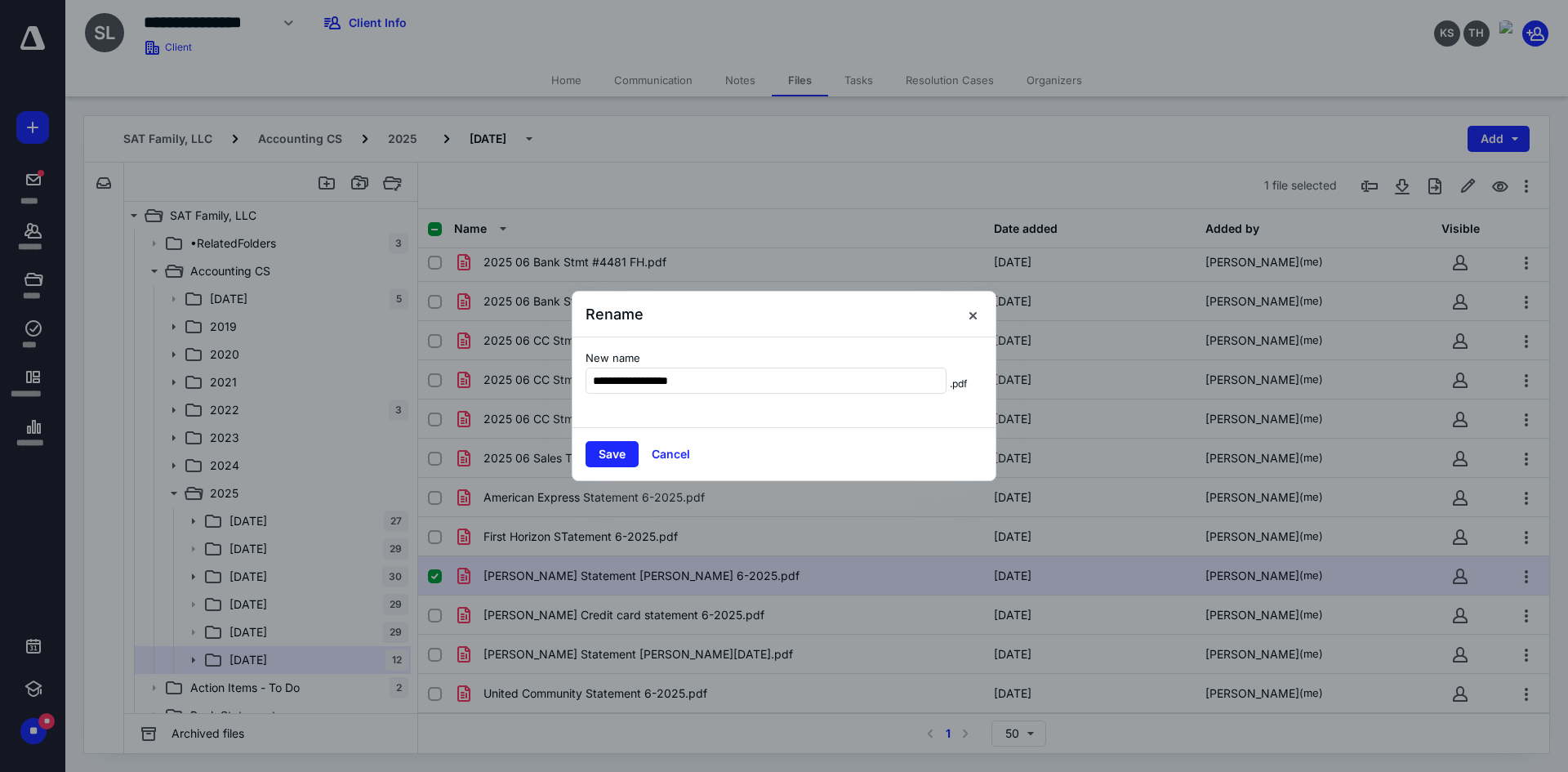 type on "**********" 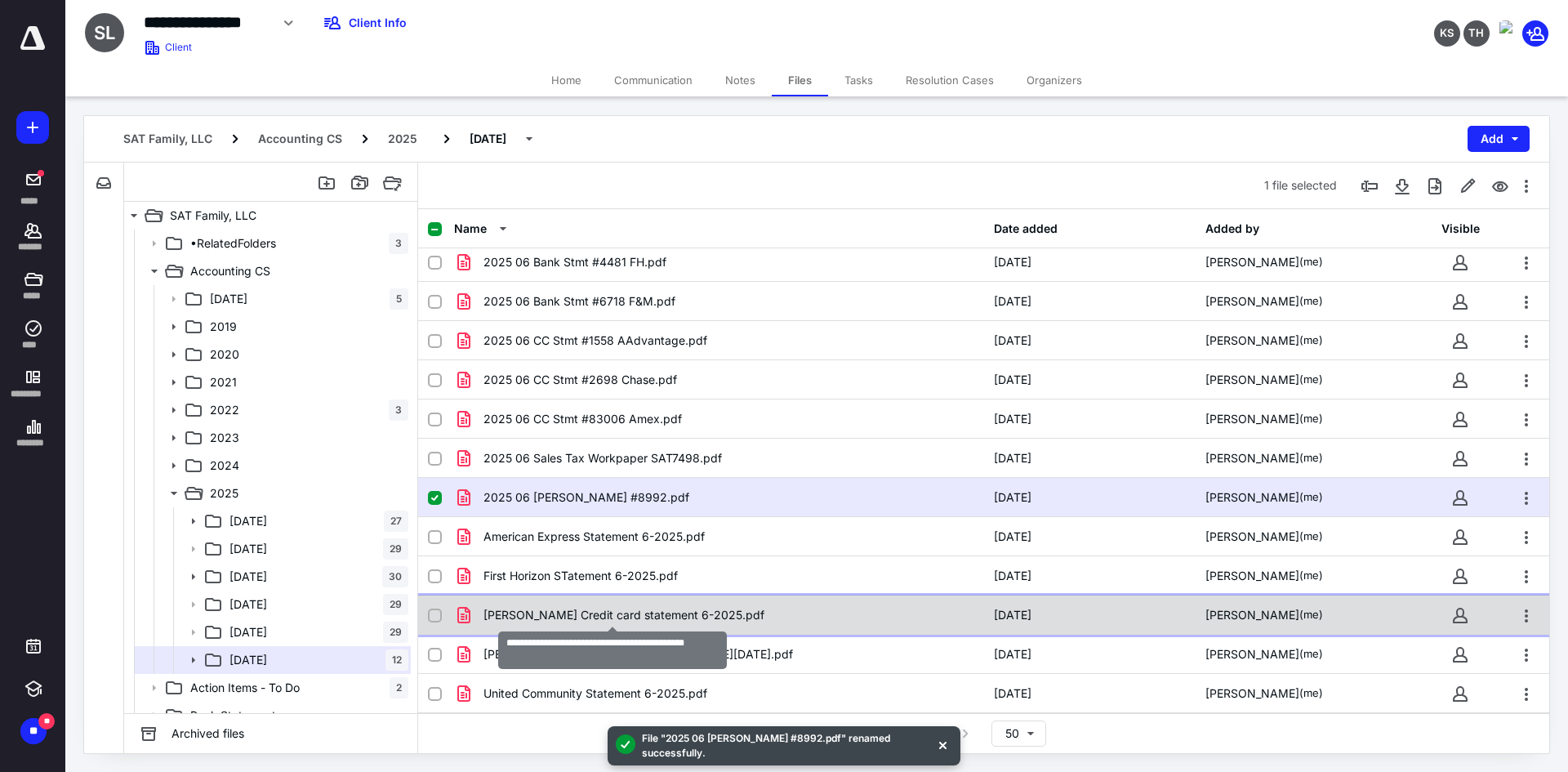 checkbox on "false" 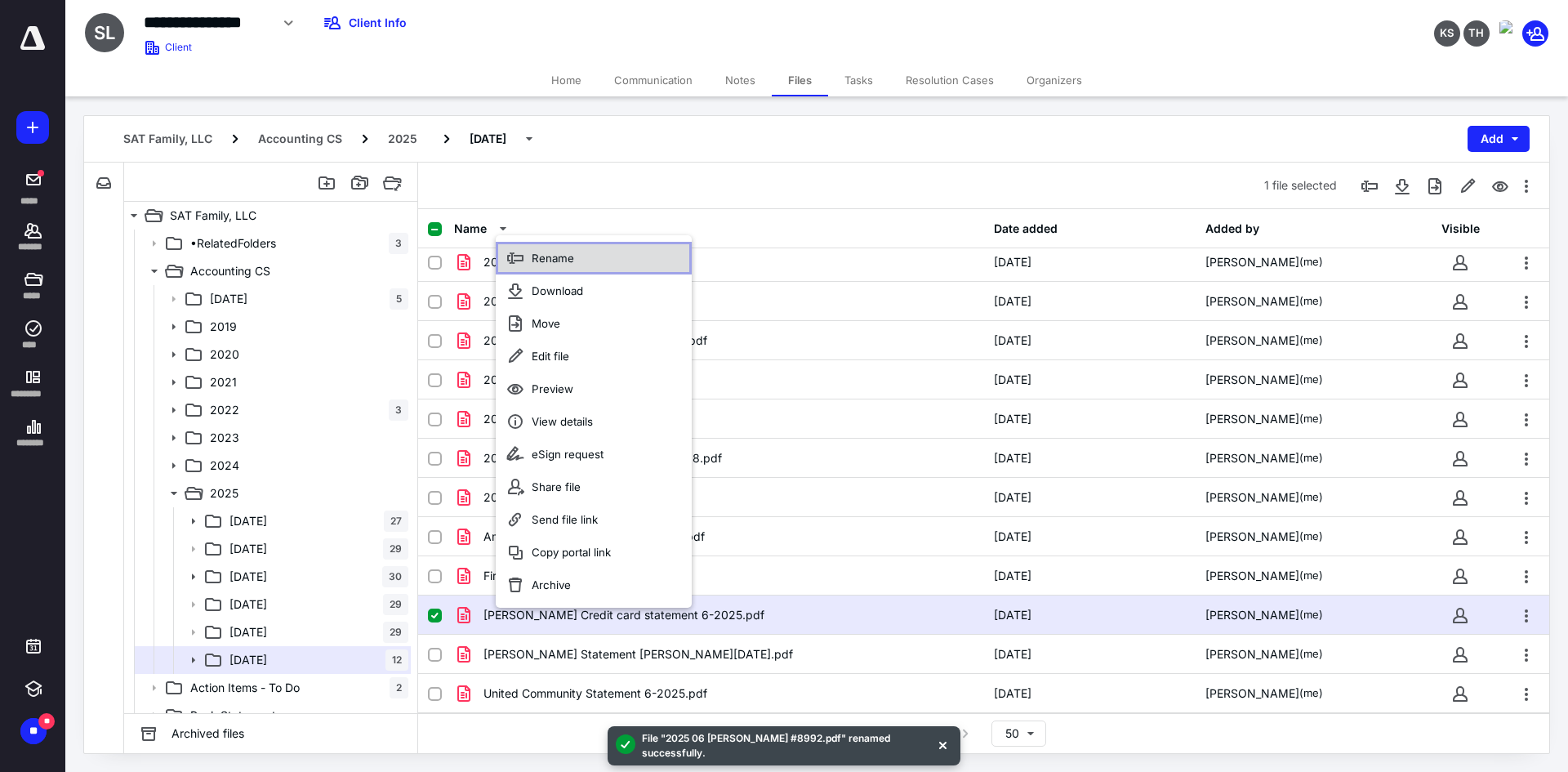 click on "Rename" at bounding box center [553, 258] 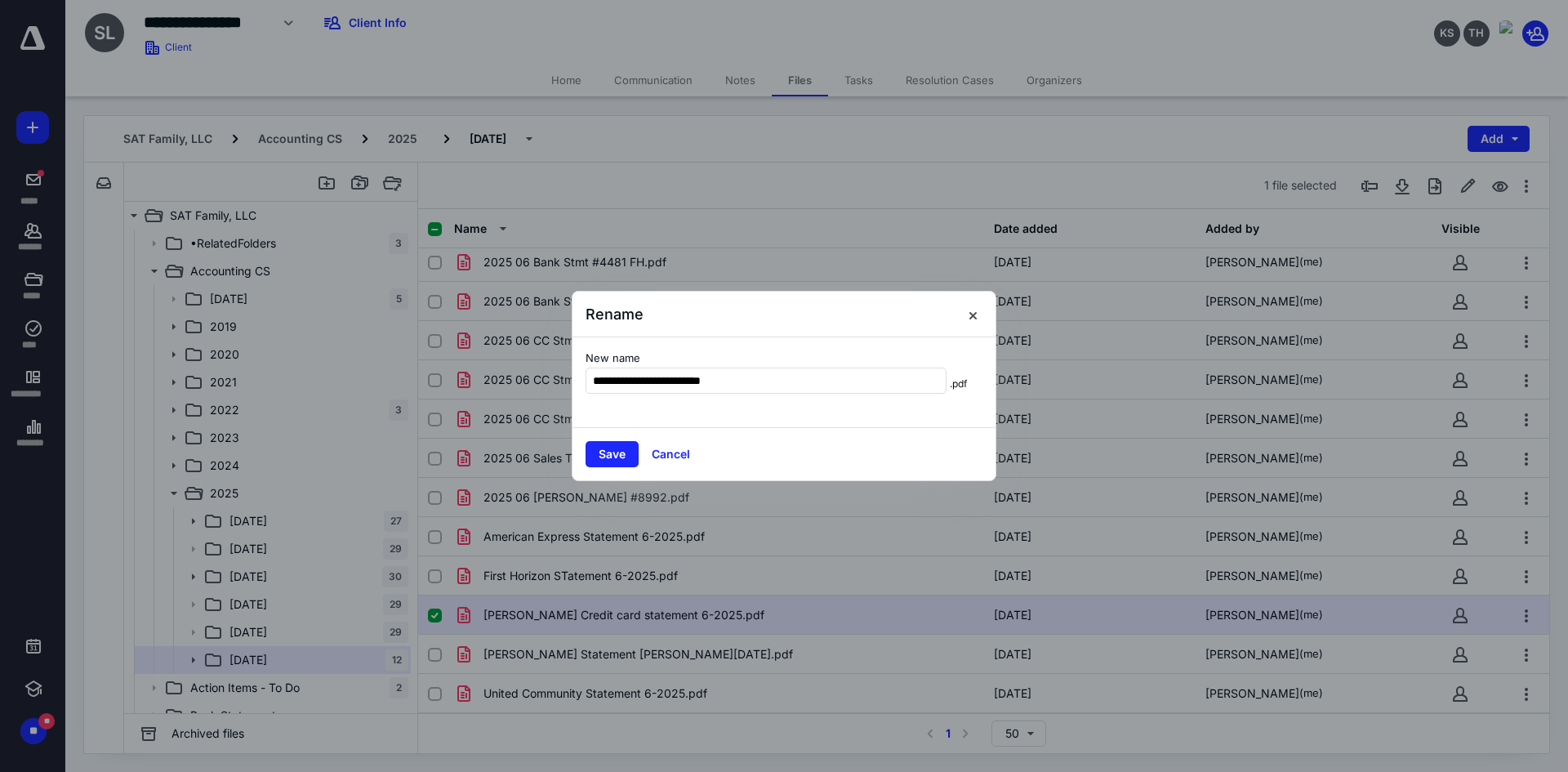 type on "**********" 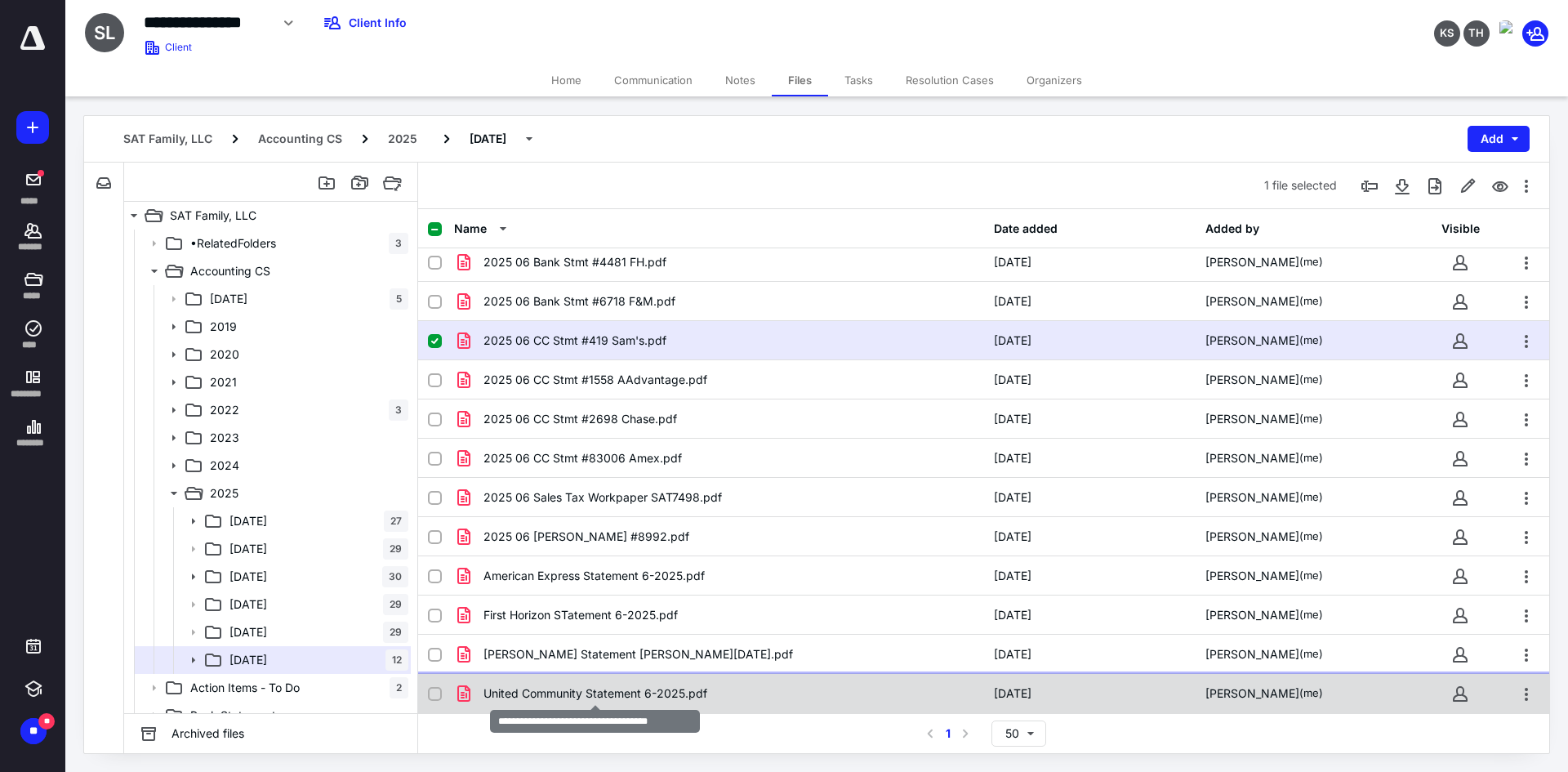 click on "United Community Statement 6-2025.pdf" at bounding box center (595, 694) 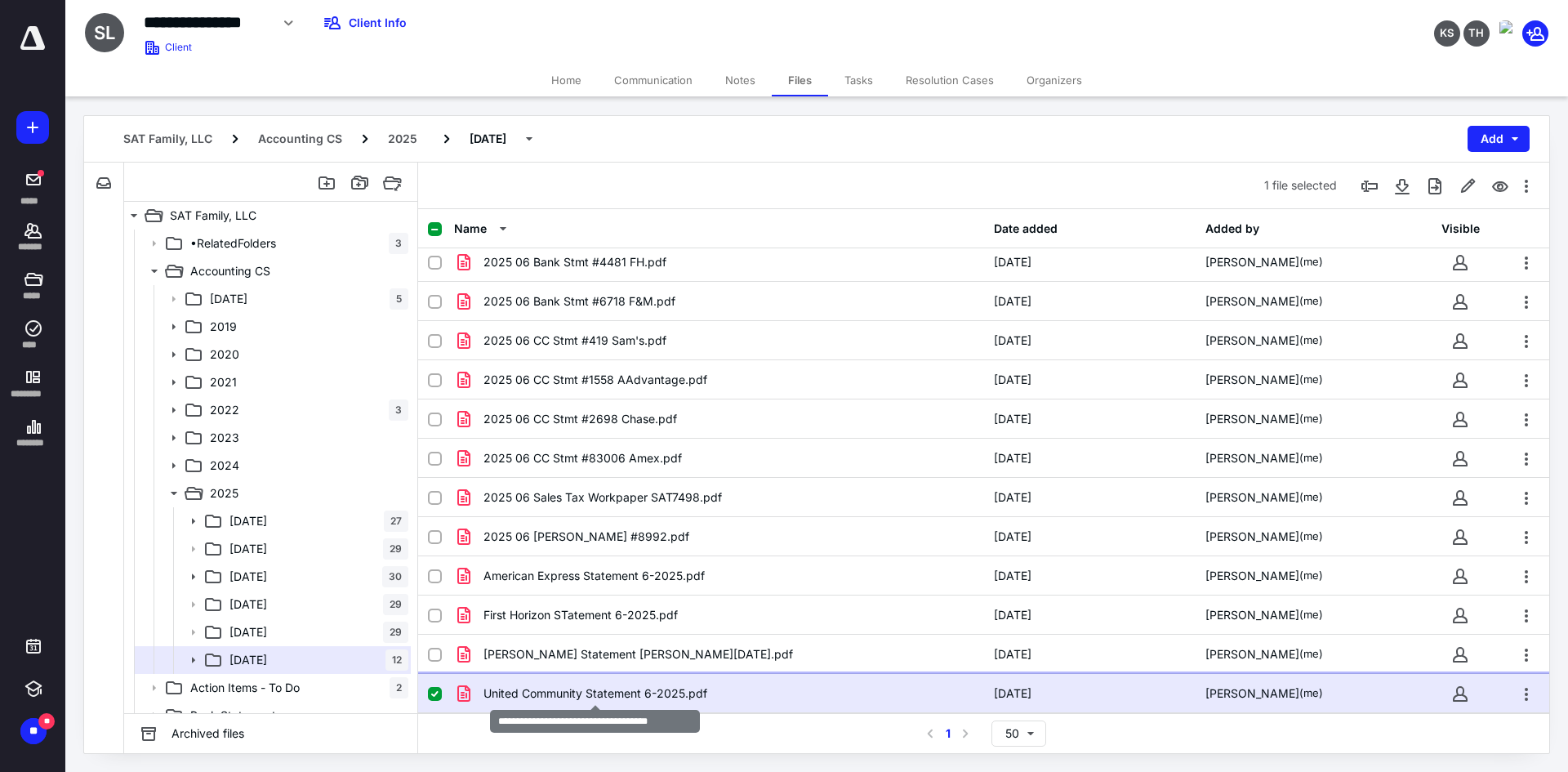 click on "United Community Statement 6-2025.pdf" at bounding box center [595, 694] 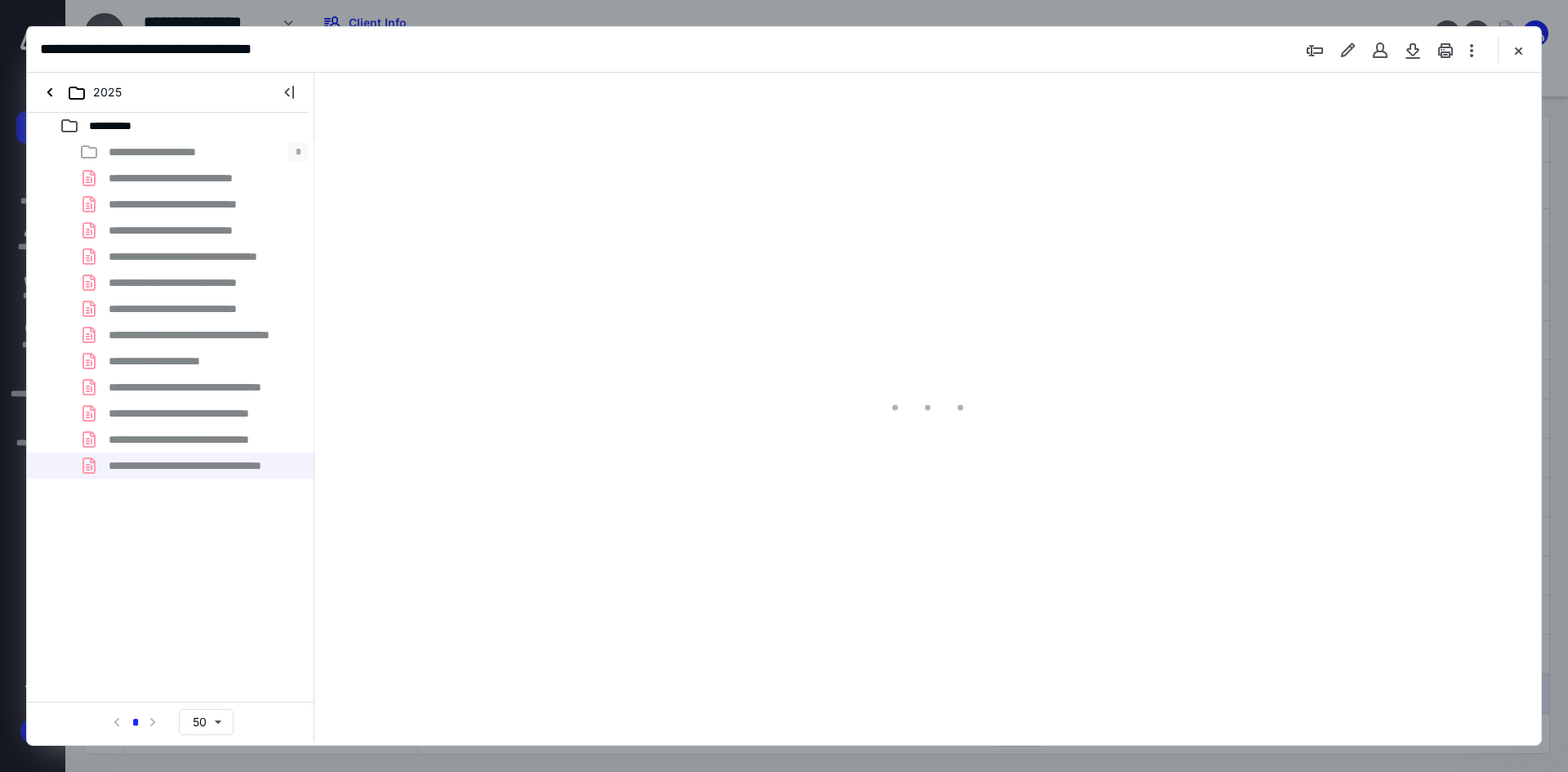 scroll, scrollTop: 0, scrollLeft: 0, axis: both 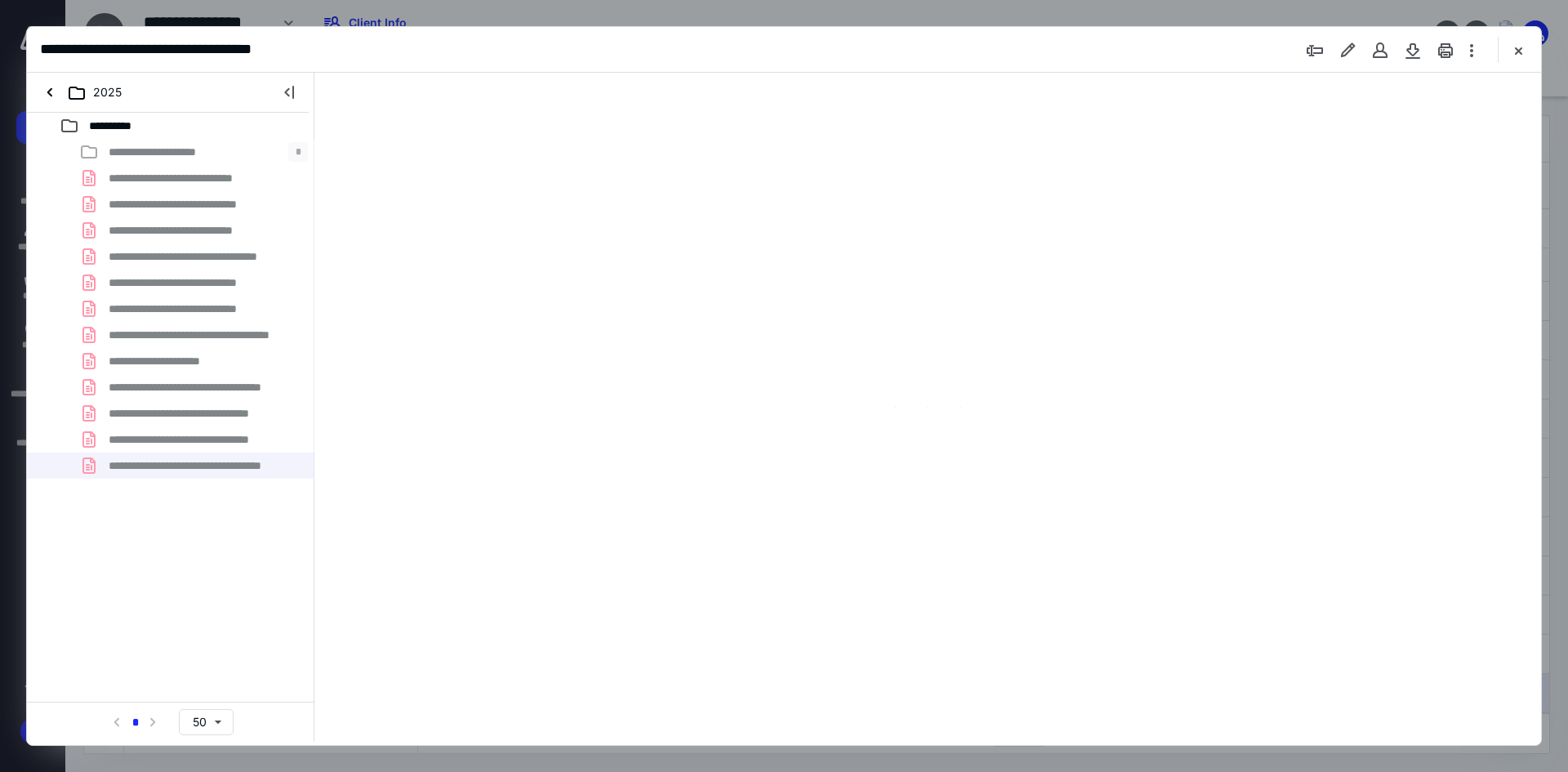 type on "256" 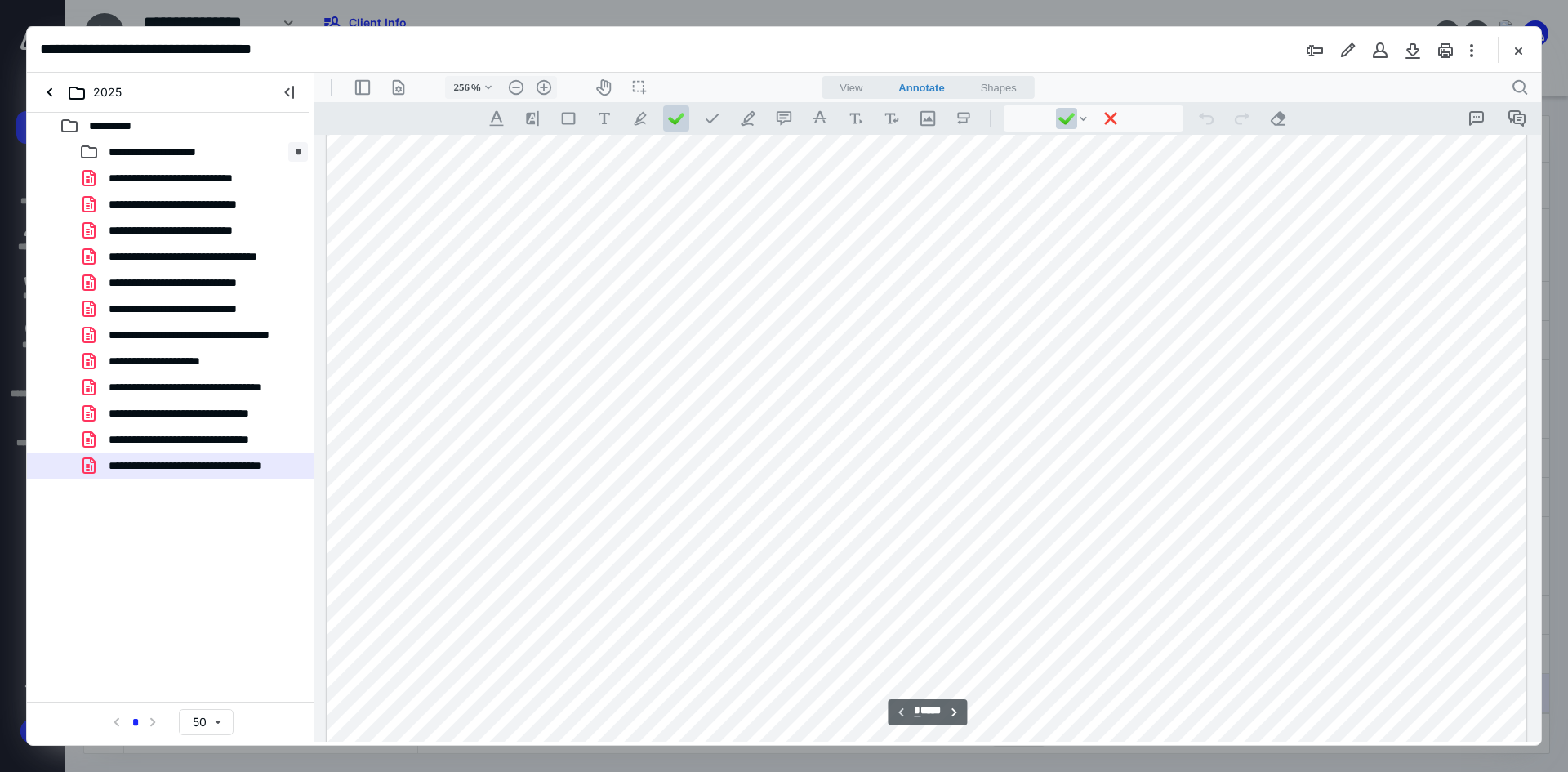 scroll, scrollTop: 70, scrollLeft: 0, axis: vertical 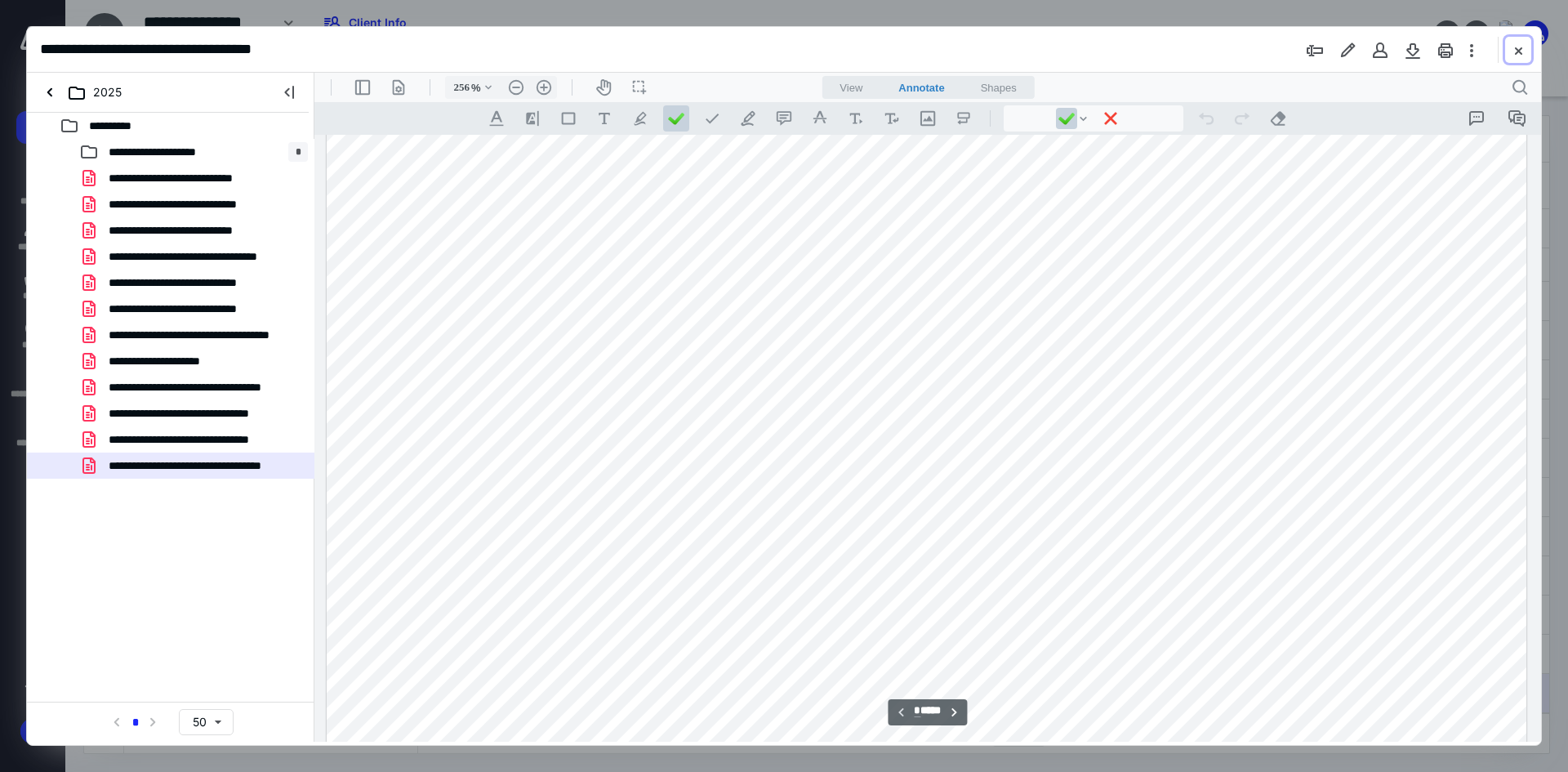 drag, startPoint x: 1517, startPoint y: 49, endPoint x: 1499, endPoint y: 66, distance: 24.758837 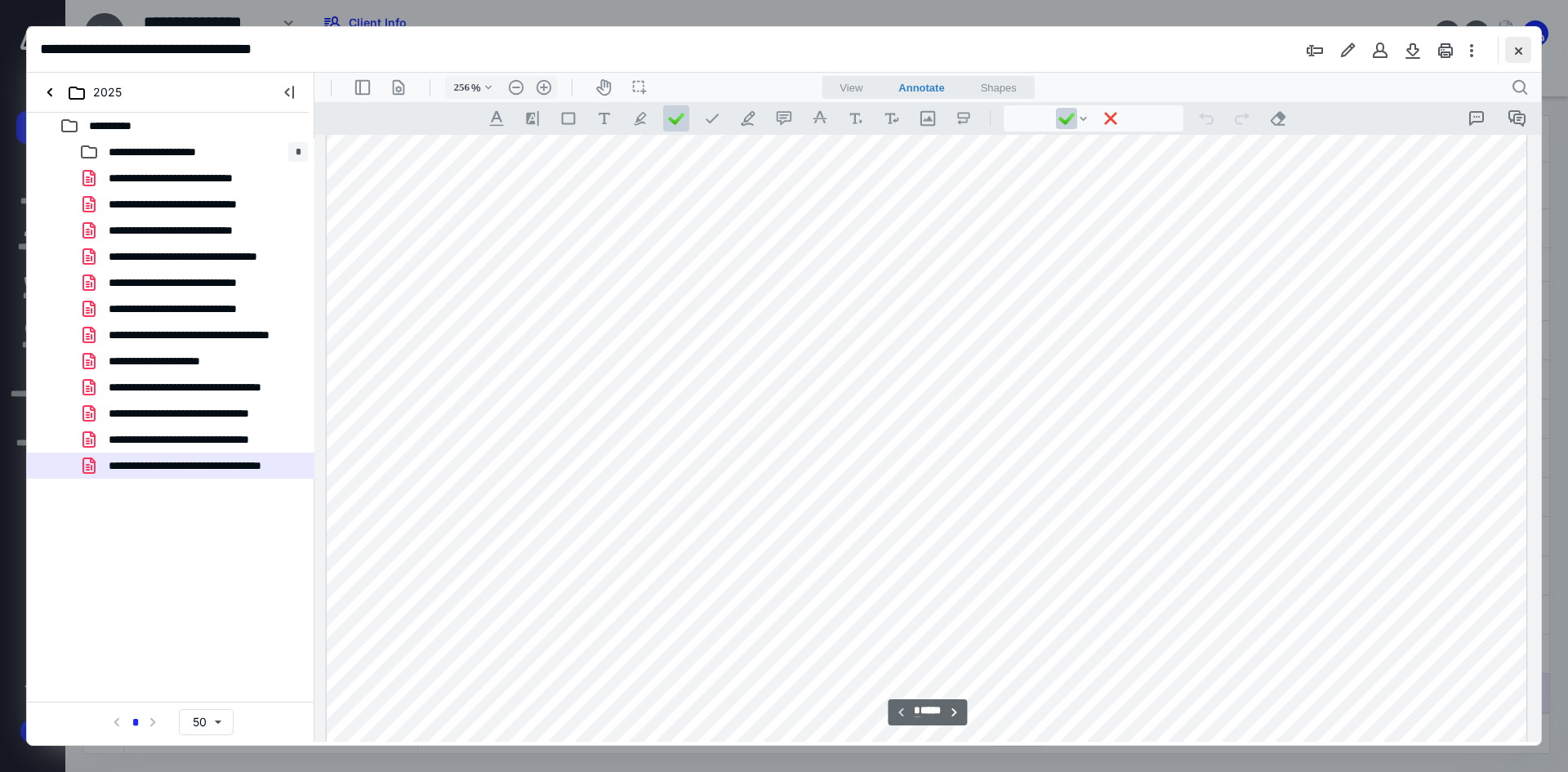 click at bounding box center (1518, 50) 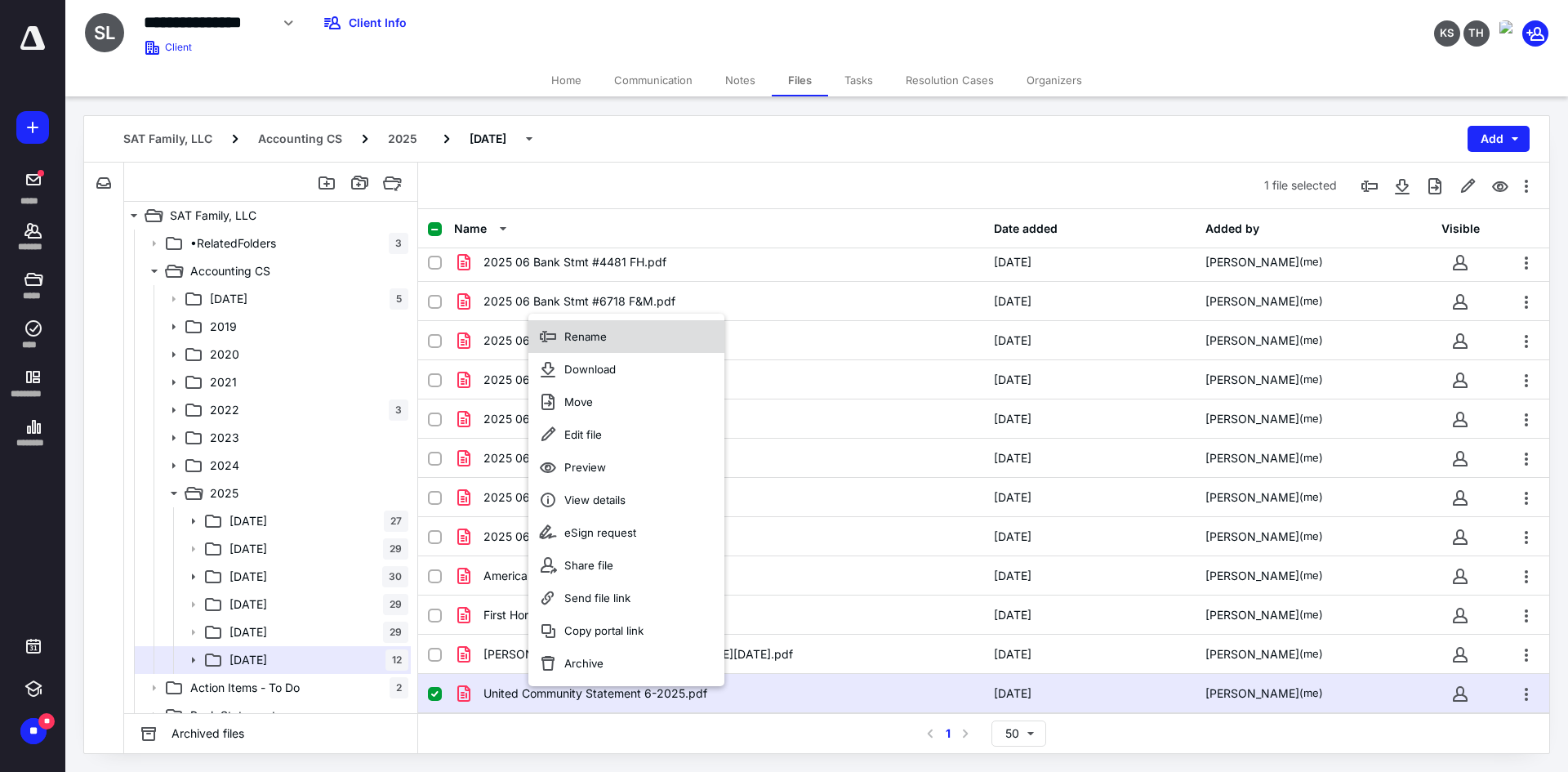 click 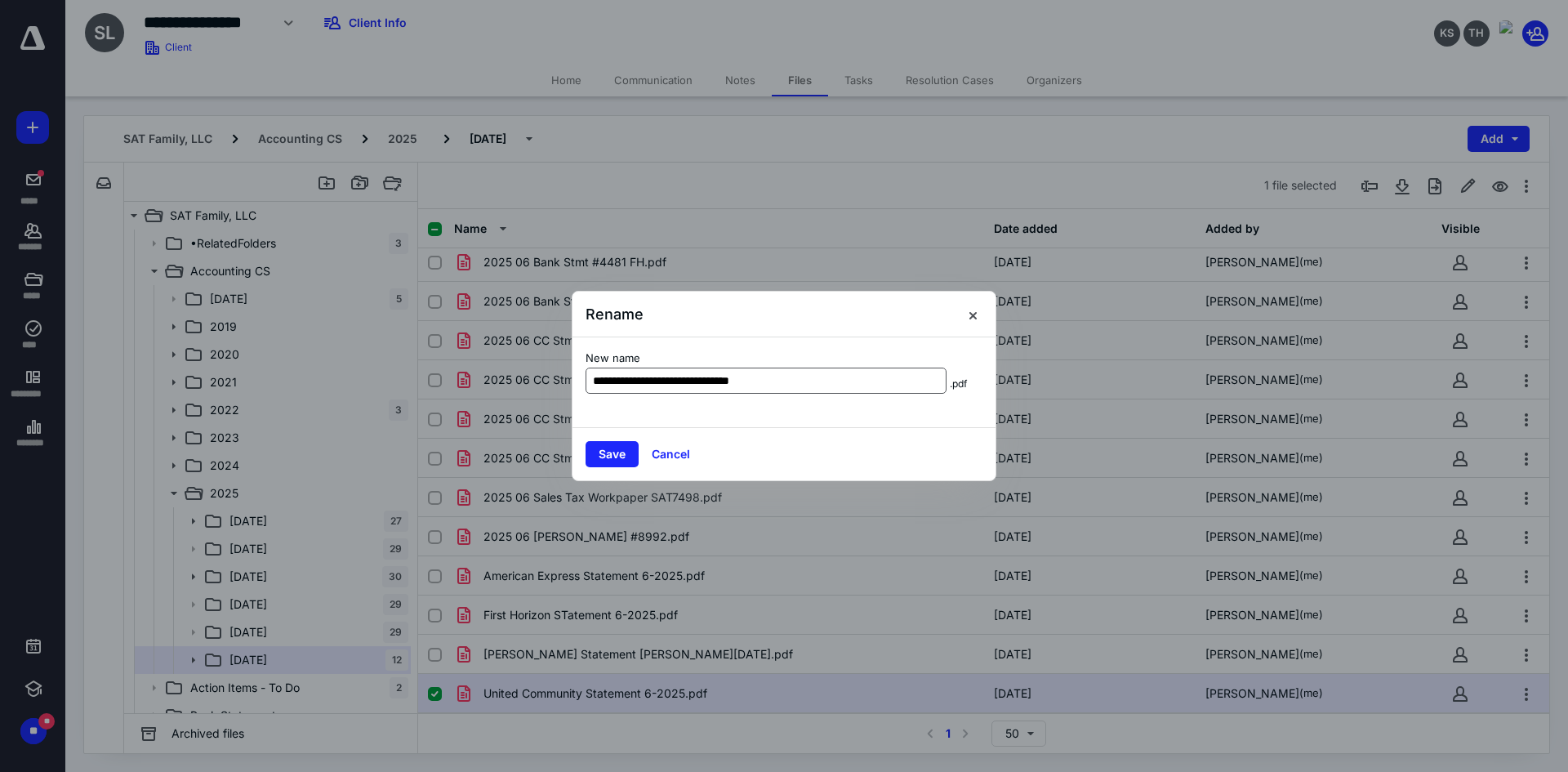 click on "**********" at bounding box center [766, 381] 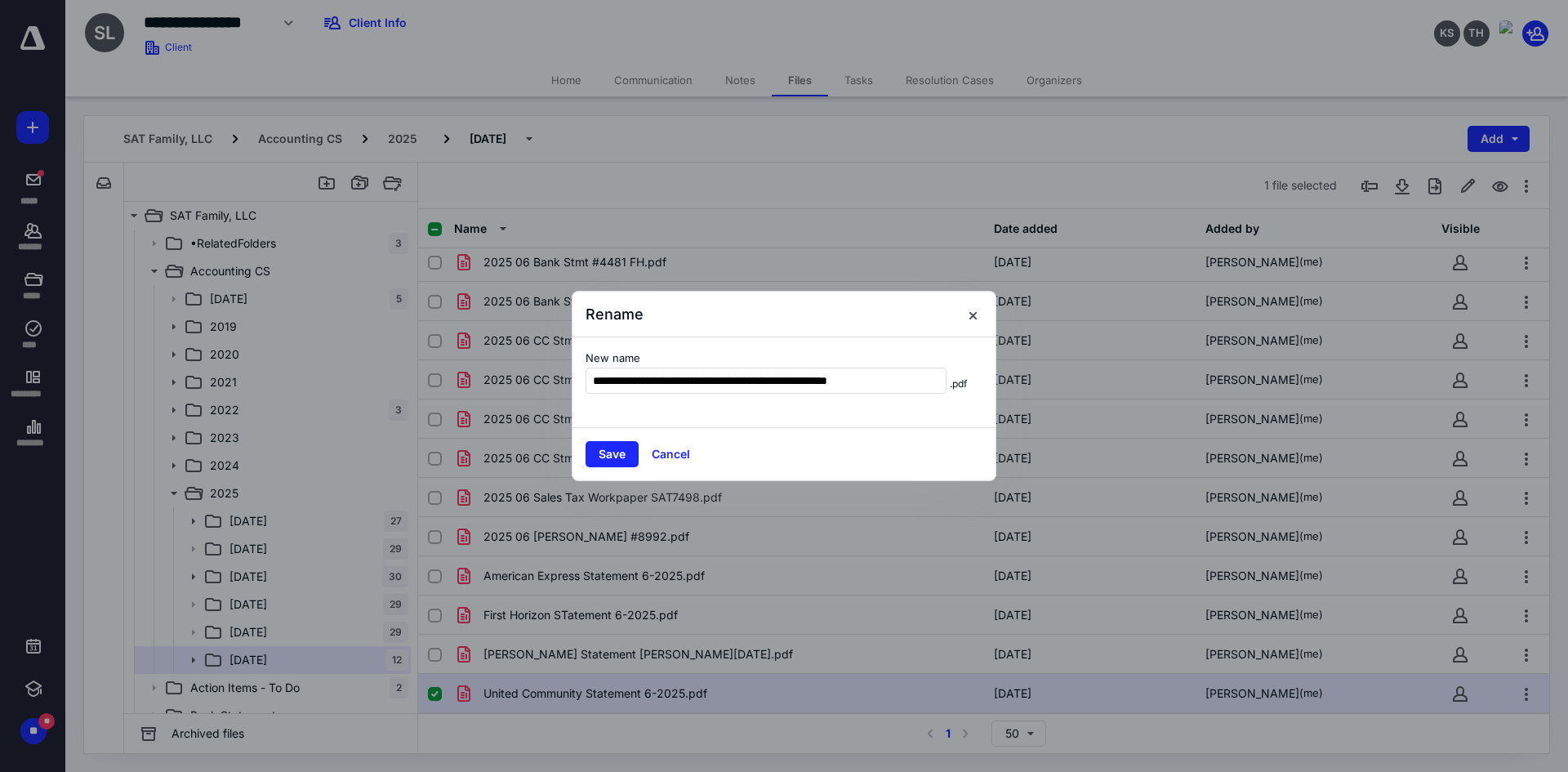 drag, startPoint x: 768, startPoint y: 378, endPoint x: 973, endPoint y: 383, distance: 205.06097 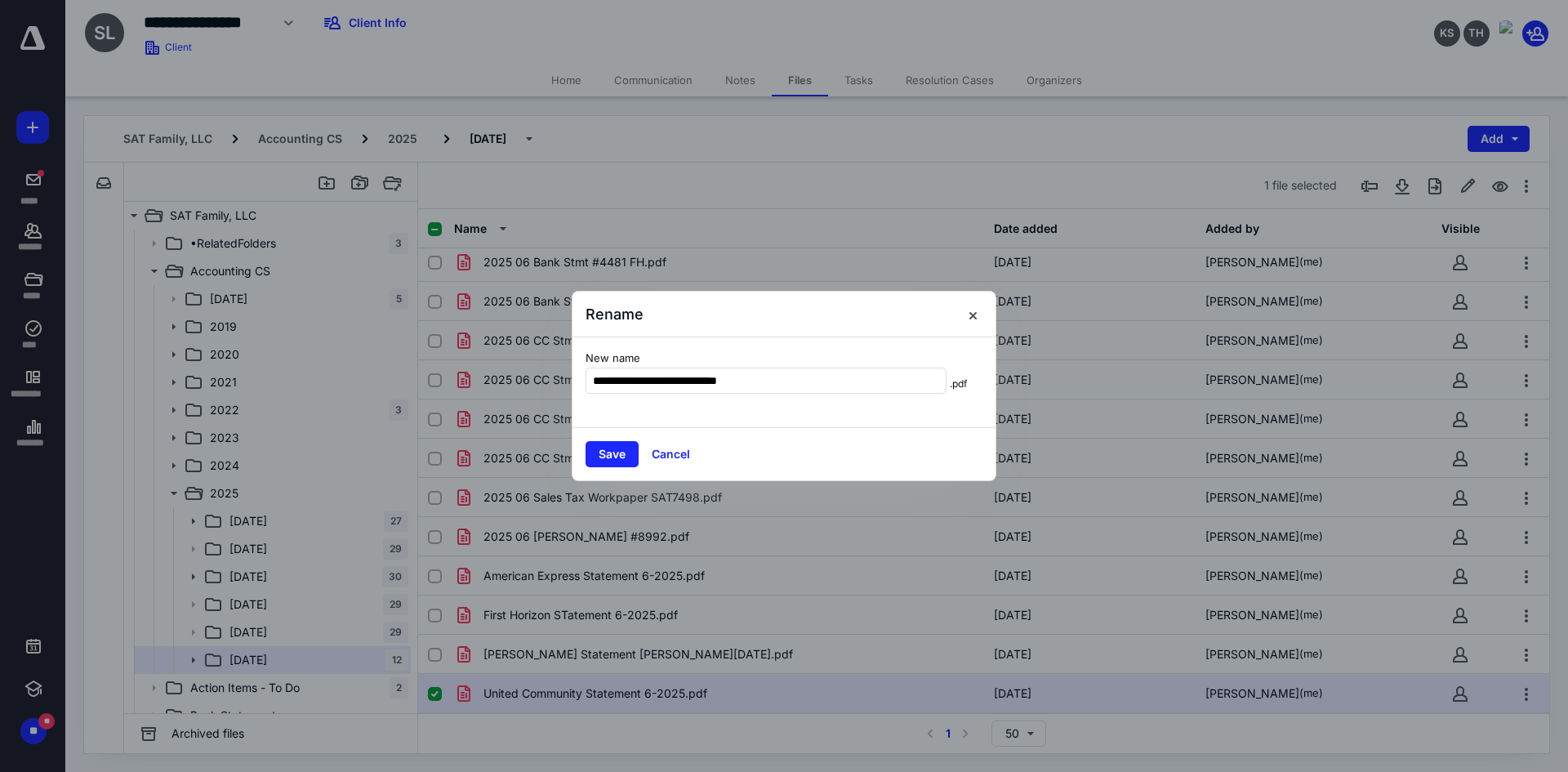 type on "**********" 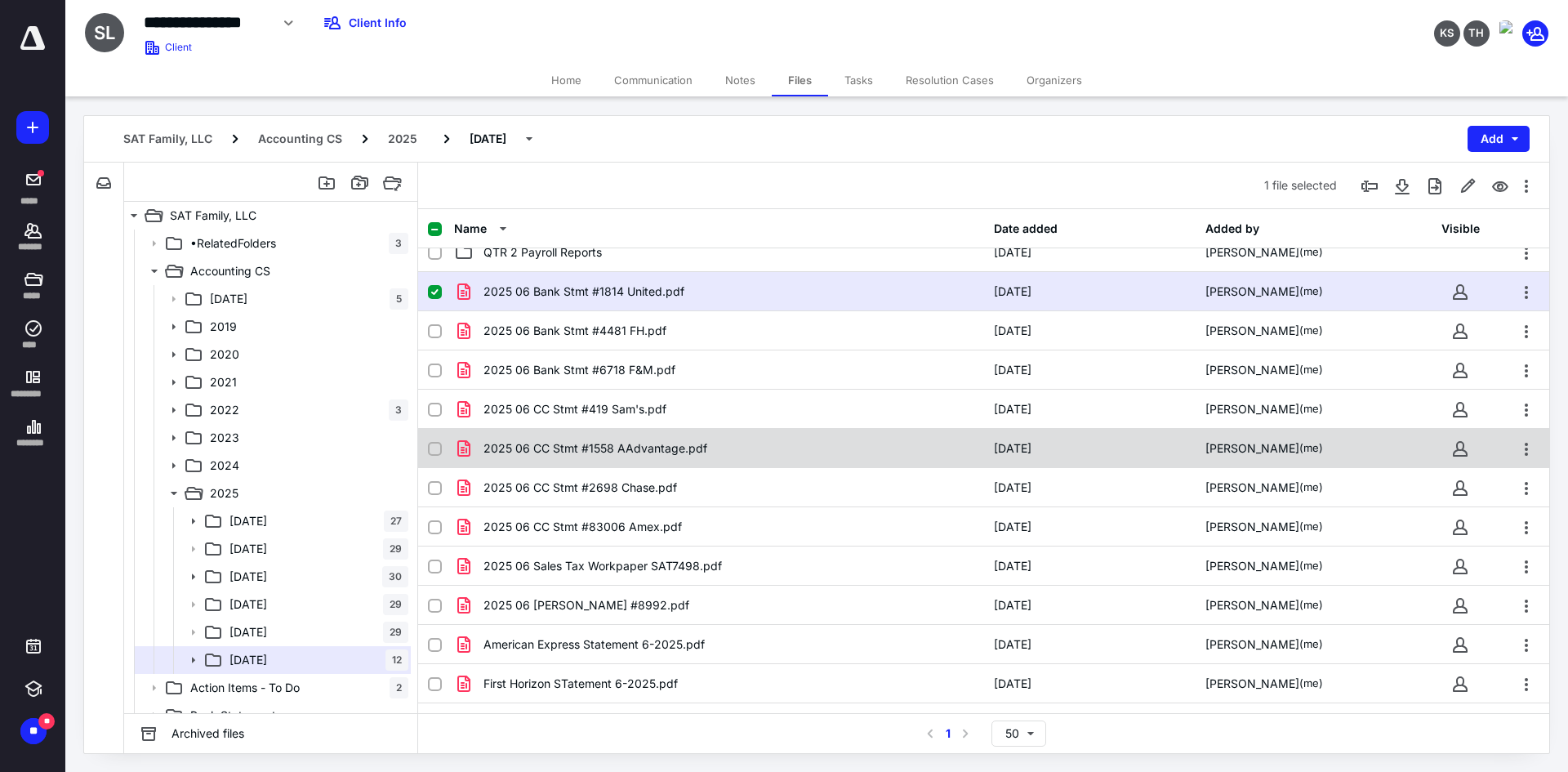 scroll, scrollTop: 0, scrollLeft: 0, axis: both 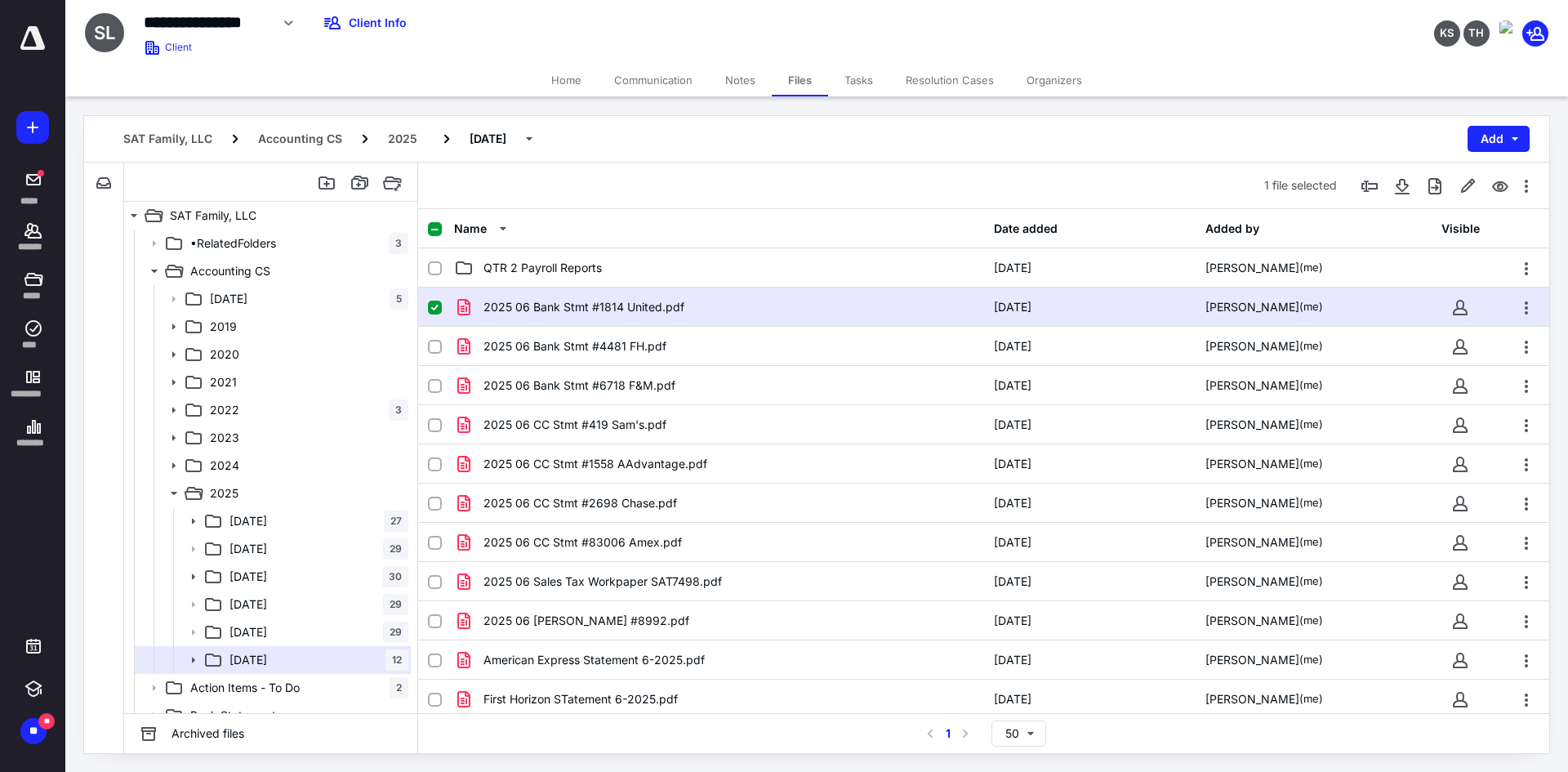 click on "Tasks" at bounding box center (858, 80) 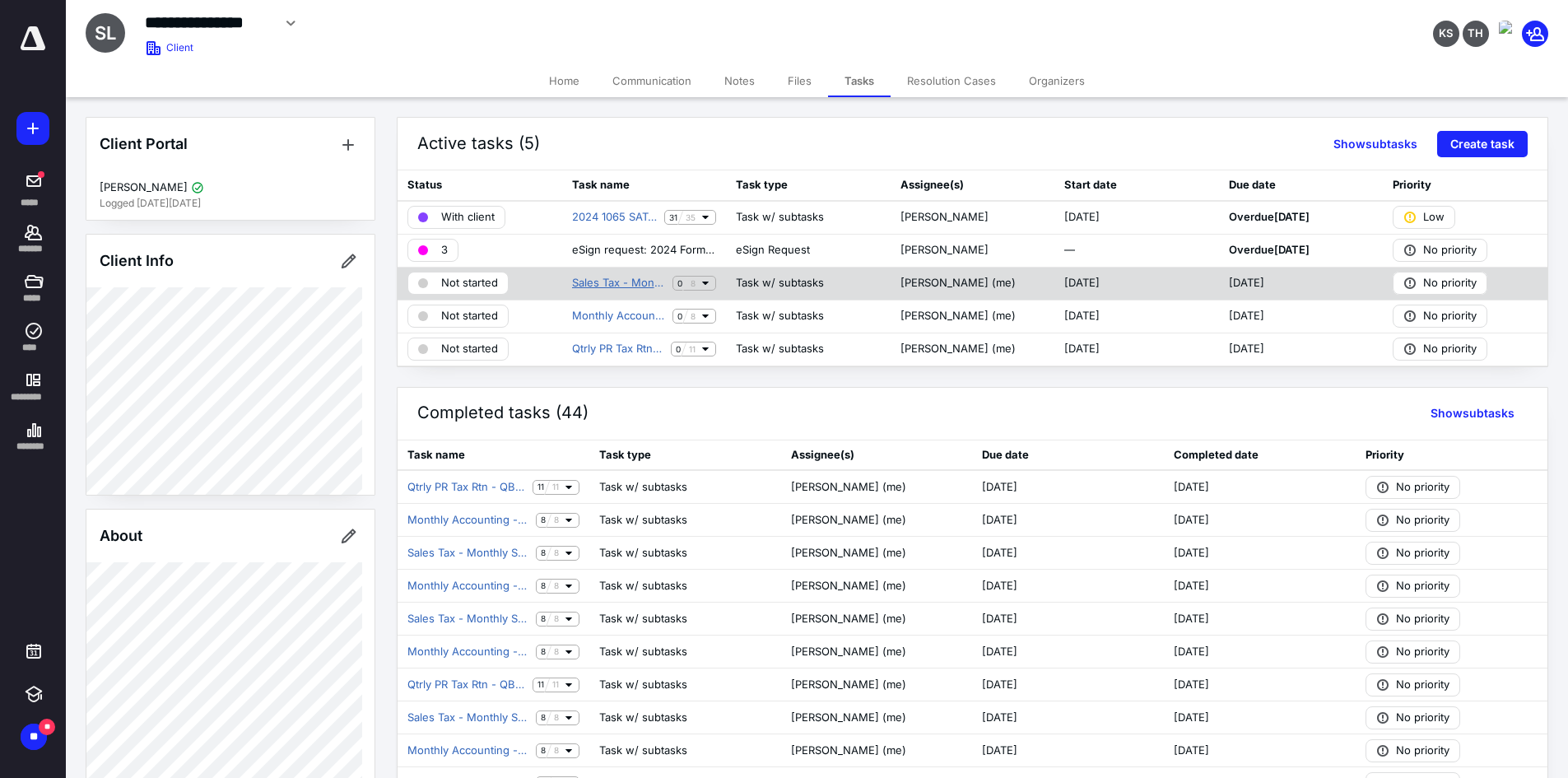 click on "Sales Tax - Monthly SAT Family, LLC ([PERSON_NAME])" at bounding box center [619, 283] 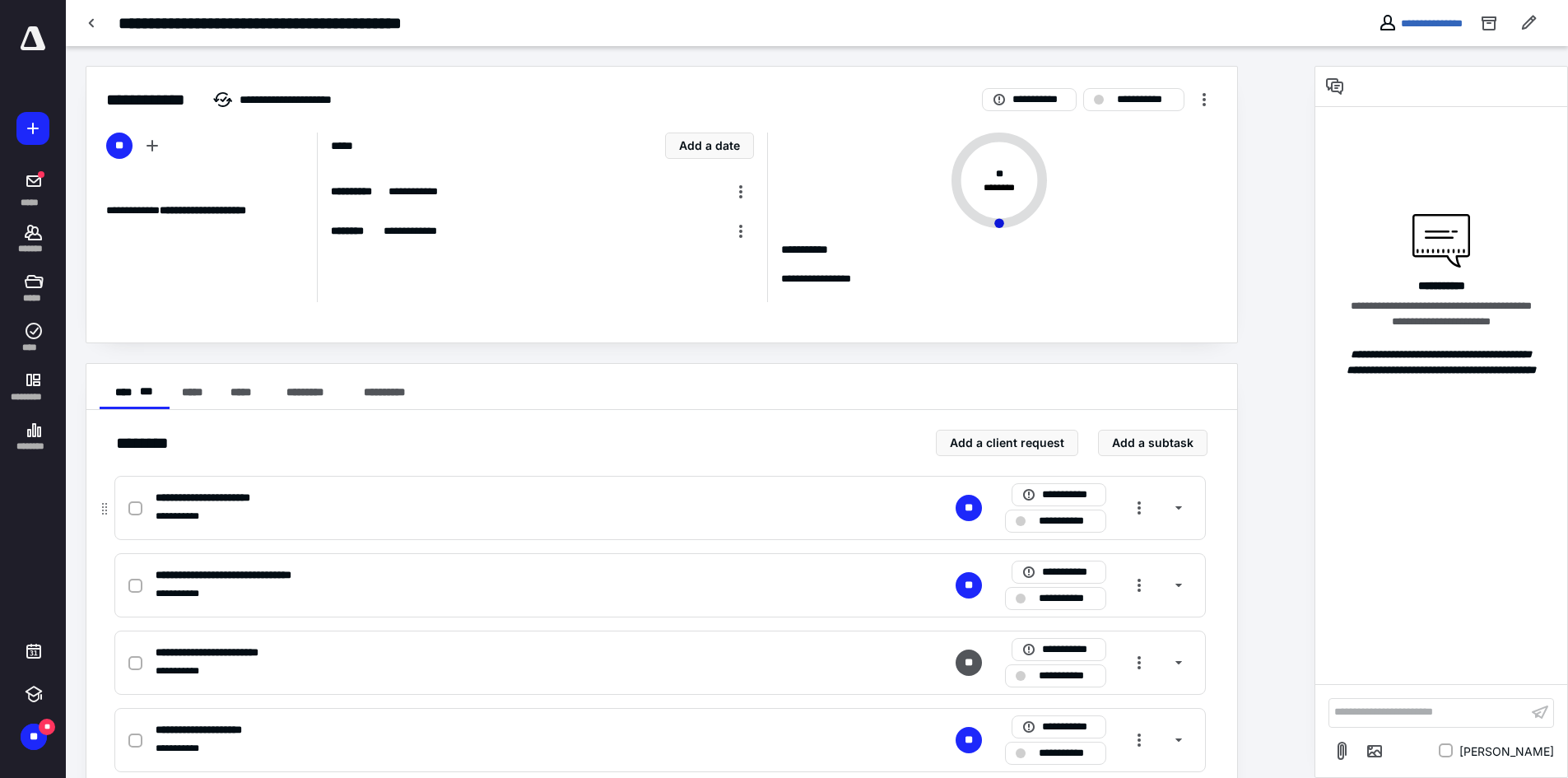 click at bounding box center [135, 509] 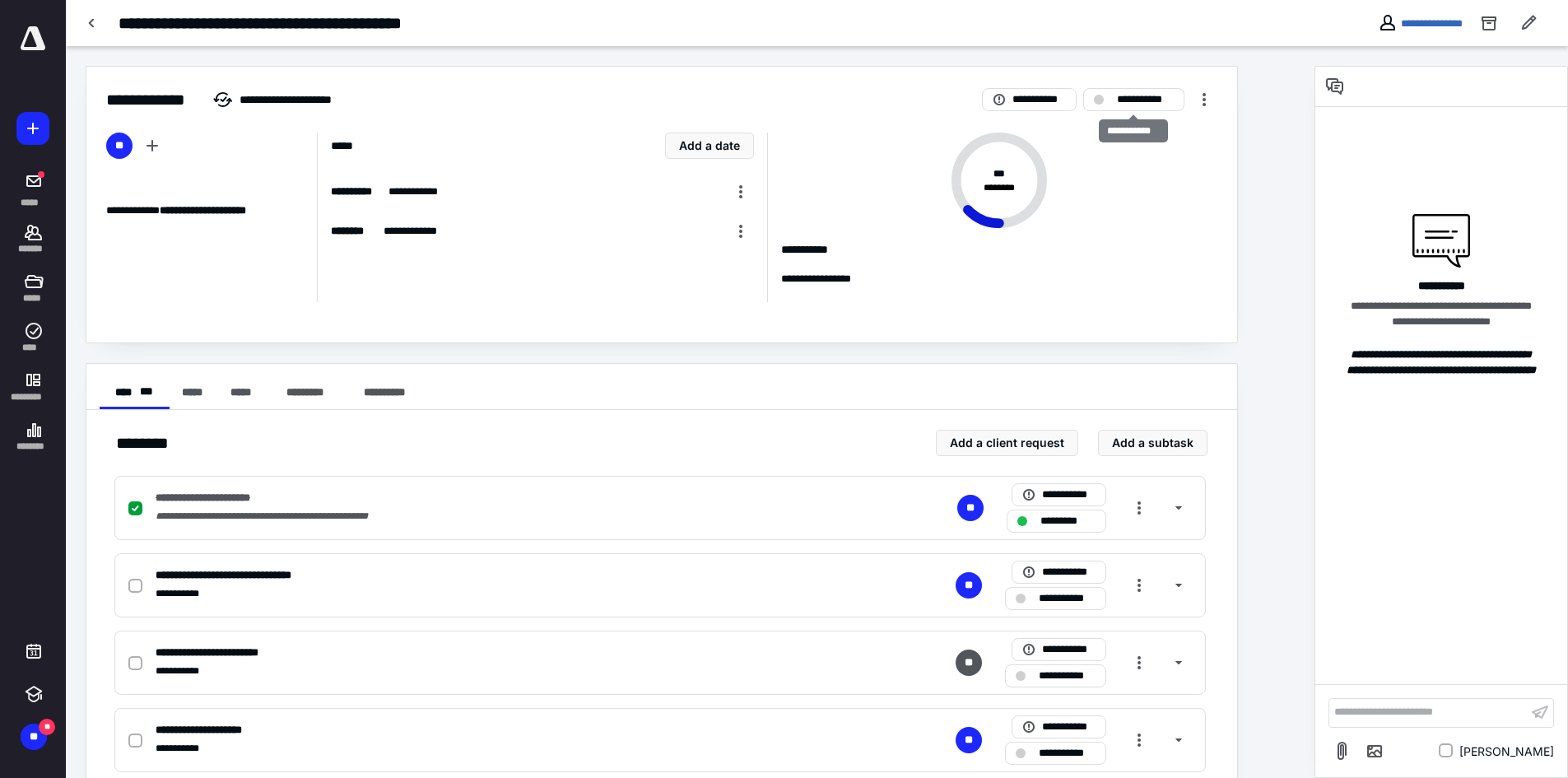 click on "**********" at bounding box center [1145, 100] 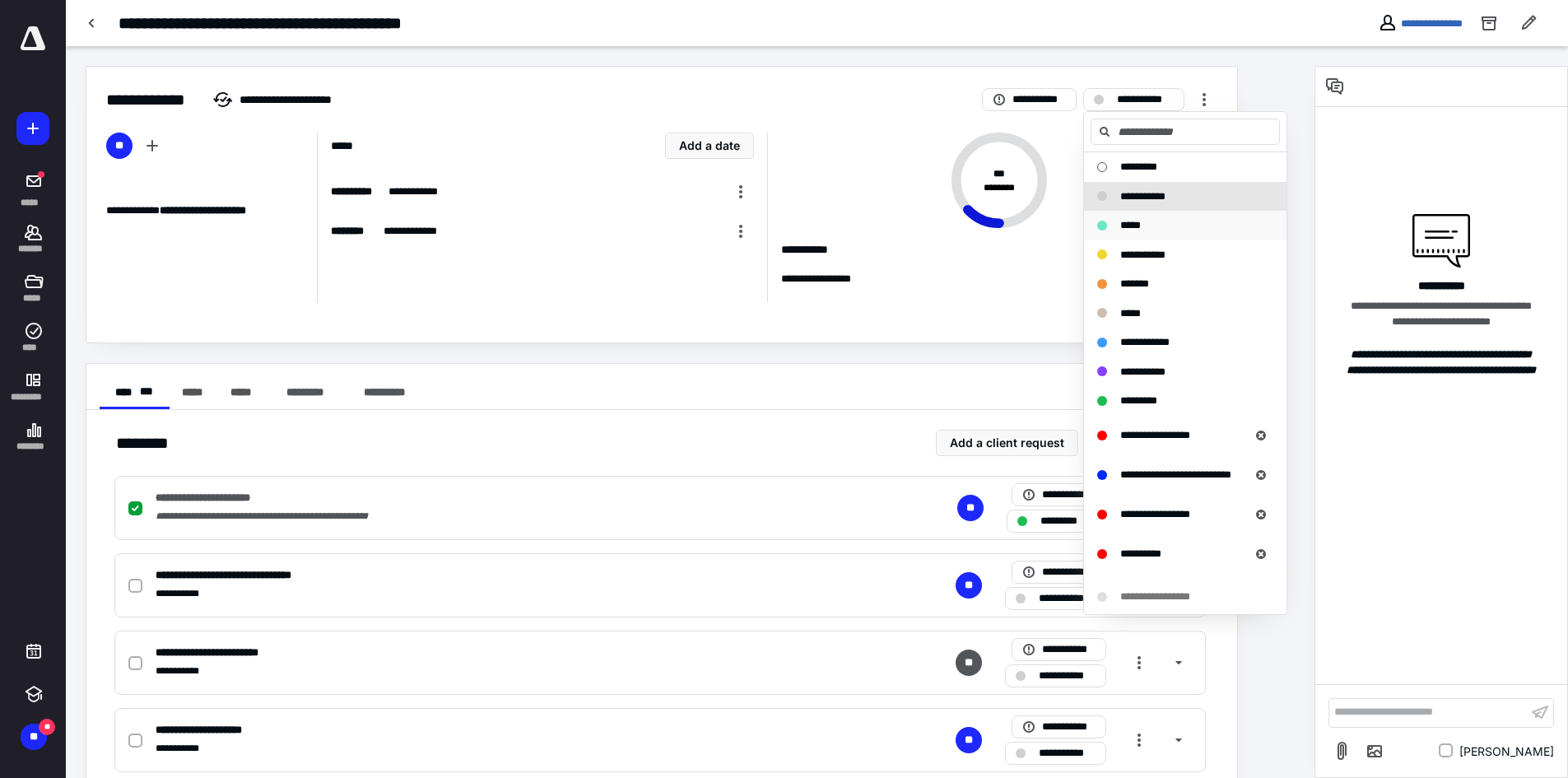 click on "*****" at bounding box center (1130, 225) 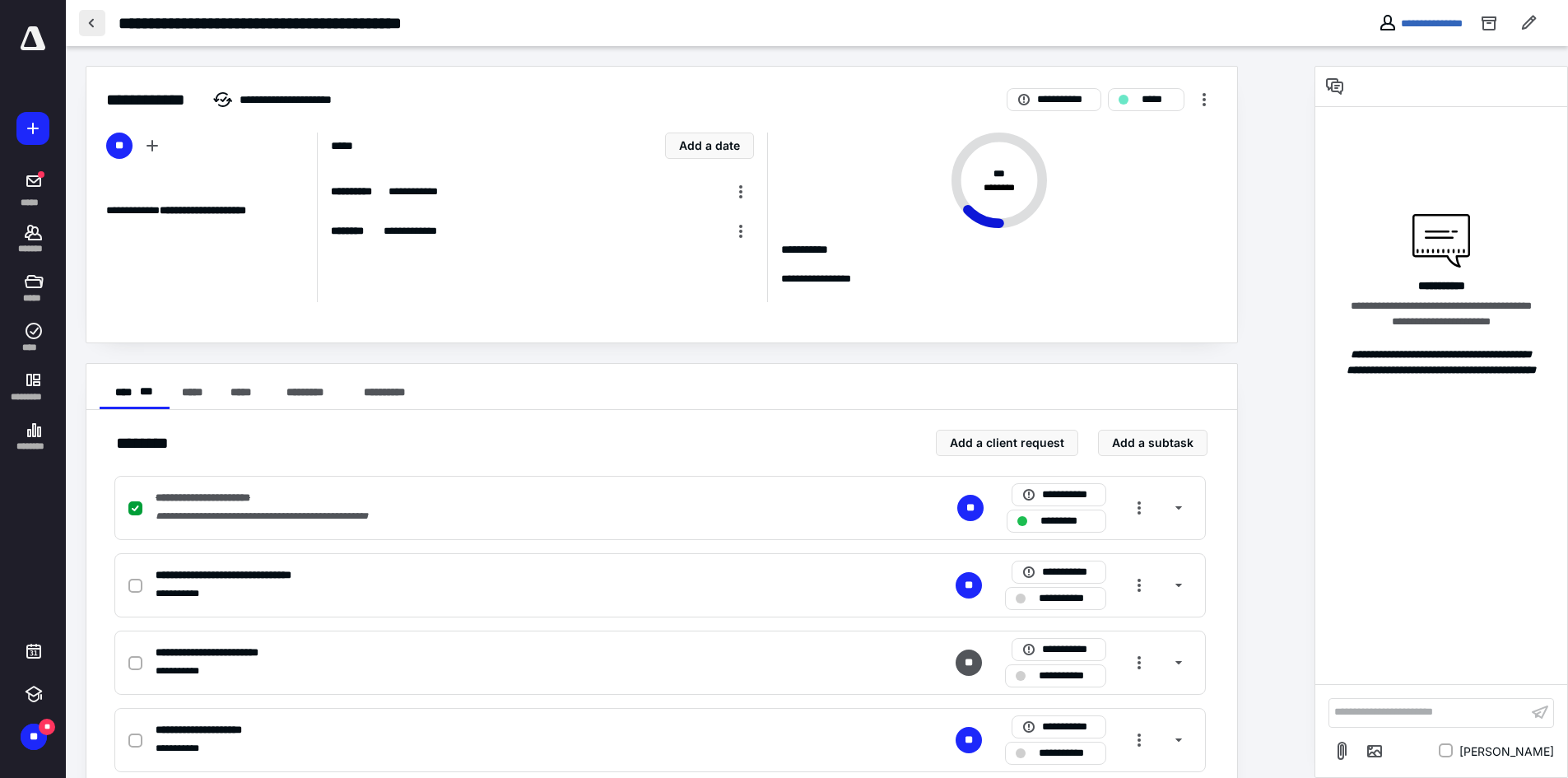 click at bounding box center (92, 23) 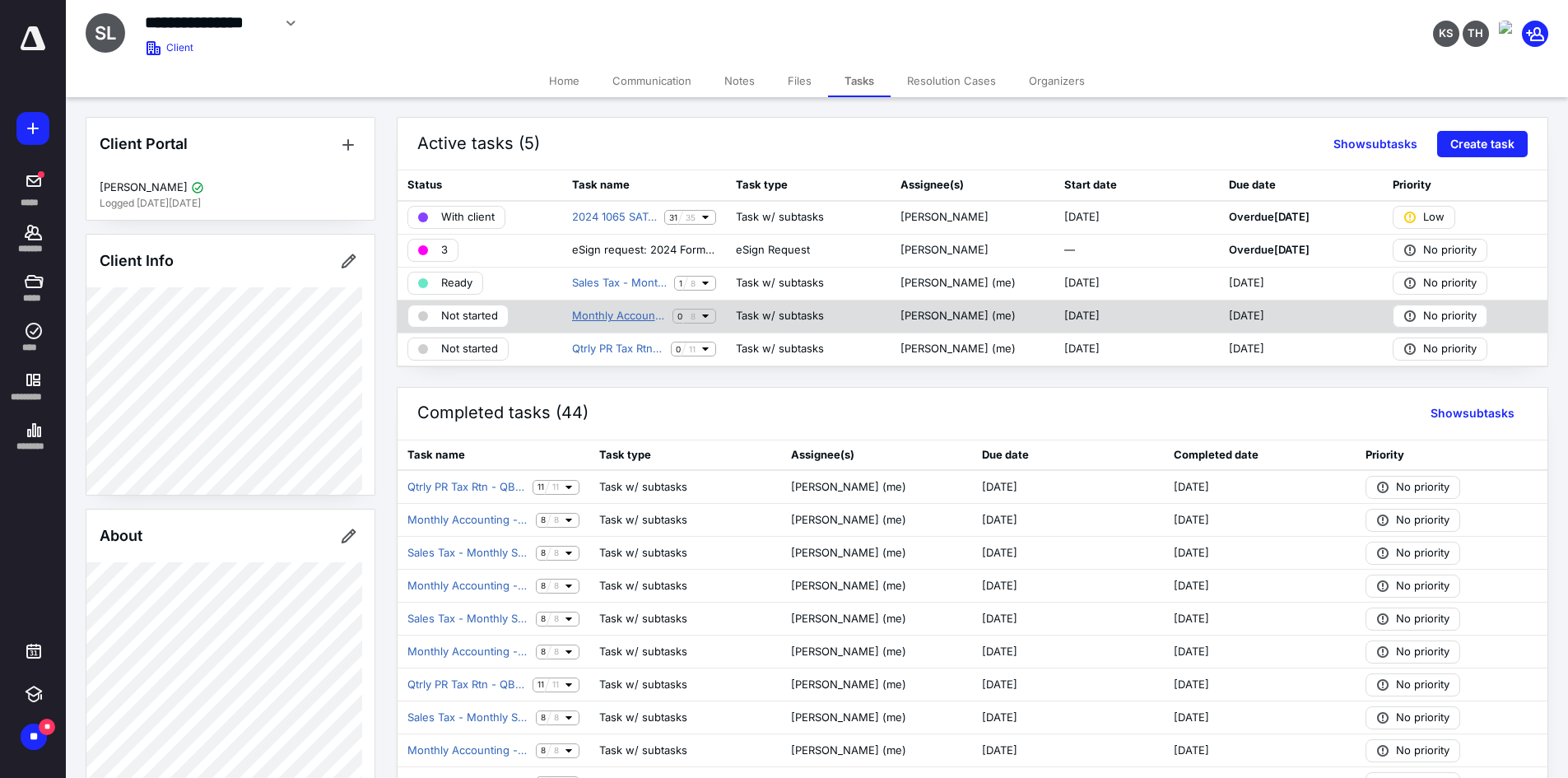 click on "Monthly Accounting - QBO SAT Family, LLC ([PERSON_NAME])" at bounding box center (619, 316) 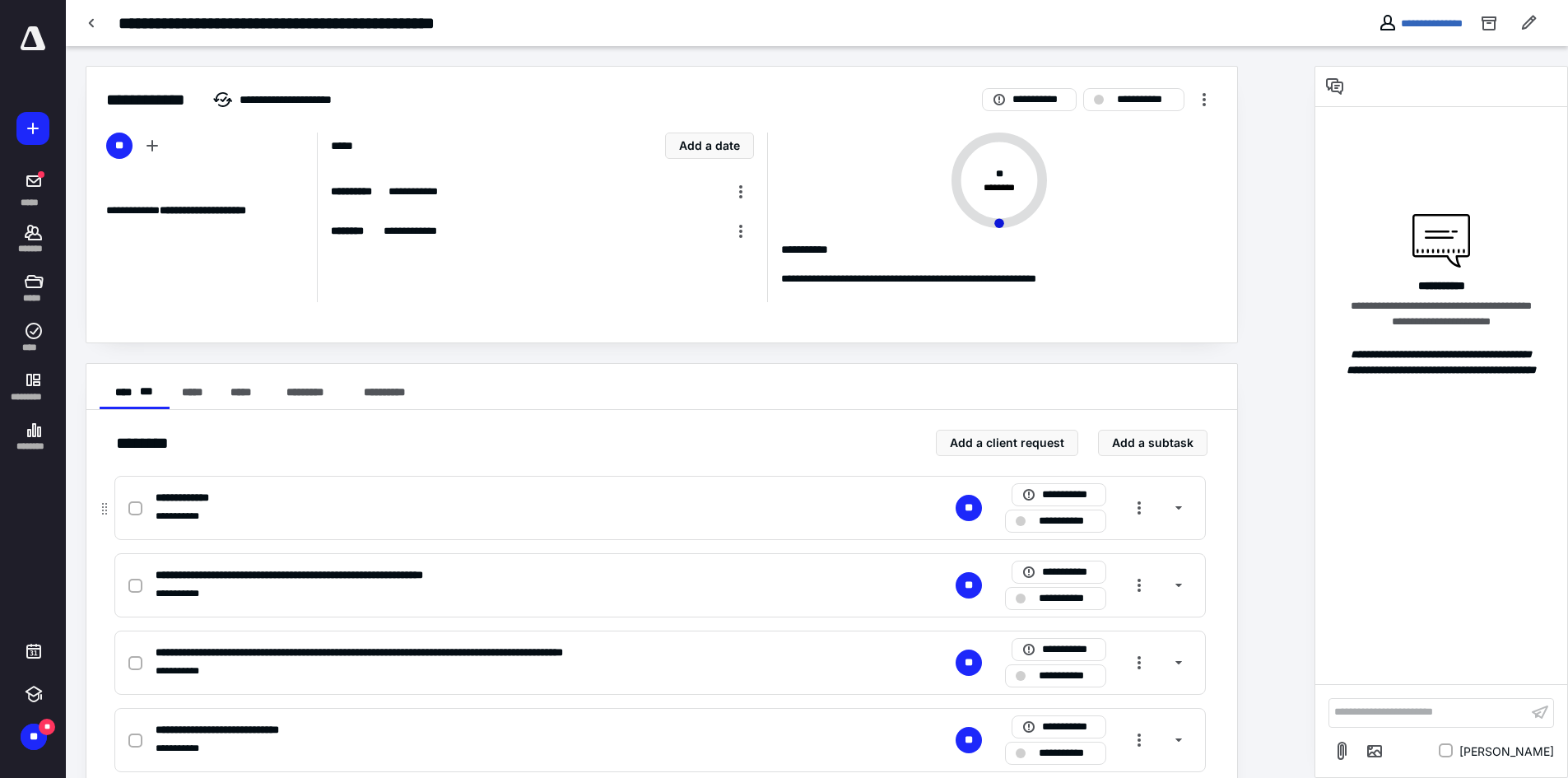 click 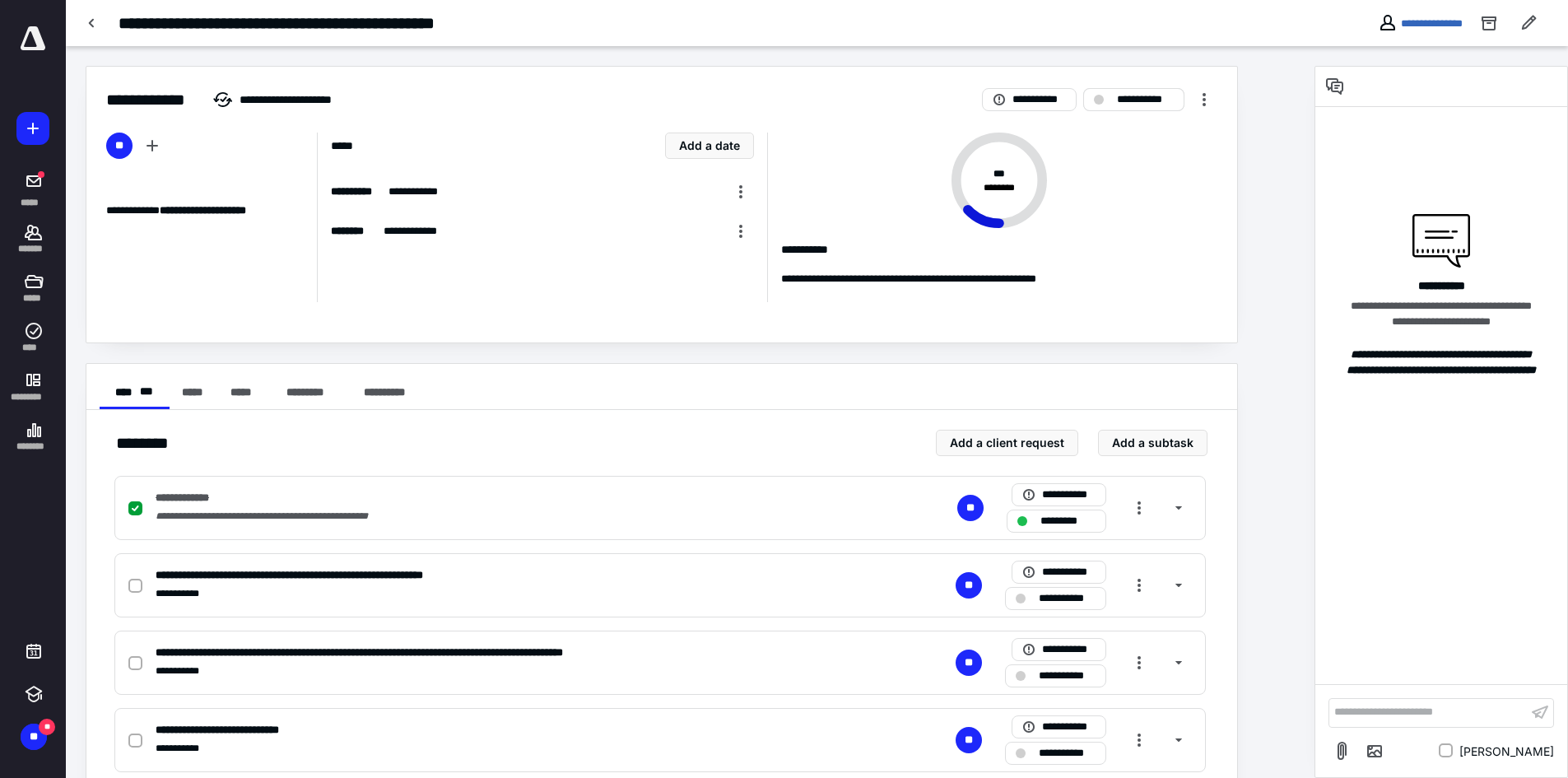 click on "**********" at bounding box center (1145, 100) 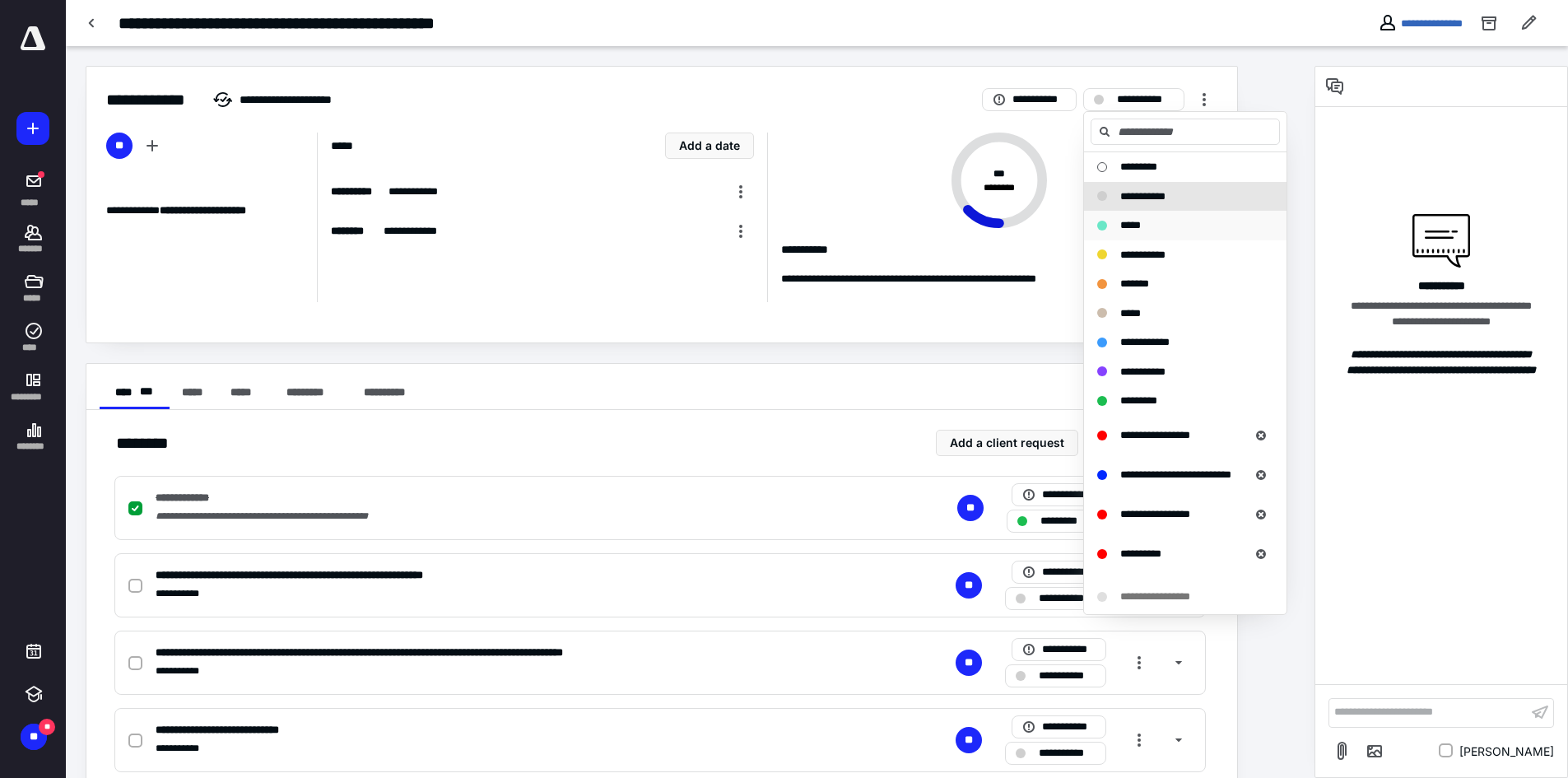 click on "*****" at bounding box center (1175, 226) 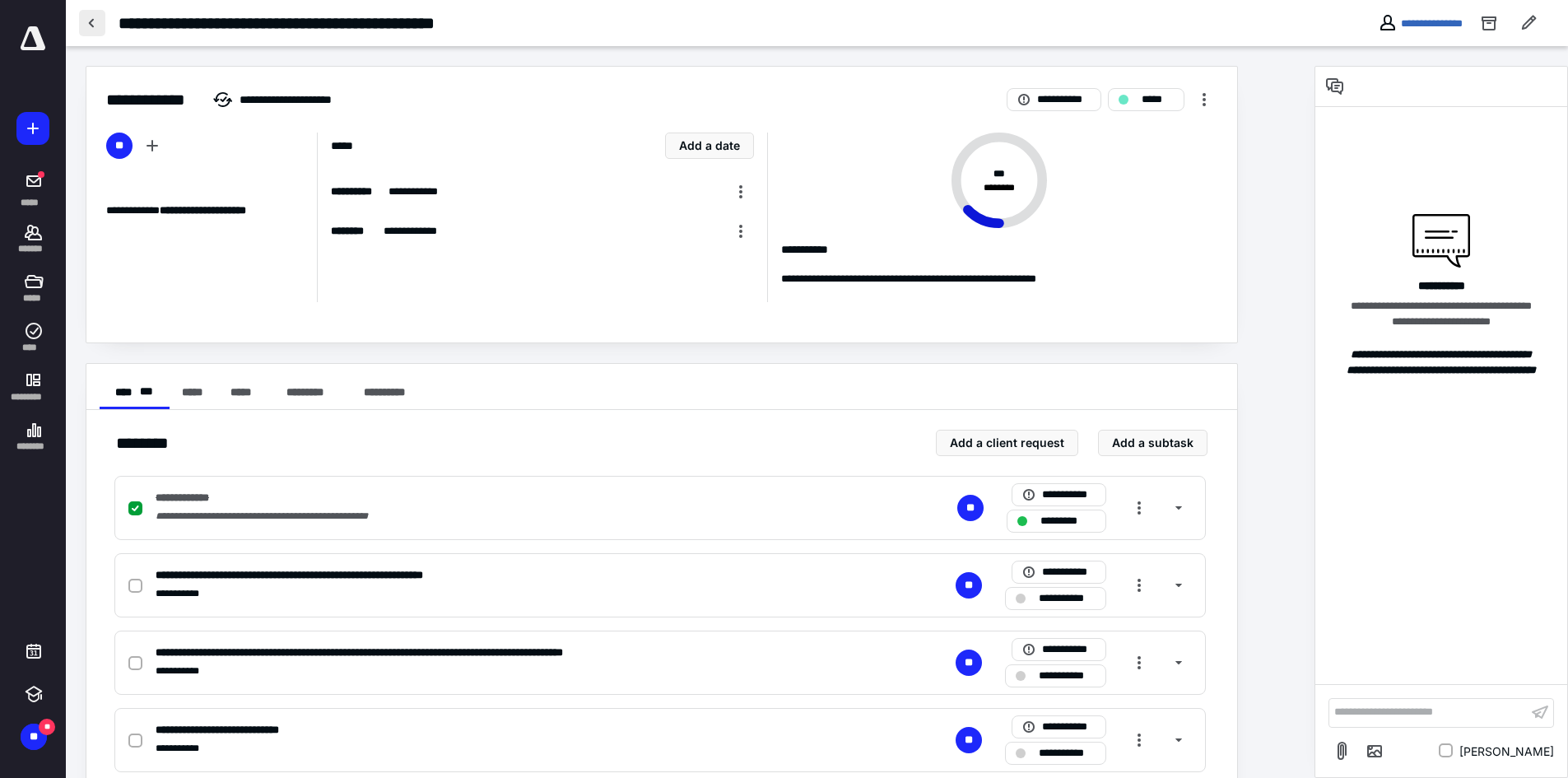 click at bounding box center [92, 23] 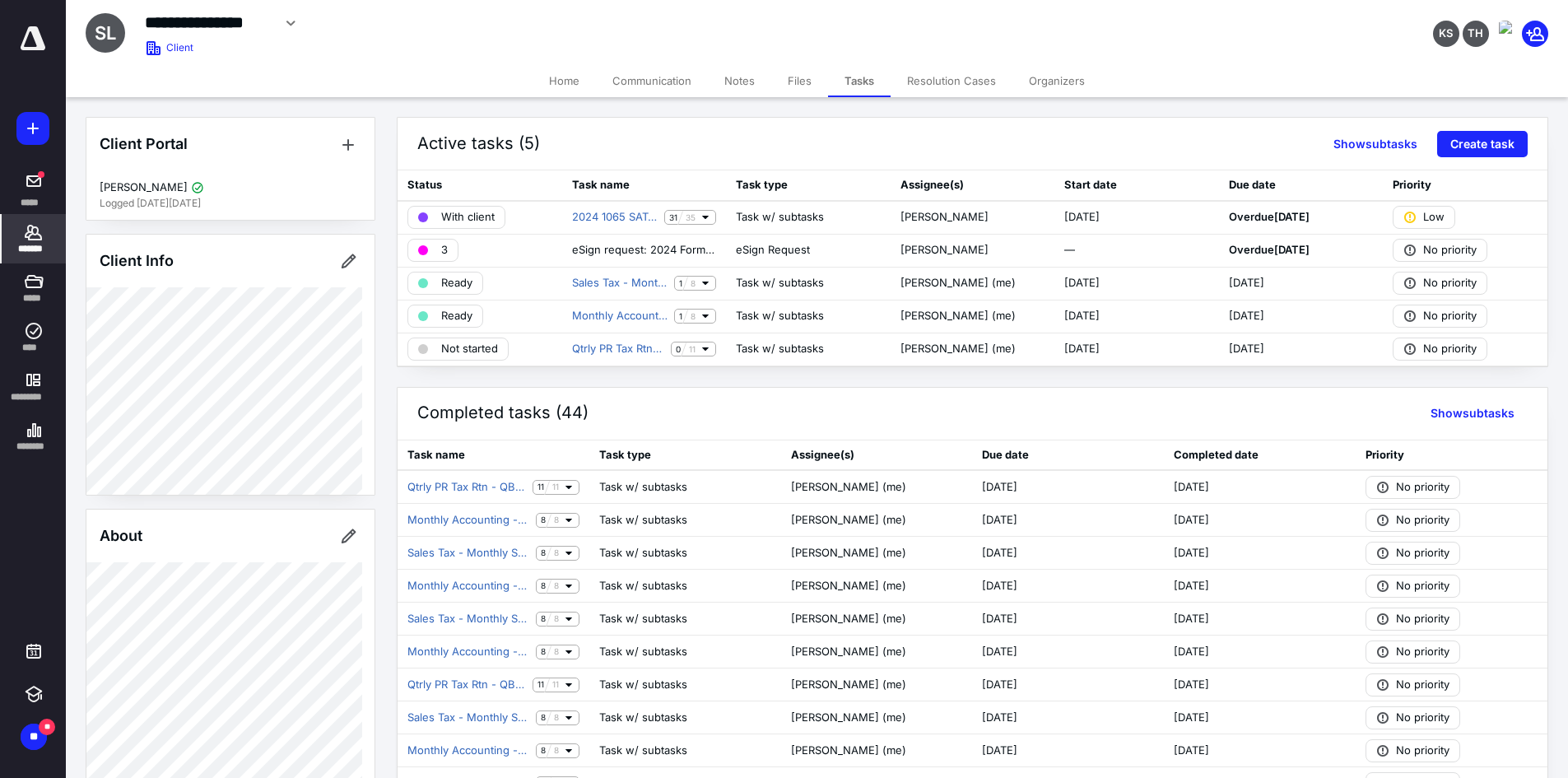 click 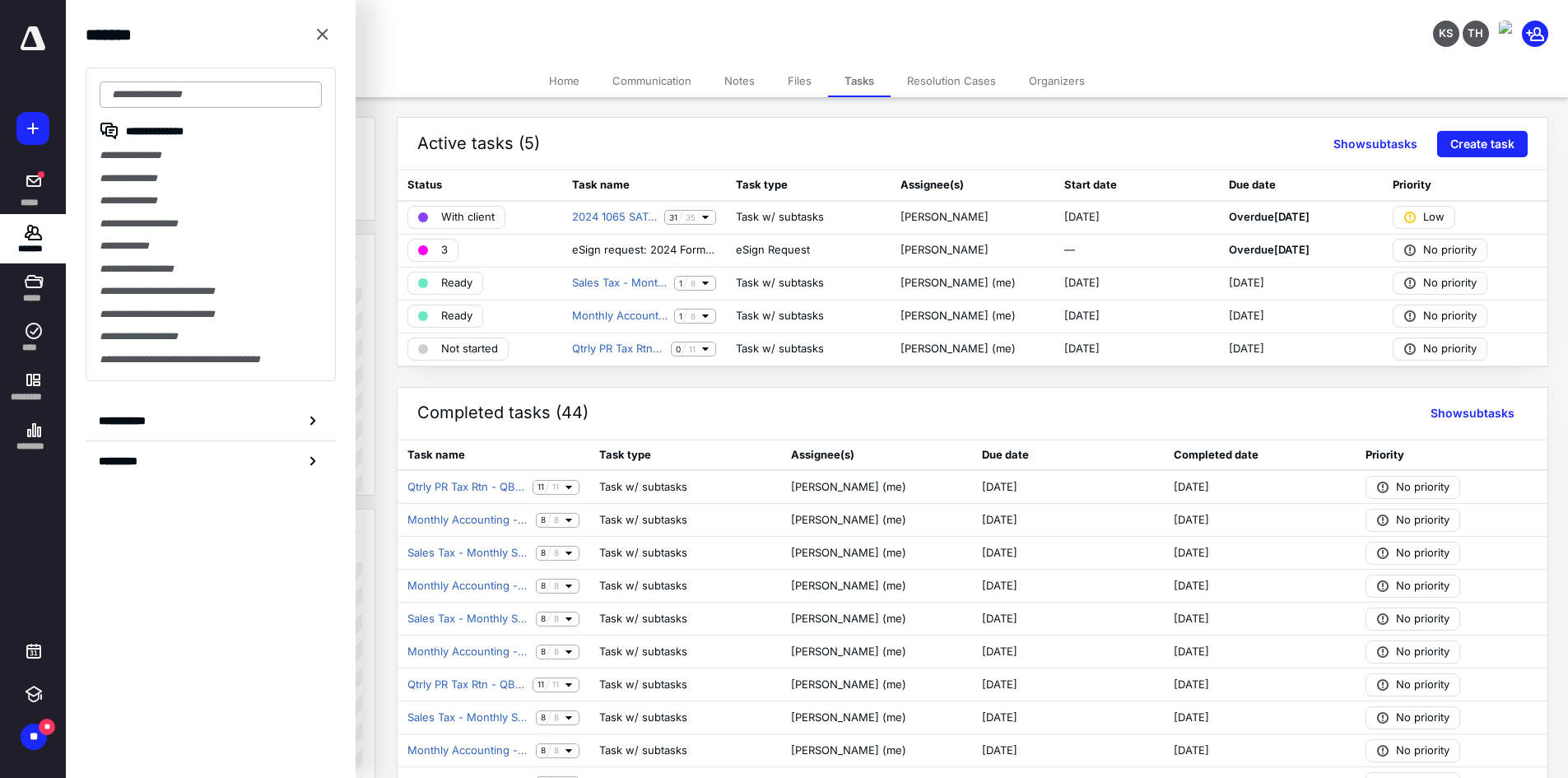 click at bounding box center (211, 95) 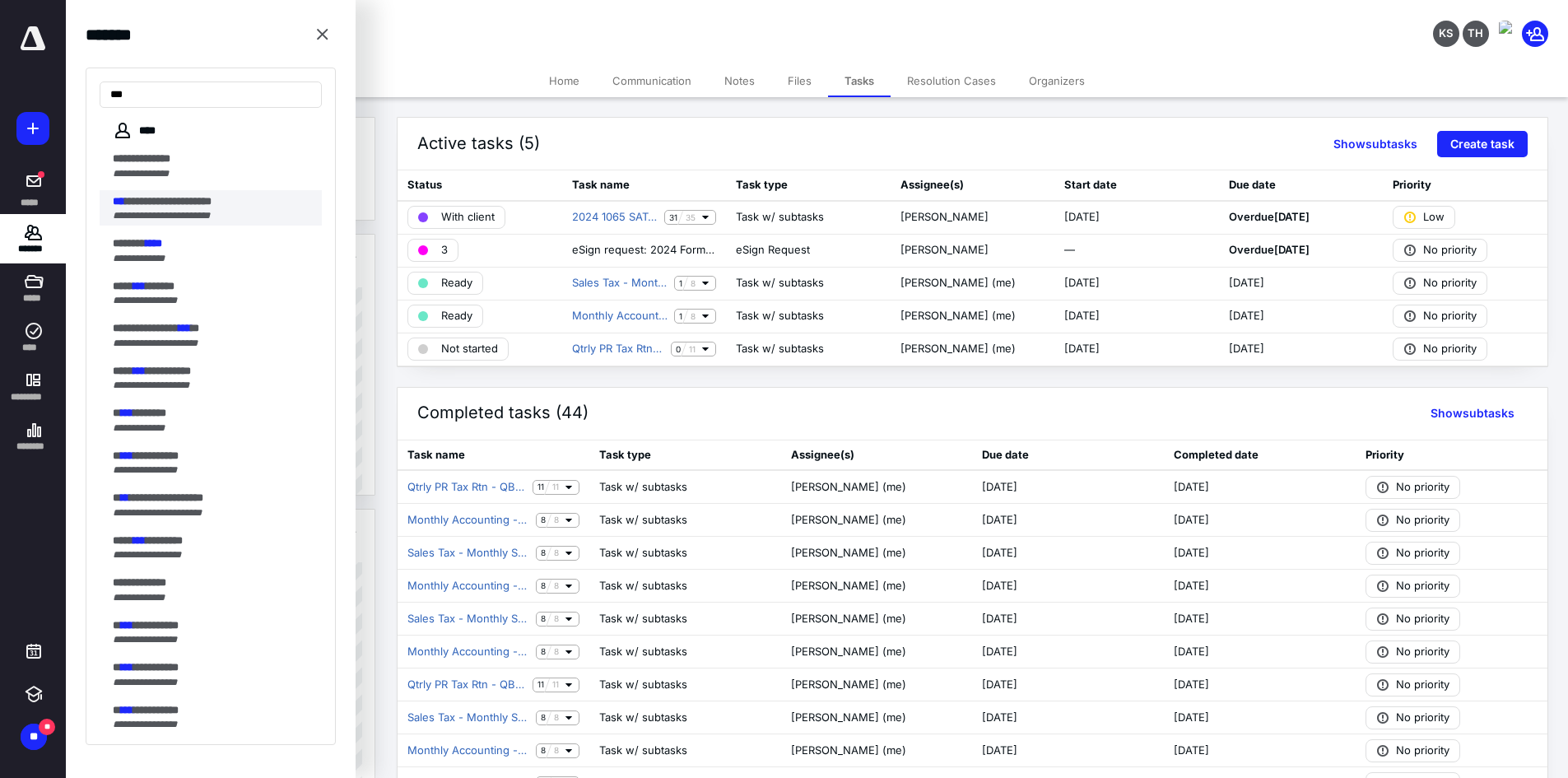 type on "***" 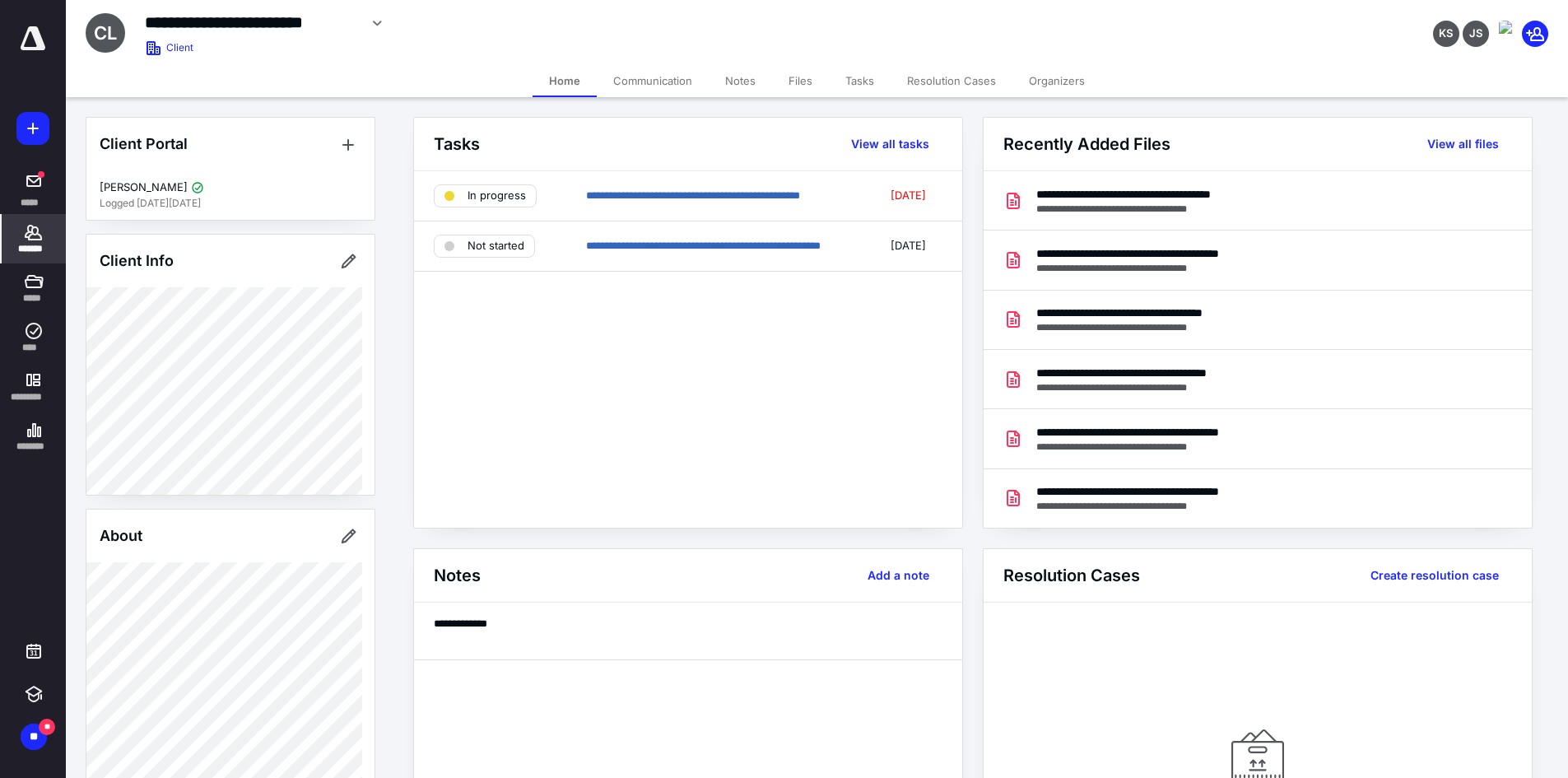 click 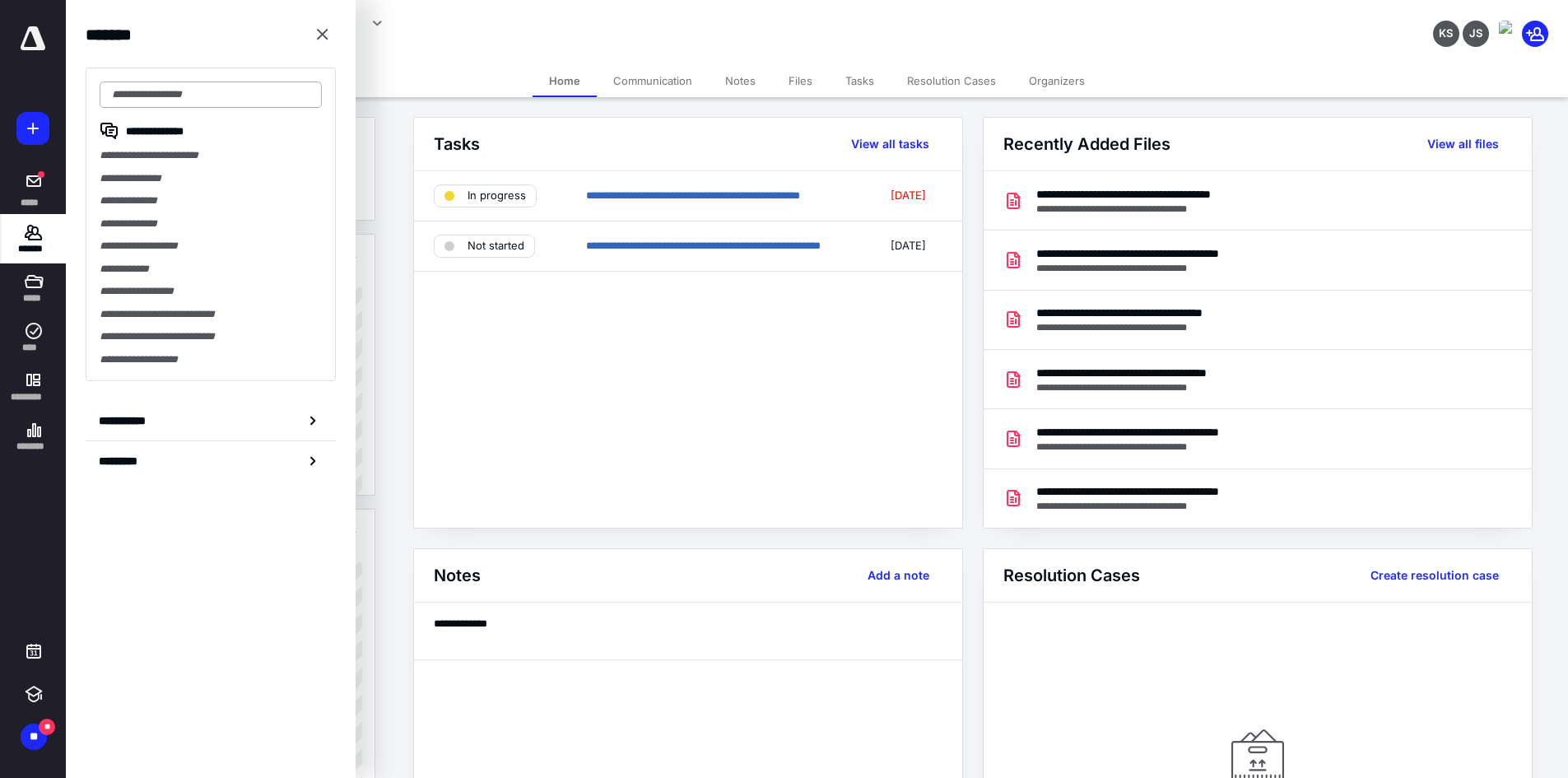 click at bounding box center (211, 95) 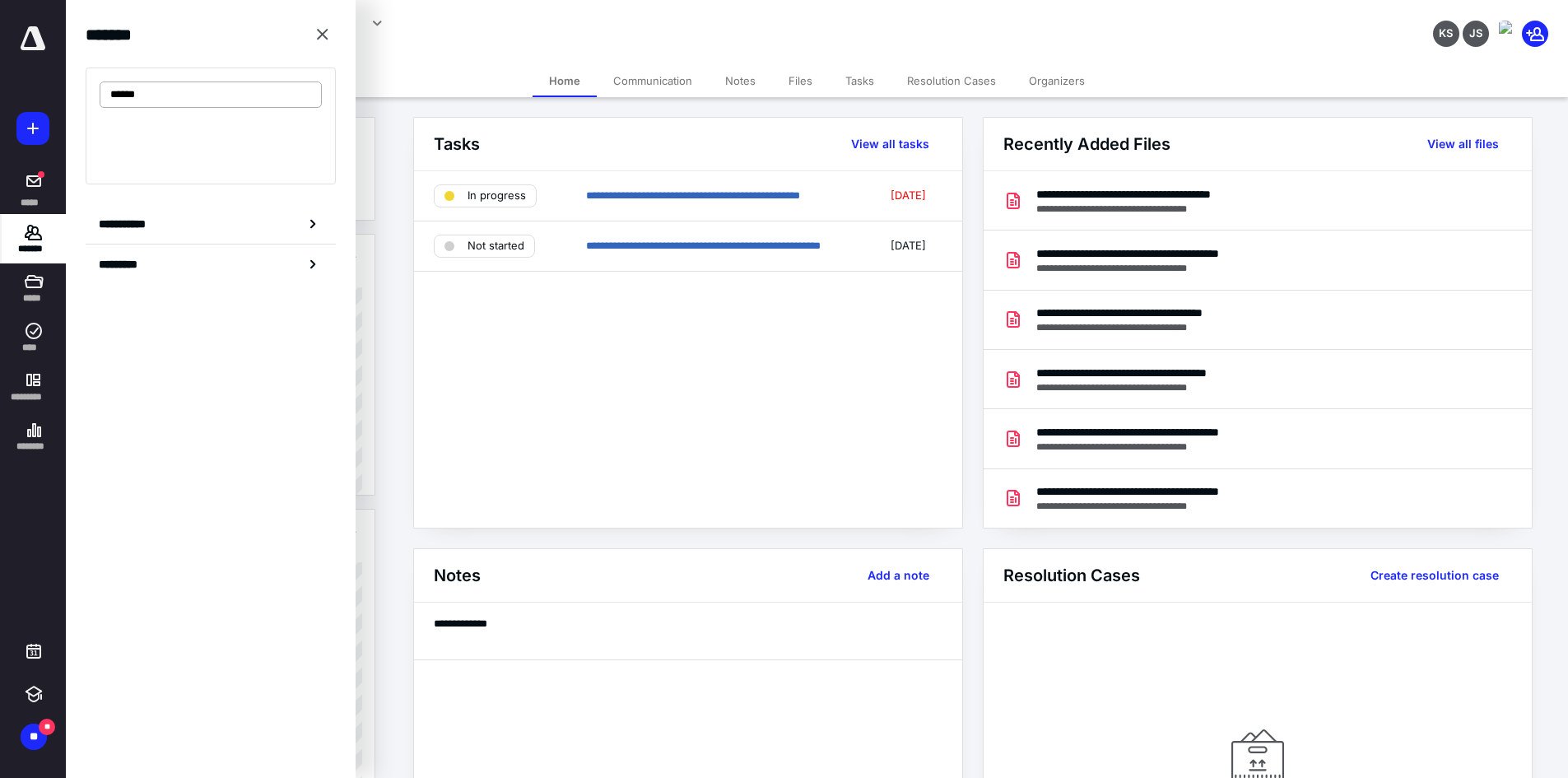type on "******" 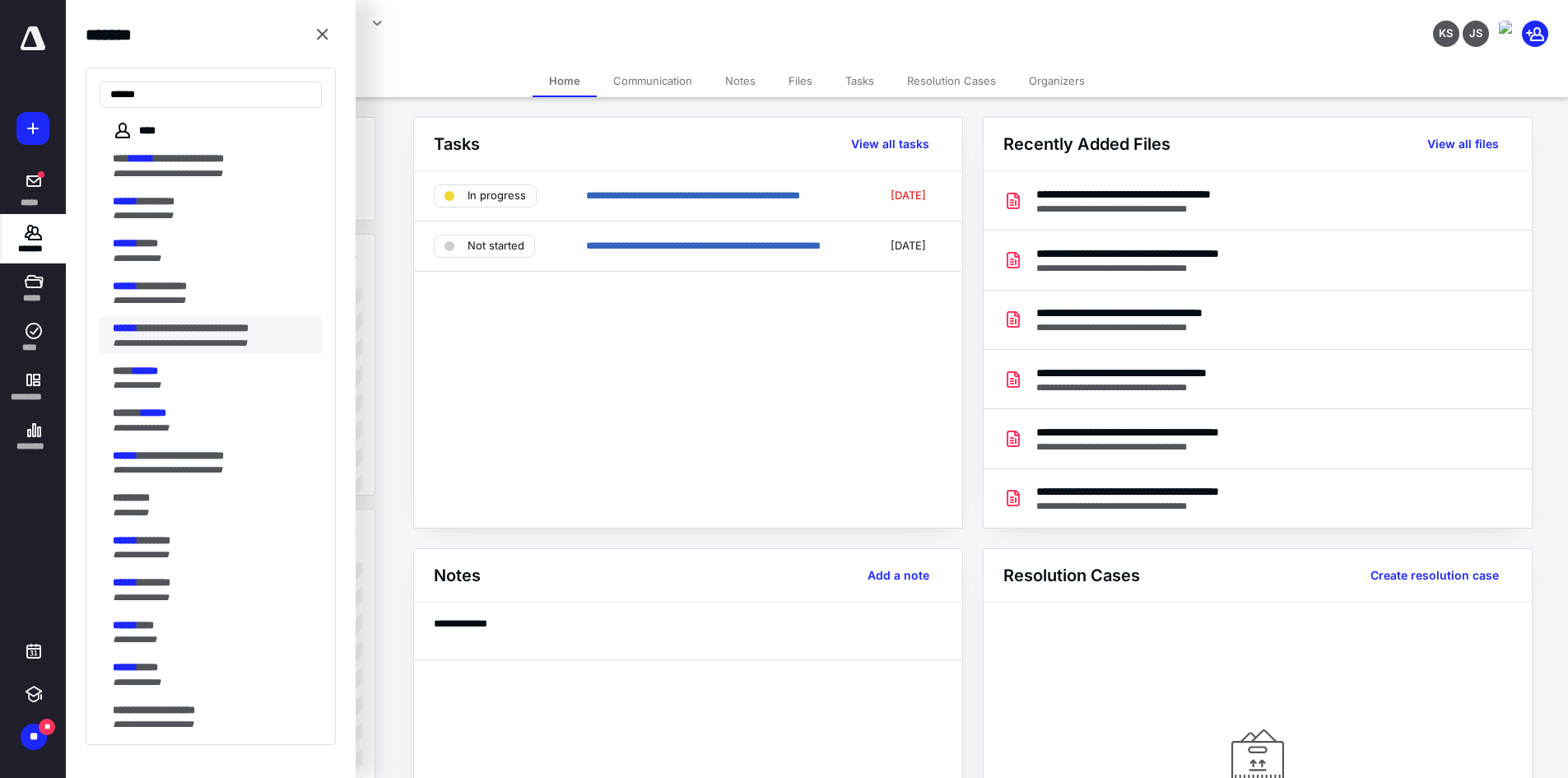 click on "**********" at bounding box center [193, 328] 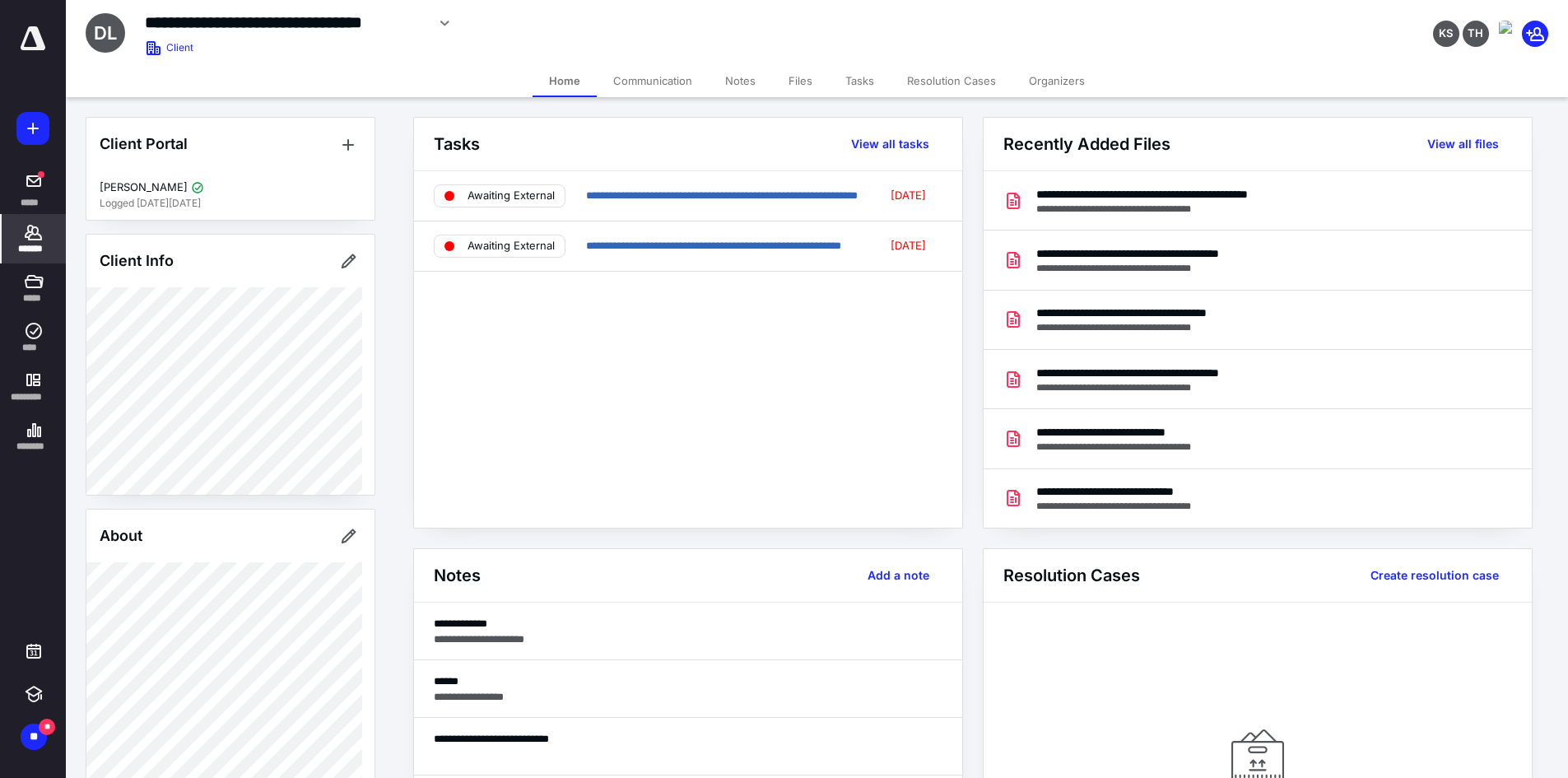 click 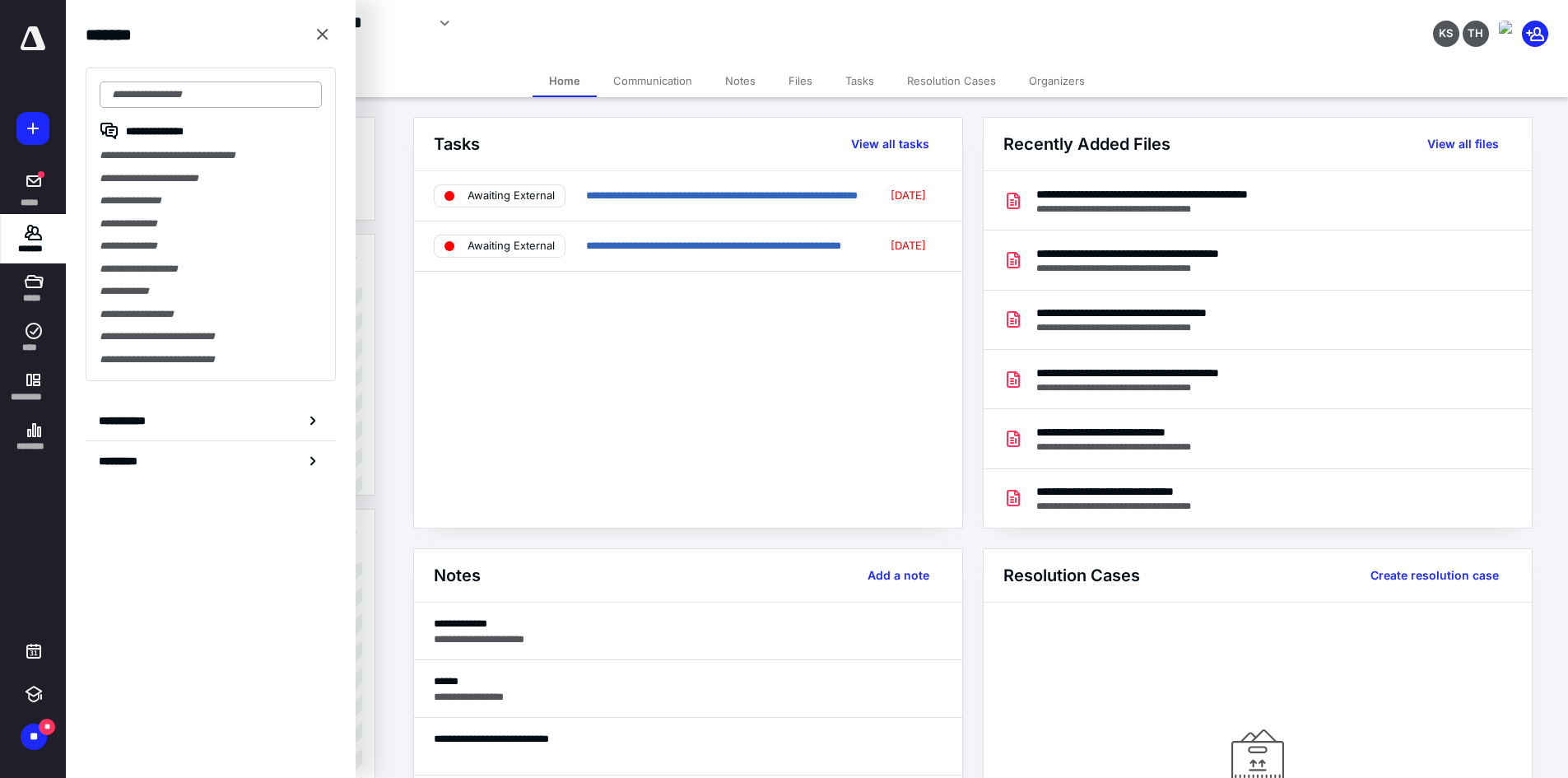 click at bounding box center [211, 95] 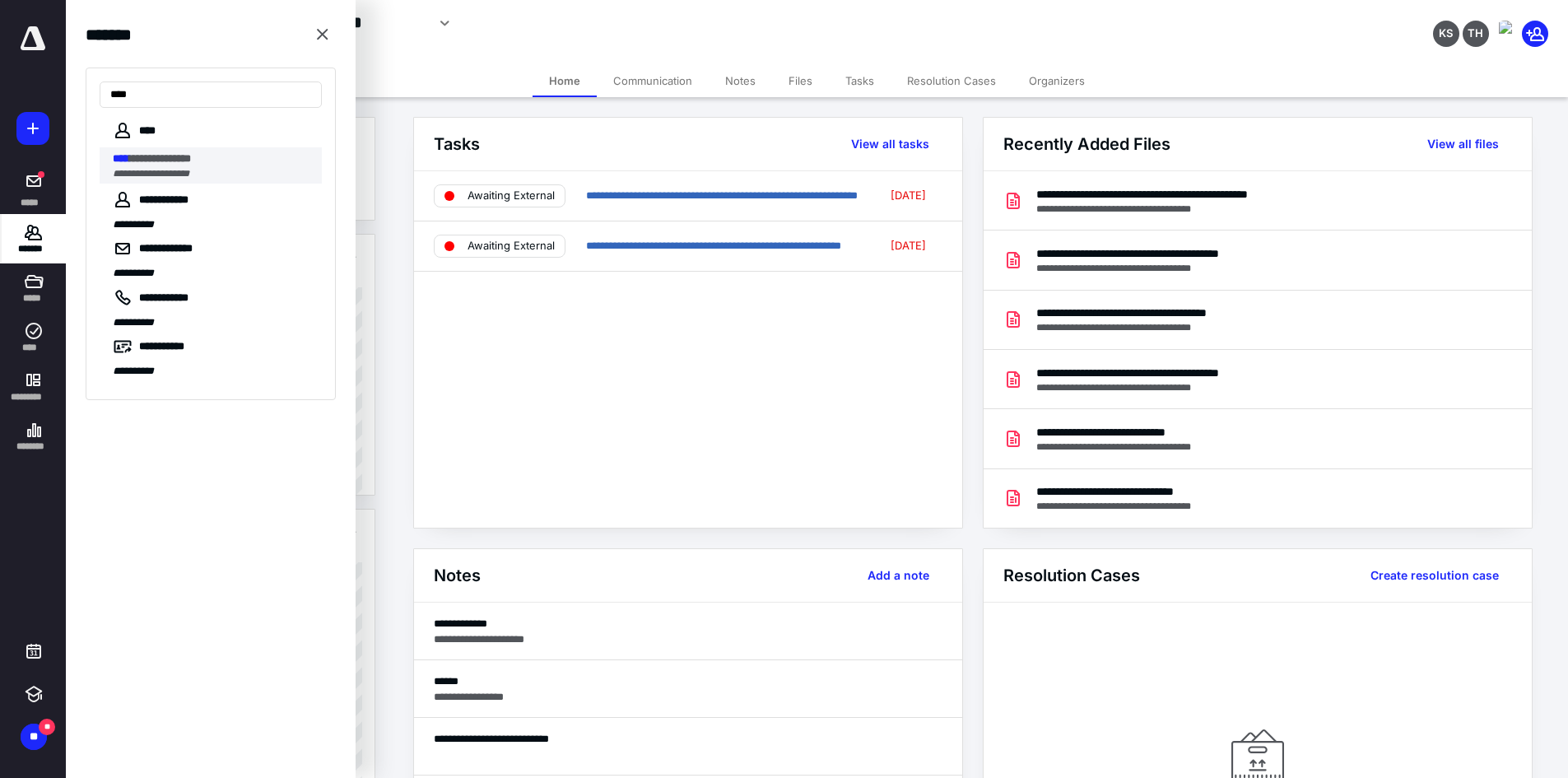 type on "****" 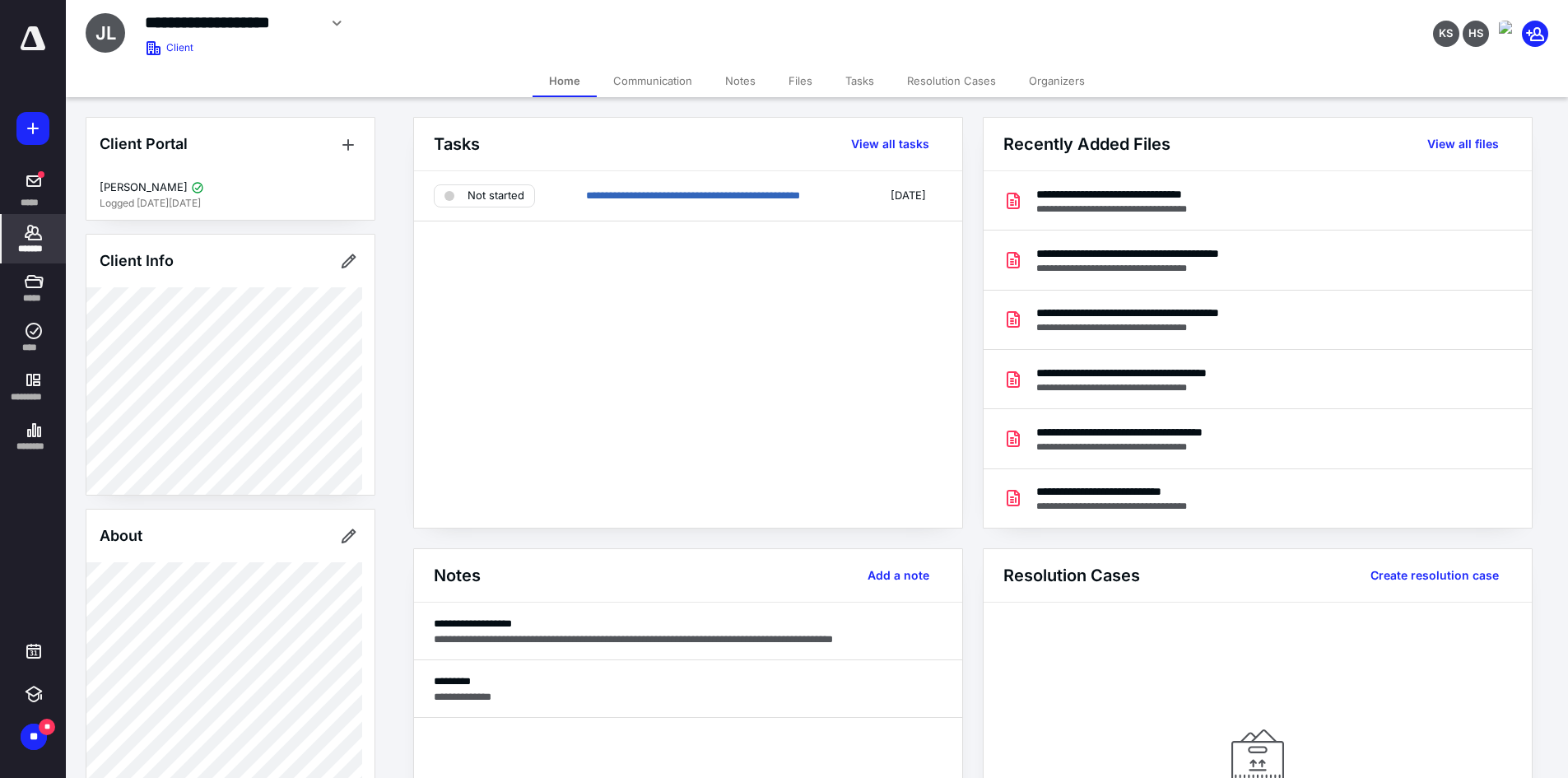 click on "Files" at bounding box center [800, 81] 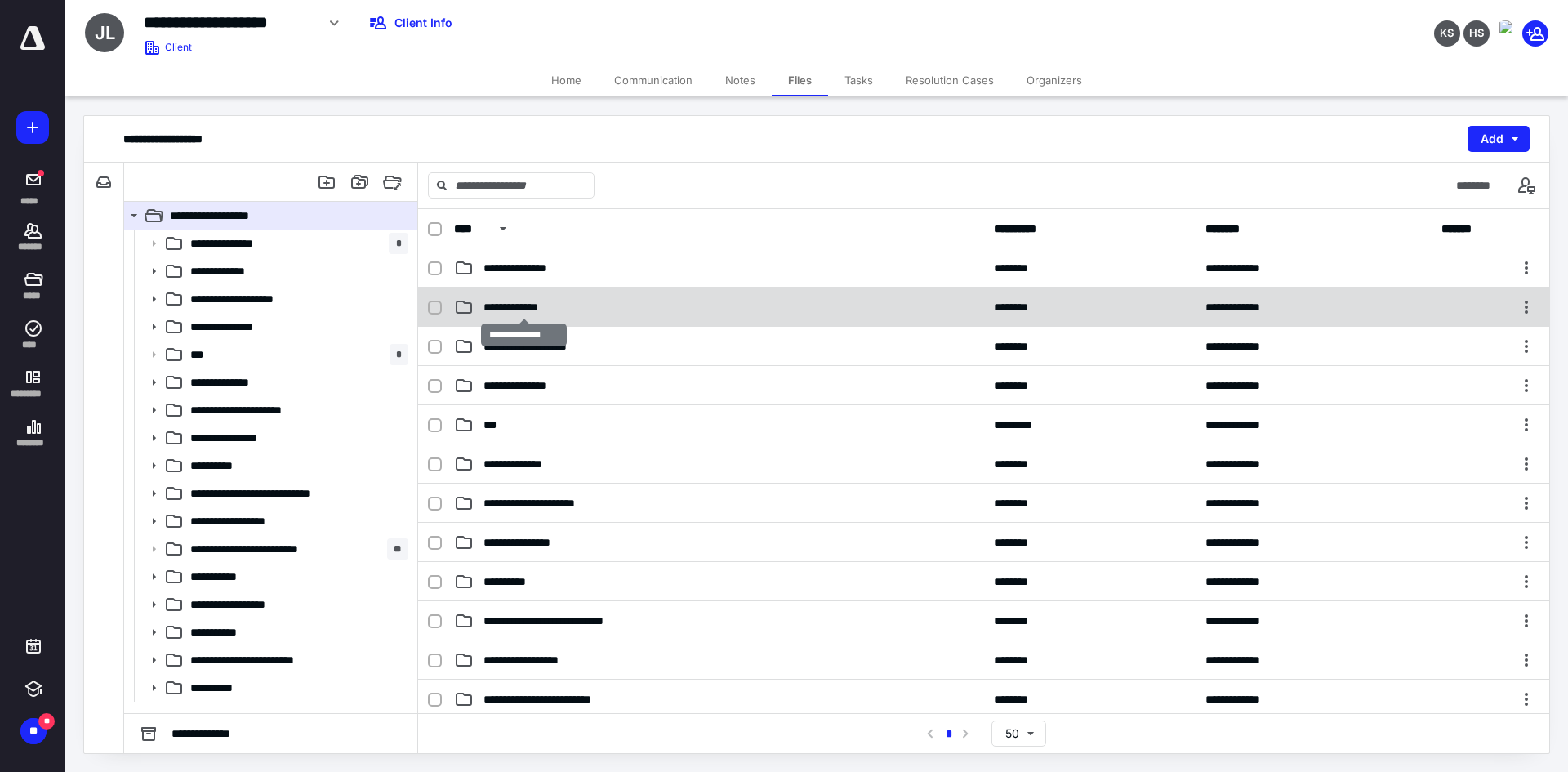 click on "**********" at bounding box center [523, 307] 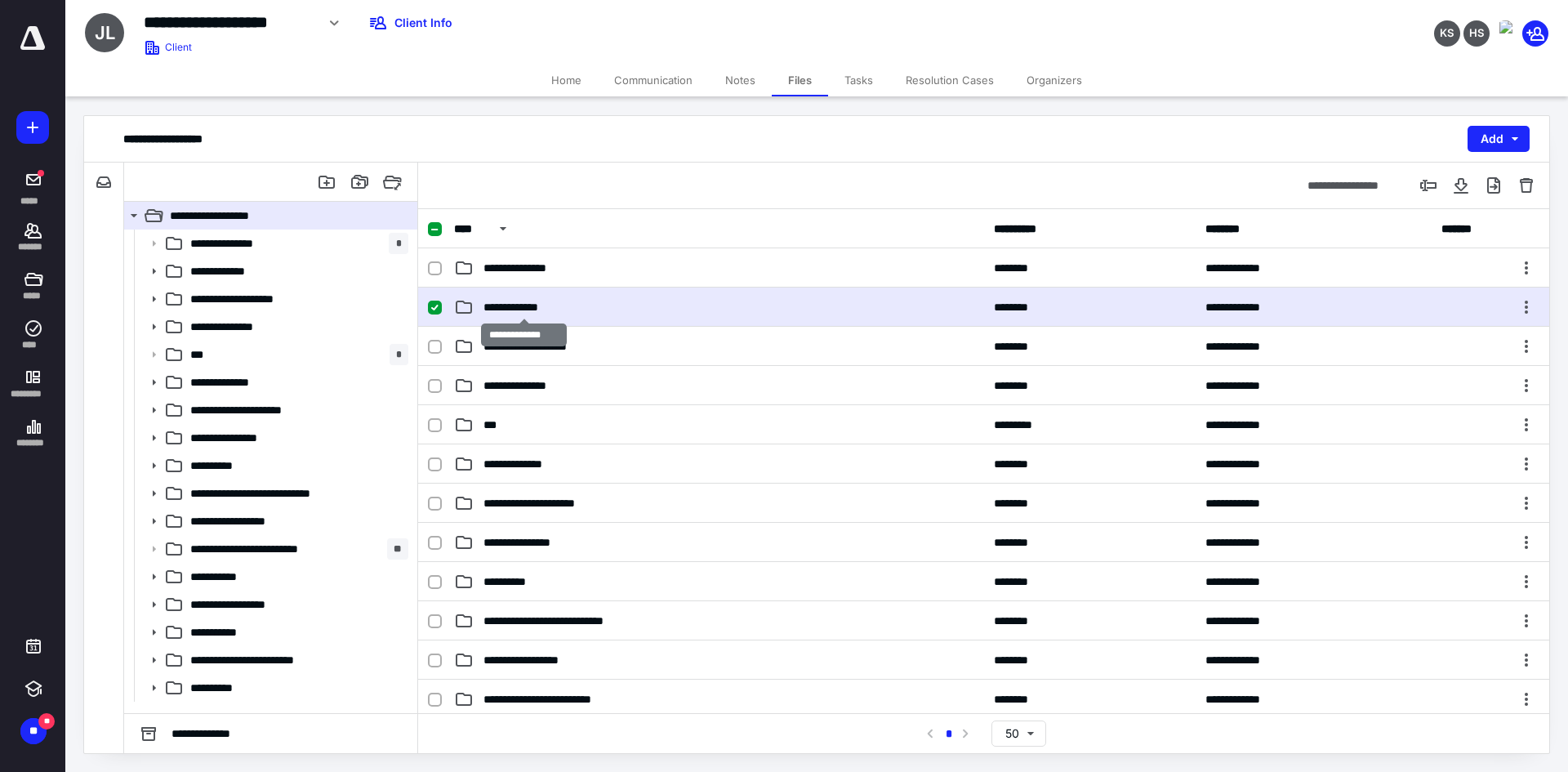 click on "**********" at bounding box center [523, 307] 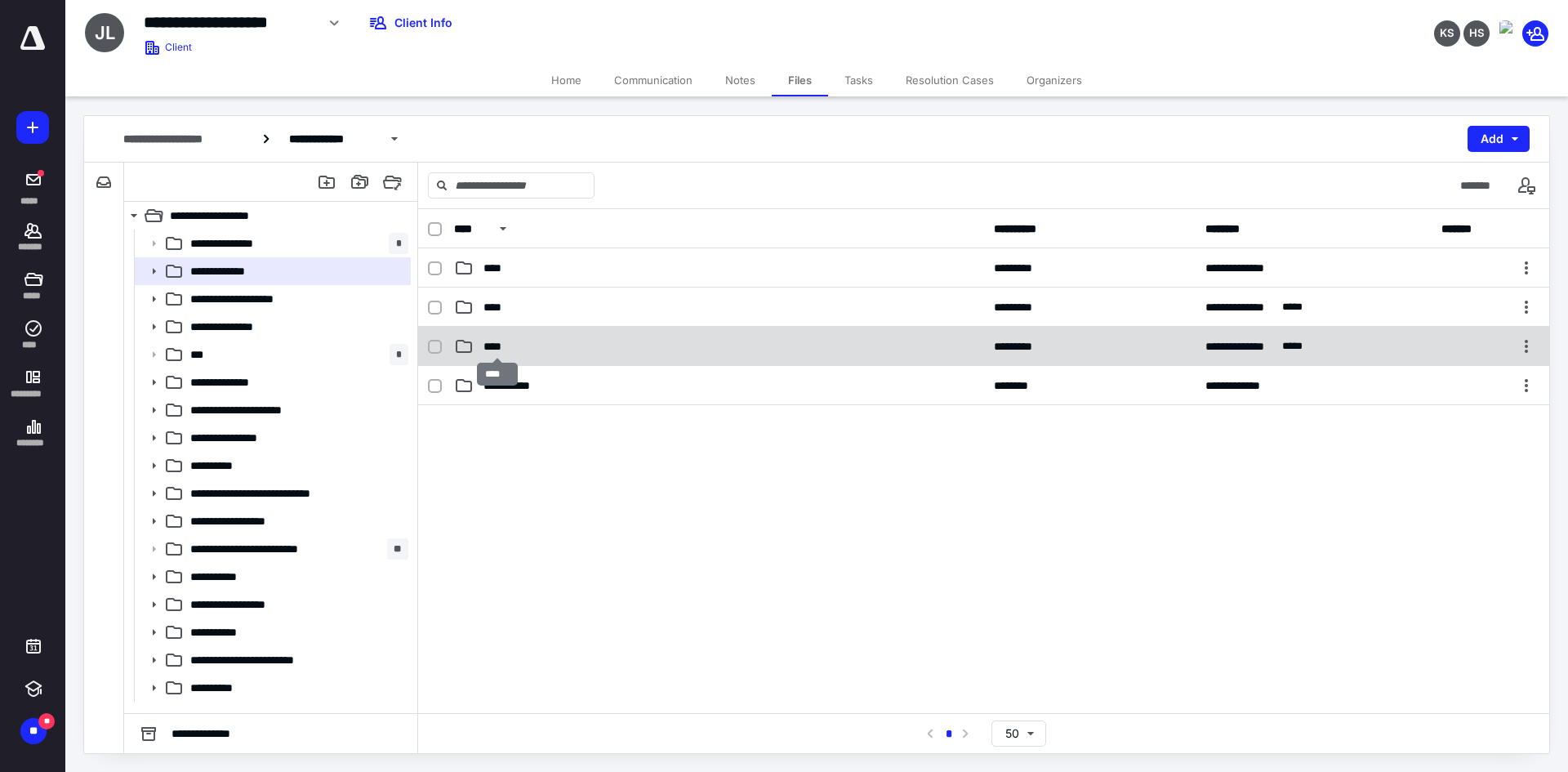 click on "****" at bounding box center (497, 346) 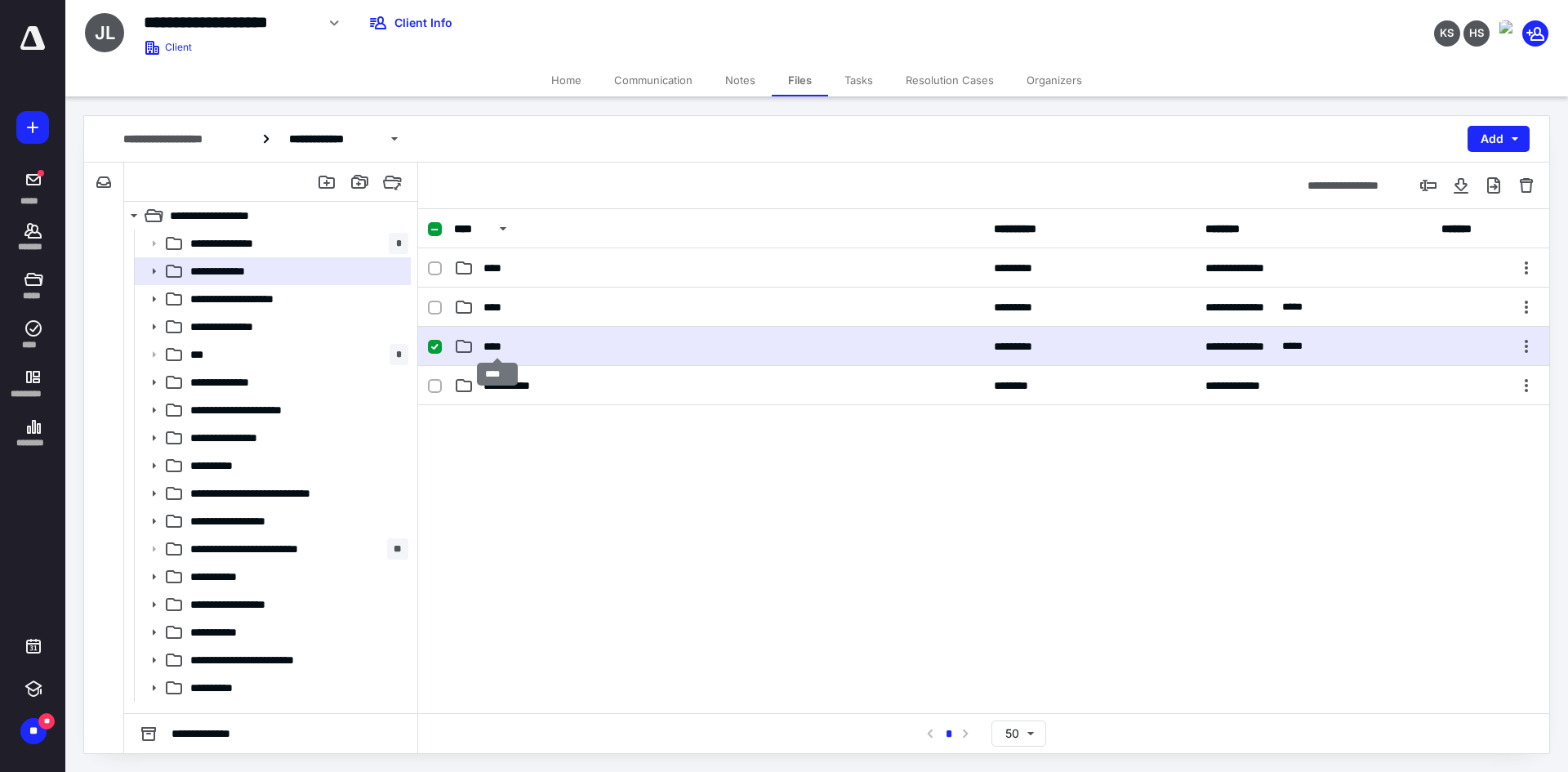 click on "****" at bounding box center [497, 346] 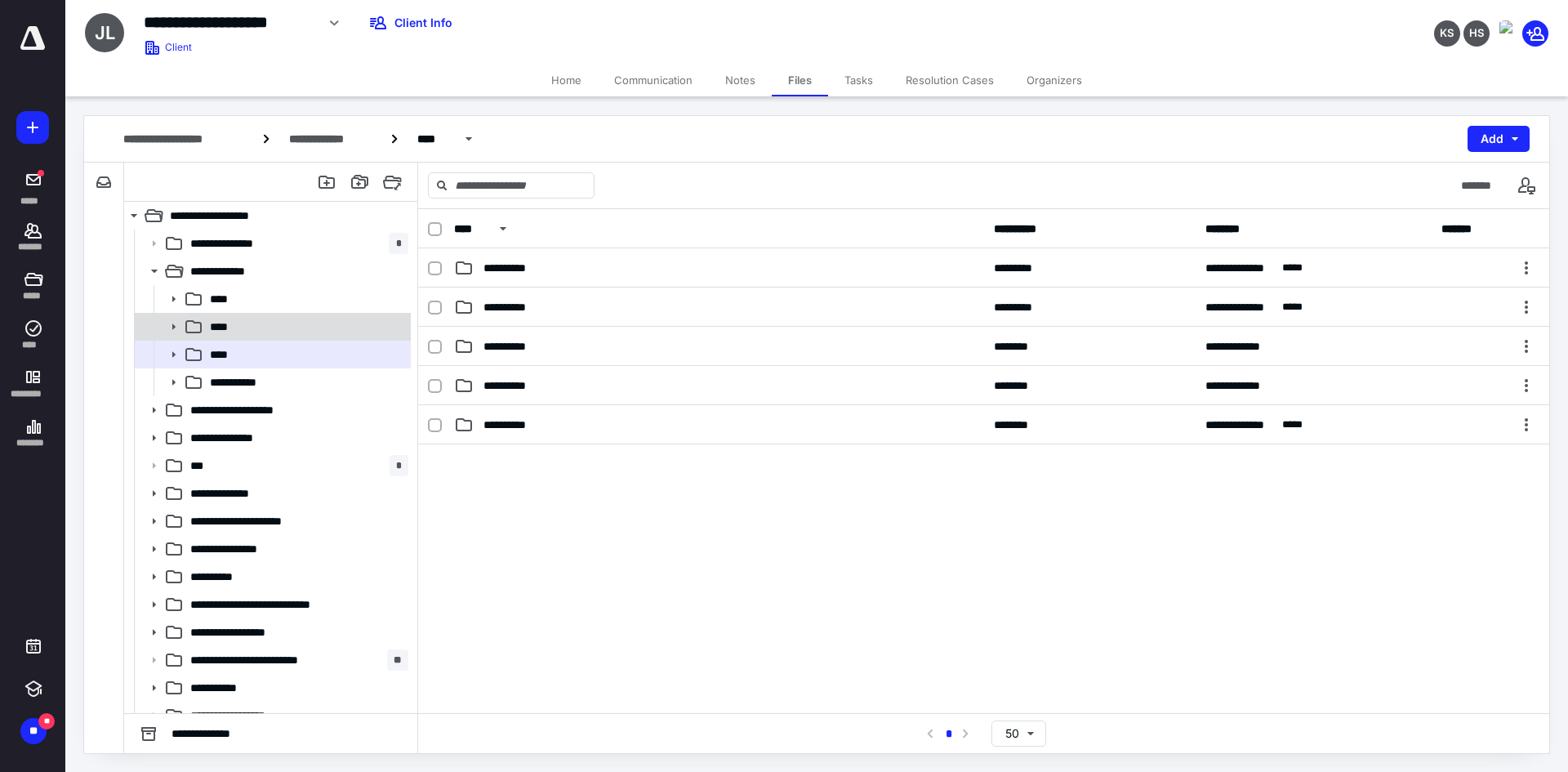 scroll, scrollTop: 0, scrollLeft: 0, axis: both 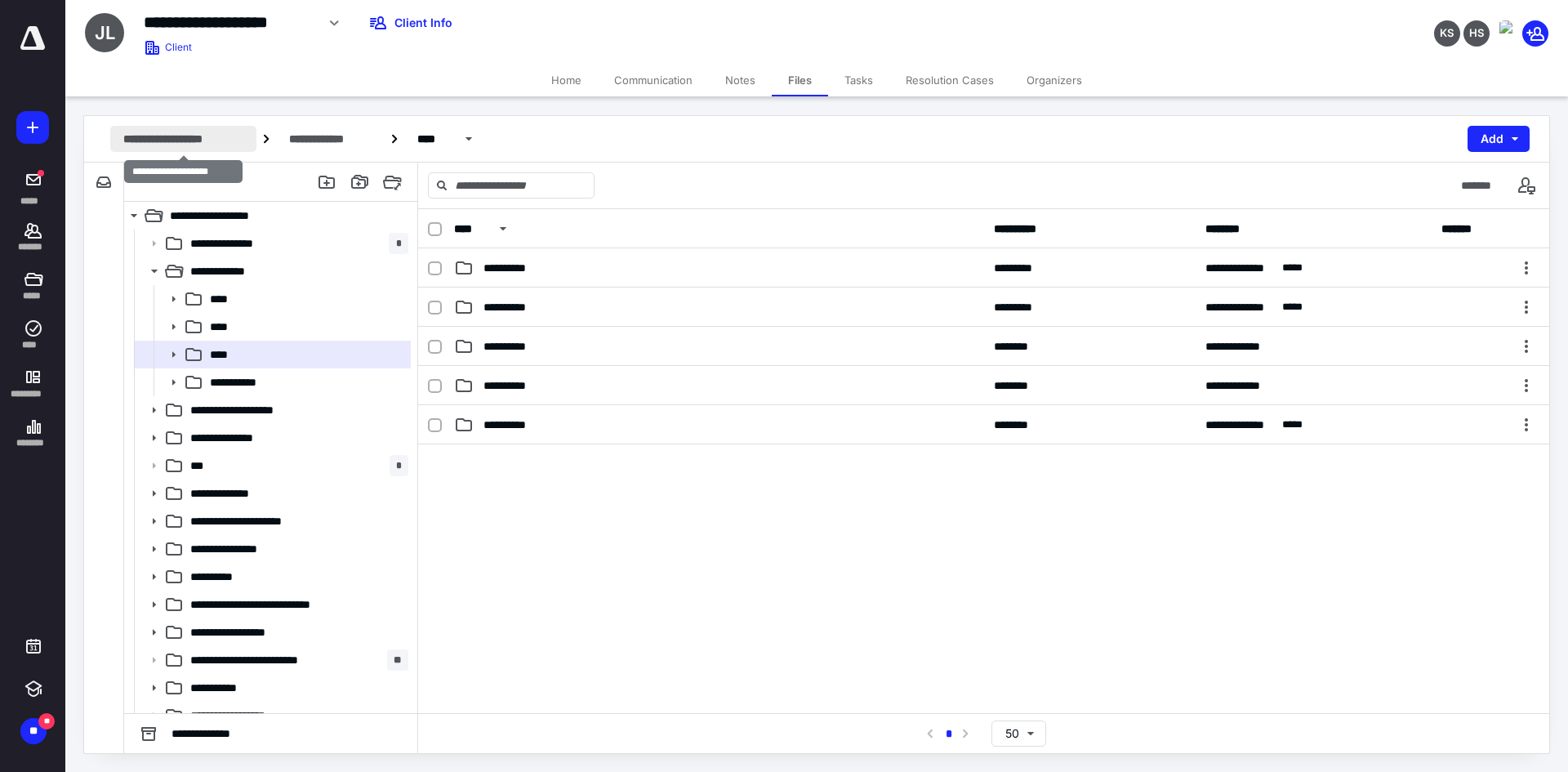 click on "**********" at bounding box center [183, 139] 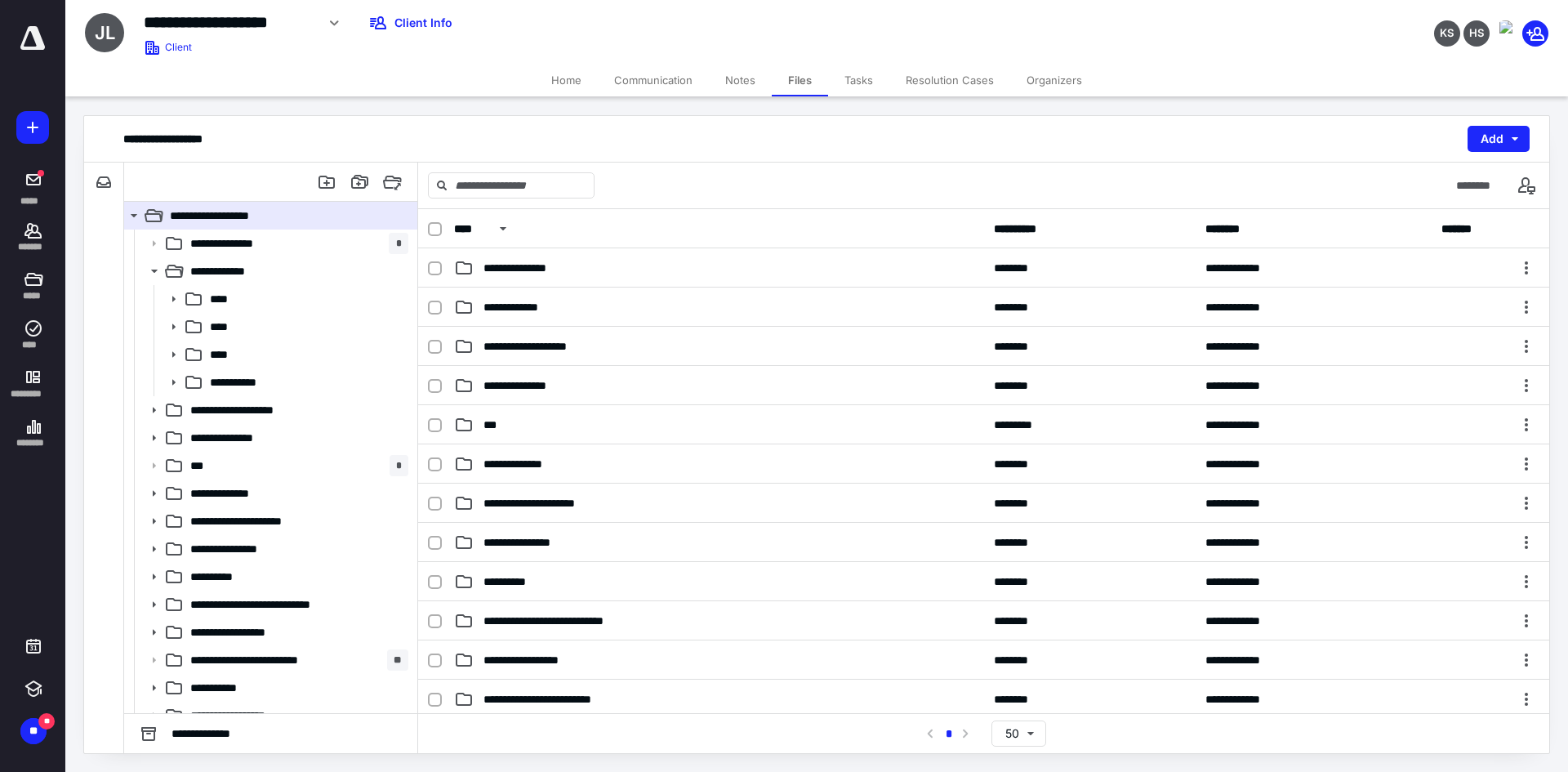 click on "Home" at bounding box center [566, 80] 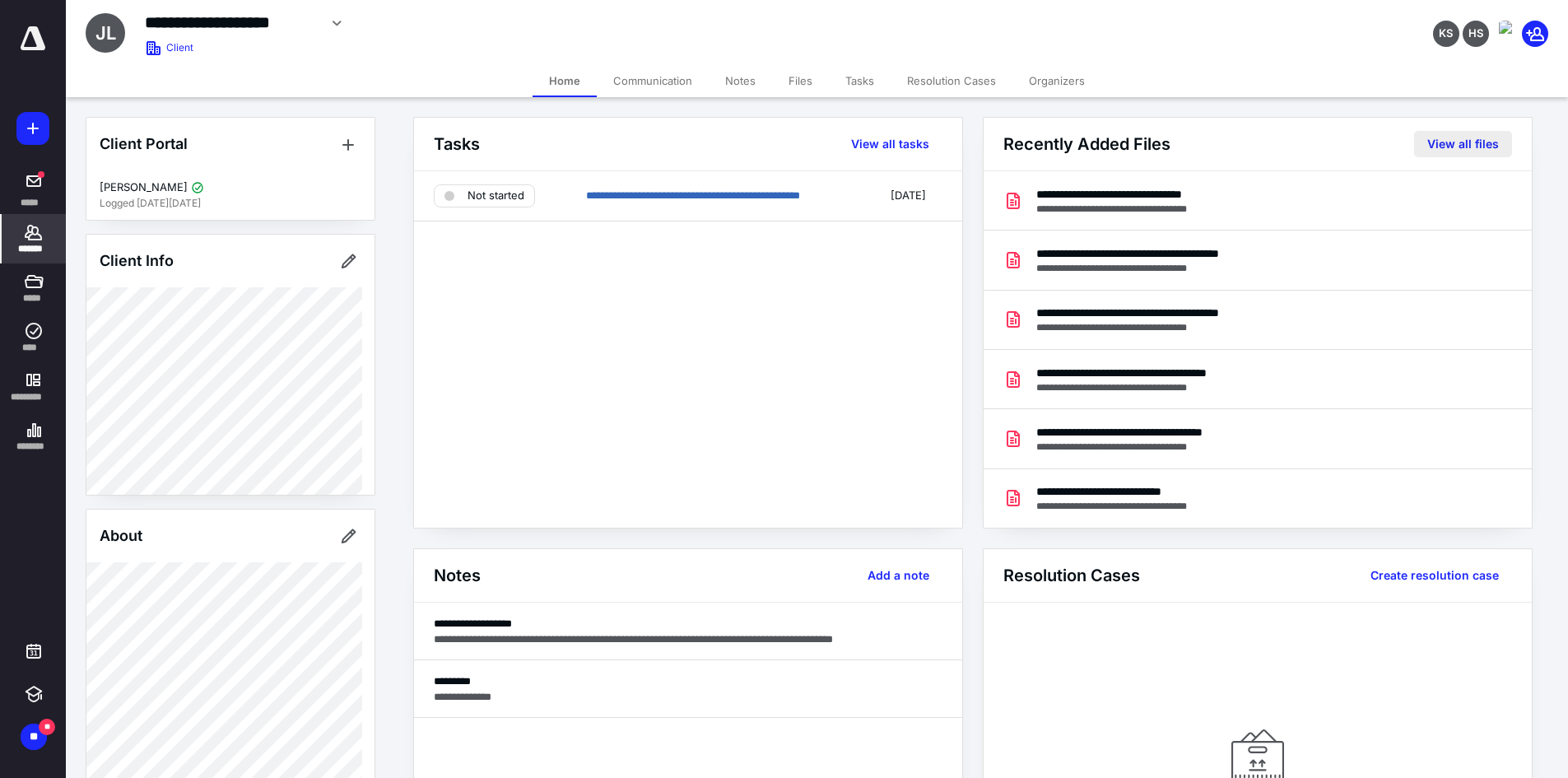 click on "View all files" at bounding box center [1463, 144] 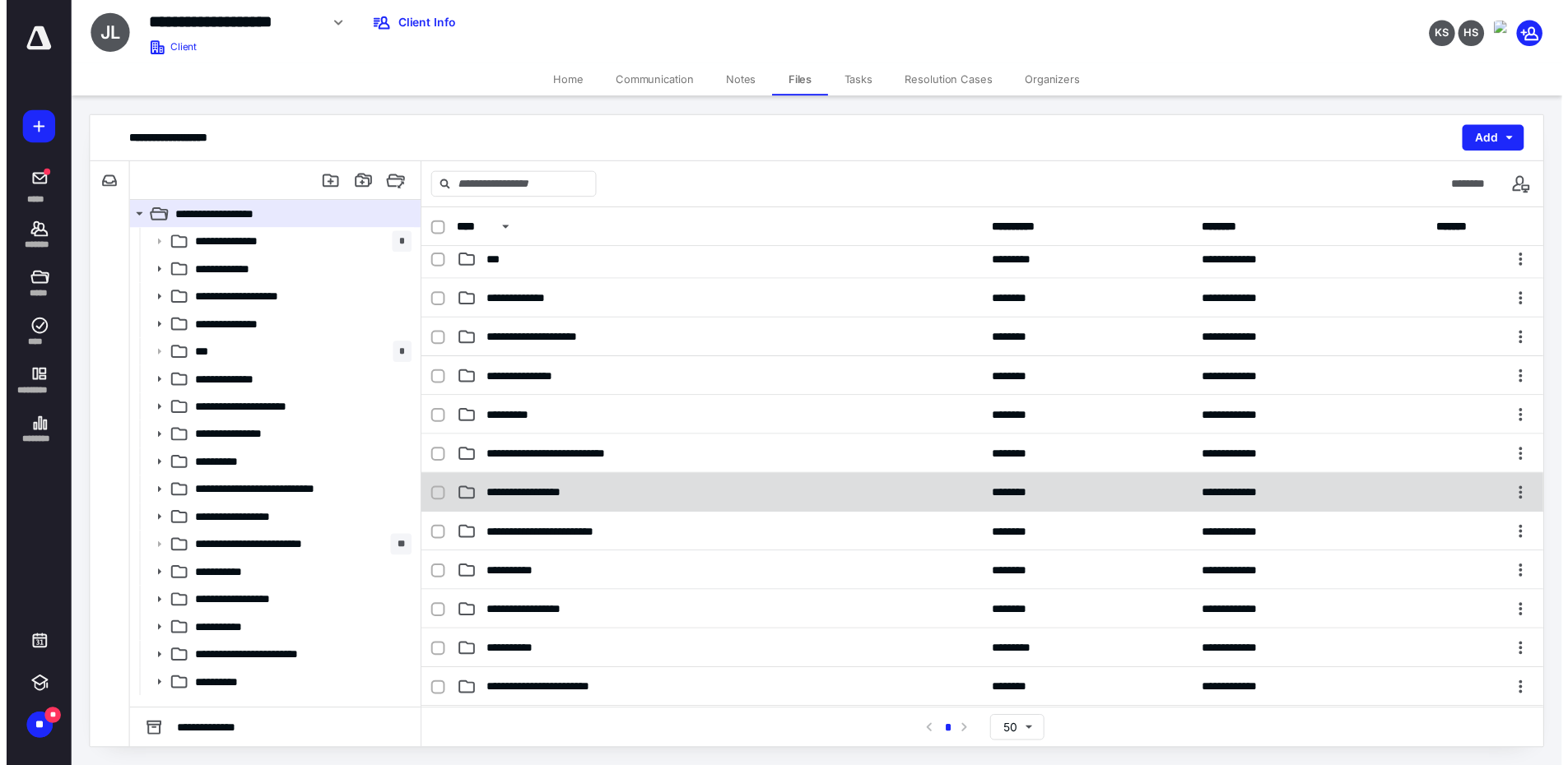 scroll, scrollTop: 0, scrollLeft: 0, axis: both 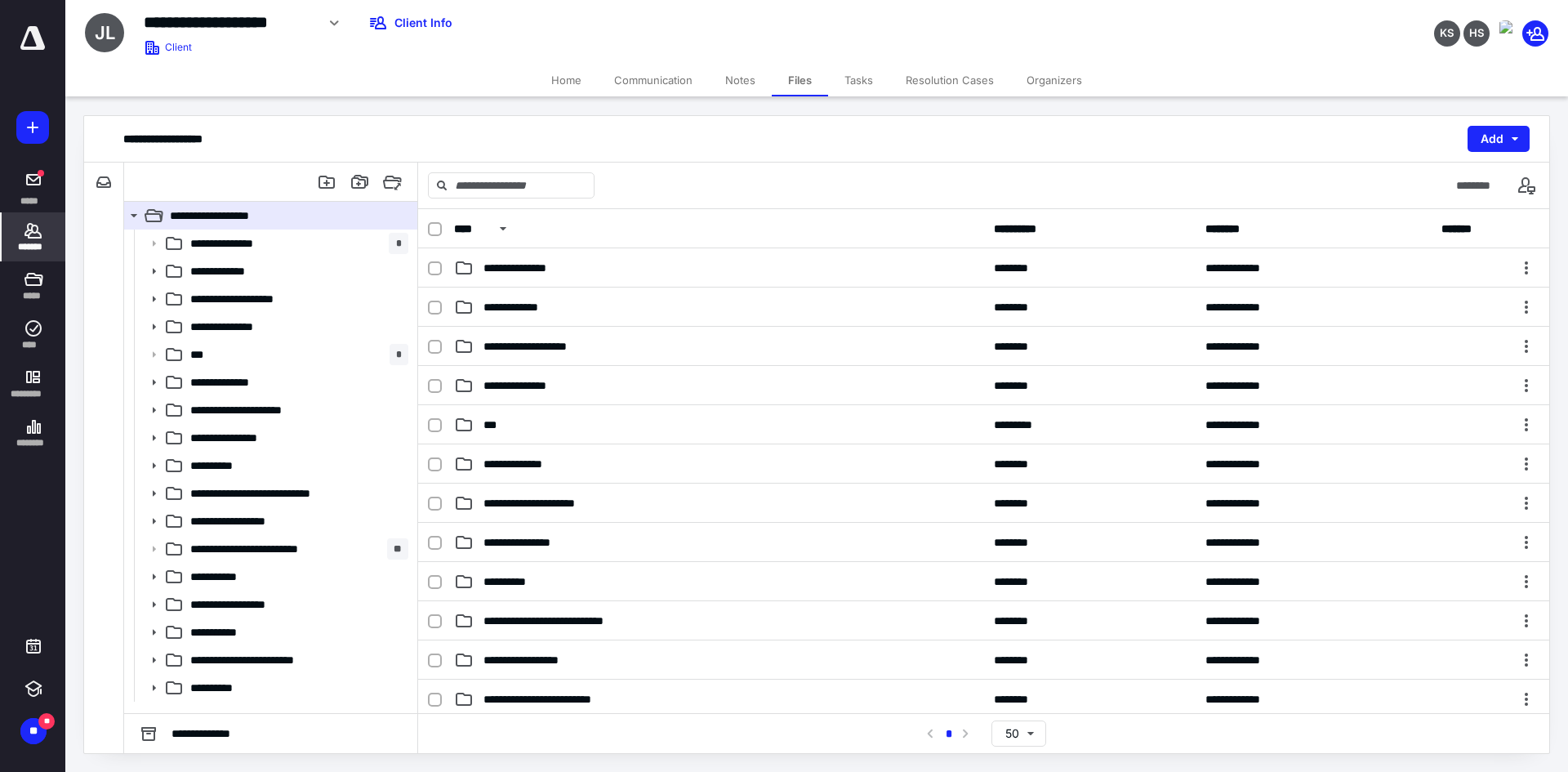 click on "*******" at bounding box center (33, 247) 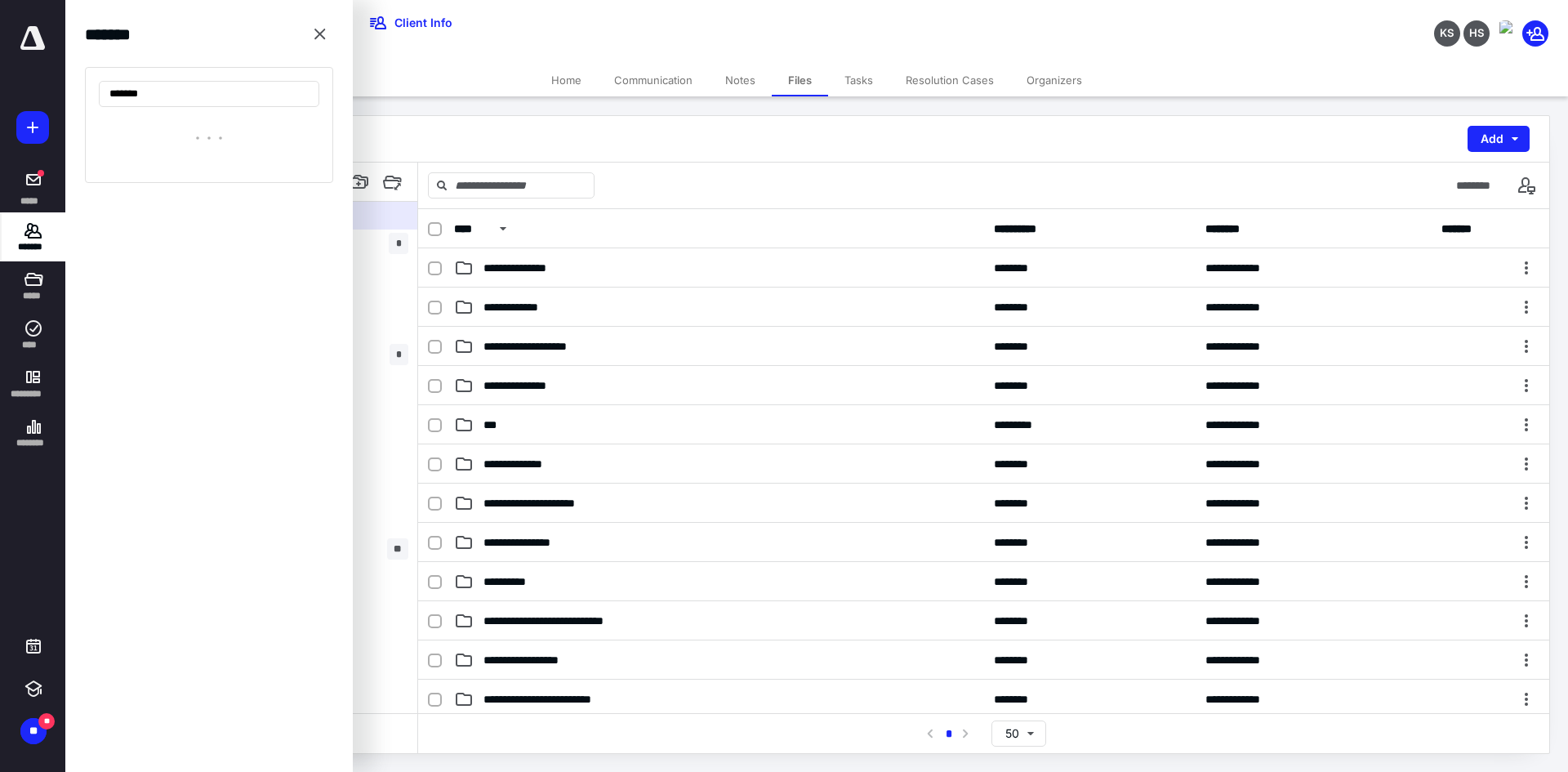 type on "*******" 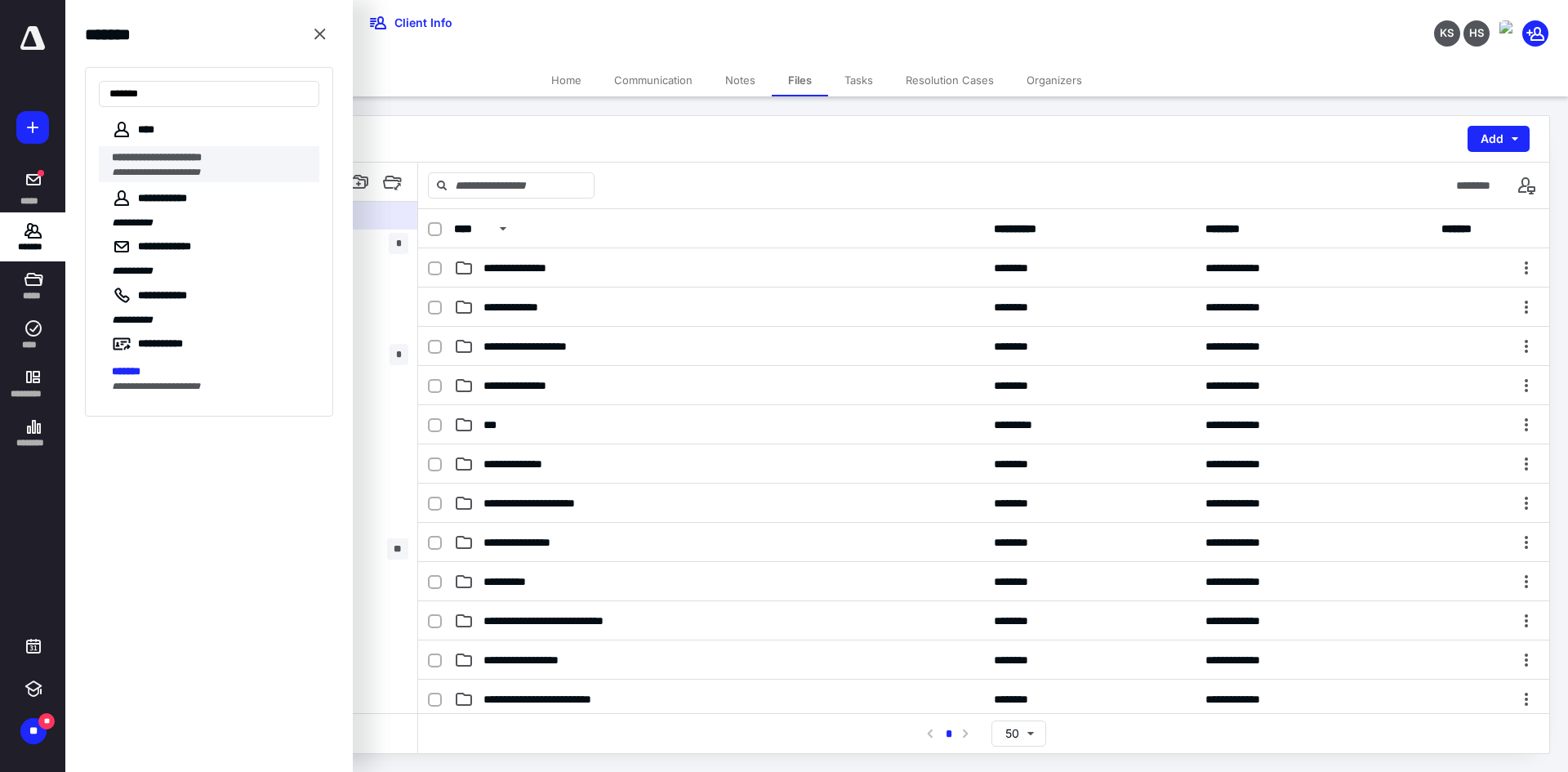 click on "**********" at bounding box center [157, 157] 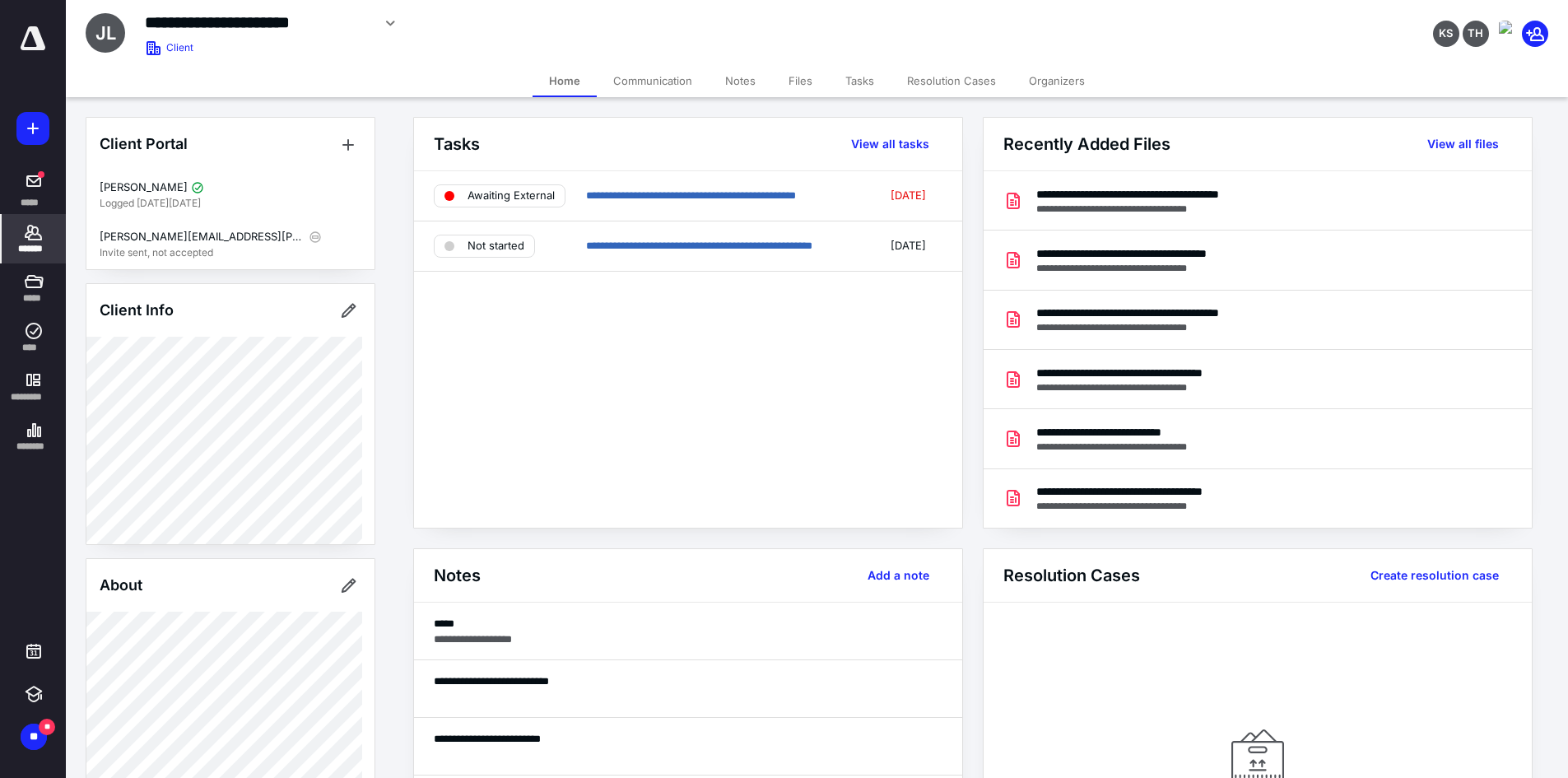 click 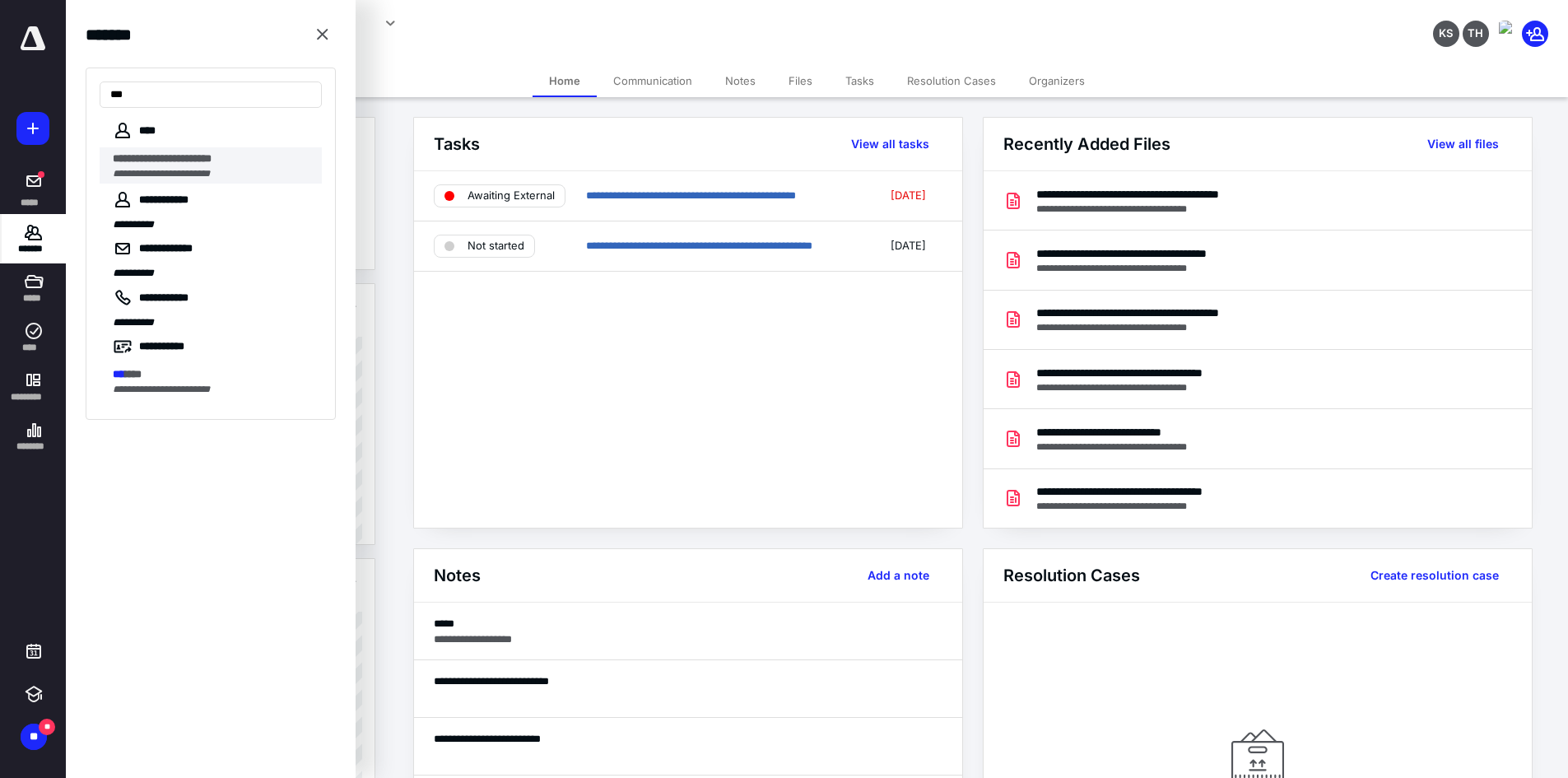 type on "***" 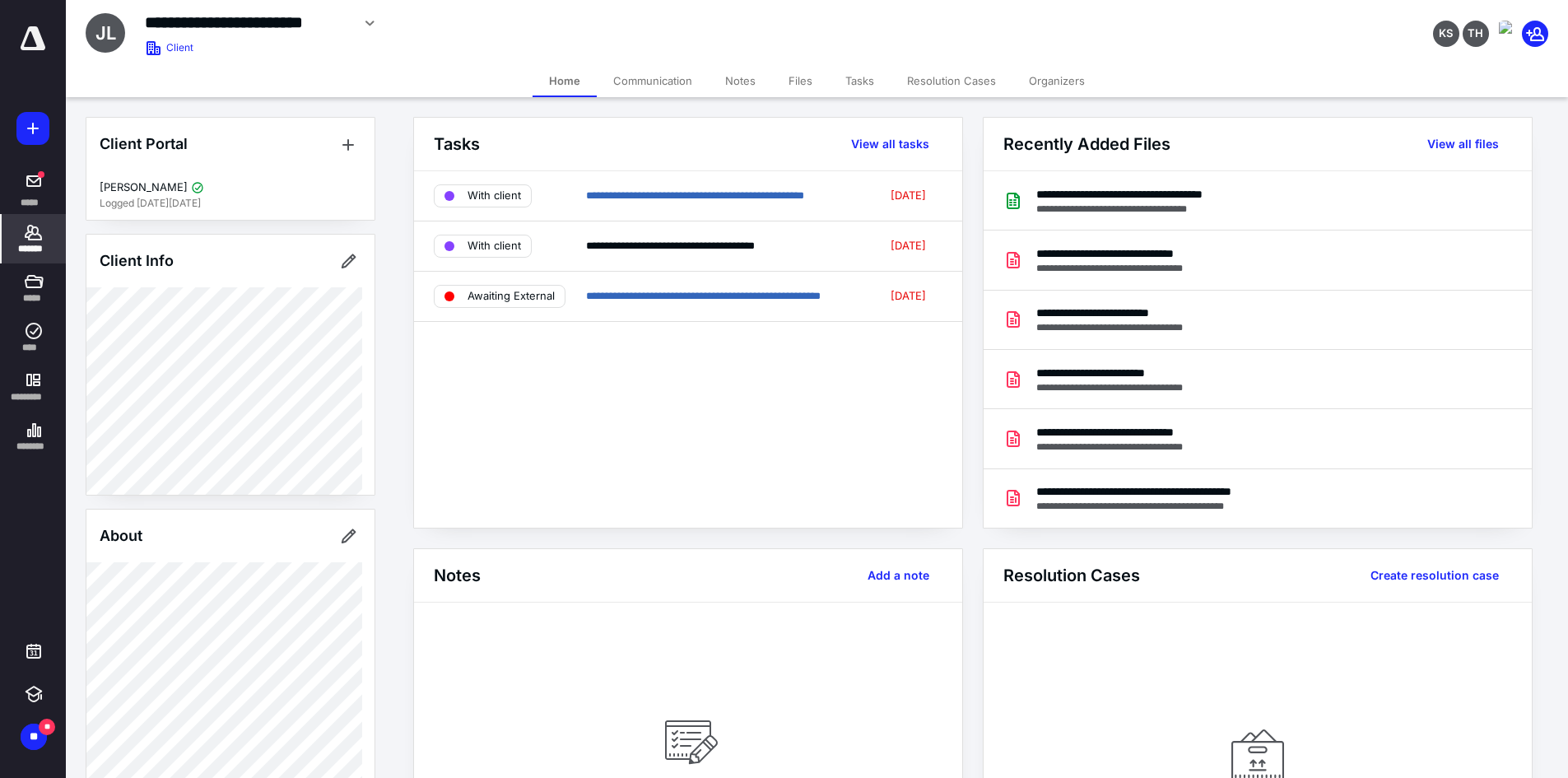 click 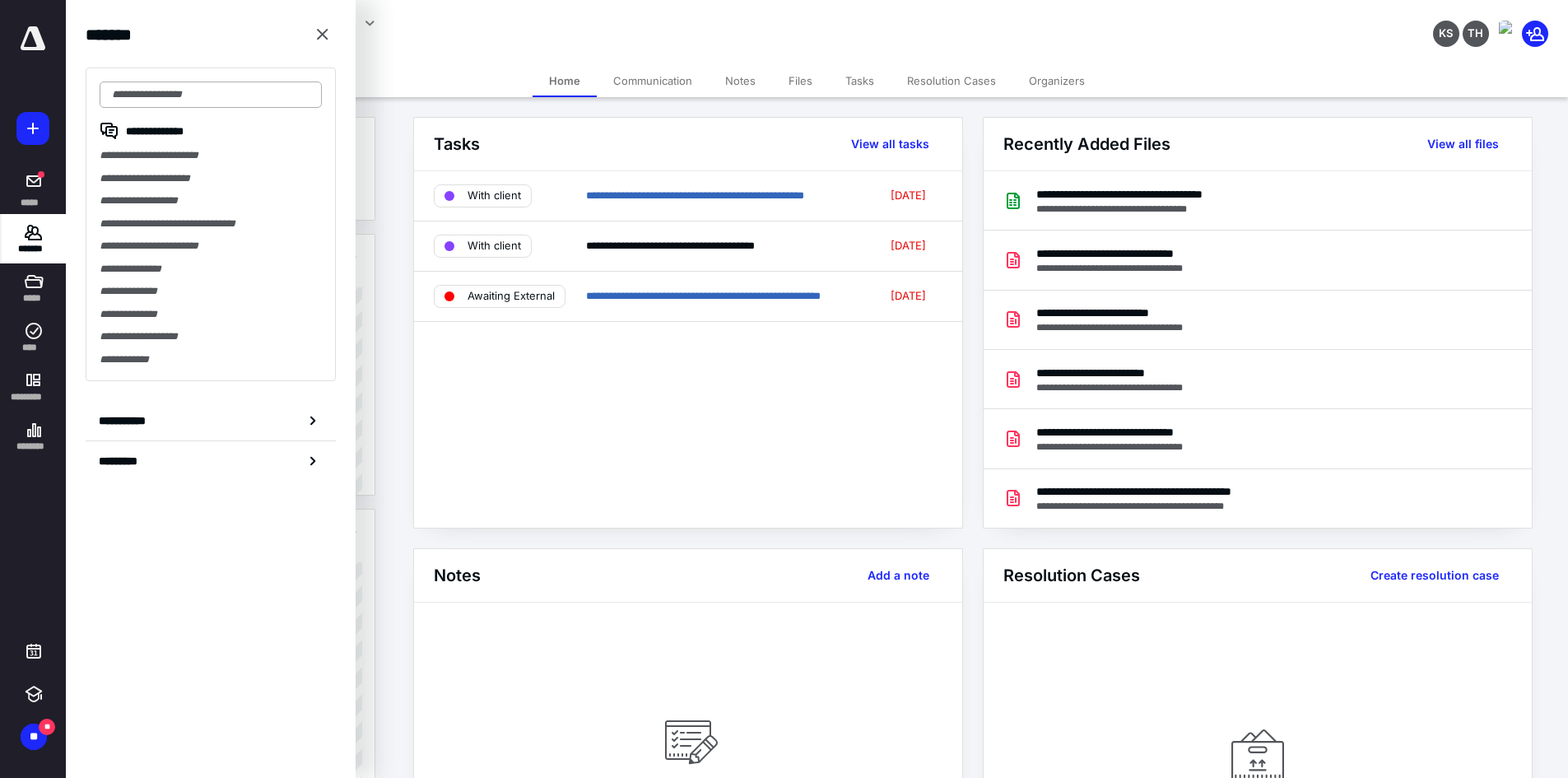 click at bounding box center (211, 95) 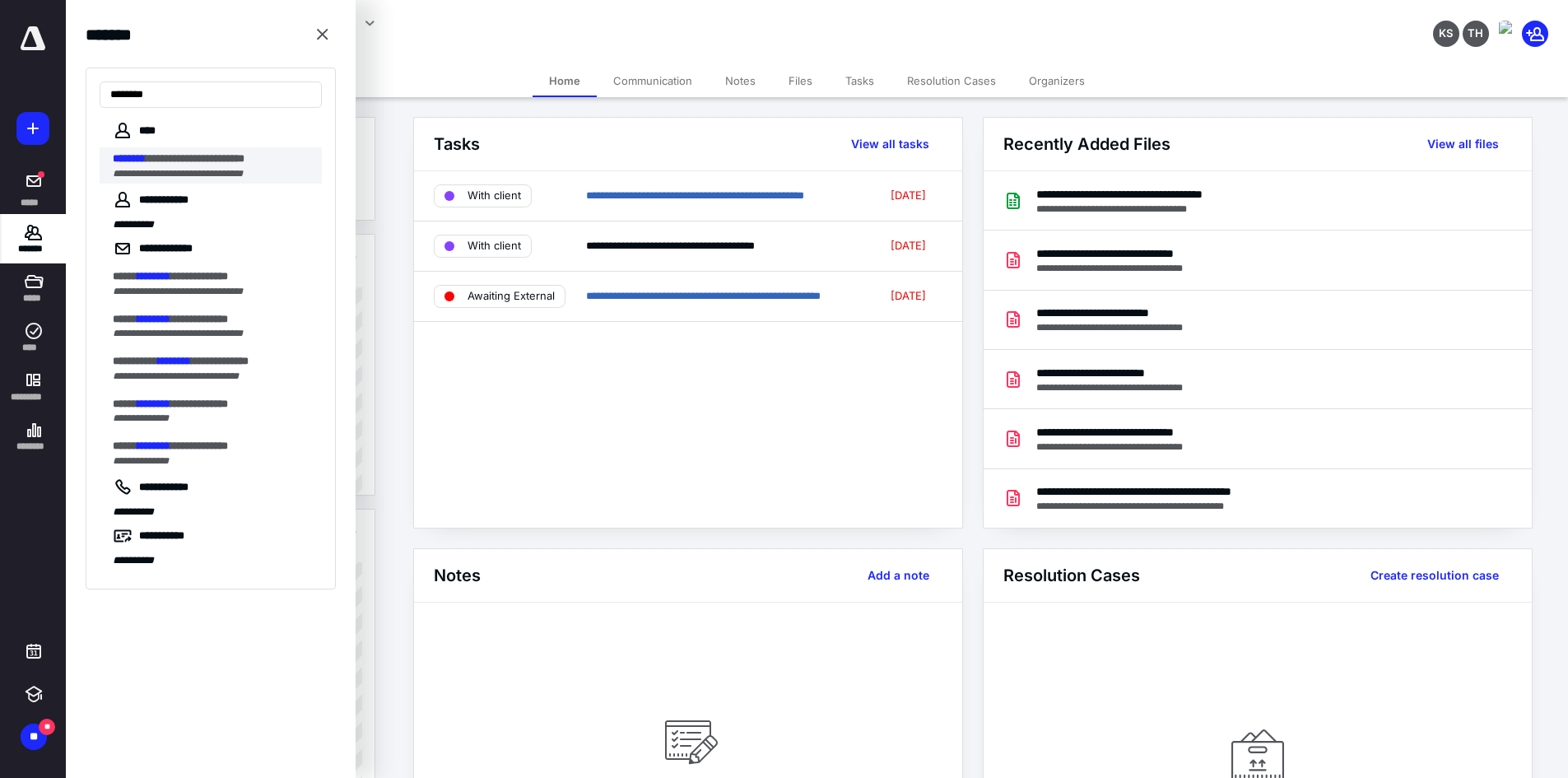 type on "********" 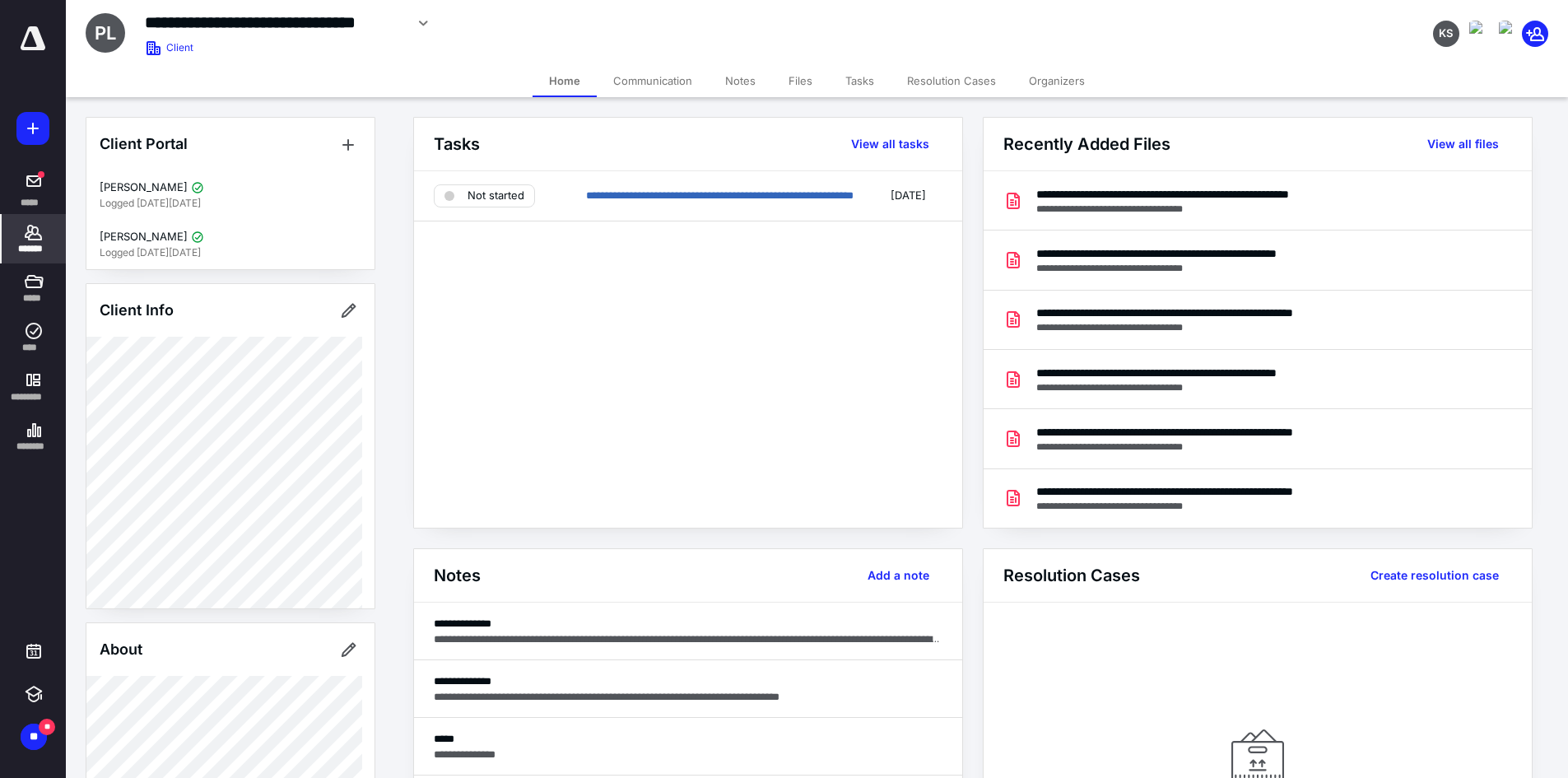 click on "Files" at bounding box center (800, 81) 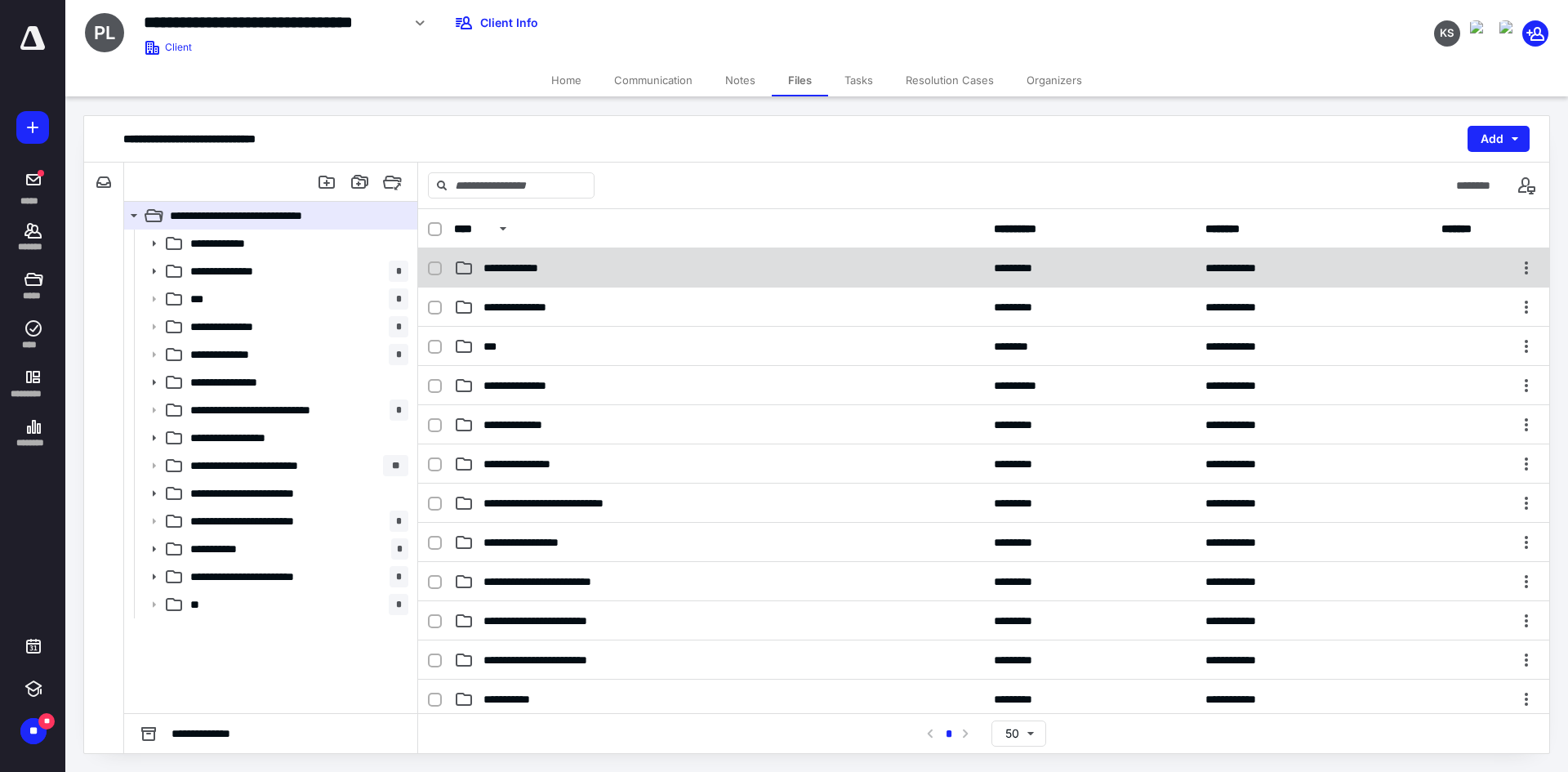click on "**********" at bounding box center (523, 268) 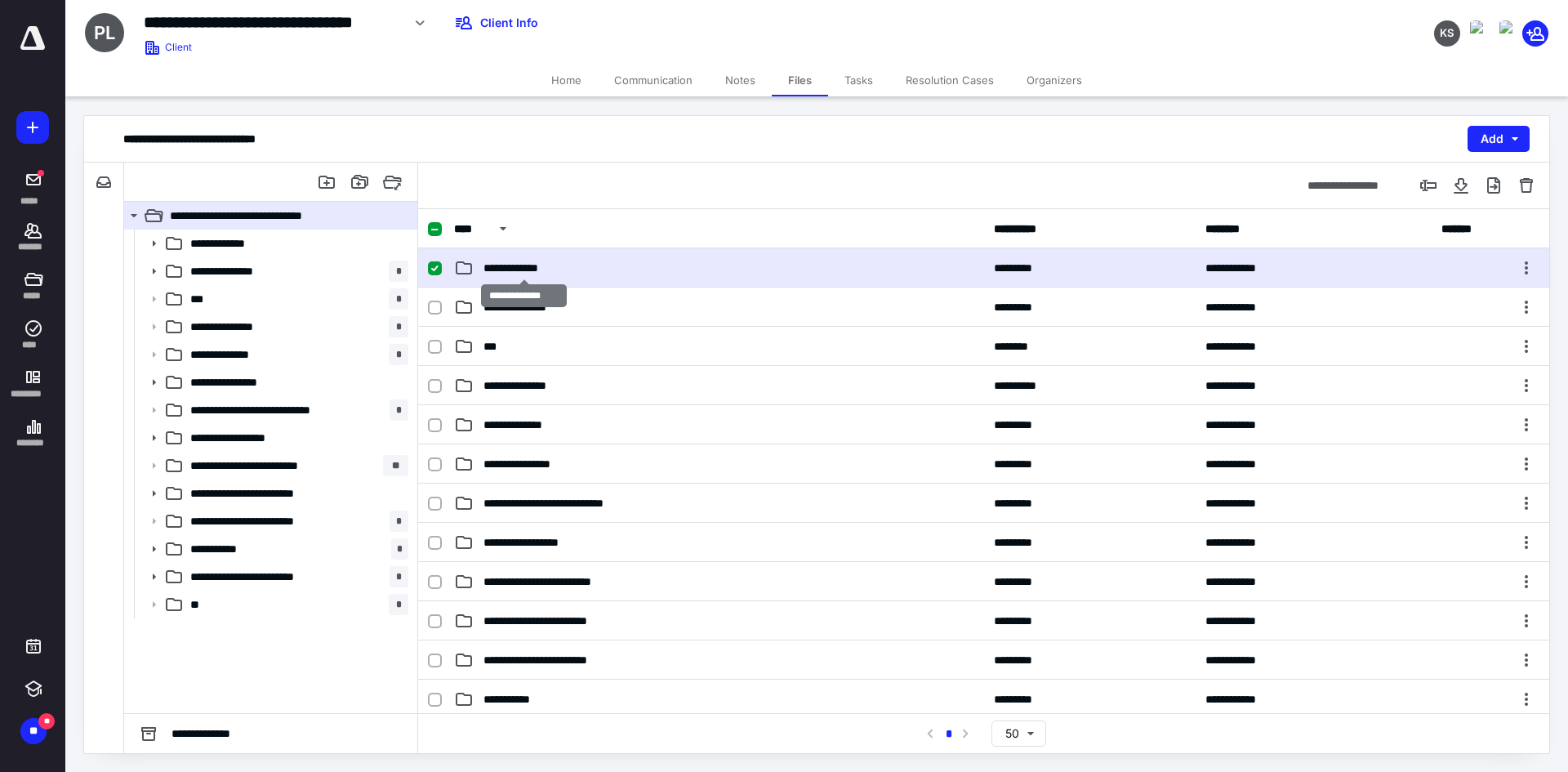 click on "**********" at bounding box center [523, 268] 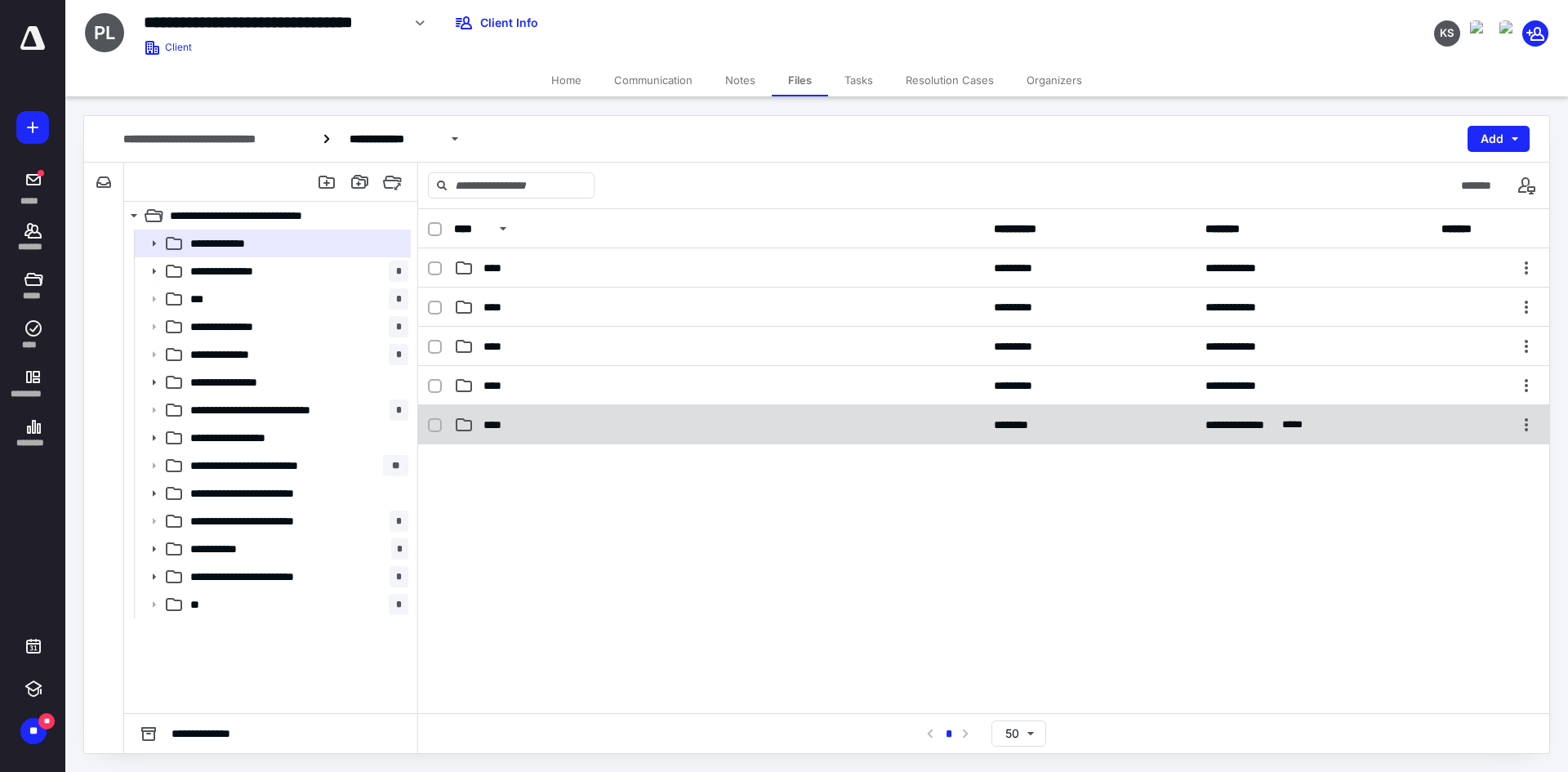 click on "****" at bounding box center (497, 425) 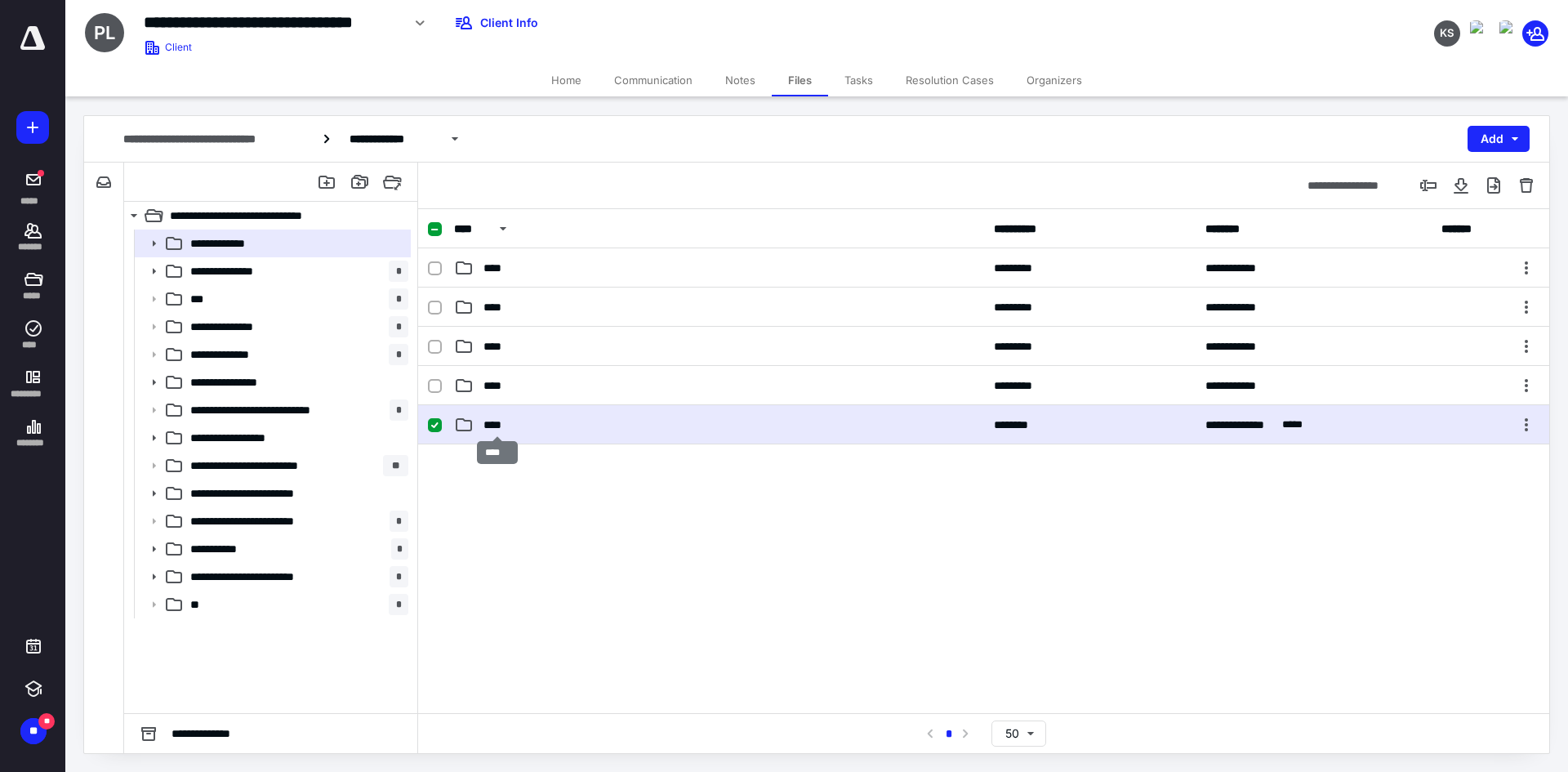click on "****" at bounding box center (497, 425) 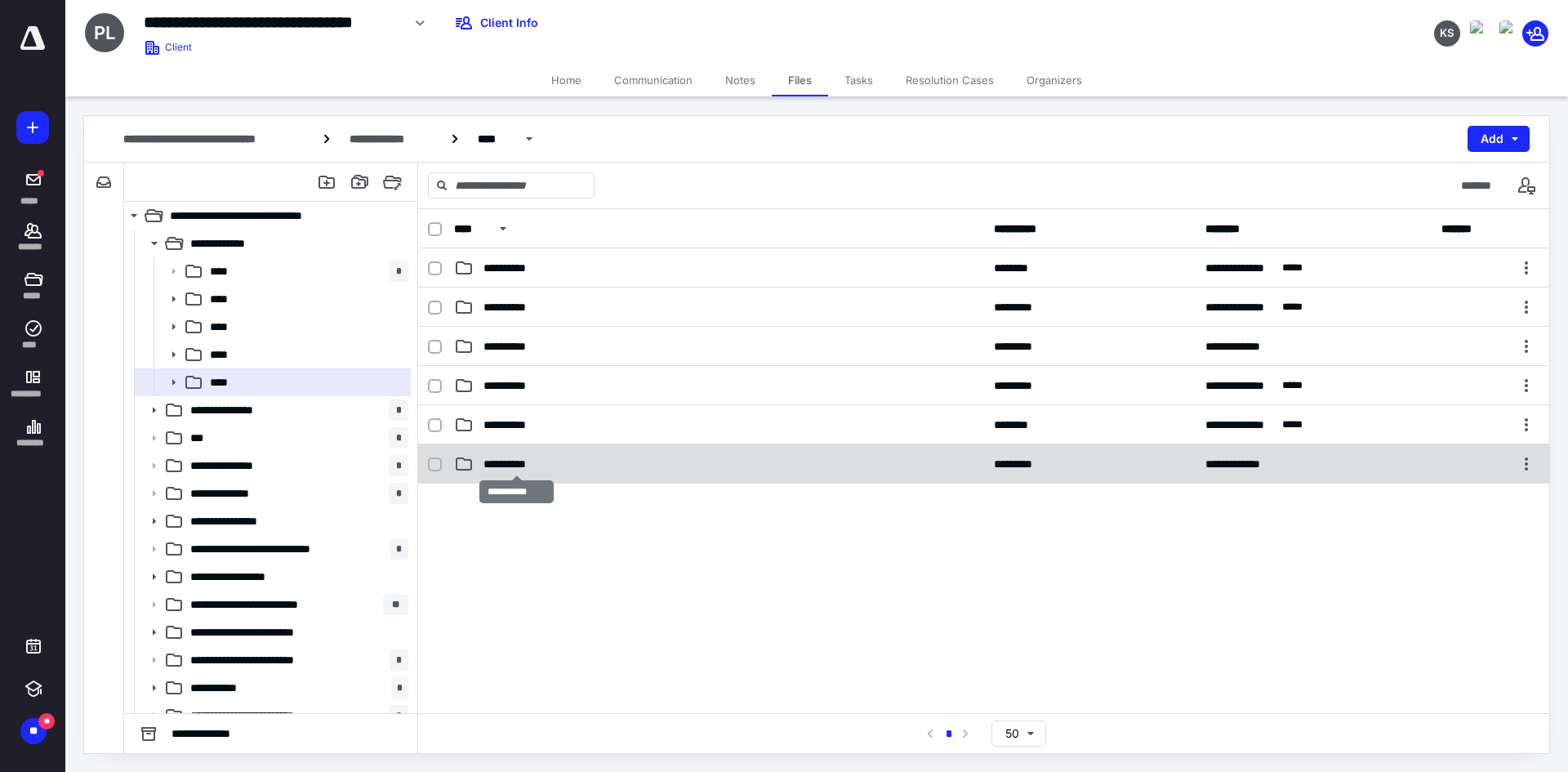 click on "**********" at bounding box center [517, 464] 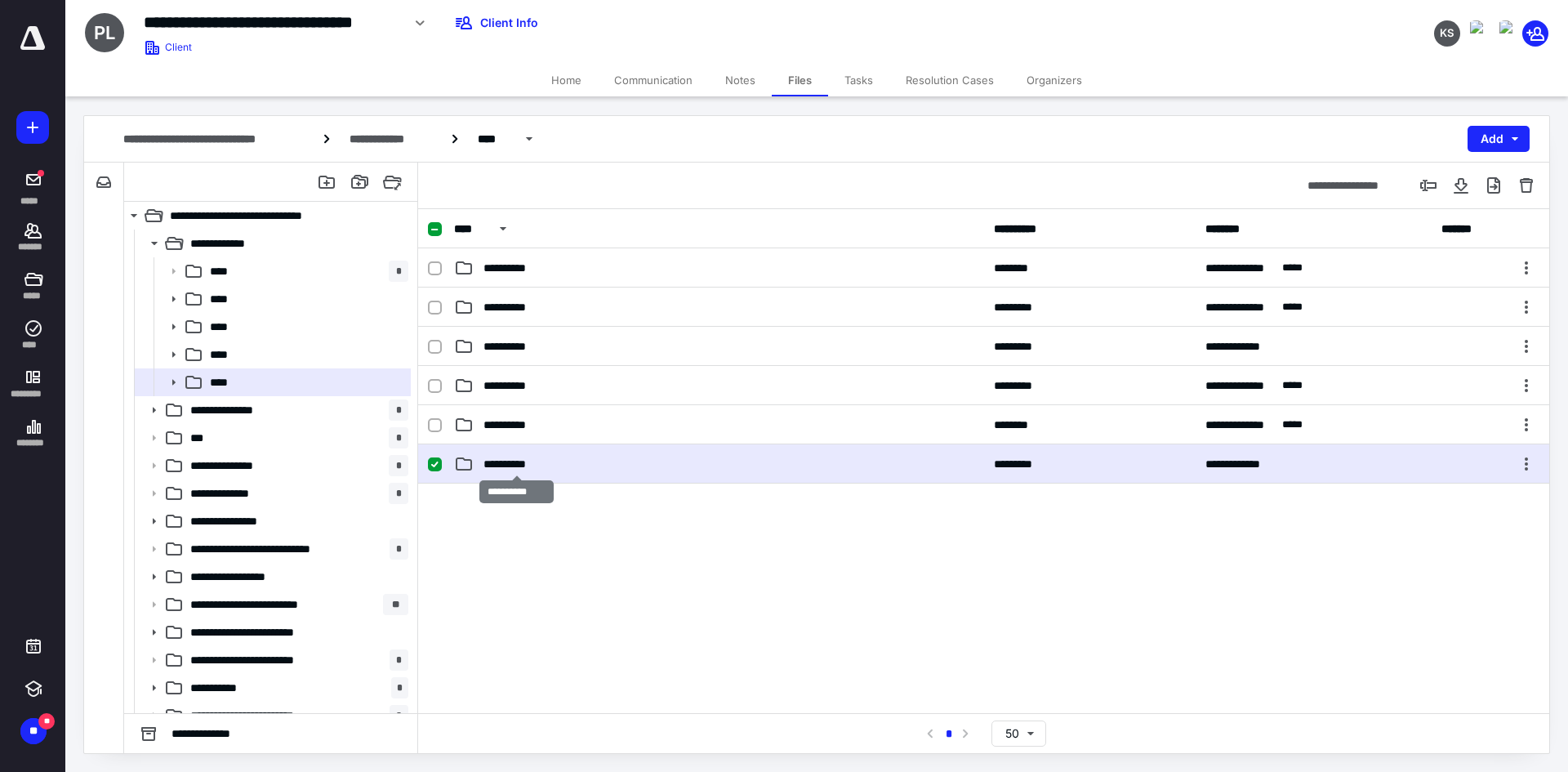 click on "**********" at bounding box center (517, 464) 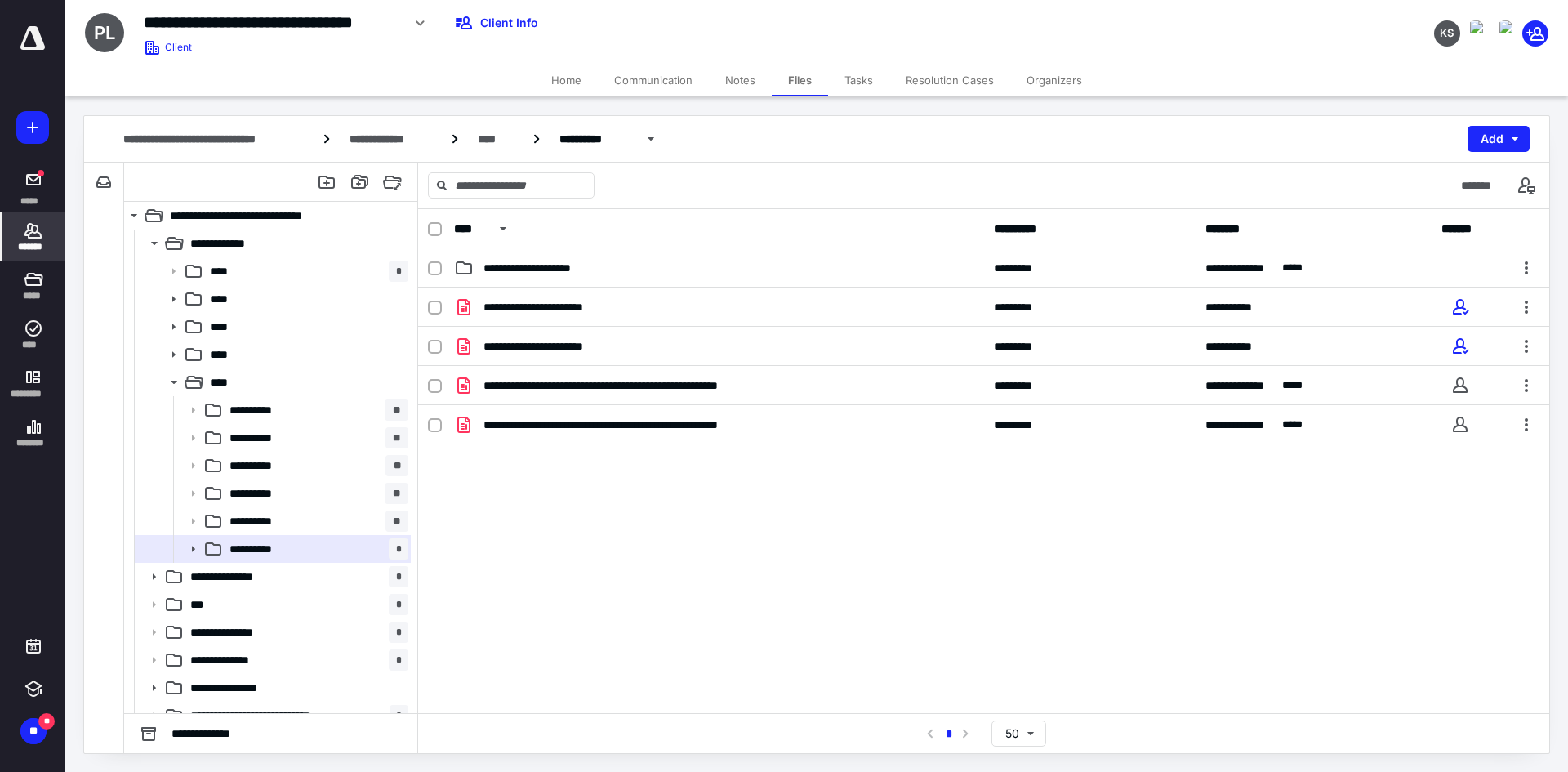 click 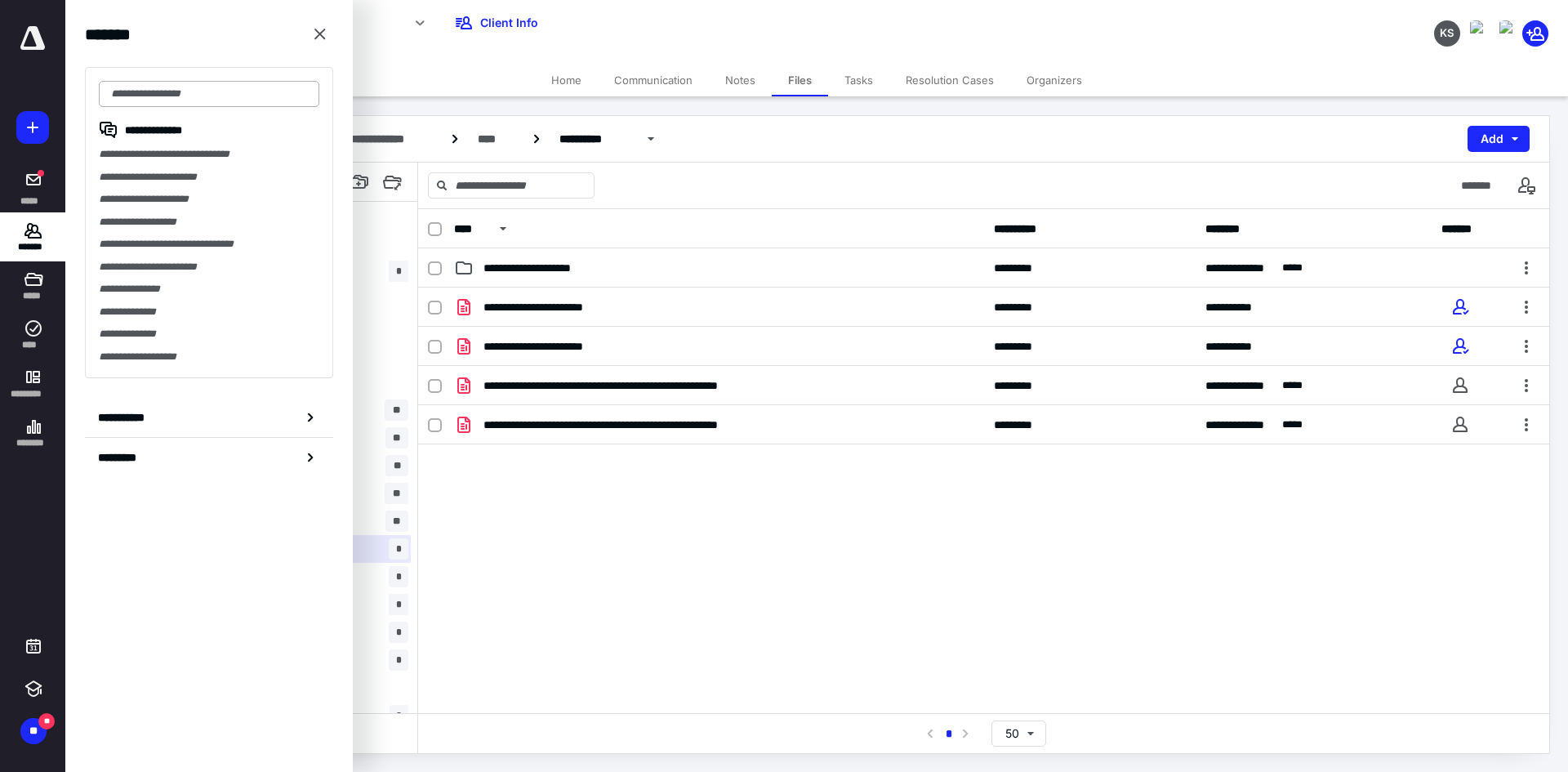 click at bounding box center [209, 94] 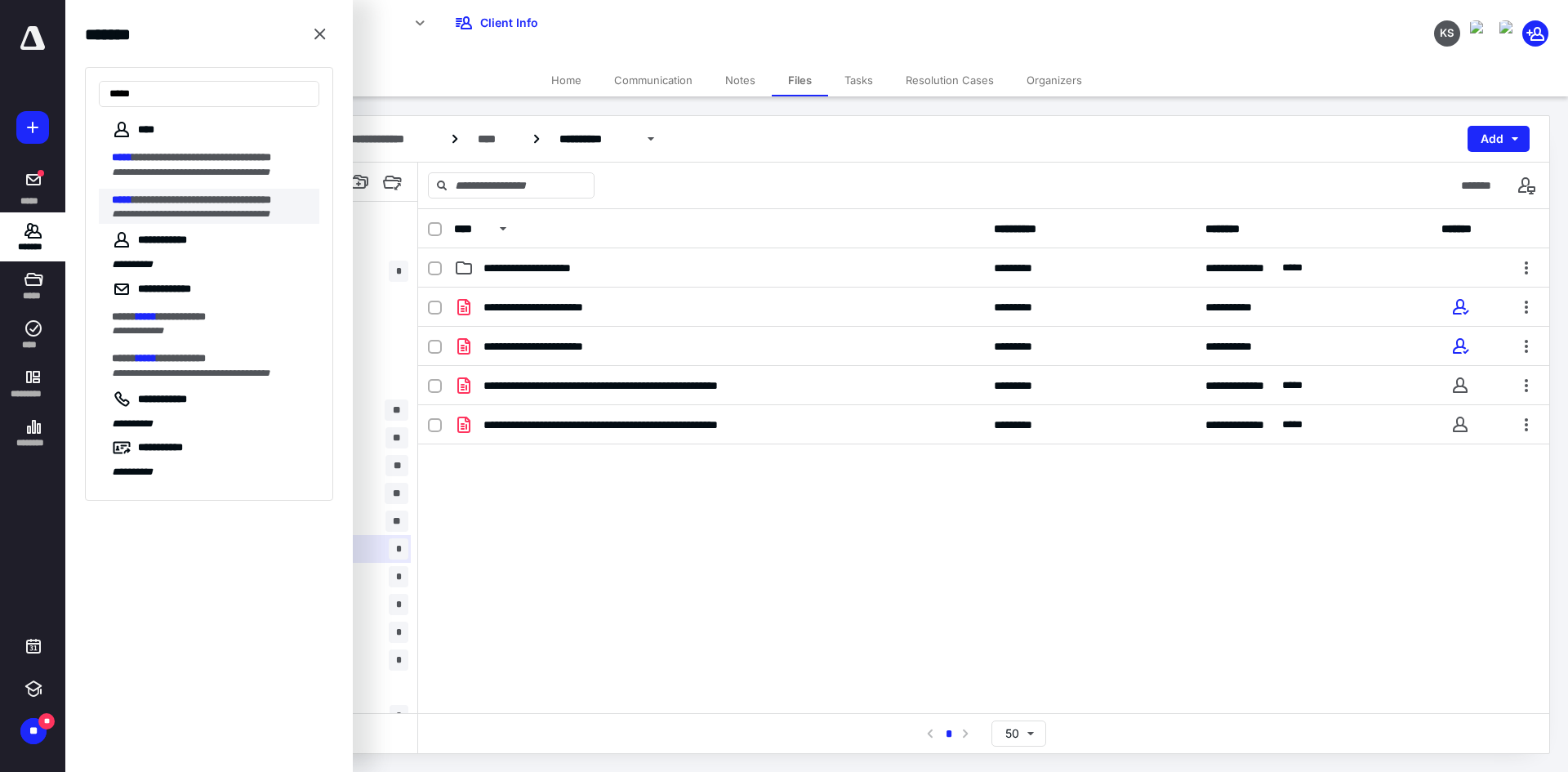 type on "*****" 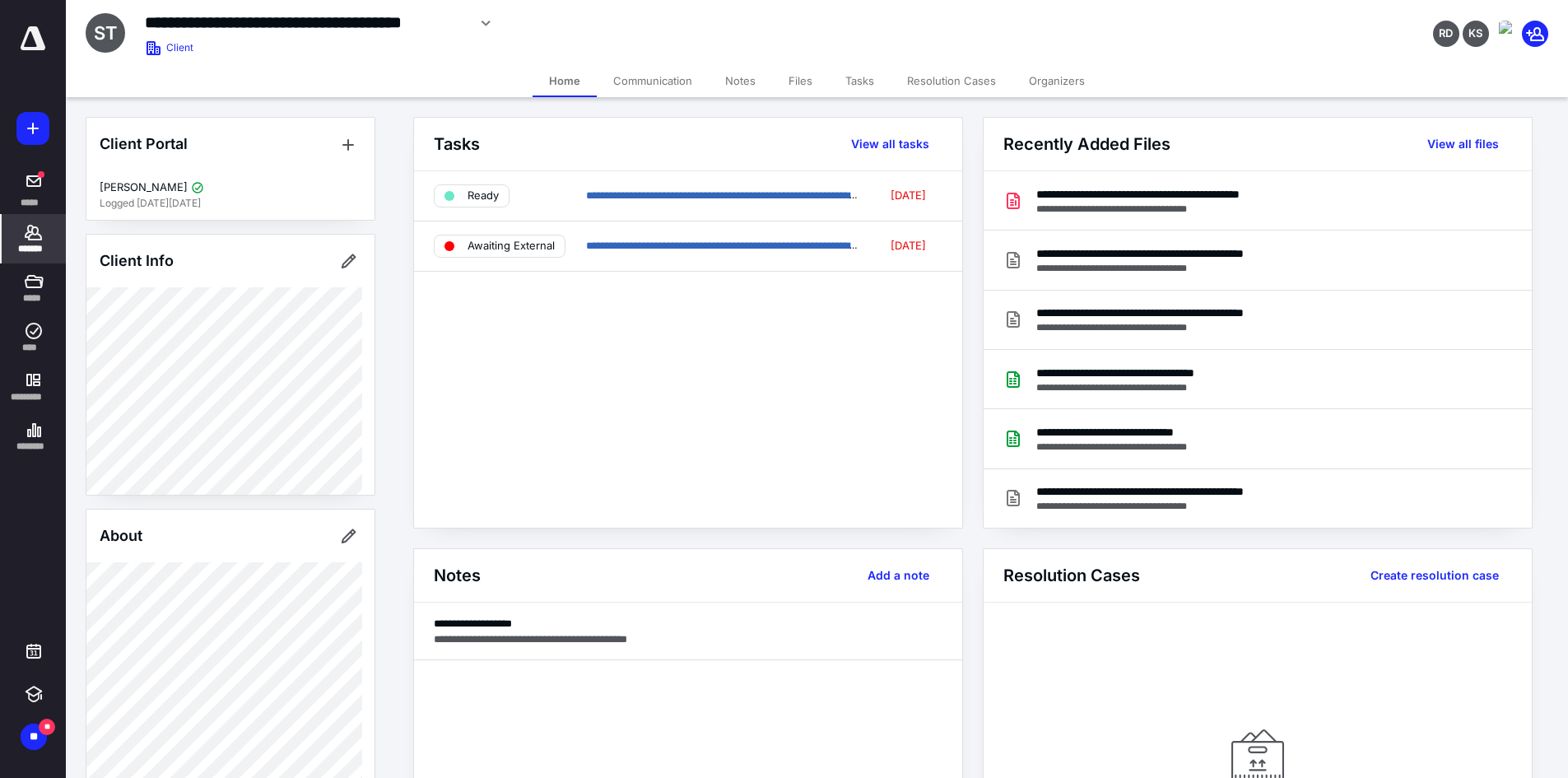 click 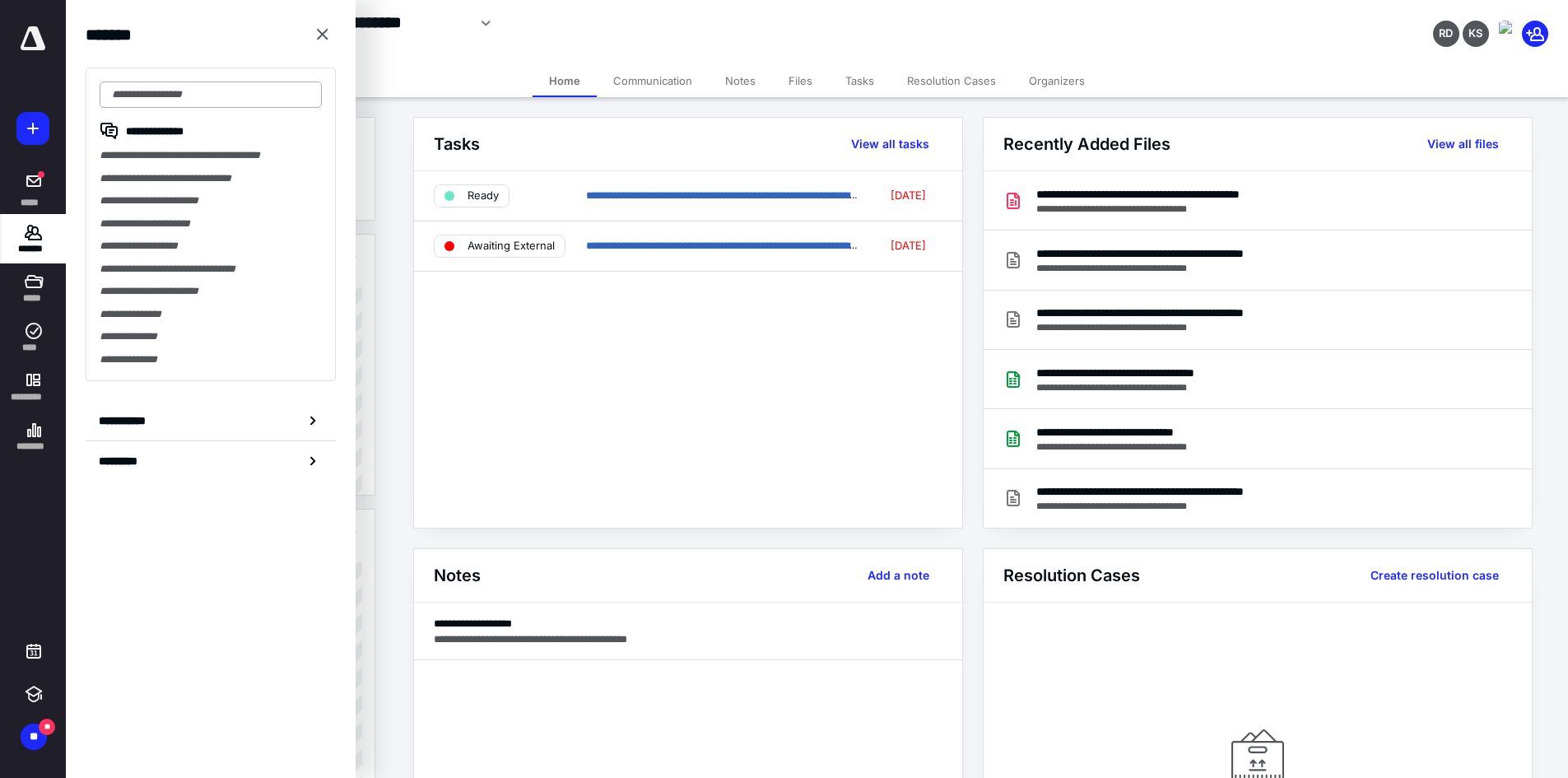 click at bounding box center [211, 95] 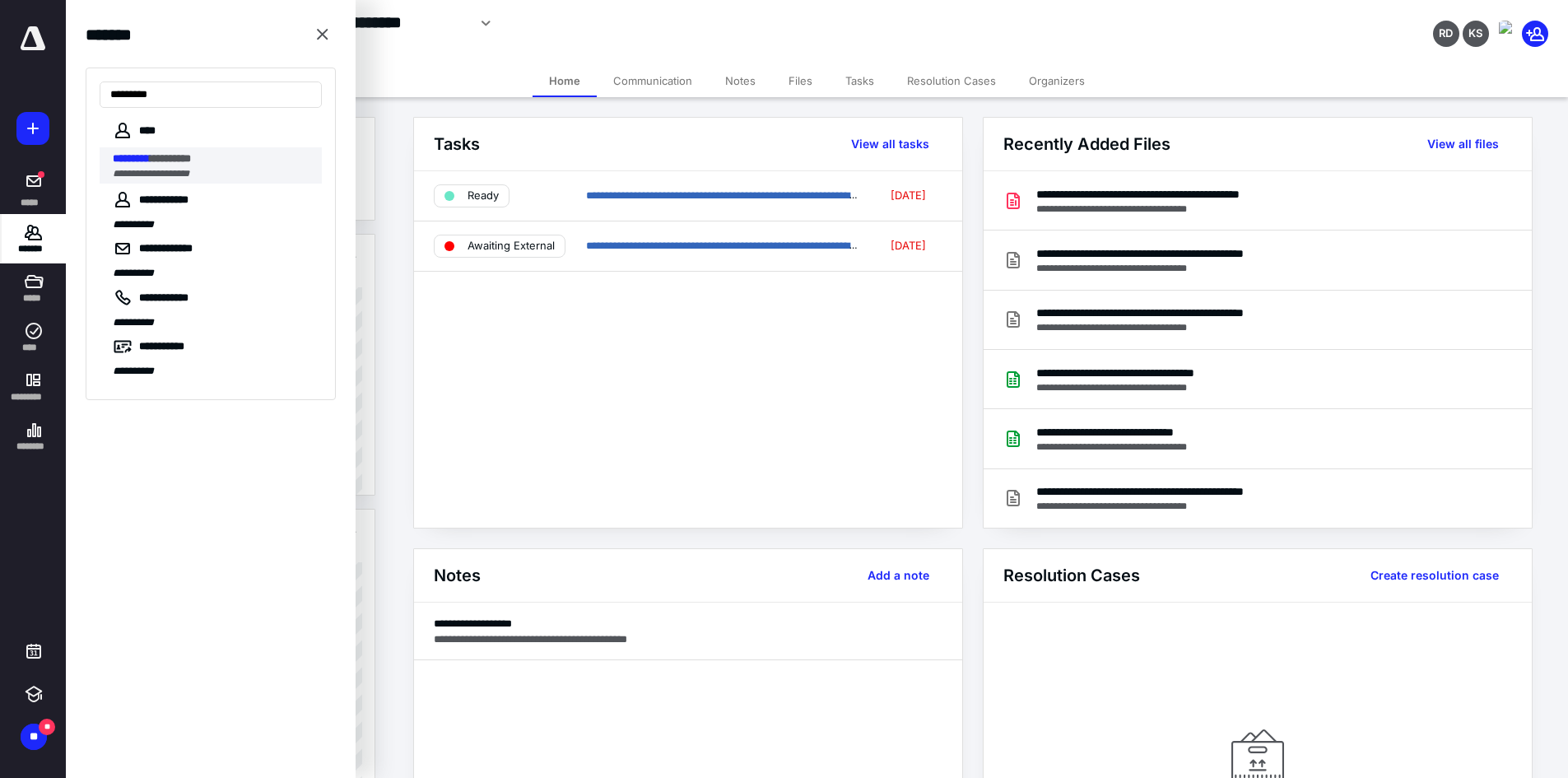 type on "*********" 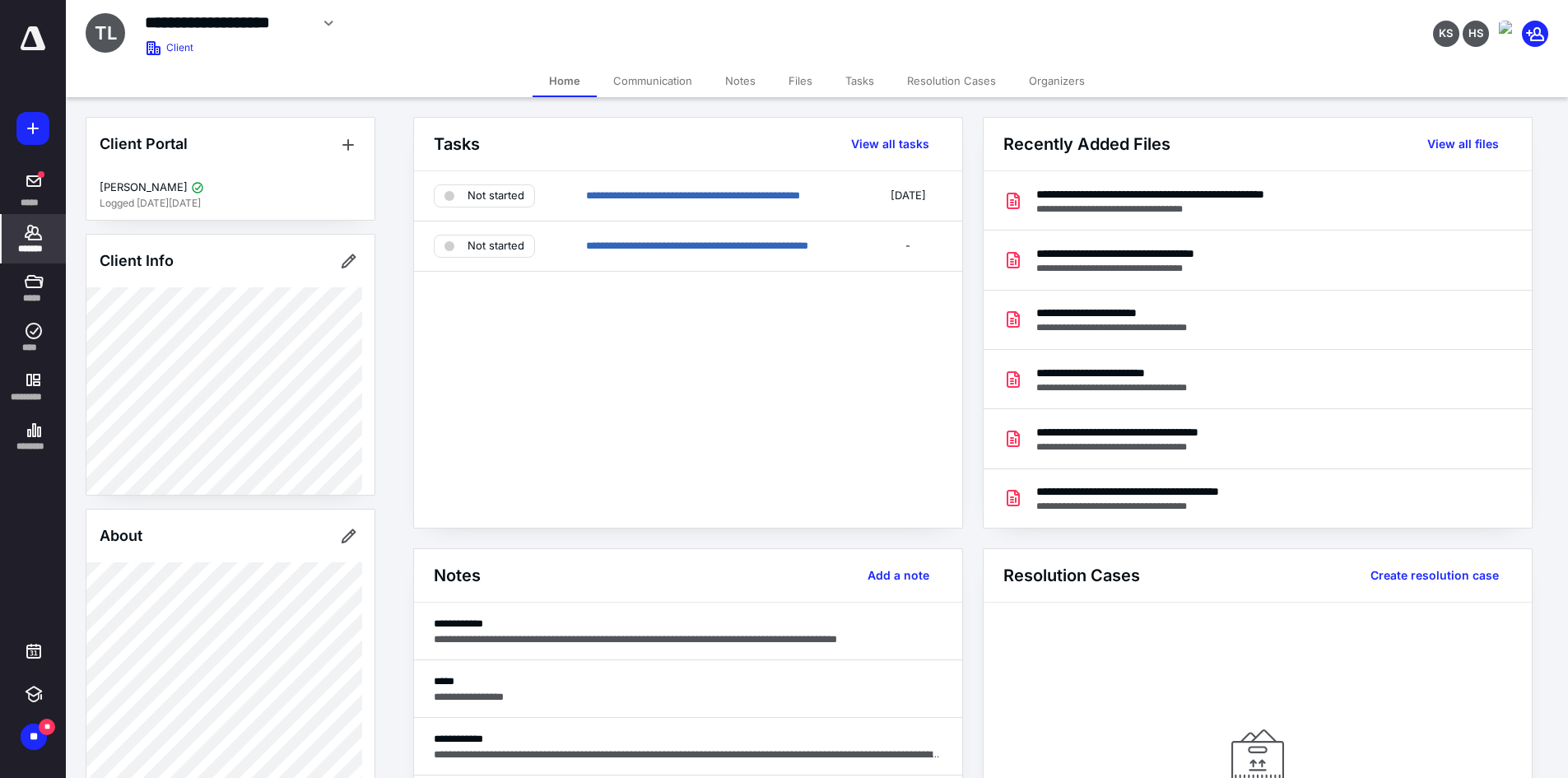 click 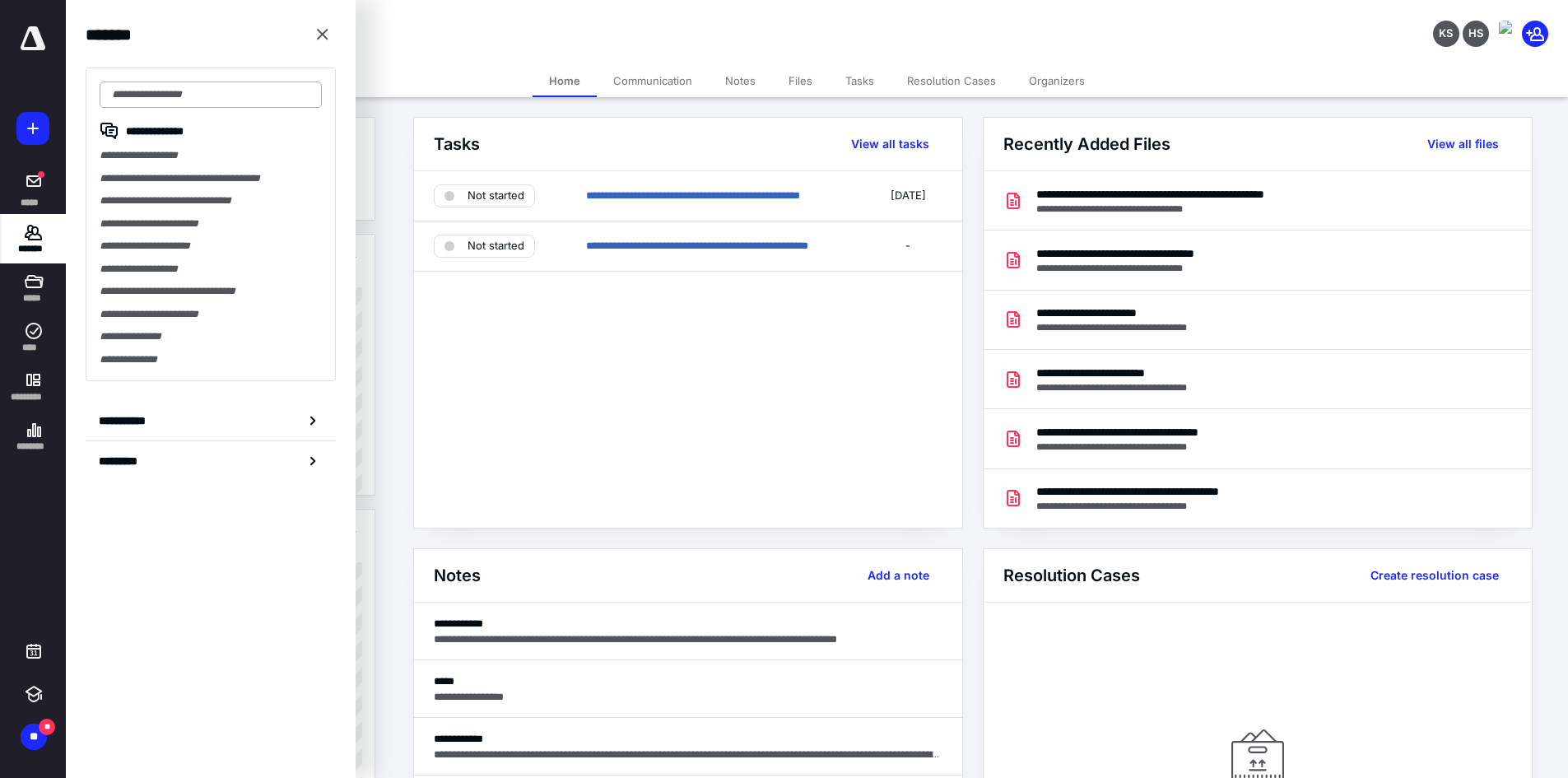 click at bounding box center [211, 95] 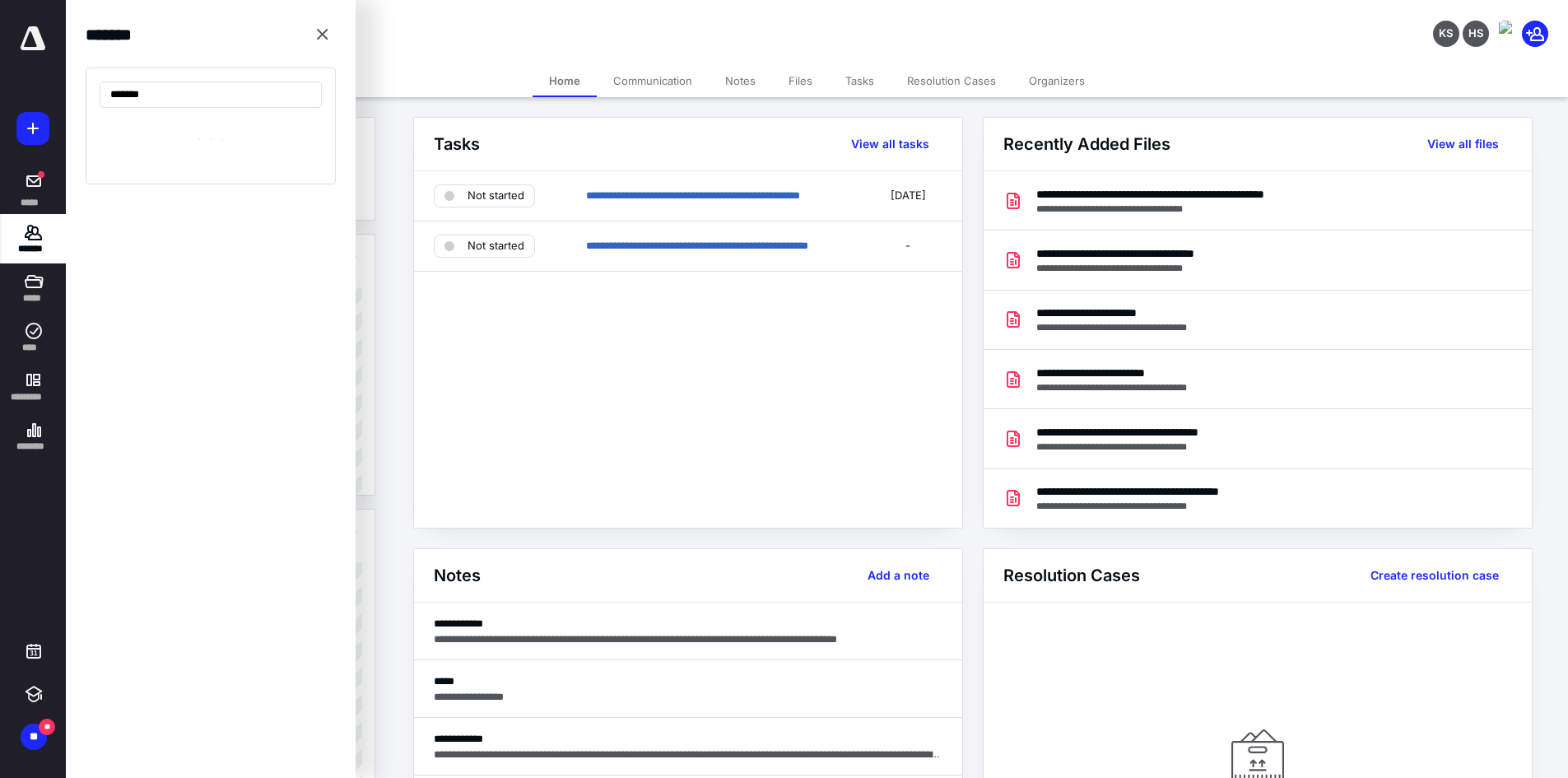 type on "*******" 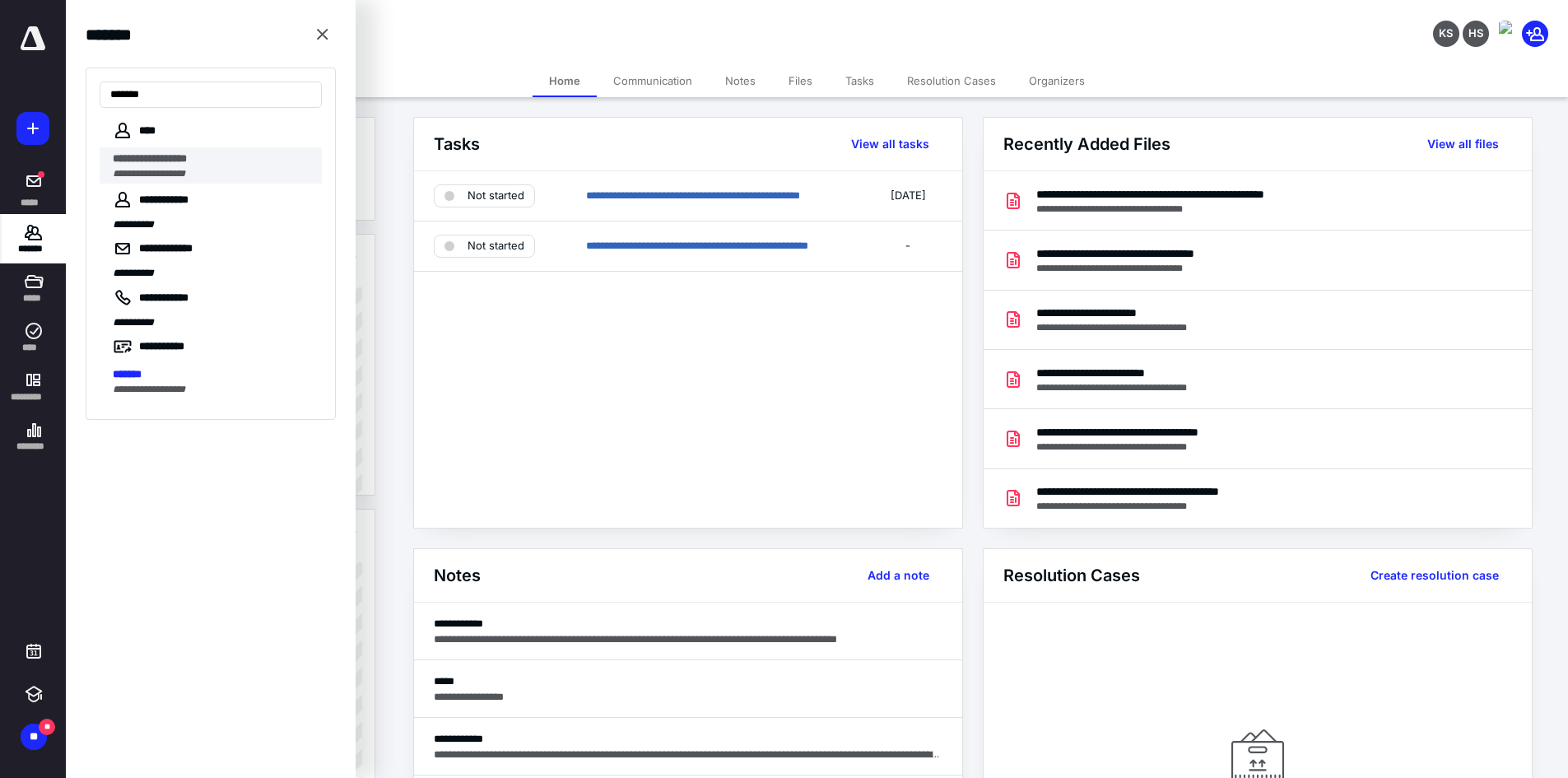 click on "**********" at bounding box center (150, 158) 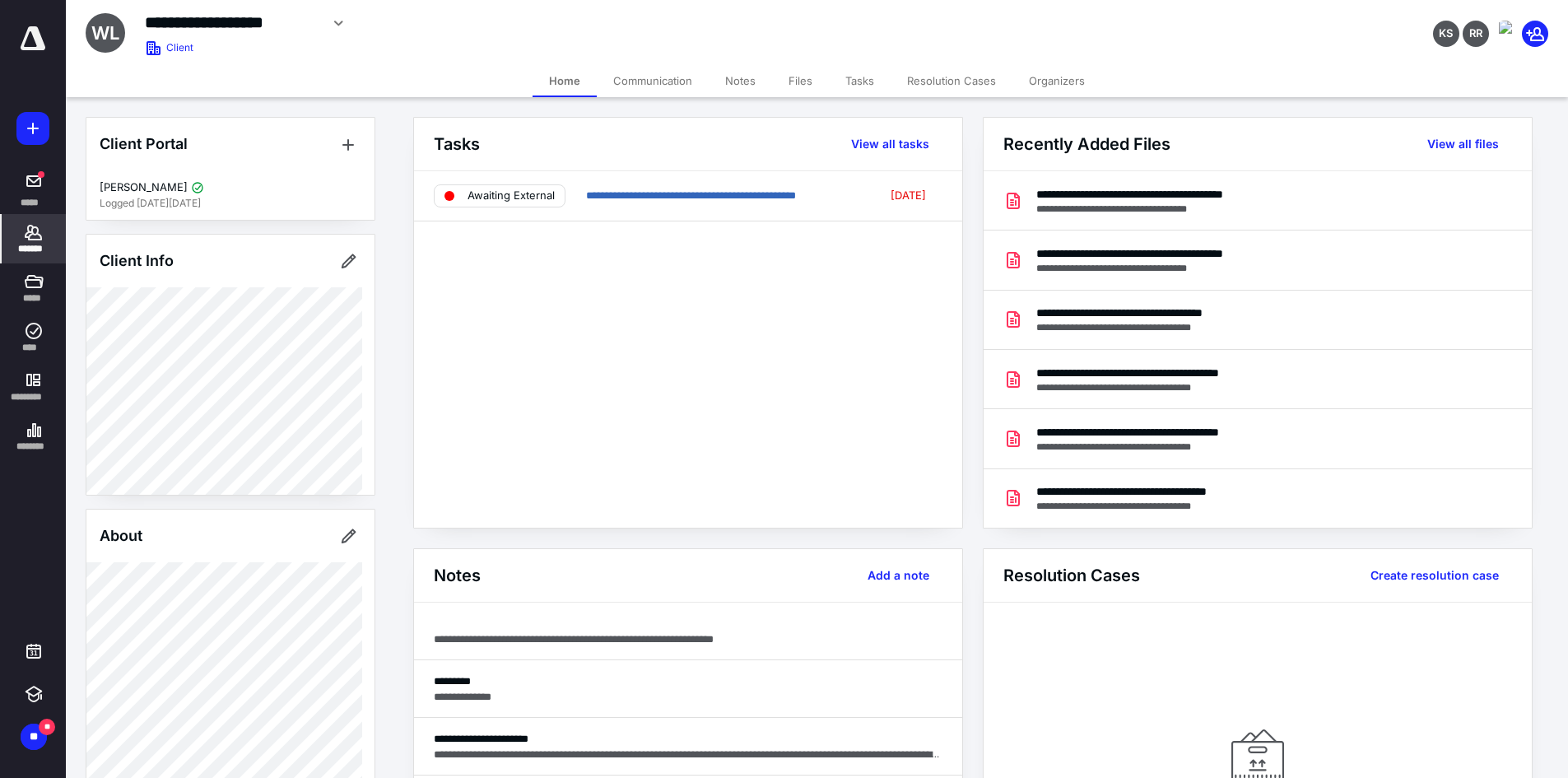 click at bounding box center [33, 39] 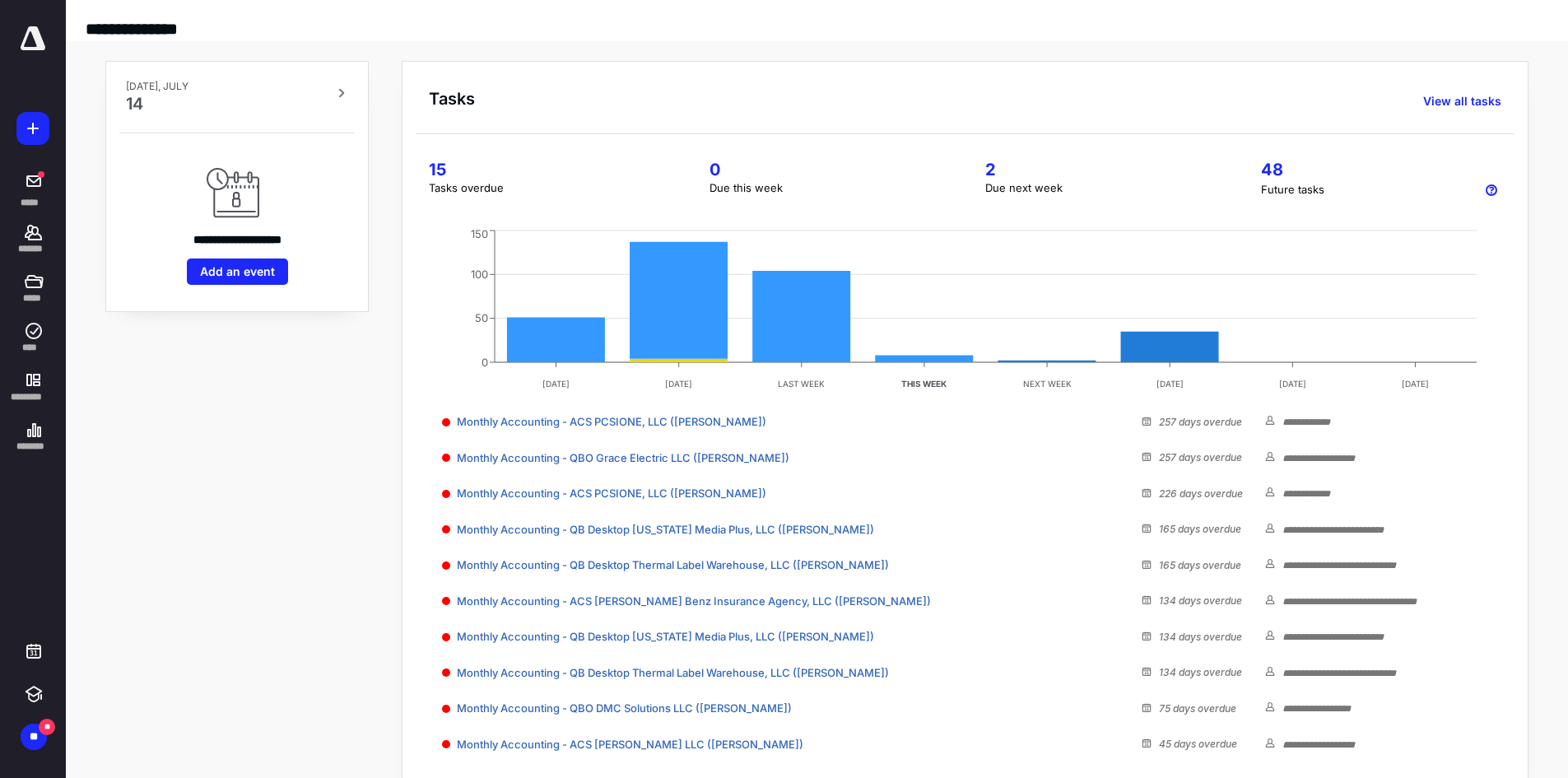 click at bounding box center [33, 39] 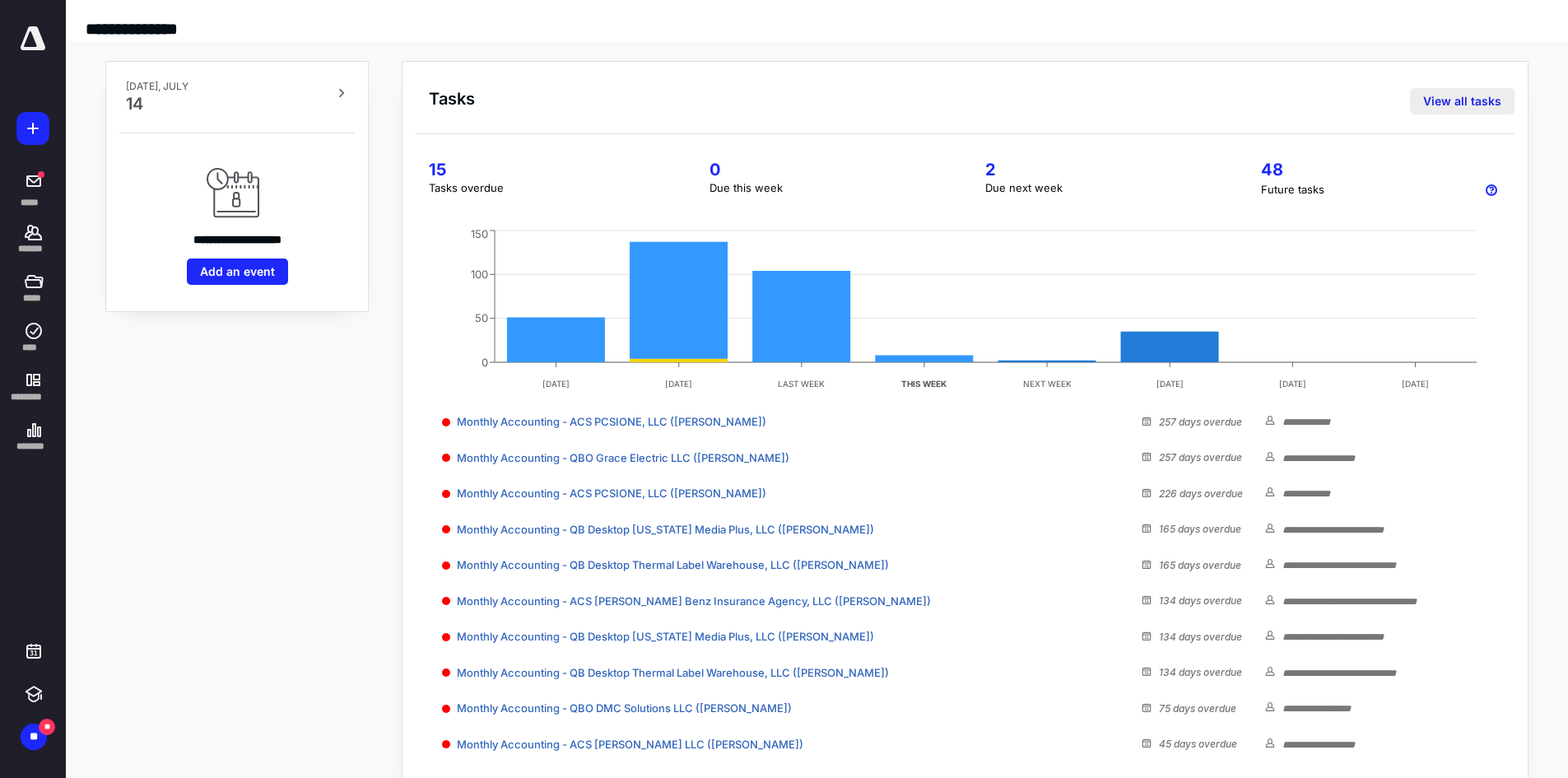 click on "View all tasks" at bounding box center (1462, 101) 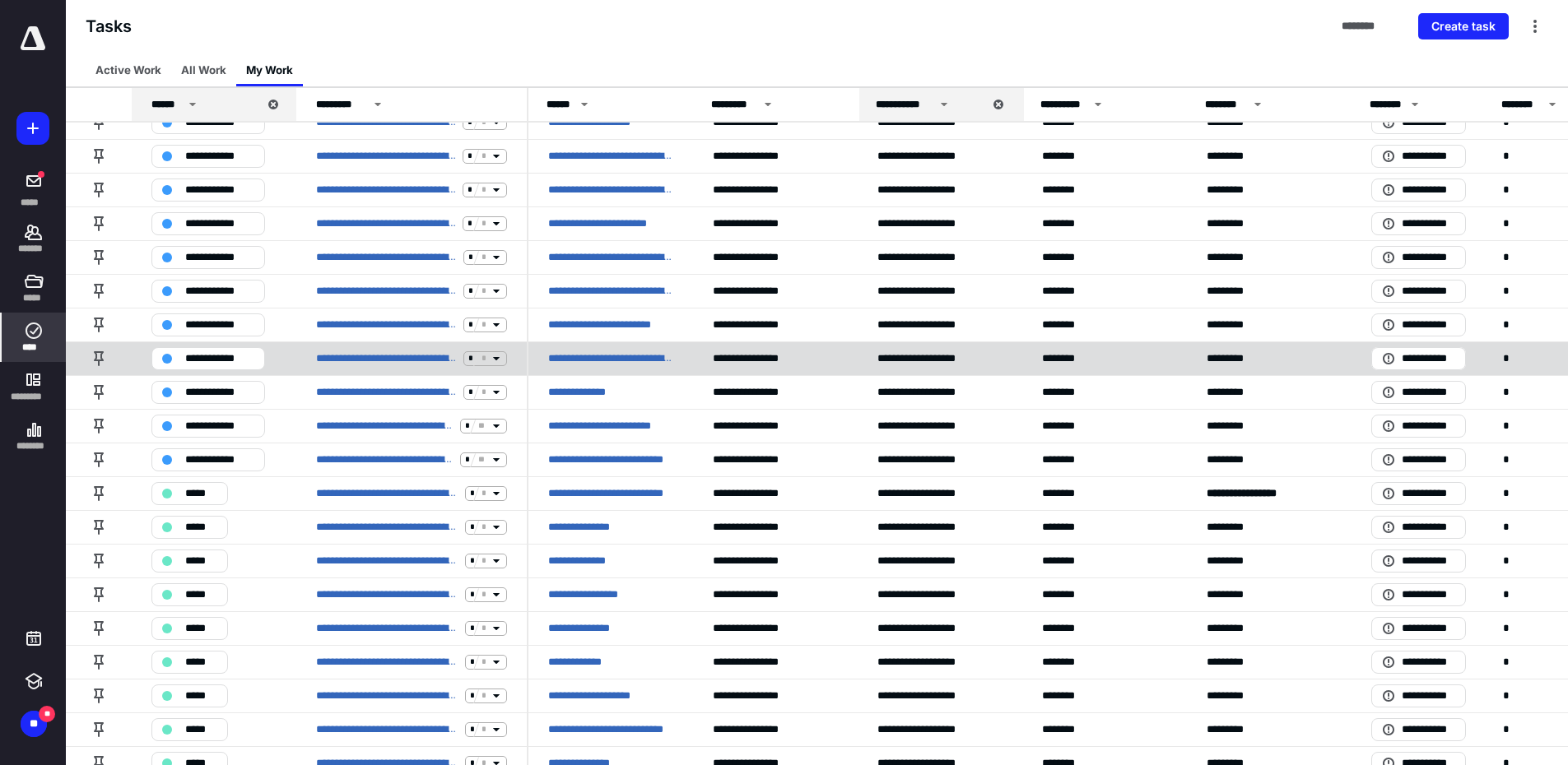 scroll, scrollTop: 398, scrollLeft: 0, axis: vertical 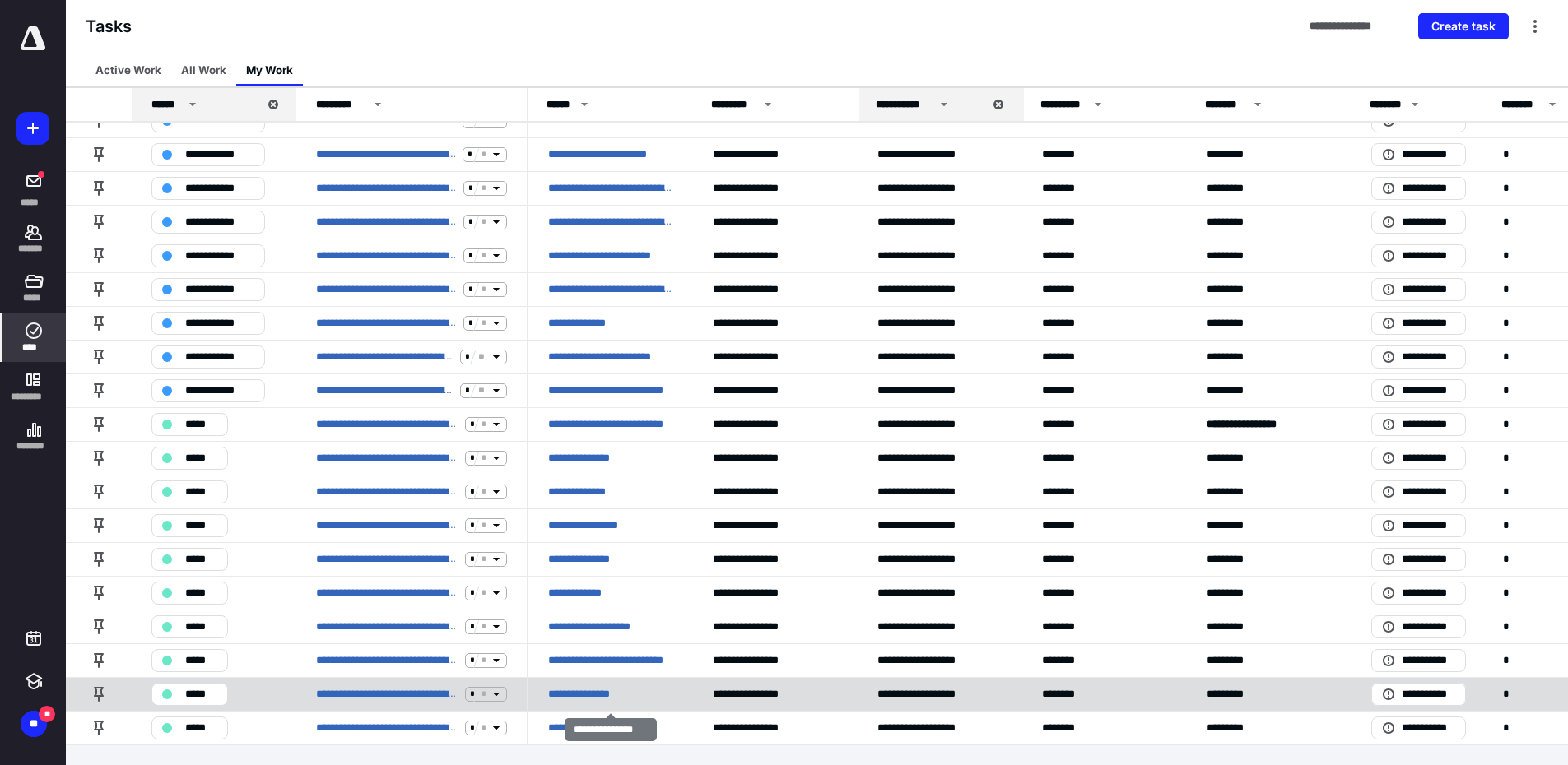 click on "**********" at bounding box center (589, 694) 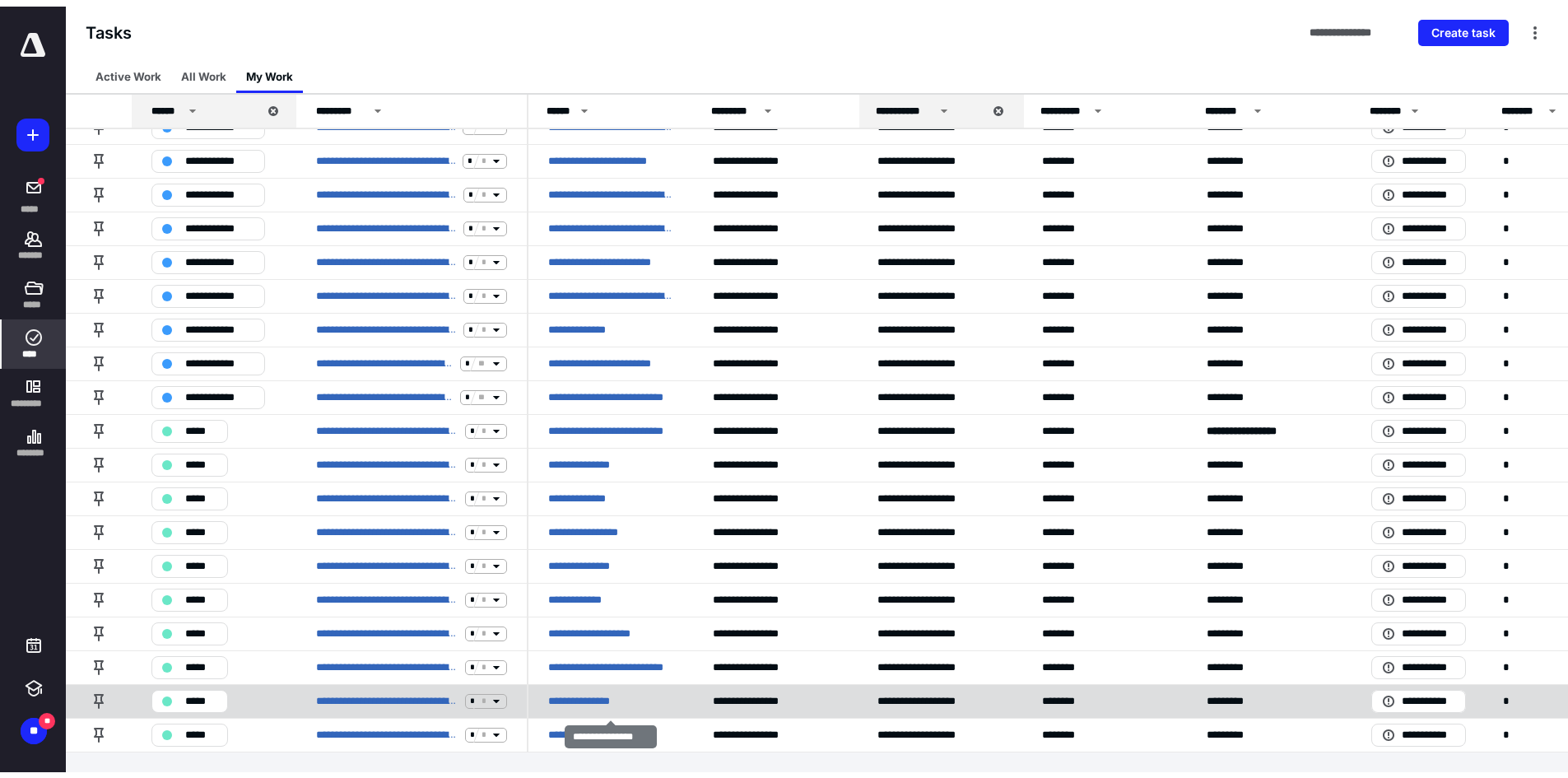 scroll, scrollTop: 0, scrollLeft: 0, axis: both 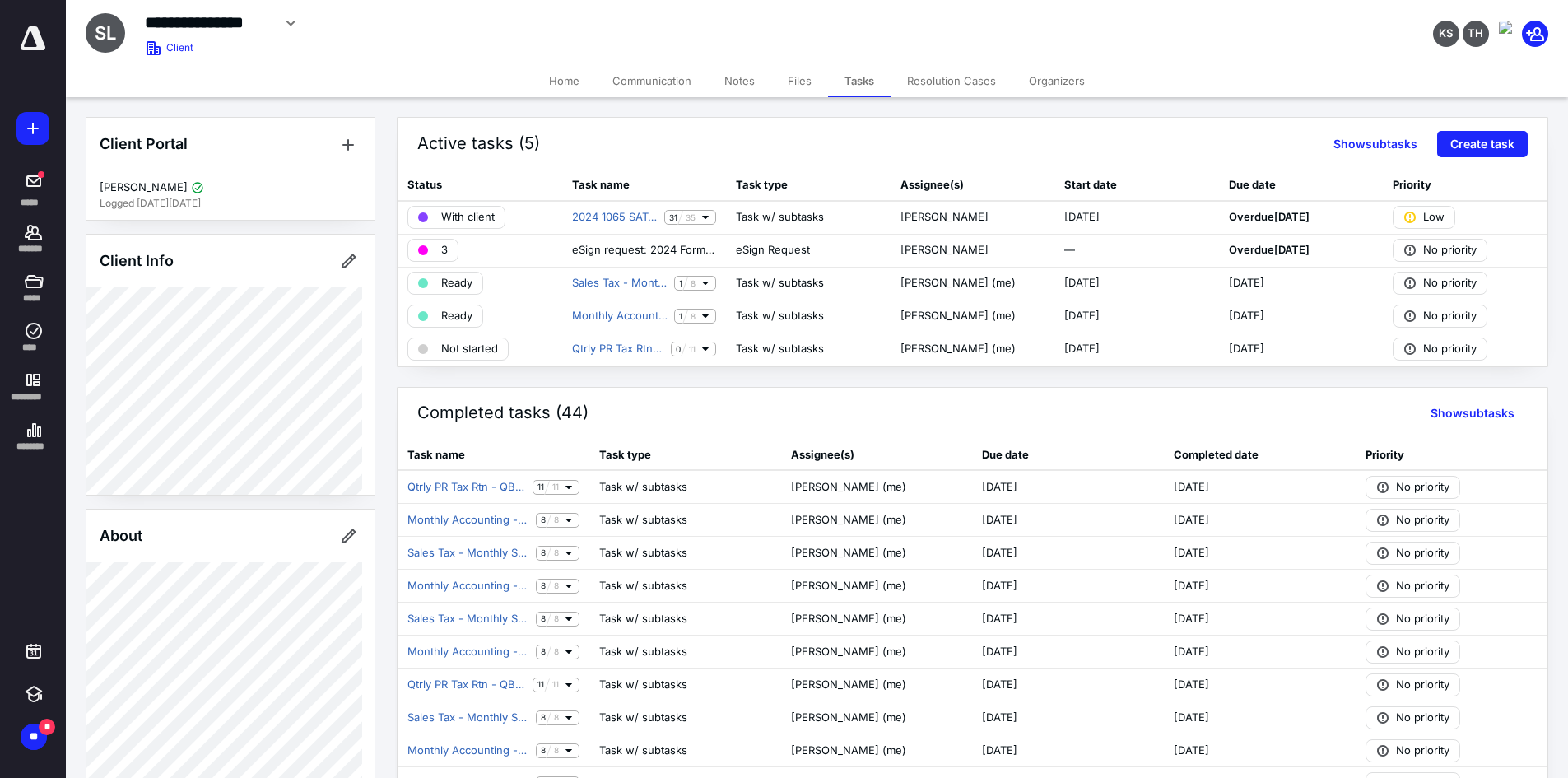 click on "Notes" at bounding box center [739, 81] 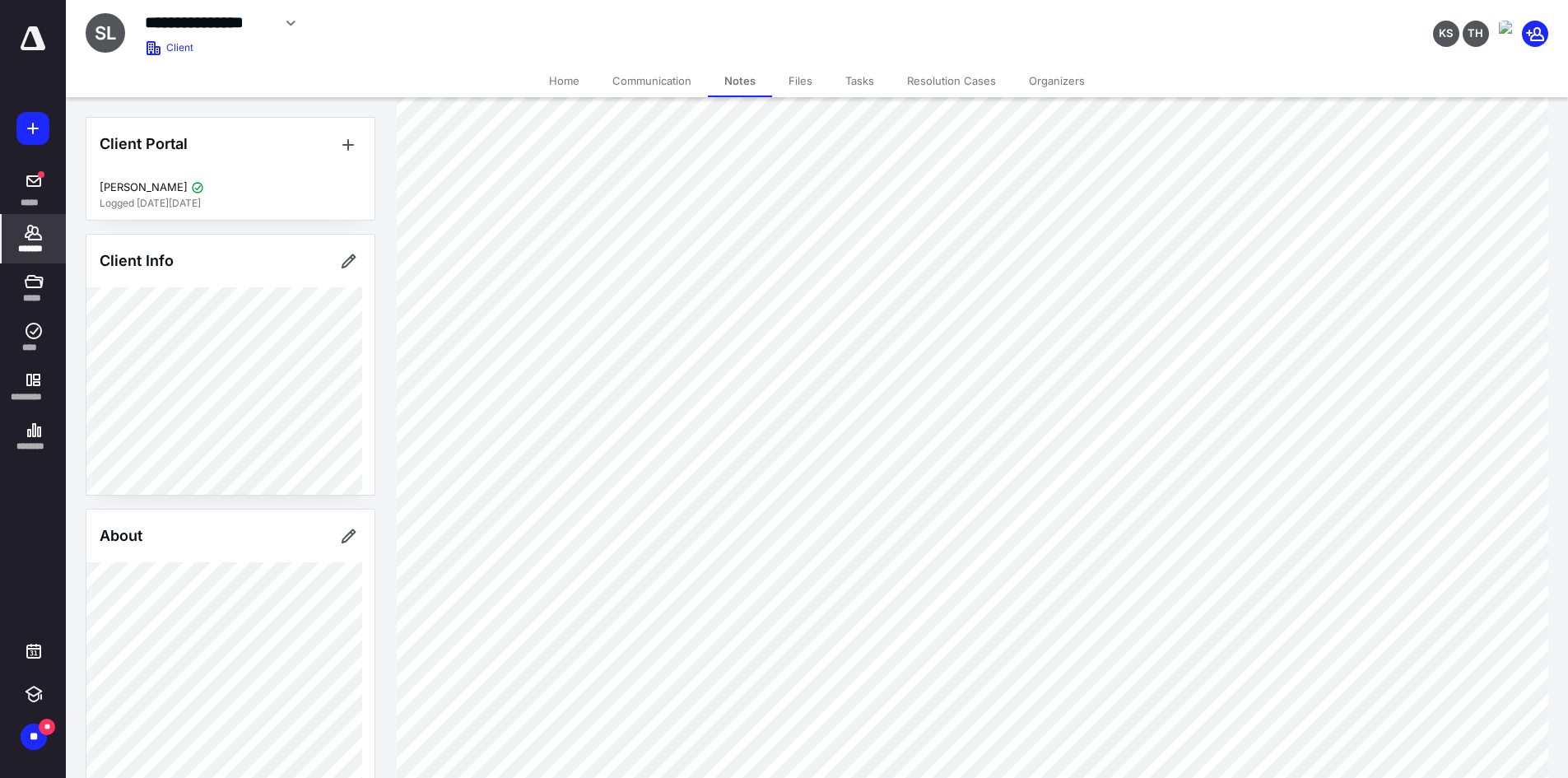 scroll, scrollTop: 247, scrollLeft: 0, axis: vertical 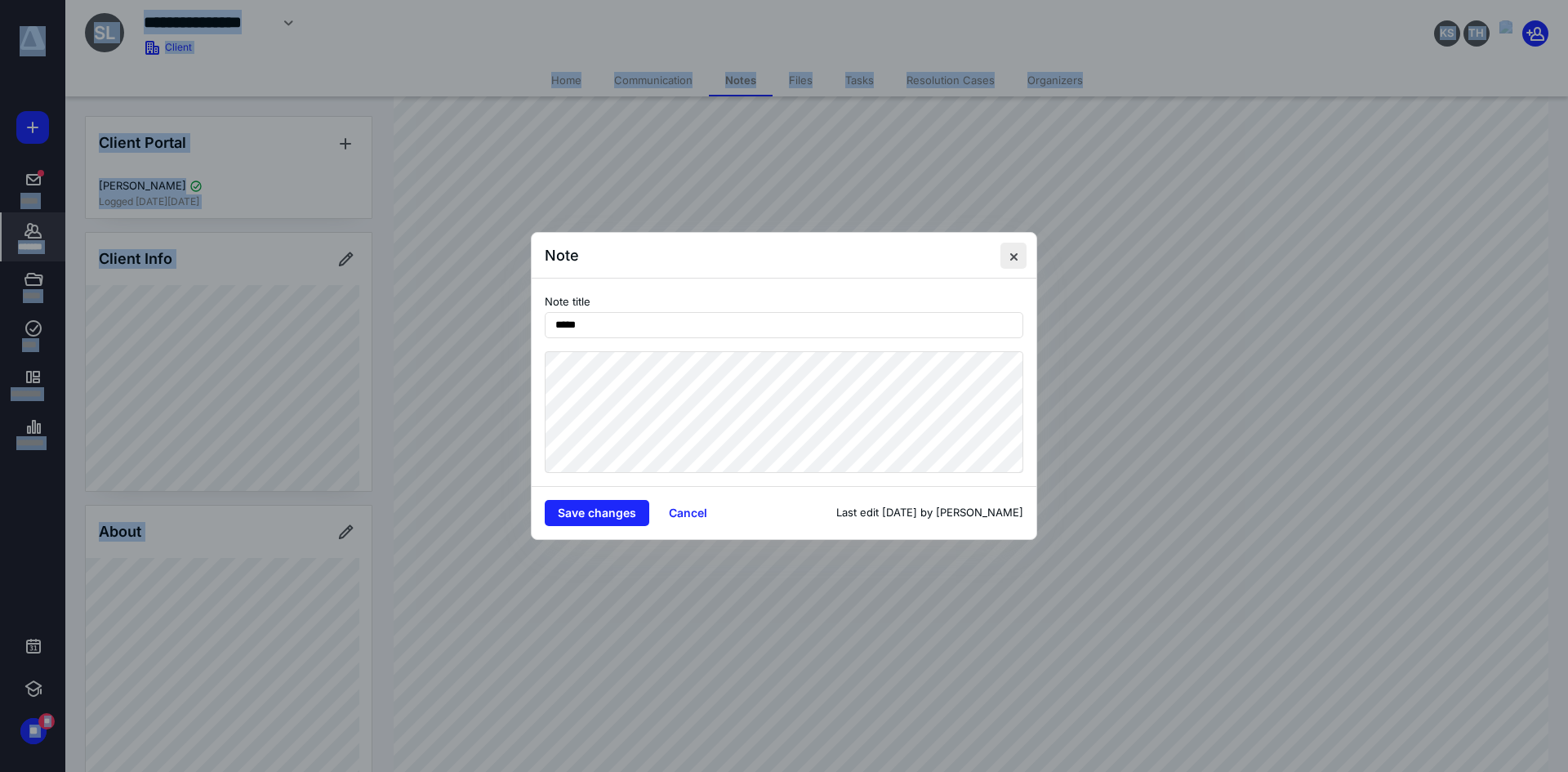 click at bounding box center (1013, 256) 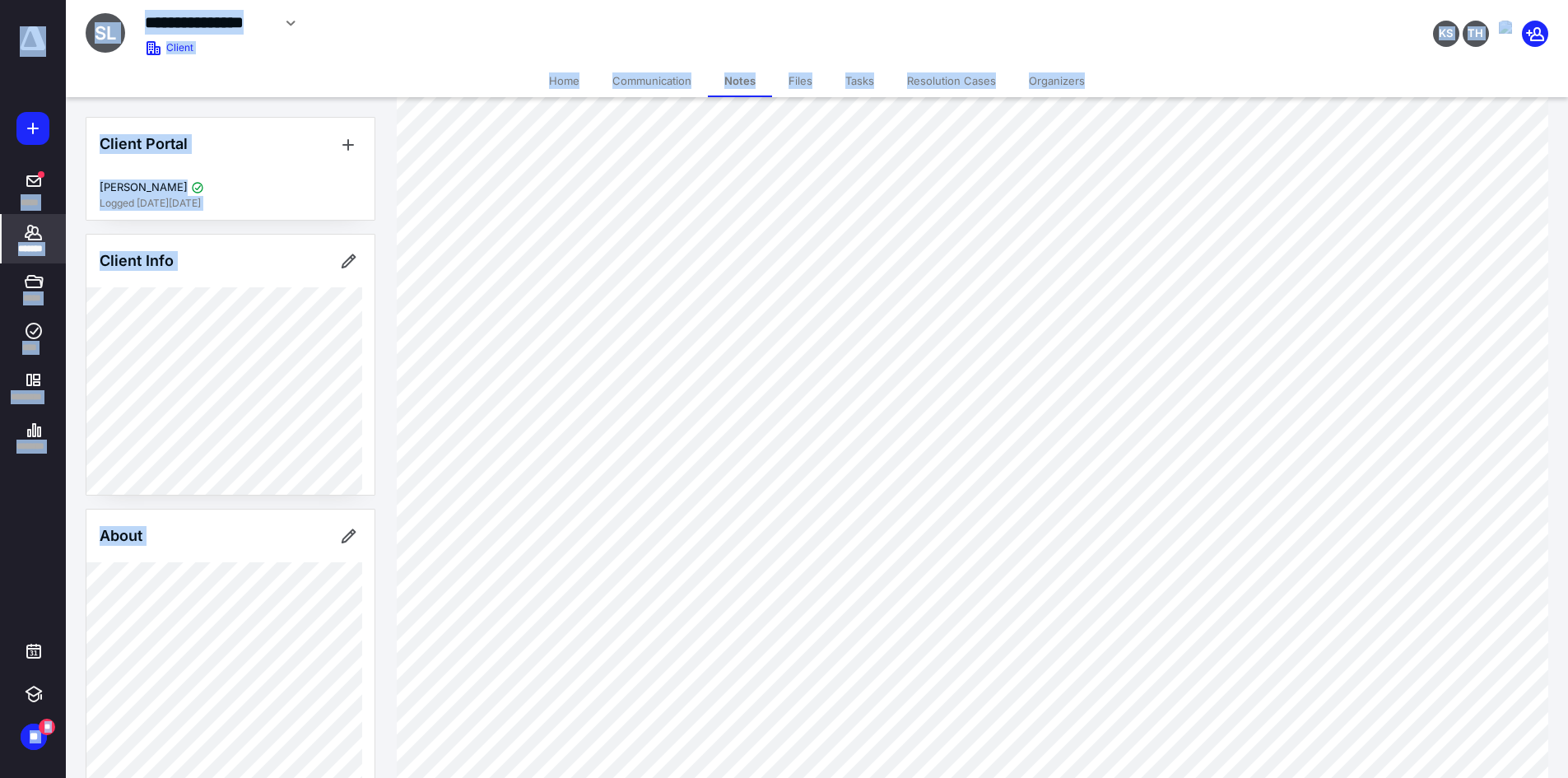 click on "Files" at bounding box center (800, 81) 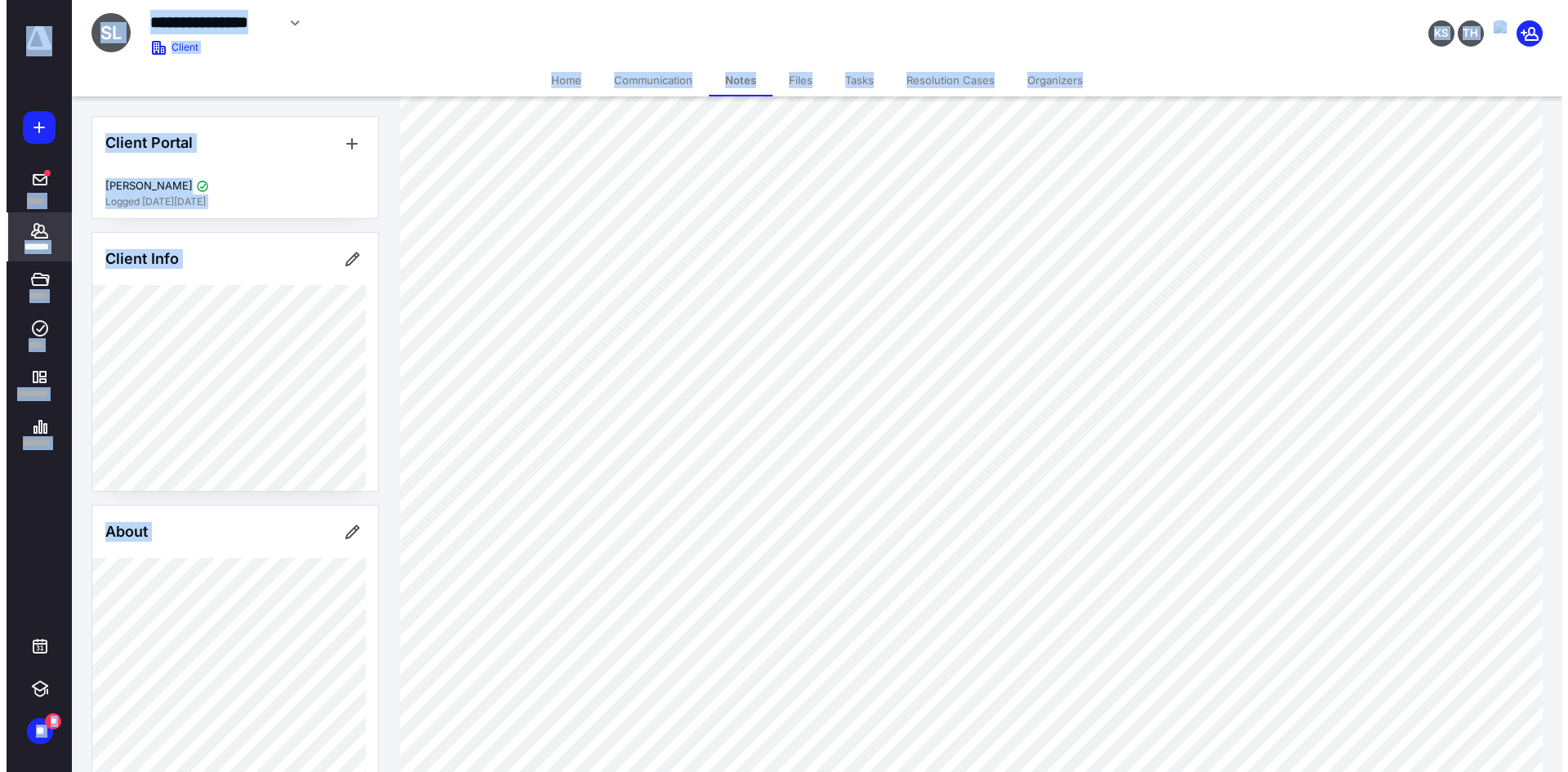 scroll, scrollTop: 0, scrollLeft: 0, axis: both 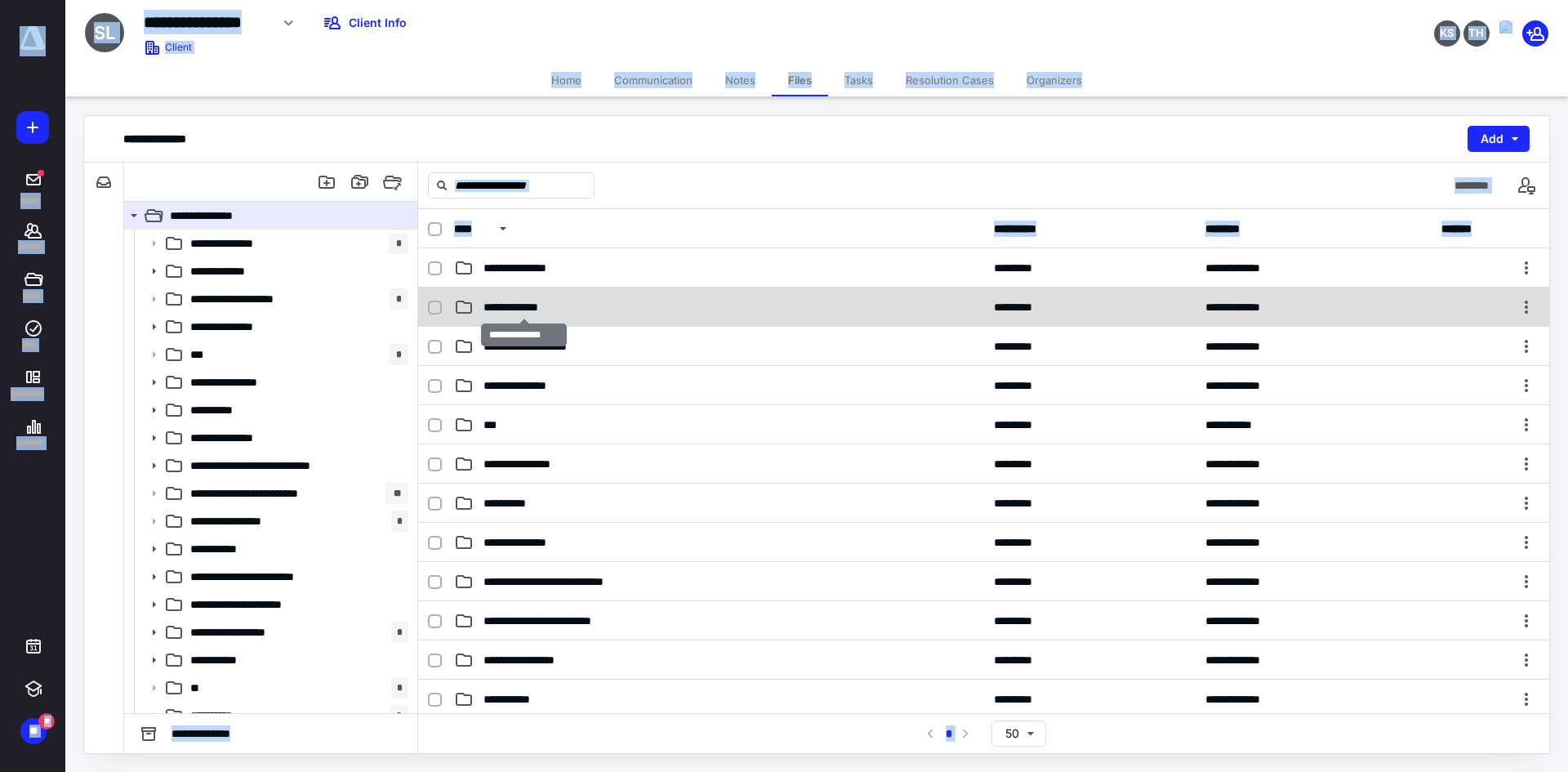 click on "**********" at bounding box center [523, 307] 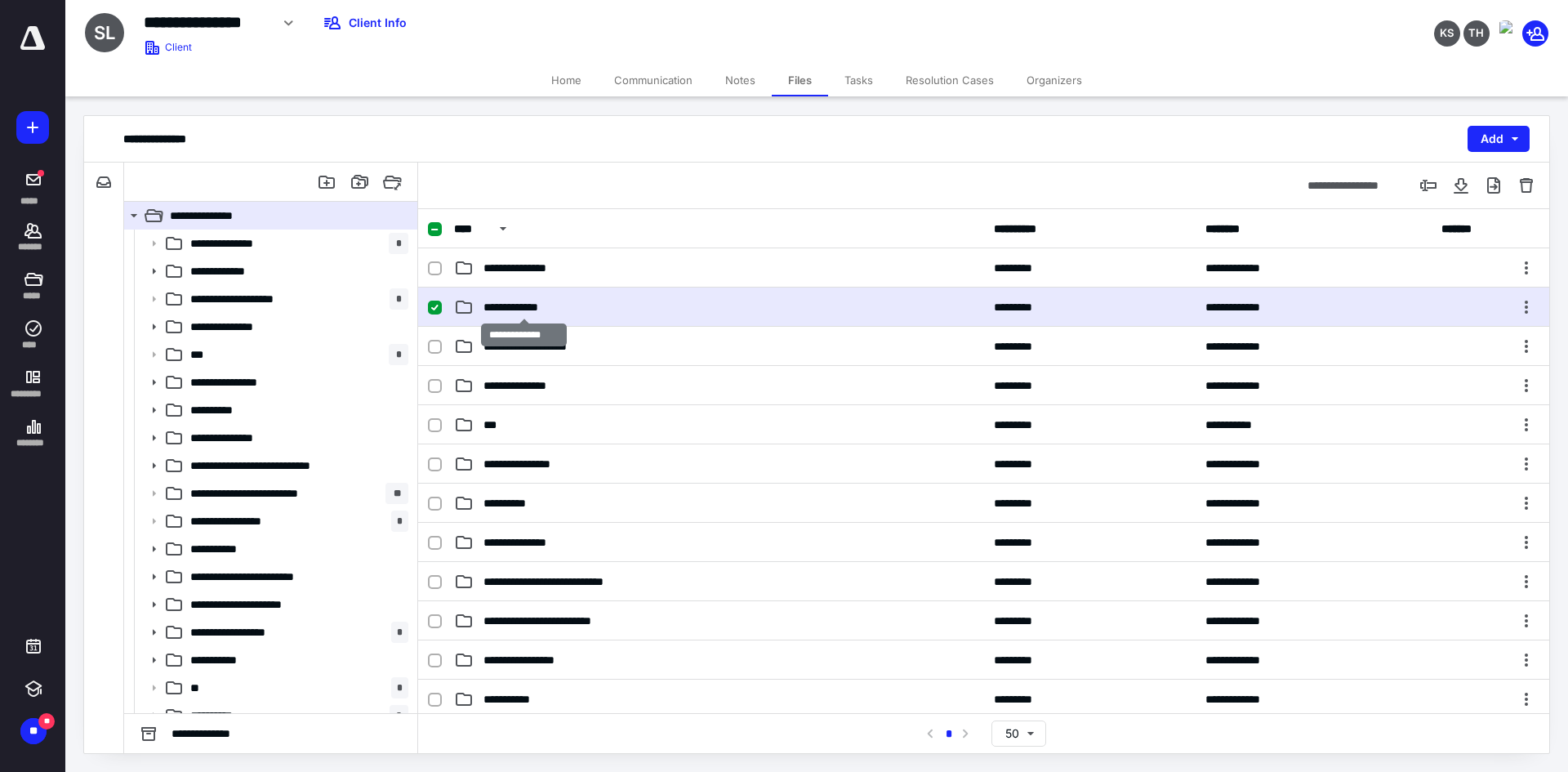 click on "**********" at bounding box center [523, 307] 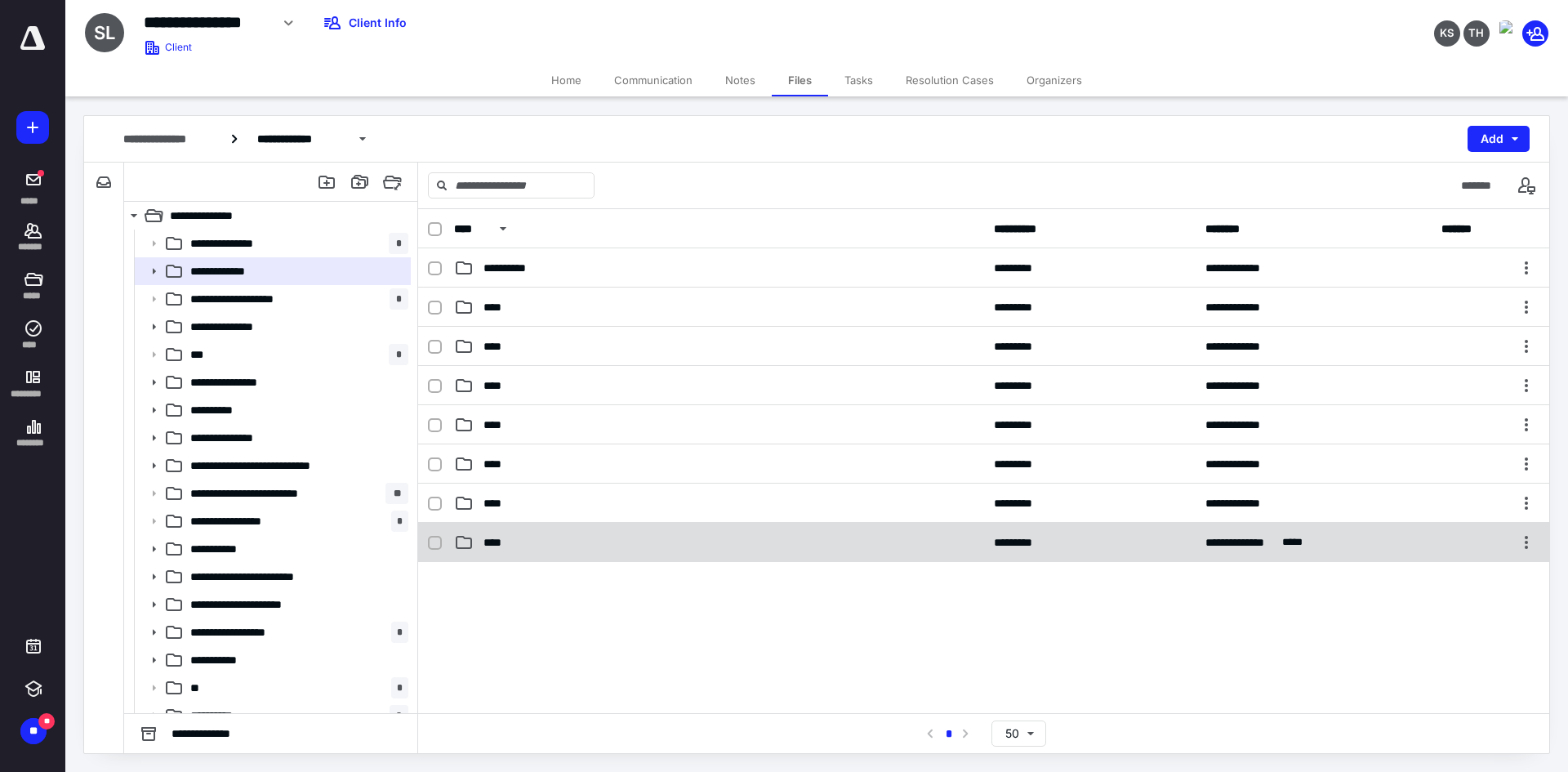 click on "****" at bounding box center [497, 542] 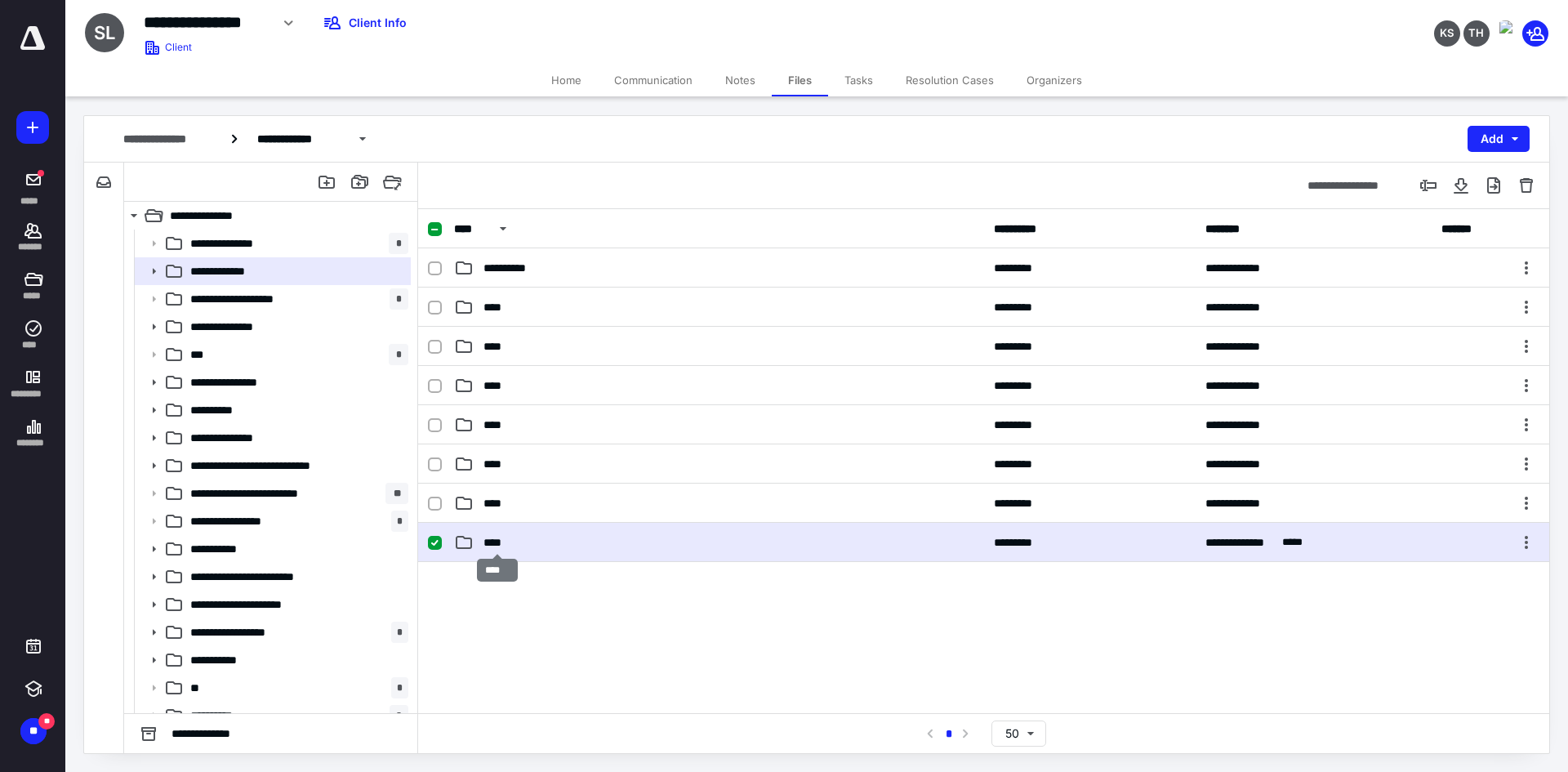 click on "****" at bounding box center (497, 542) 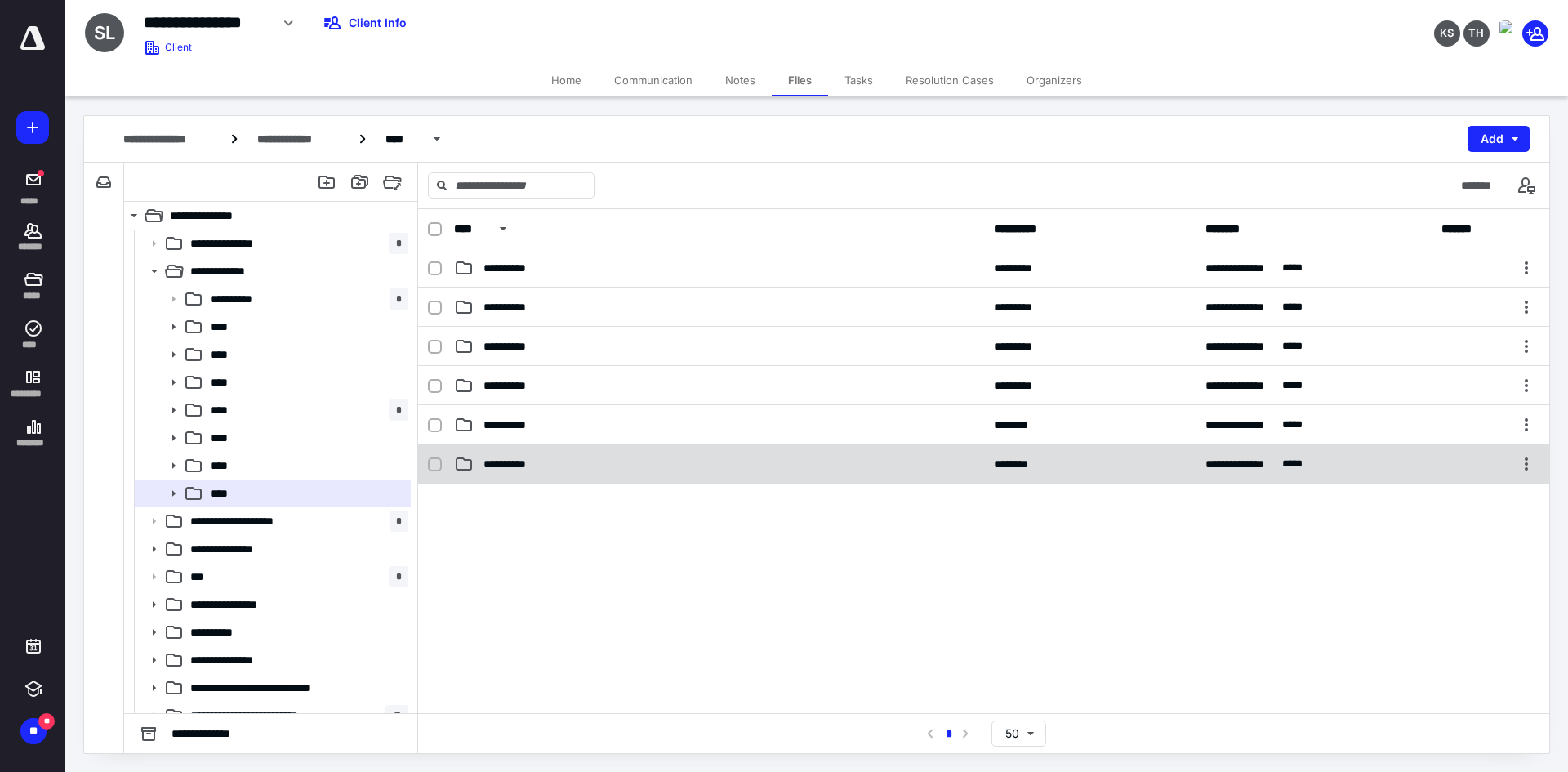 click on "**********" at bounding box center [517, 464] 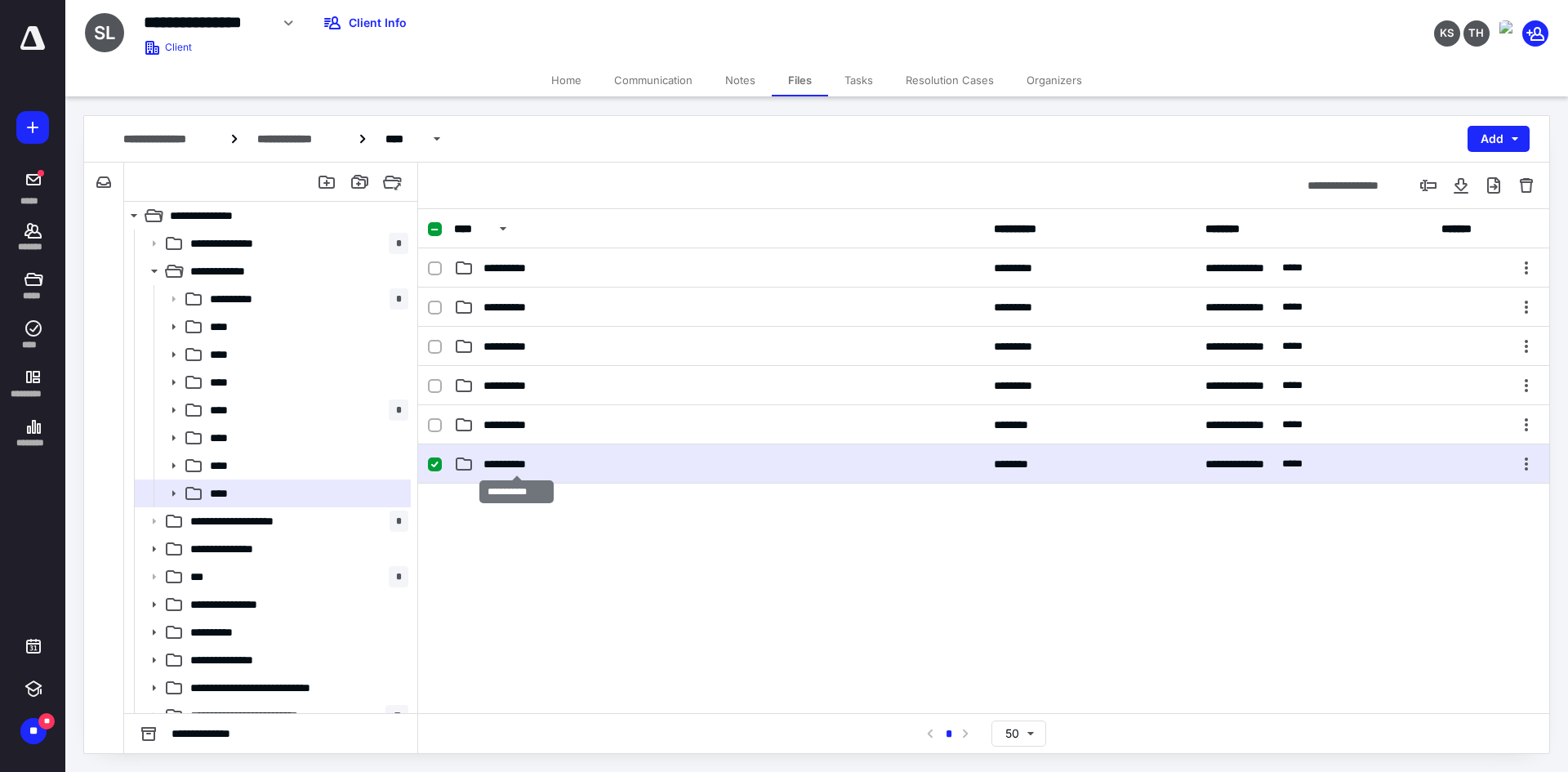 click on "**********" at bounding box center [517, 464] 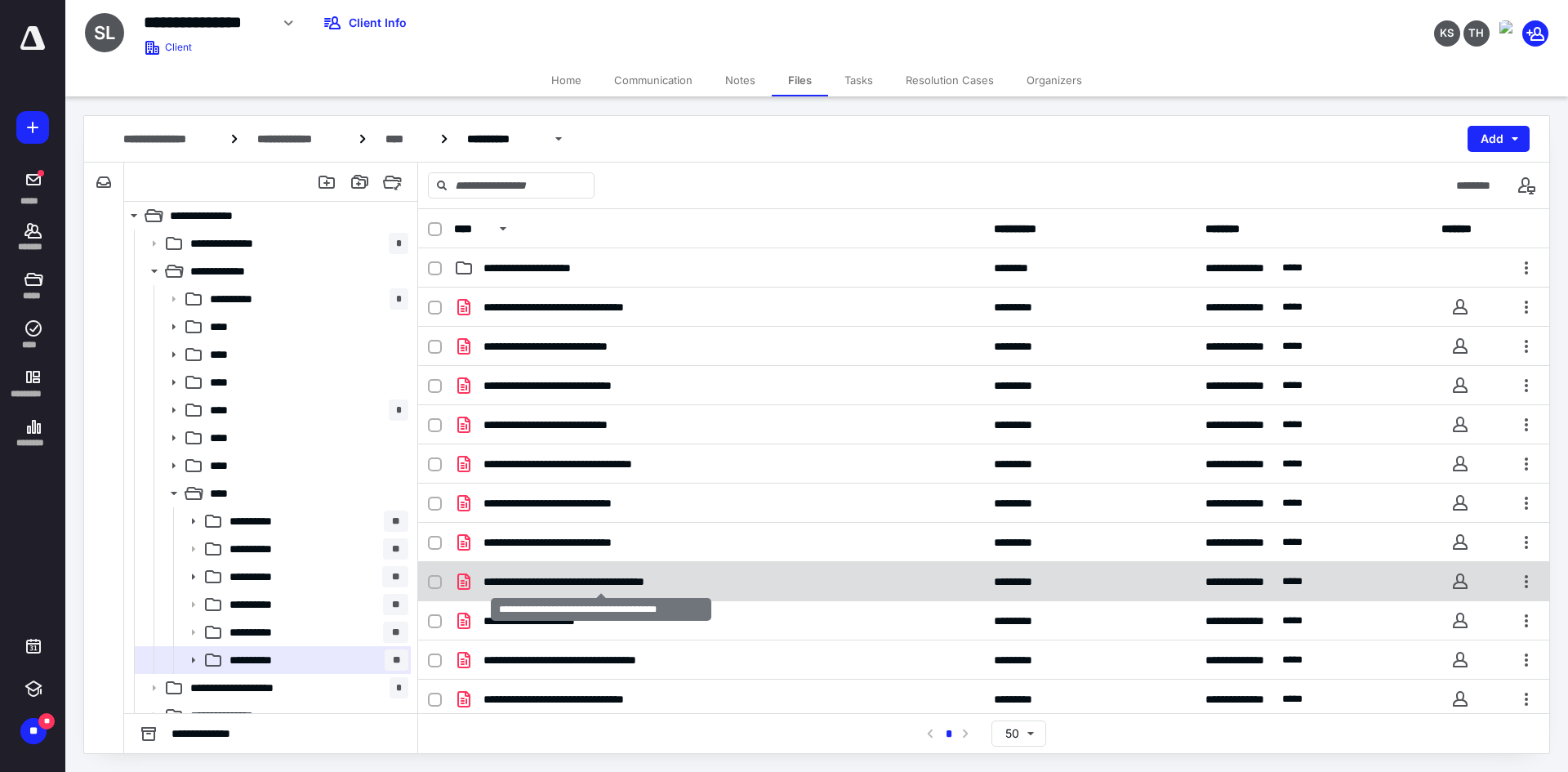 click on "**********" at bounding box center [601, 582] 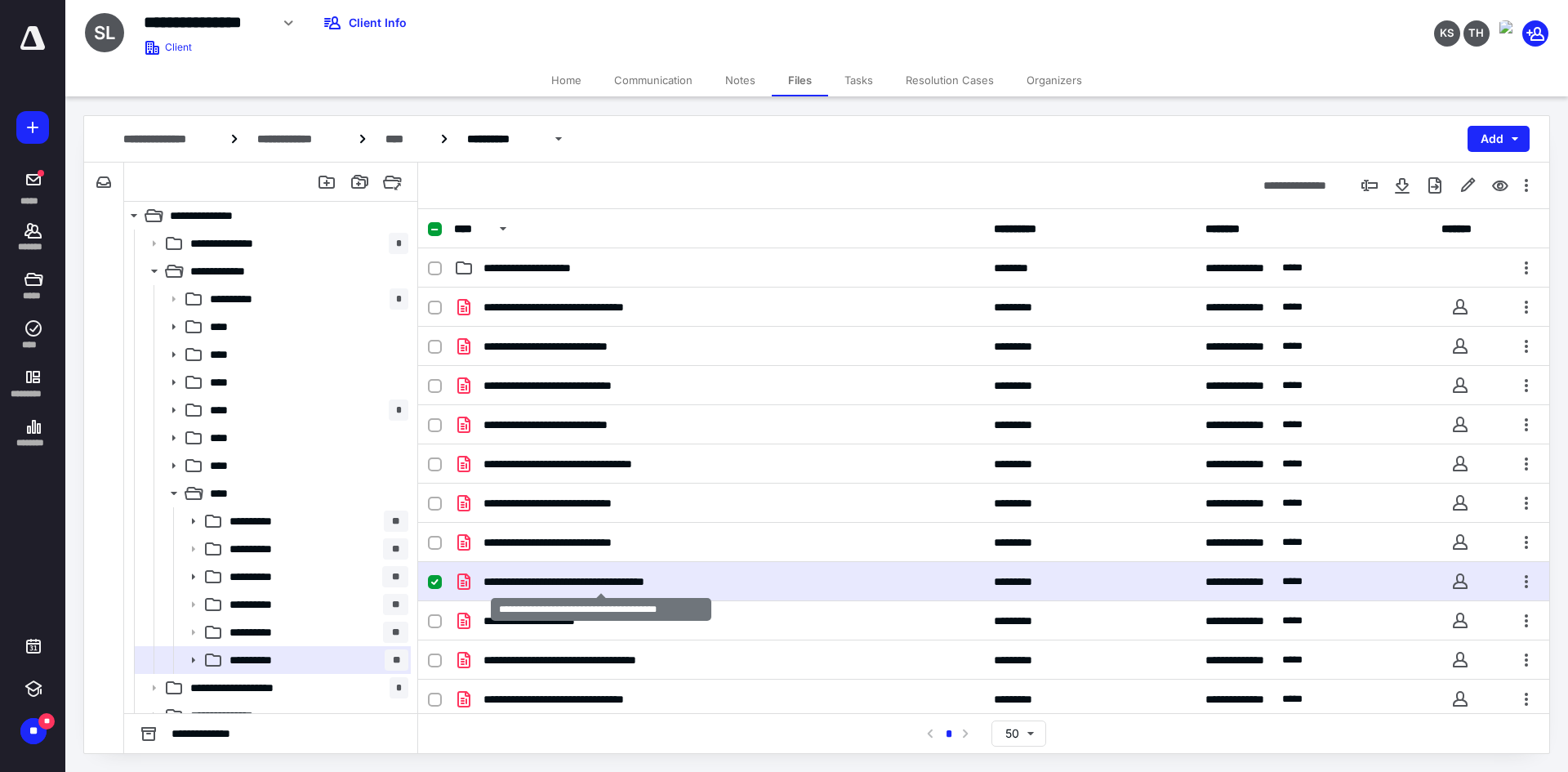 click on "**********" at bounding box center (601, 582) 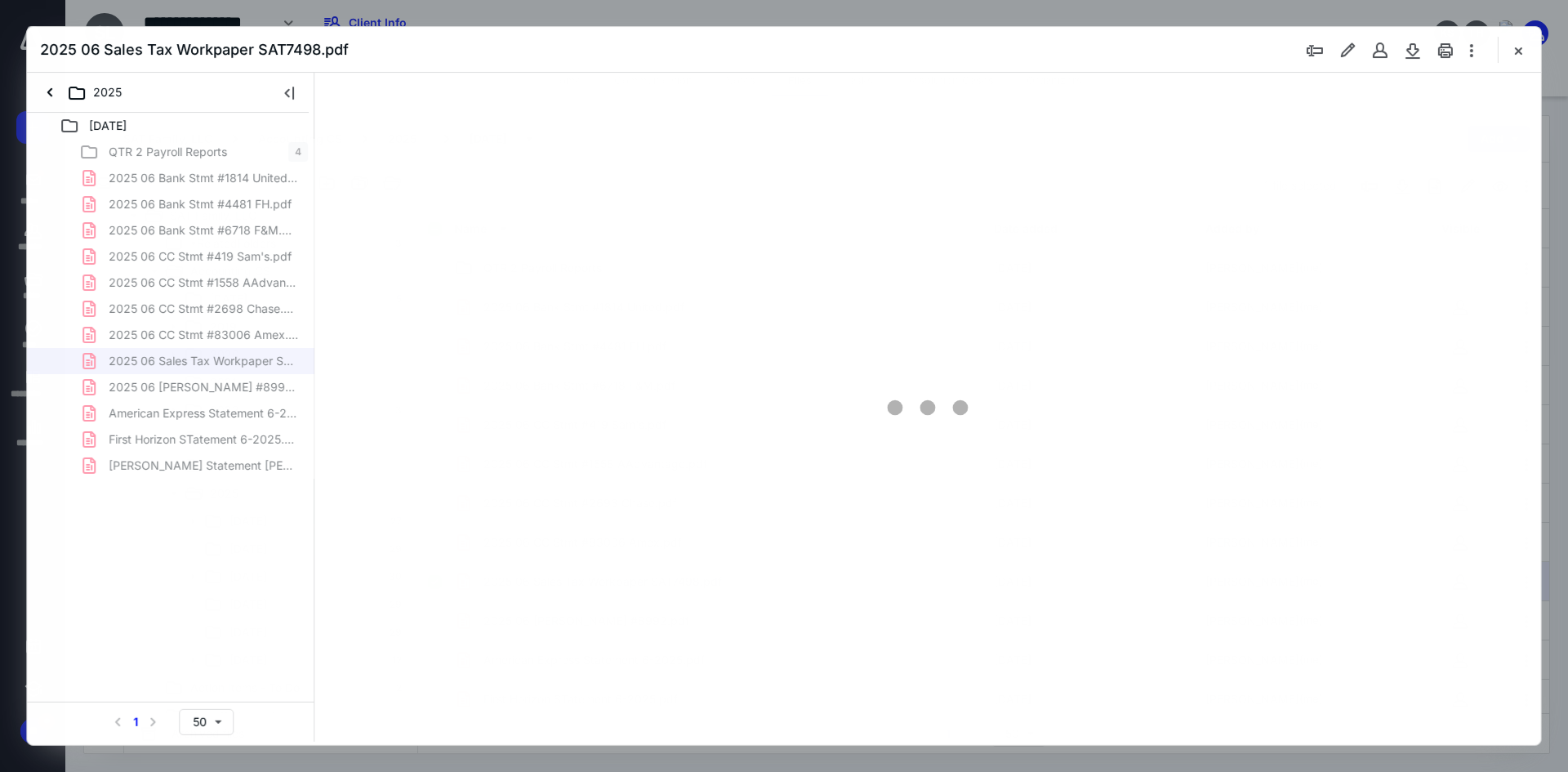 scroll, scrollTop: 0, scrollLeft: 0, axis: both 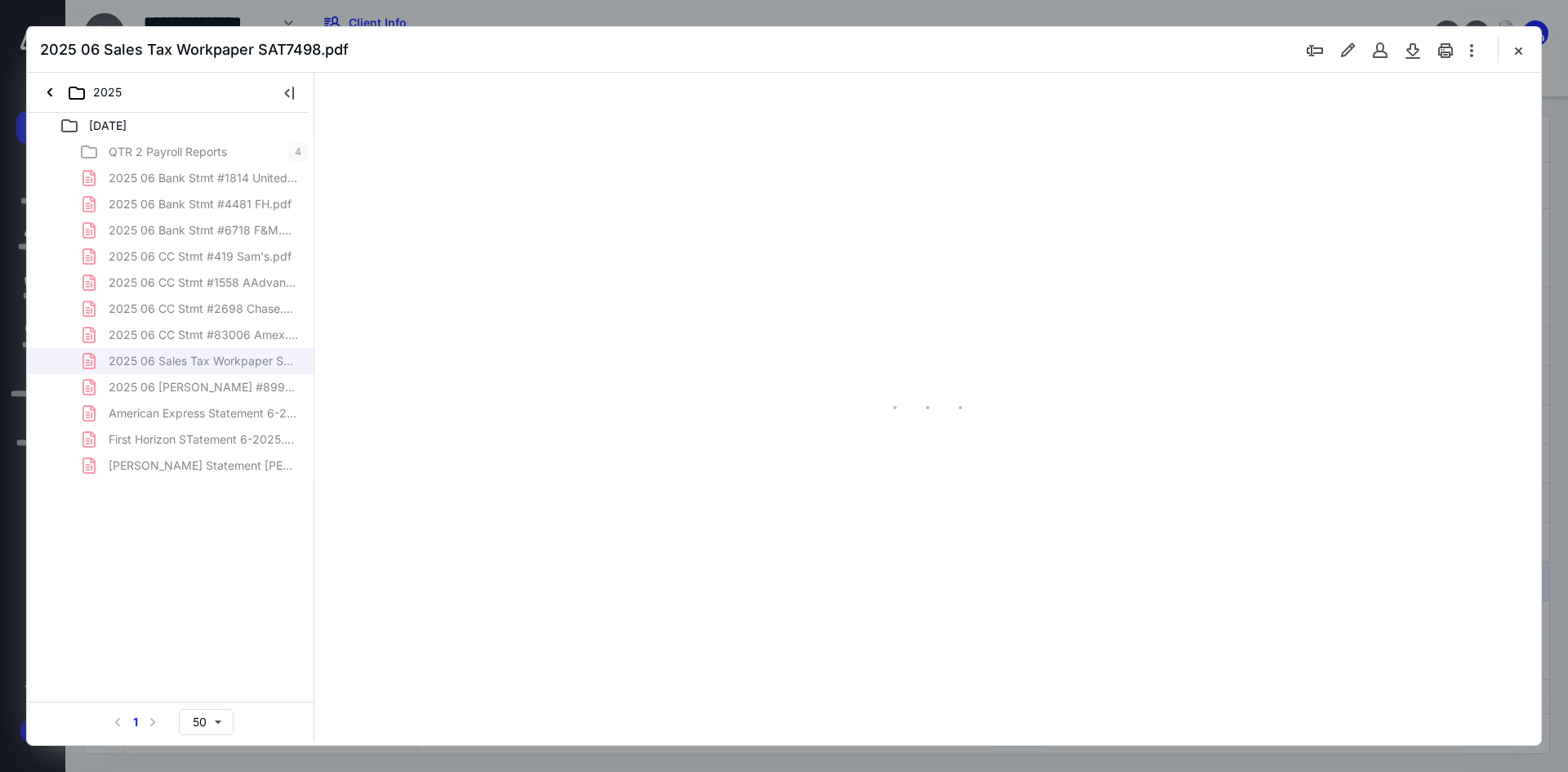 type on "240" 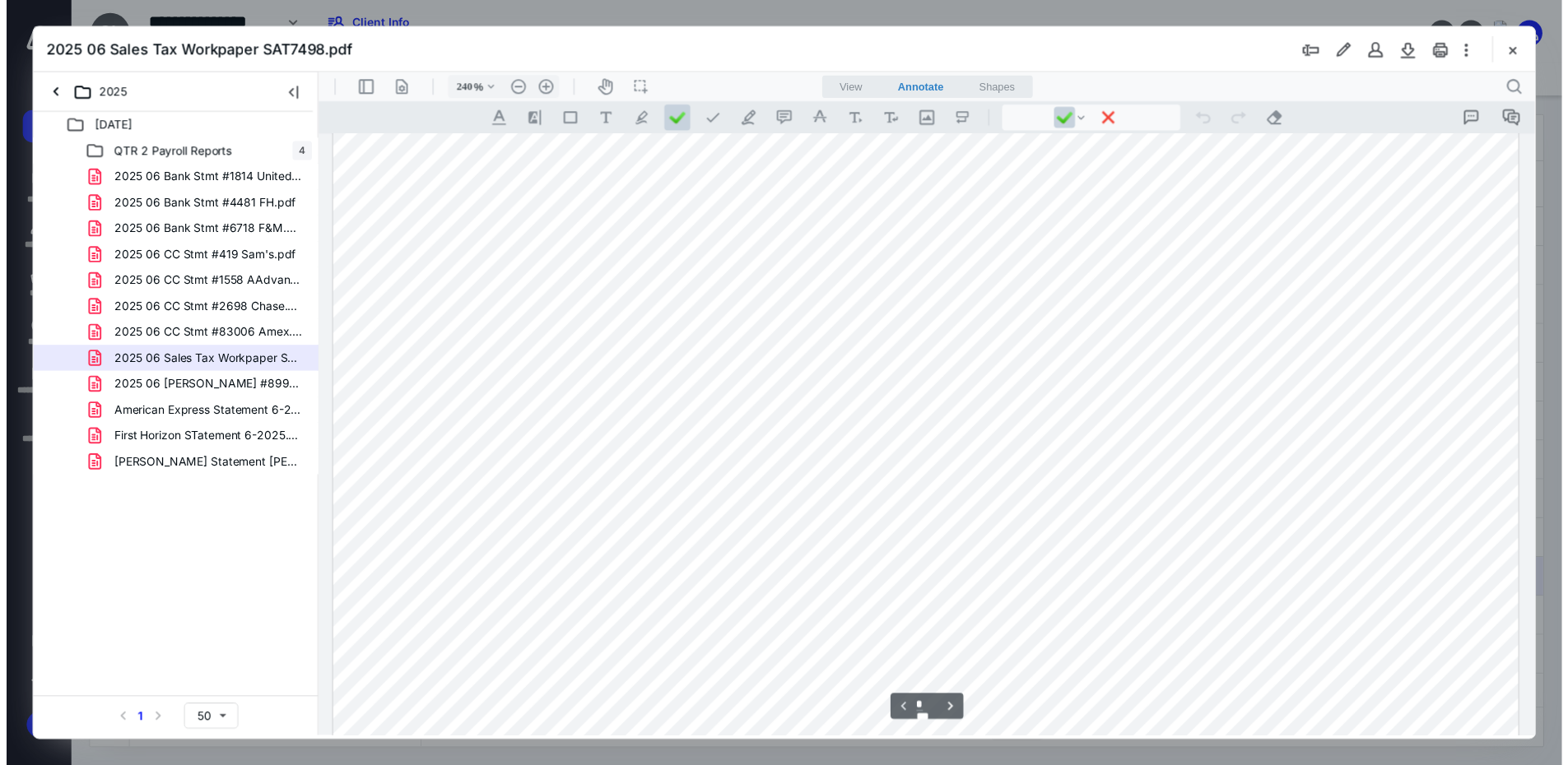 scroll, scrollTop: 169, scrollLeft: 0, axis: vertical 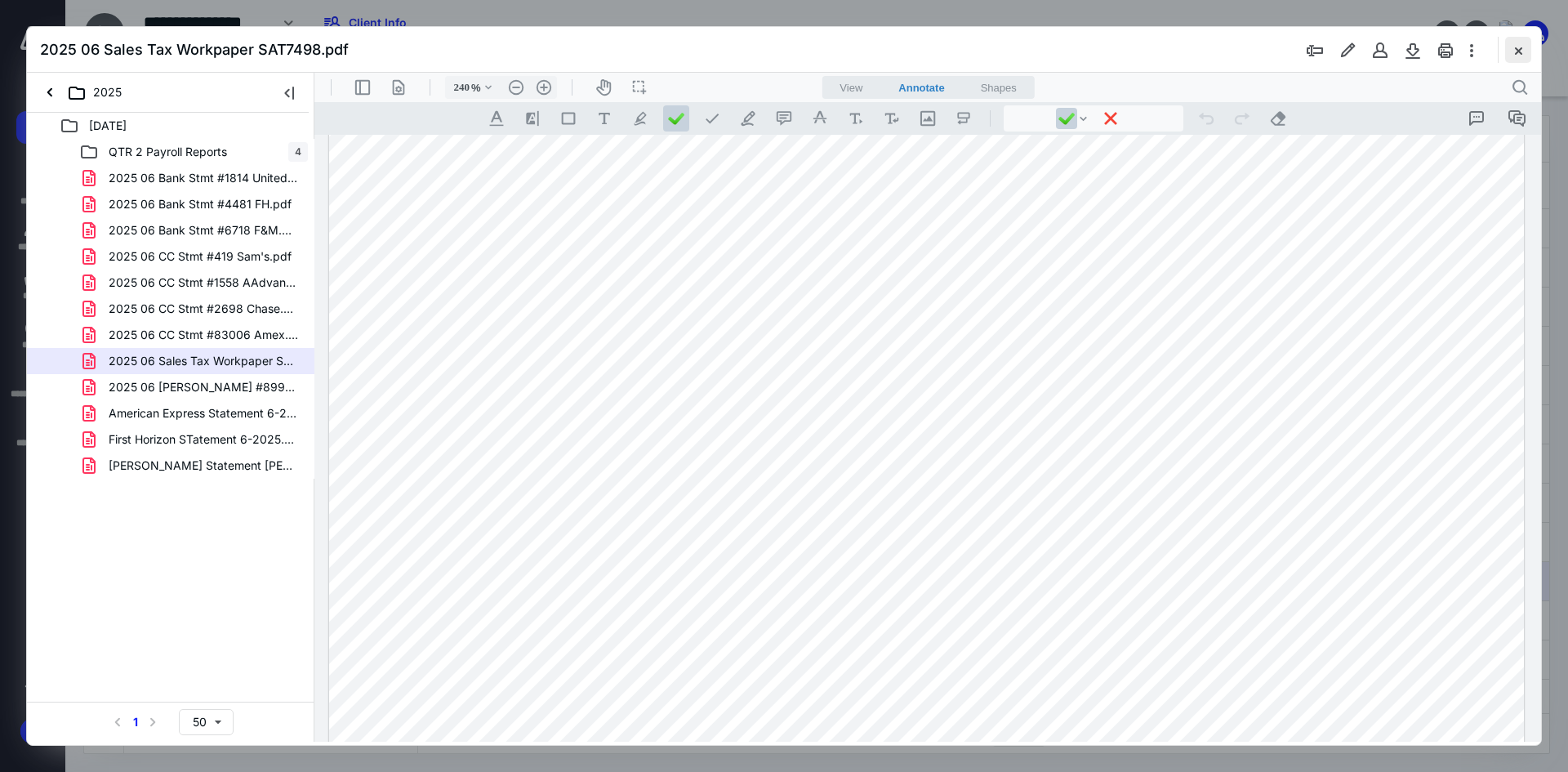 click at bounding box center (1518, 50) 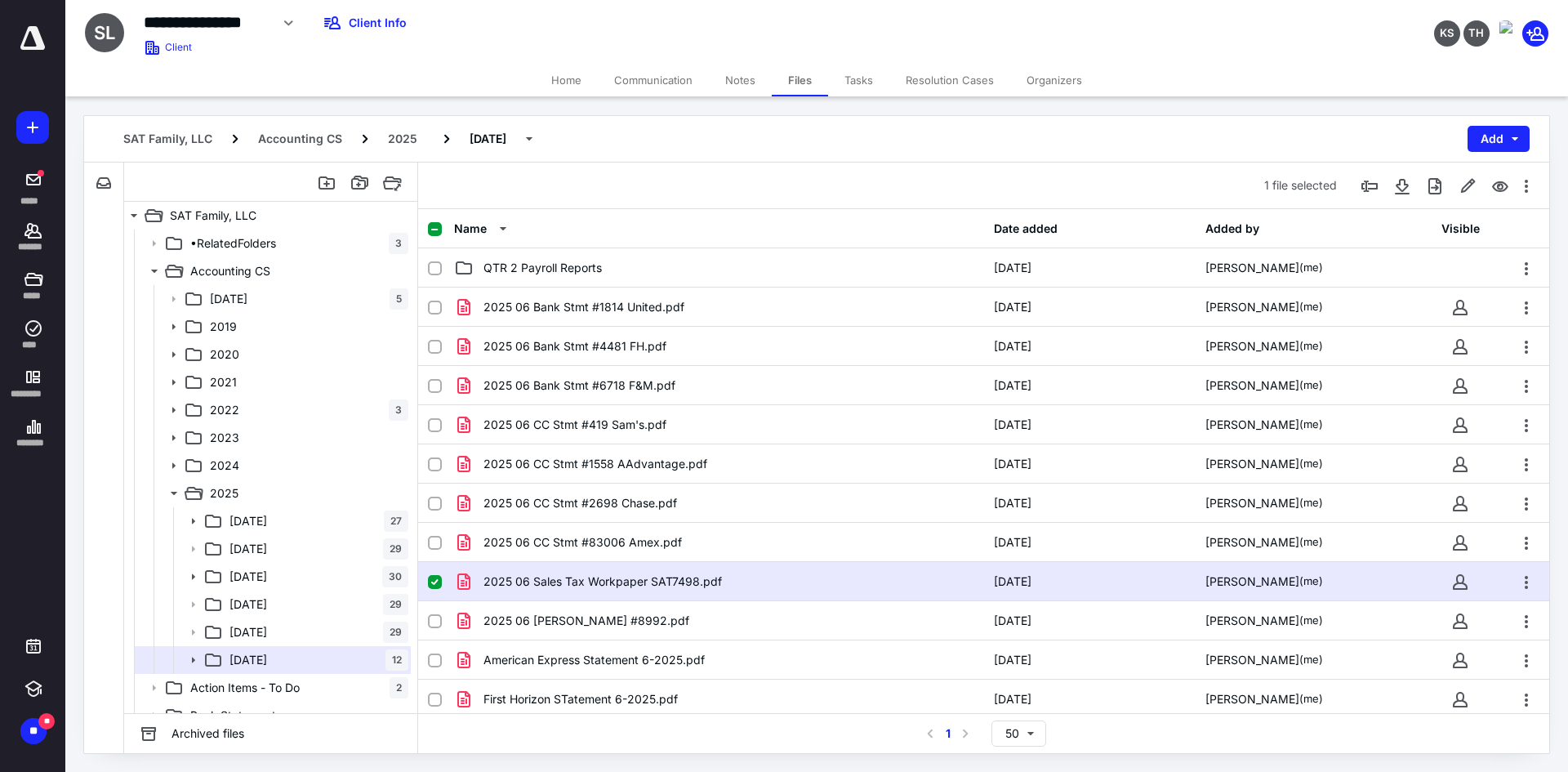 click on "Notes" at bounding box center (740, 80) 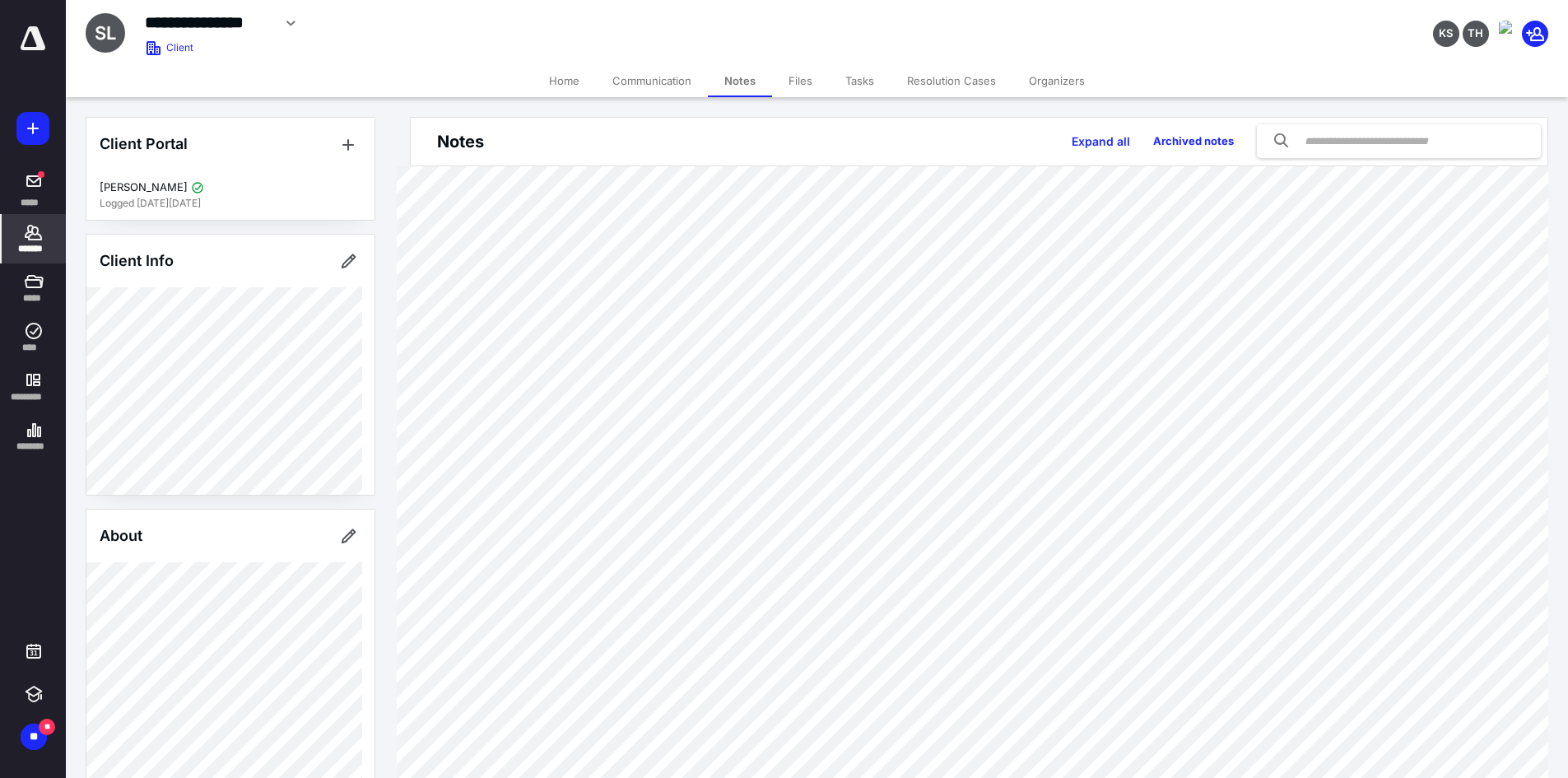 click on "Files" at bounding box center [800, 81] 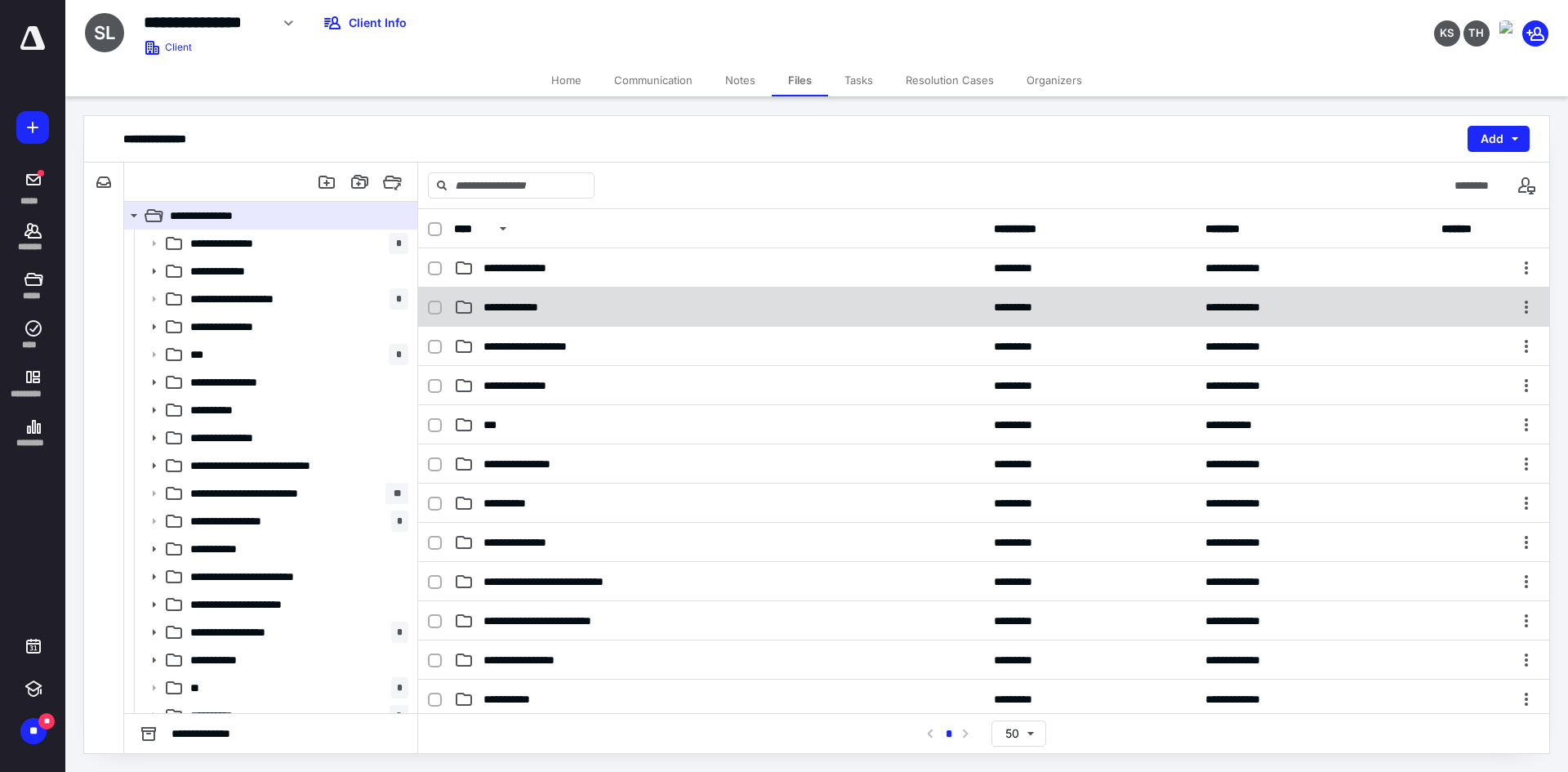 click on "**********" at bounding box center [523, 307] 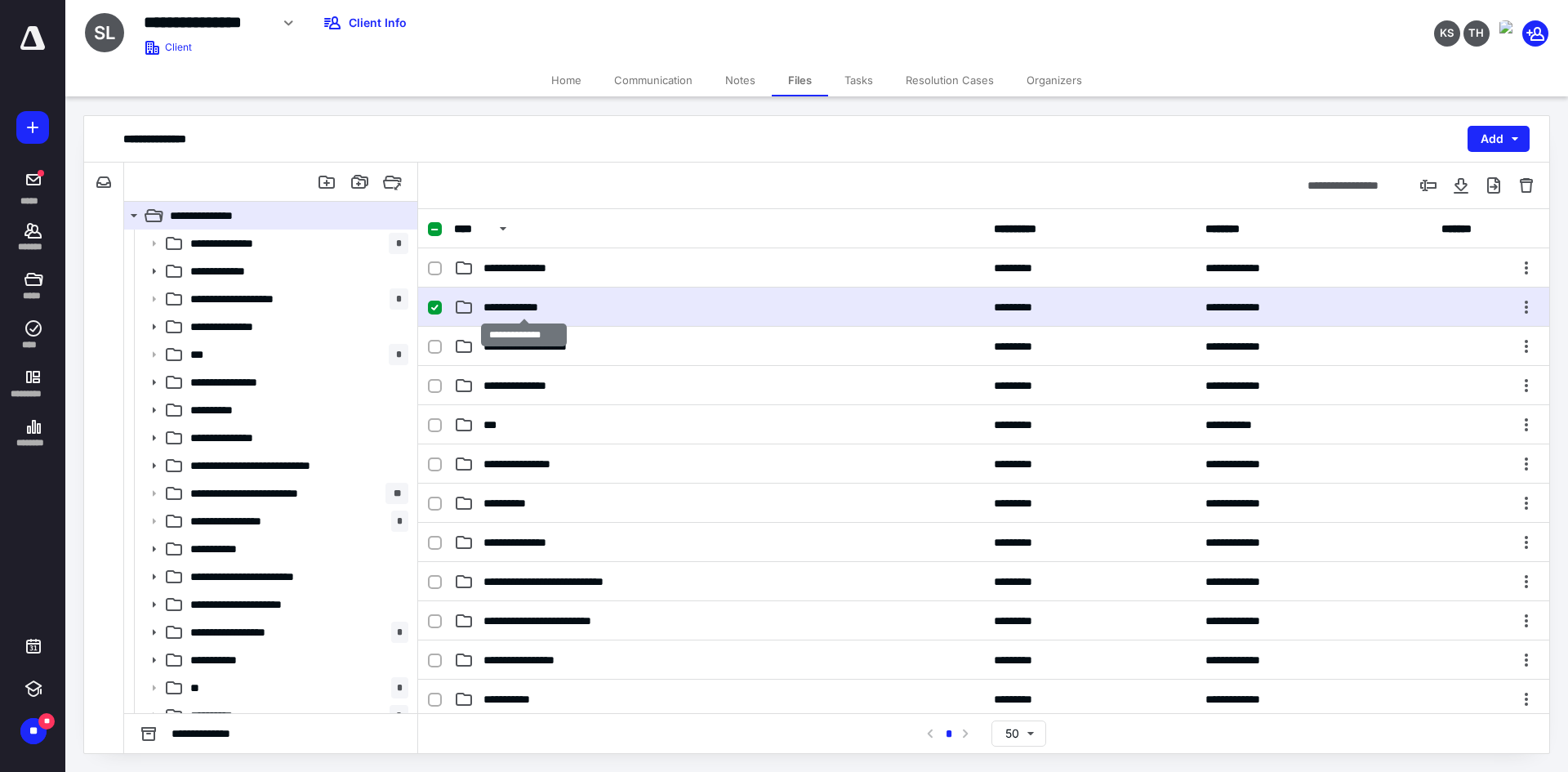 click on "**********" at bounding box center [523, 307] 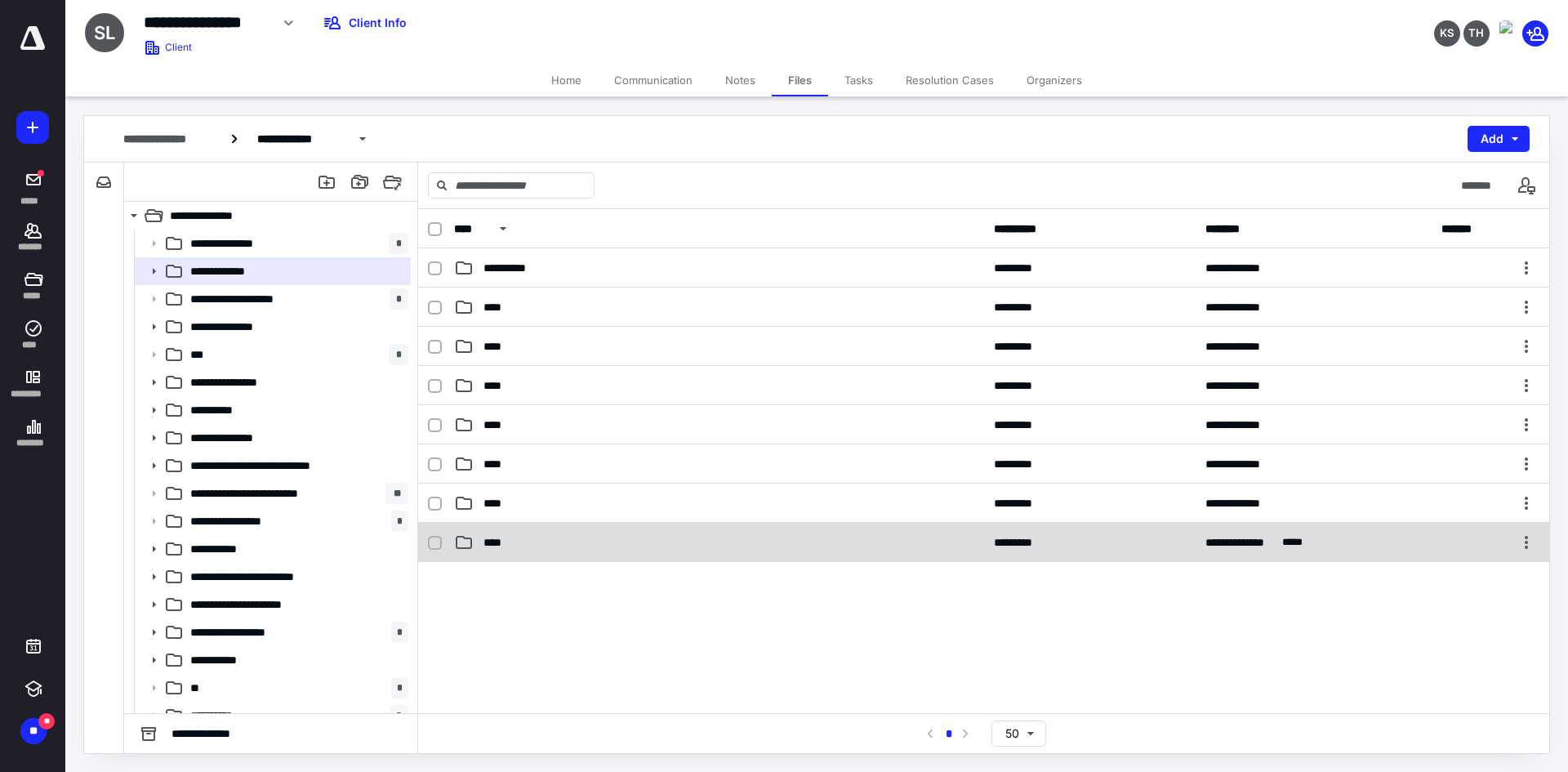 click on "****" at bounding box center [497, 542] 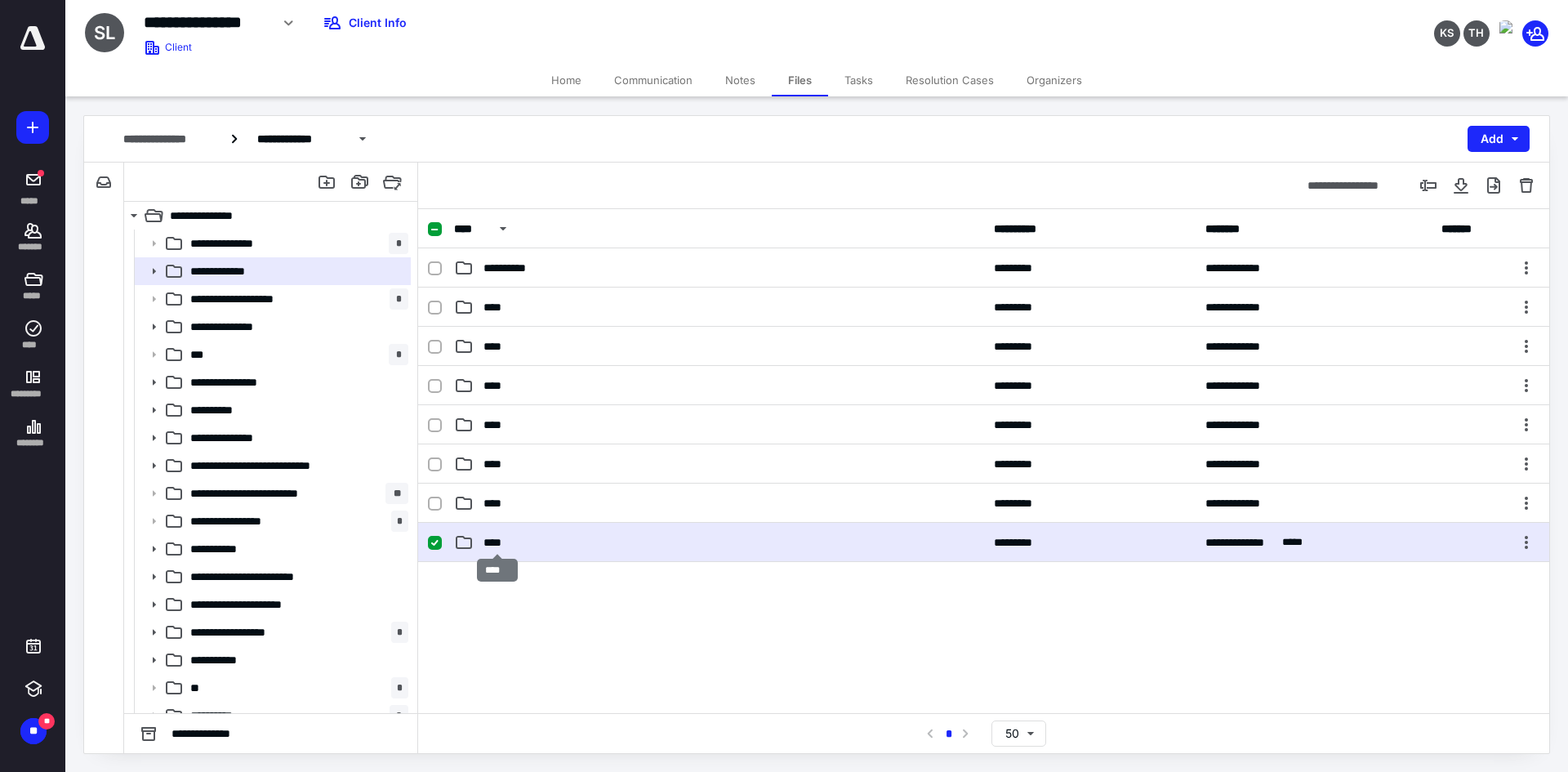 click on "****" at bounding box center (497, 542) 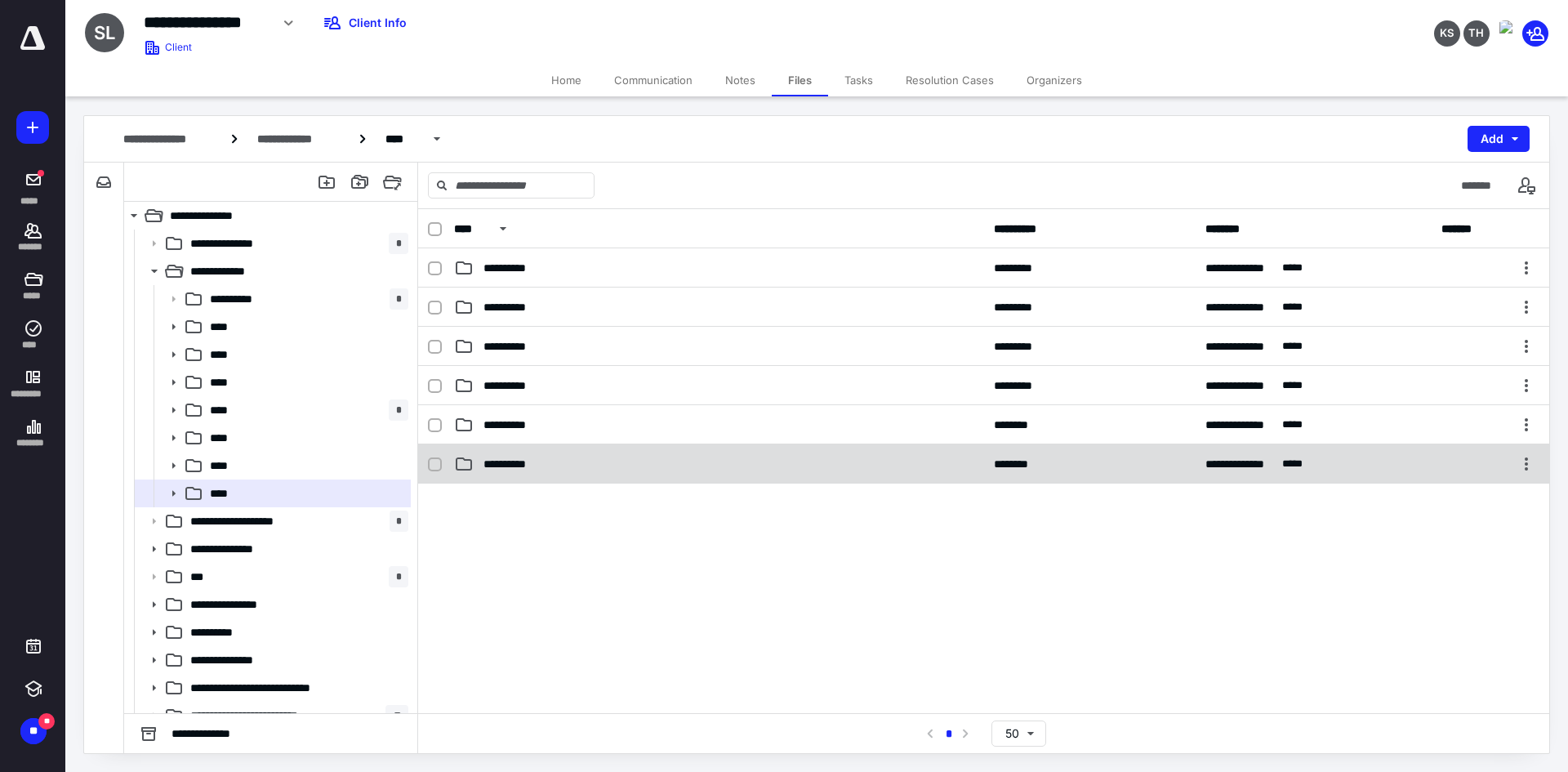 click on "**********" at bounding box center (517, 464) 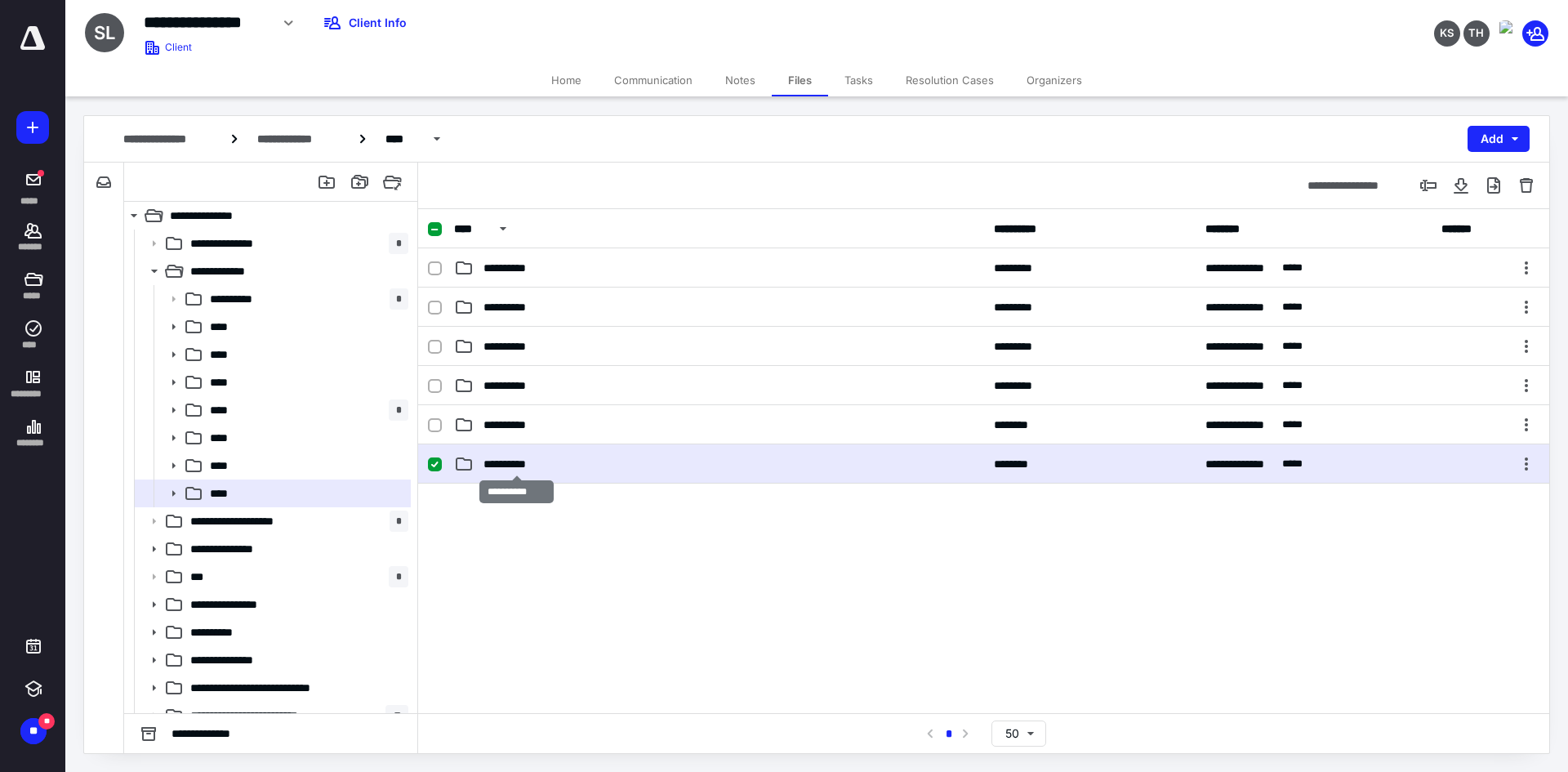 click on "**********" at bounding box center (517, 464) 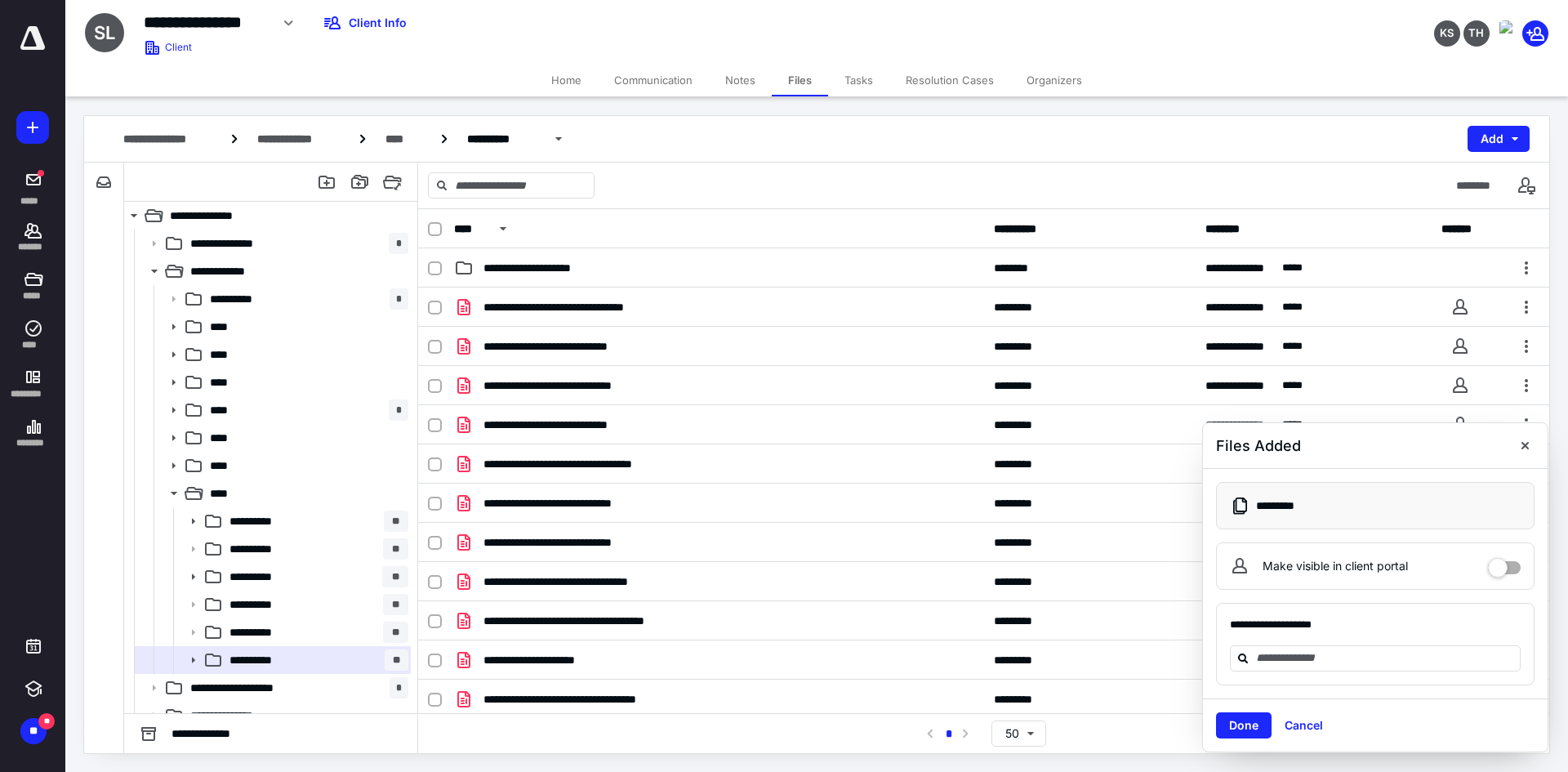click on "Tasks" at bounding box center [858, 80] 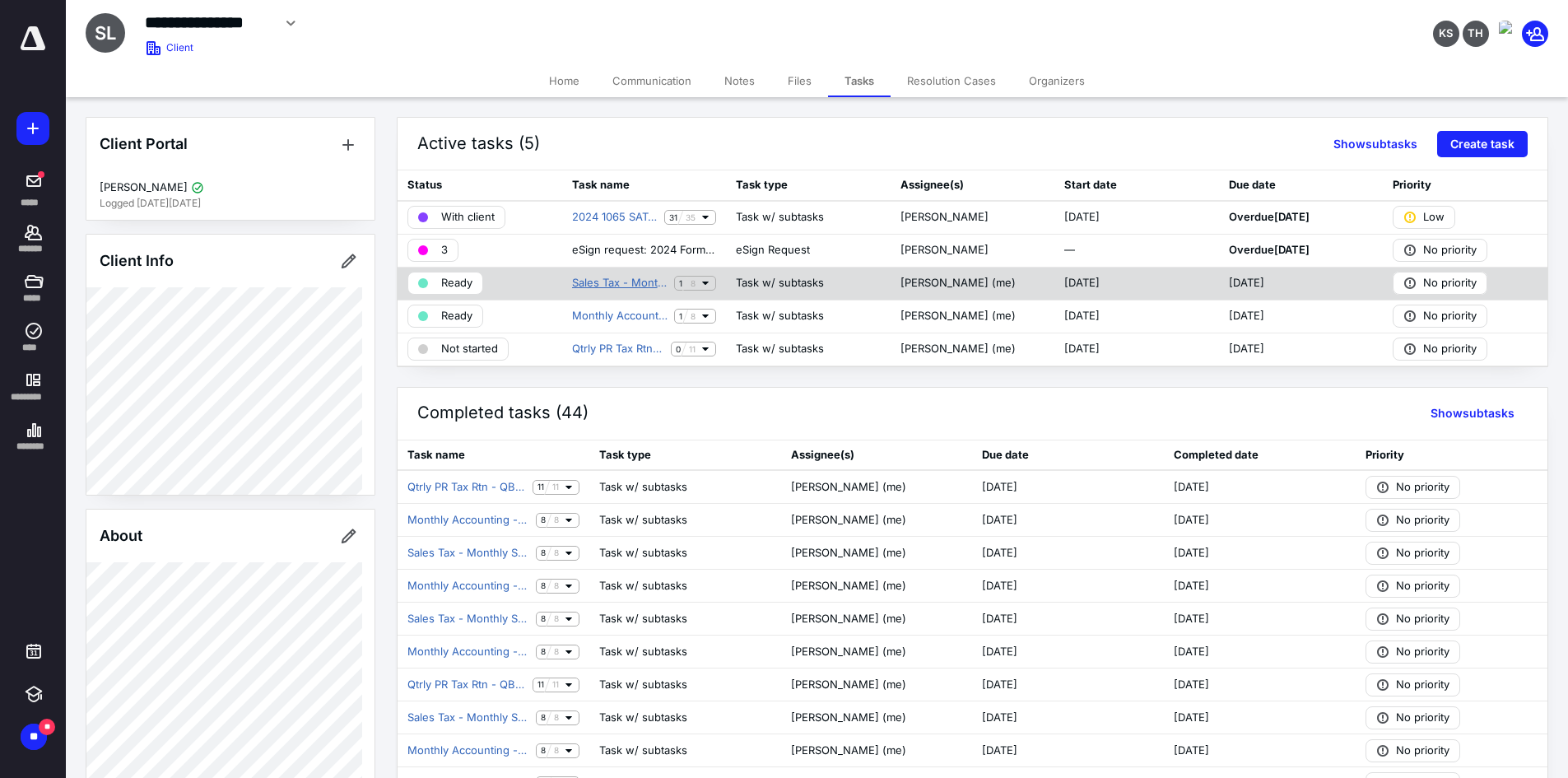 click on "Sales Tax - Monthly SAT Family, LLC ([PERSON_NAME])" at bounding box center (620, 283) 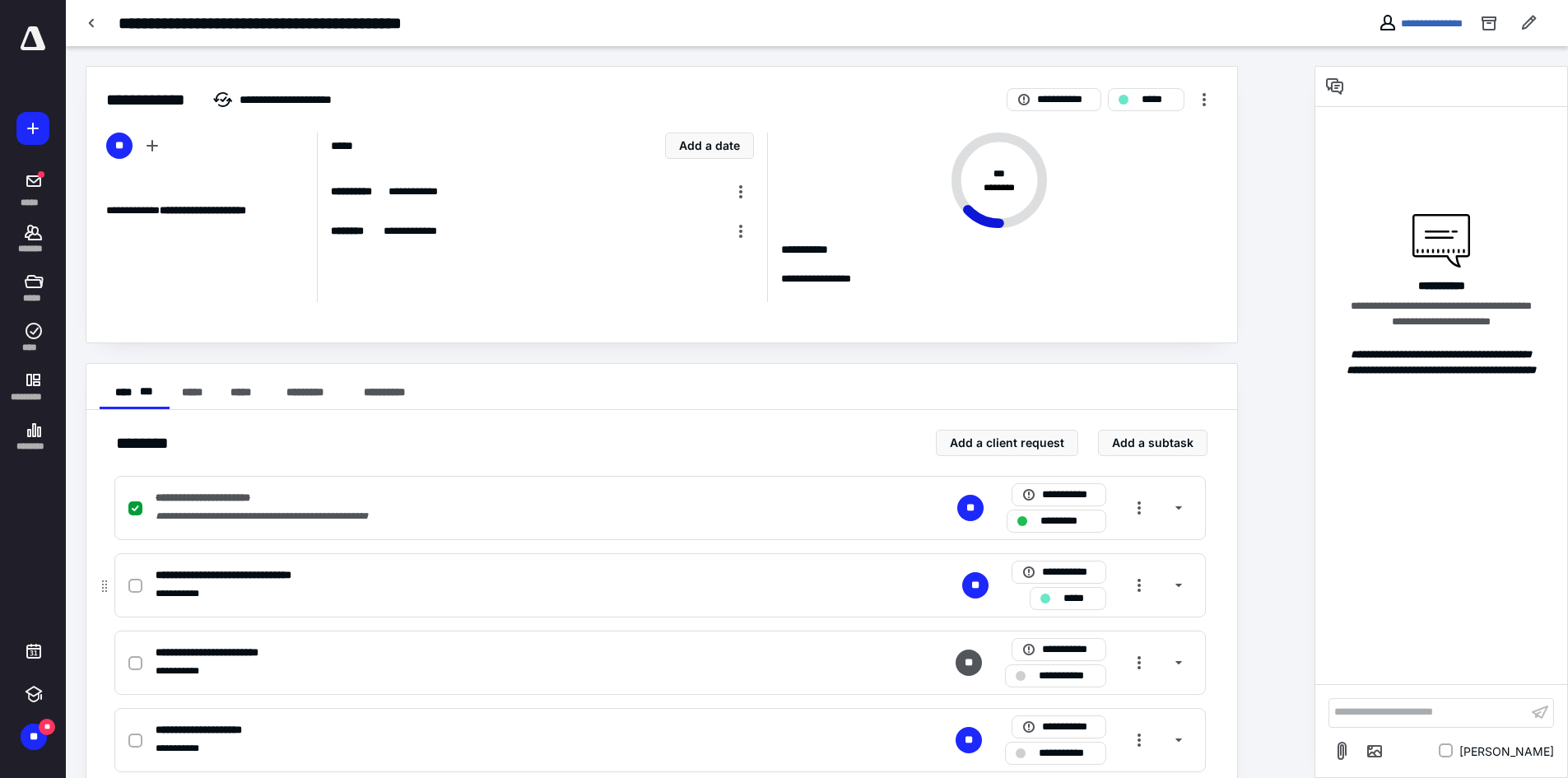 click 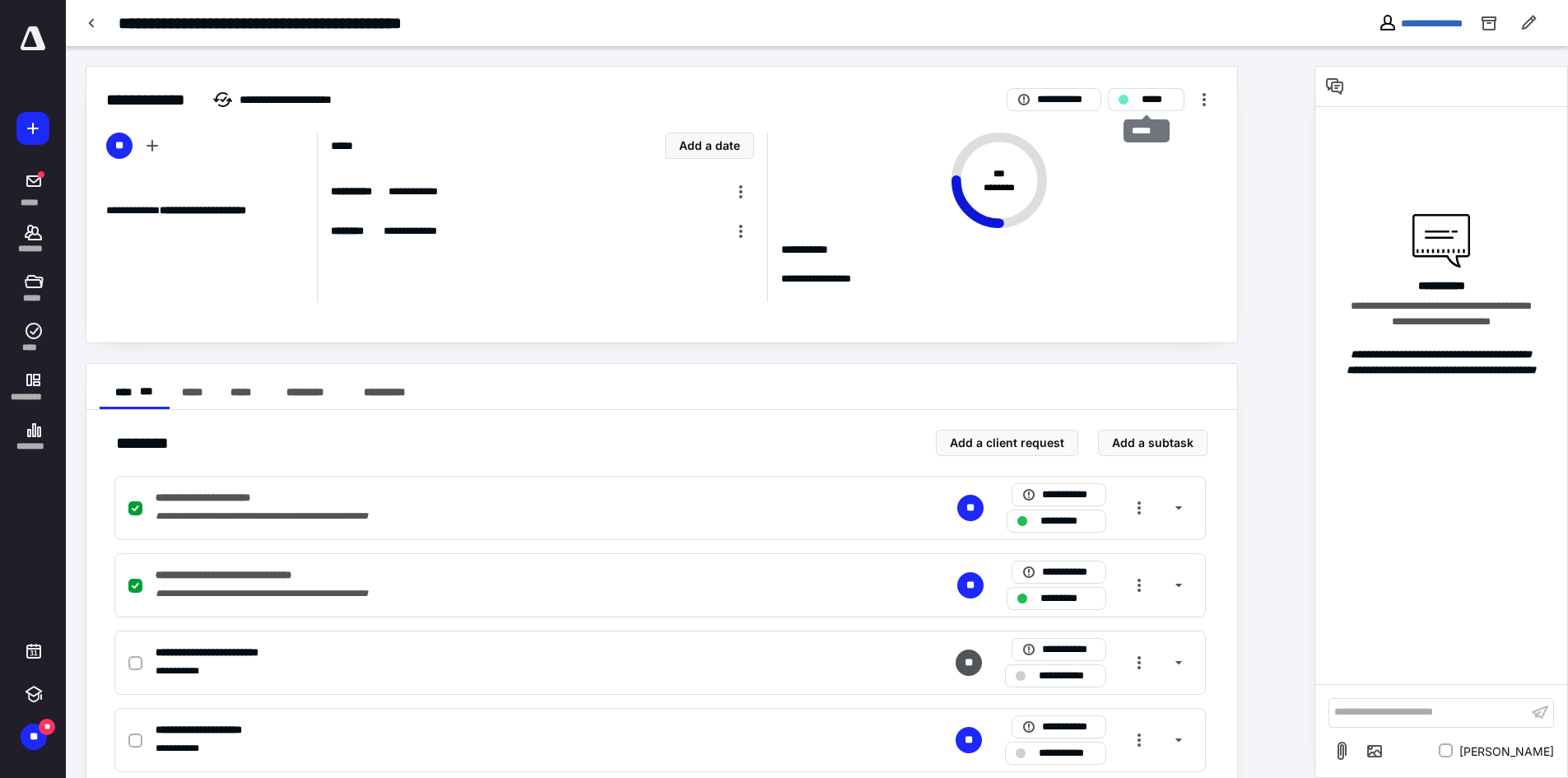 click on "*****" at bounding box center [1157, 100] 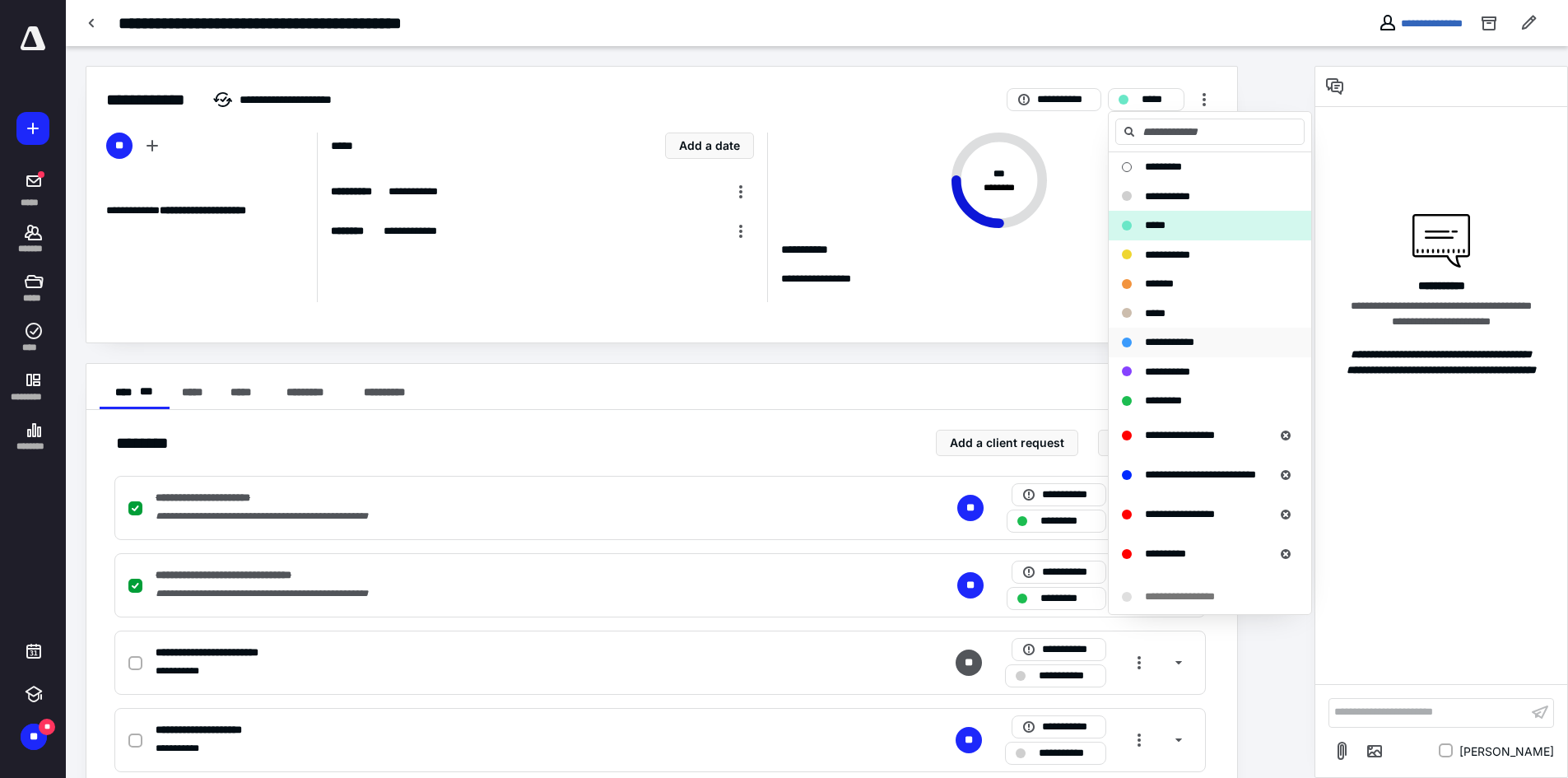 click on "**********" at bounding box center [1200, 342] 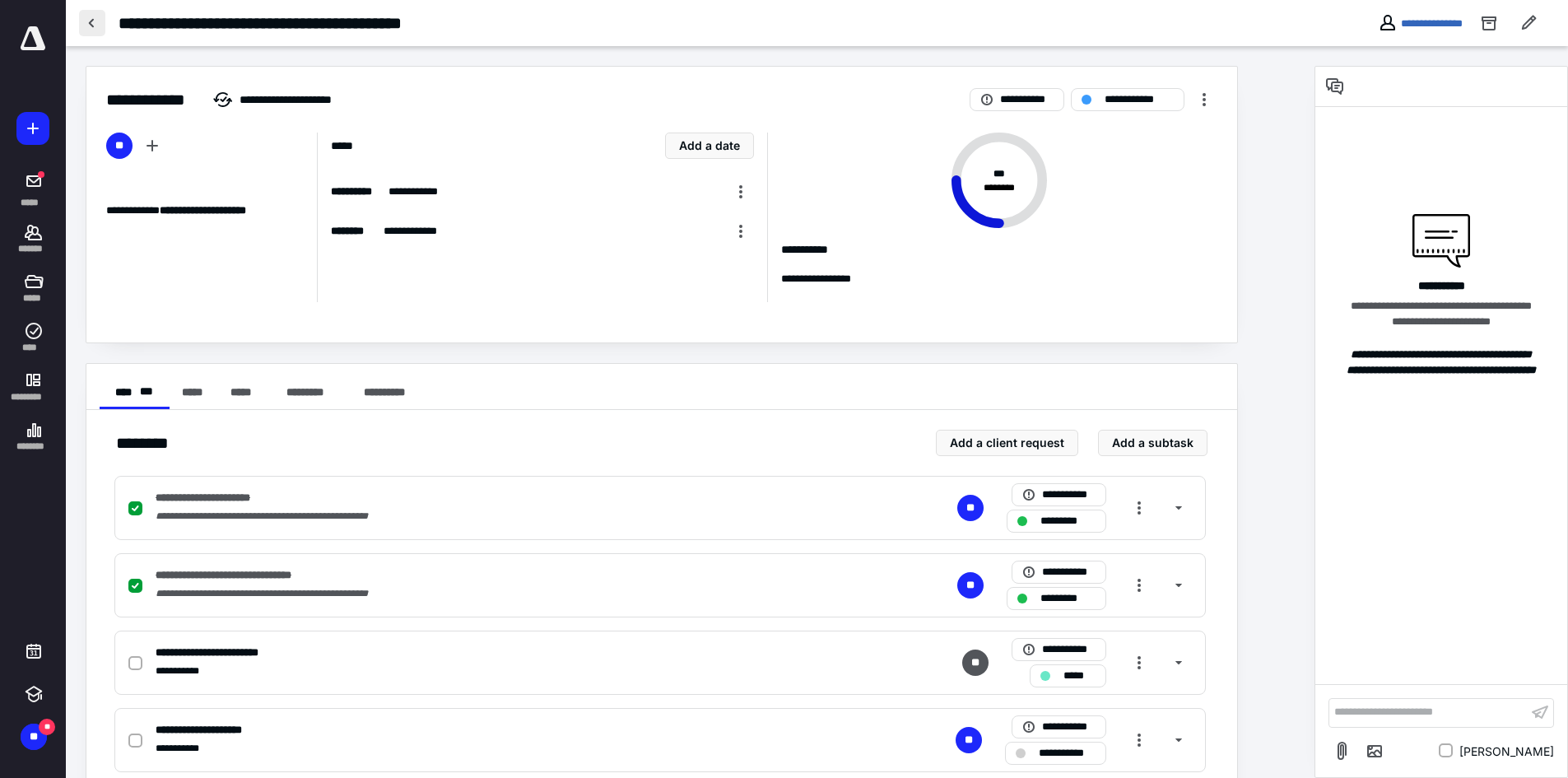 click at bounding box center [92, 23] 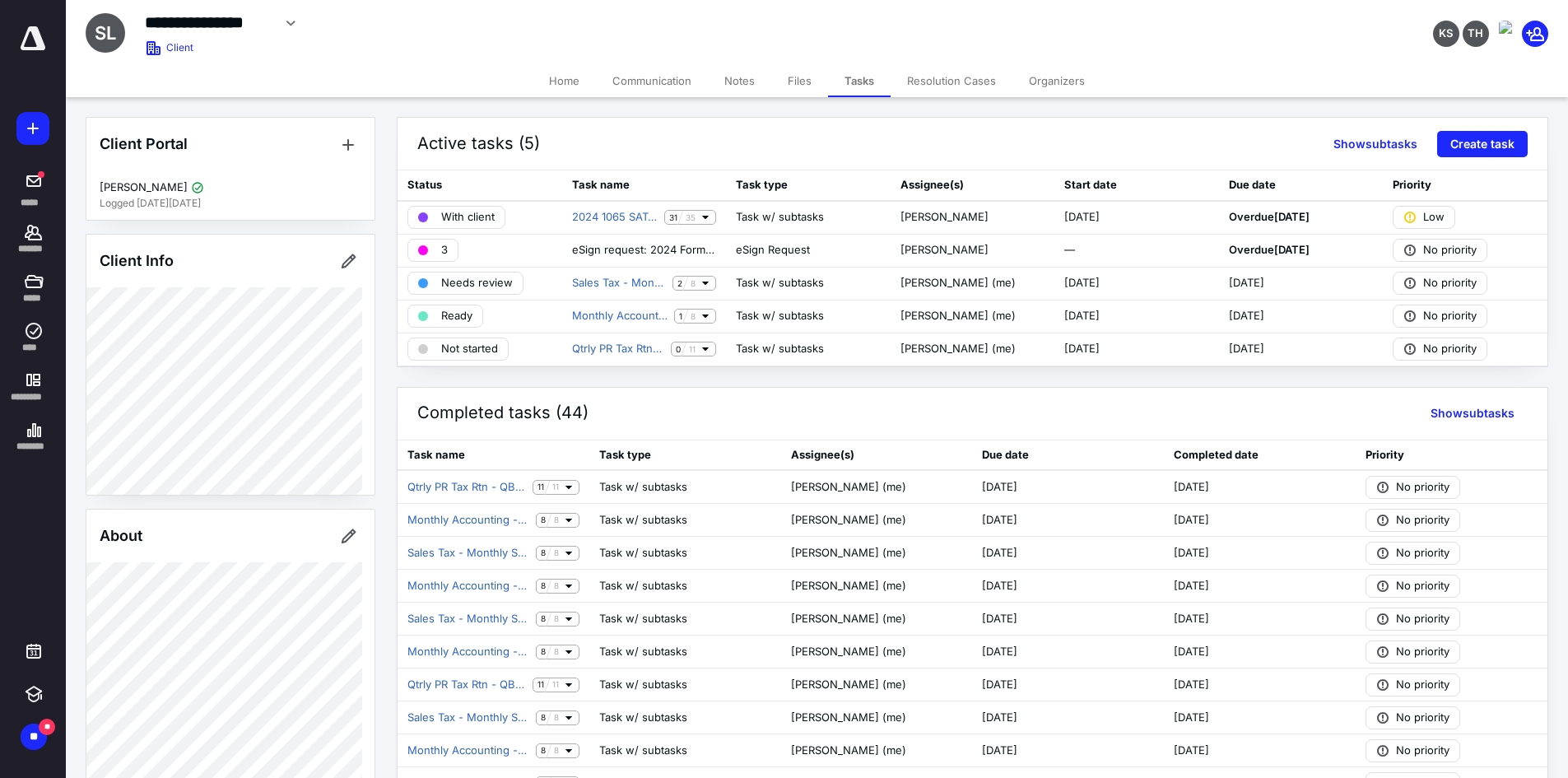 click on "Files" at bounding box center (799, 81) 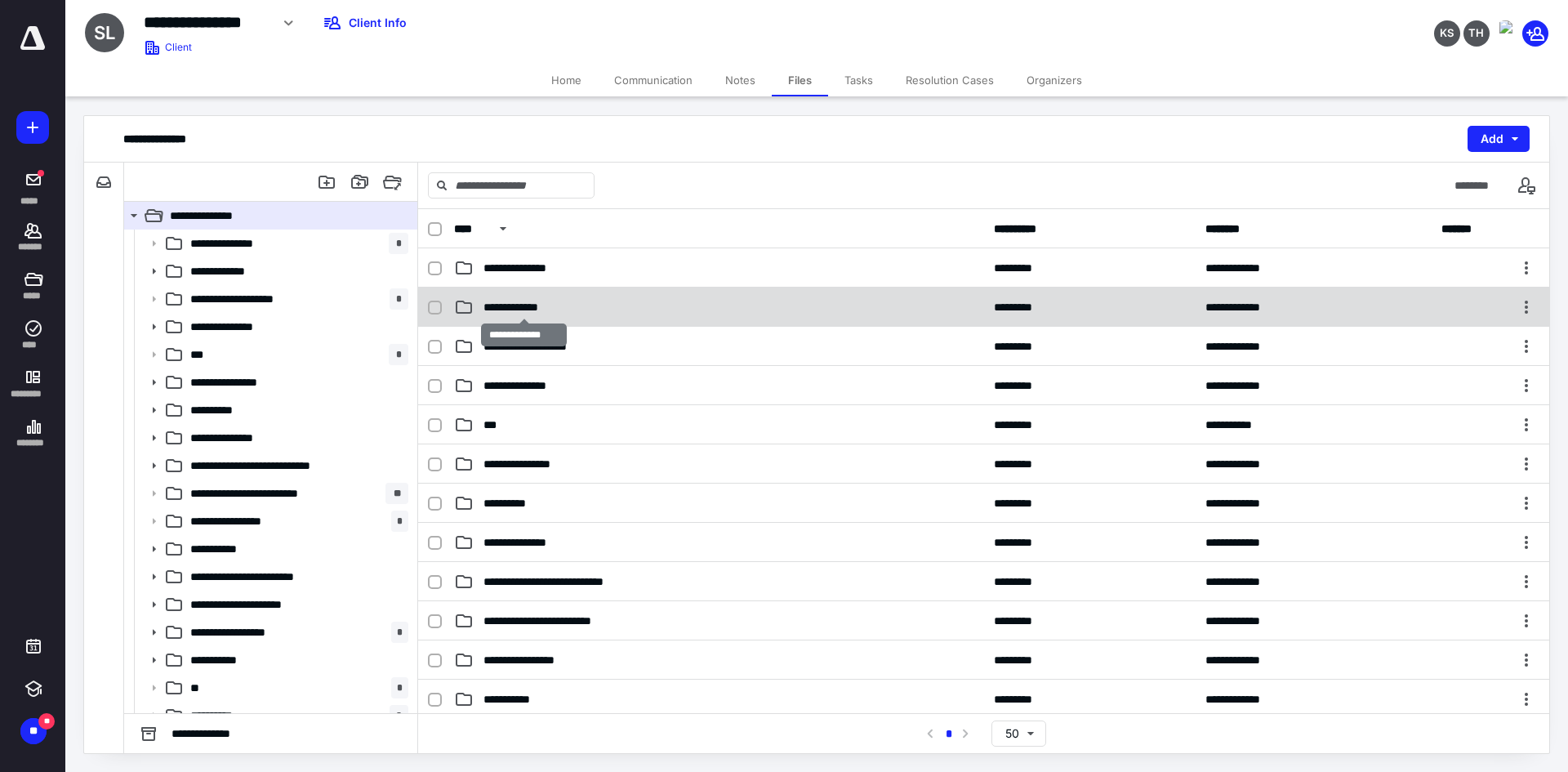 click on "**********" at bounding box center (523, 307) 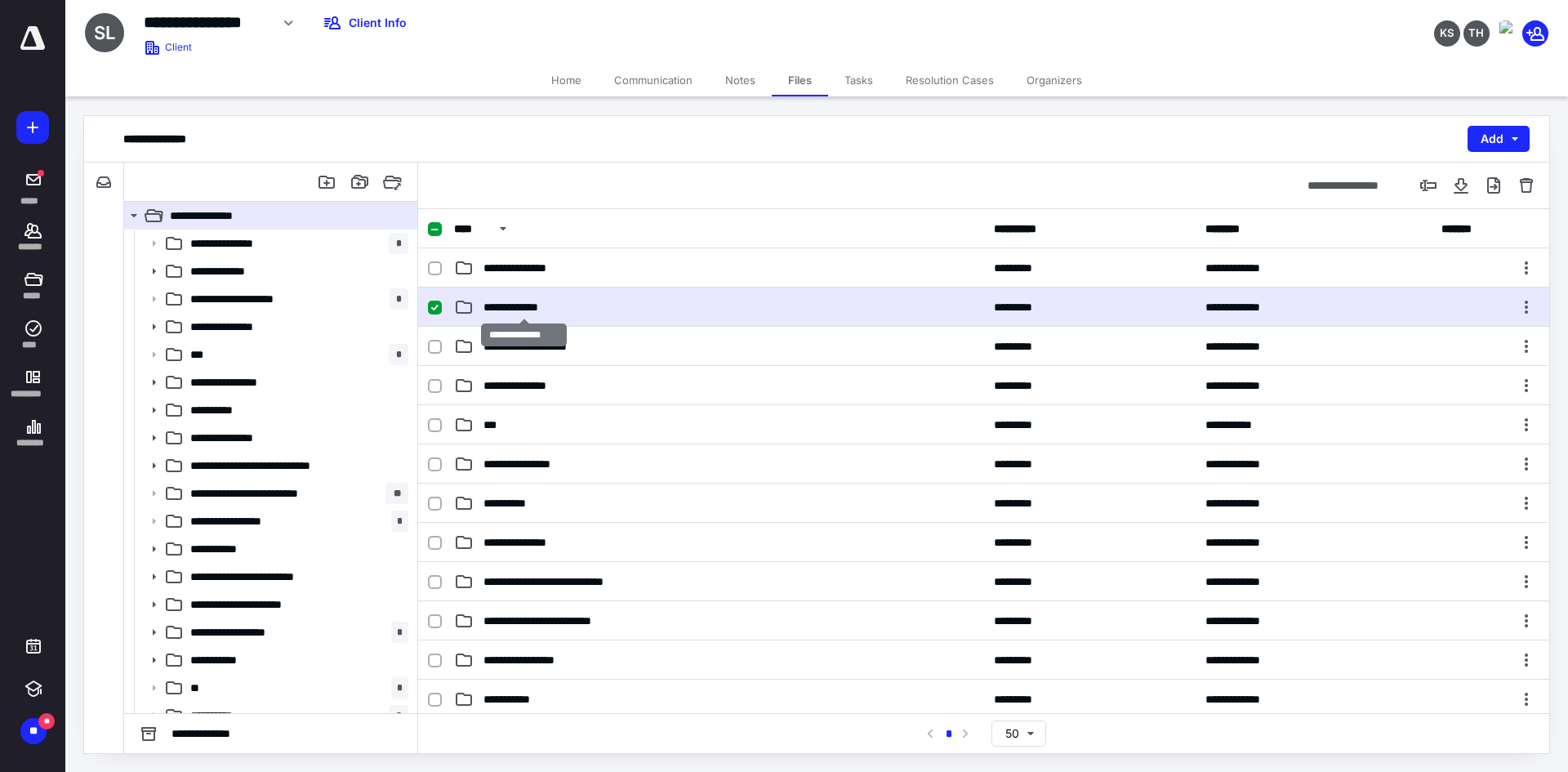 click on "**********" at bounding box center (523, 307) 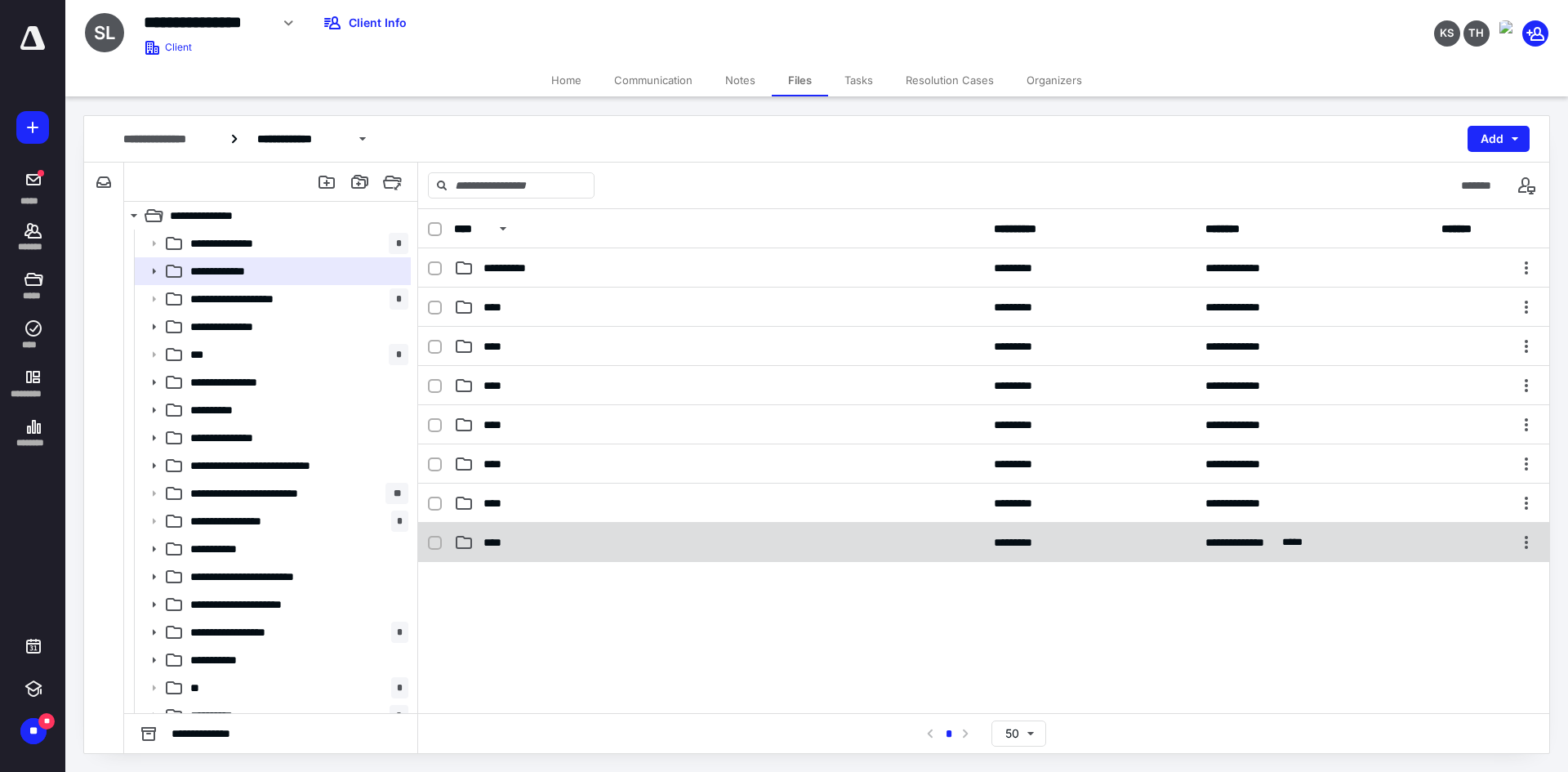 click on "****" at bounding box center [497, 542] 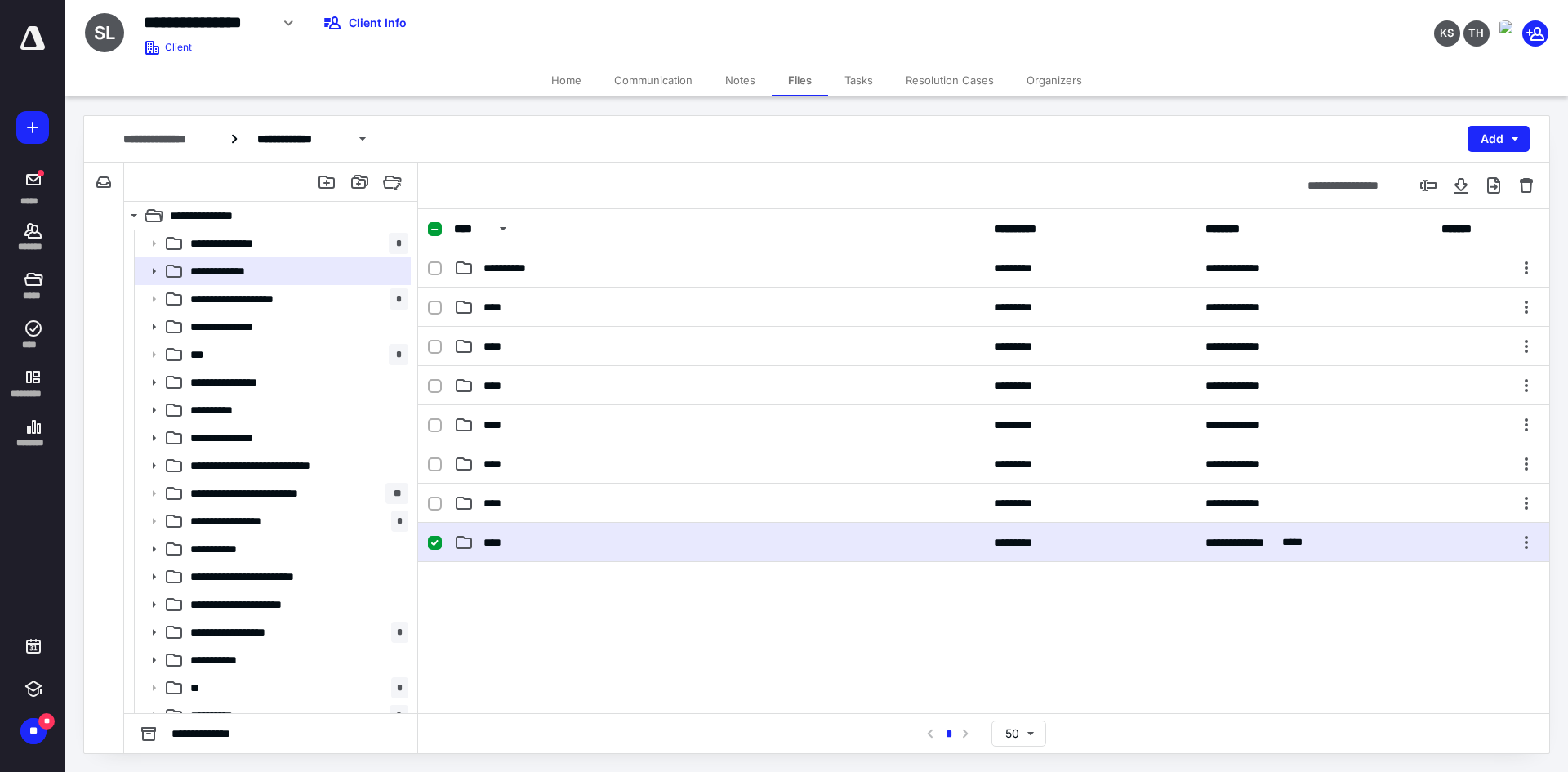 click on "****" at bounding box center [497, 542] 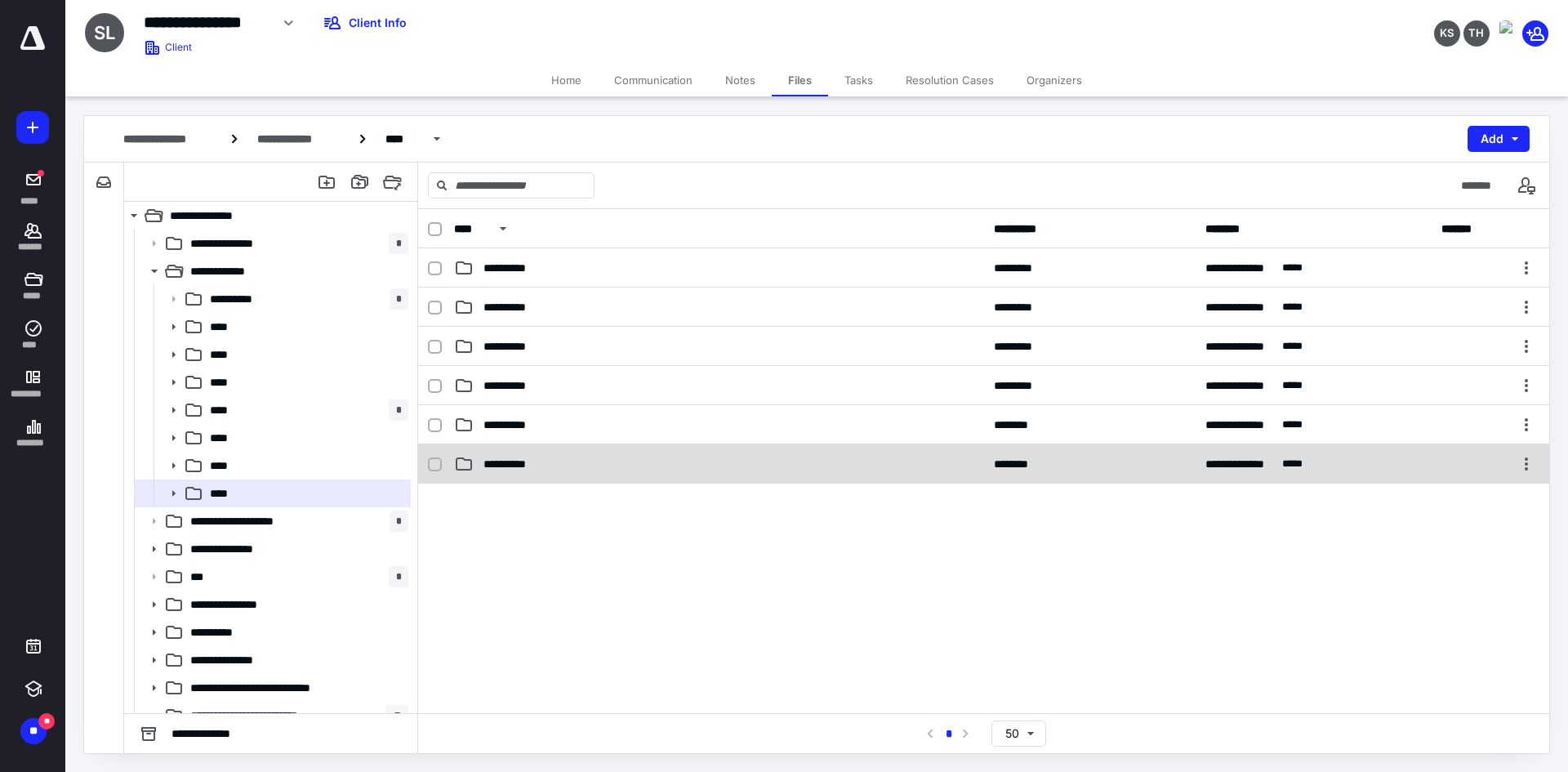 click on "**********" at bounding box center (517, 464) 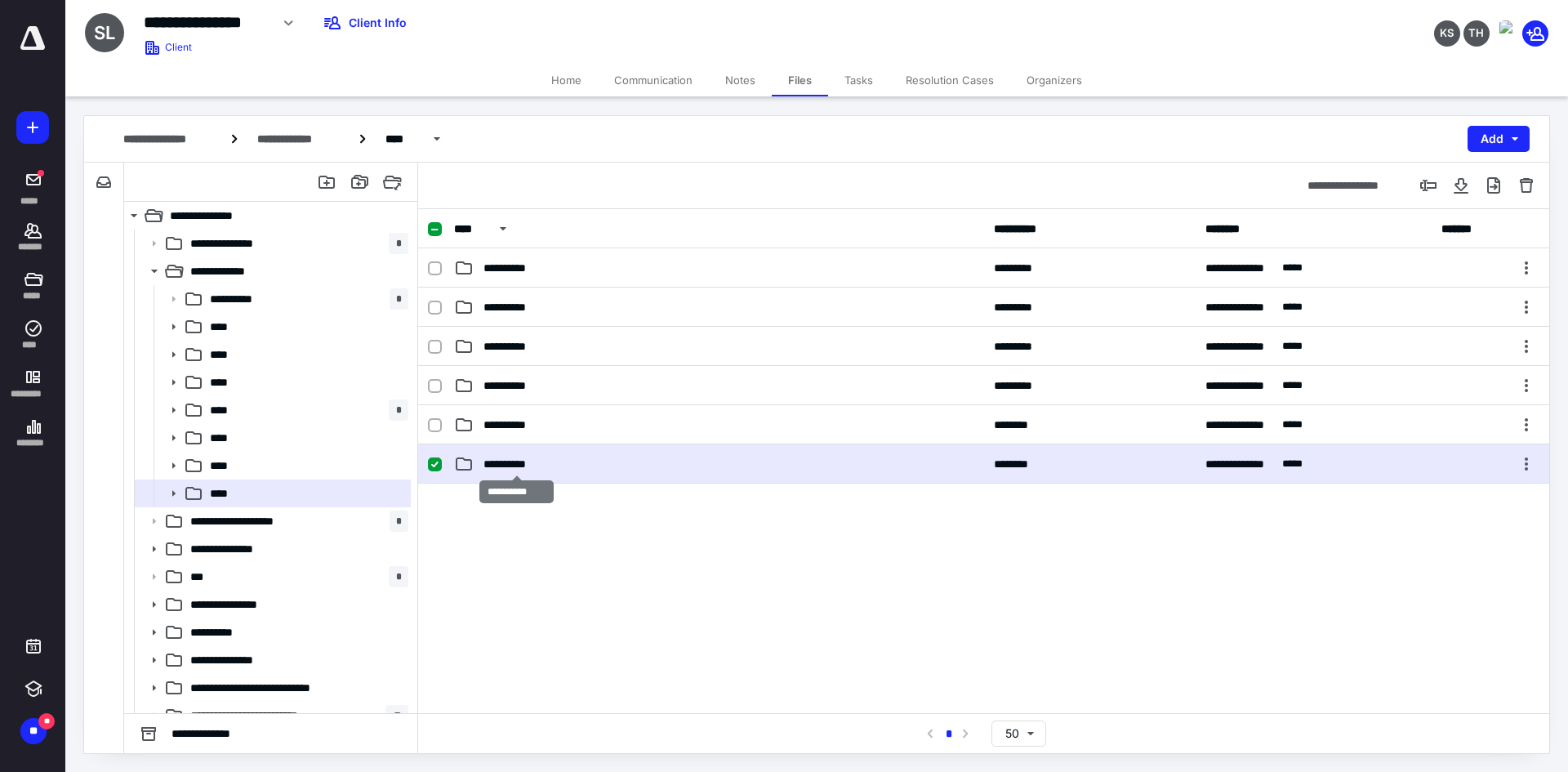 click on "**********" at bounding box center [517, 464] 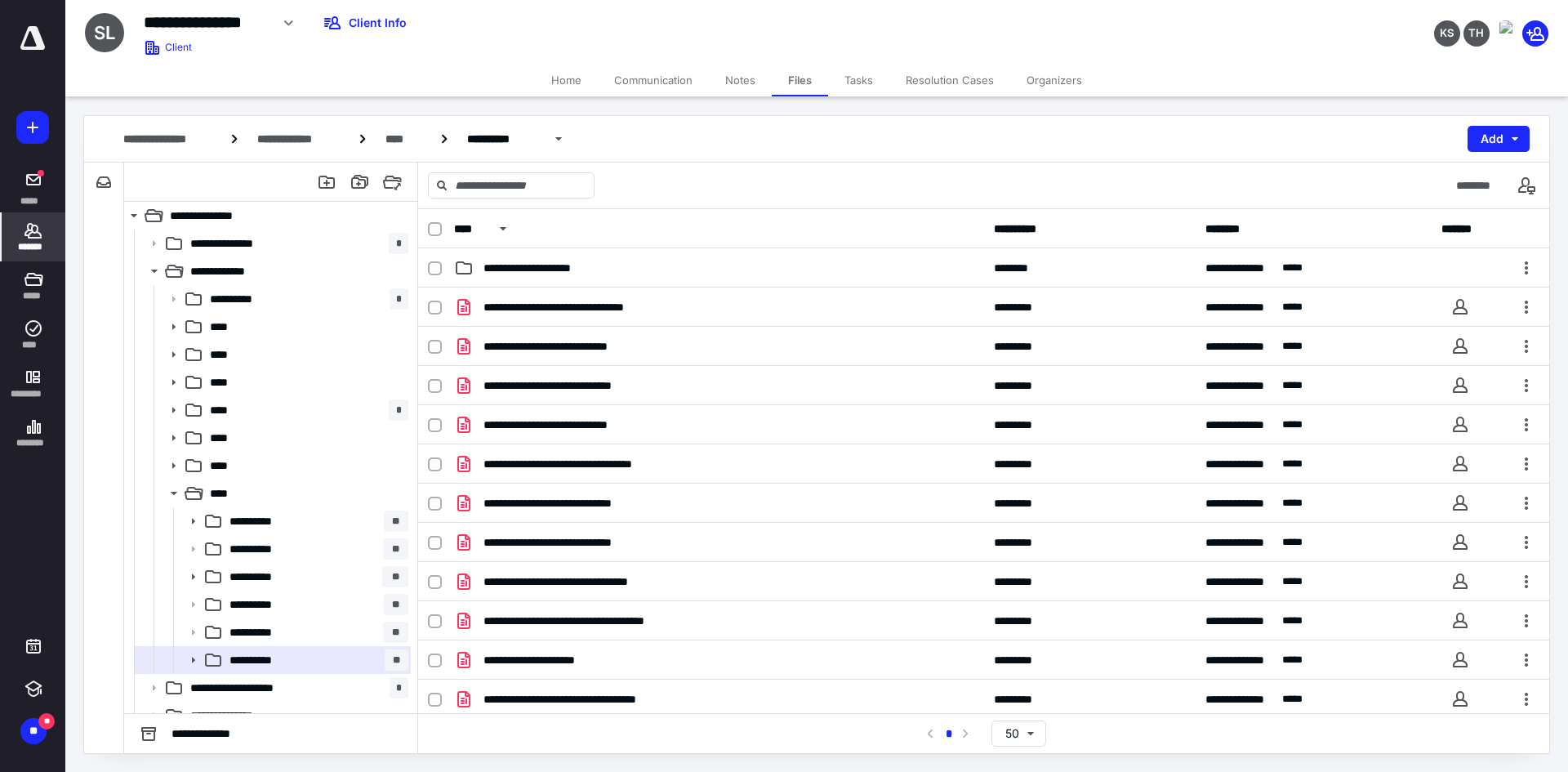 click 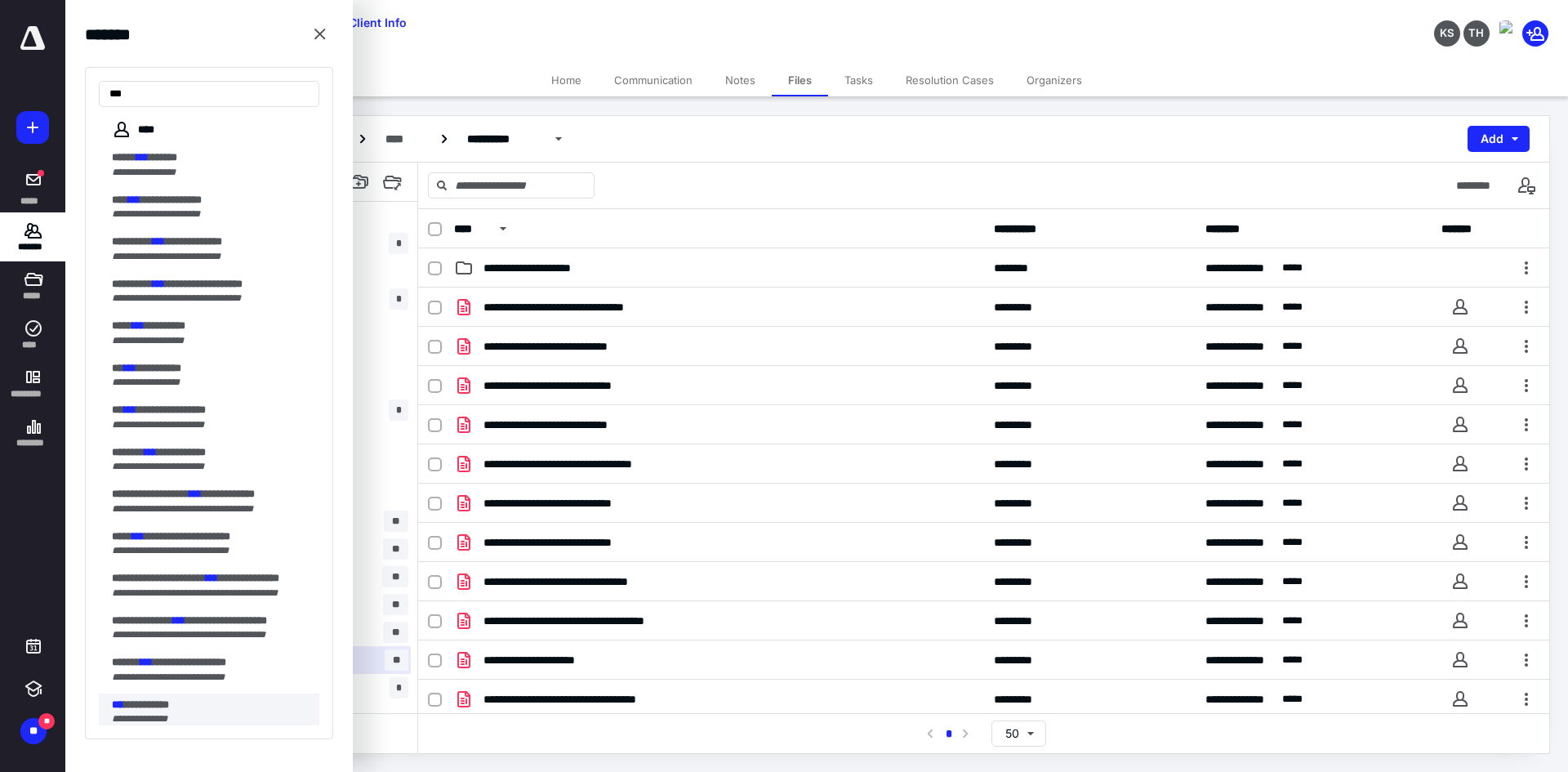 type on "***" 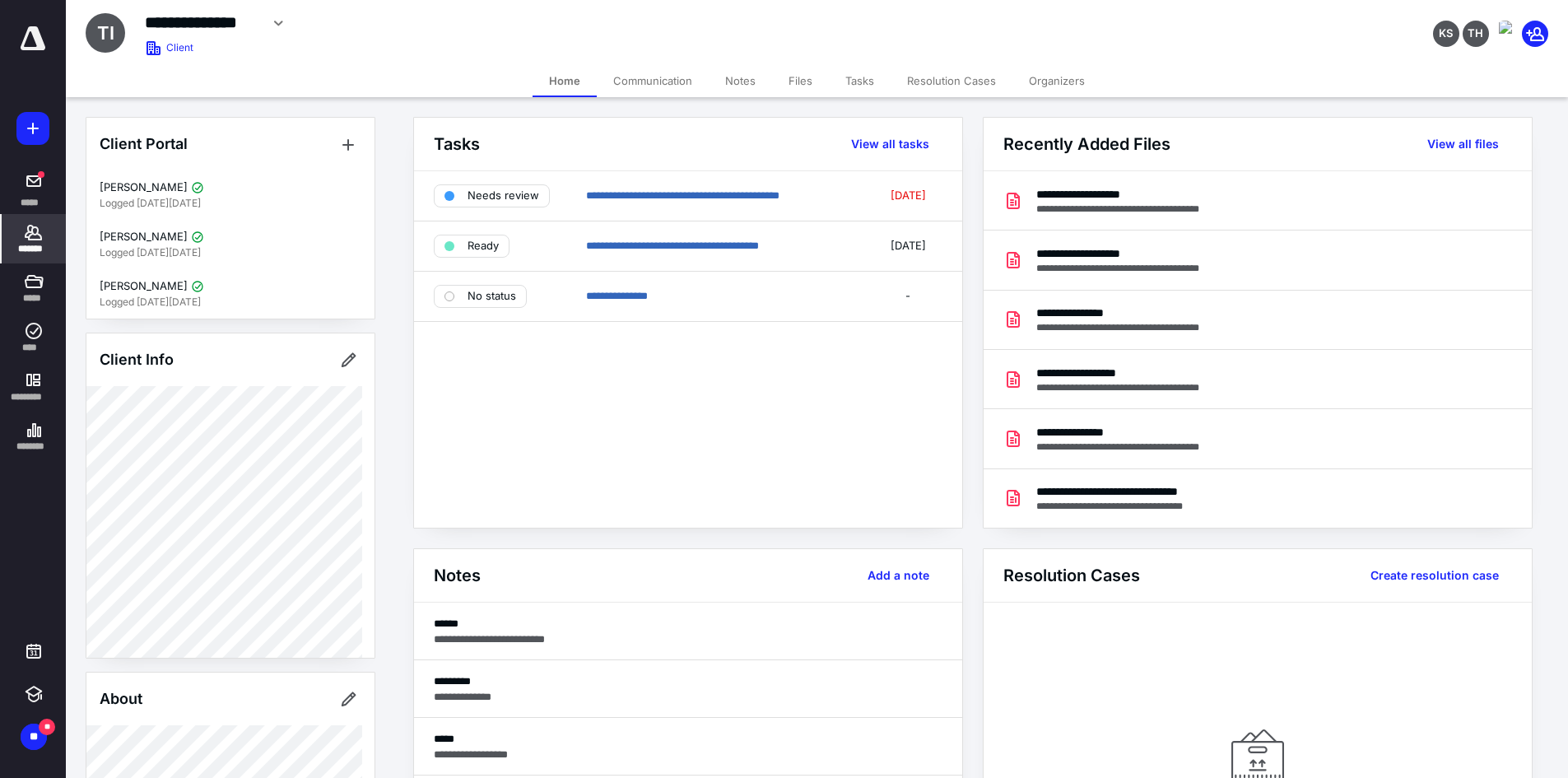 click on "Files" at bounding box center (800, 81) 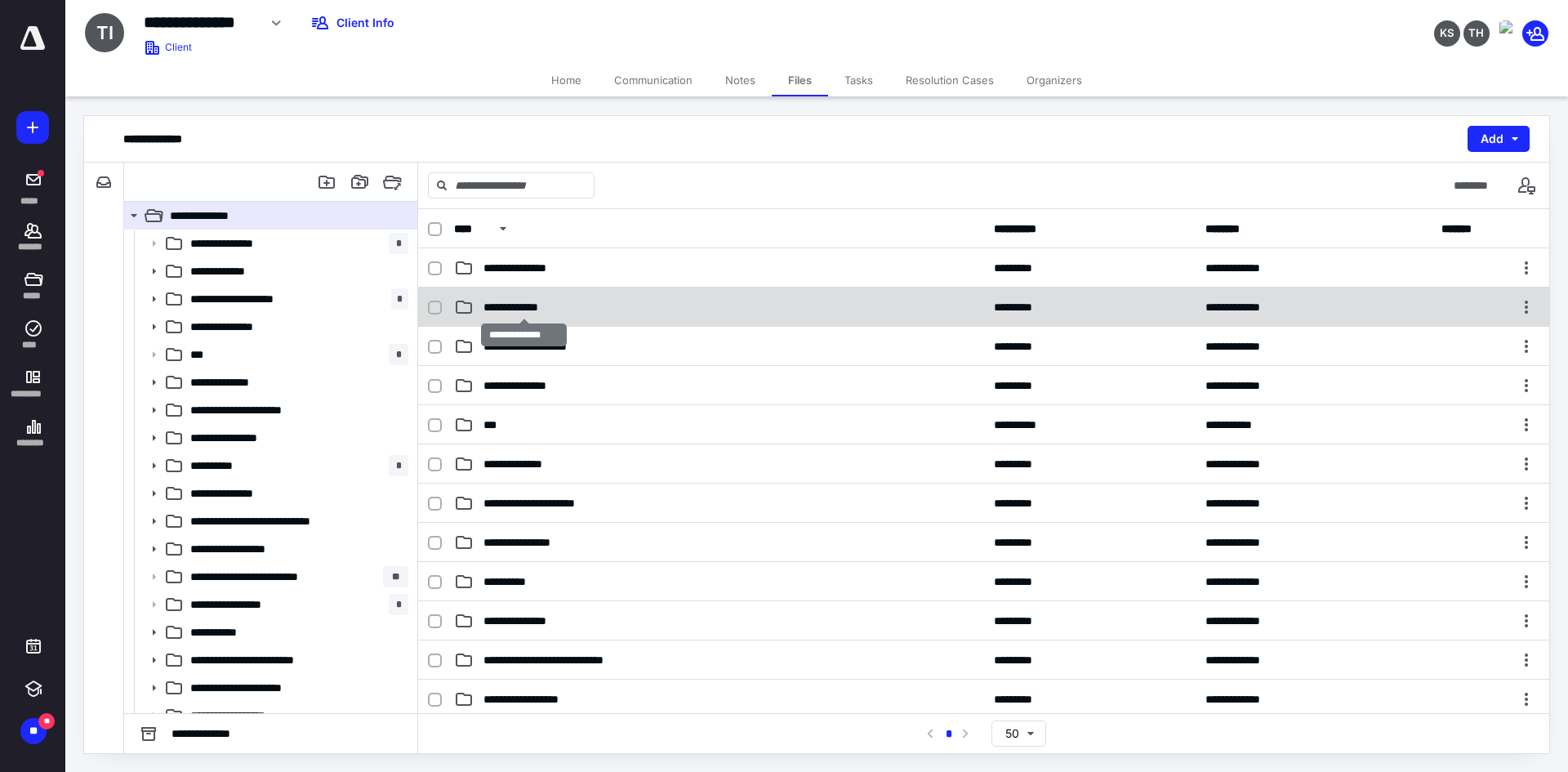 click on "**********" at bounding box center (523, 307) 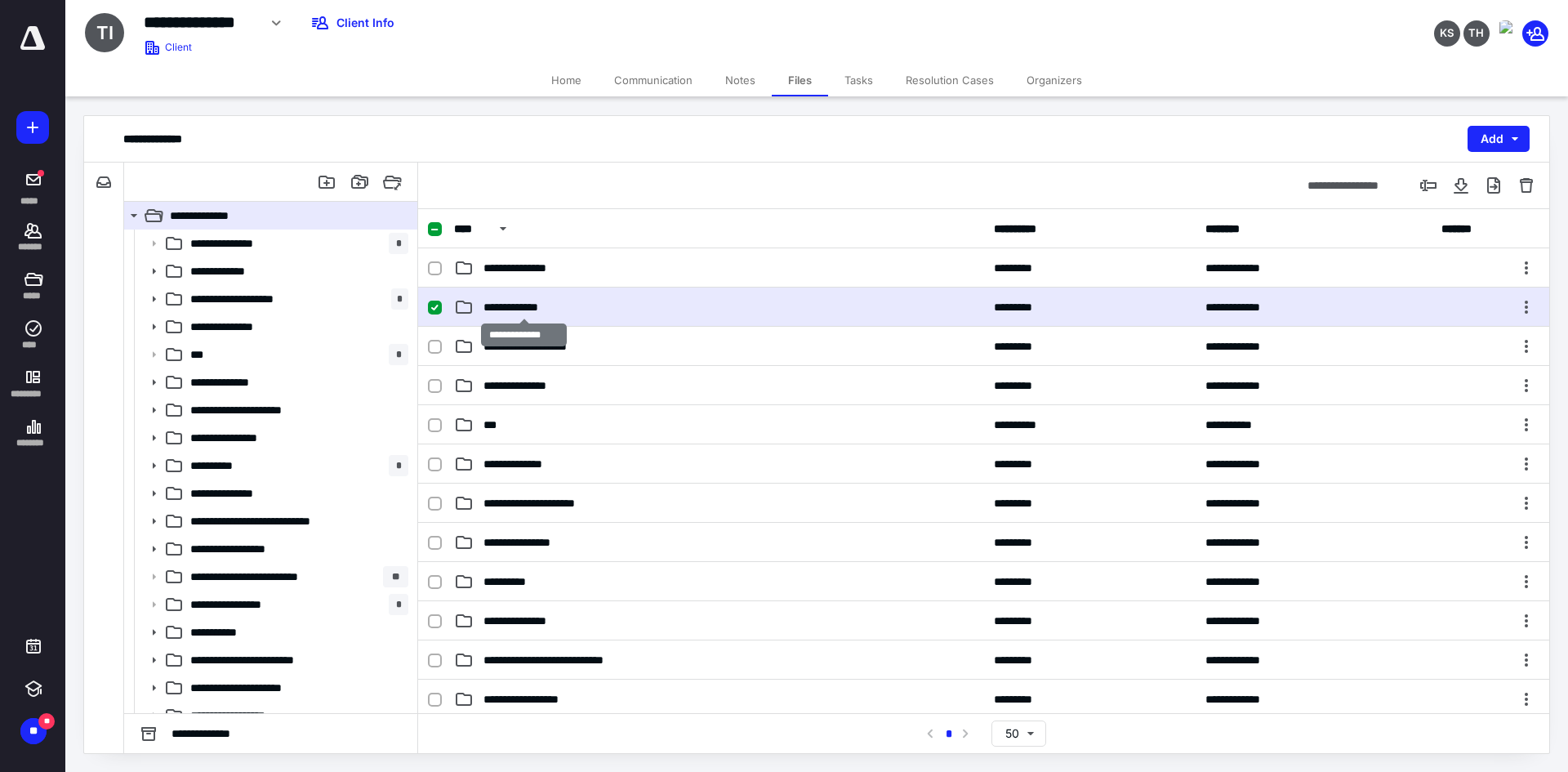 click on "**********" at bounding box center (523, 307) 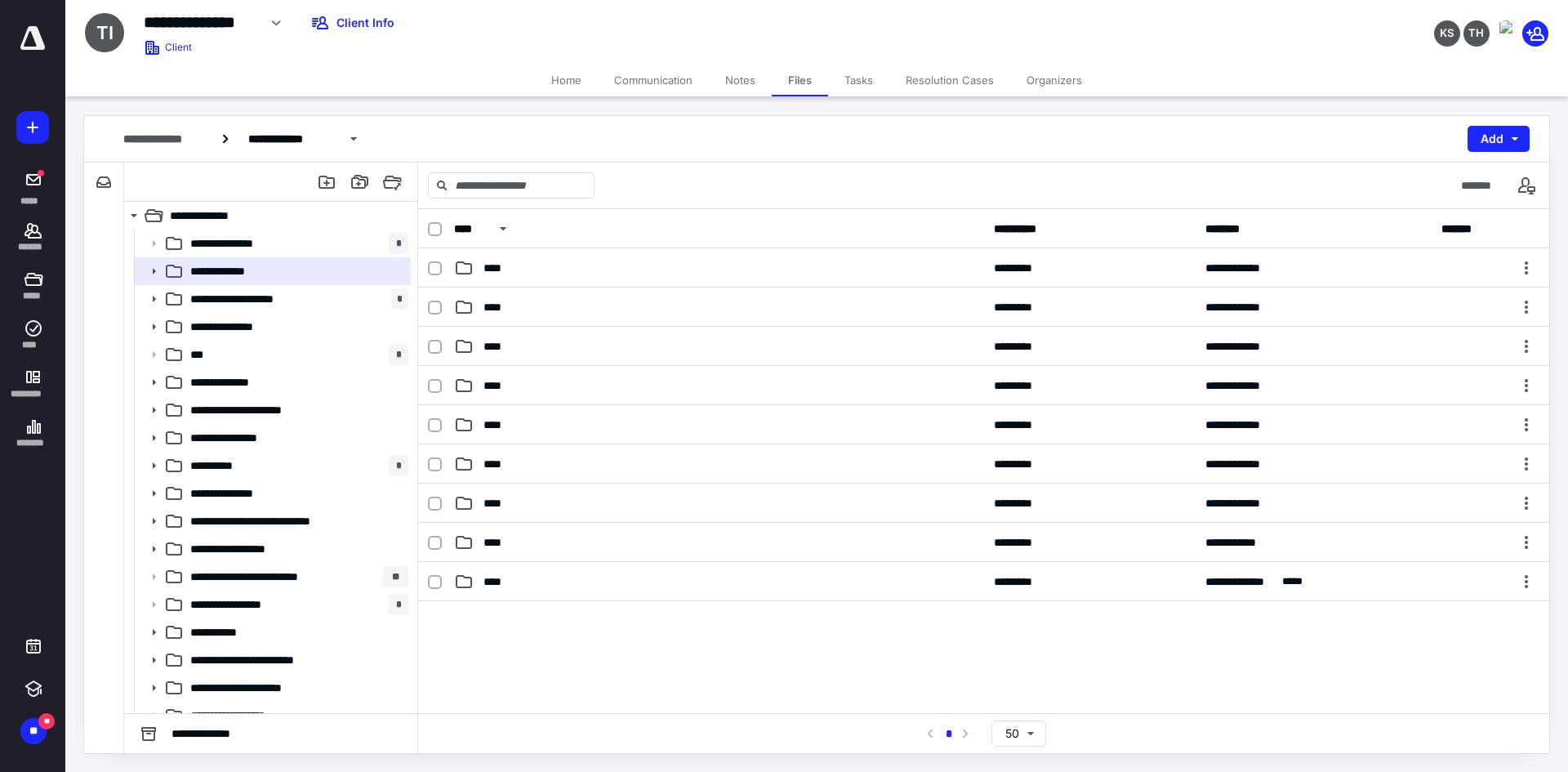 click at bounding box center [33, 38] 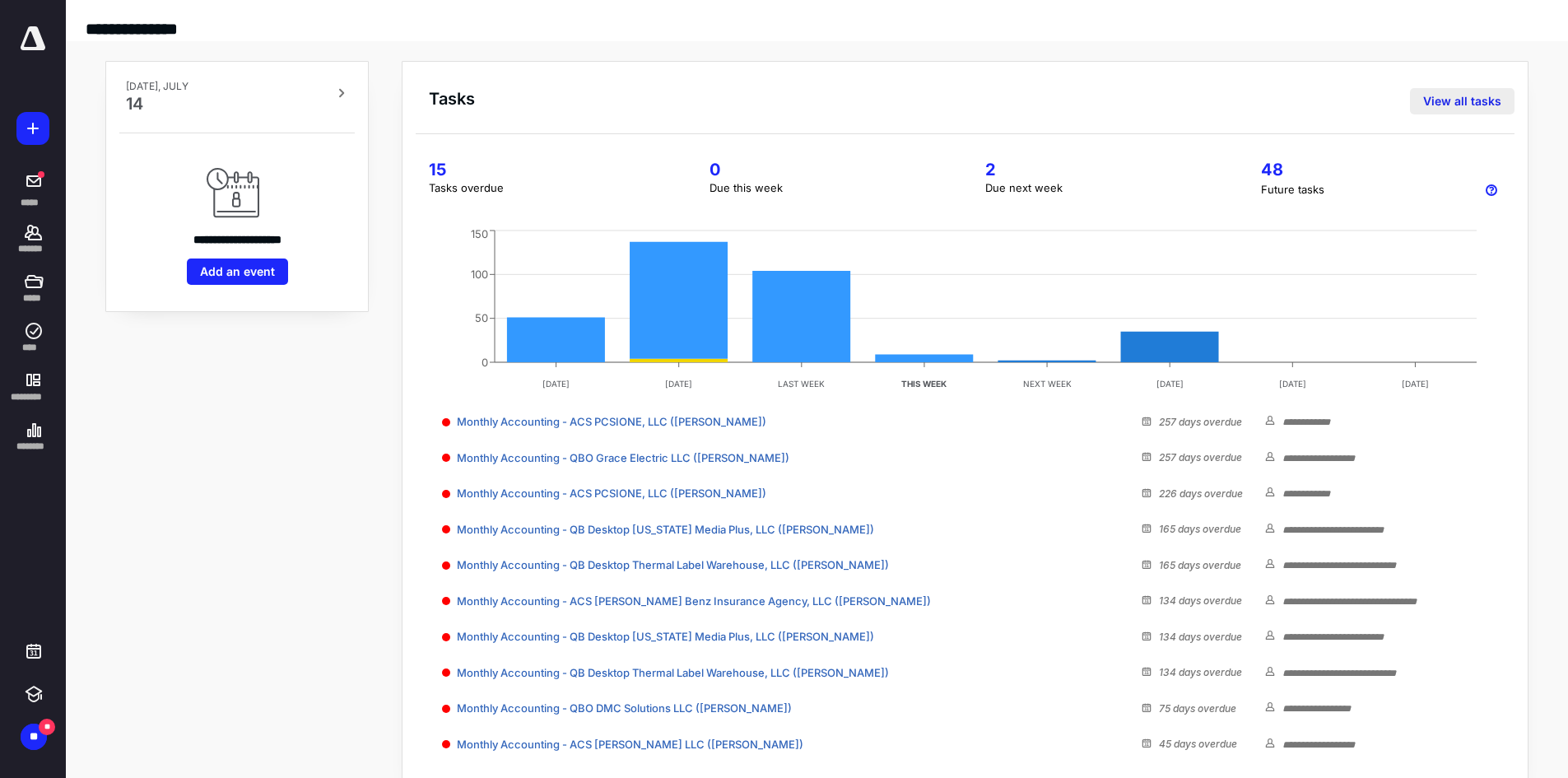 click on "View all tasks" at bounding box center [1462, 101] 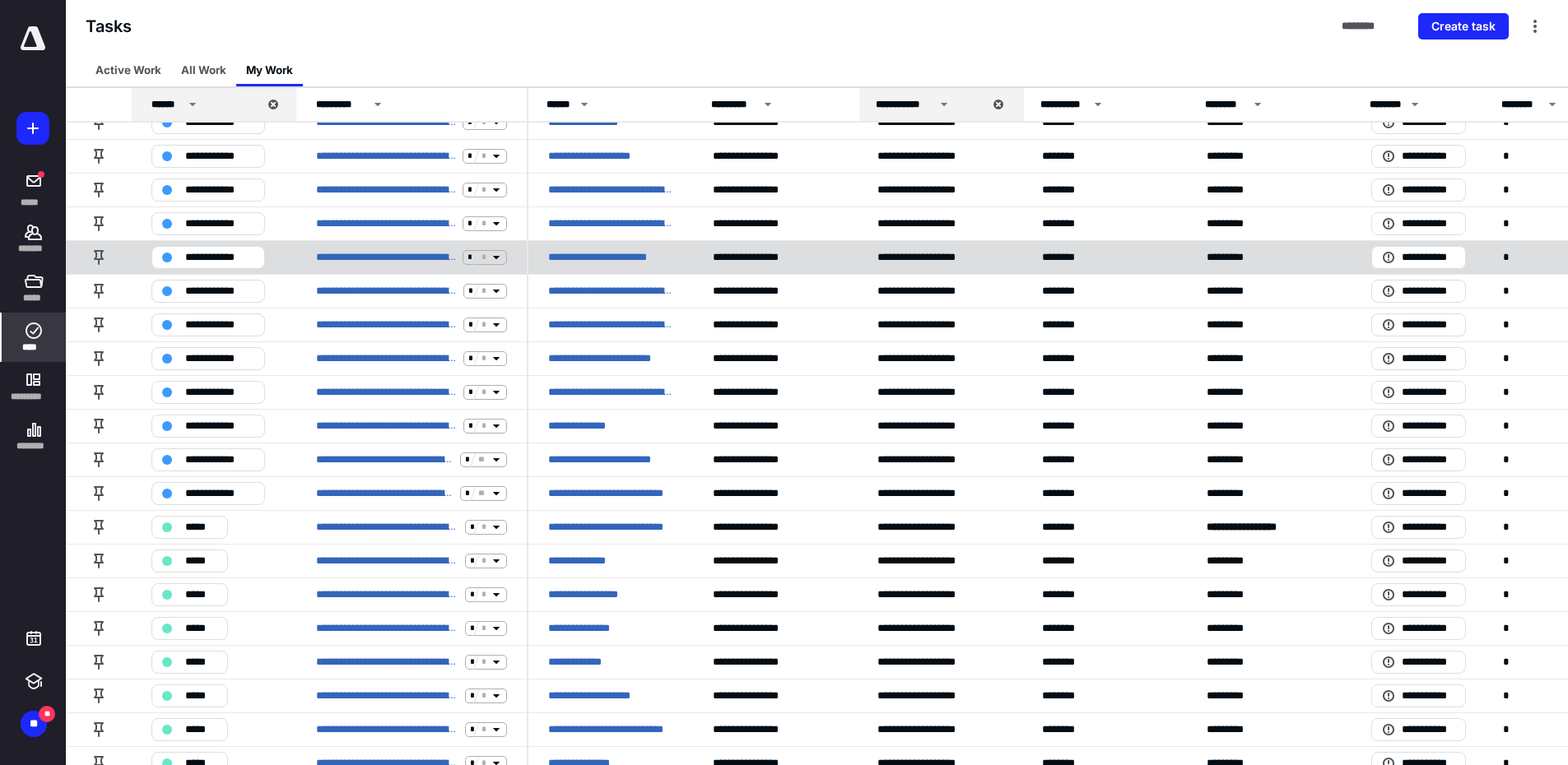 scroll, scrollTop: 398, scrollLeft: 0, axis: vertical 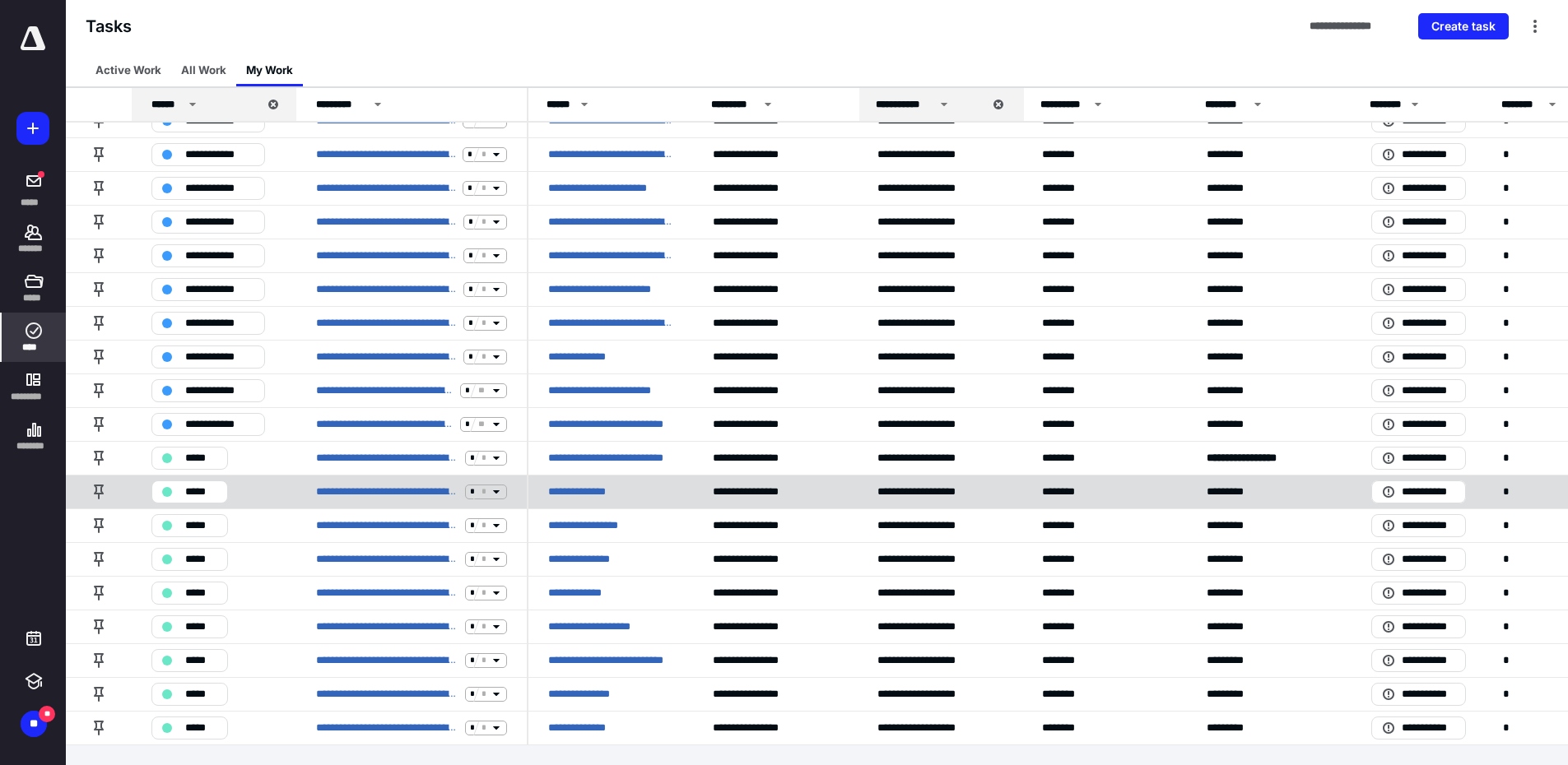 click on "**********" at bounding box center [584, 492] 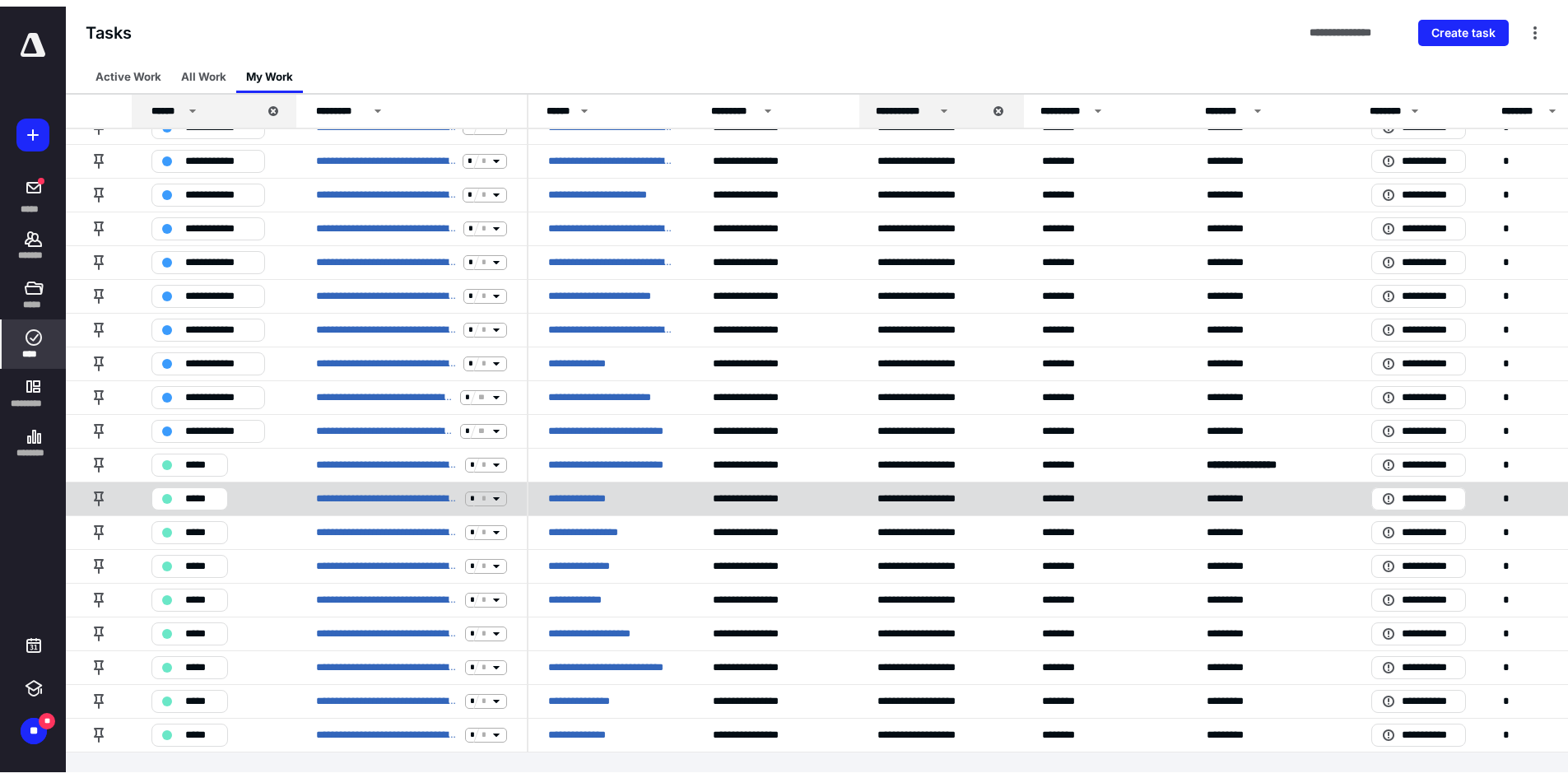 scroll, scrollTop: 0, scrollLeft: 0, axis: both 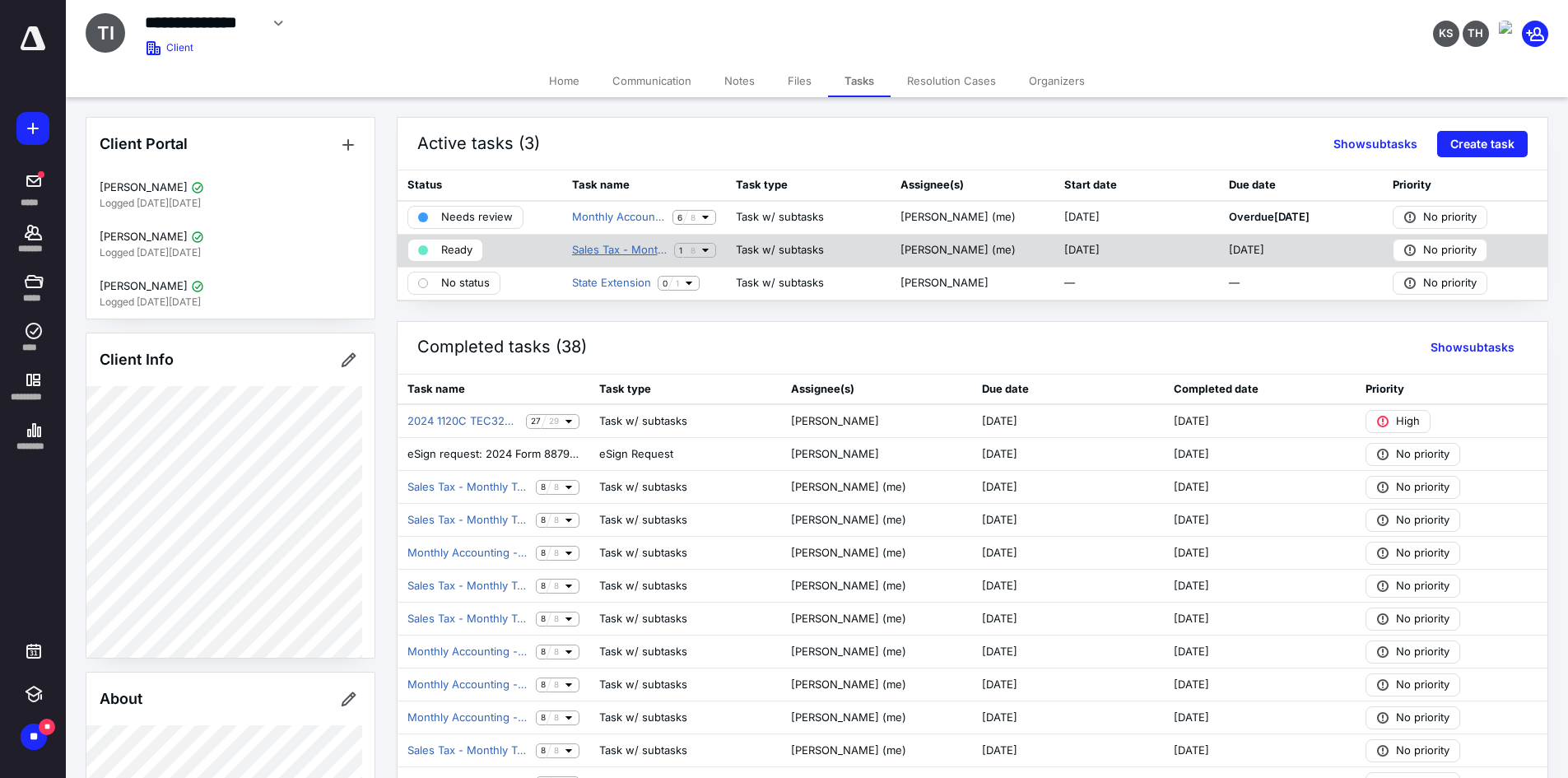 click on "Sales Tax - Monthly Tech Coat Inc. ([PERSON_NAME])" at bounding box center (620, 250) 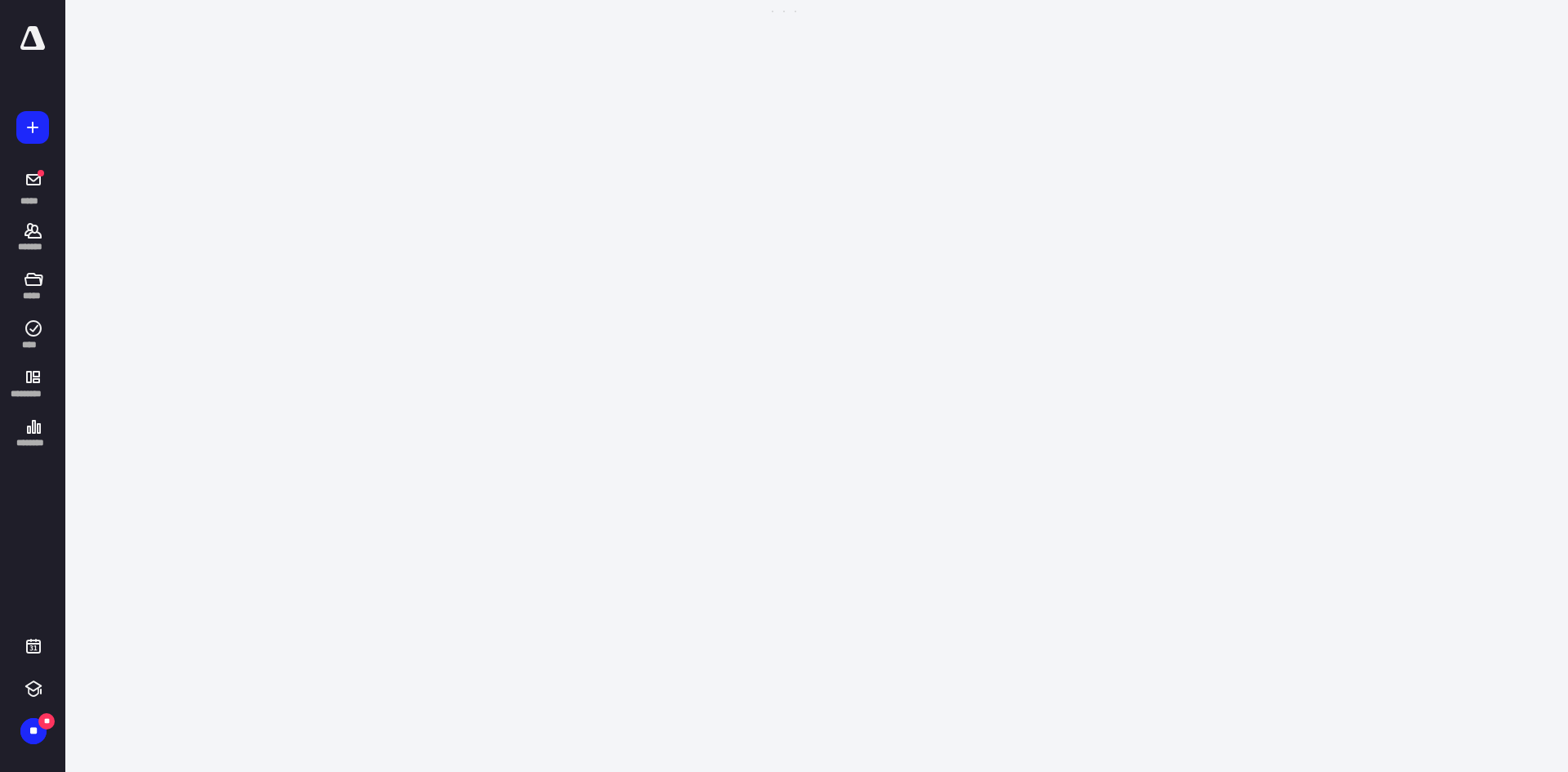 click on "**********" at bounding box center (784, 386) 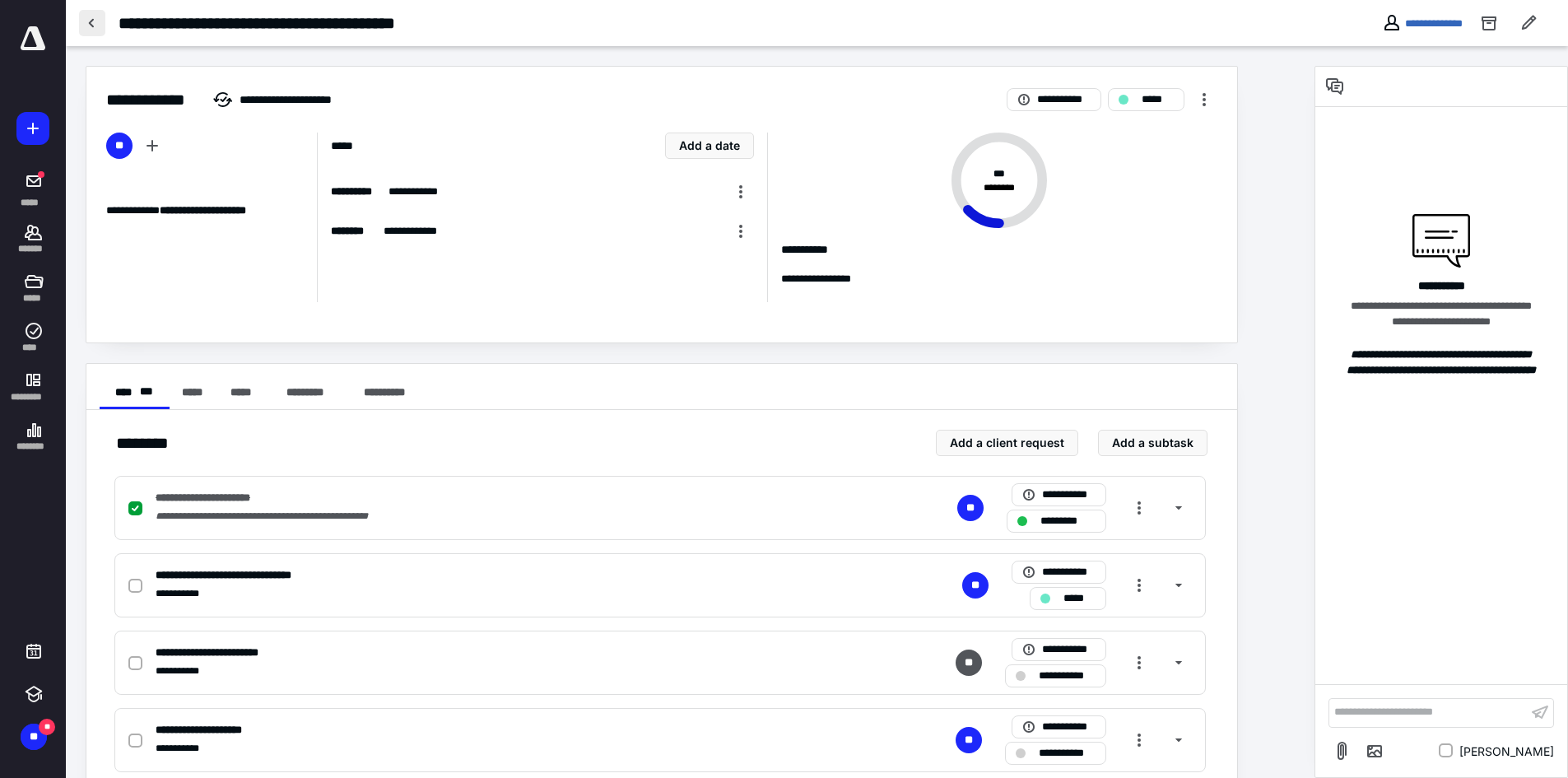 click at bounding box center (92, 23) 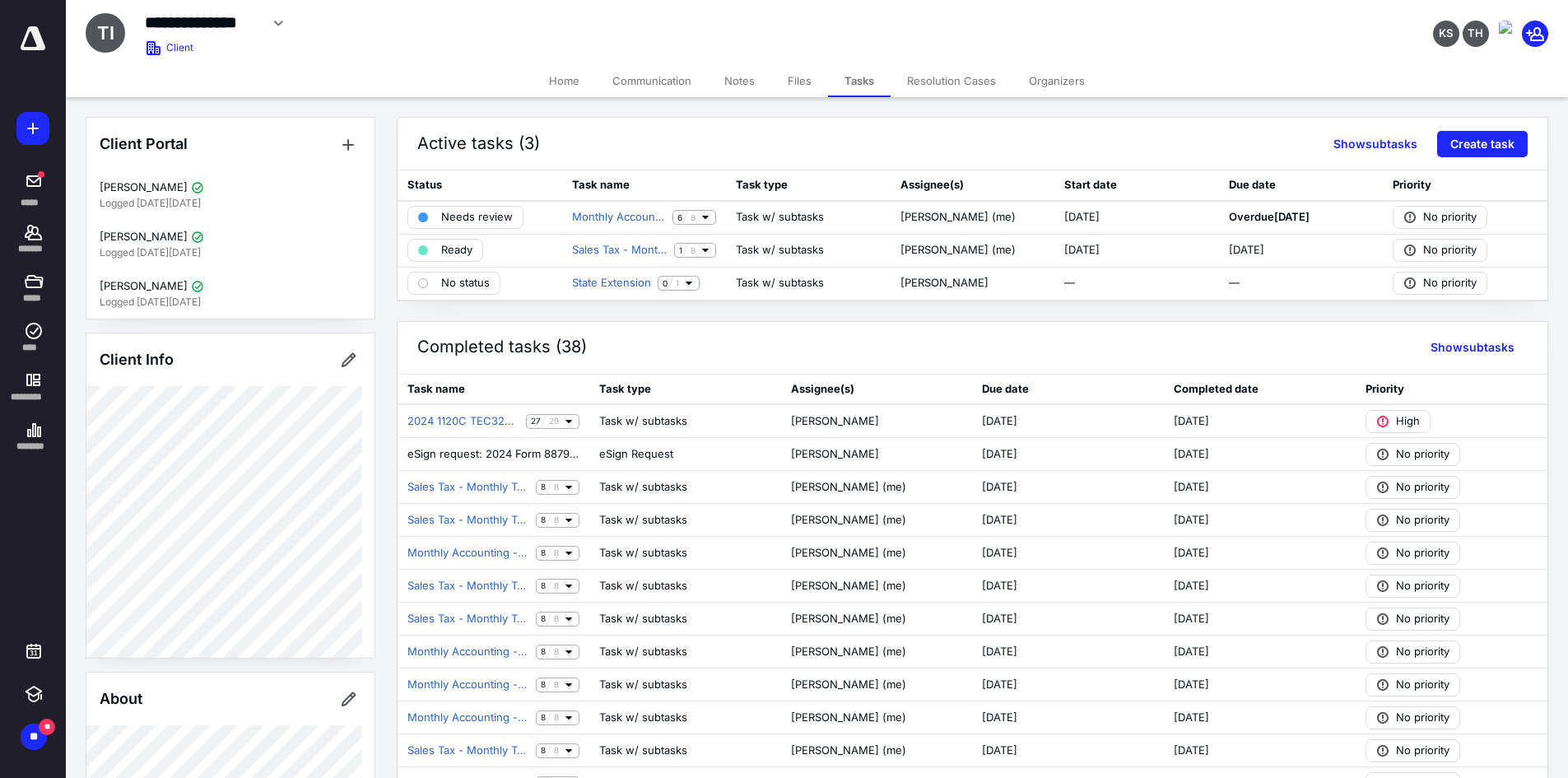 click on "Notes" at bounding box center [739, 81] 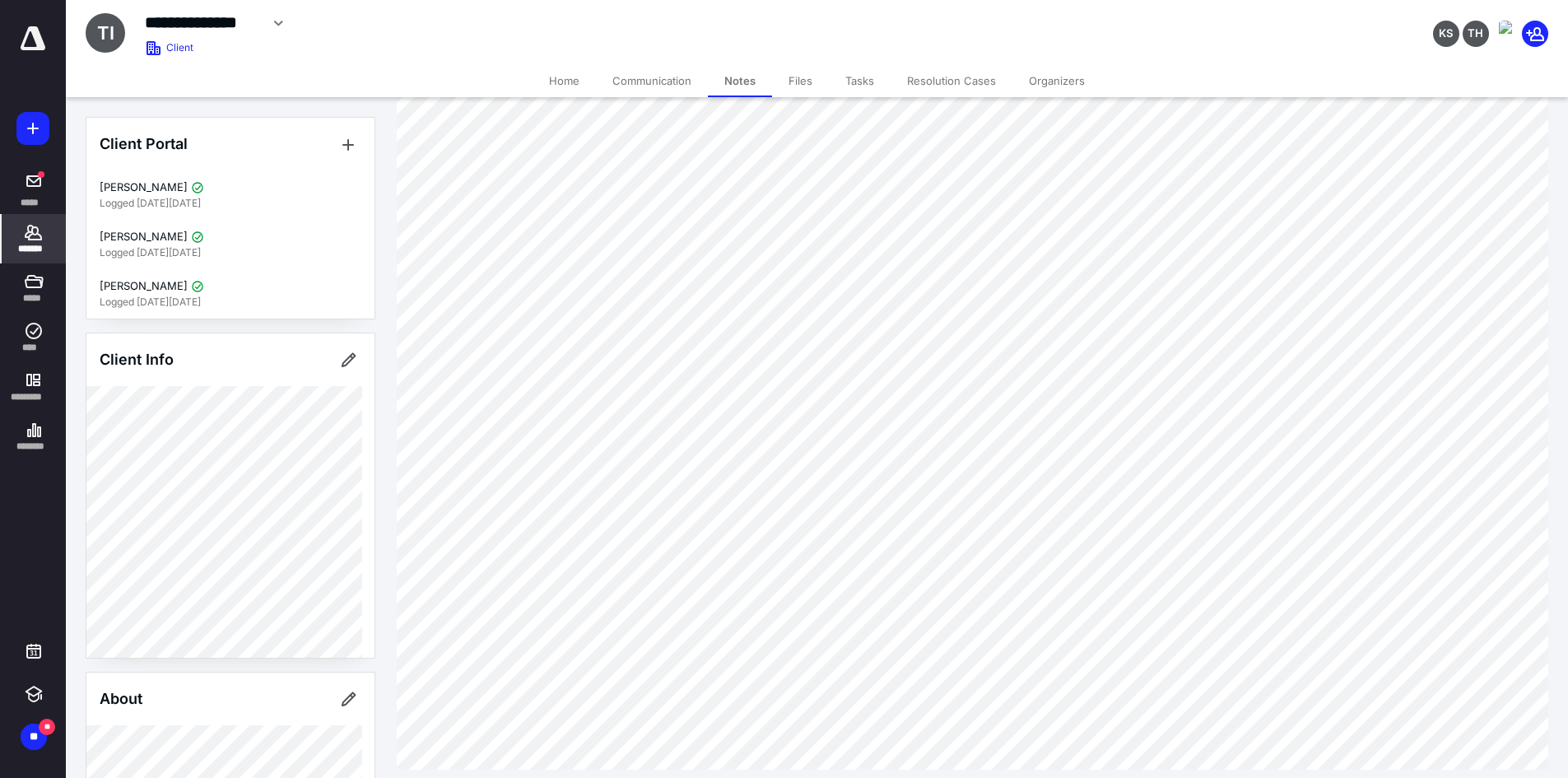 scroll, scrollTop: 131, scrollLeft: 0, axis: vertical 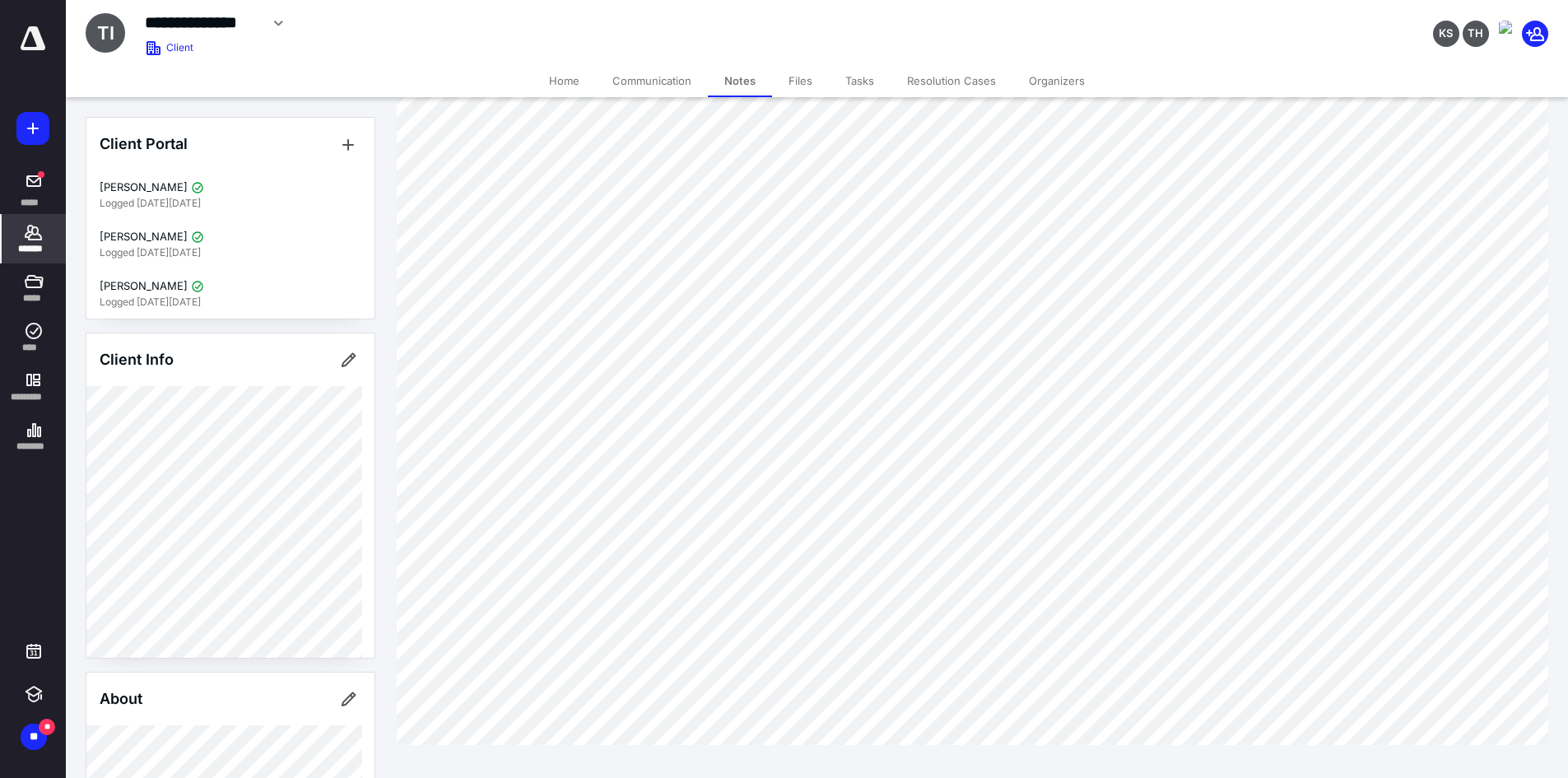 click on "Files" at bounding box center (800, 81) 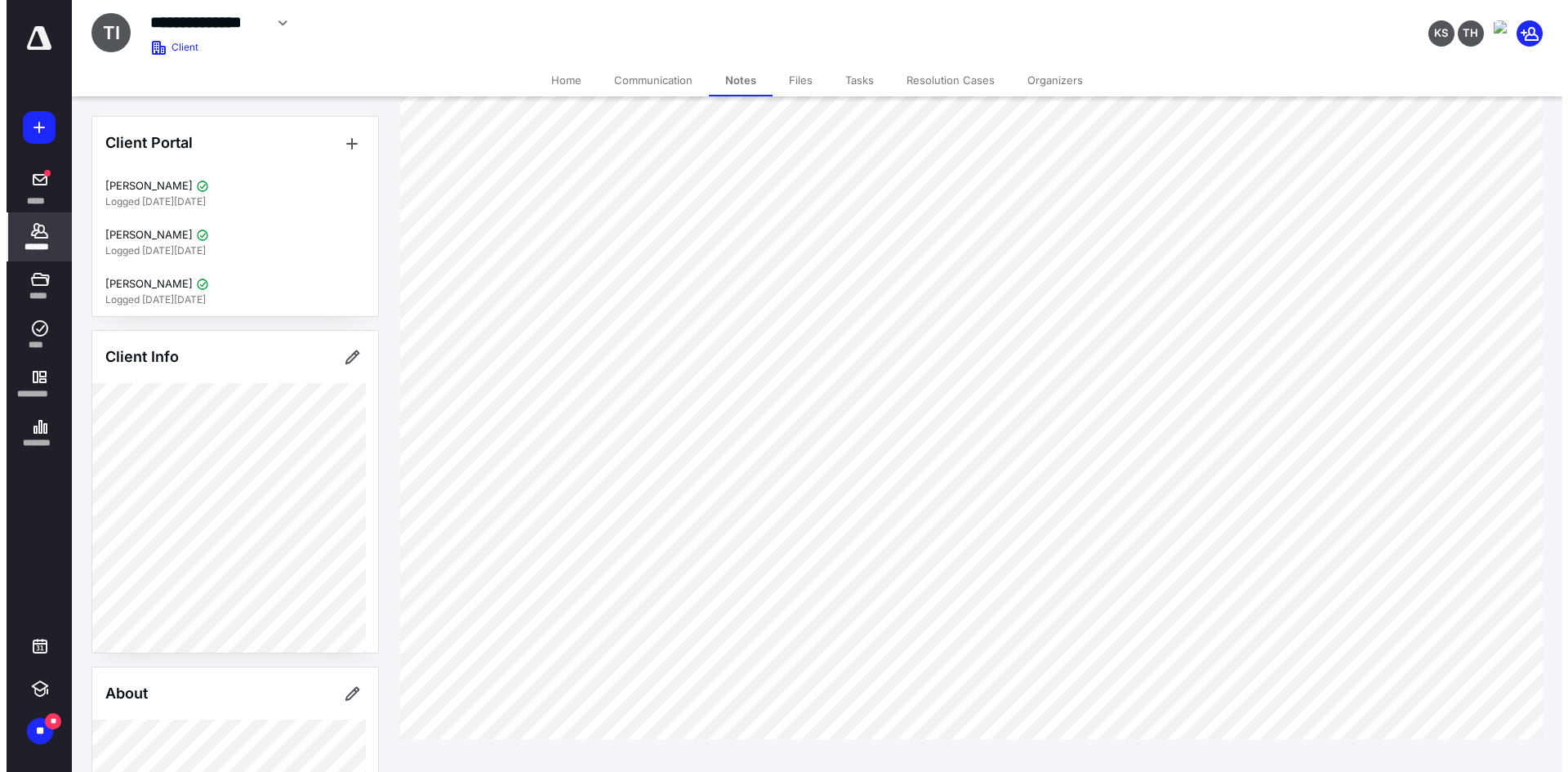 scroll, scrollTop: 0, scrollLeft: 0, axis: both 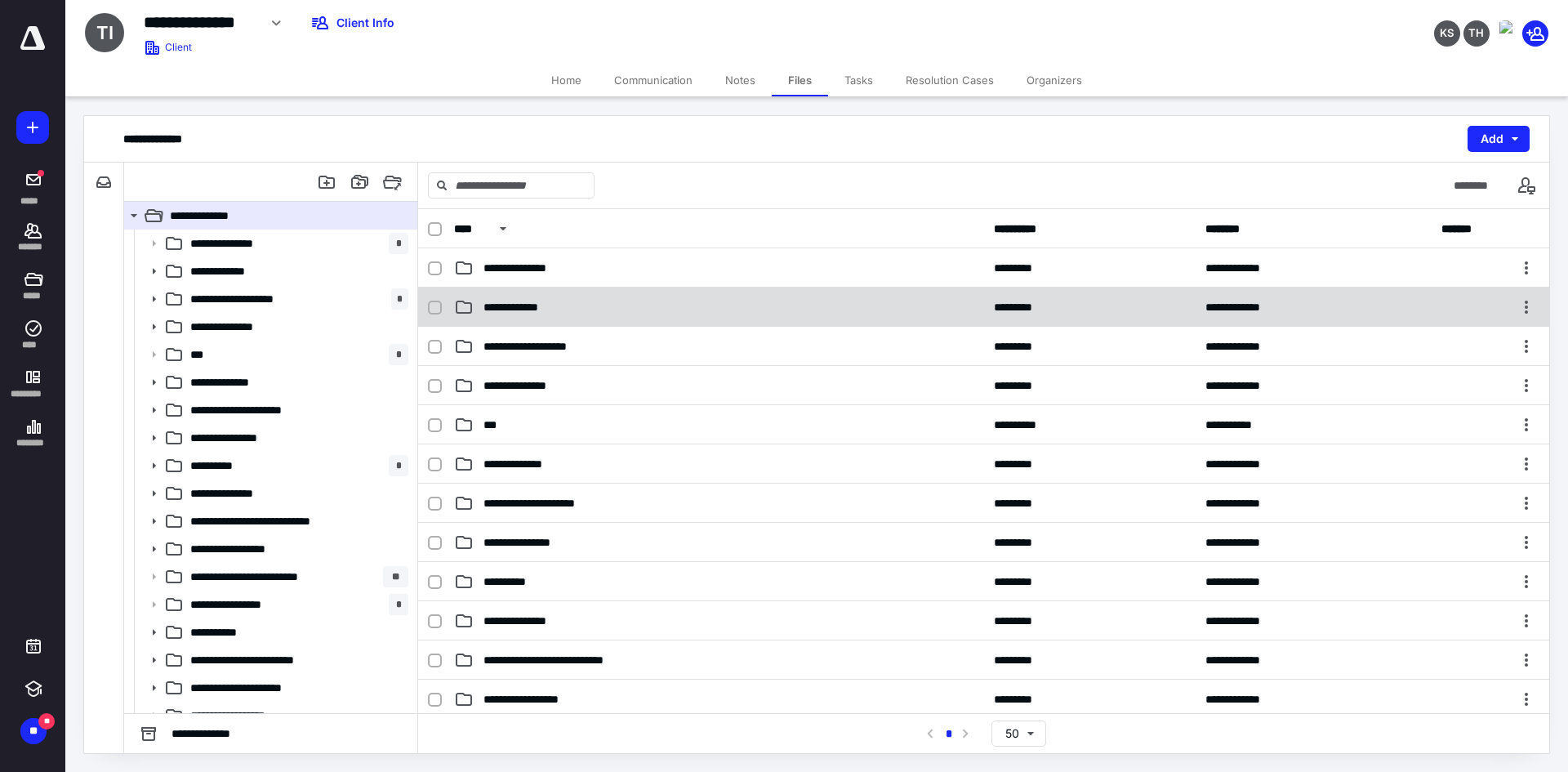 click on "**********" at bounding box center [523, 307] 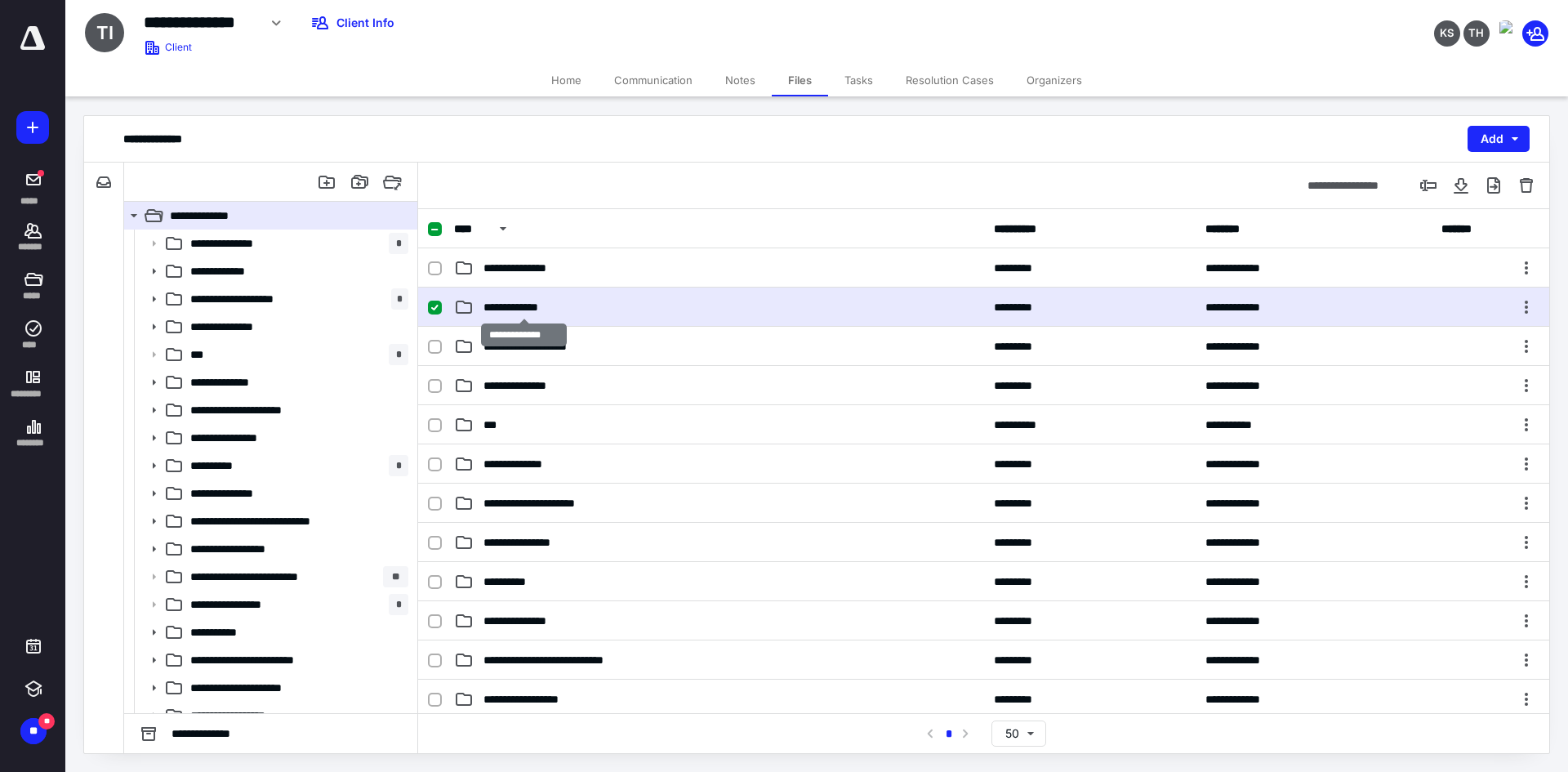 click on "**********" at bounding box center [523, 307] 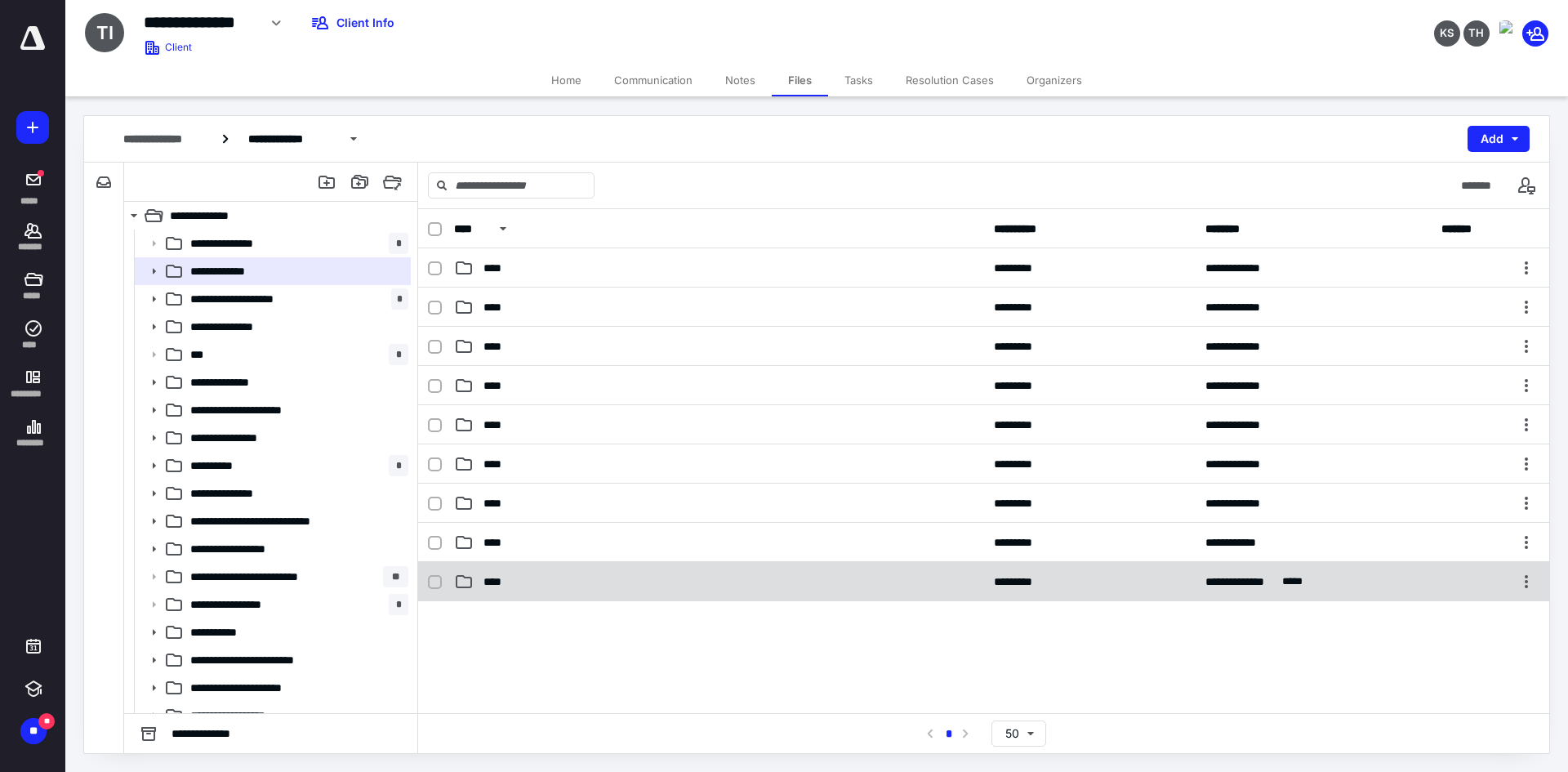 click on "****" at bounding box center [497, 582] 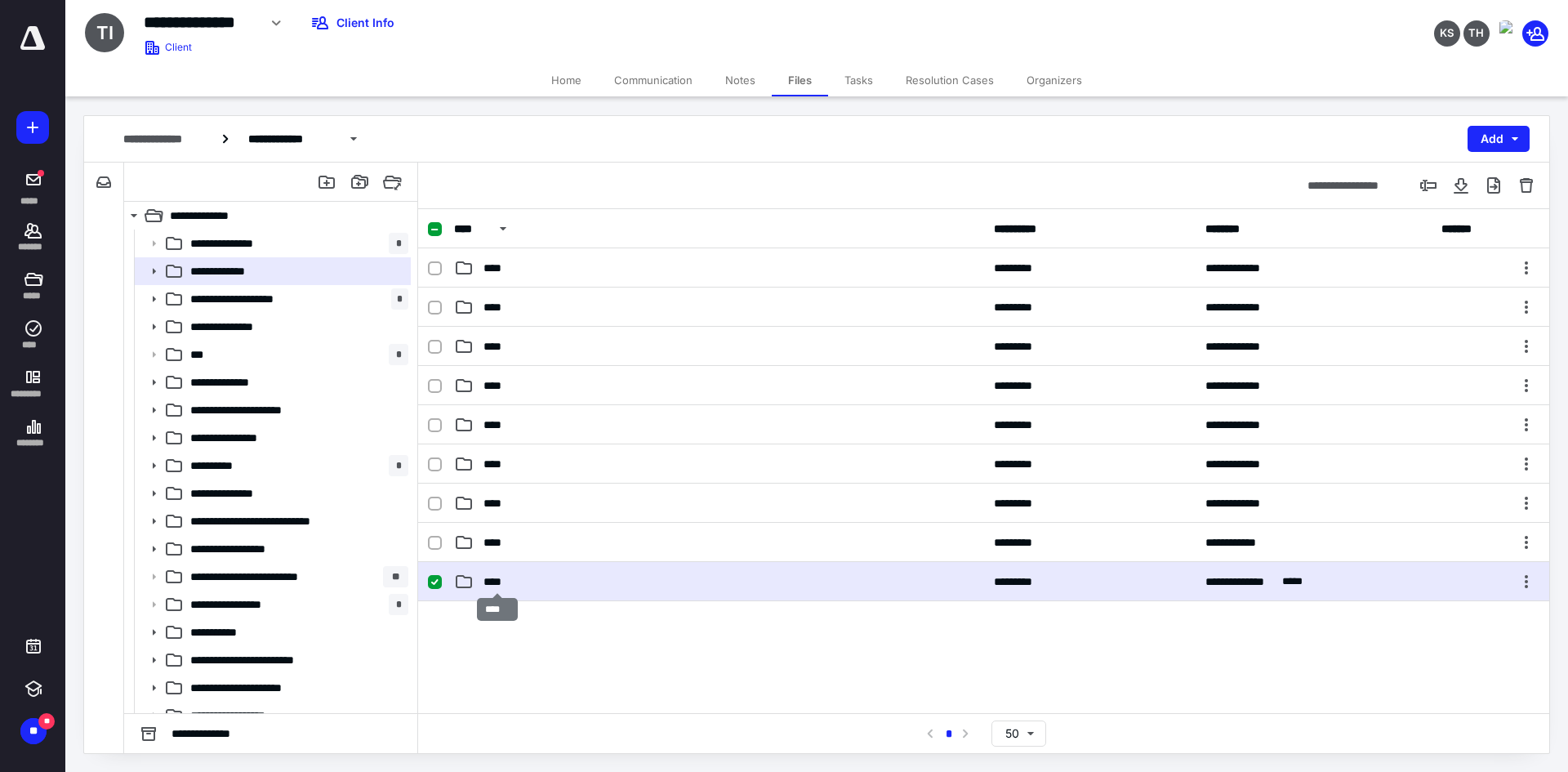 click on "****" at bounding box center [497, 582] 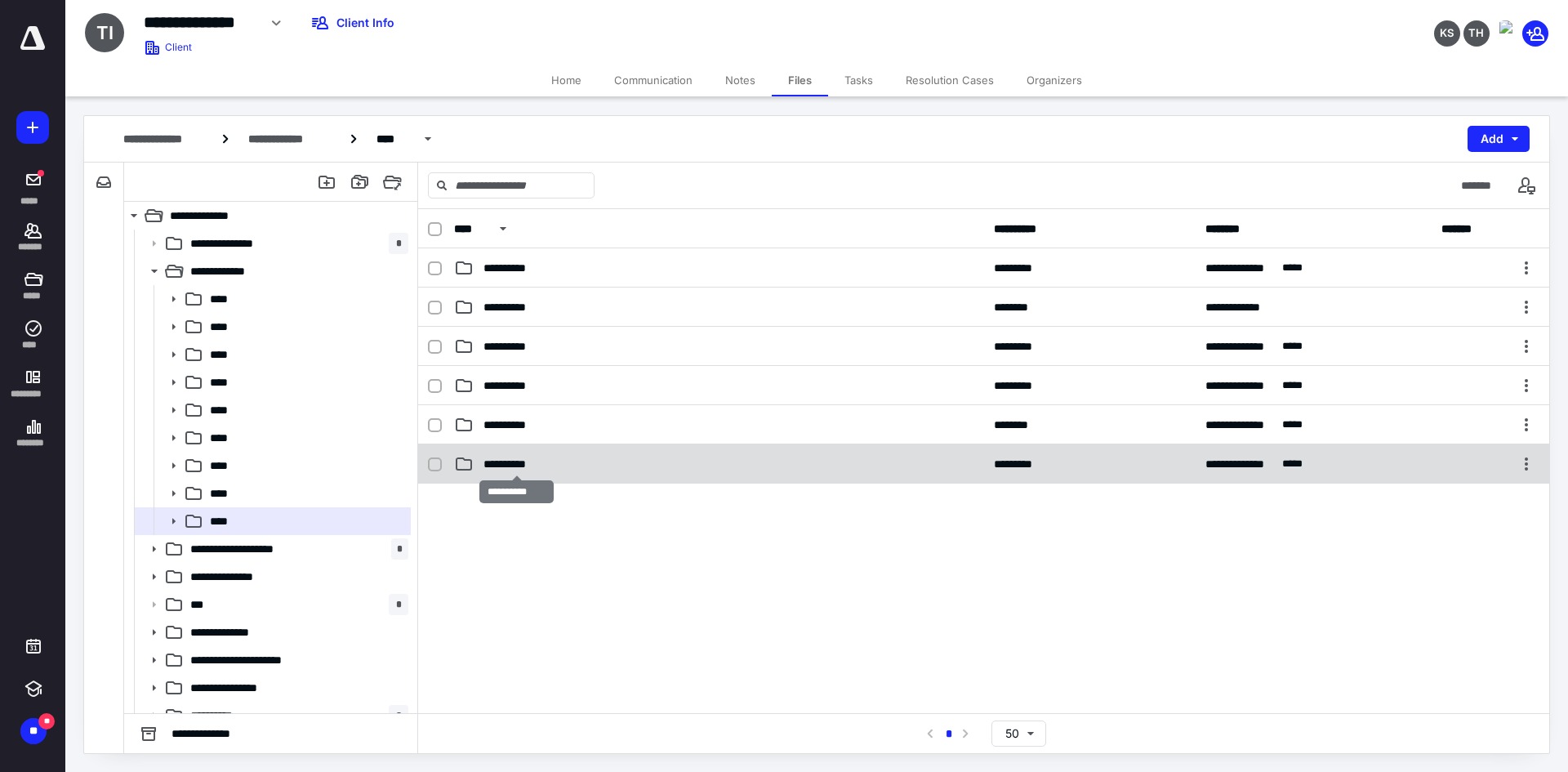 click on "**********" at bounding box center [517, 464] 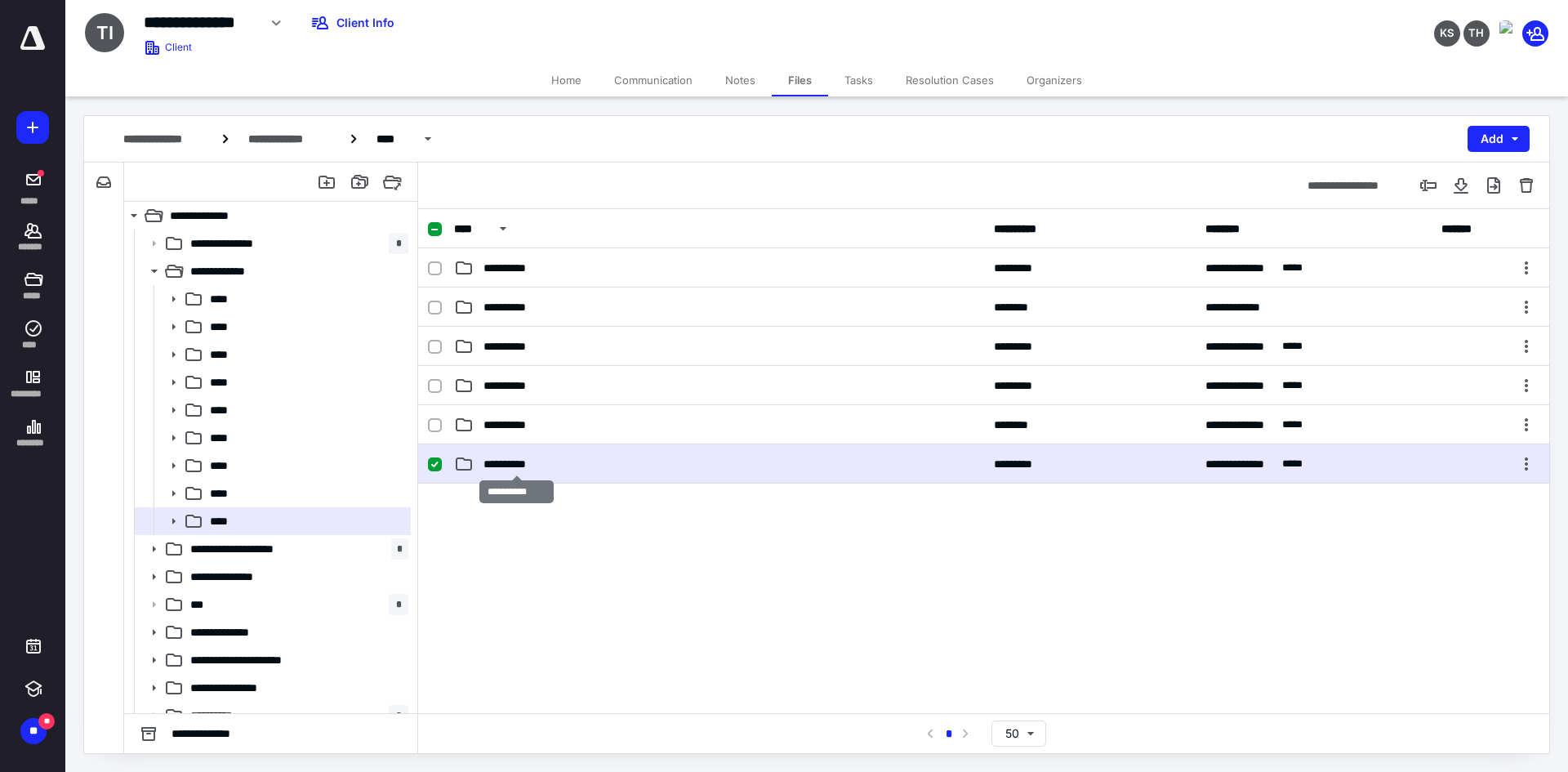click on "**********" at bounding box center (517, 464) 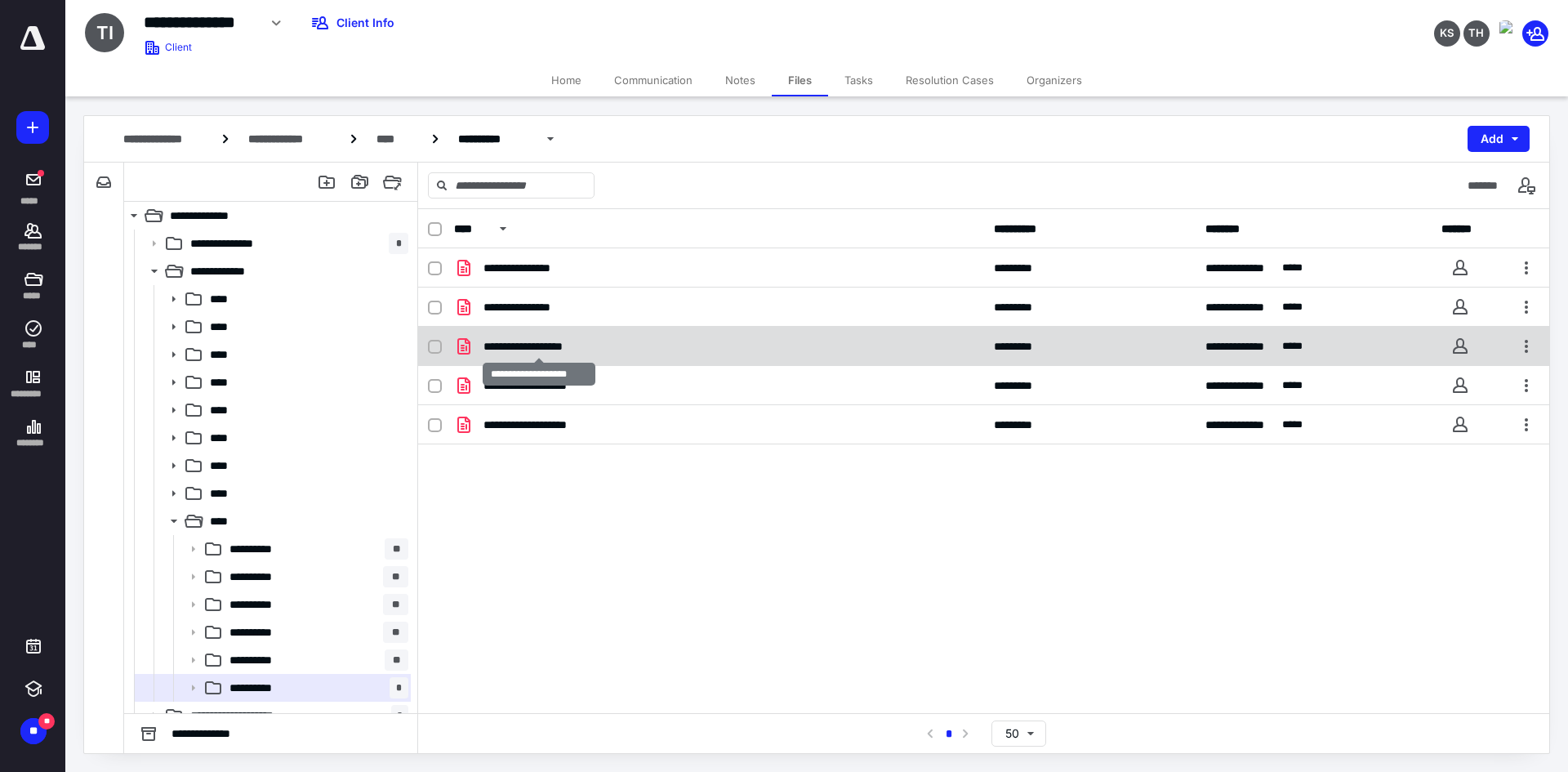 click on "**********" at bounding box center (539, 346) 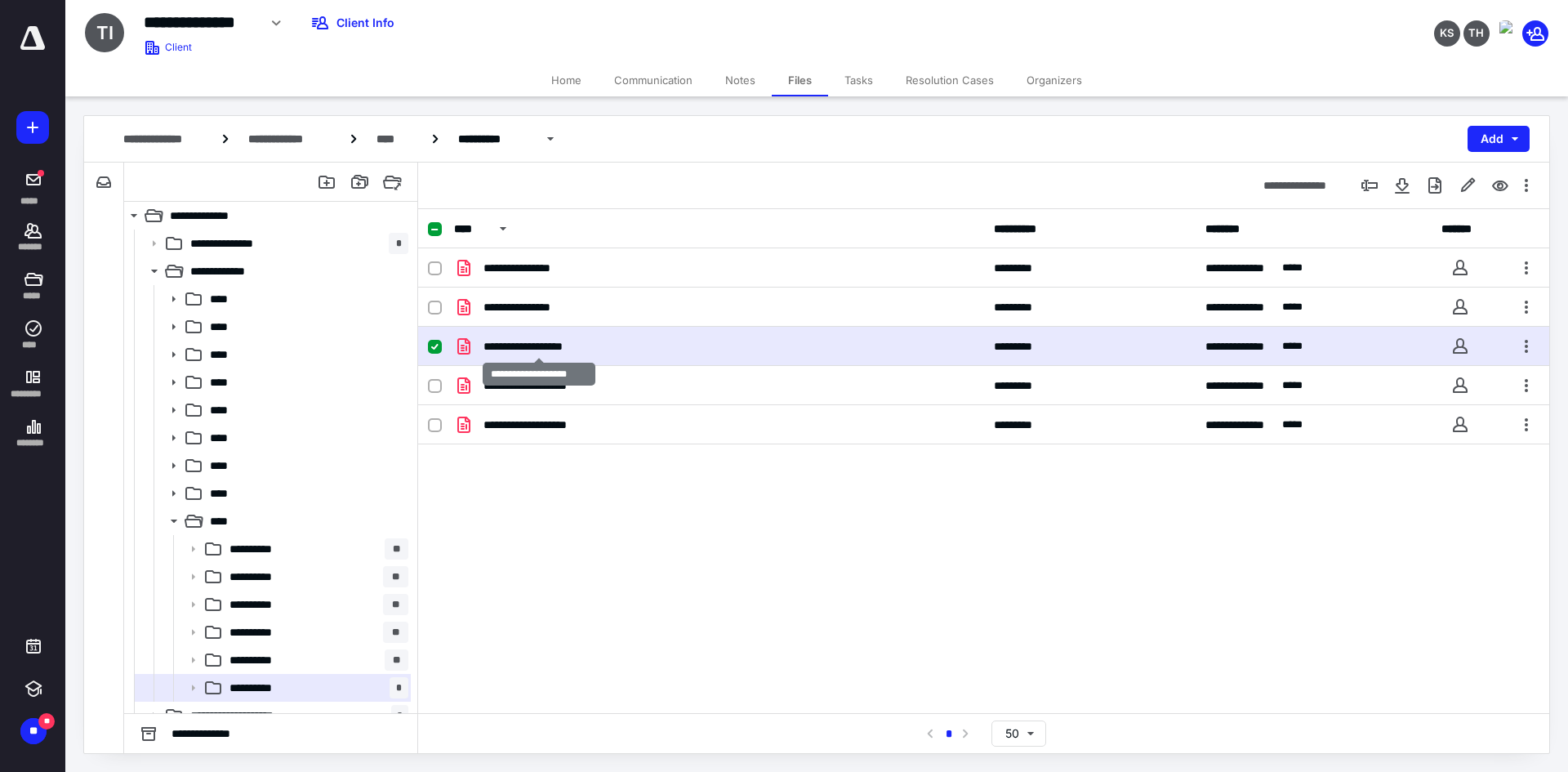 click on "**********" at bounding box center (539, 346) 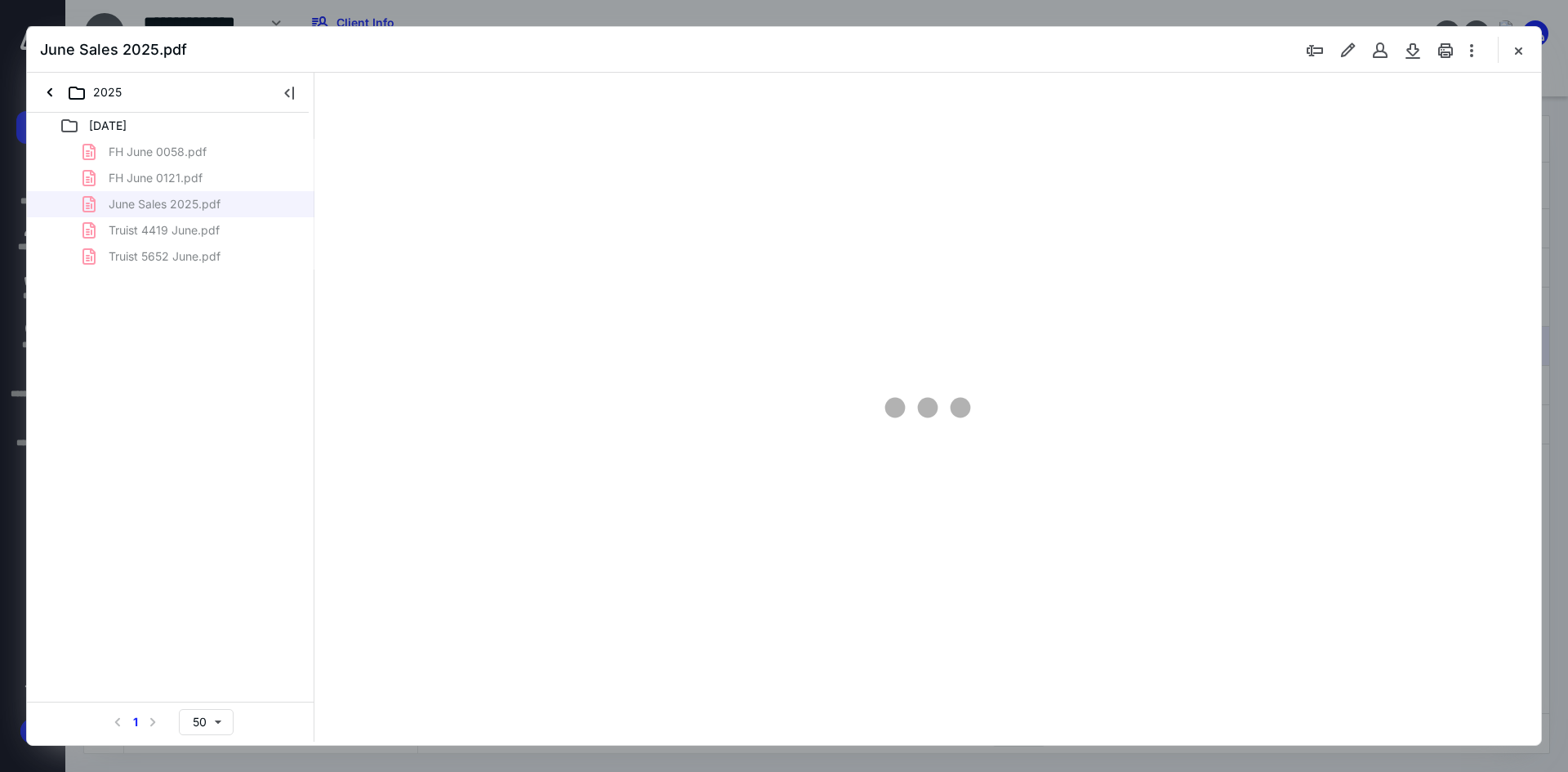 scroll, scrollTop: 0, scrollLeft: 0, axis: both 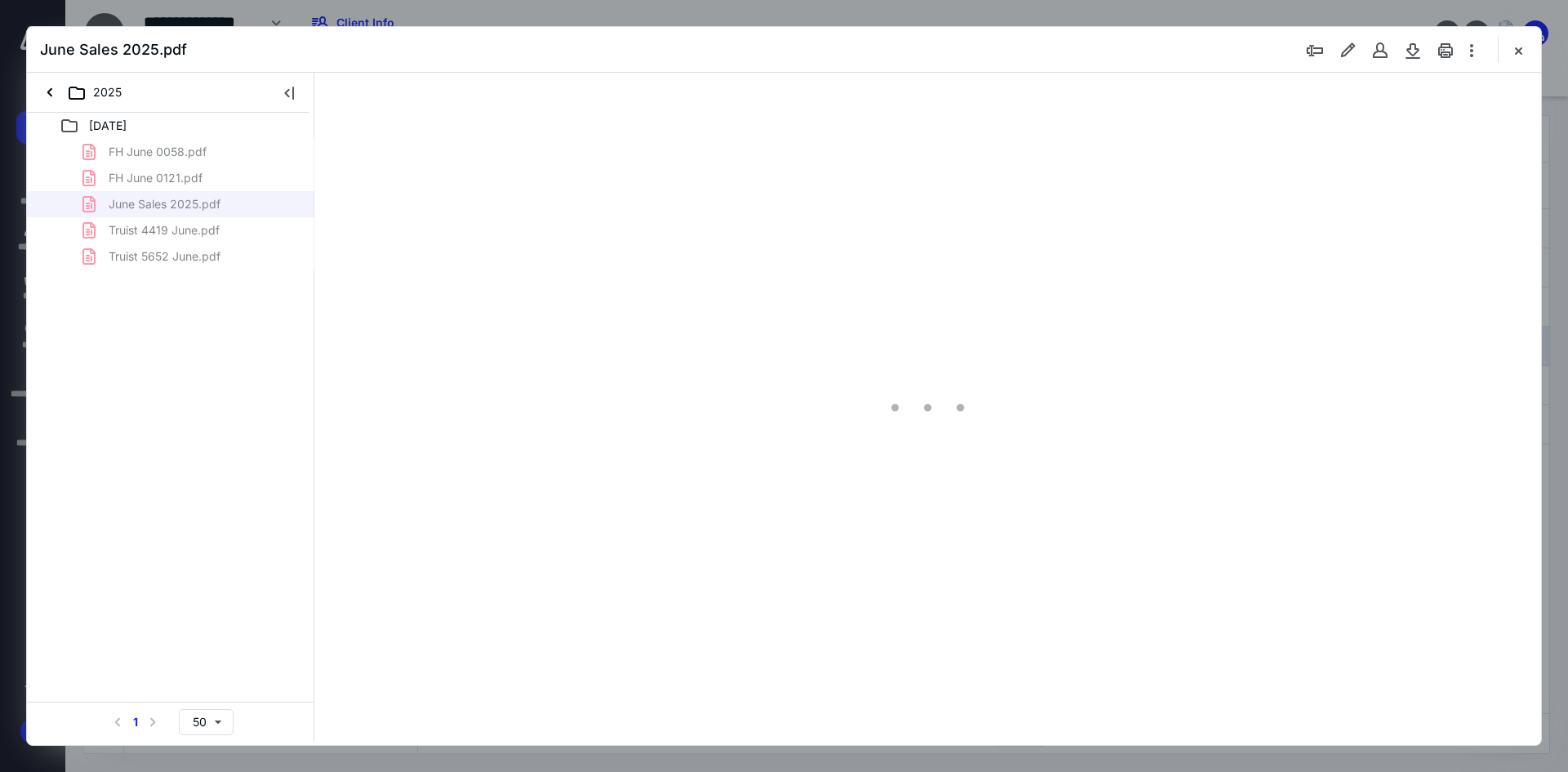 type on "238" 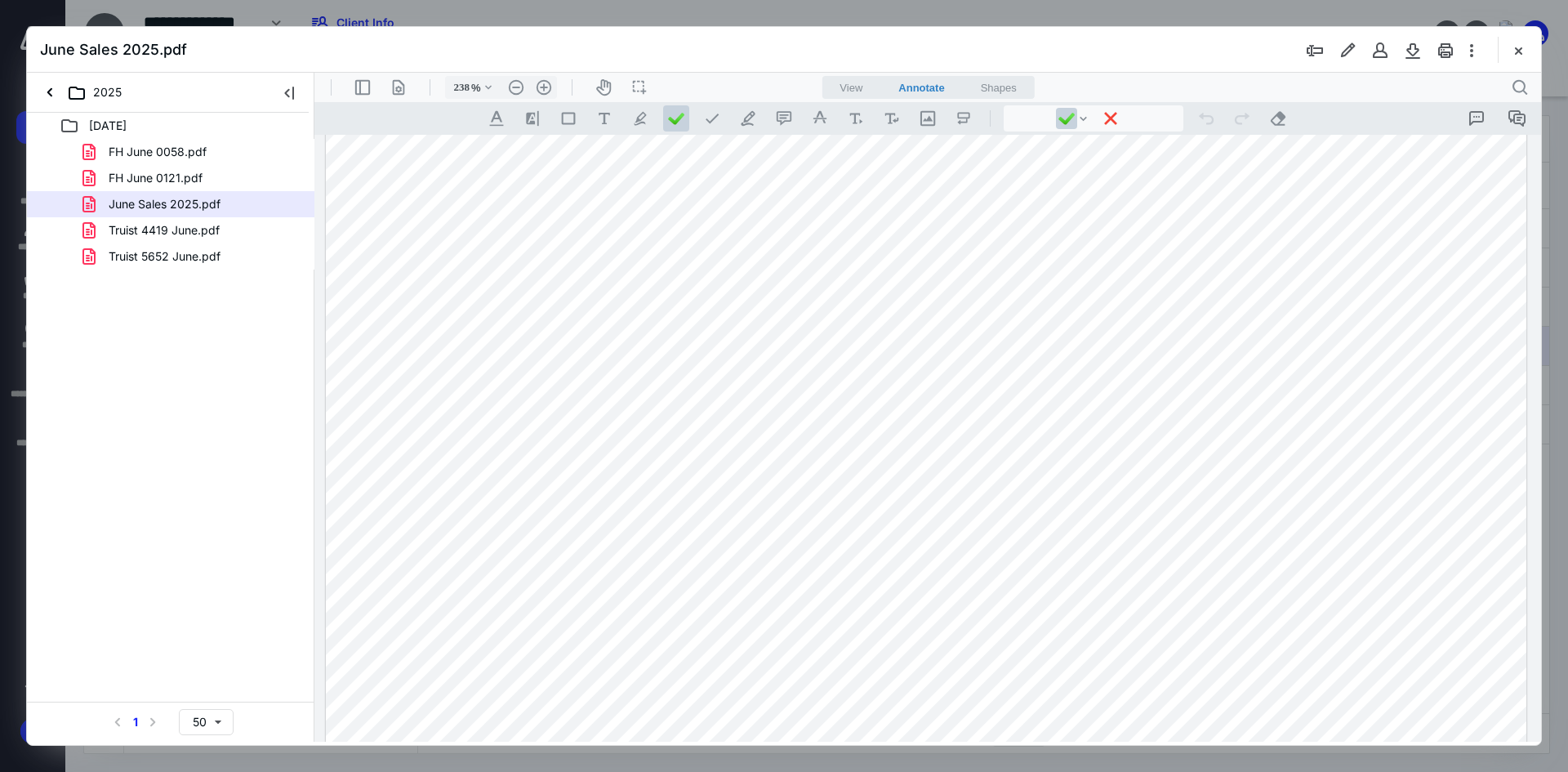 scroll, scrollTop: 63, scrollLeft: 0, axis: vertical 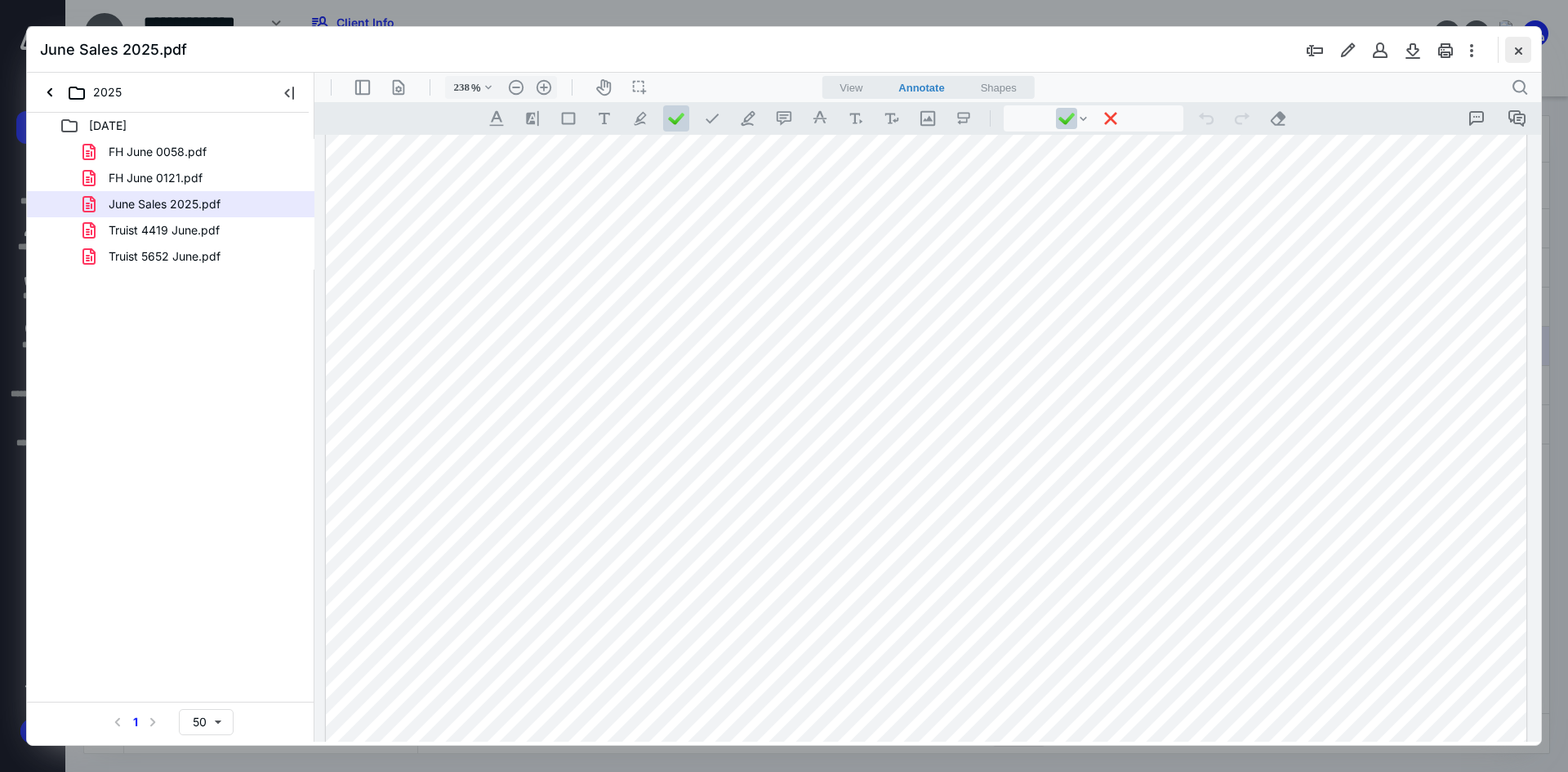 click at bounding box center (1518, 50) 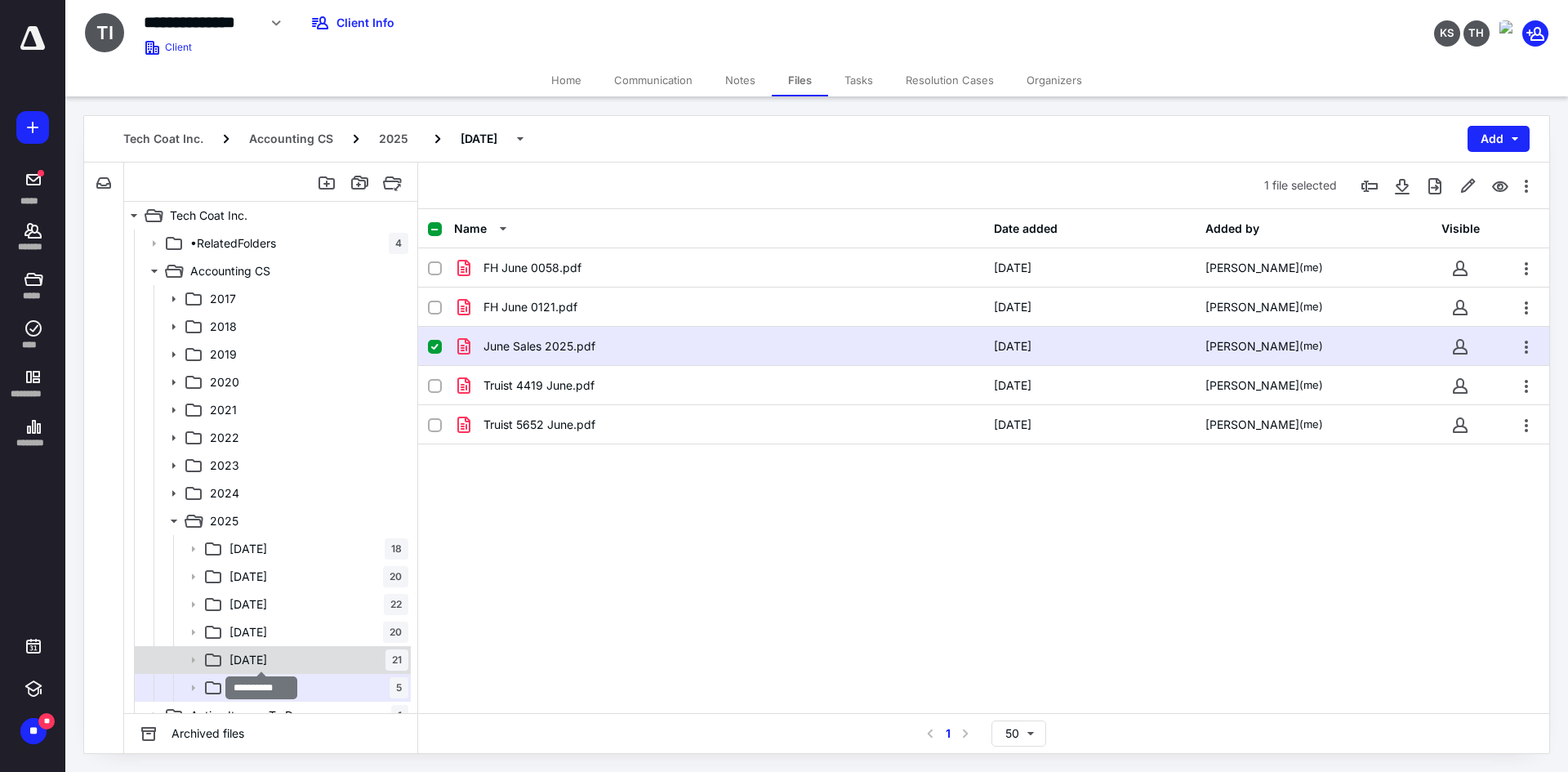 click on "[DATE]" at bounding box center (248, 660) 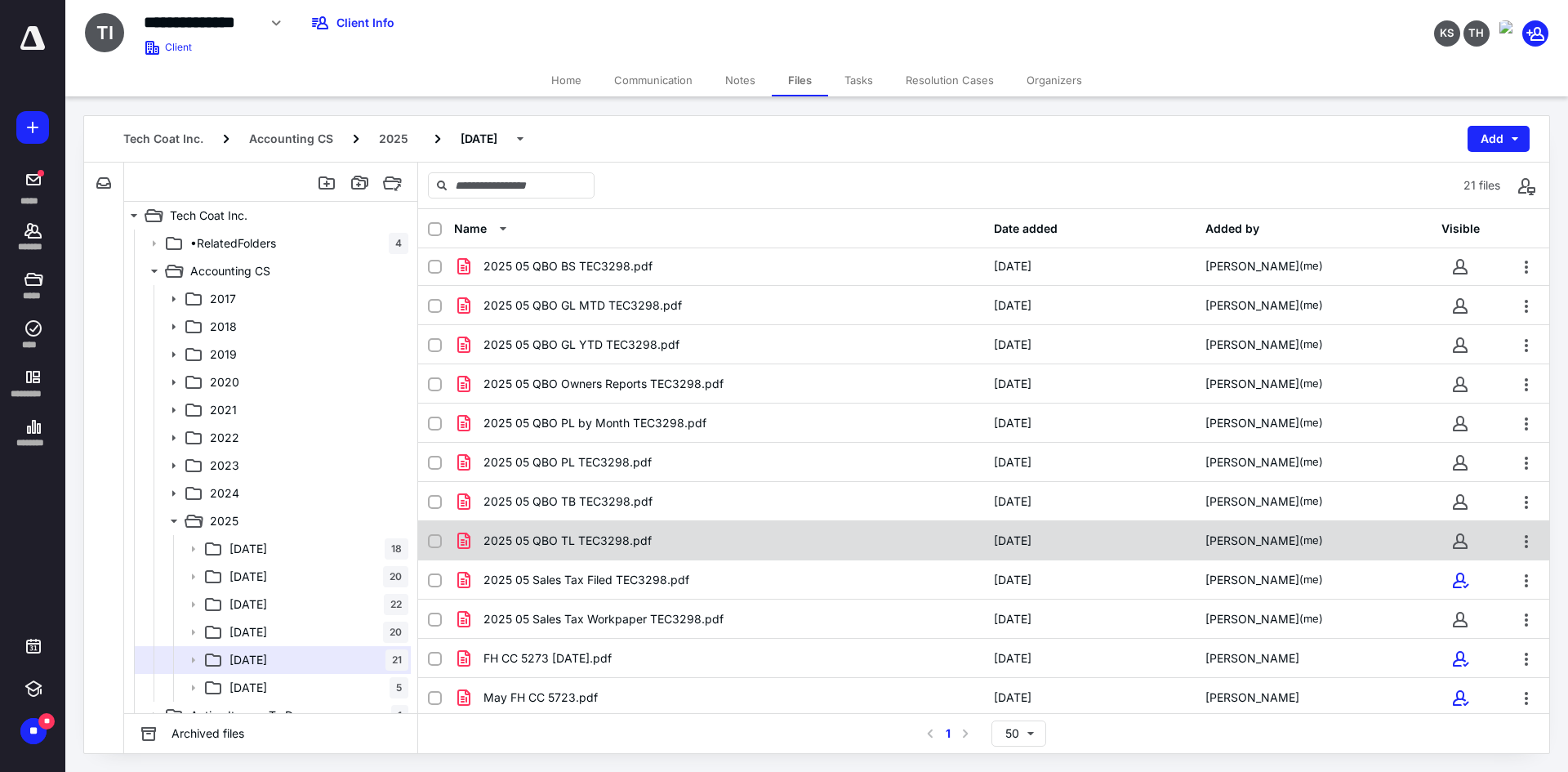 scroll, scrollTop: 359, scrollLeft: 0, axis: vertical 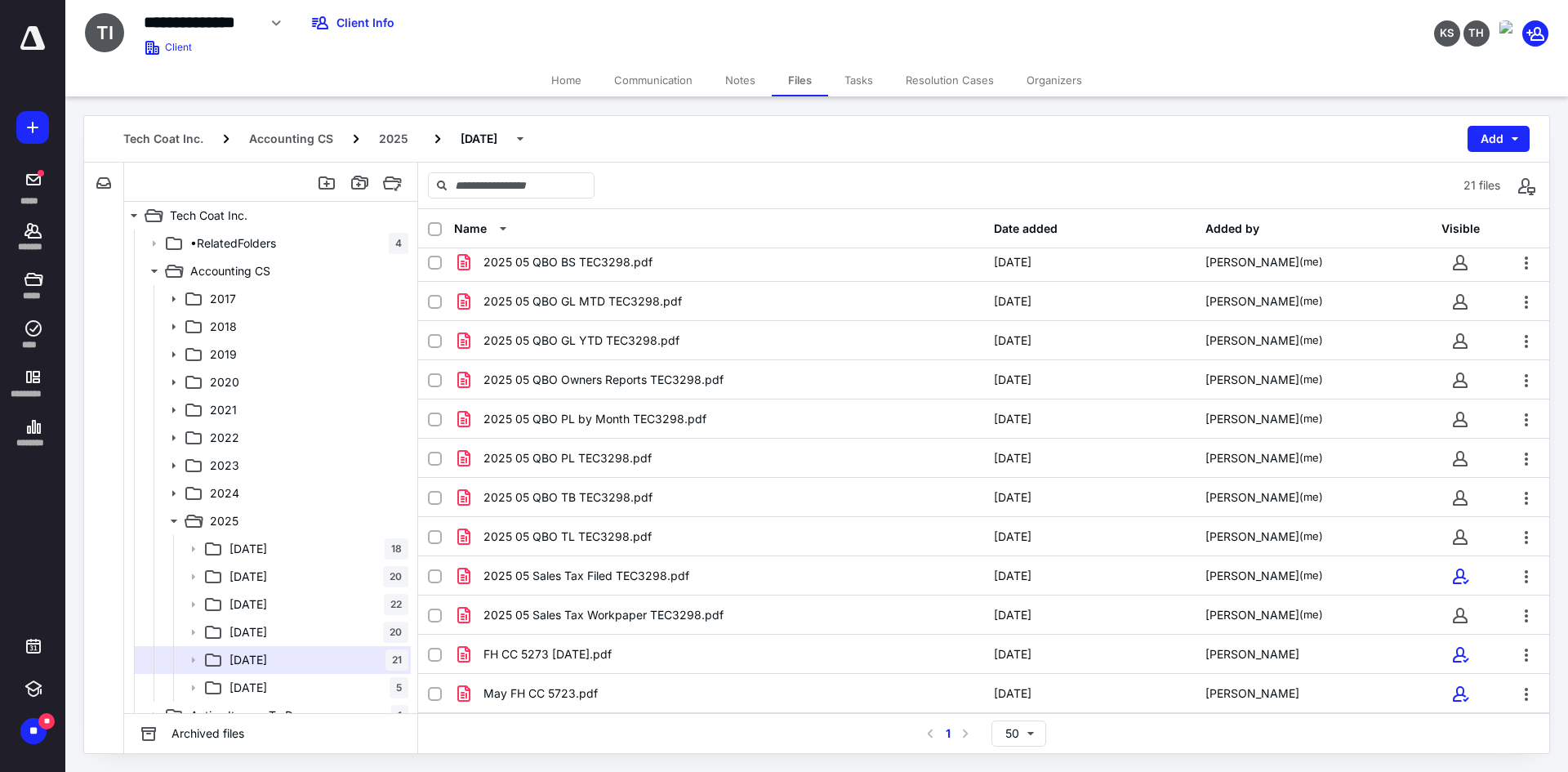 click on "2025 05 Sales Tax Workpaper TEC3298.pdf" at bounding box center (604, 615) 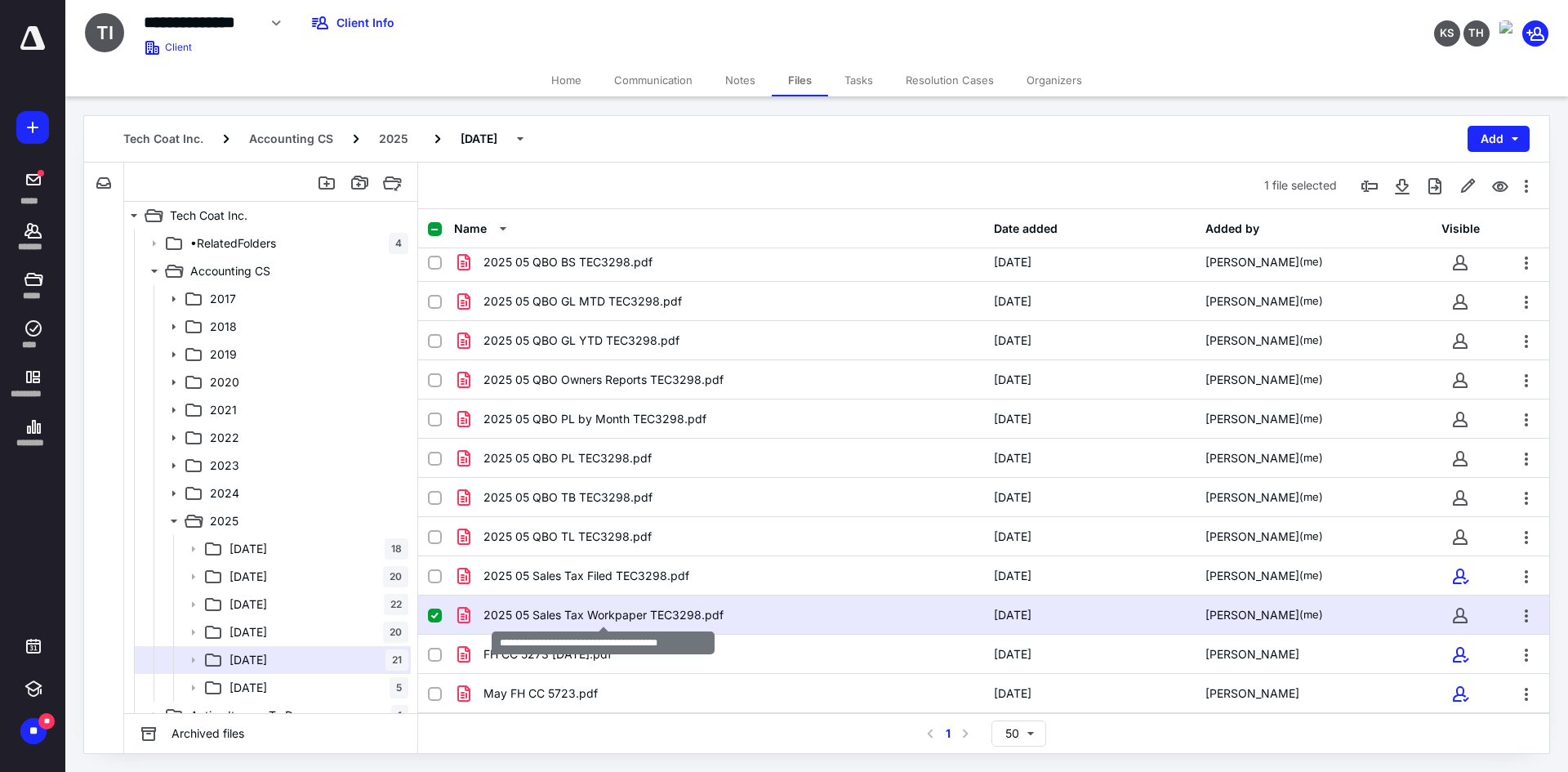click on "2025 05 Sales Tax Workpaper TEC3298.pdf" at bounding box center (604, 615) 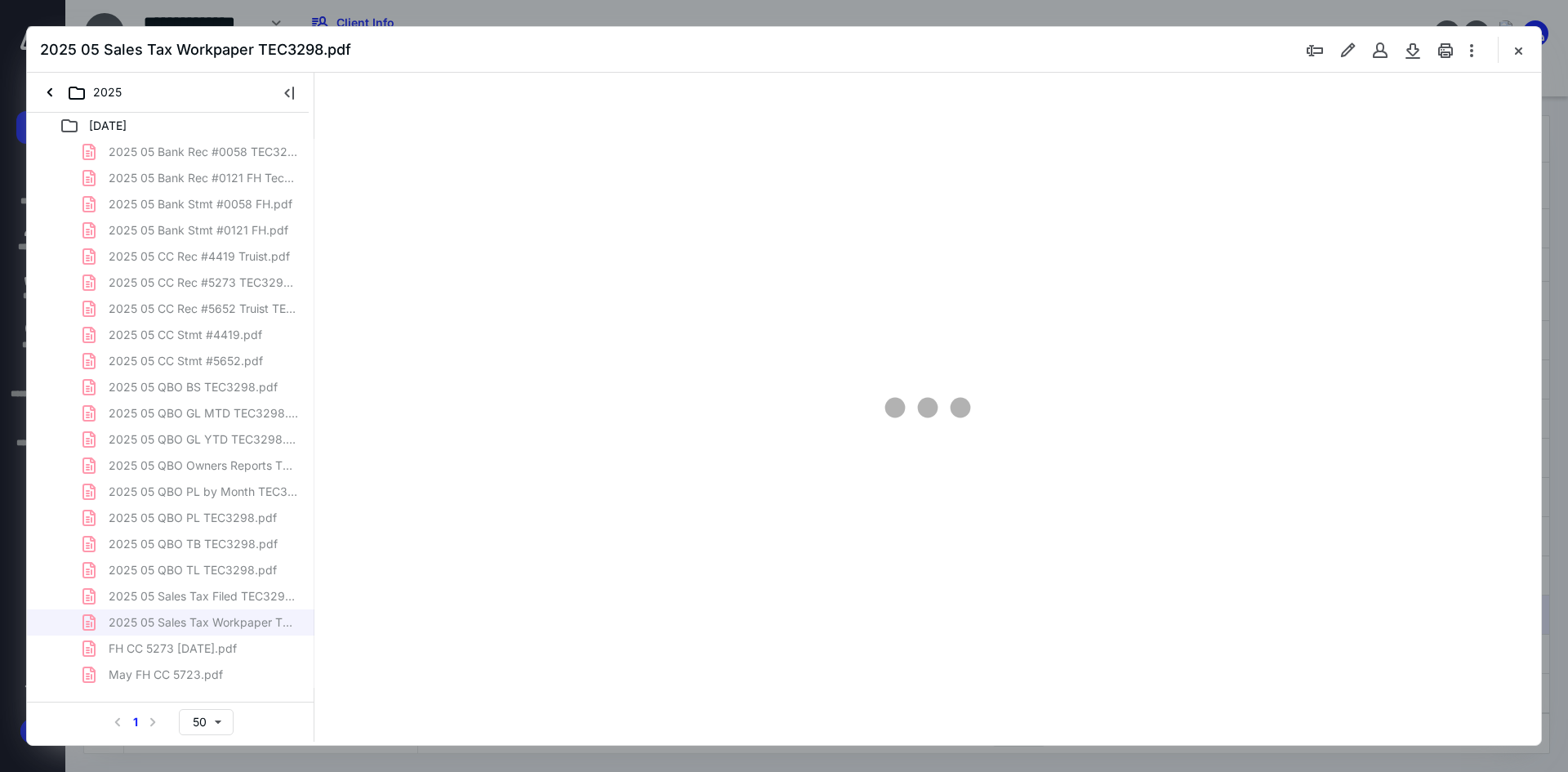 scroll, scrollTop: 0, scrollLeft: 0, axis: both 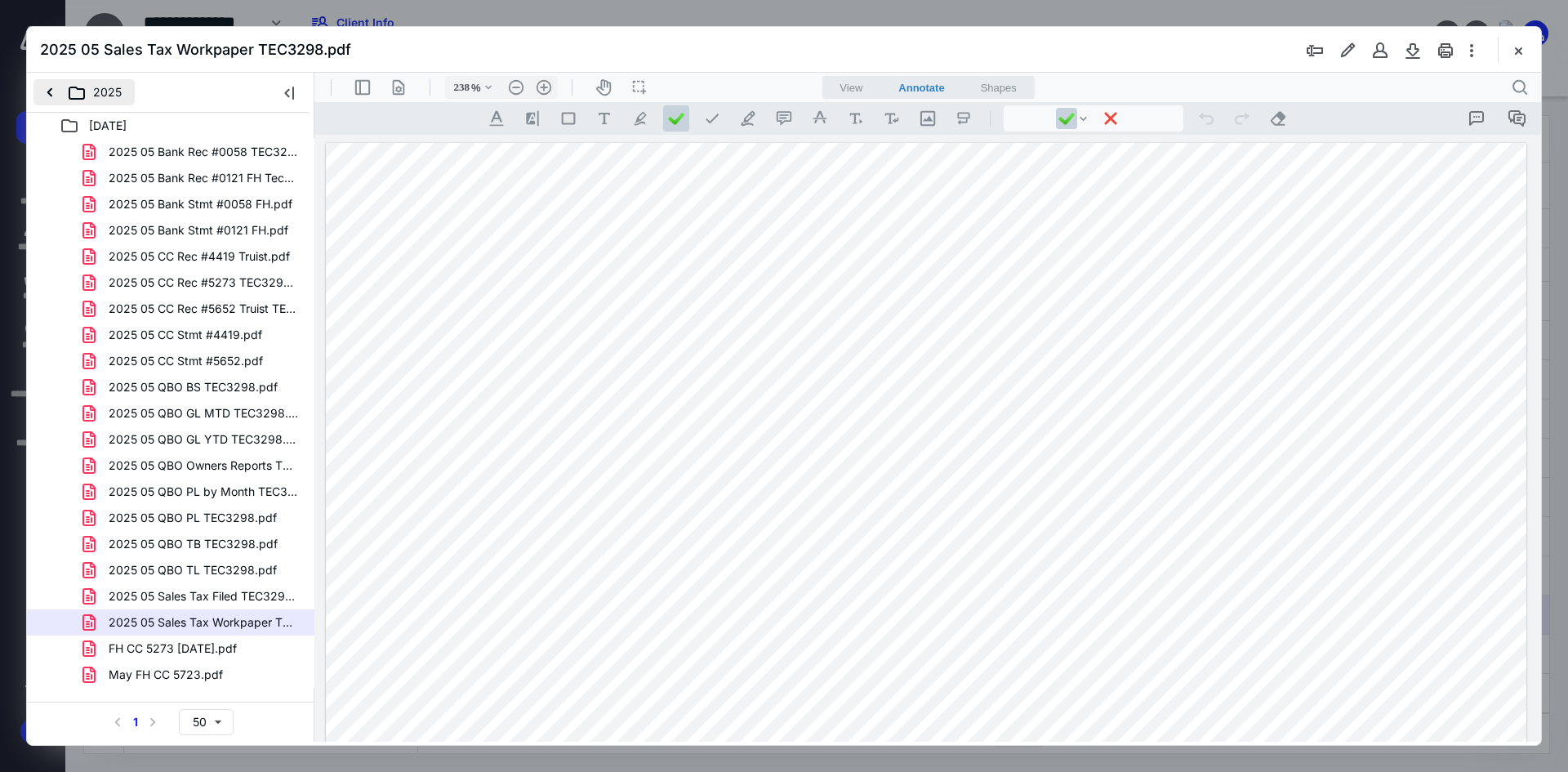 click on "2025" at bounding box center (84, 92) 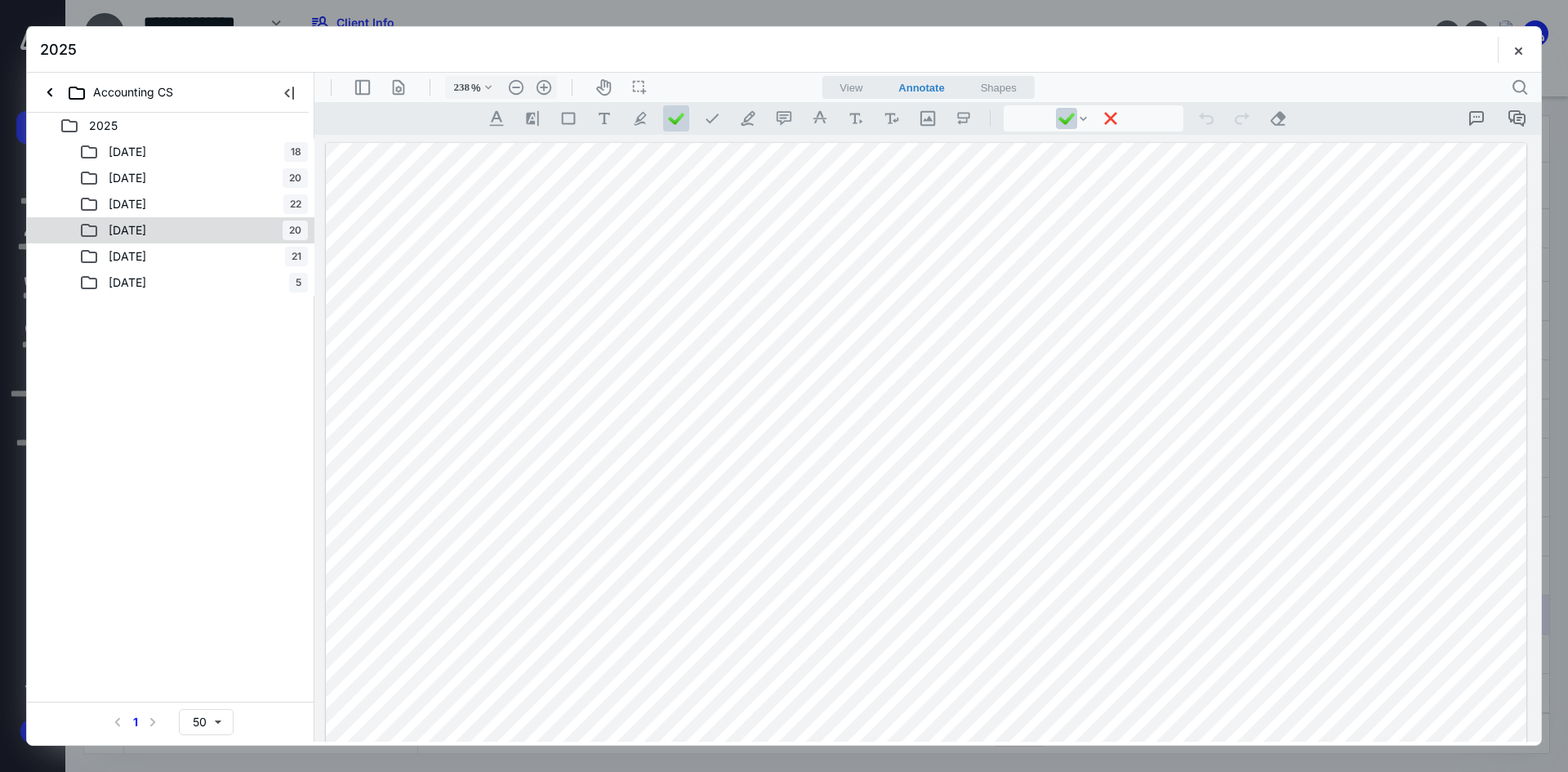 click on "[DATE]" at bounding box center (127, 230) 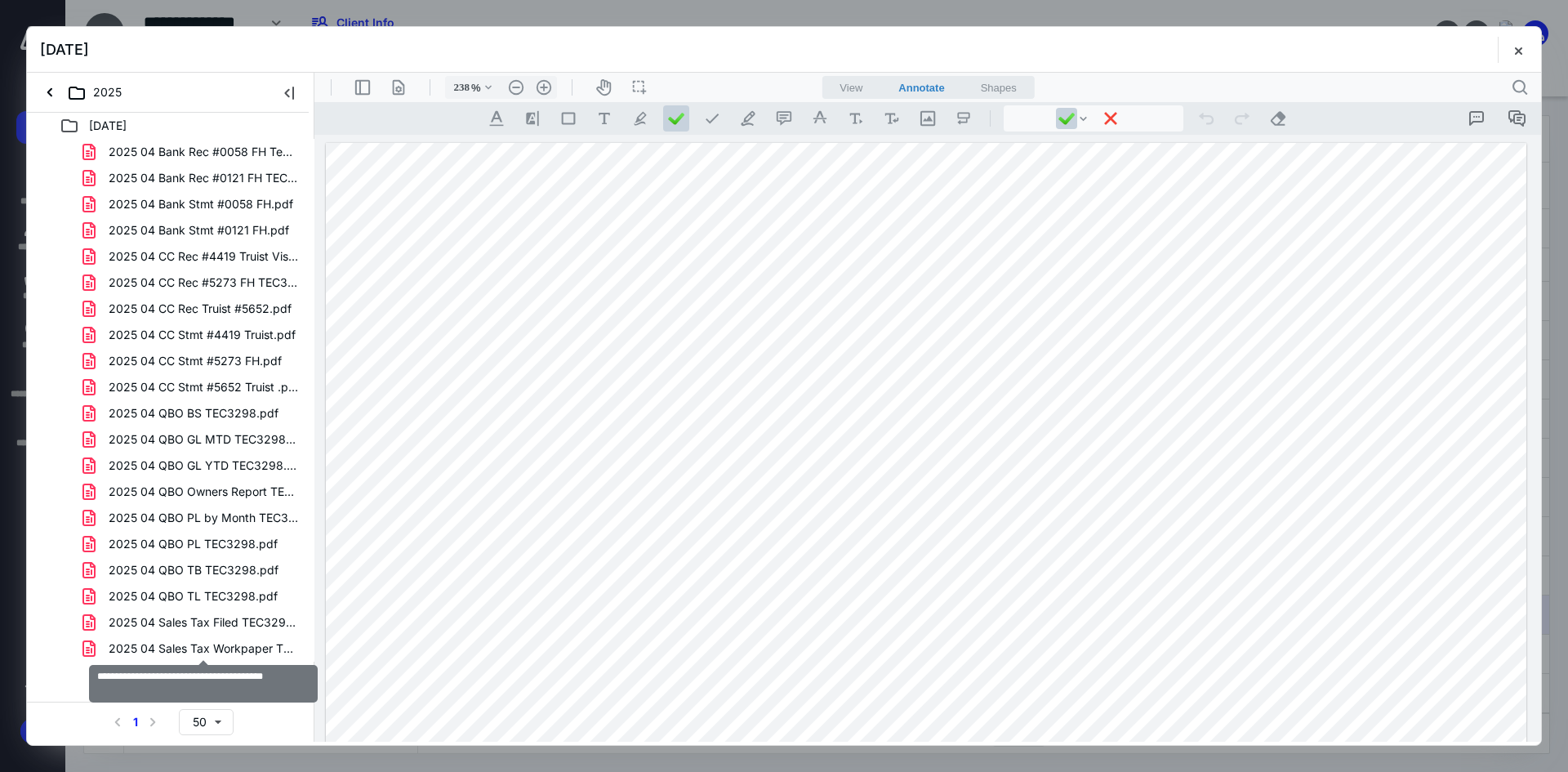 click on "2025 04 Sales Tax Workpaper TECH COAT.pdf" at bounding box center [203, 649] 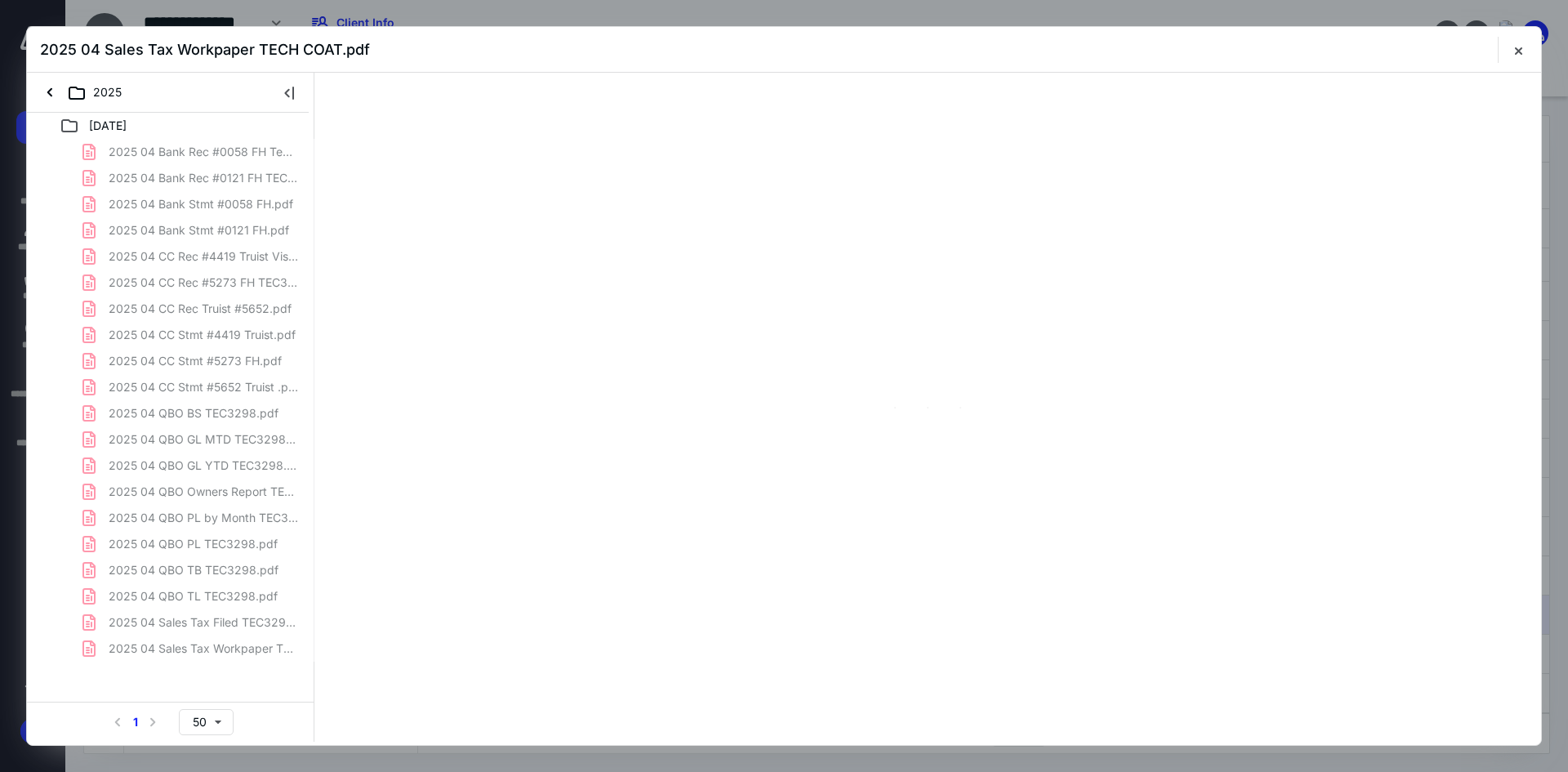 click on "2025 04 Bank Rec #0058 FH Tec3298.pdf 2025 04 Bank Rec #0121 FH TEC3298.pdf 2025 04 Bank Stmt #0058 FH.pdf 2025 04 Bank Stmt #0121 FH.pdf 2025 04 CC Rec #4419 Truist Visa TEC3298.pdf 2025 04 CC Rec #5273 FH TEC3298.pdf 2025 04 CC Rec Truist #5652.pdf 2025 04 CC Stmt #4419 Truist.pdf 2025 04 CC Stmt #5273 FH.pdf 2025 04 CC Stmt #5652 Truist .pdf 2025 04 QBO BS TEC3298.pdf 2025 04 QBO GL MTD TEC3298.pdf 2025 04 QBO GL YTD TEC3298.pdf 2025 04 QBO Owners Report TEC3298.pdf 2025 04 QBO PL by Month TEC3298.pdf 2025 04 QBO PL TEC3298.pdf 2025 04 QBO TB TEC3298.pdf 2025 04 QBO TL TEC3298.pdf 2025 04 Sales Tax Filed TEC3298.pdf 2025 04 Sales Tax Workpaper TECH COAT.pdf" at bounding box center (171, 400) 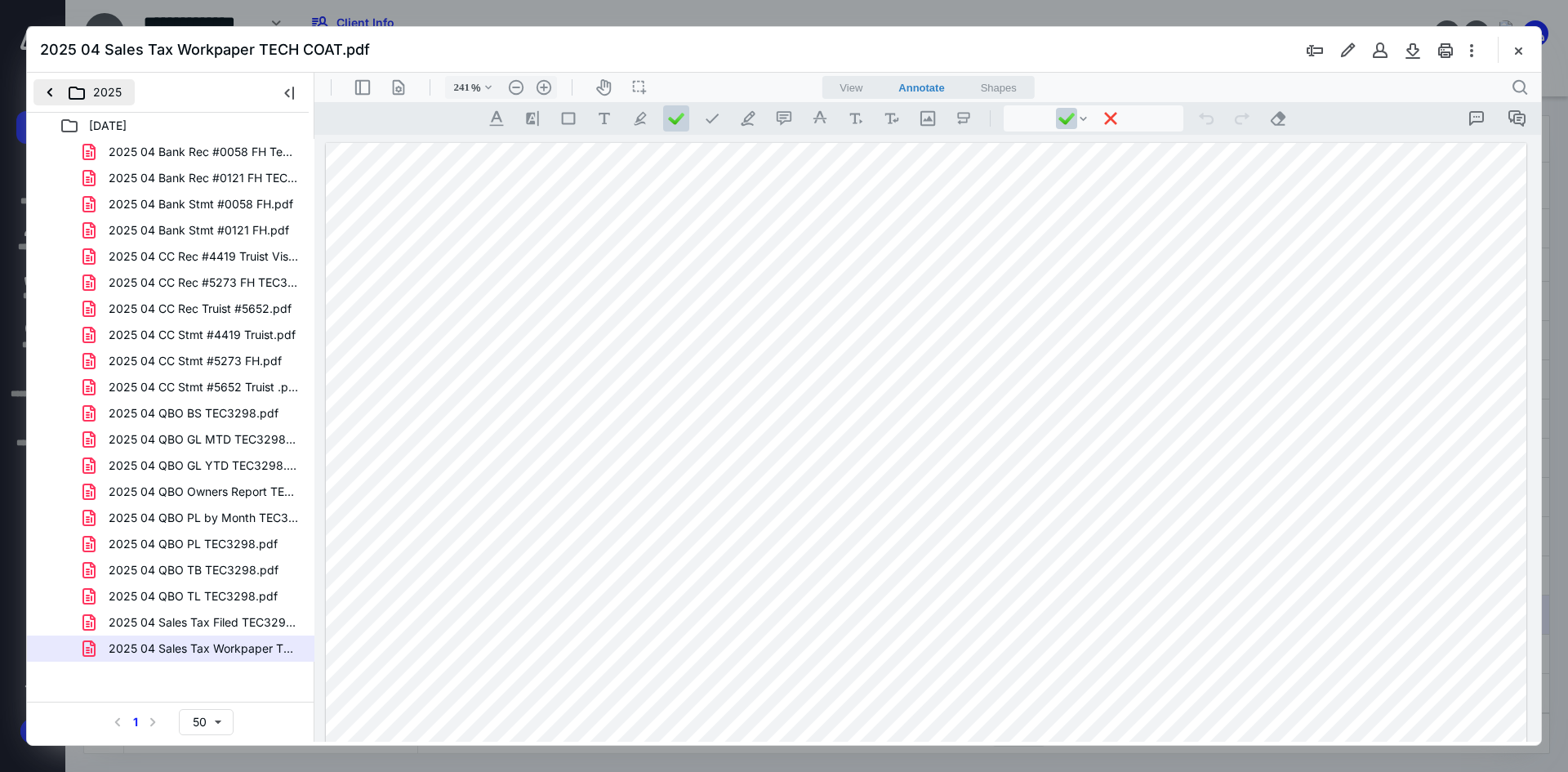 click on "2025" at bounding box center (84, 92) 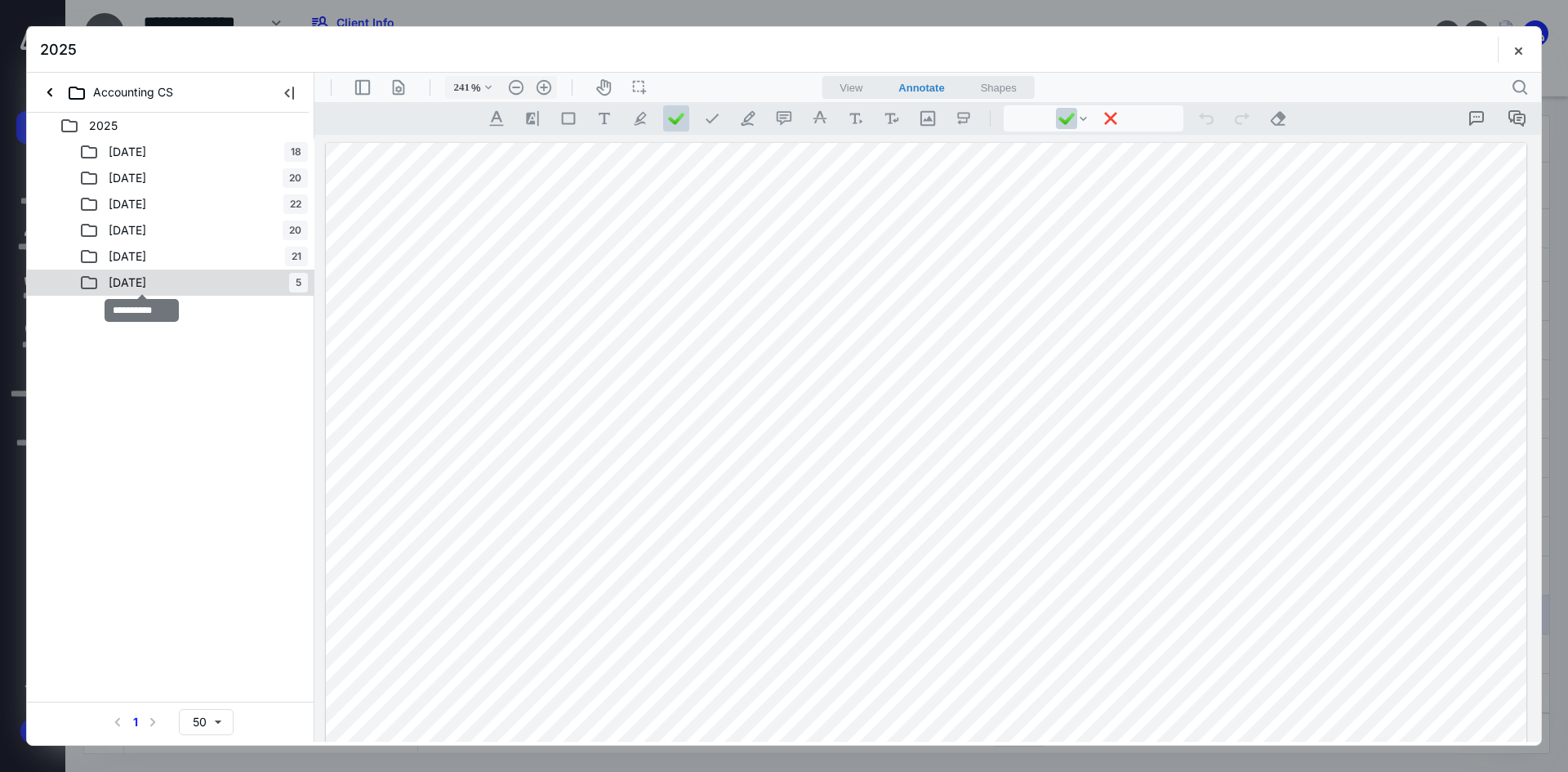 click on "[DATE]" at bounding box center (127, 283) 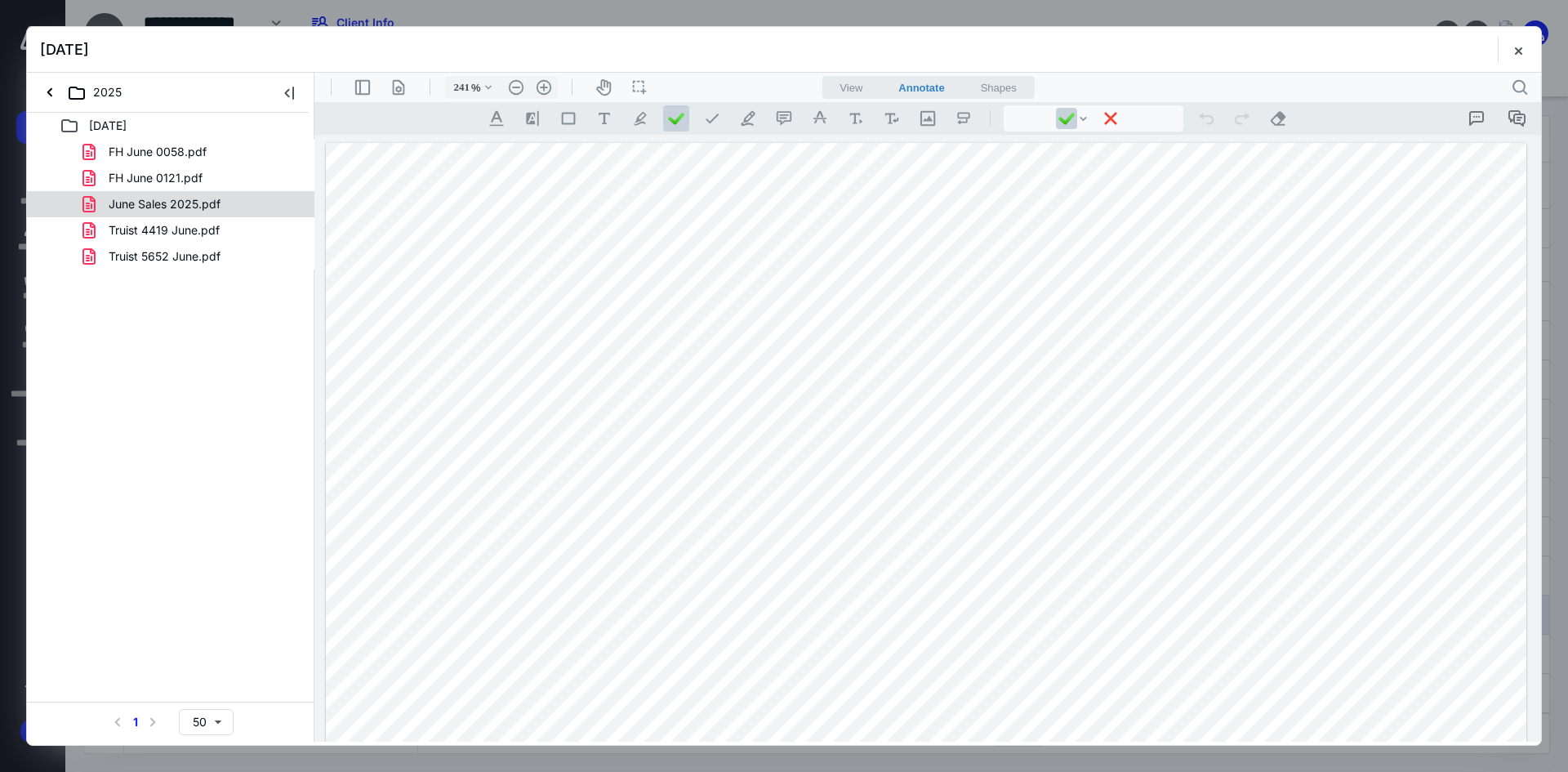 click on "June Sales 2025.pdf" at bounding box center [154, 204] 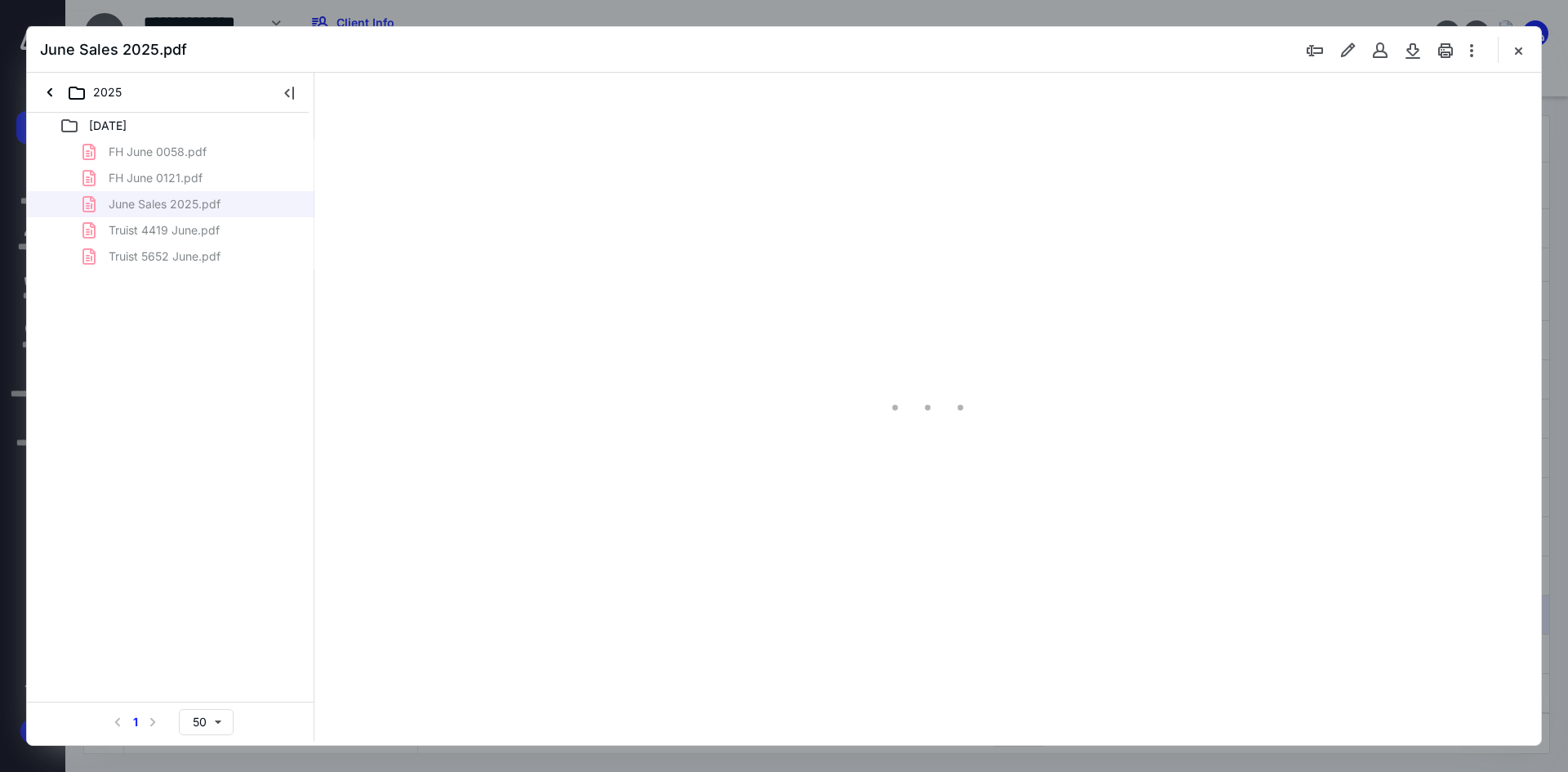type on "238" 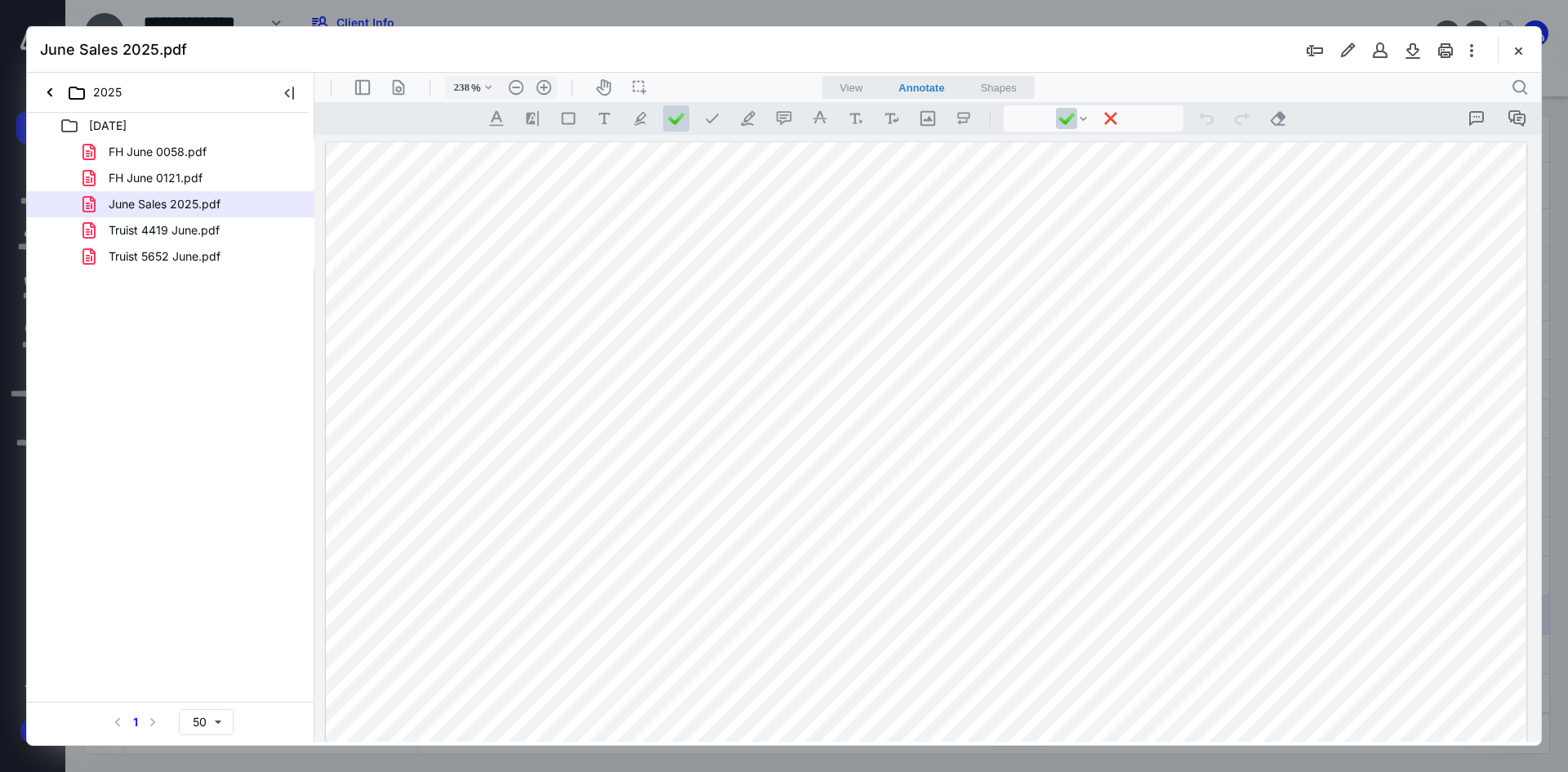 click at bounding box center [926, 919] 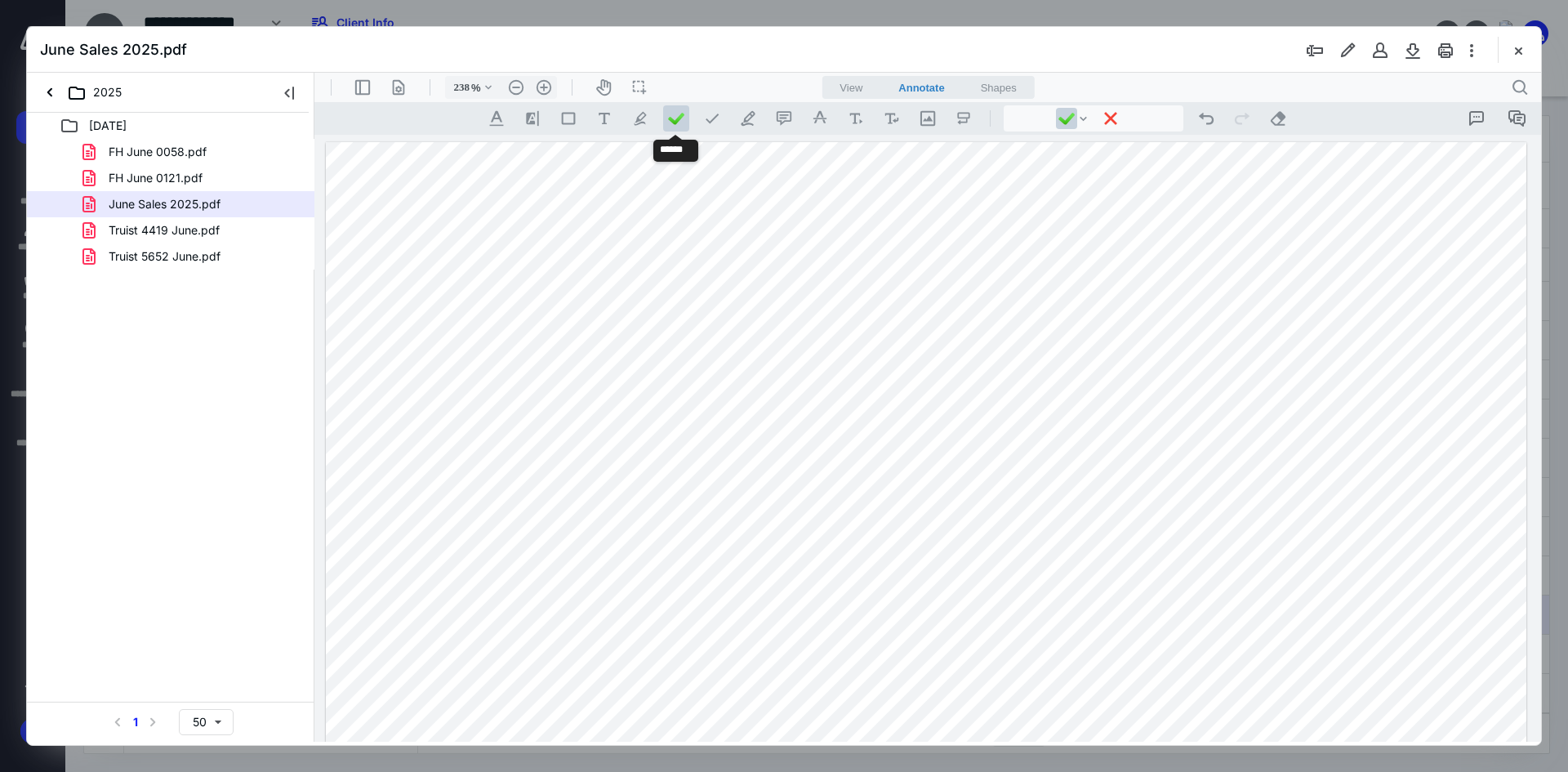 click at bounding box center (676, 118) 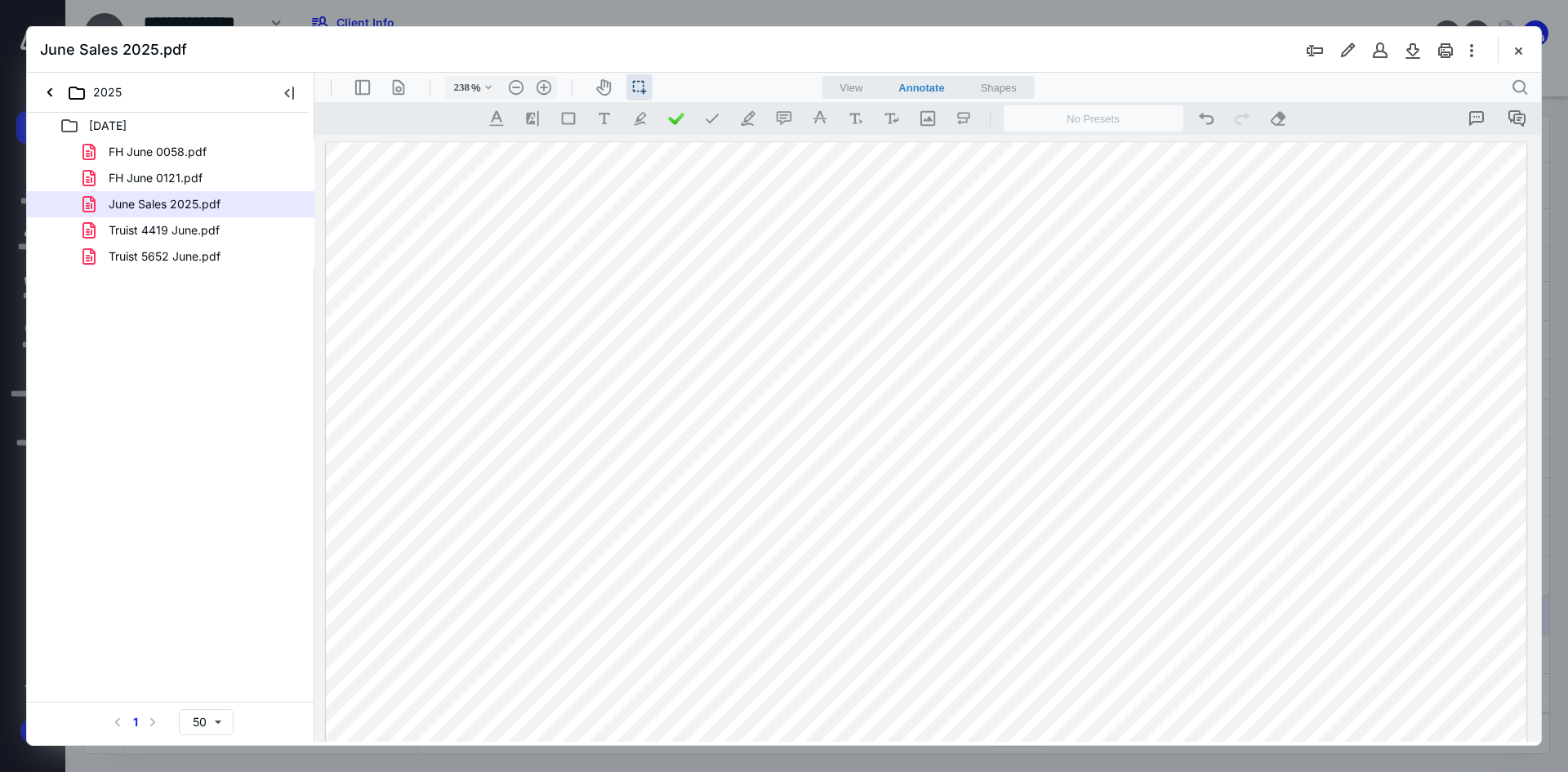 click at bounding box center (926, 919) 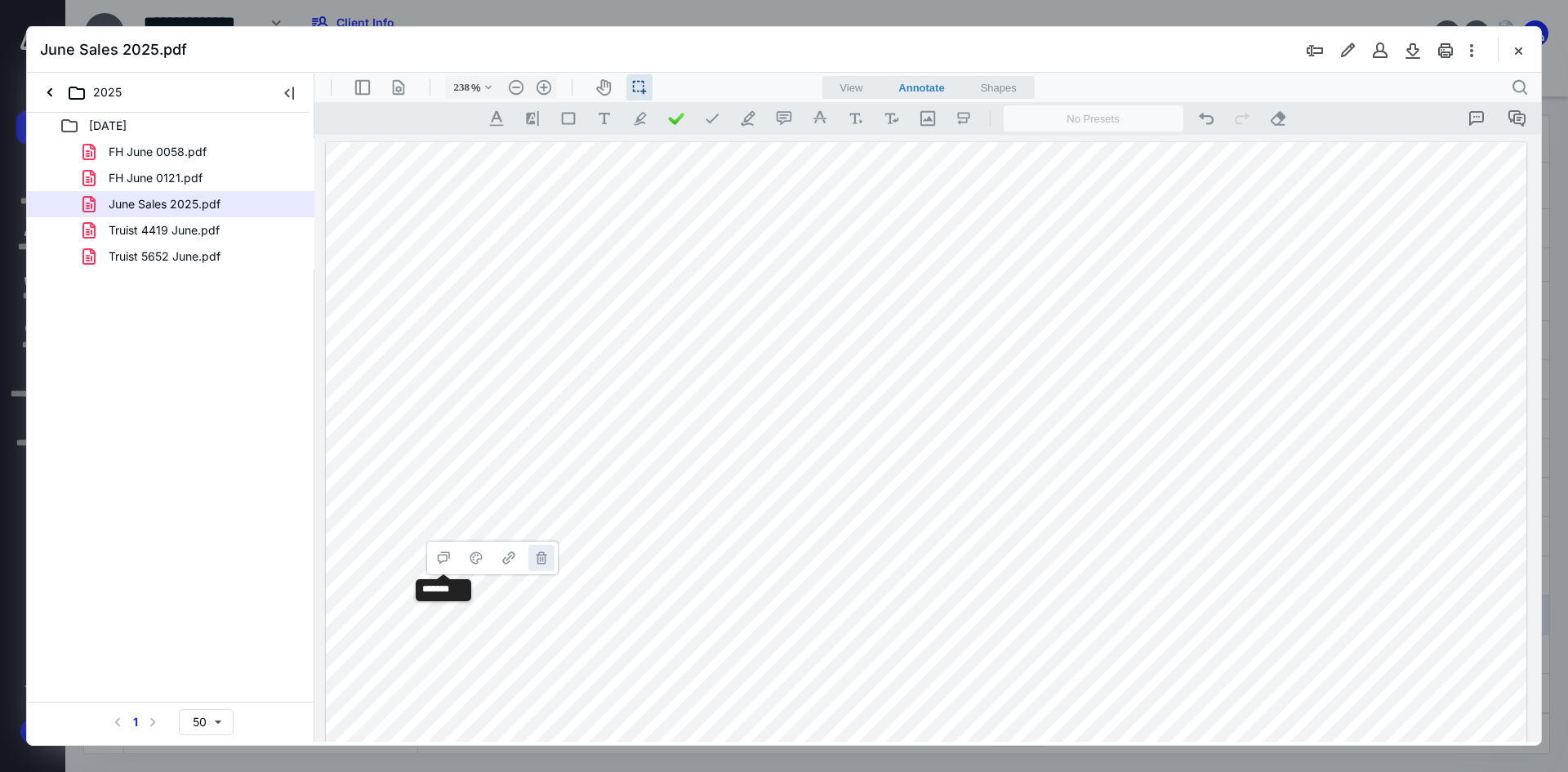 click on "**********" at bounding box center [541, 558] 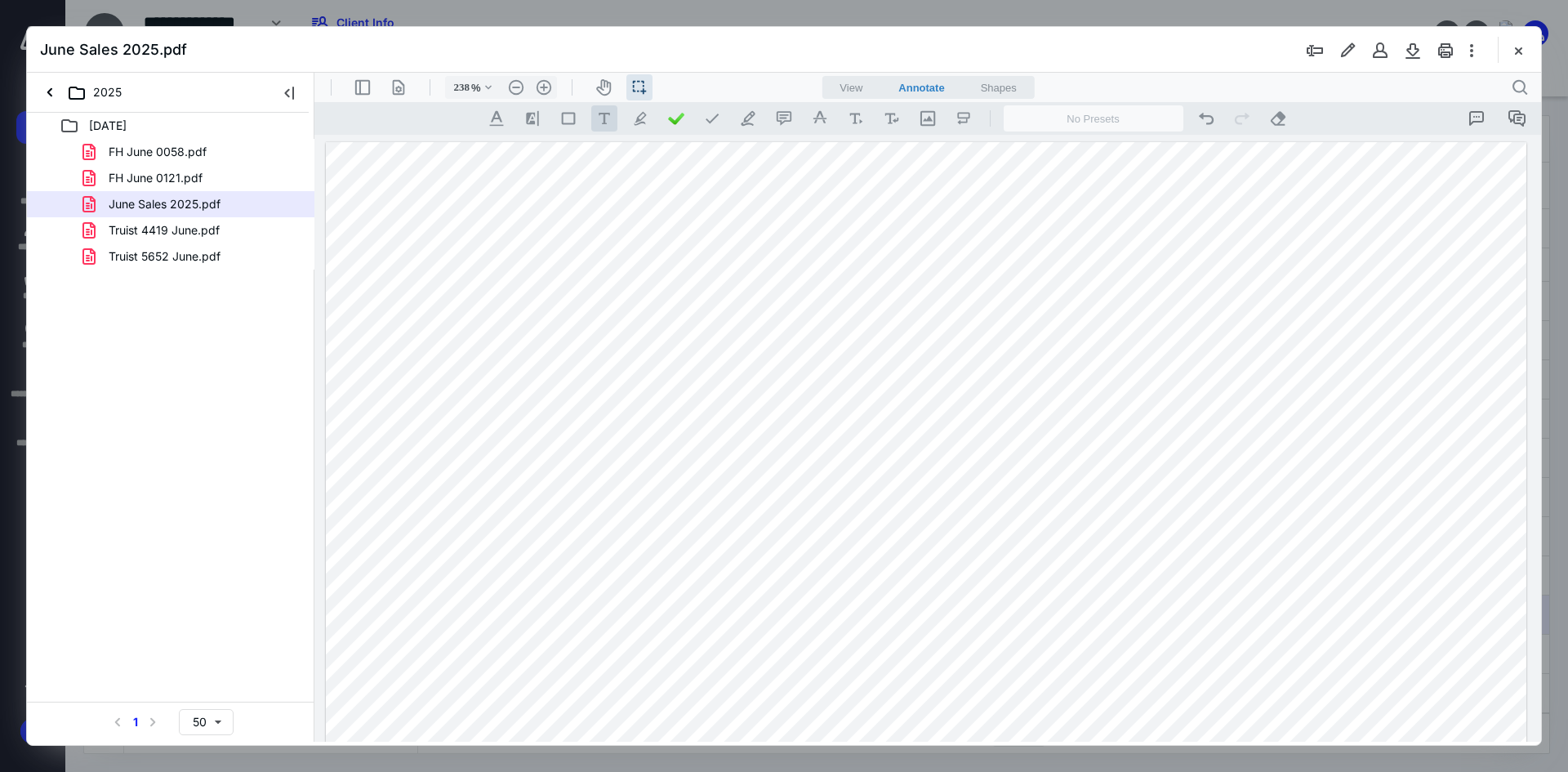 click on ".cls-1{fill:#abb0c4;} icon - tool - text - free text" at bounding box center (604, 118) 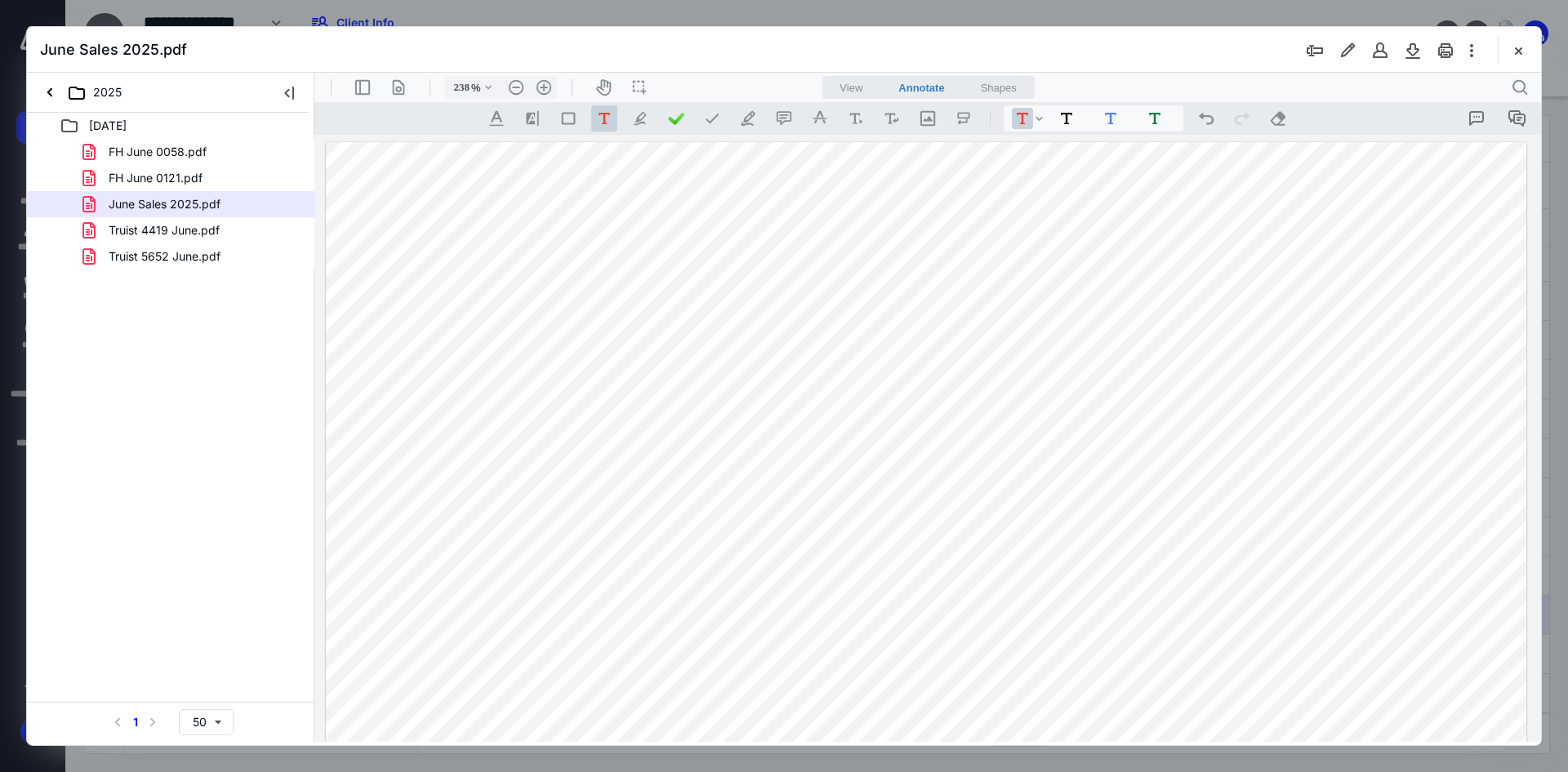 click at bounding box center (926, 919) 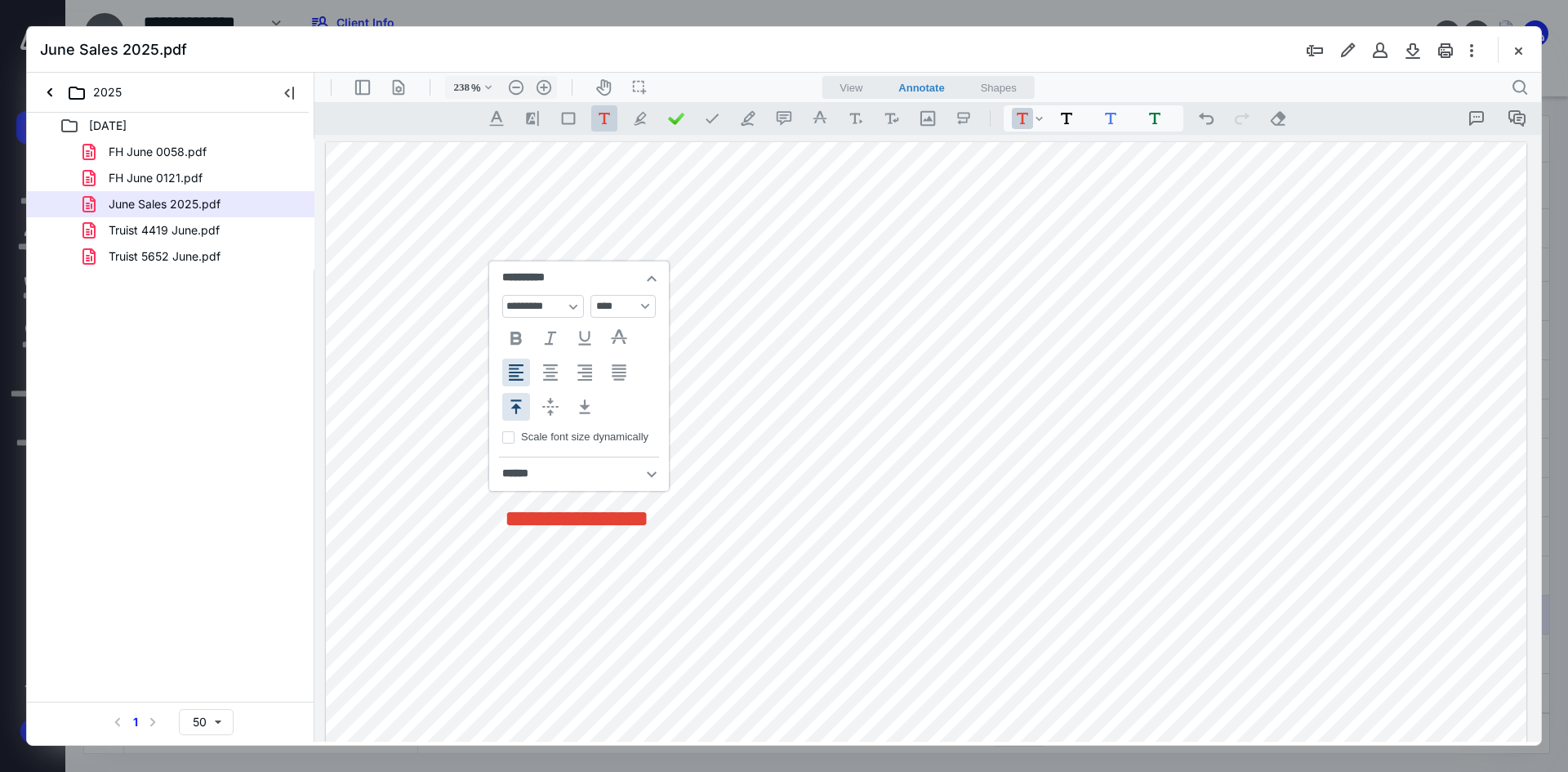 type 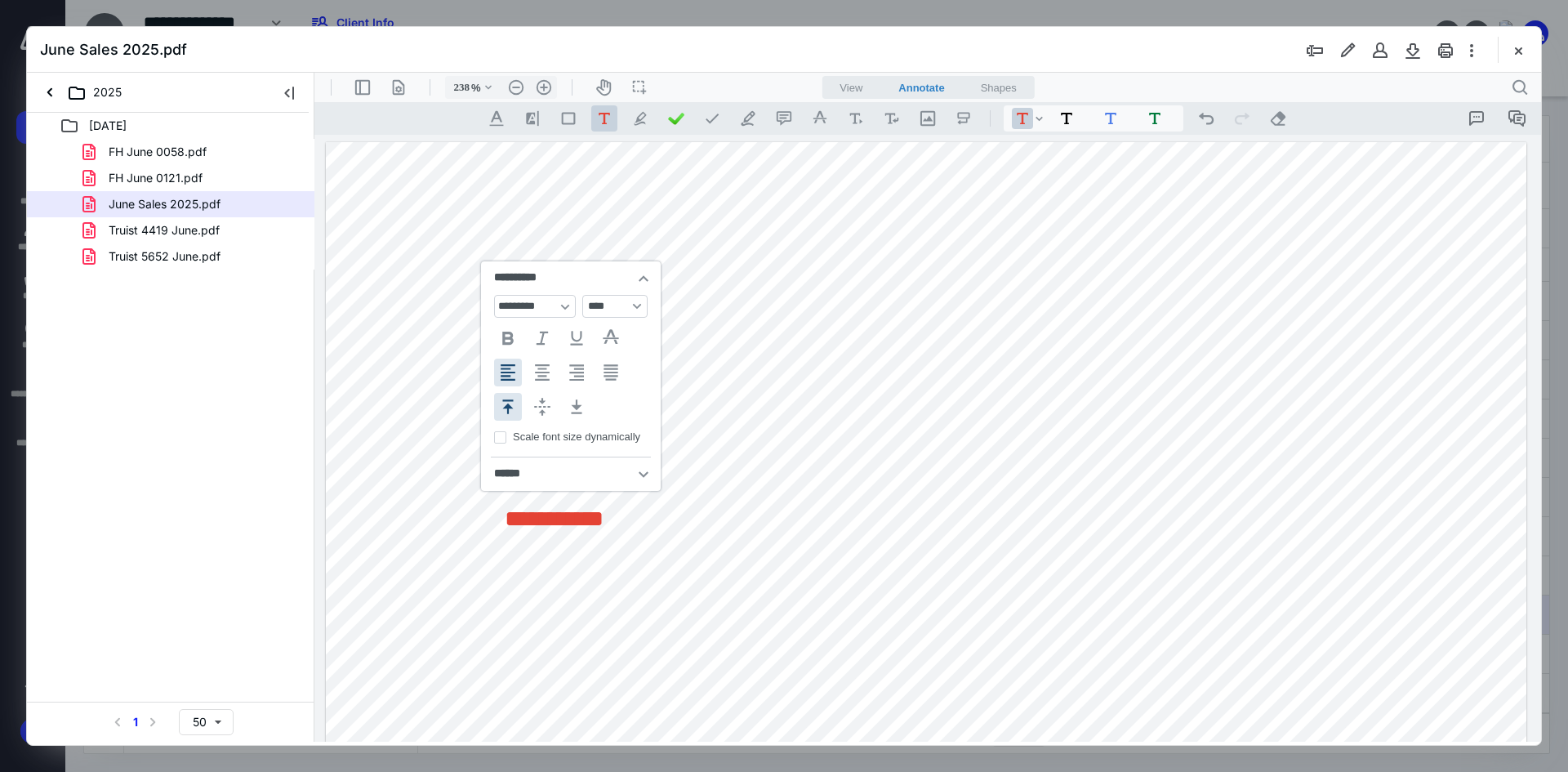 click on "**********" at bounding box center (926, 919) 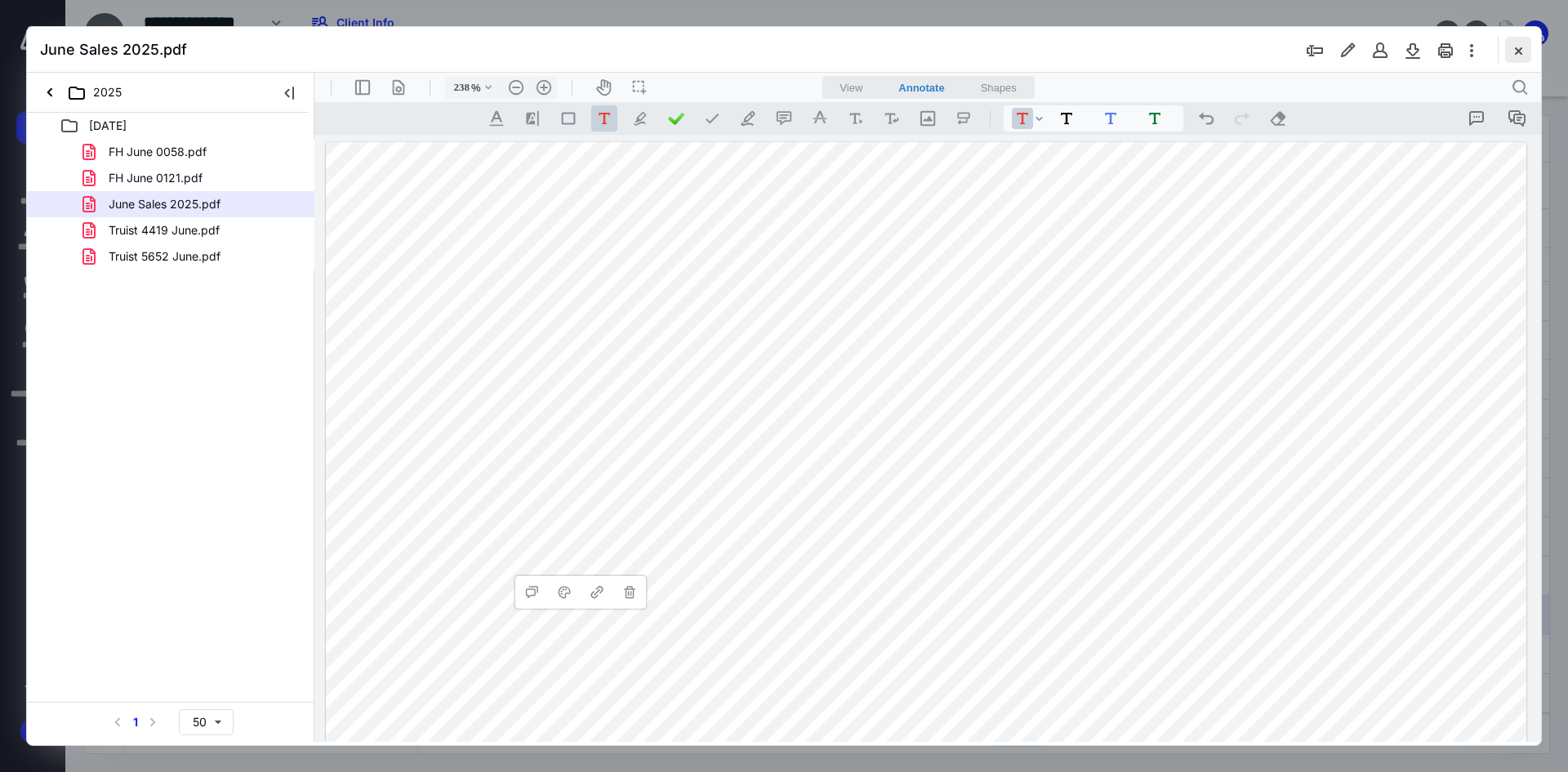 click at bounding box center [1518, 50] 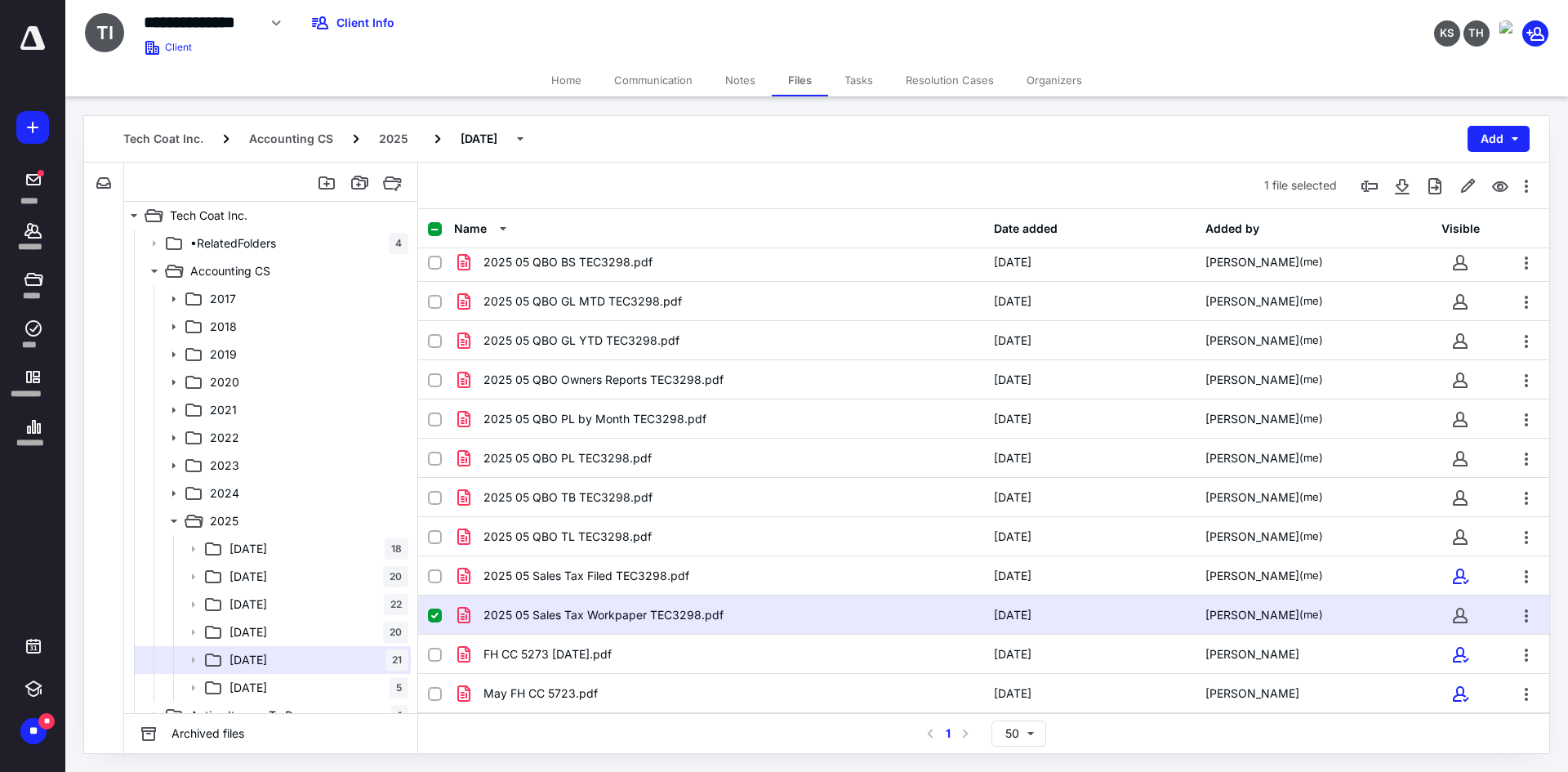 click on "Notes" at bounding box center (740, 80) 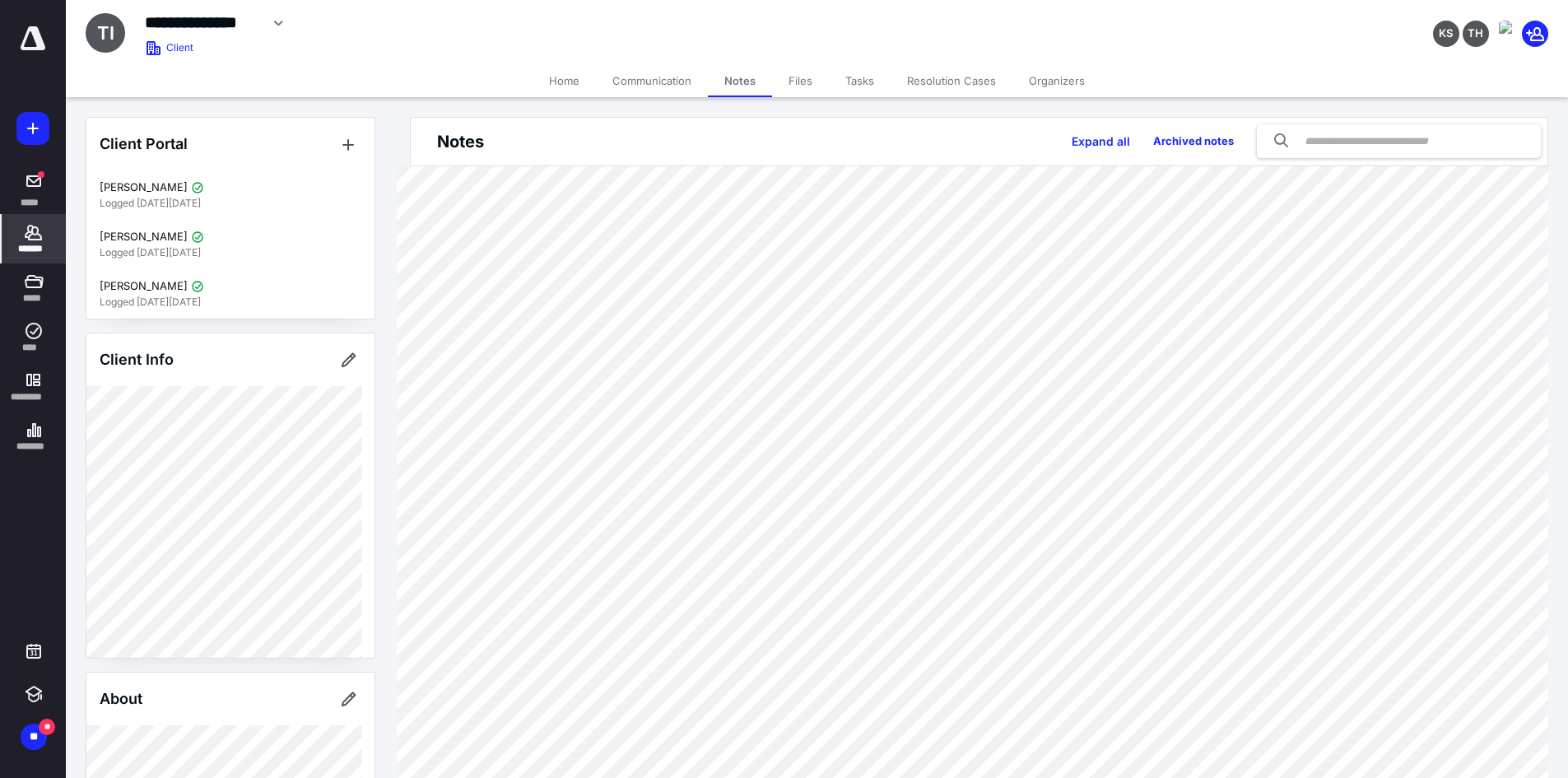 click on "Files" at bounding box center (800, 81) 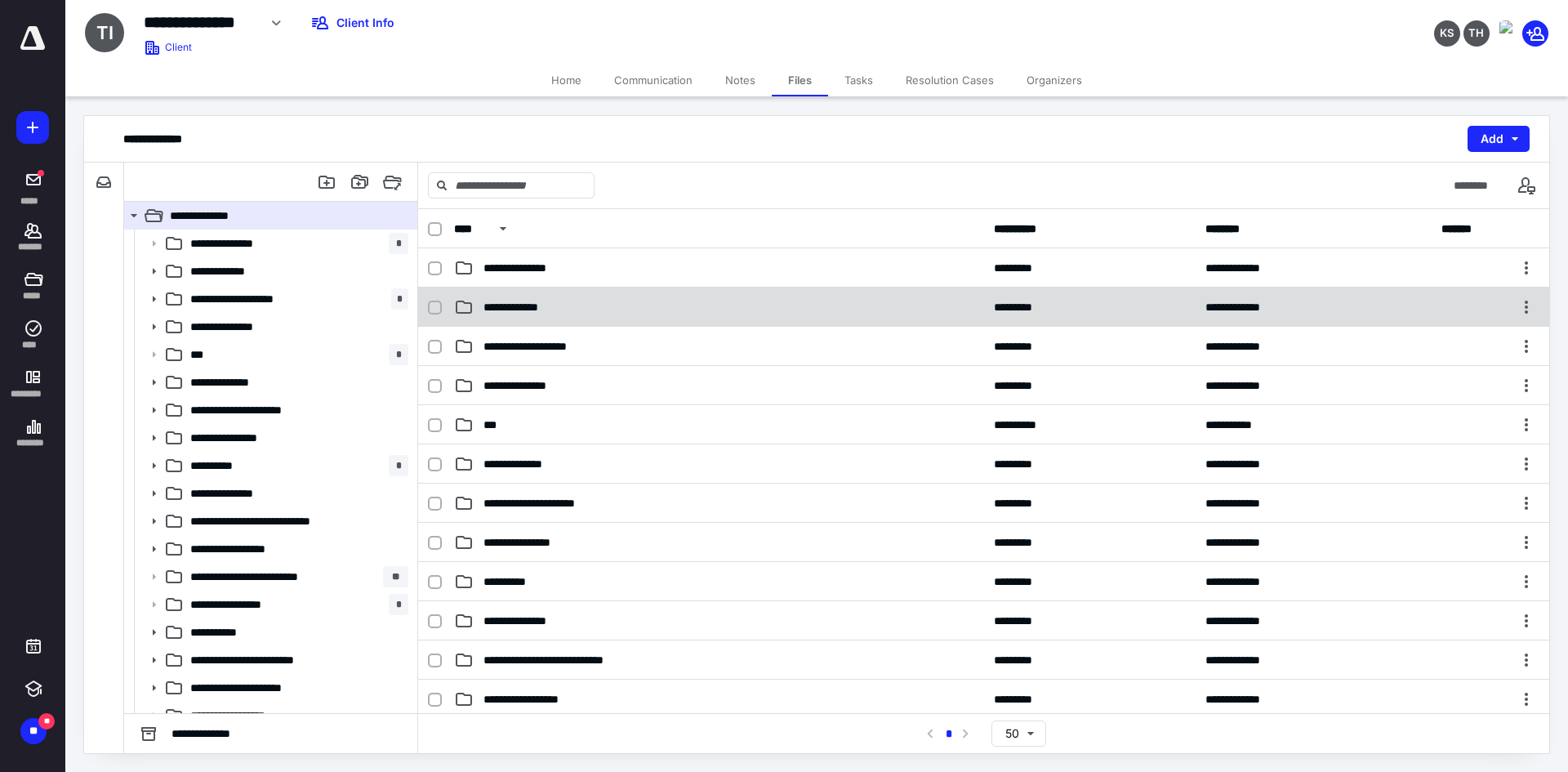 click on "**********" at bounding box center (523, 307) 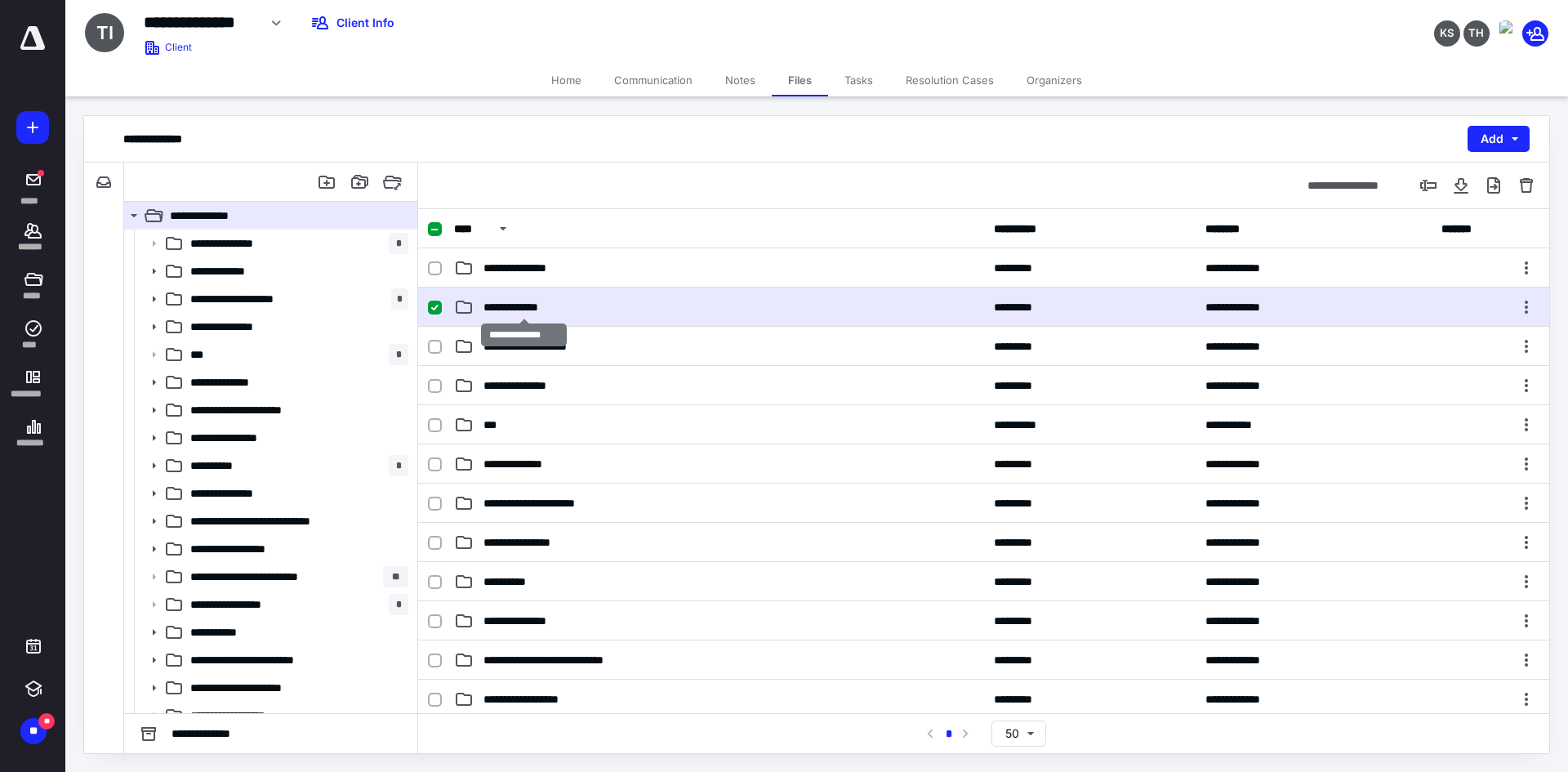 click on "**********" at bounding box center (523, 307) 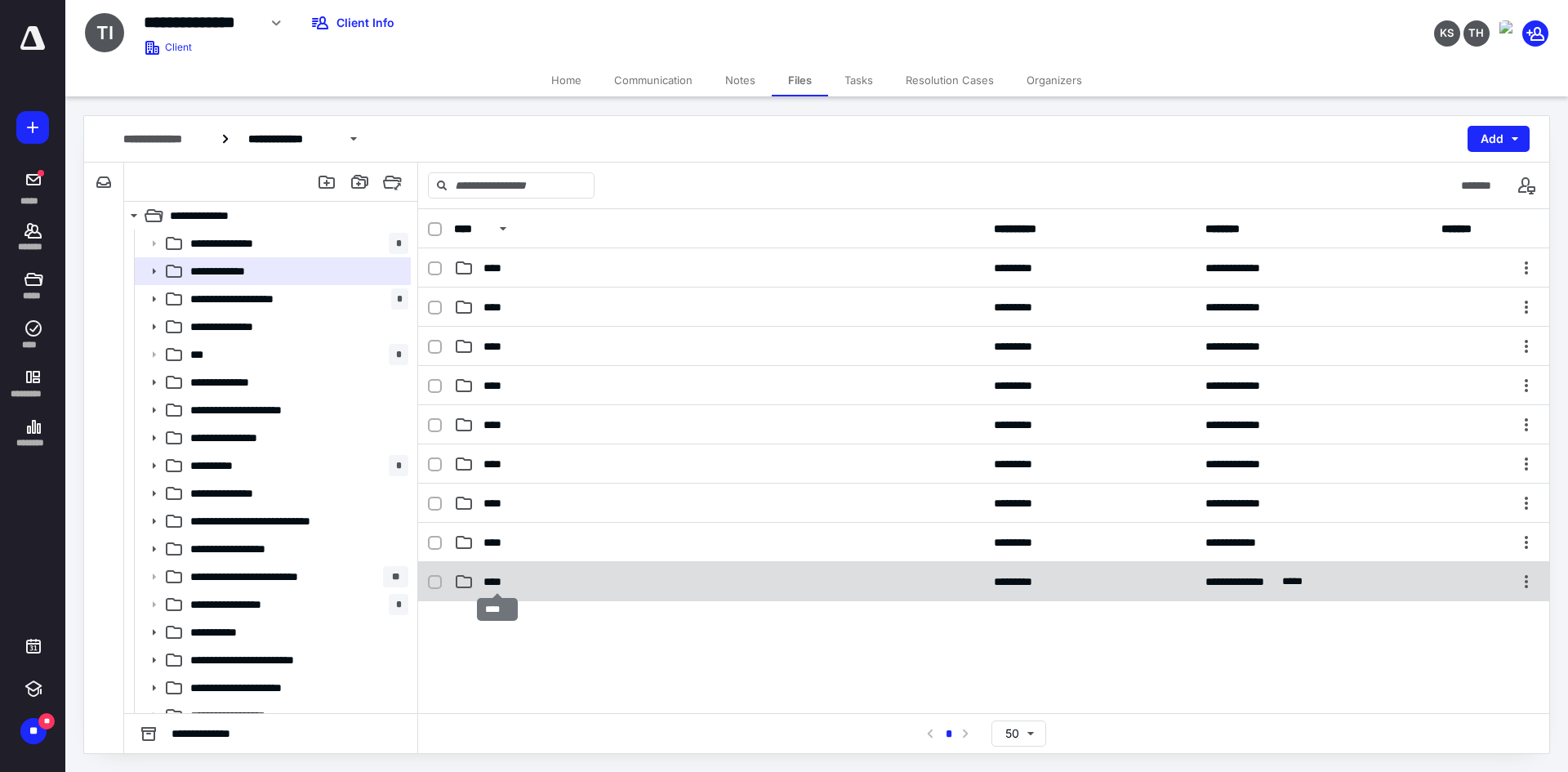 click on "****" at bounding box center [497, 582] 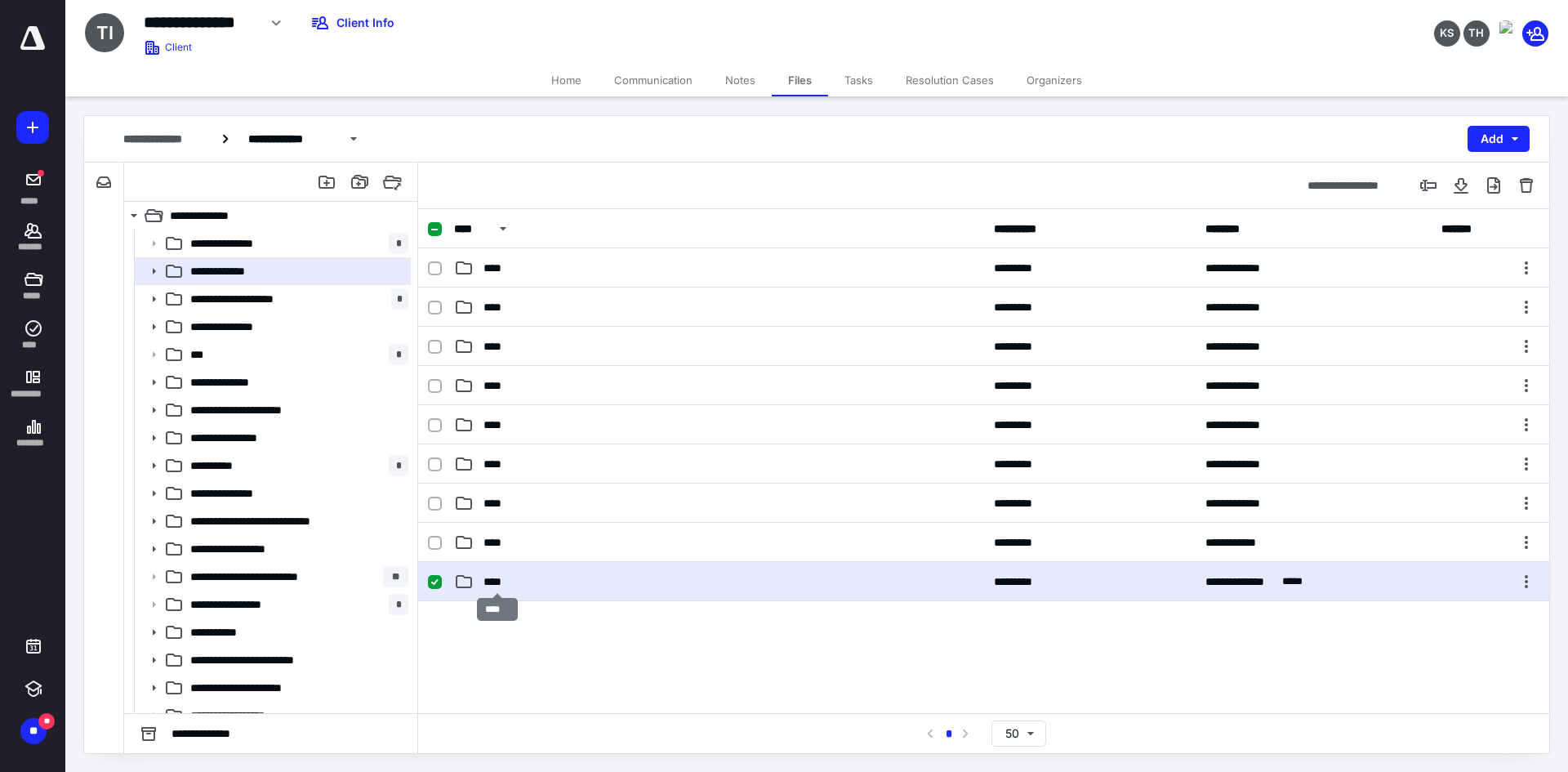 click on "****" at bounding box center [497, 582] 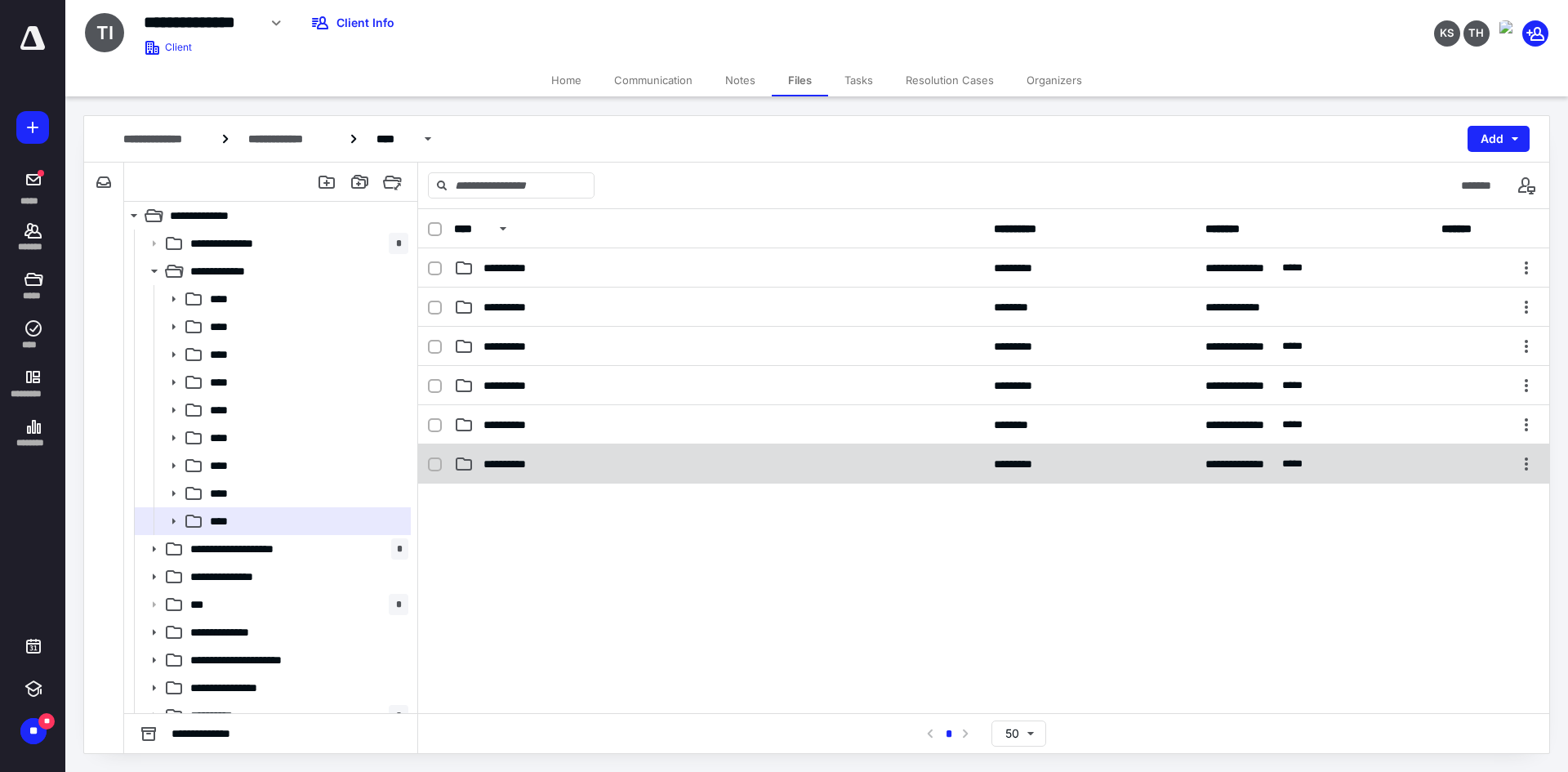 click on "**********" at bounding box center (983, 464) 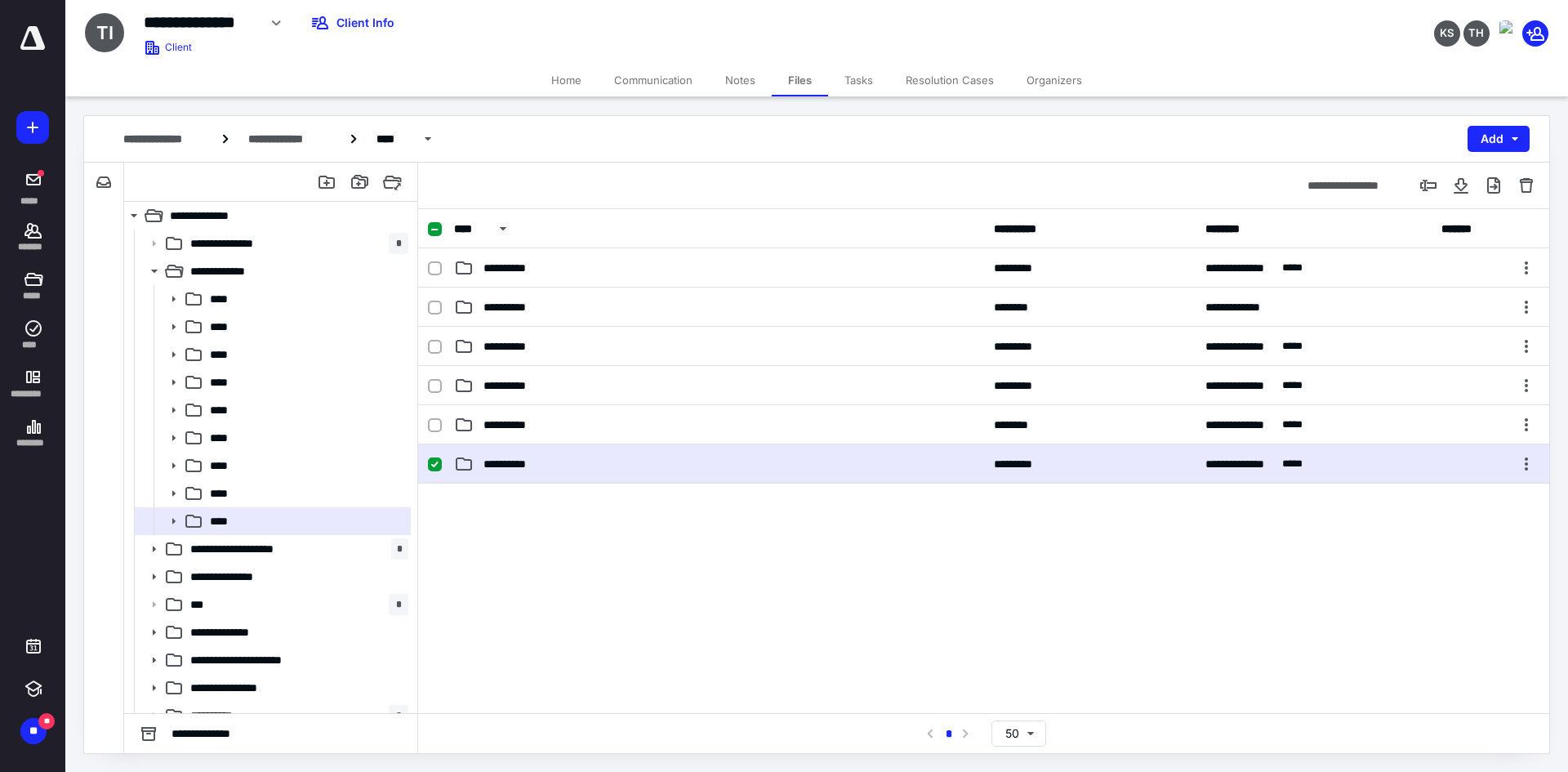 click on "**********" at bounding box center (983, 464) 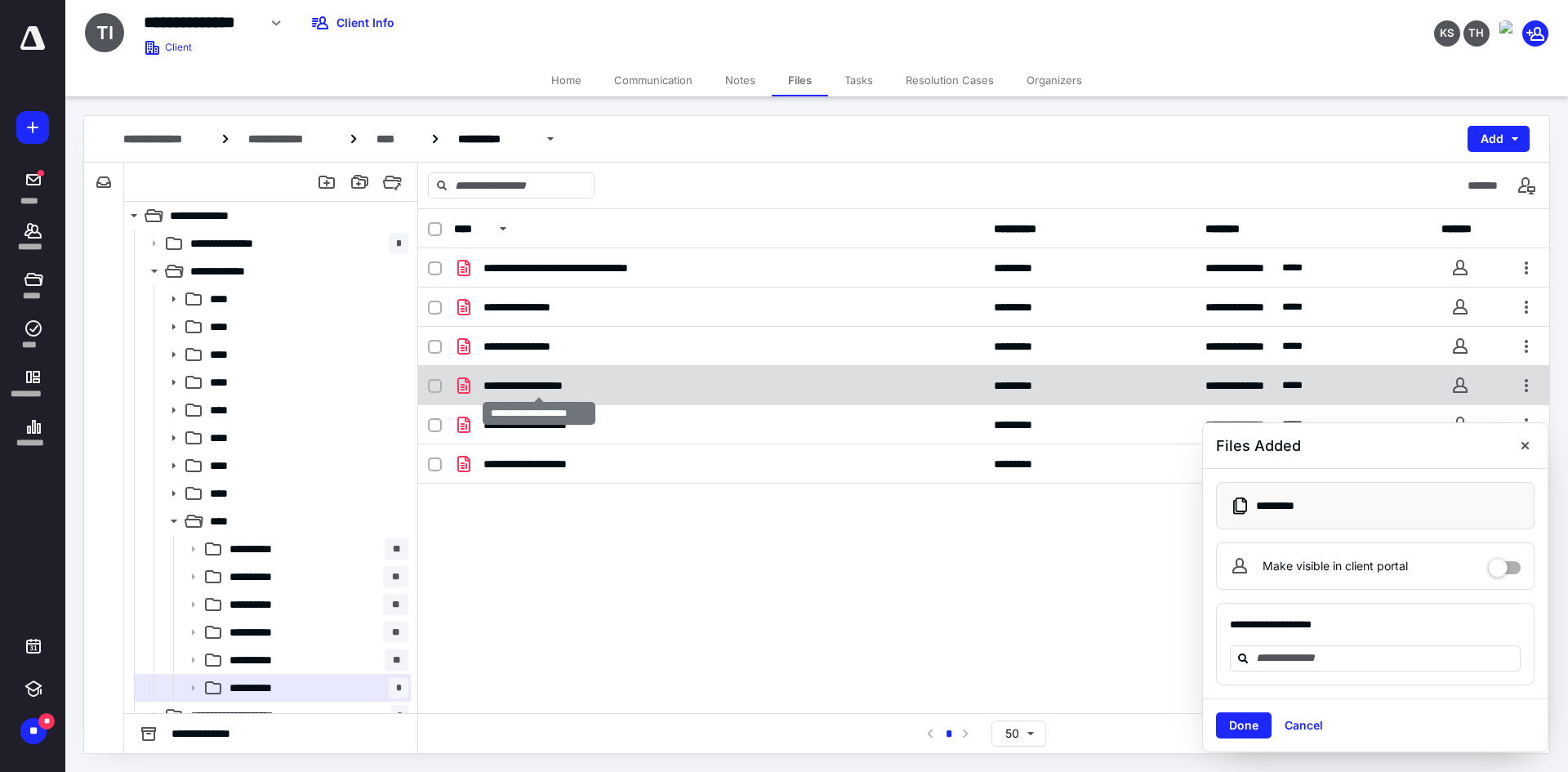 checkbox on "true" 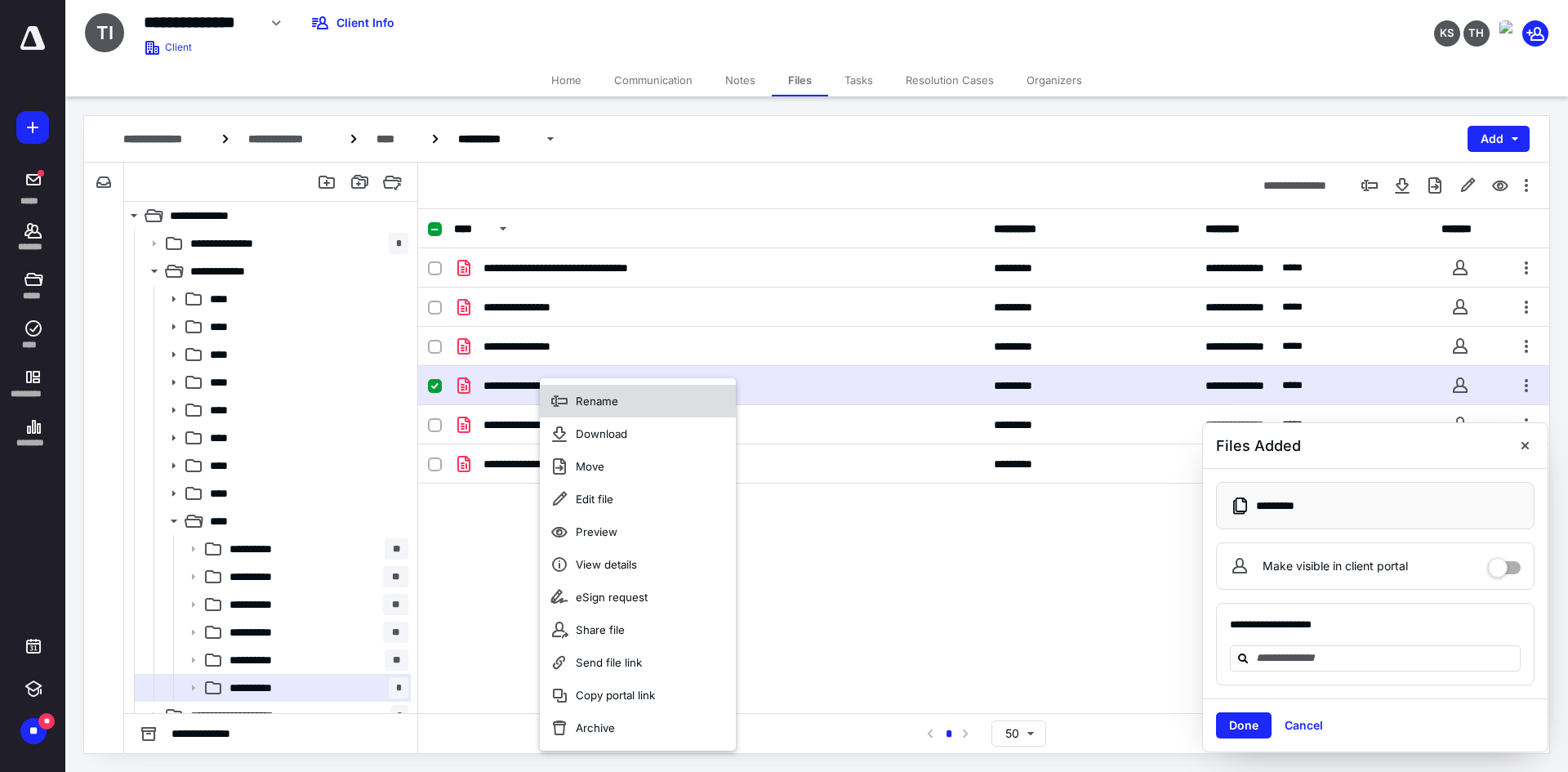 click on "Rename" at bounding box center (597, 401) 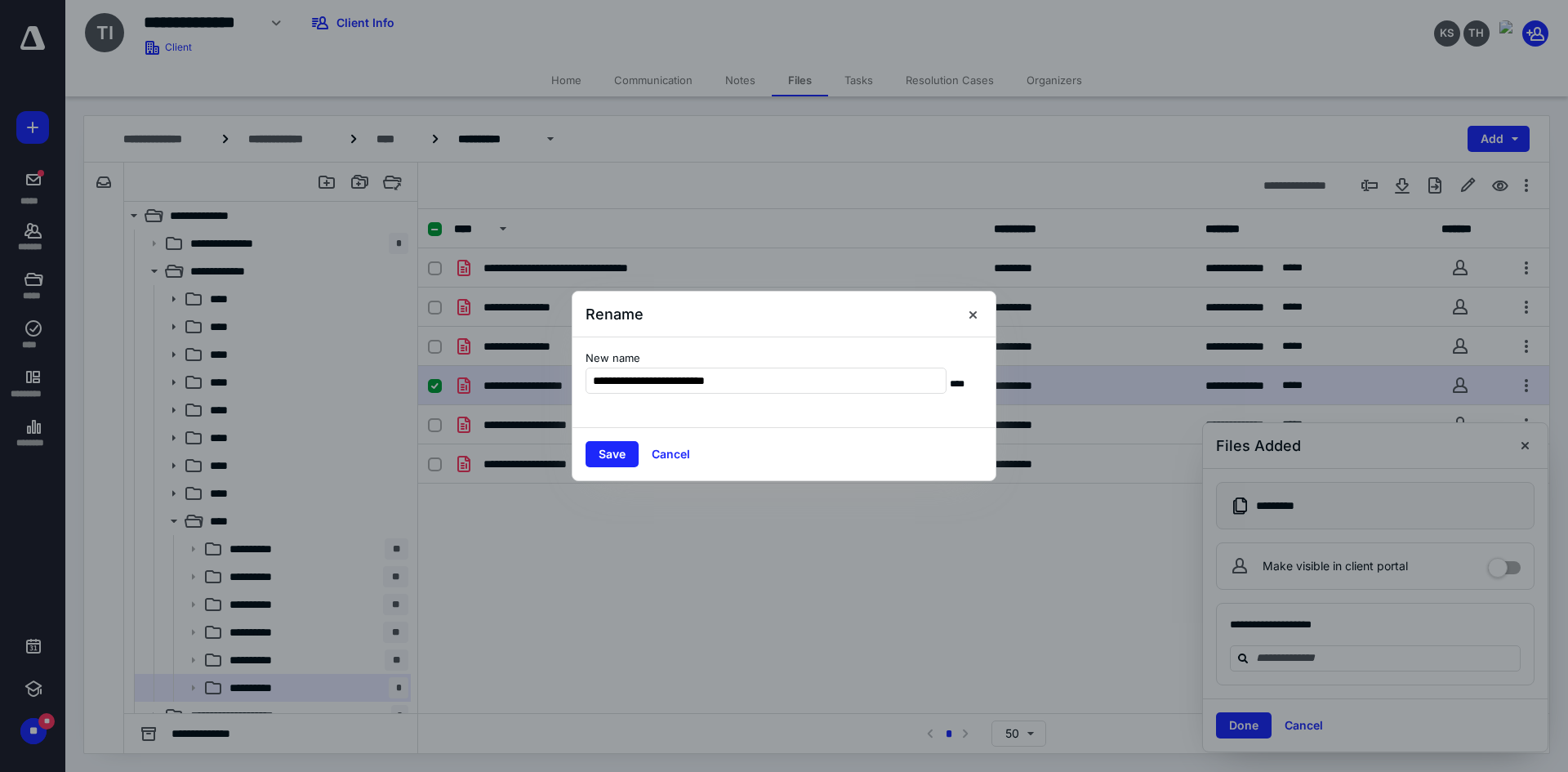 type on "**********" 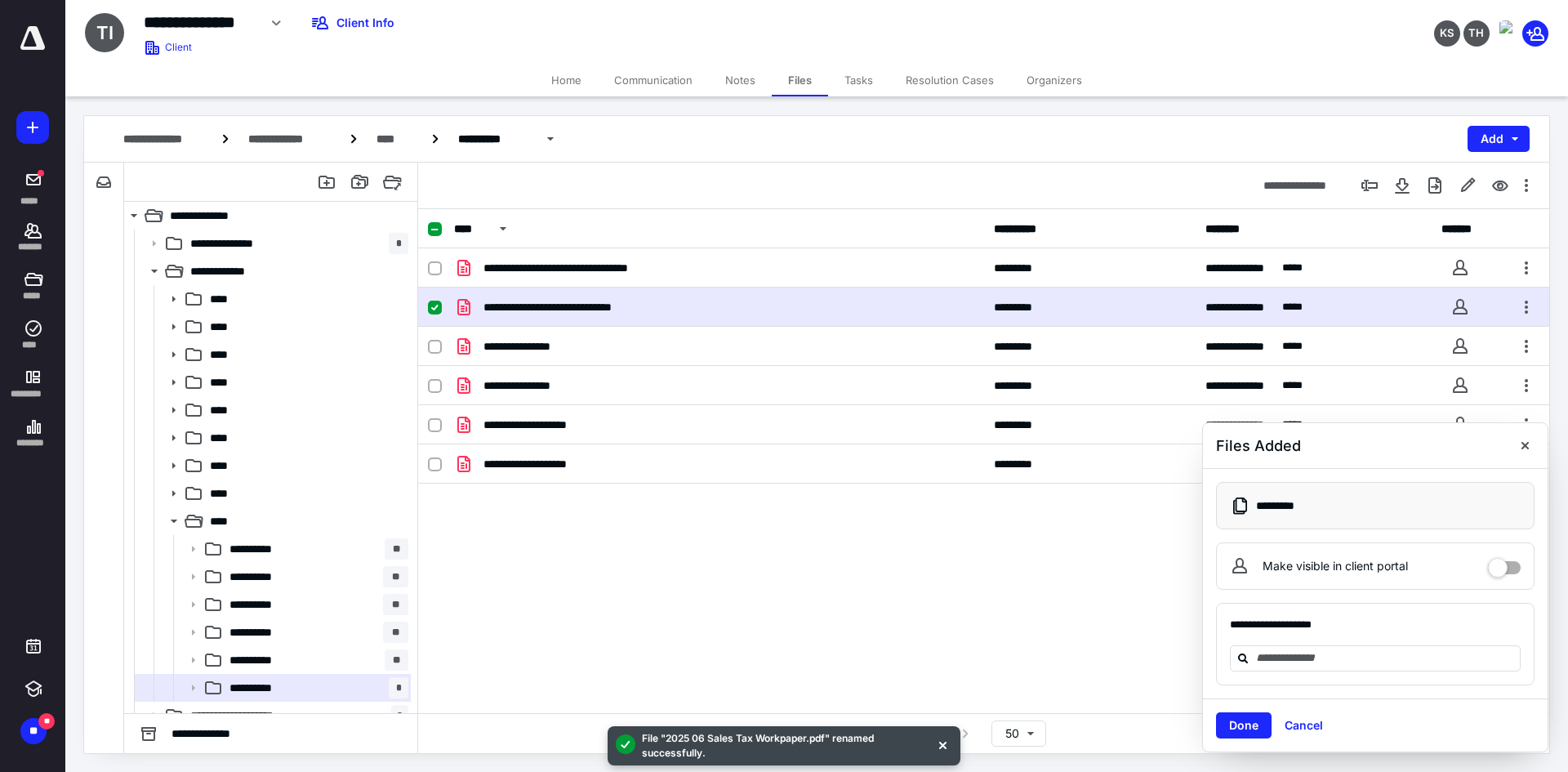 click on "Tasks" at bounding box center [858, 80] 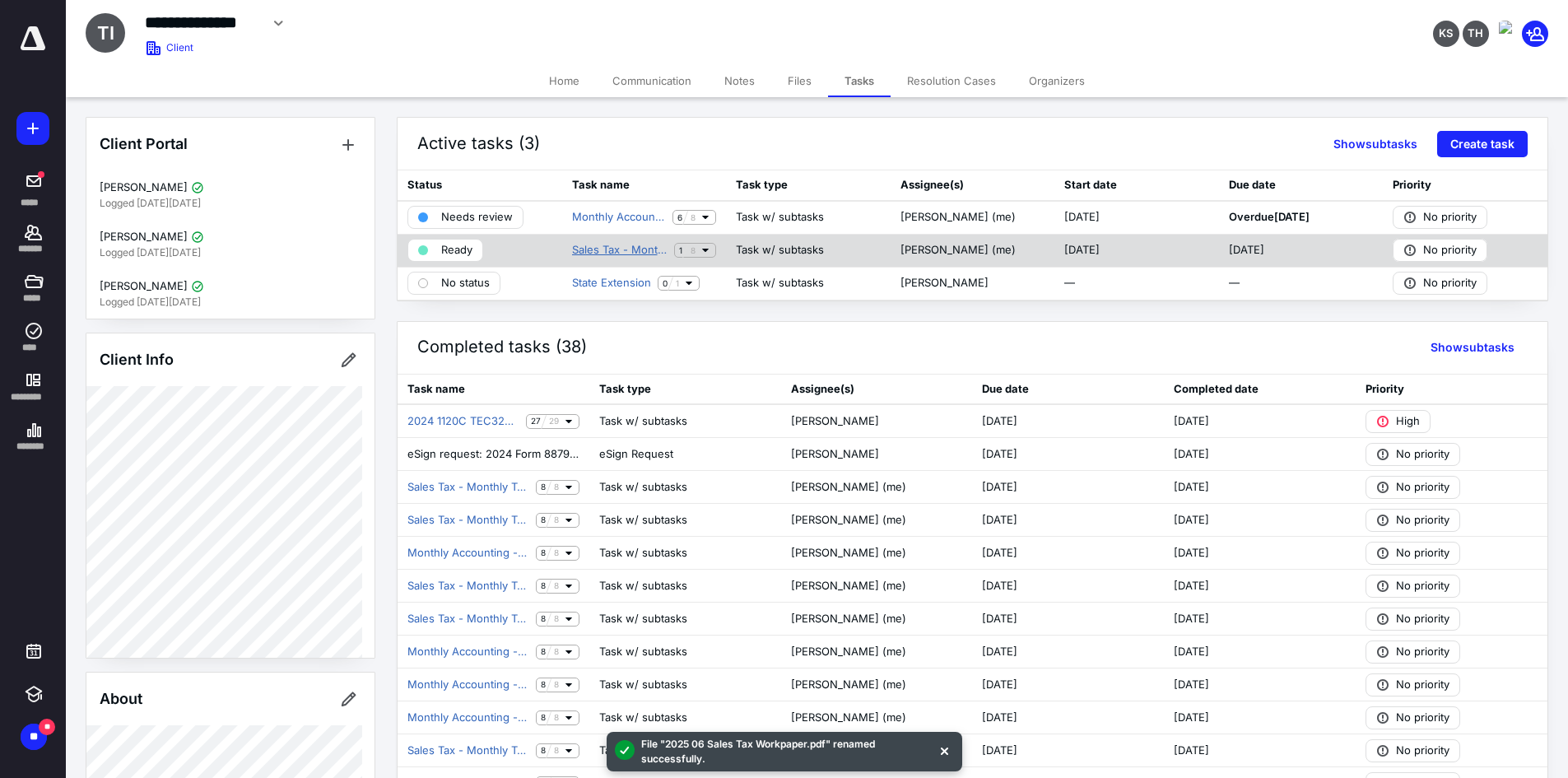 click on "Sales Tax - Monthly Tech Coat Inc. ([PERSON_NAME])" at bounding box center [620, 250] 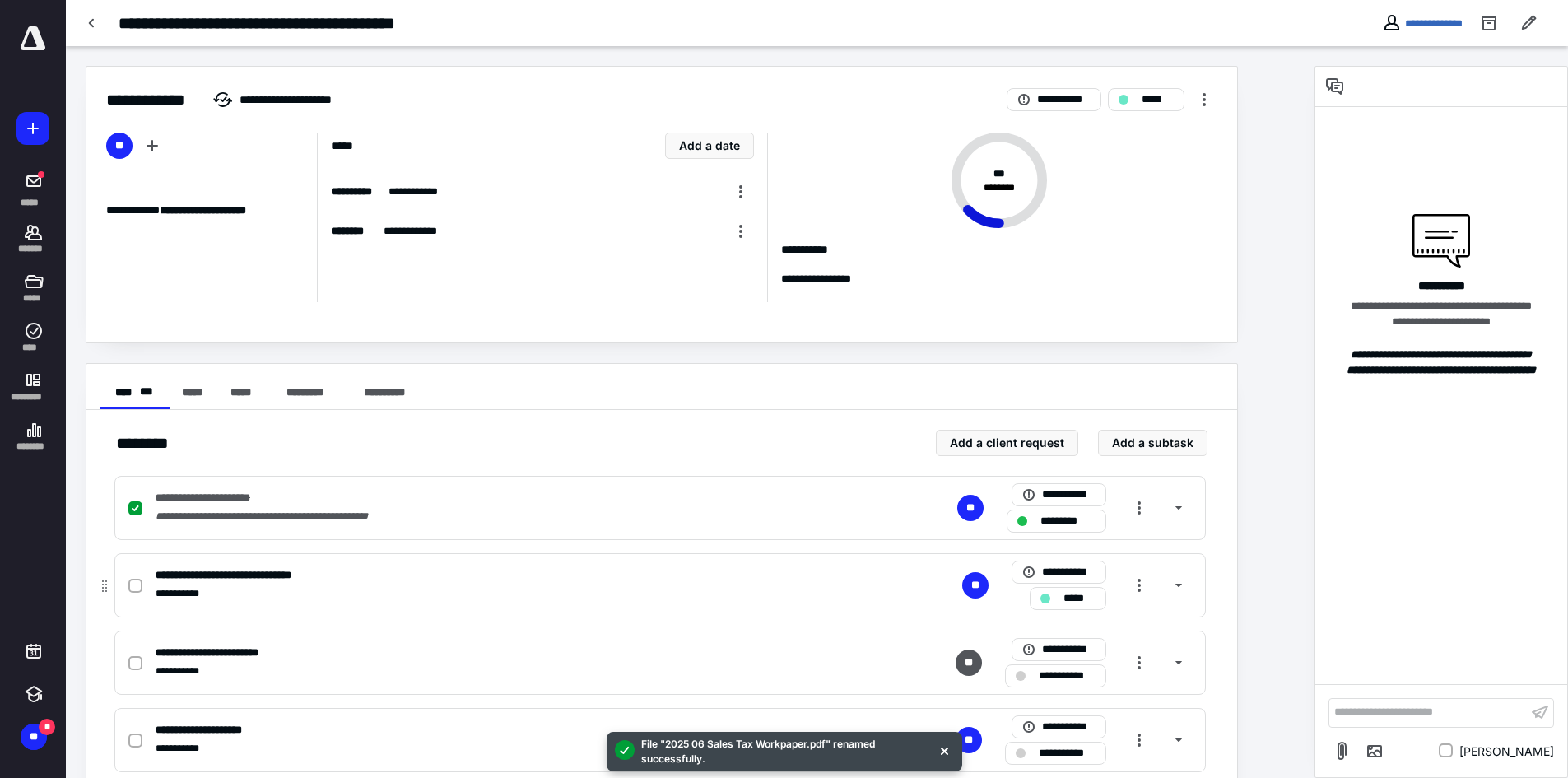 click at bounding box center [135, 586] 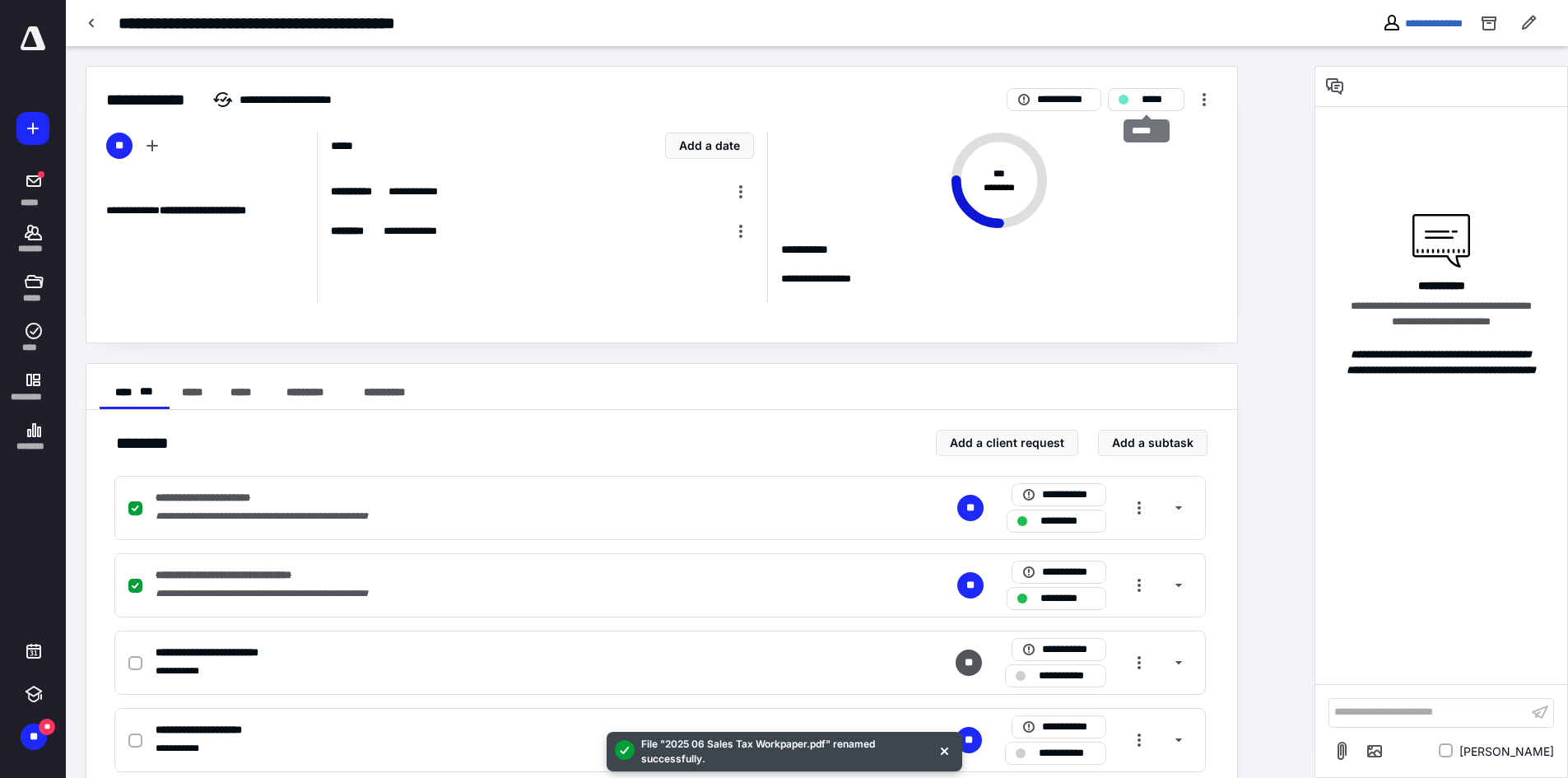 click on "*****" at bounding box center (1157, 100) 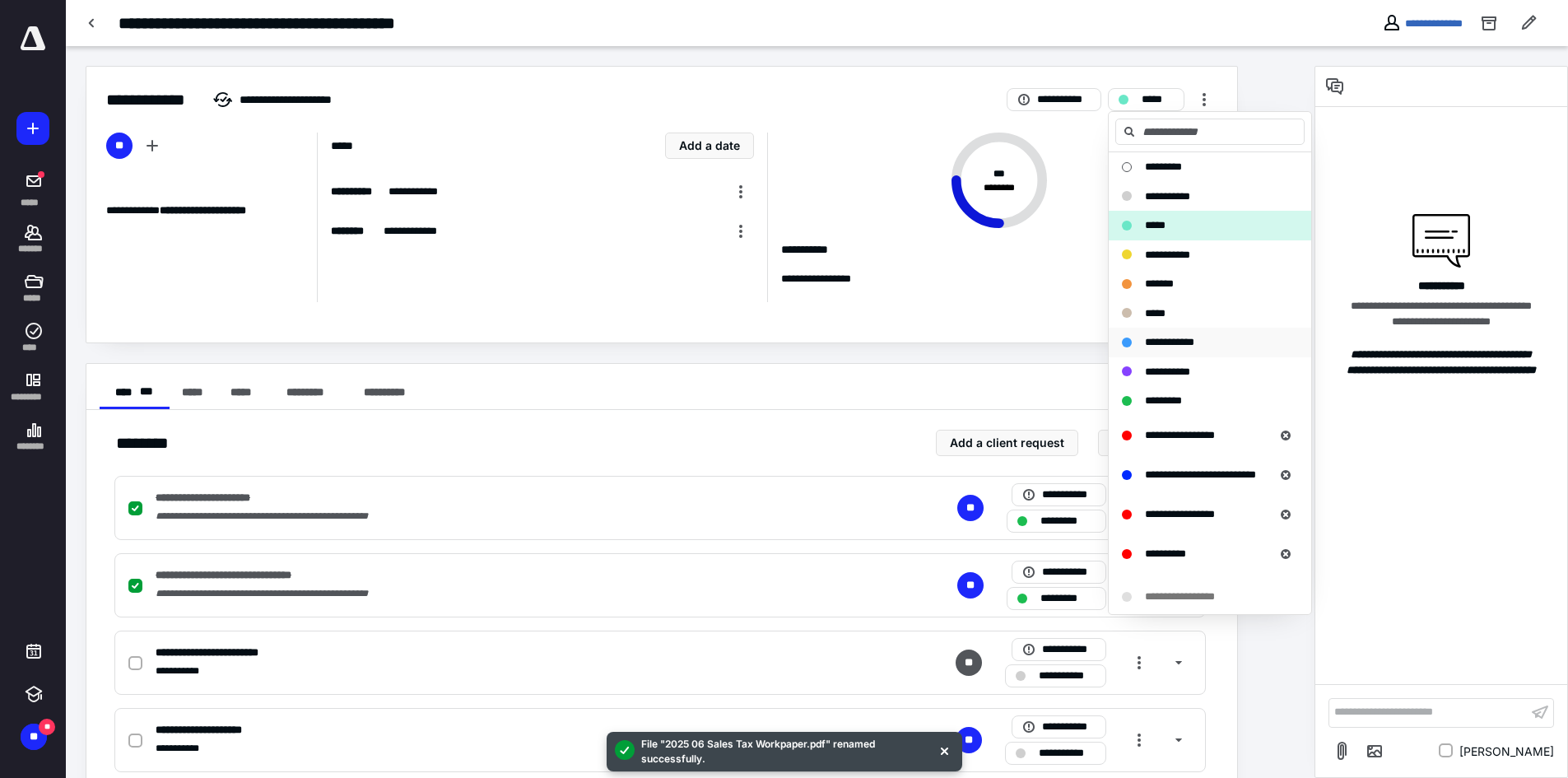click on "**********" at bounding box center [1170, 342] 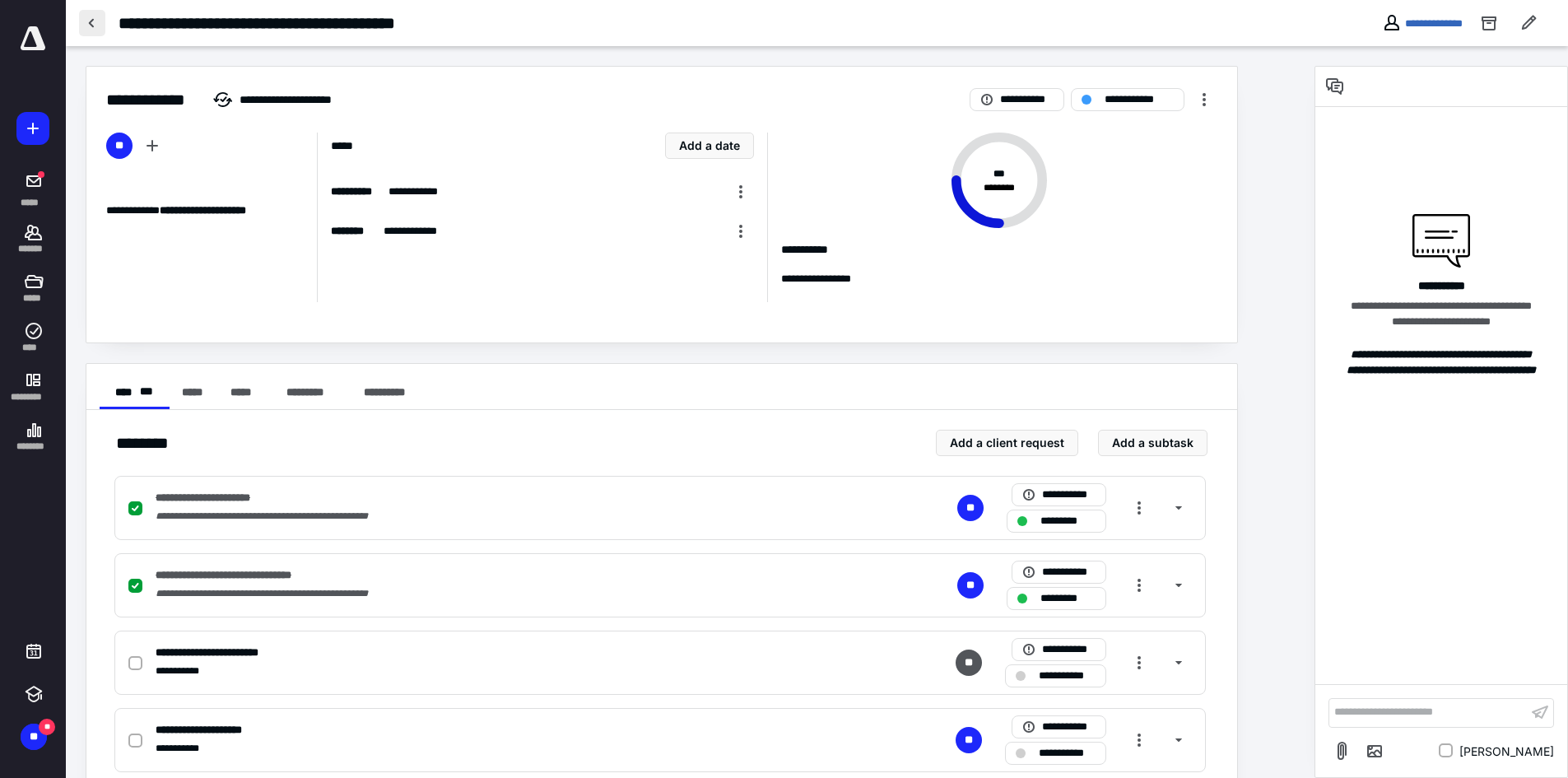 click at bounding box center (92, 23) 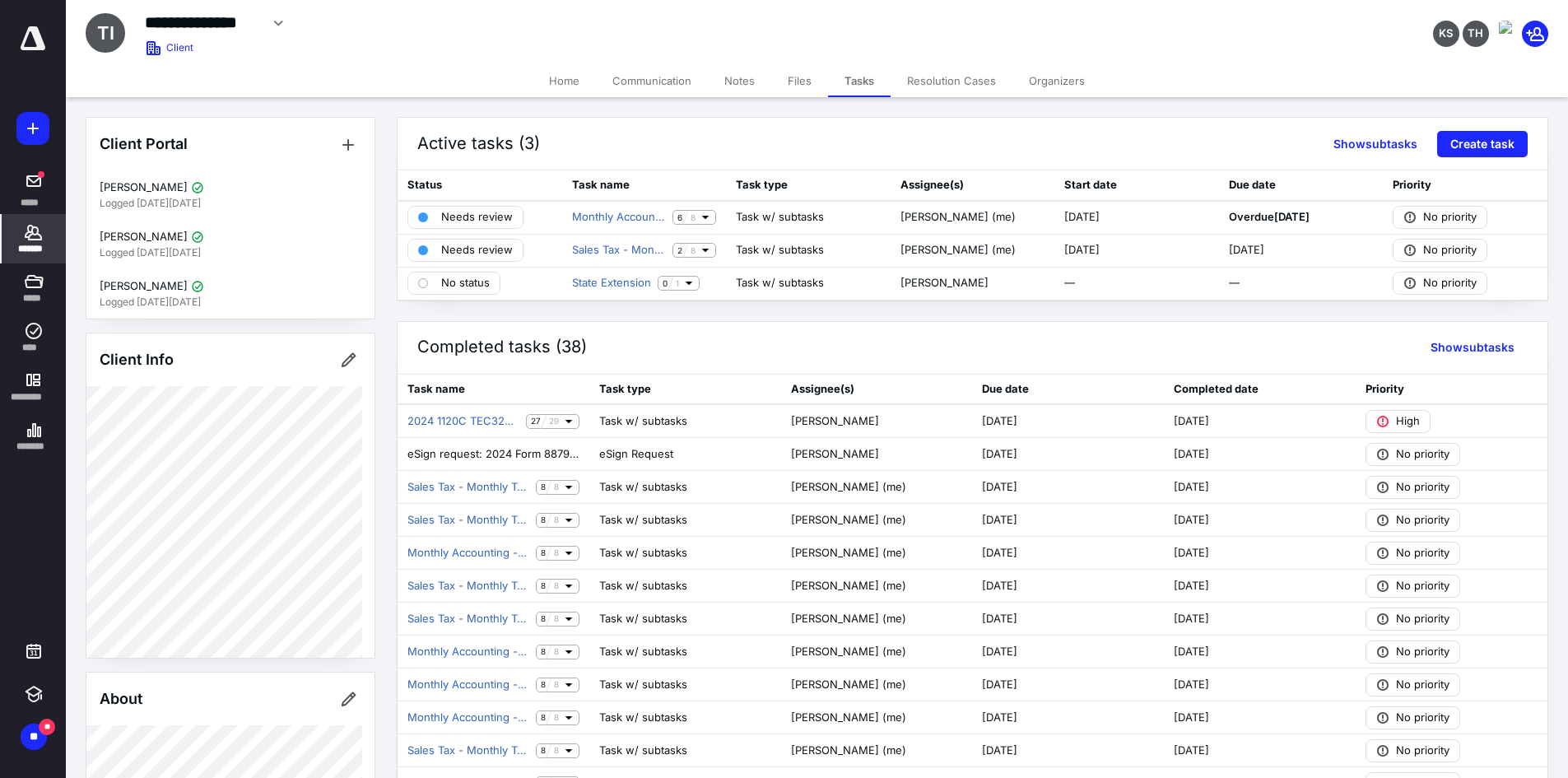 click on "*******" at bounding box center (34, 249) 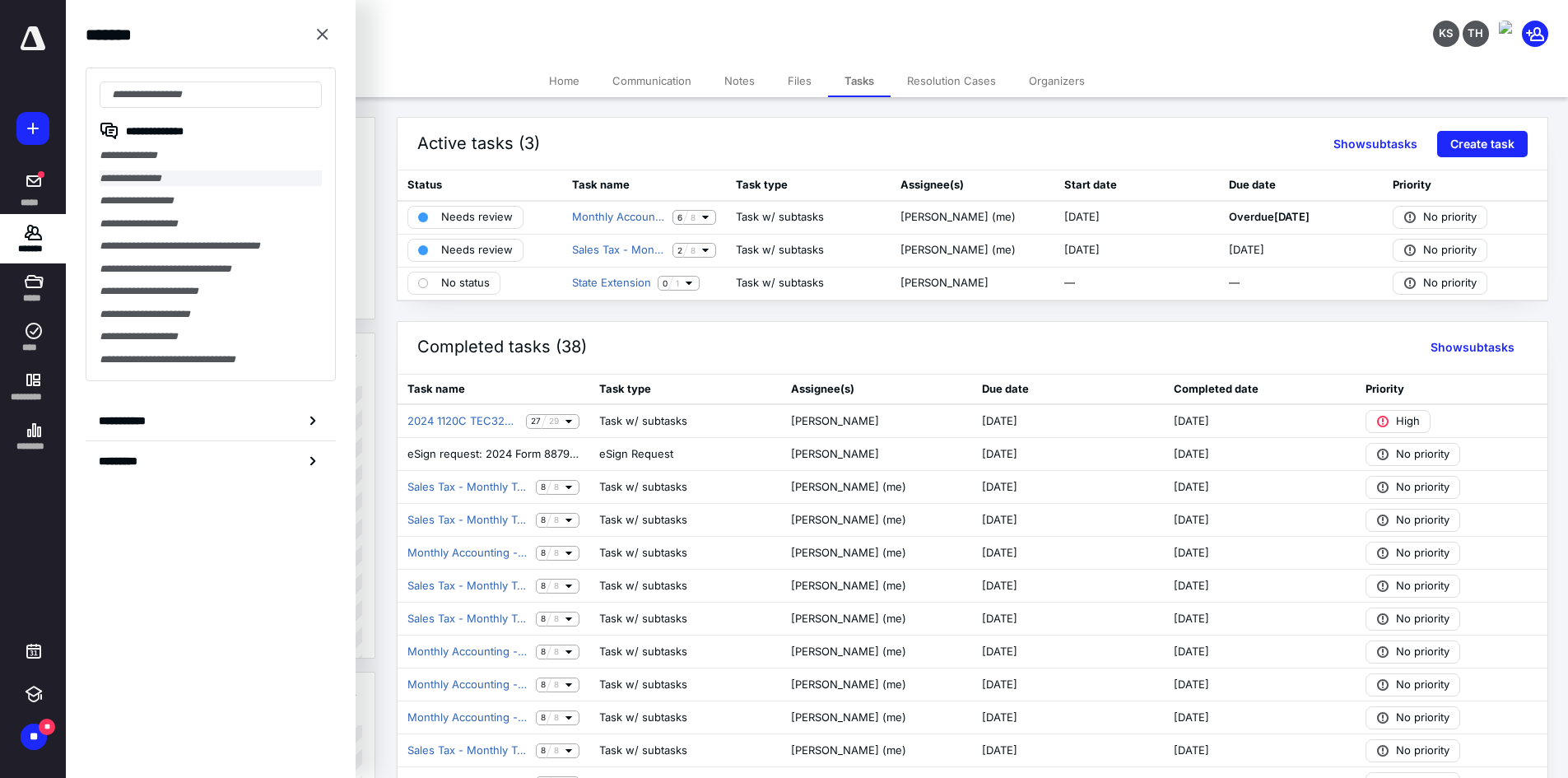 click on "**********" at bounding box center [211, 179] 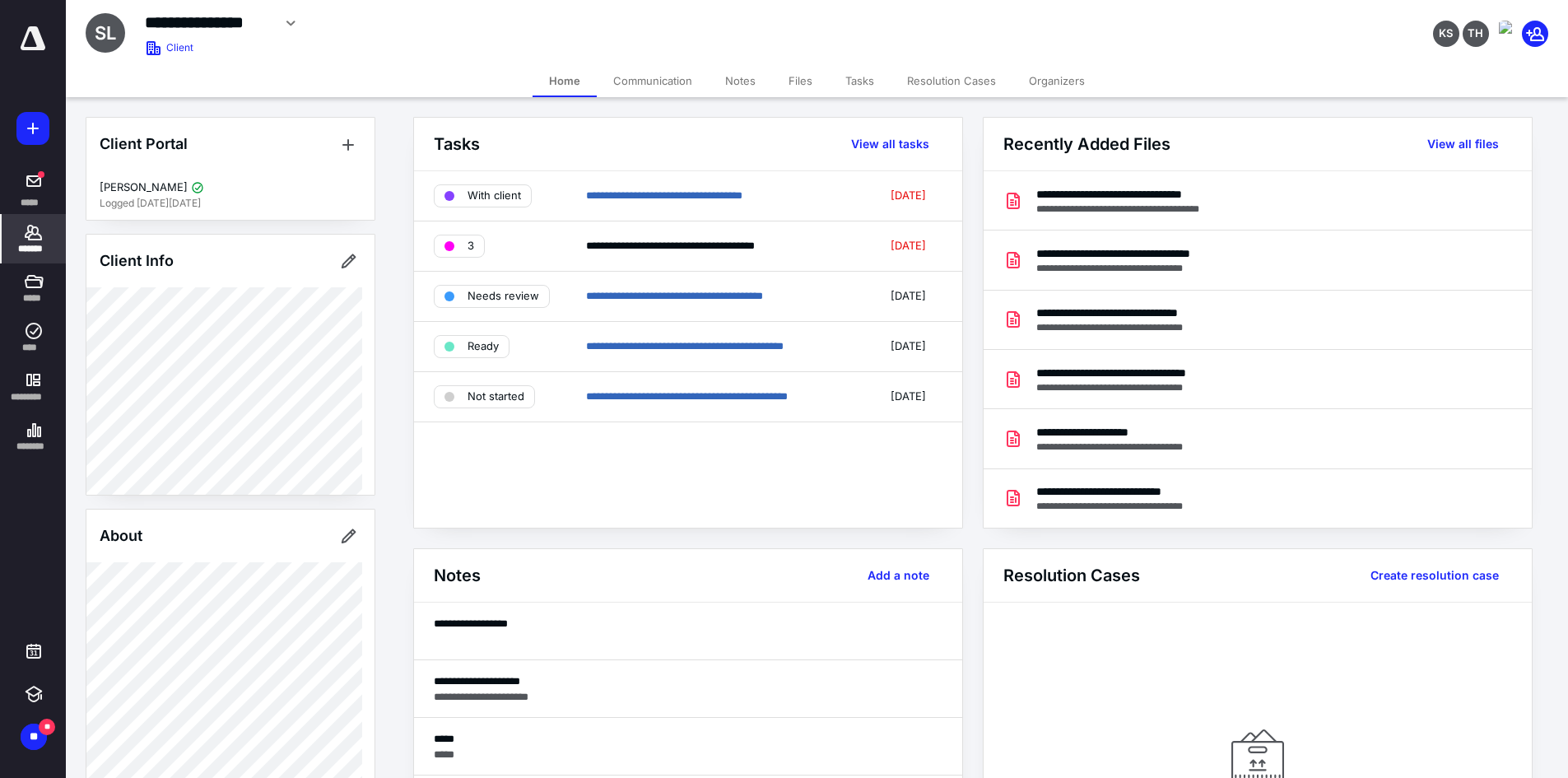 click on "Files" at bounding box center [800, 81] 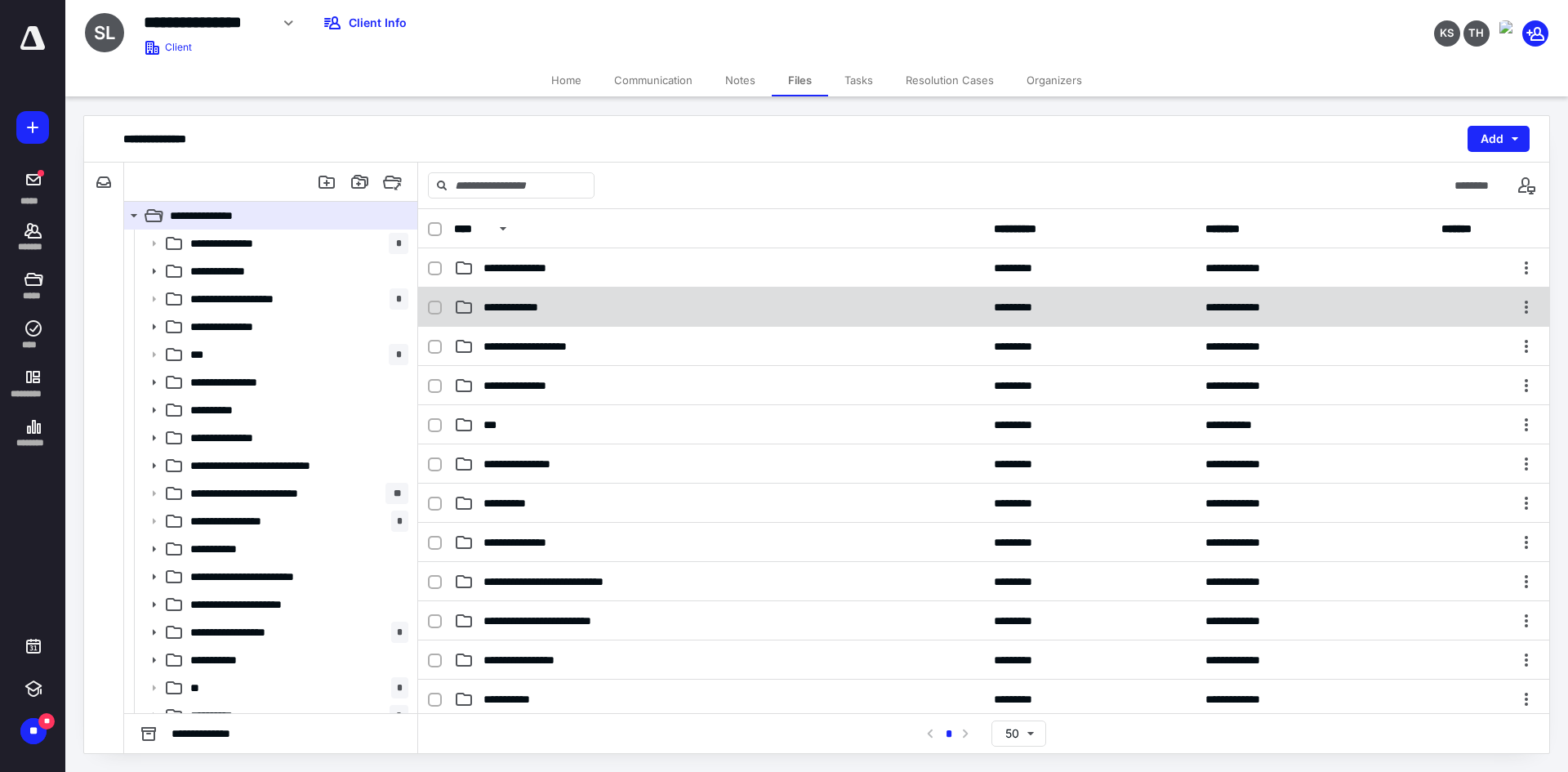 click on "**********" at bounding box center [523, 307] 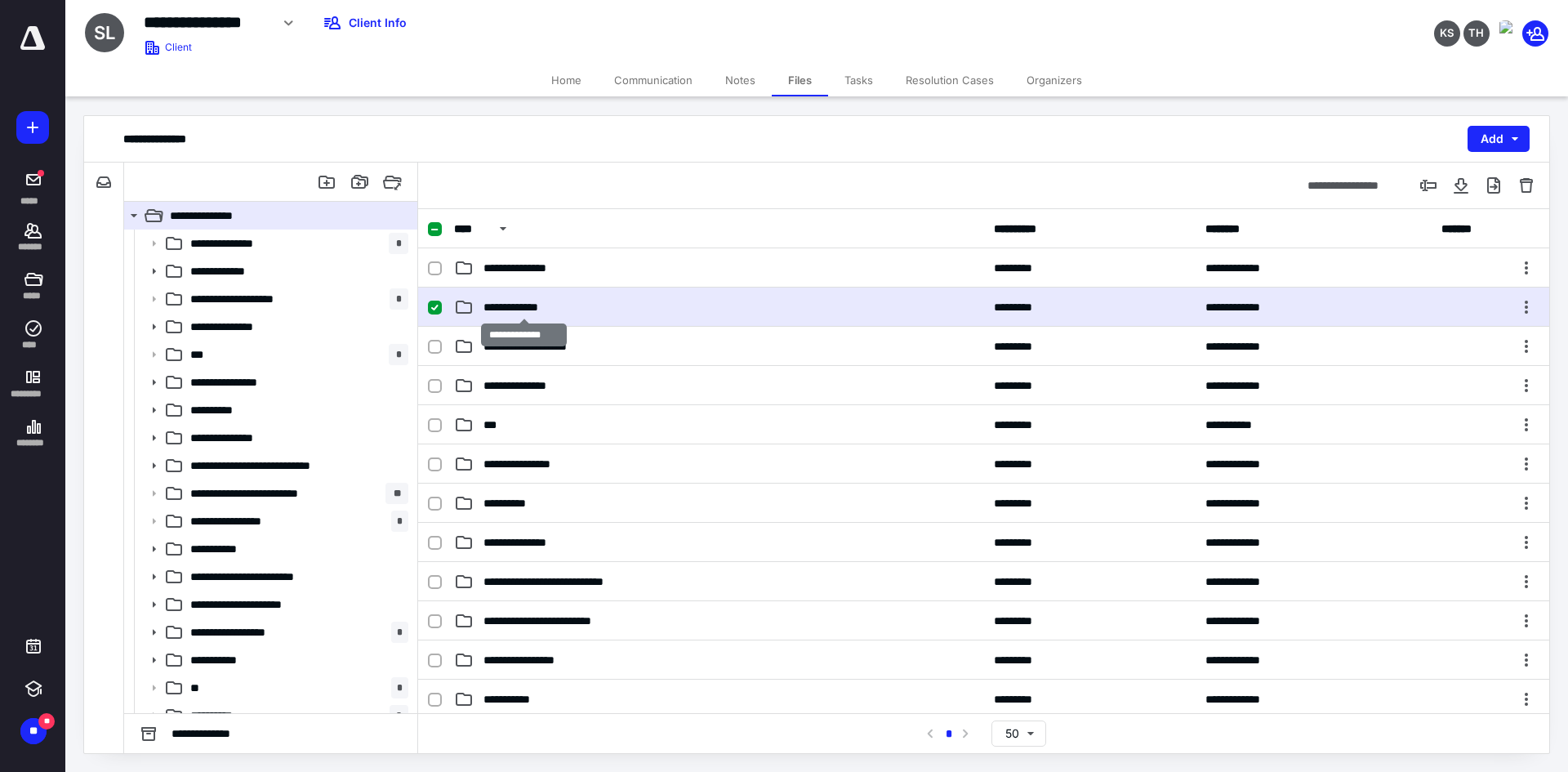 click on "**********" at bounding box center [523, 307] 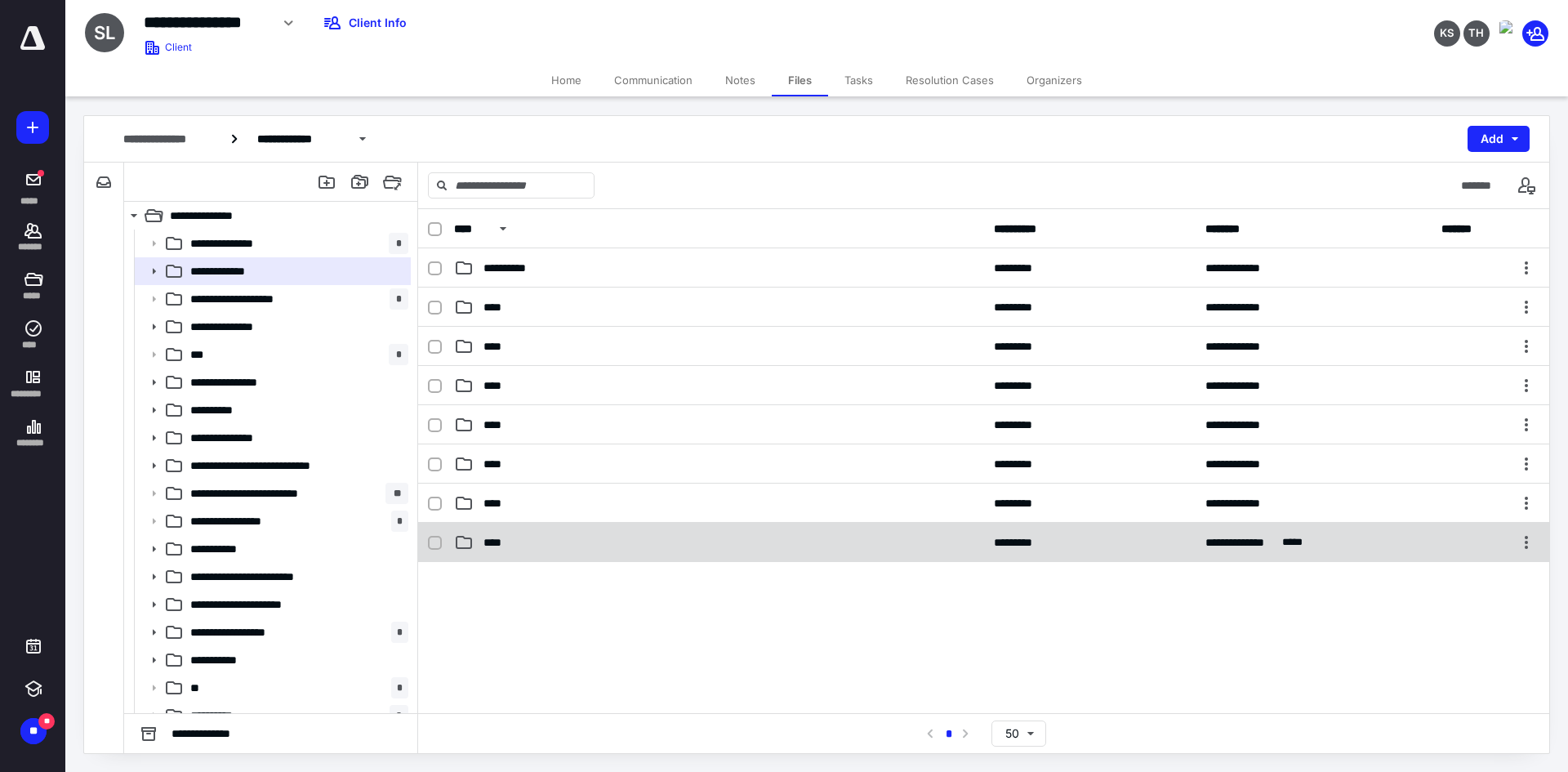 click on "****" at bounding box center (497, 542) 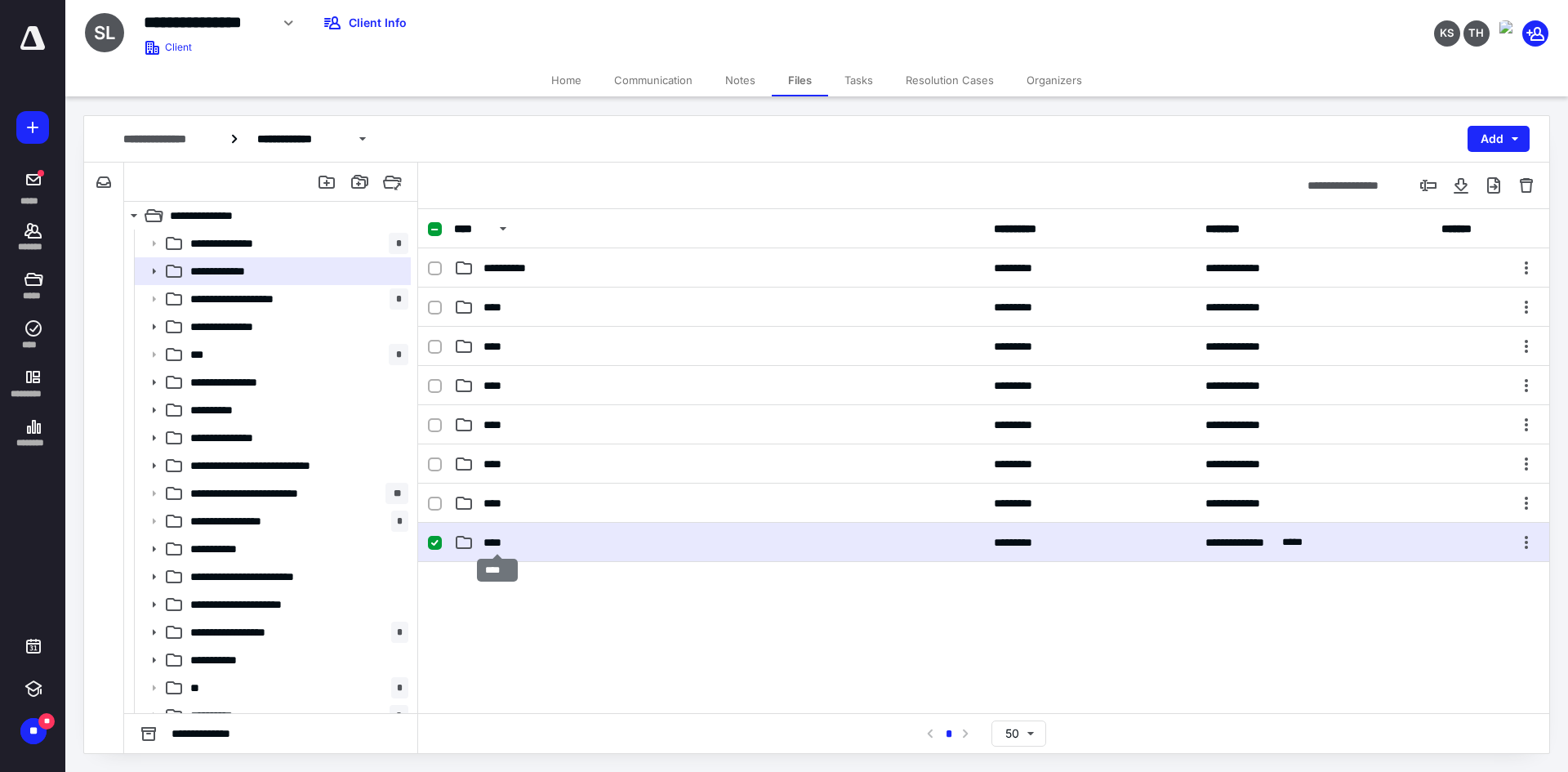 click on "****" at bounding box center [497, 542] 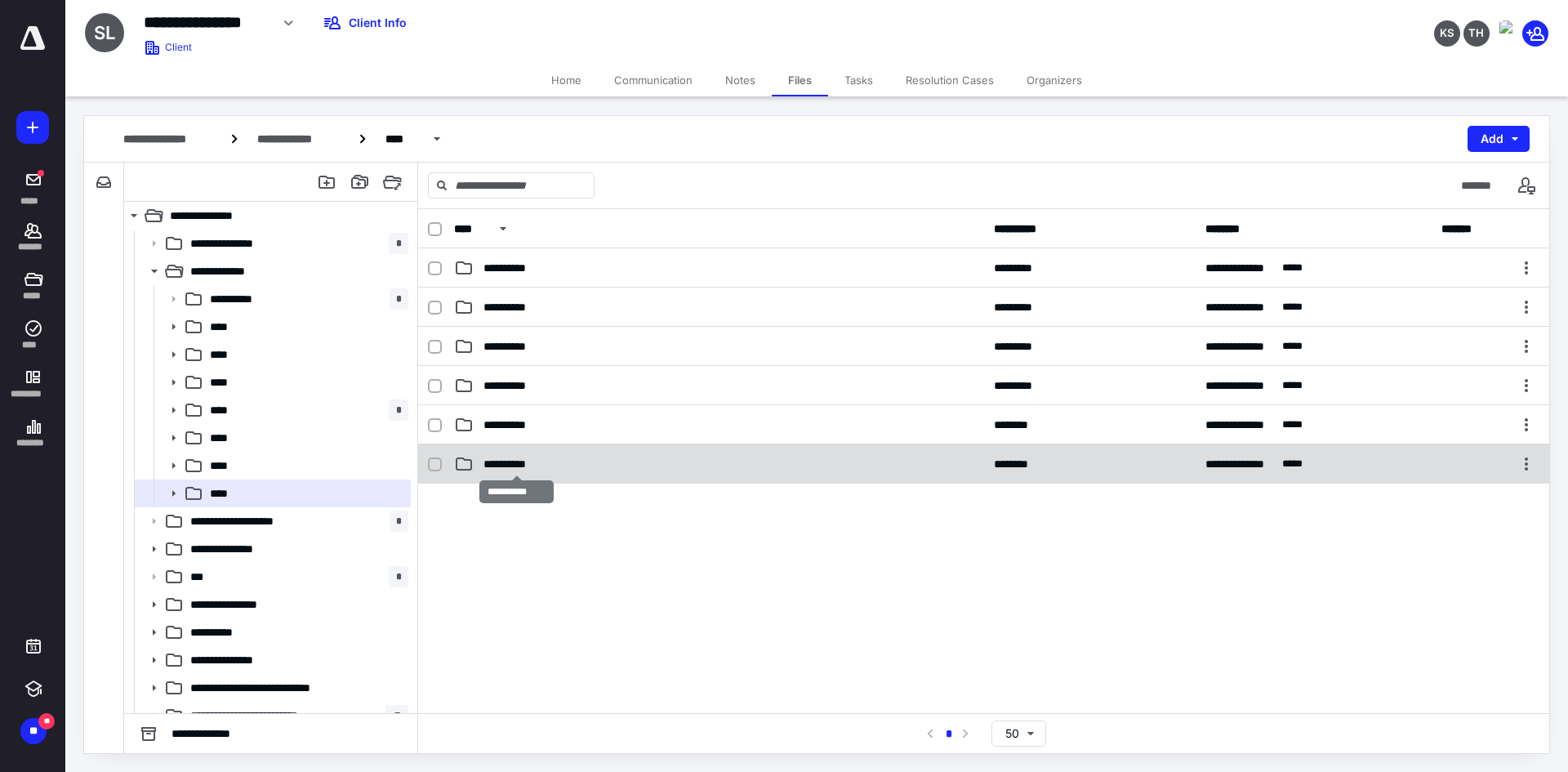 click on "**********" at bounding box center [517, 464] 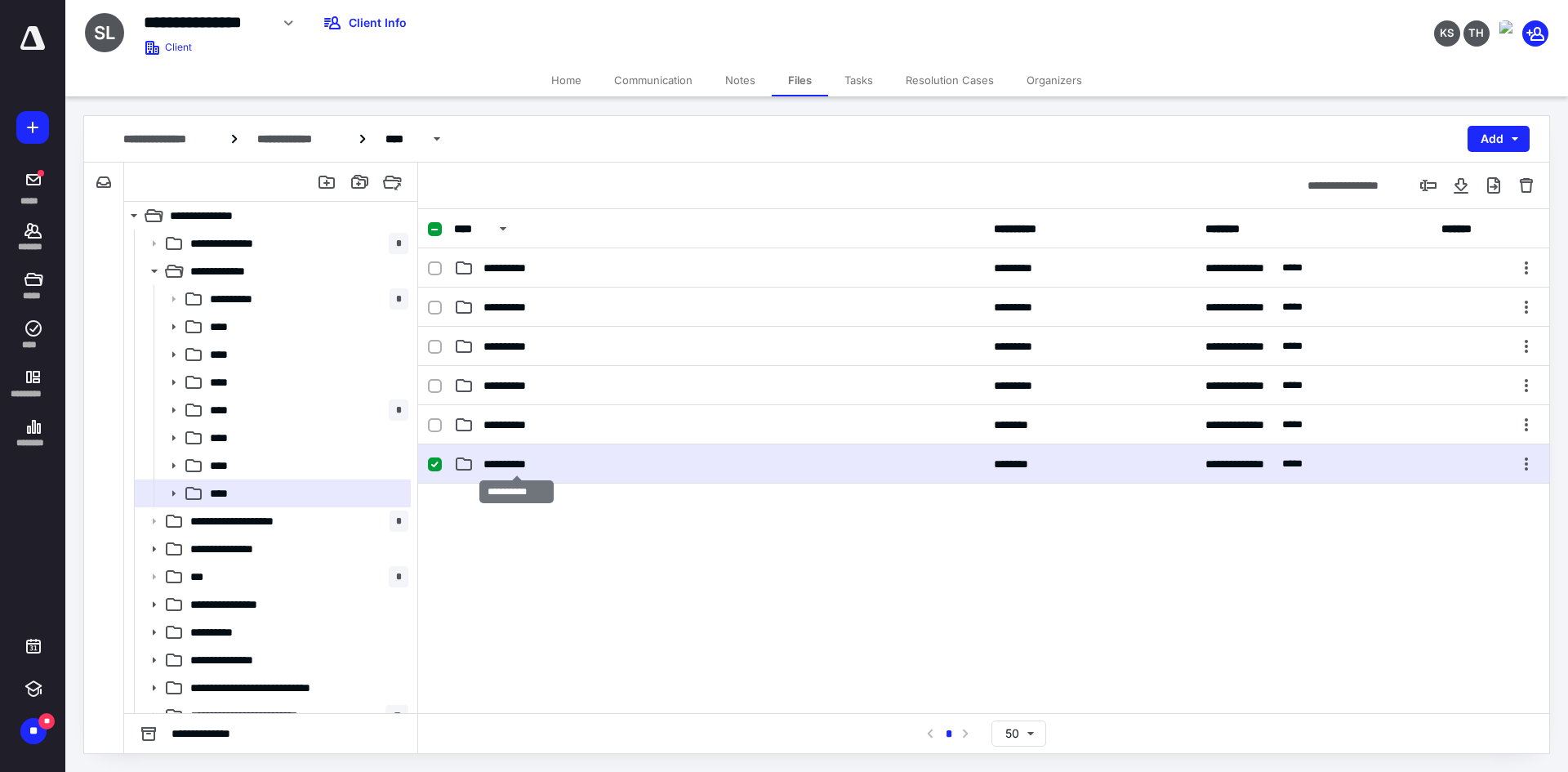 click on "**********" at bounding box center (517, 464) 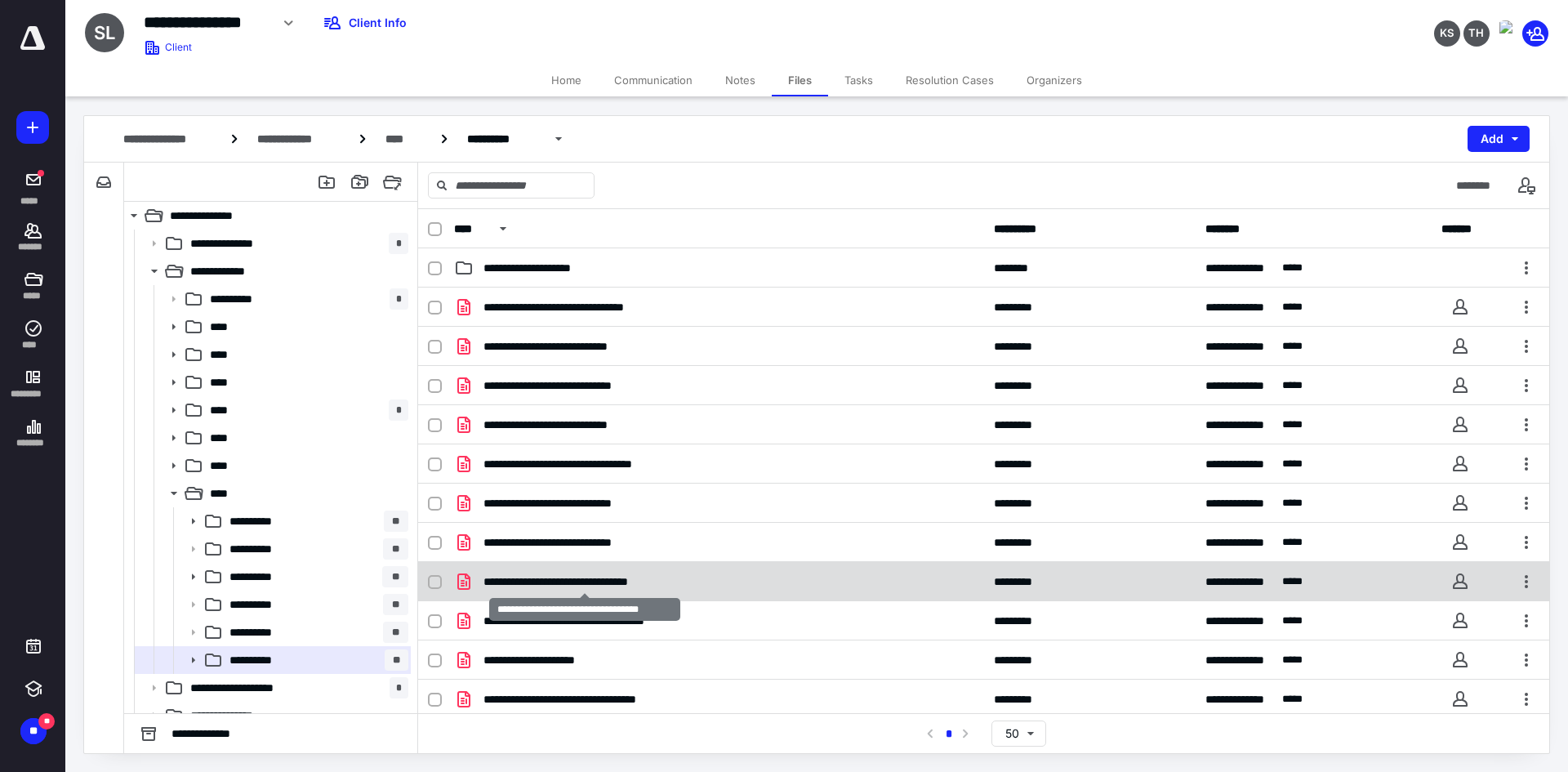 click on "**********" at bounding box center (584, 582) 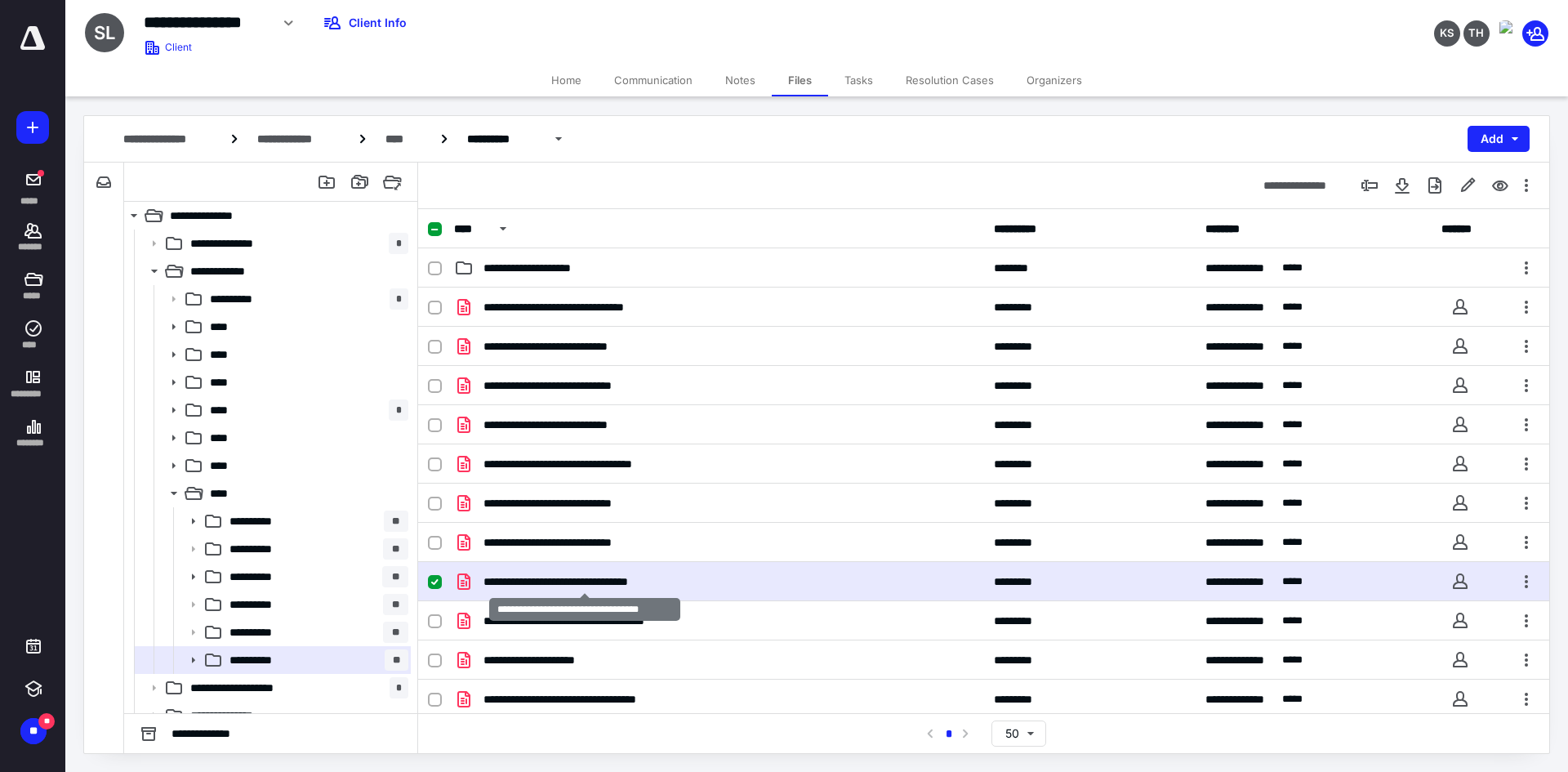 click on "**********" at bounding box center [584, 582] 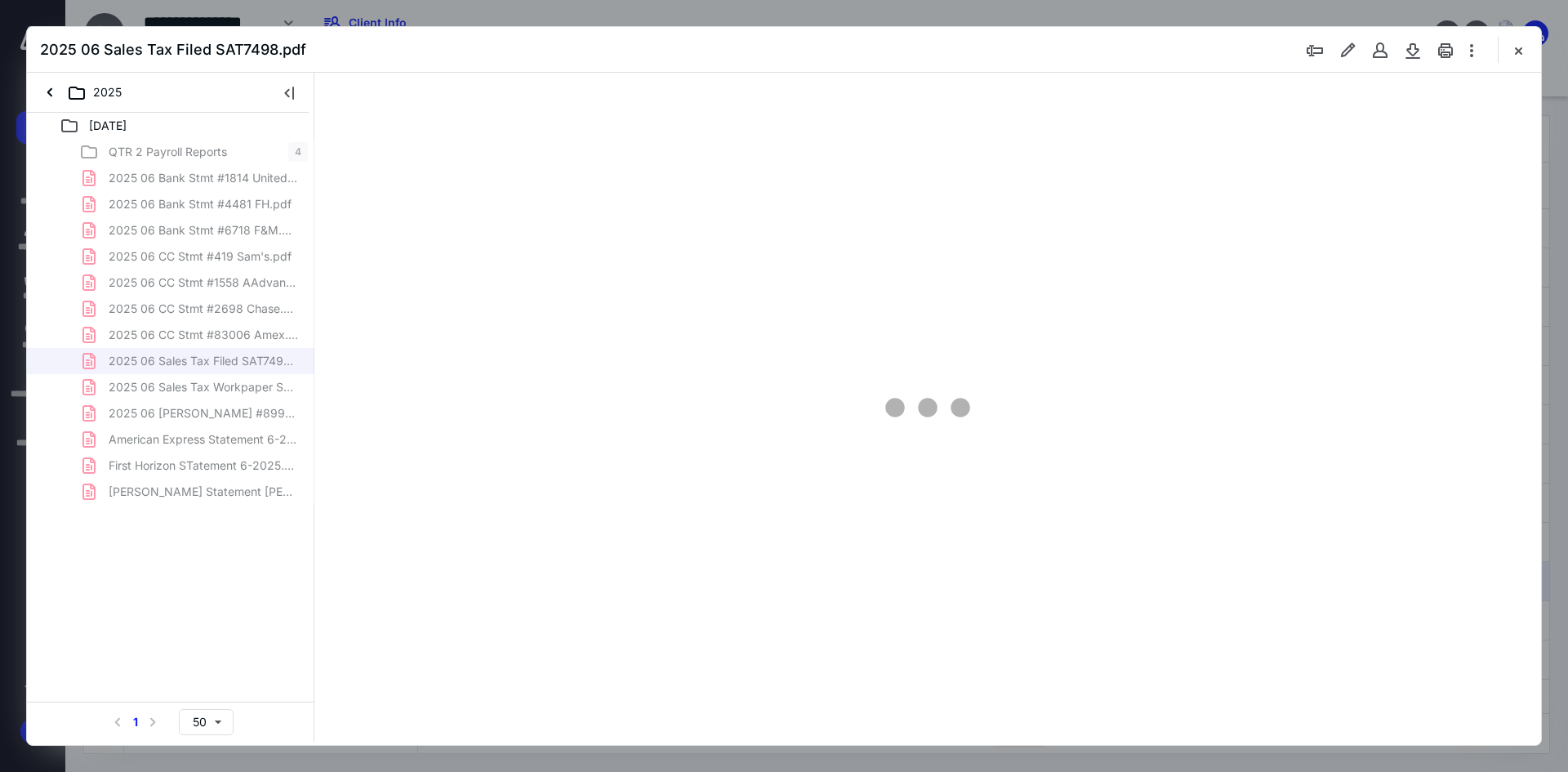 scroll, scrollTop: 0, scrollLeft: 0, axis: both 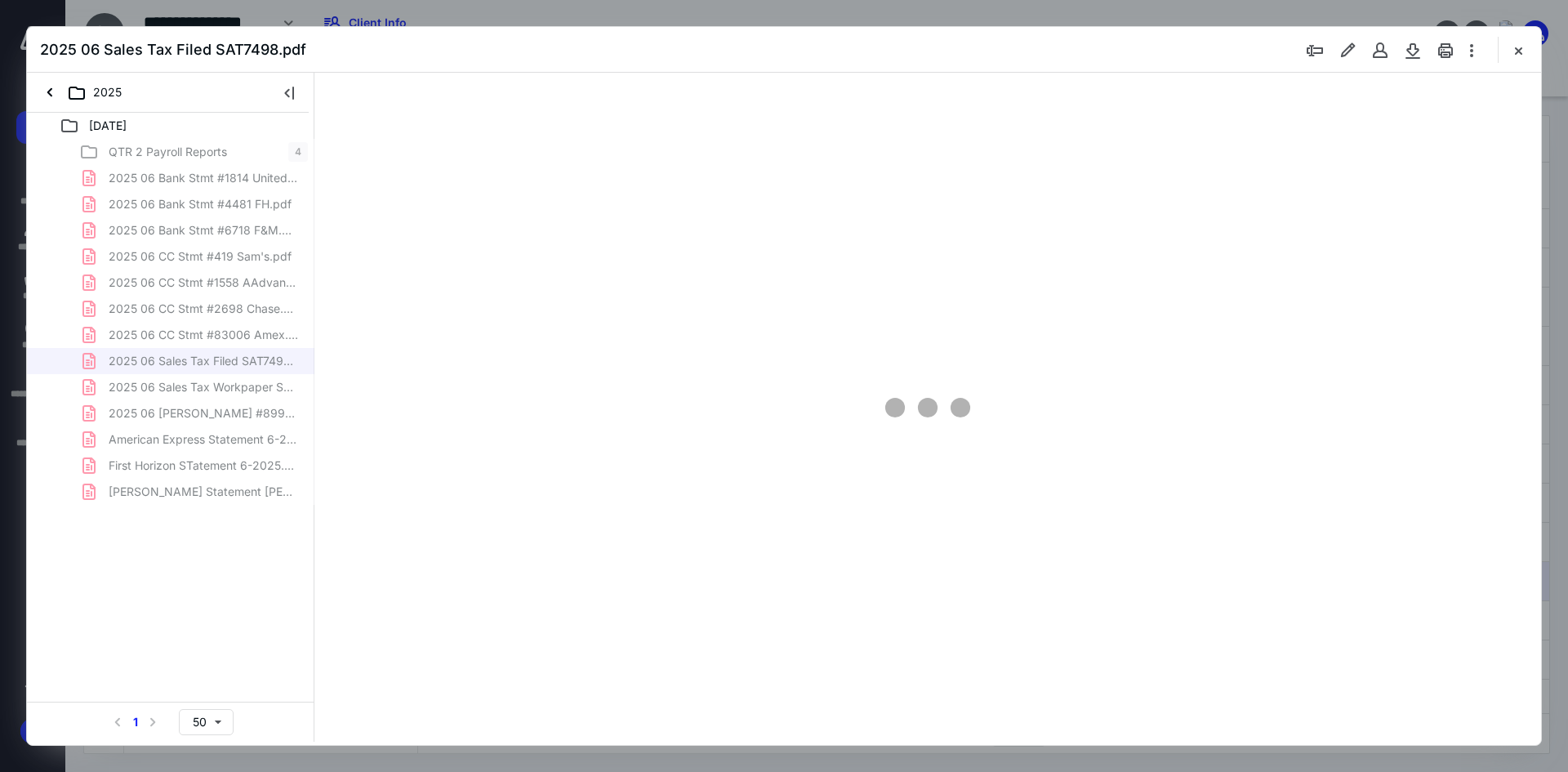 type on "241" 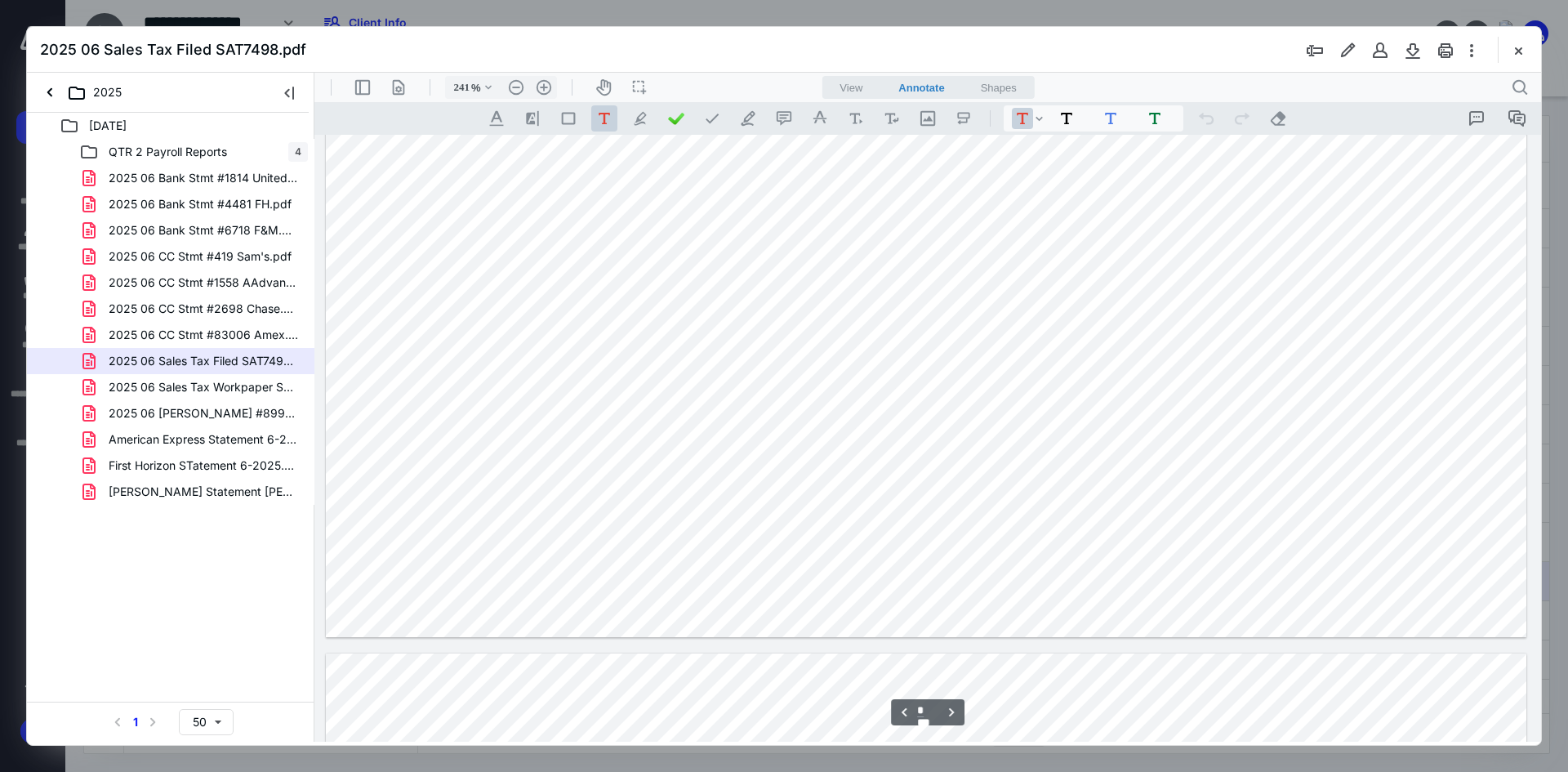 scroll, scrollTop: 5789, scrollLeft: 0, axis: vertical 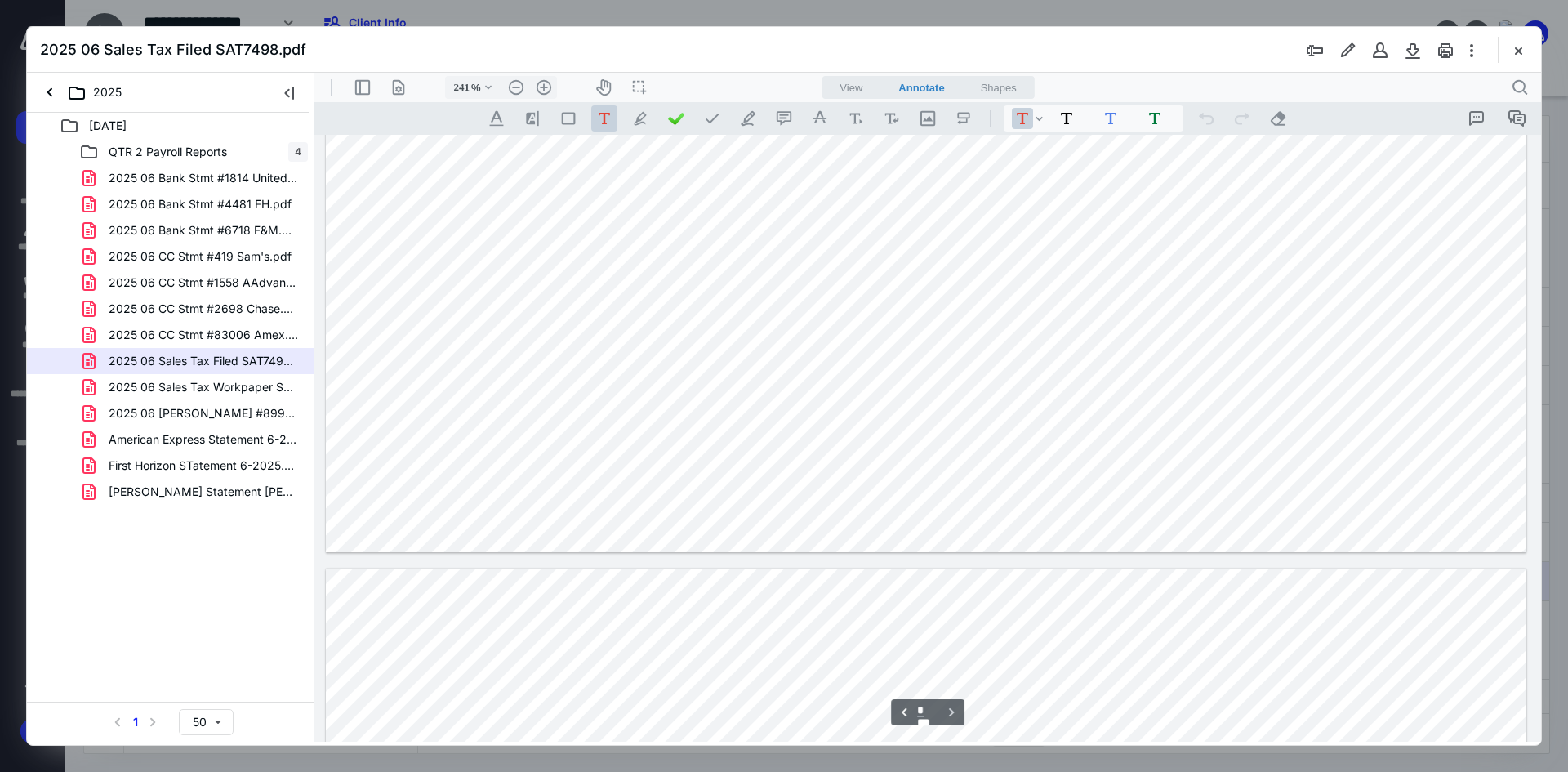 type on "*" 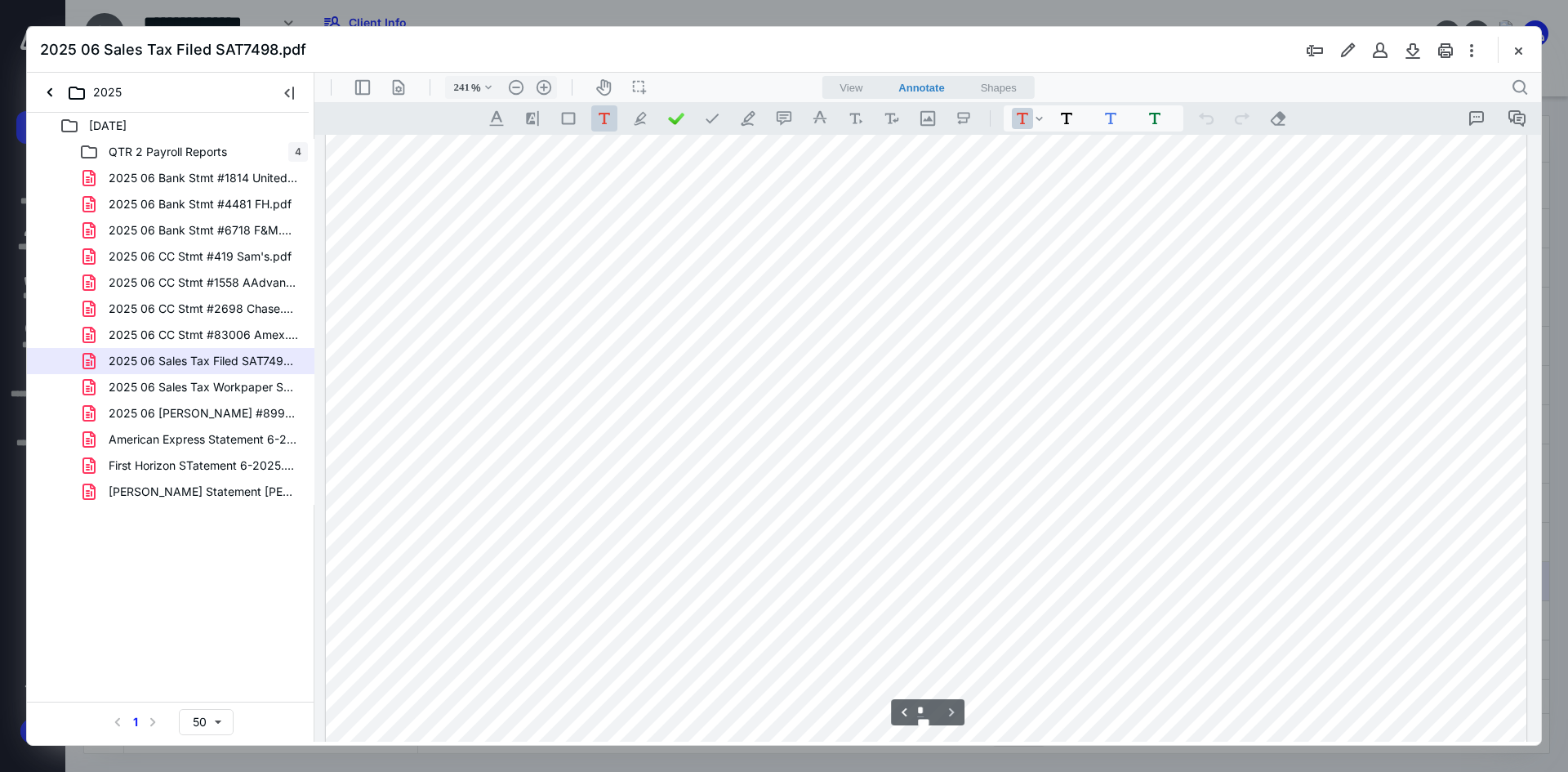 scroll, scrollTop: 6932, scrollLeft: 0, axis: vertical 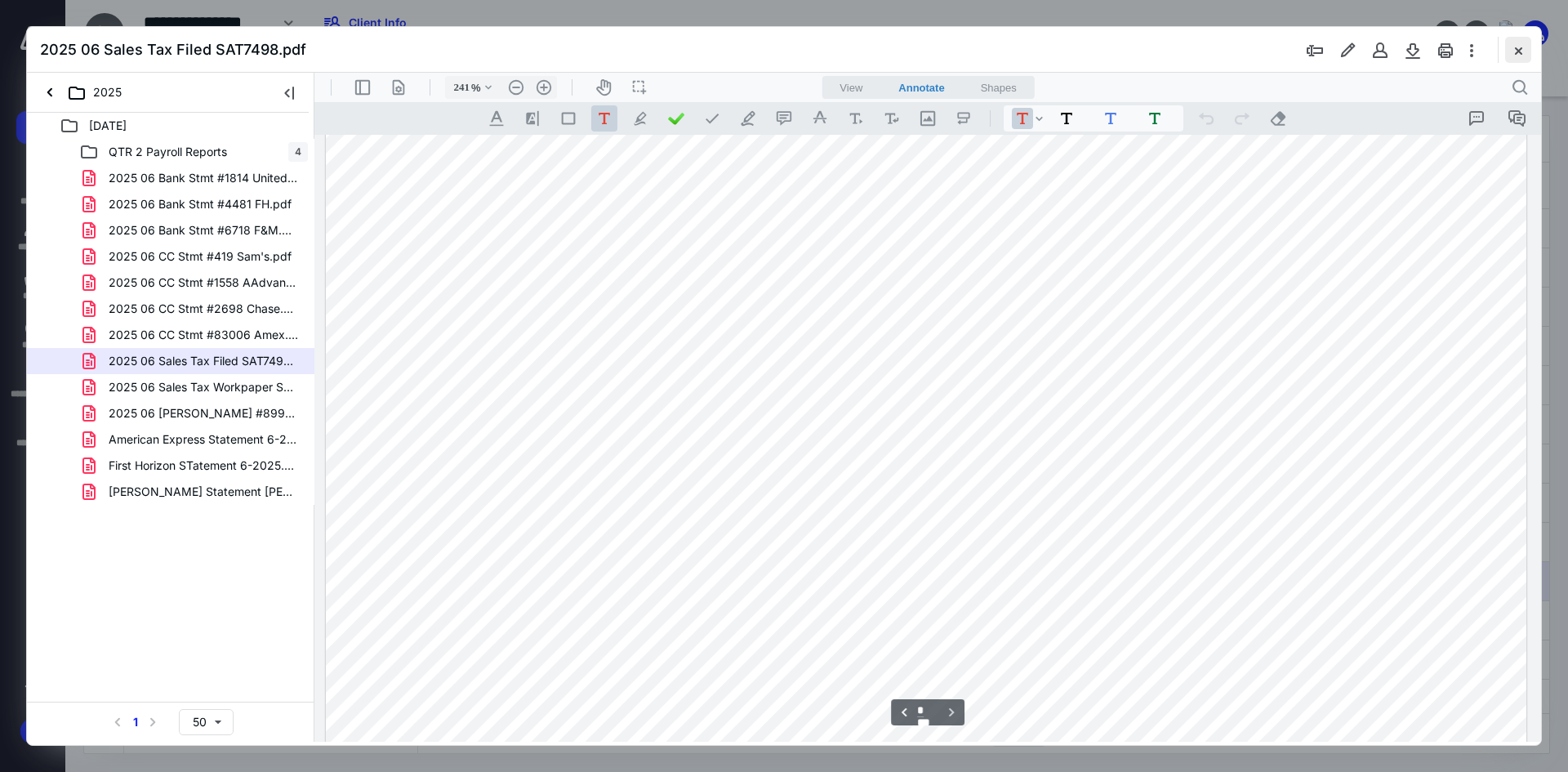 click at bounding box center [1518, 50] 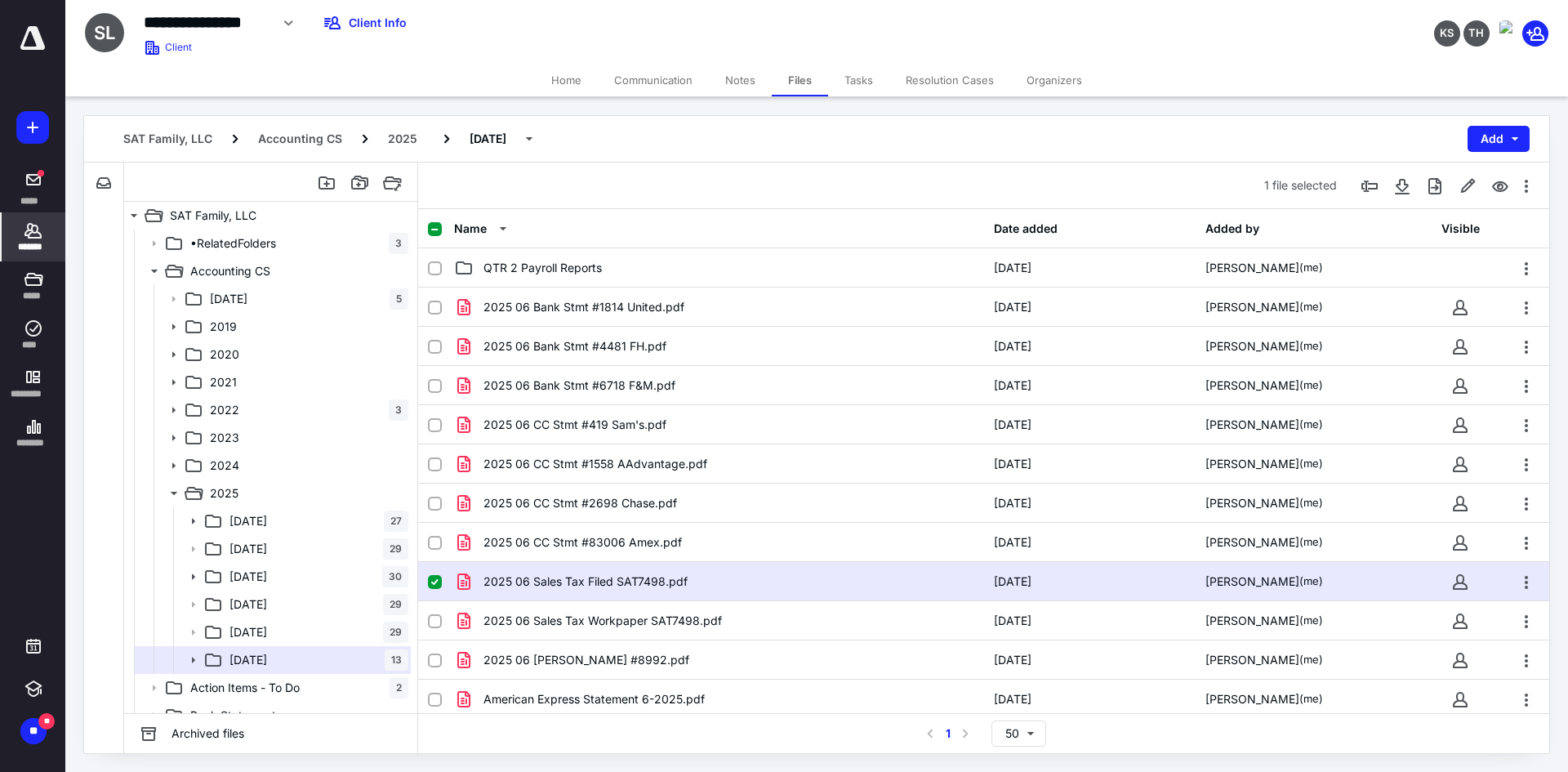 click 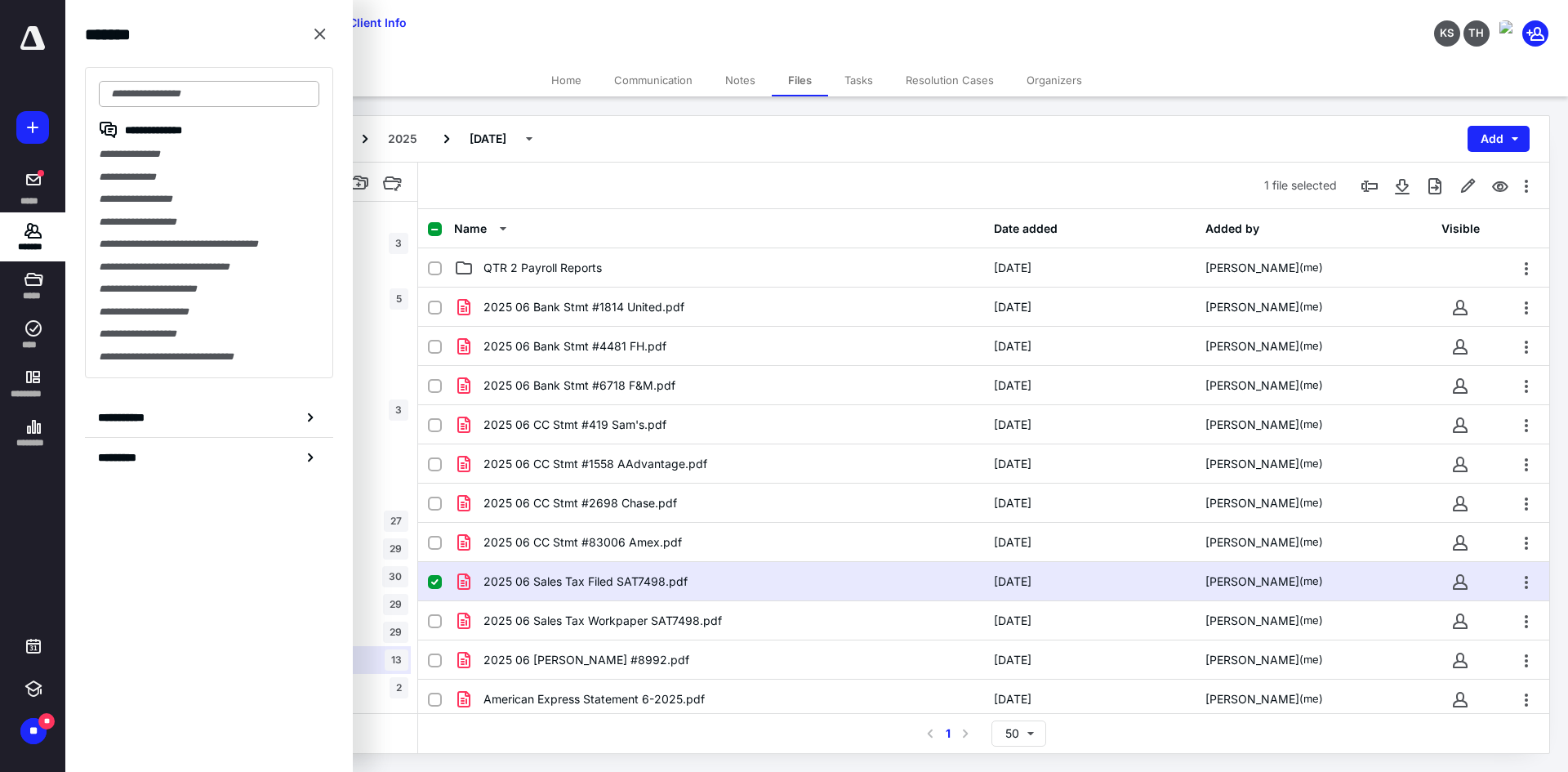 click at bounding box center [209, 94] 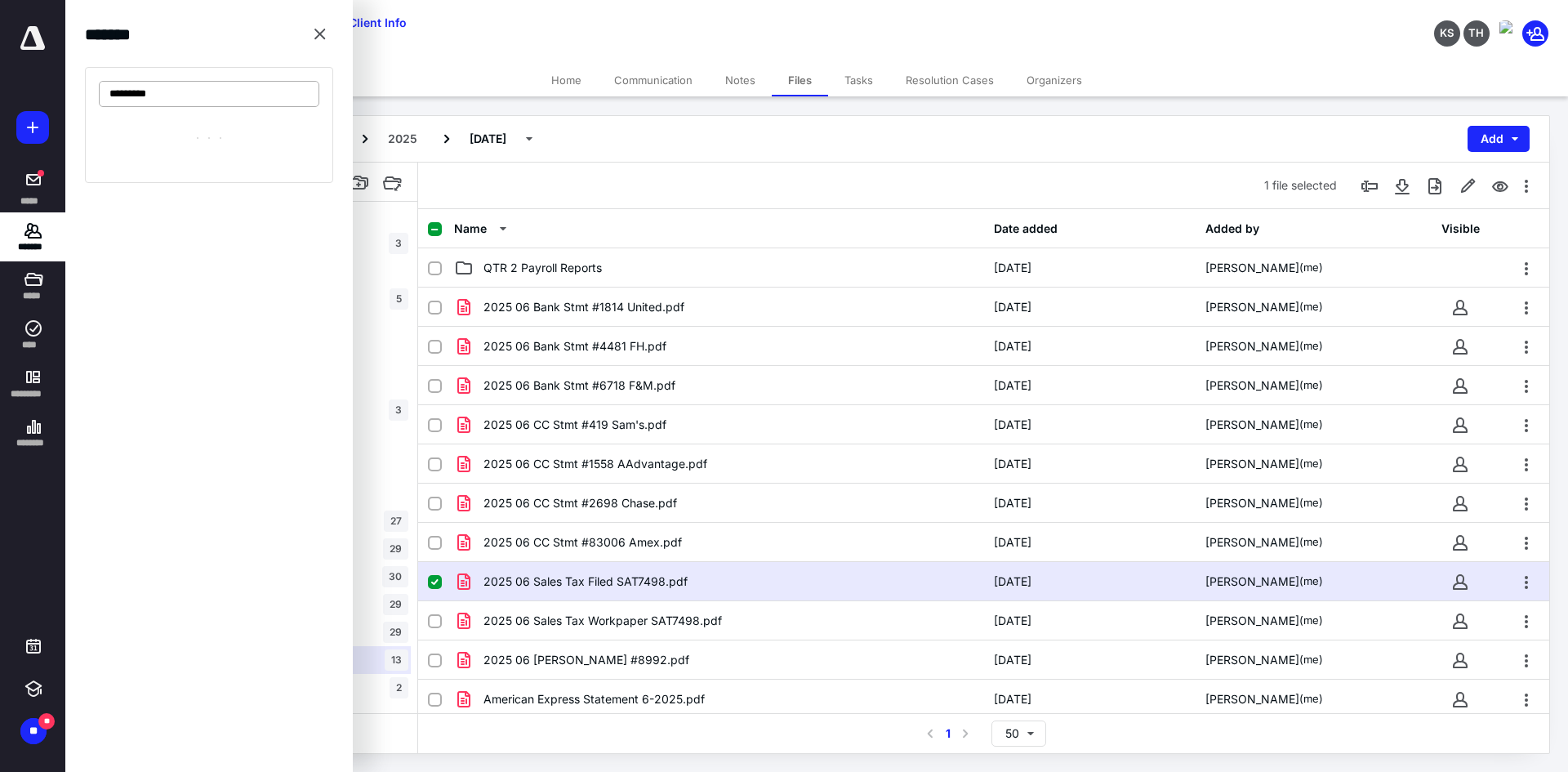 type on "*********" 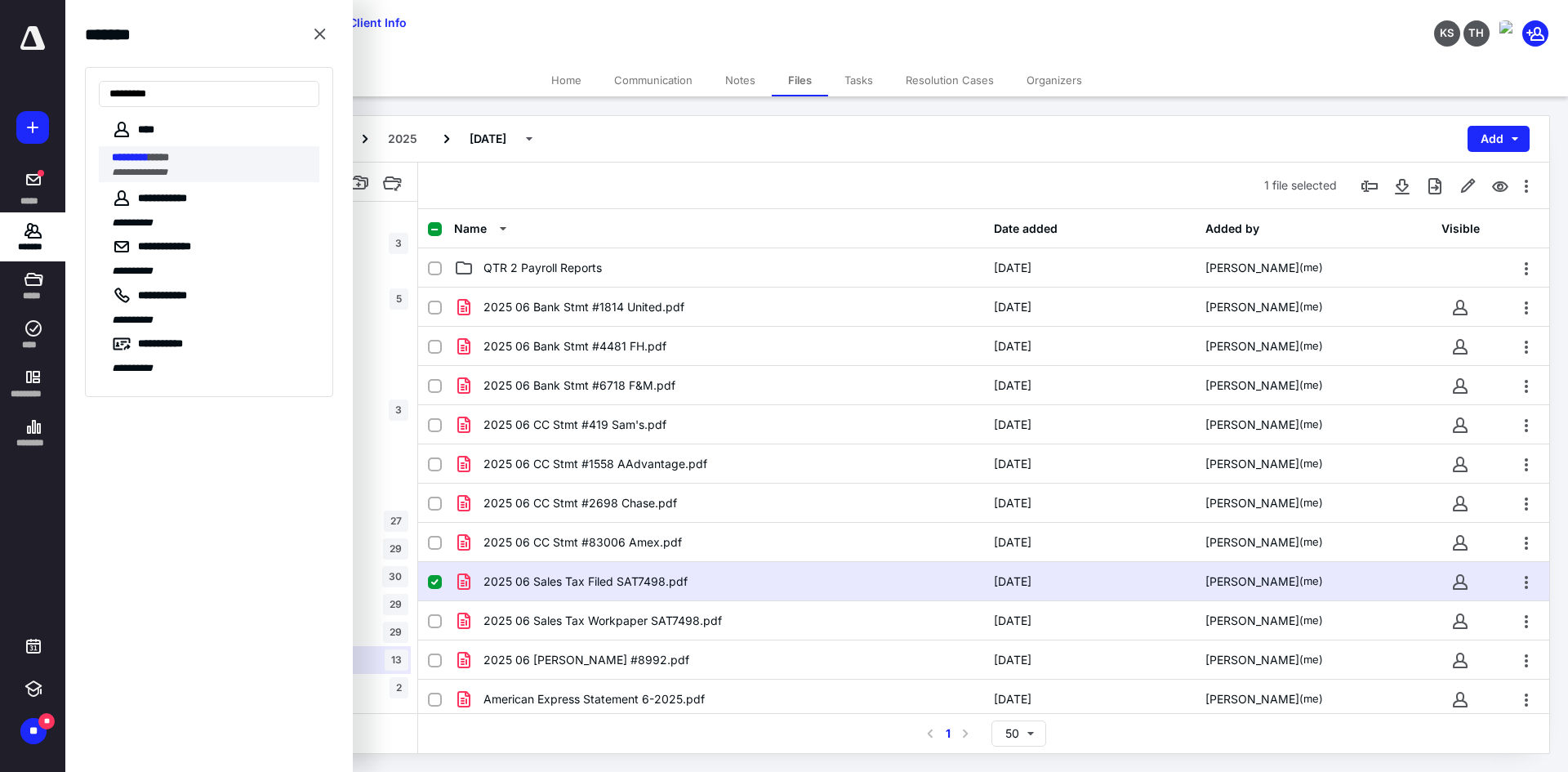 click on "*********" at bounding box center [130, 157] 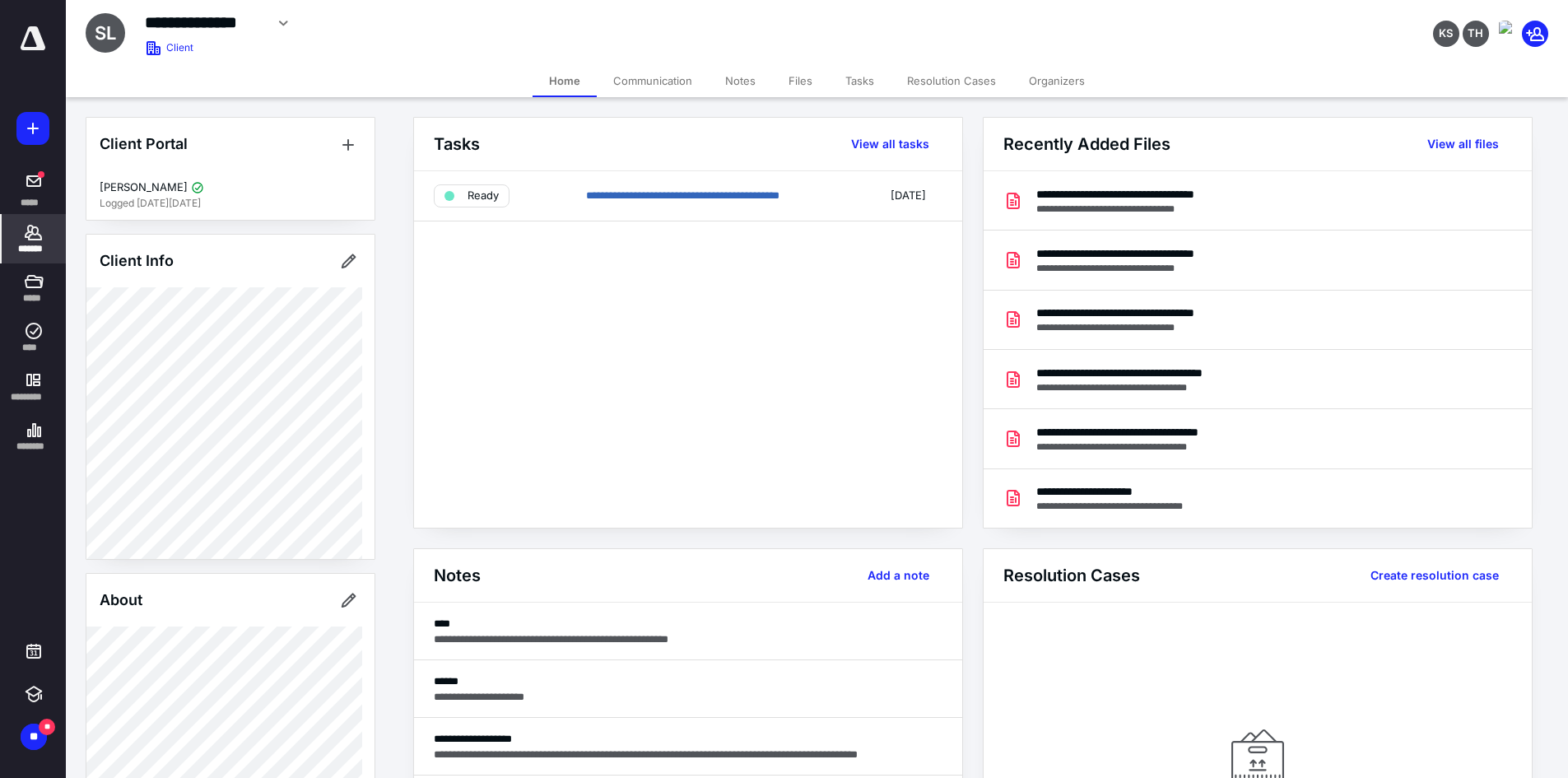click on "Files" at bounding box center (800, 81) 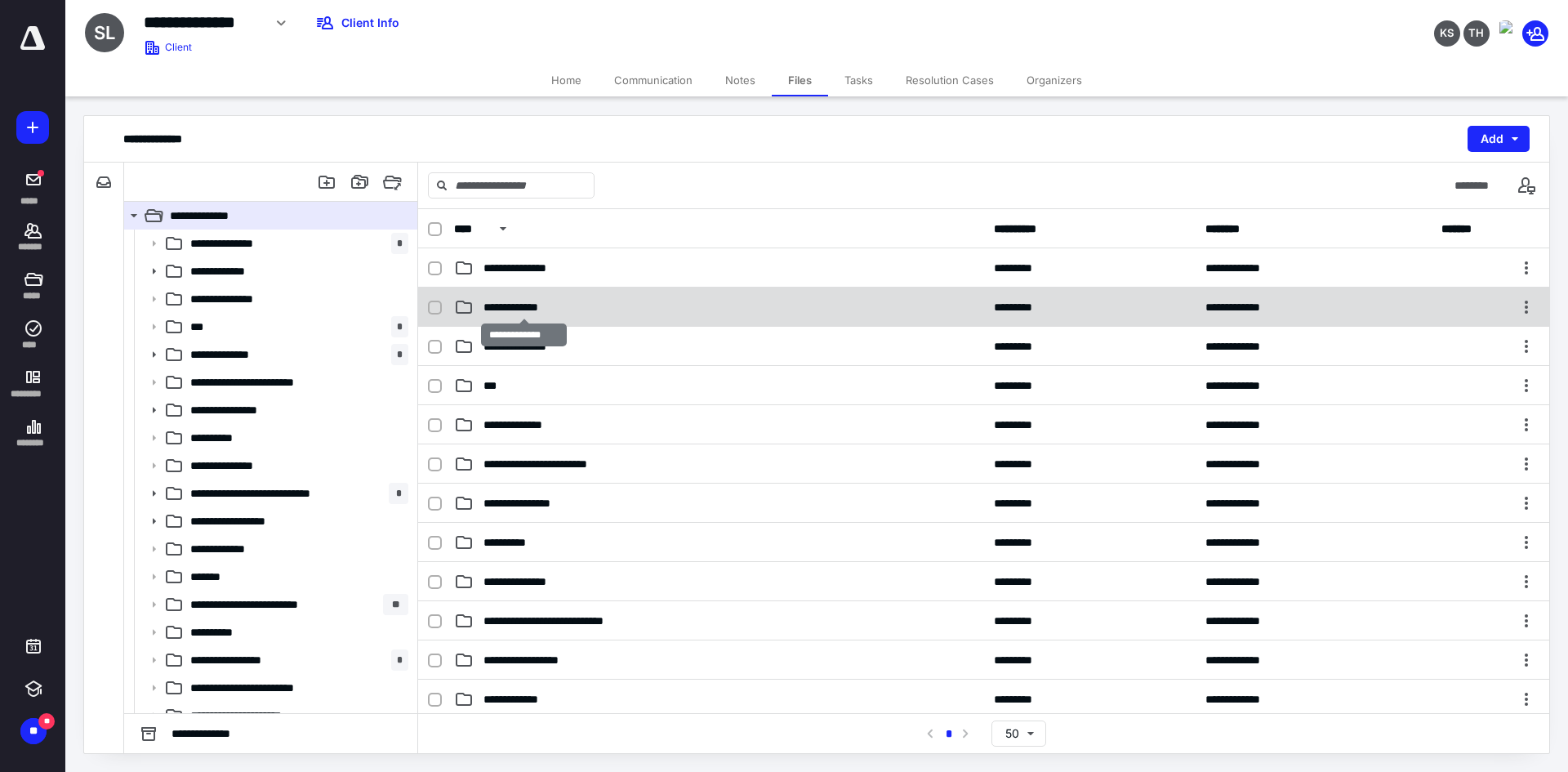 click on "**********" at bounding box center (523, 307) 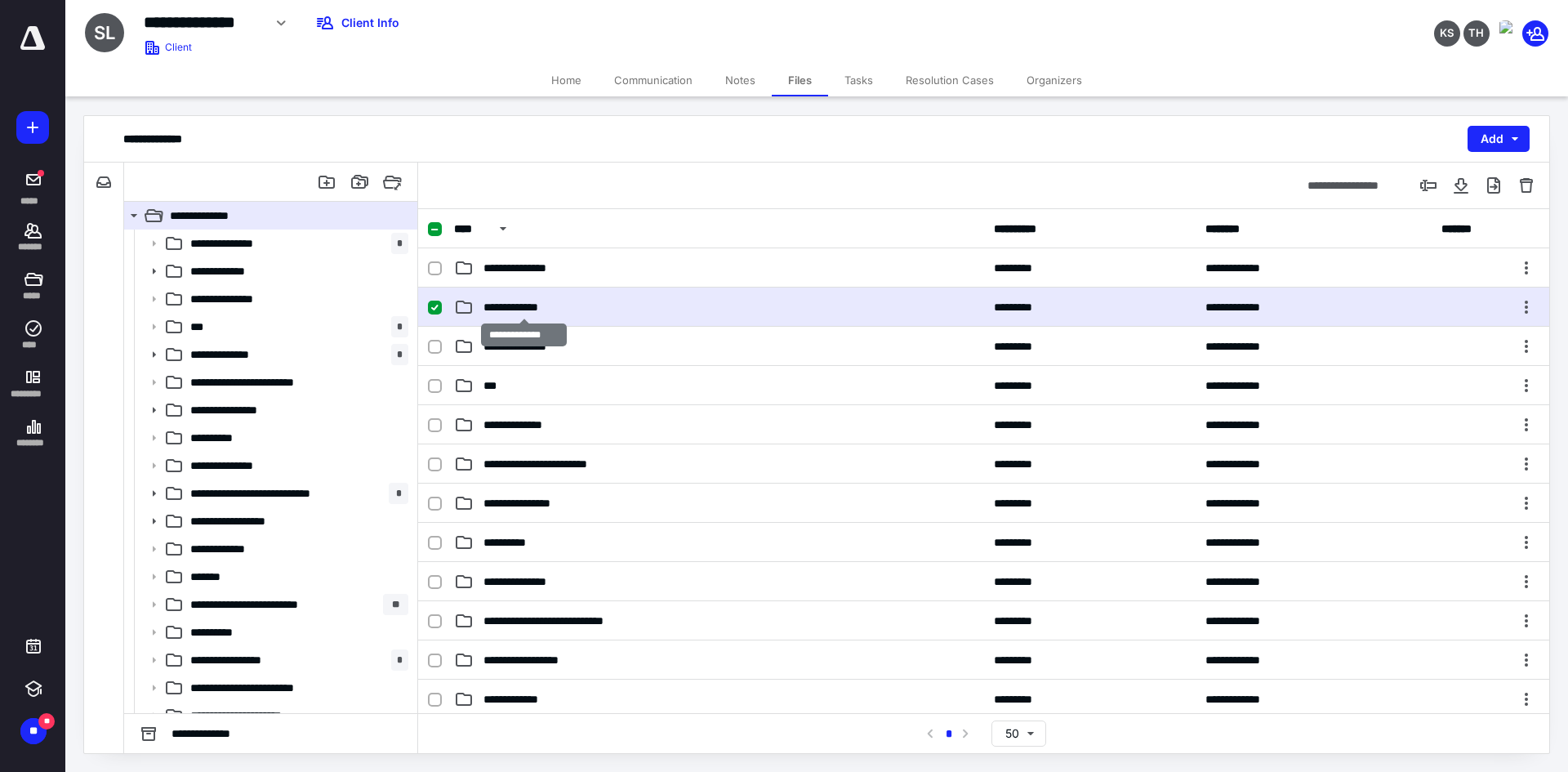 click on "**********" at bounding box center (523, 307) 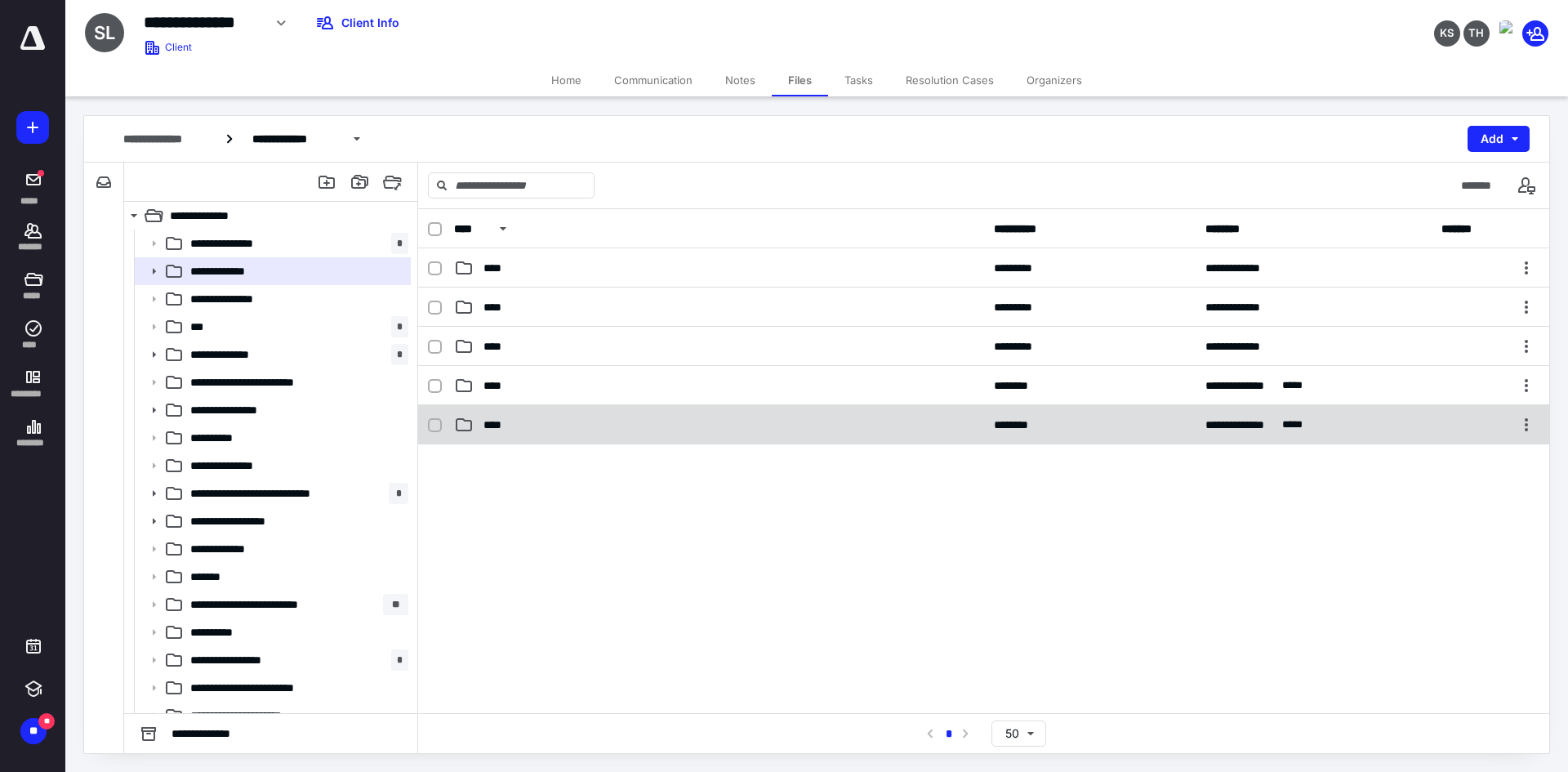 click on "****" at bounding box center (497, 425) 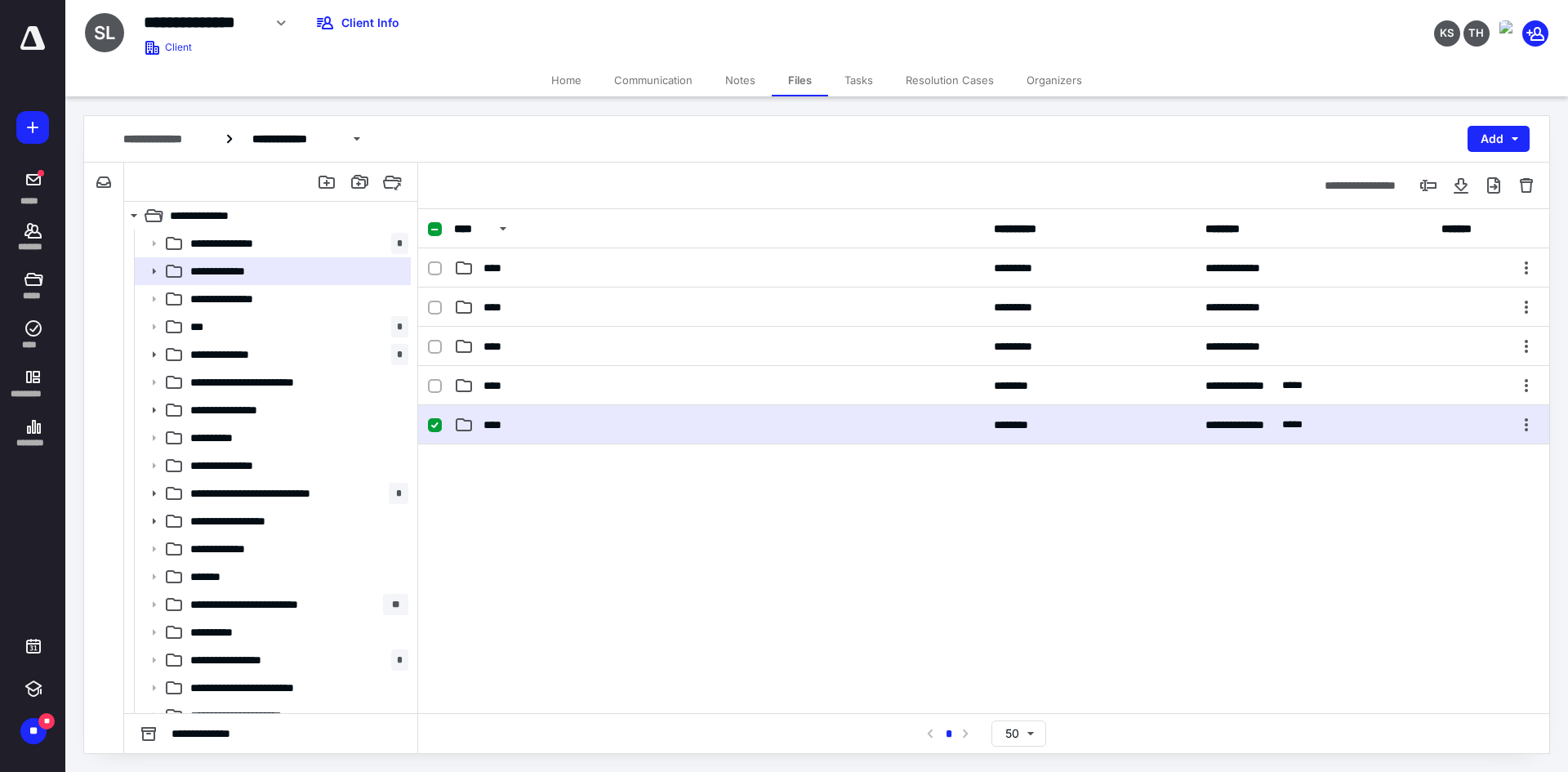 click on "****" at bounding box center [497, 425] 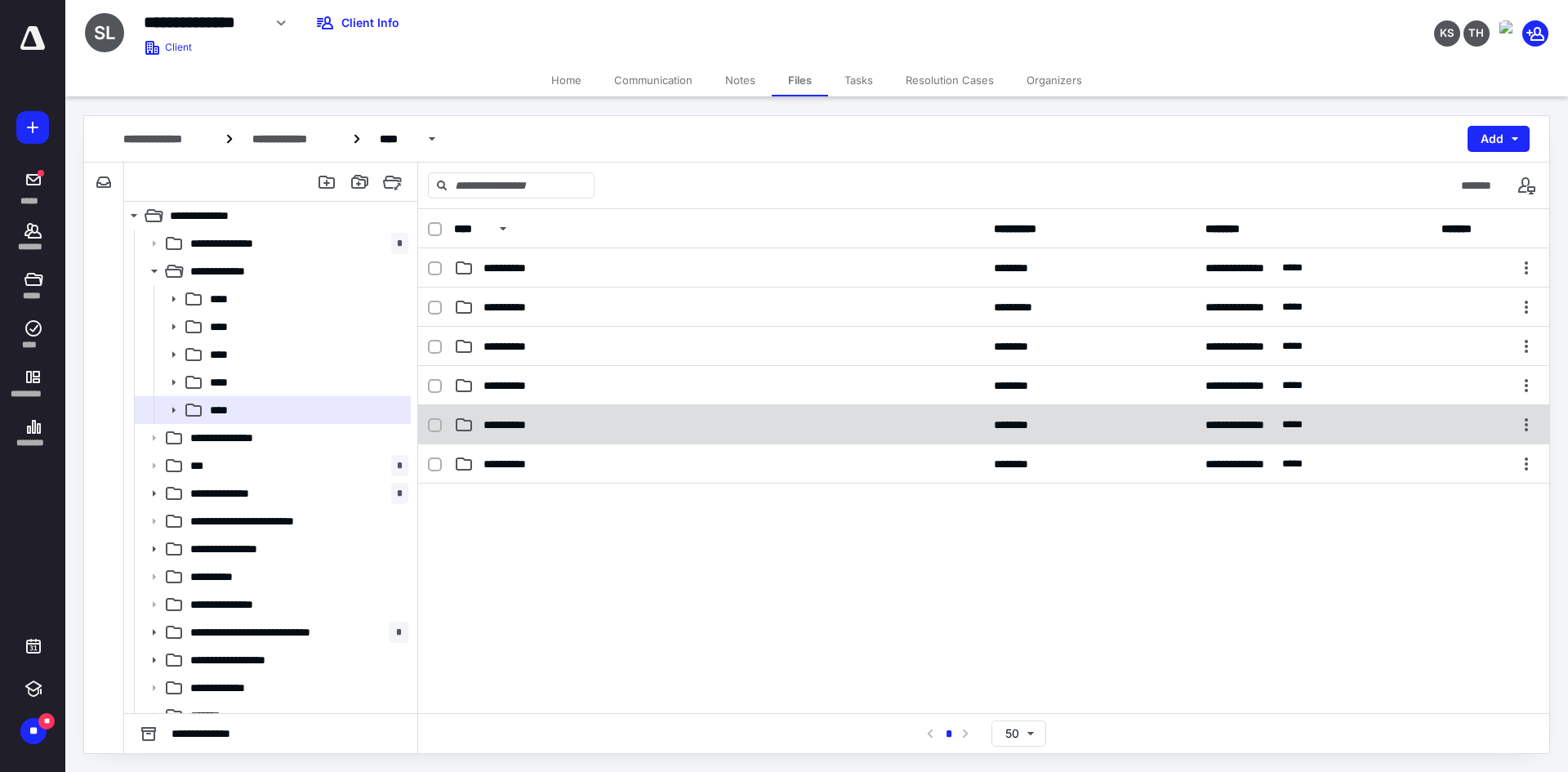 click on "**********" at bounding box center (515, 425) 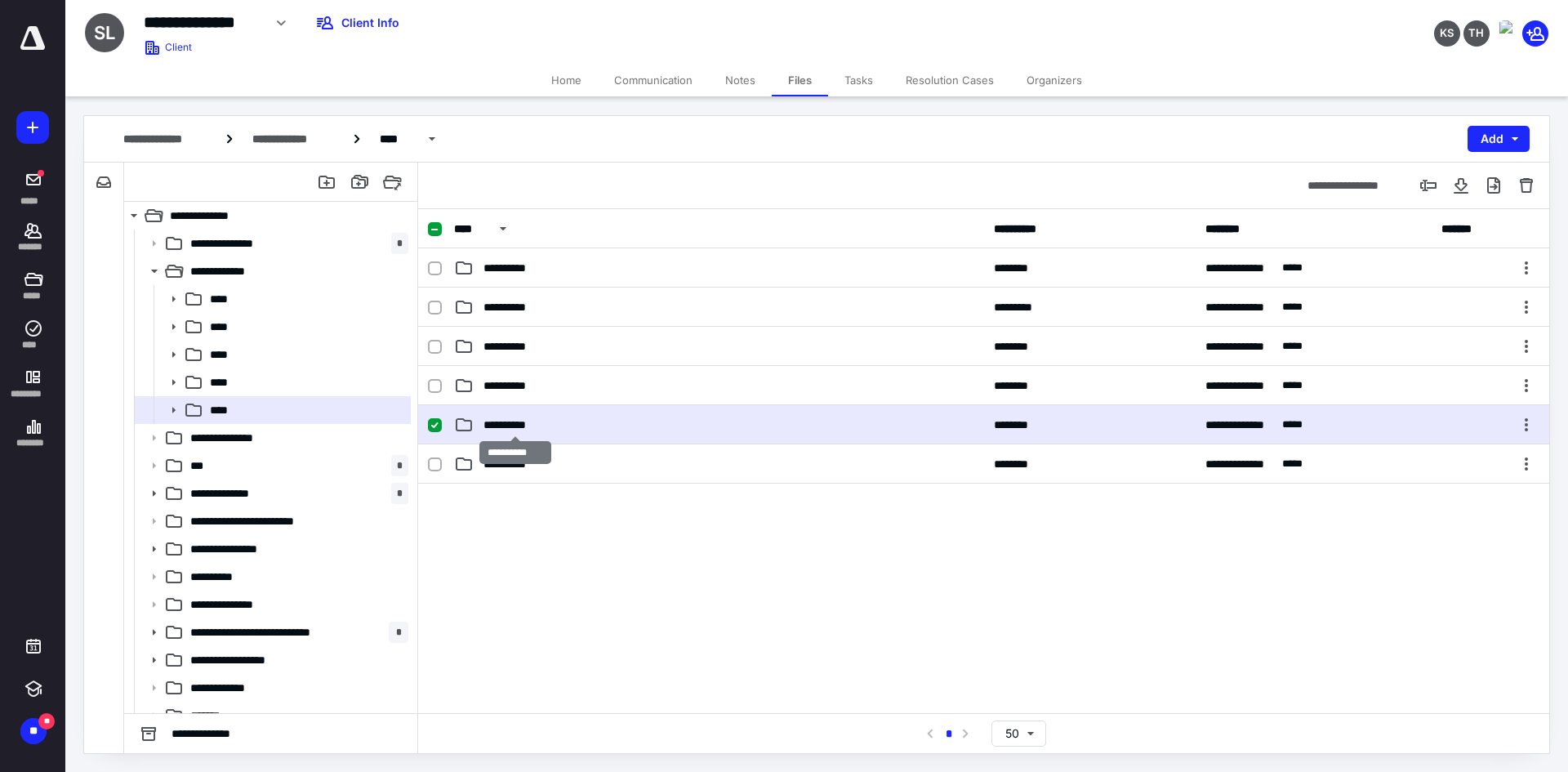 click on "**********" at bounding box center (515, 425) 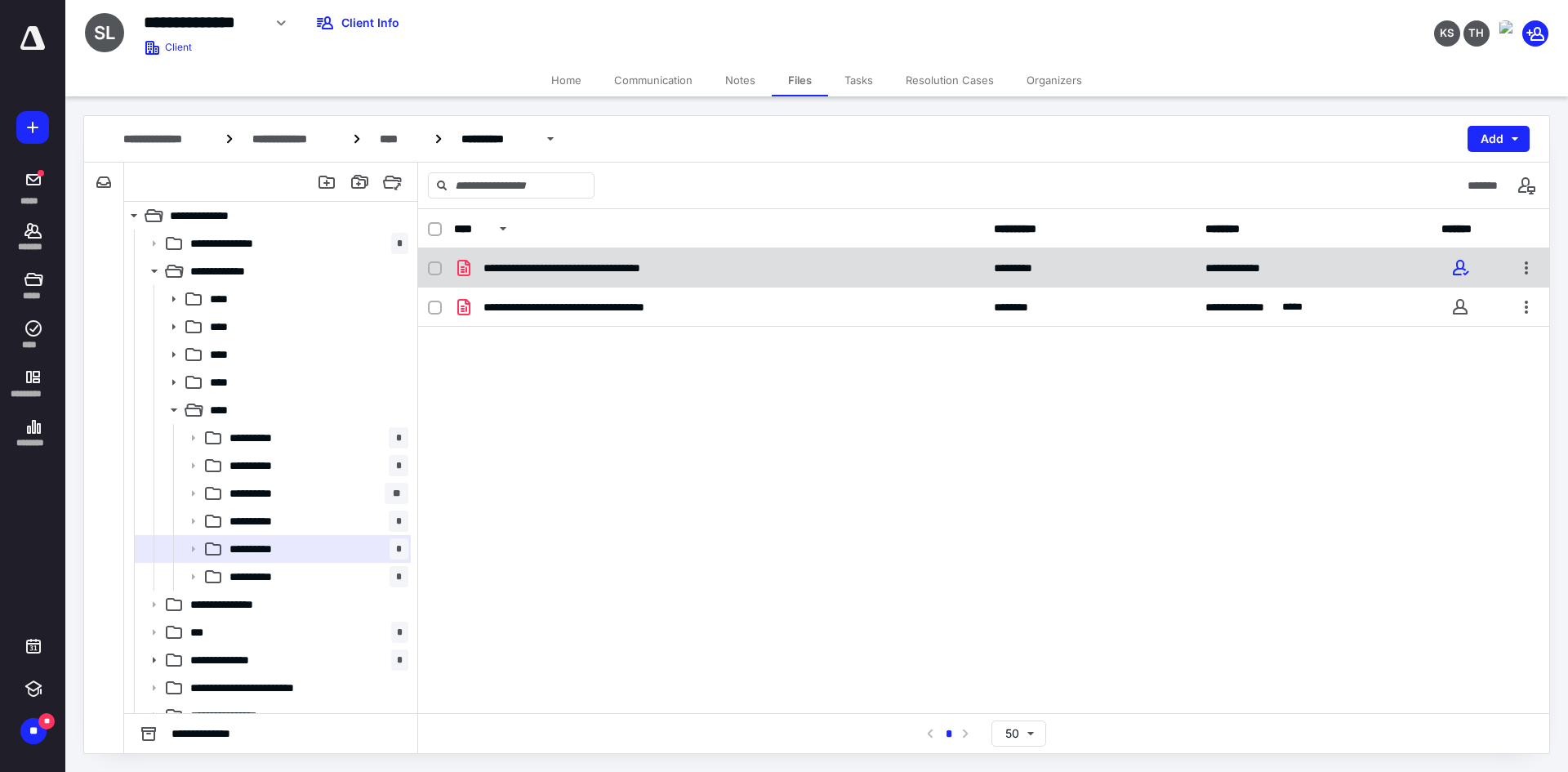 checkbox on "true" 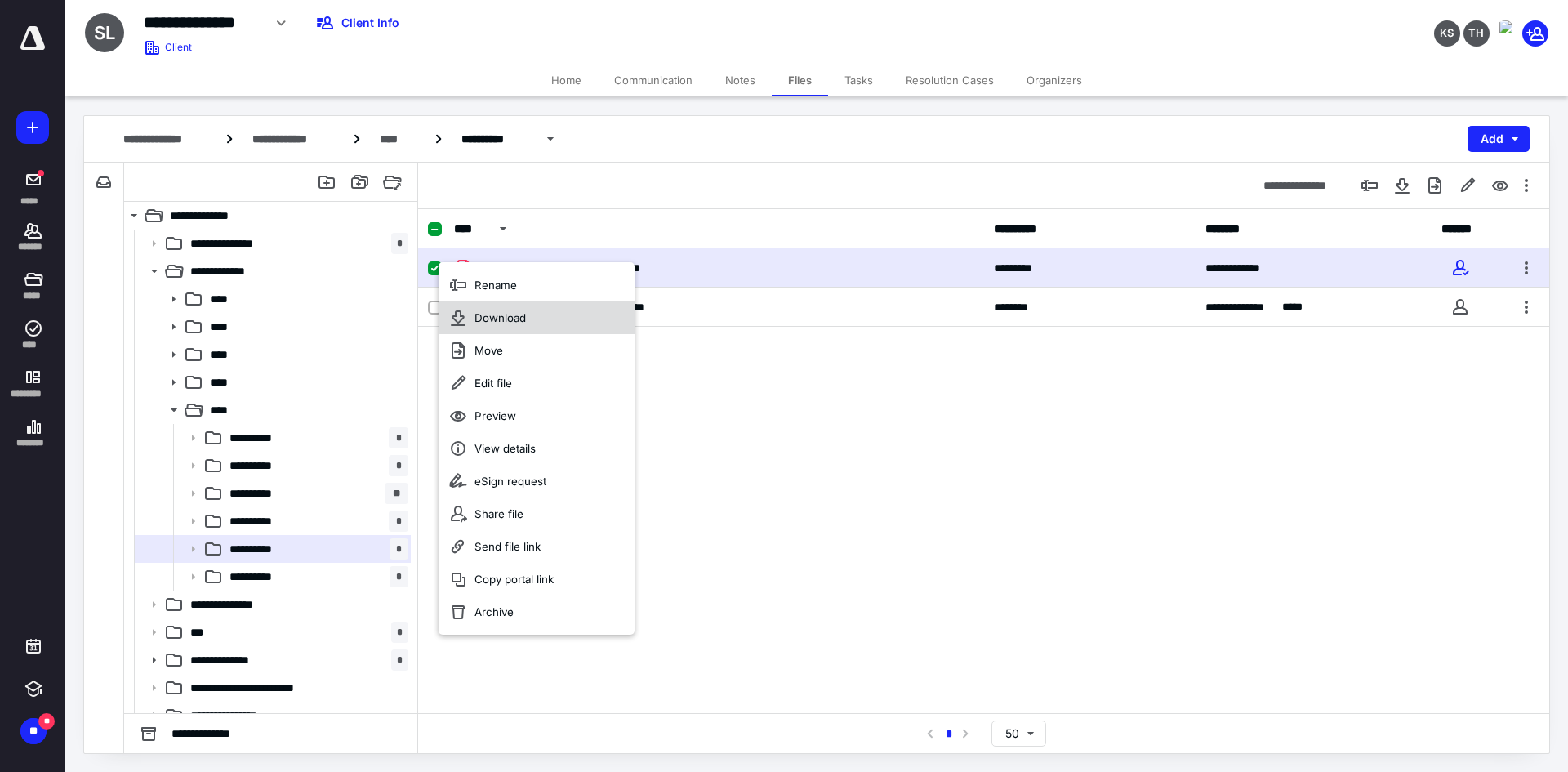 click on "Download" at bounding box center [500, 318] 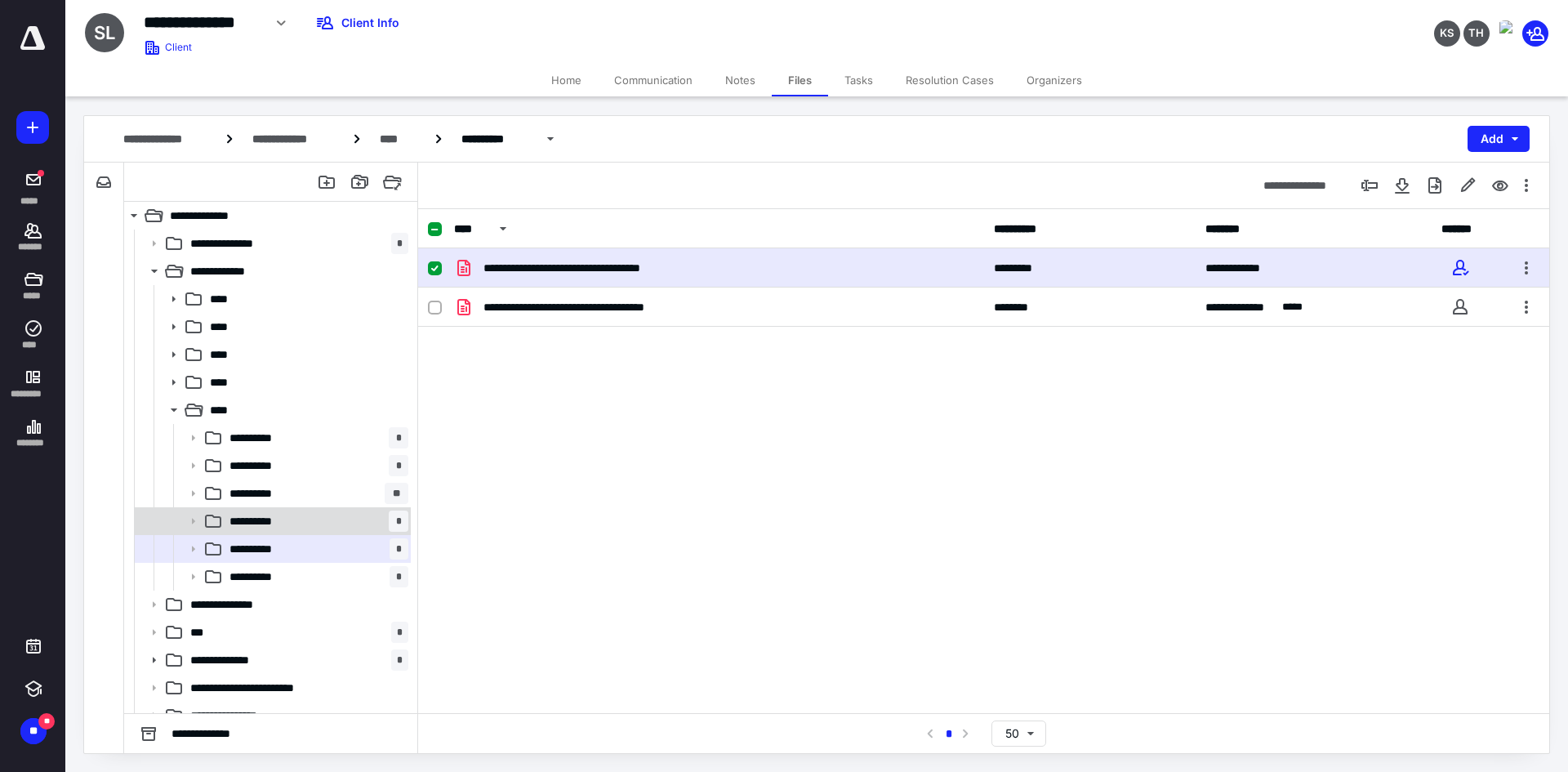 click on "**********" at bounding box center [263, 521] 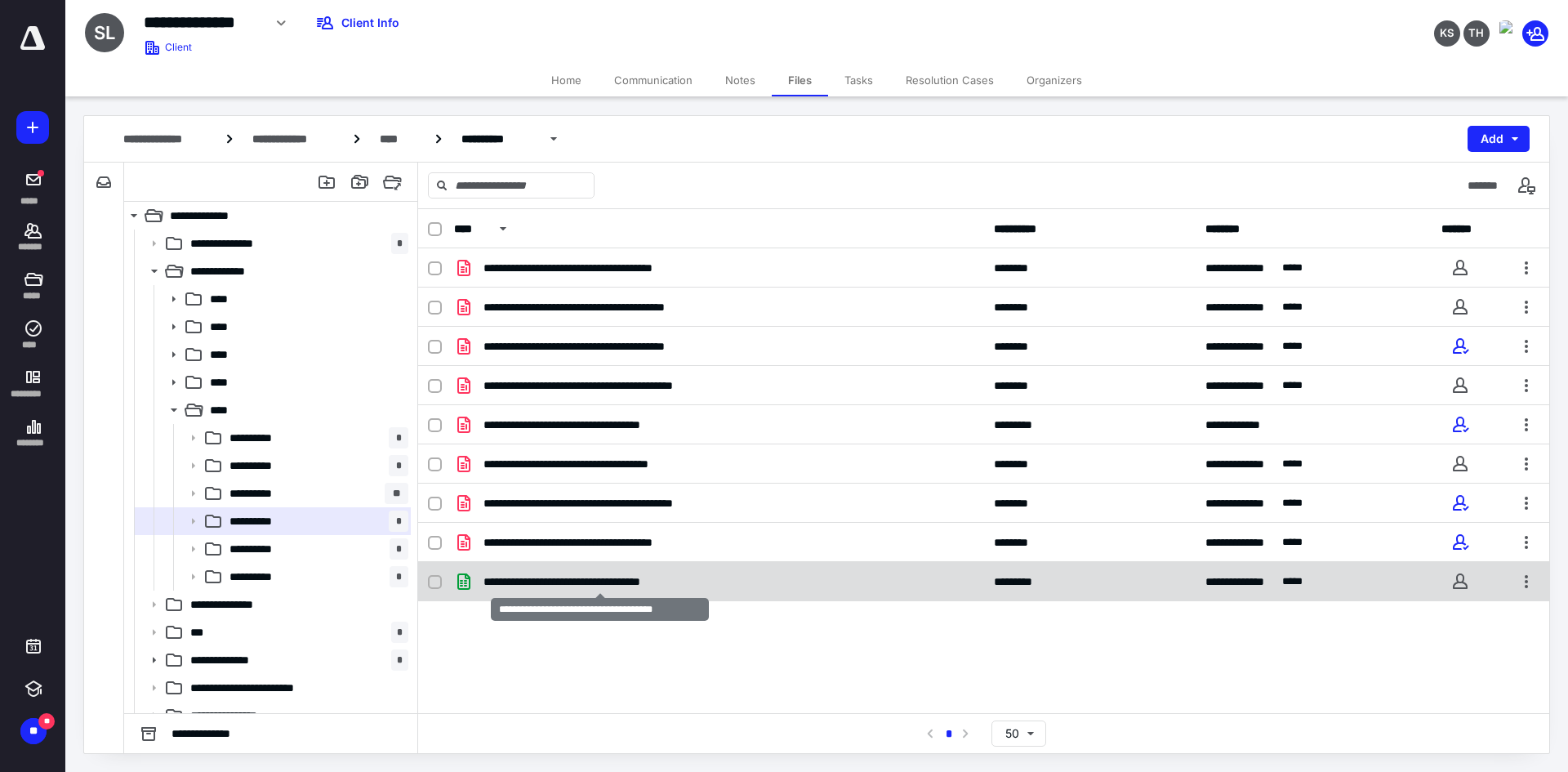 checkbox on "true" 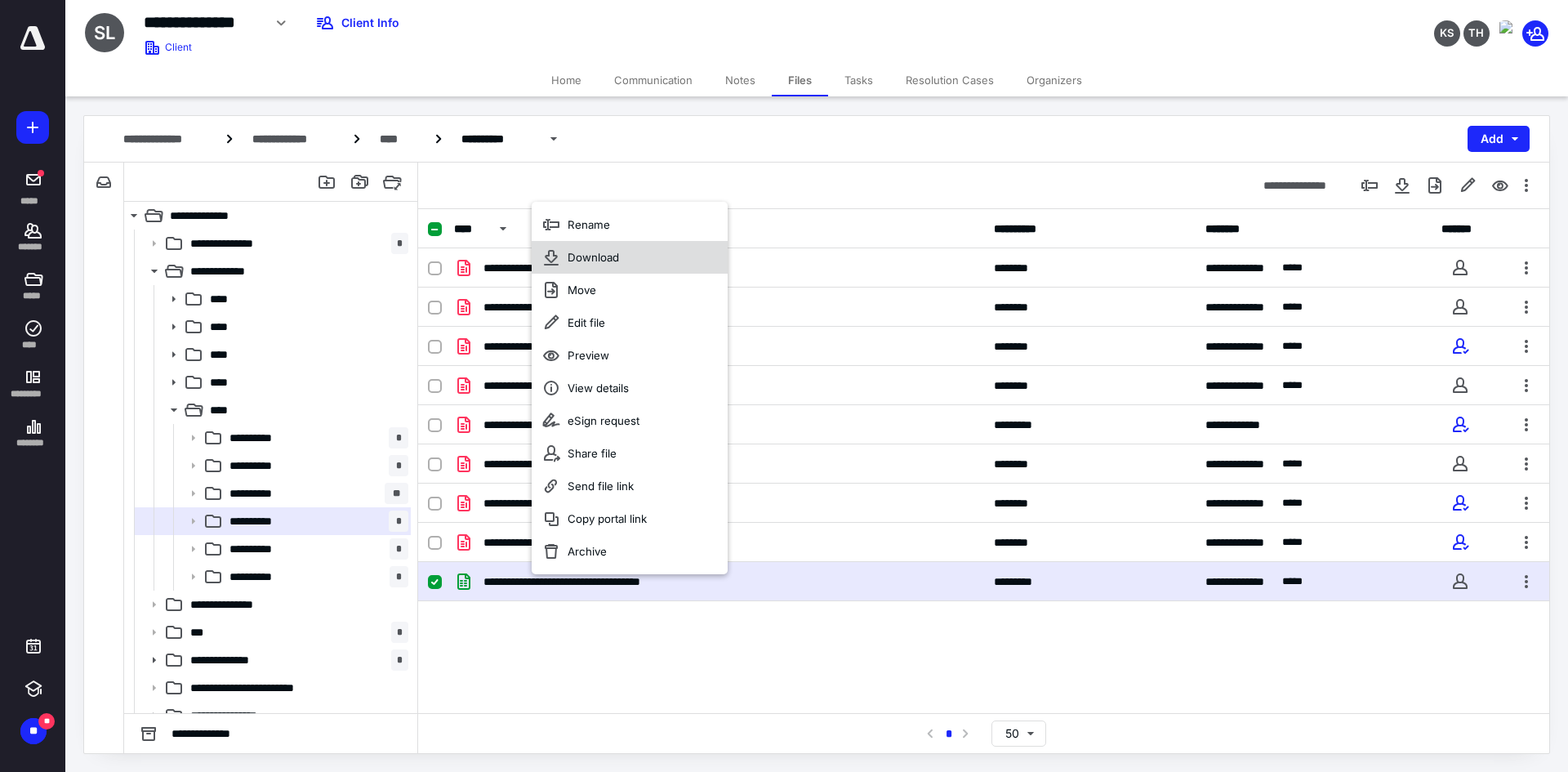 click on "Download" at bounding box center (593, 257) 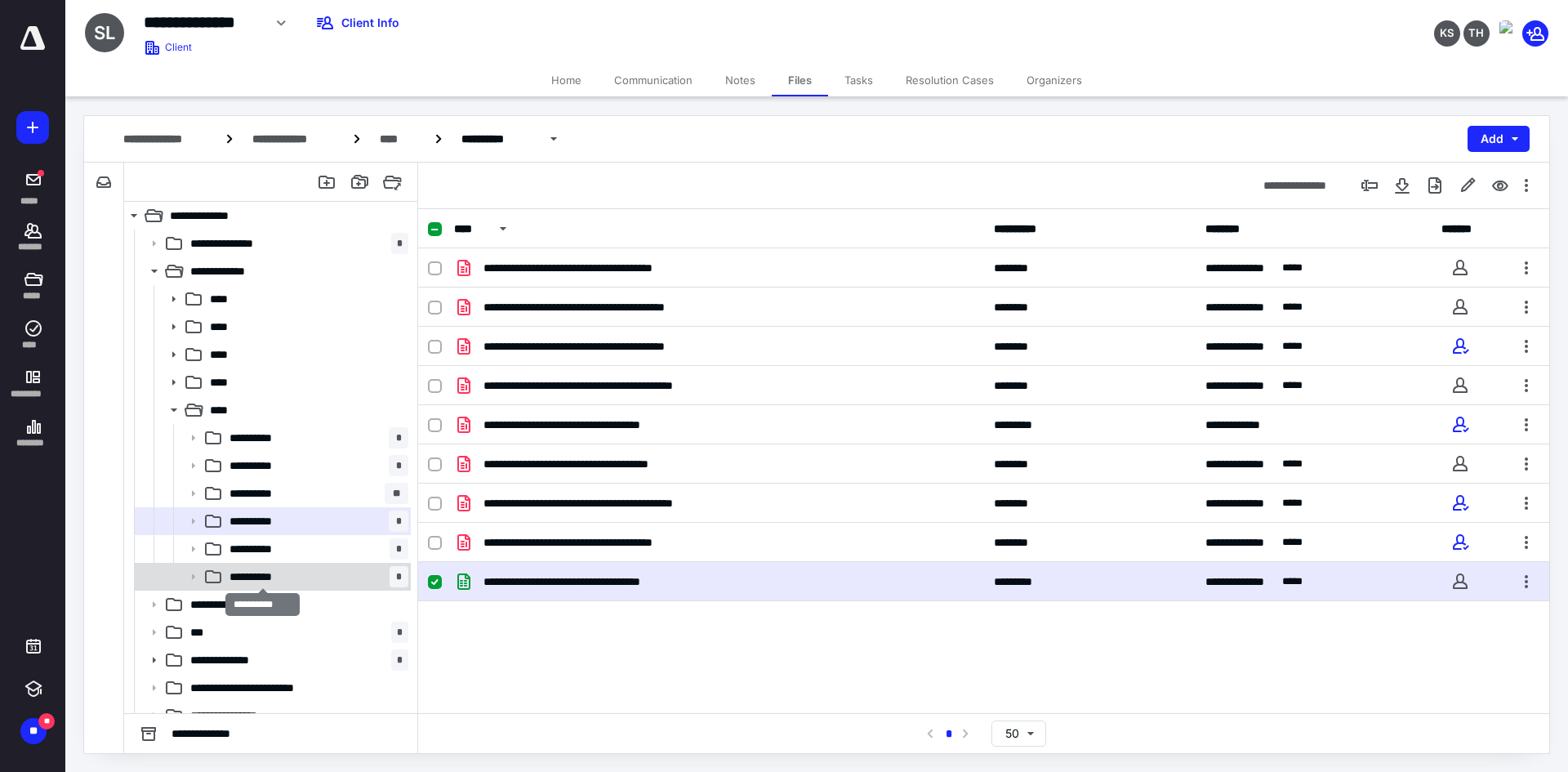 click on "**********" at bounding box center [263, 577] 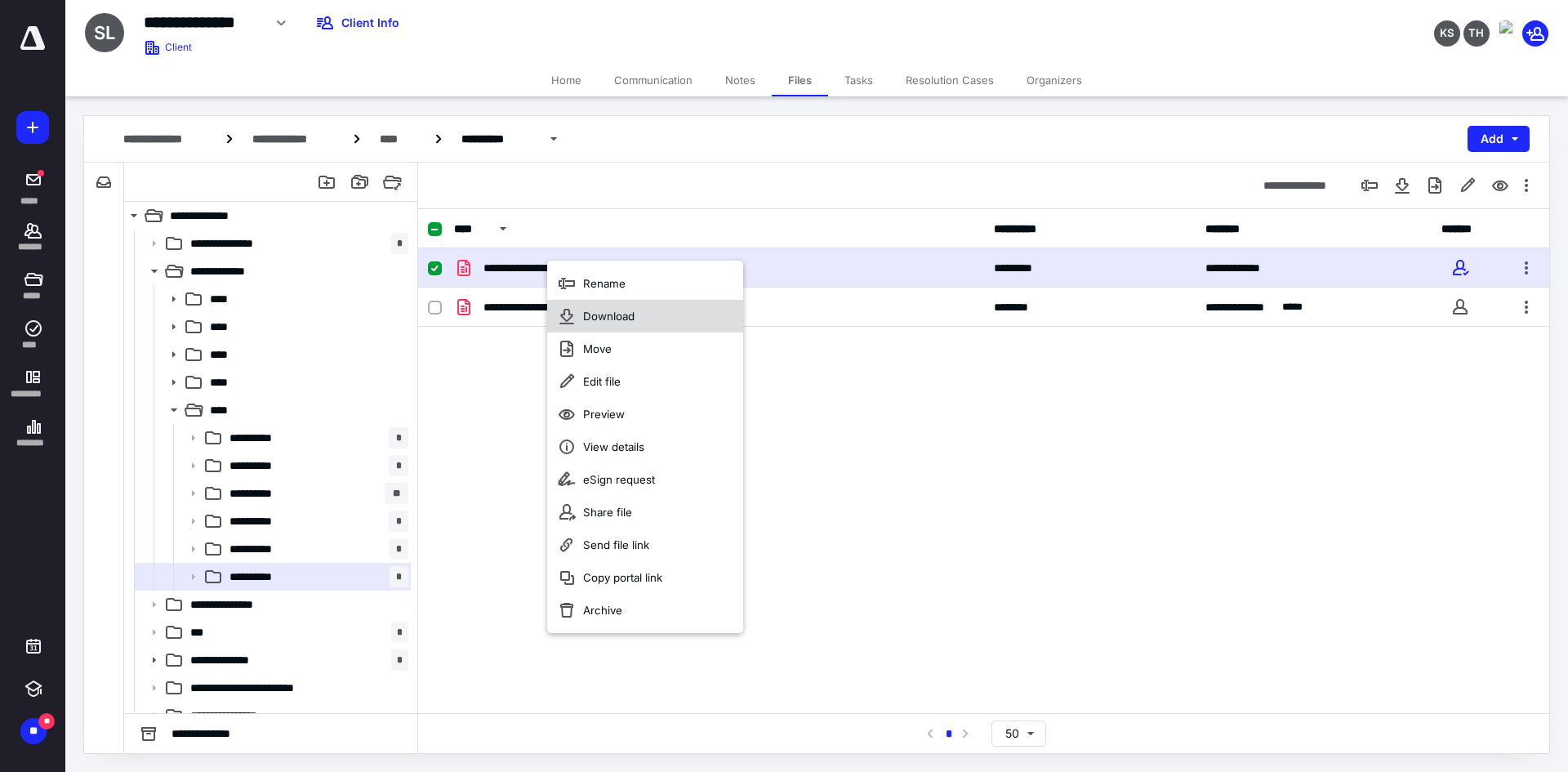 click on "Download" at bounding box center (608, 316) 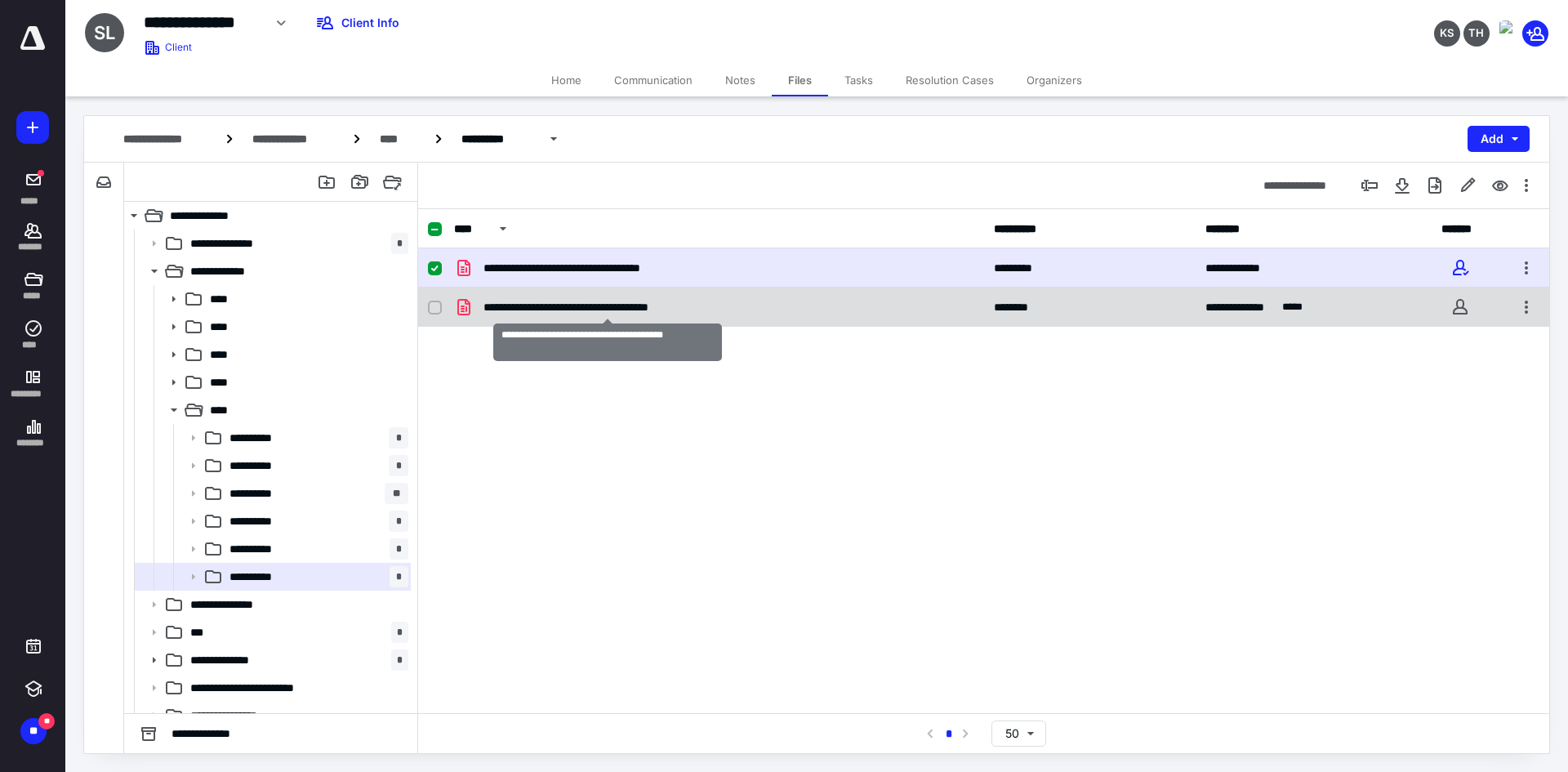 click on "**********" at bounding box center (607, 307) 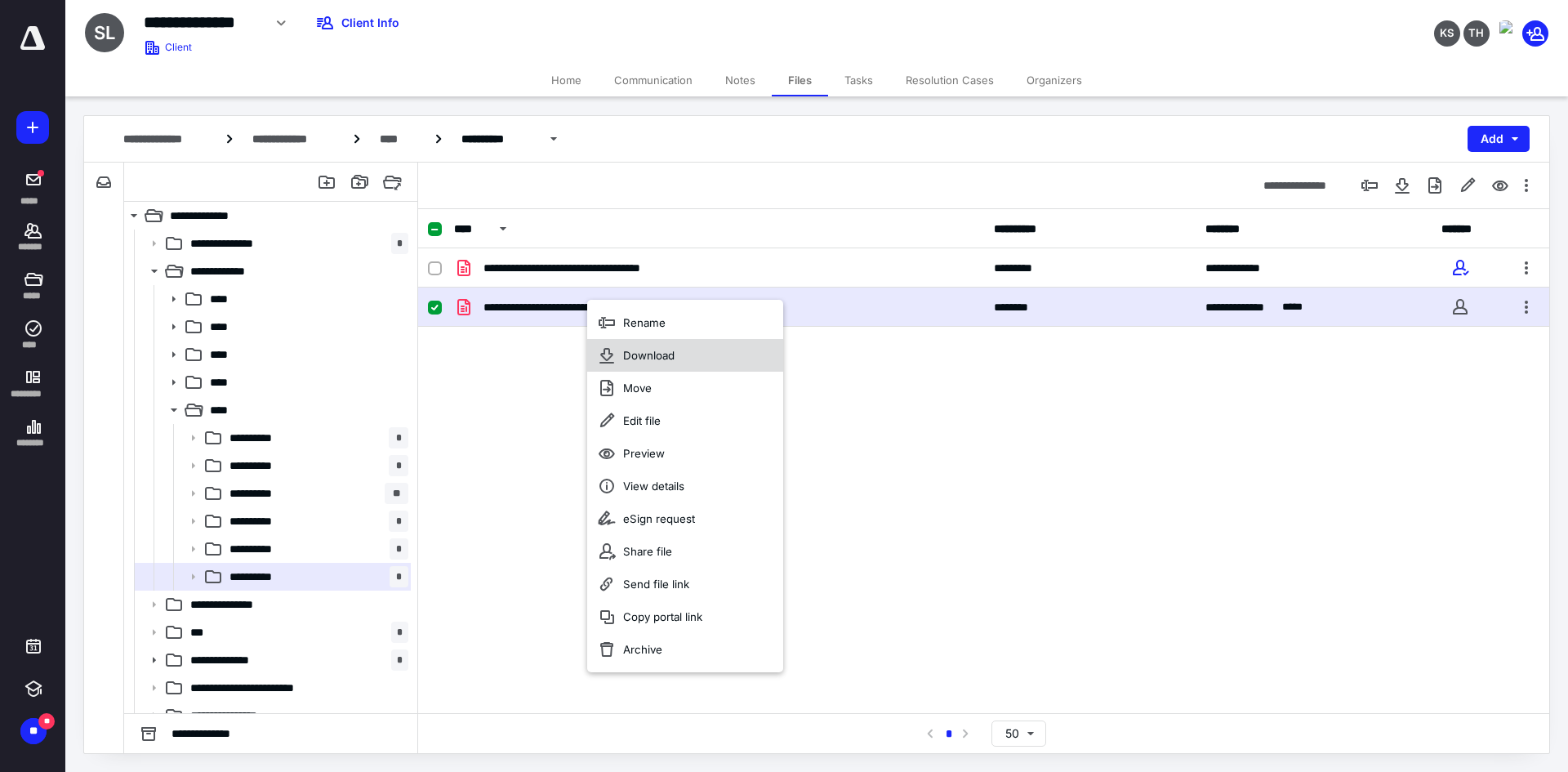 click on "Download" at bounding box center (648, 355) 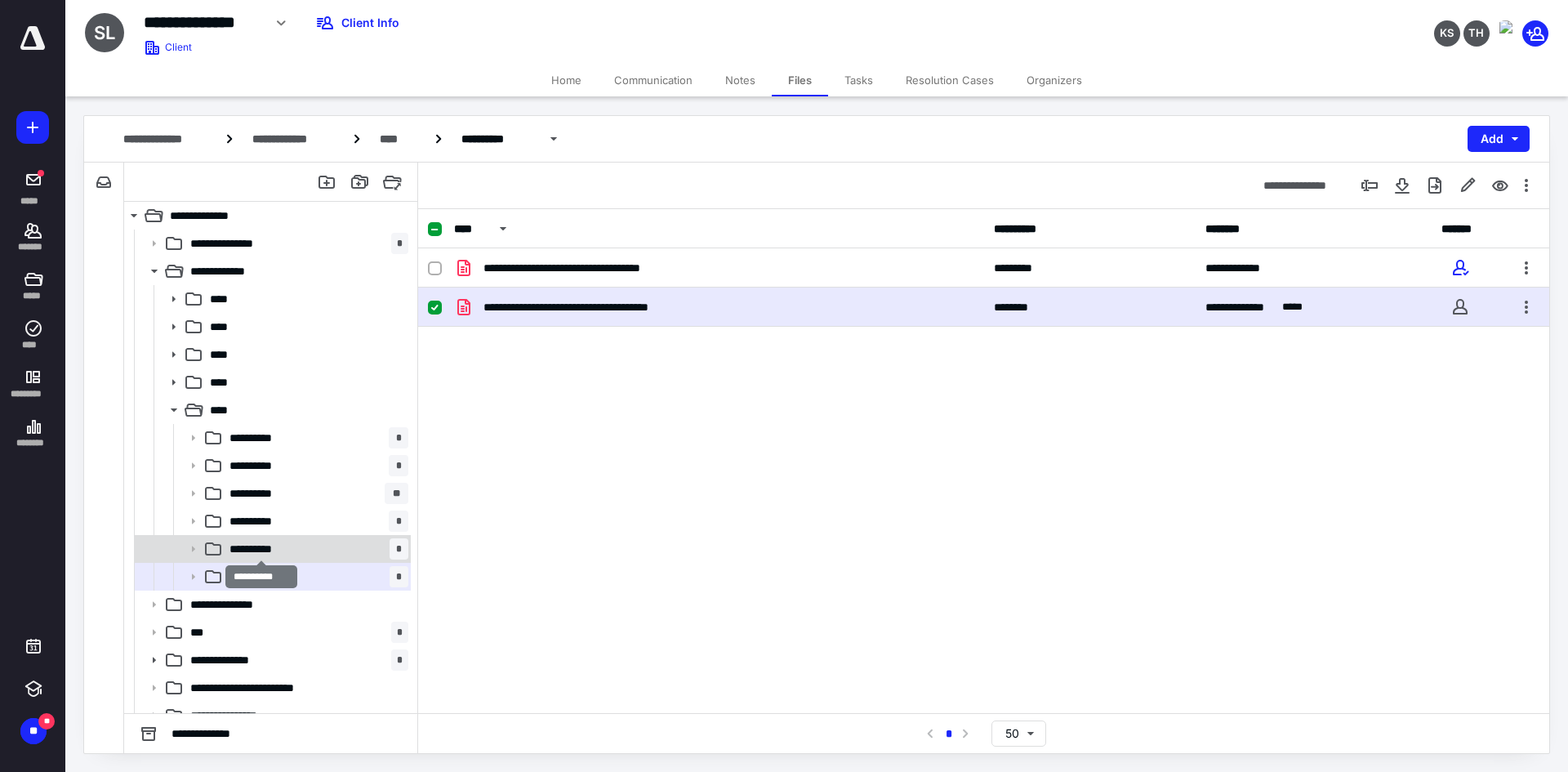 click on "**********" at bounding box center (261, 549) 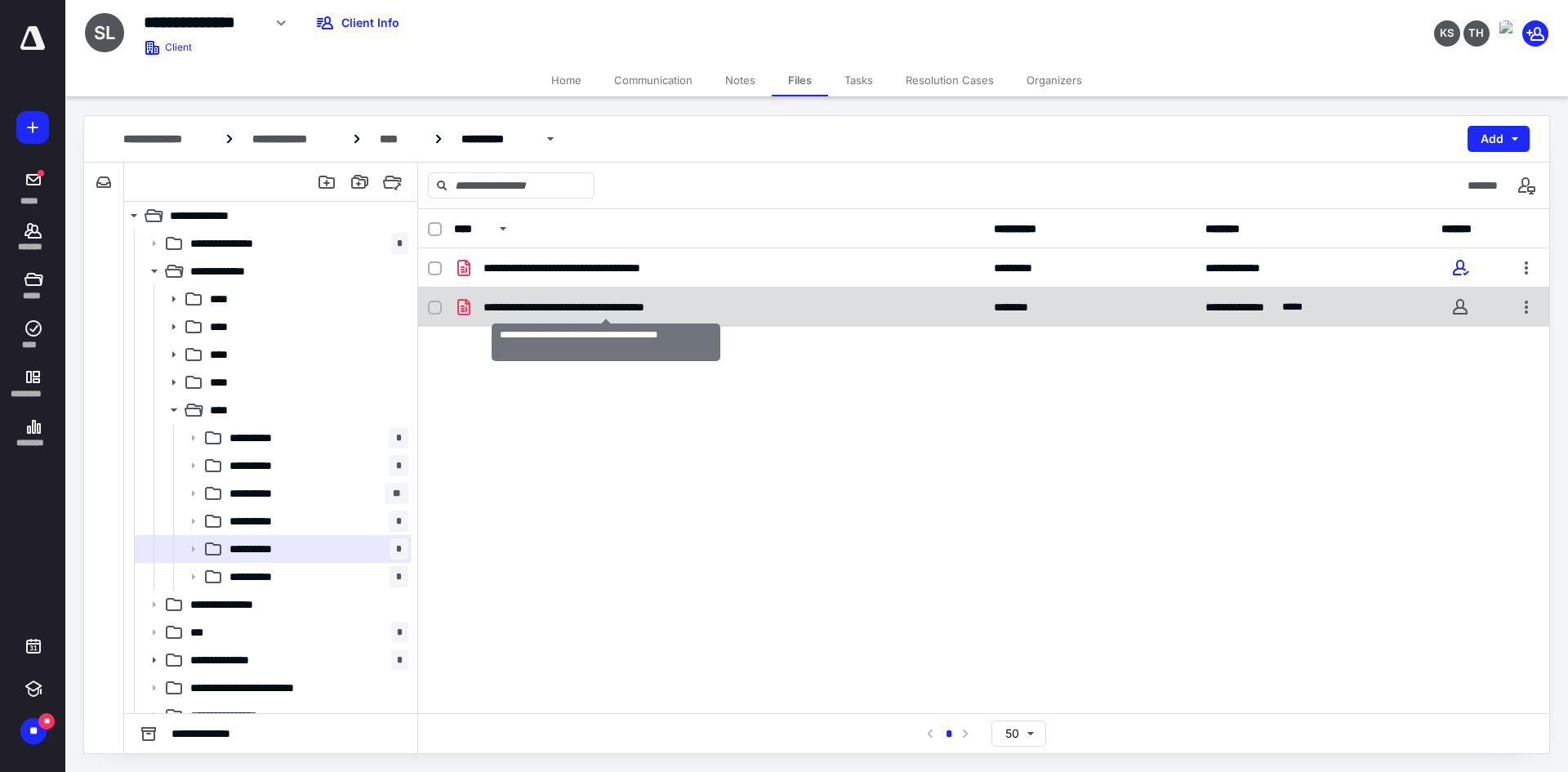 click on "**********" at bounding box center (606, 307) 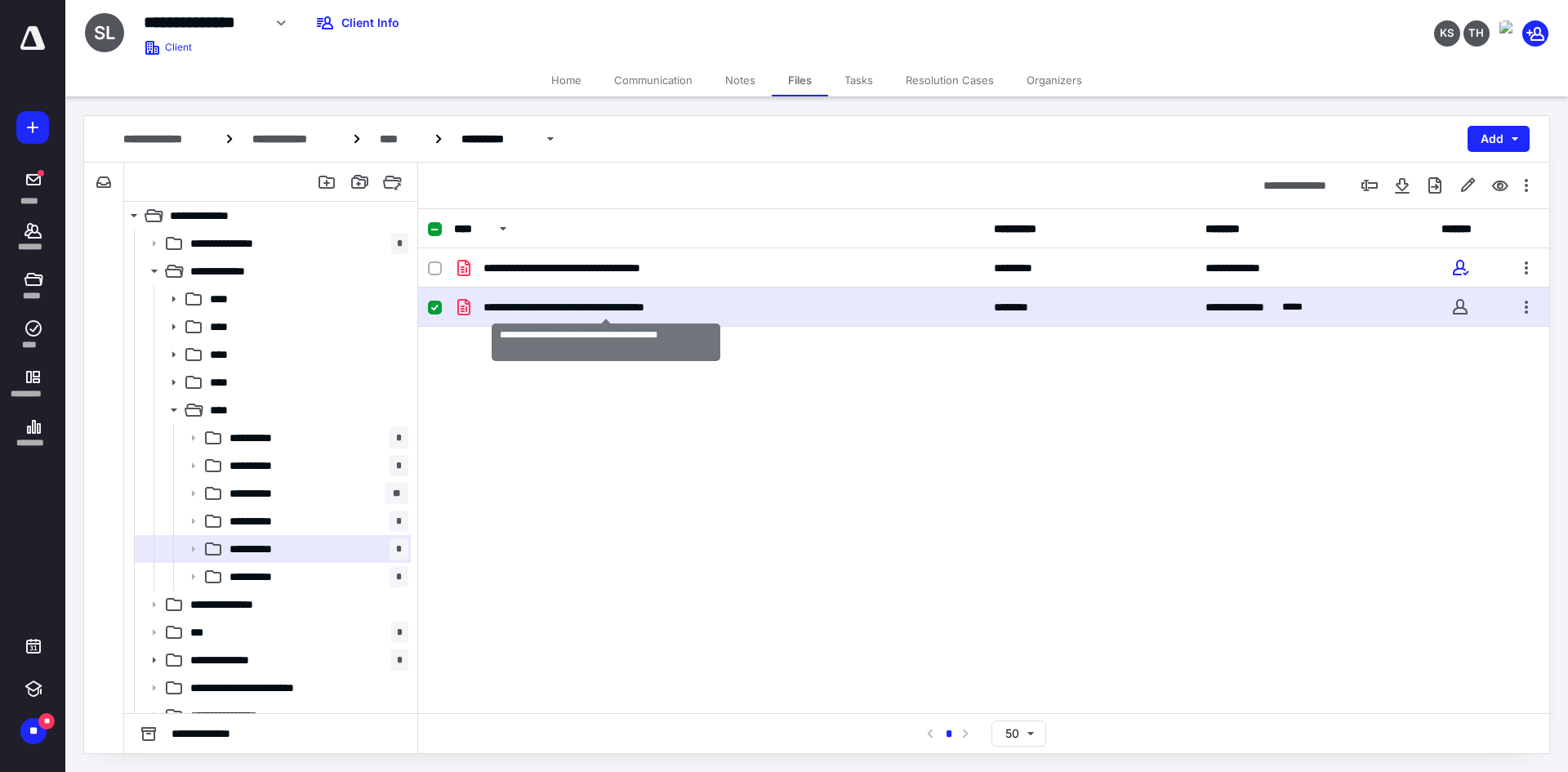 click on "**********" at bounding box center (606, 307) 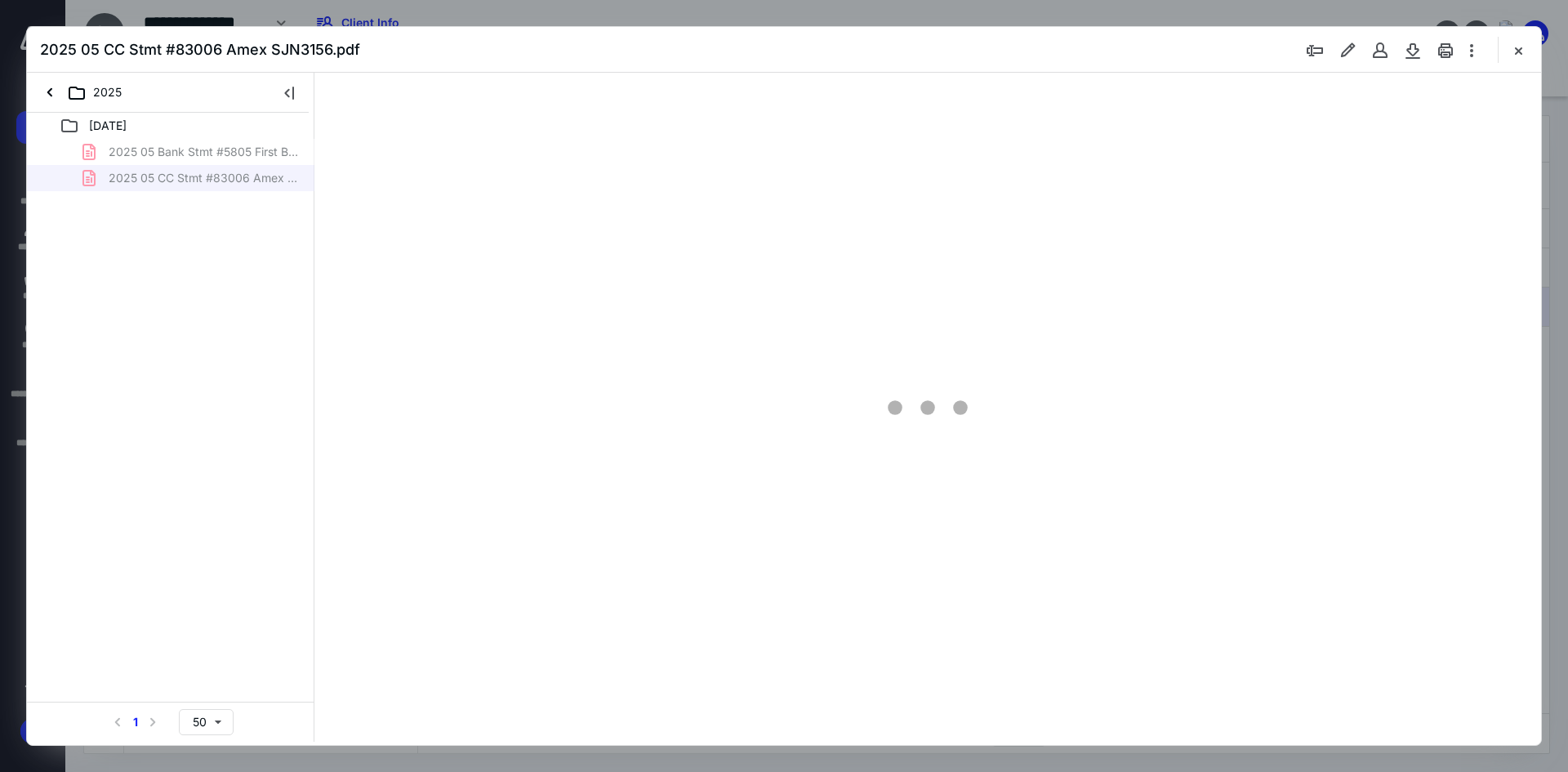 scroll, scrollTop: 0, scrollLeft: 0, axis: both 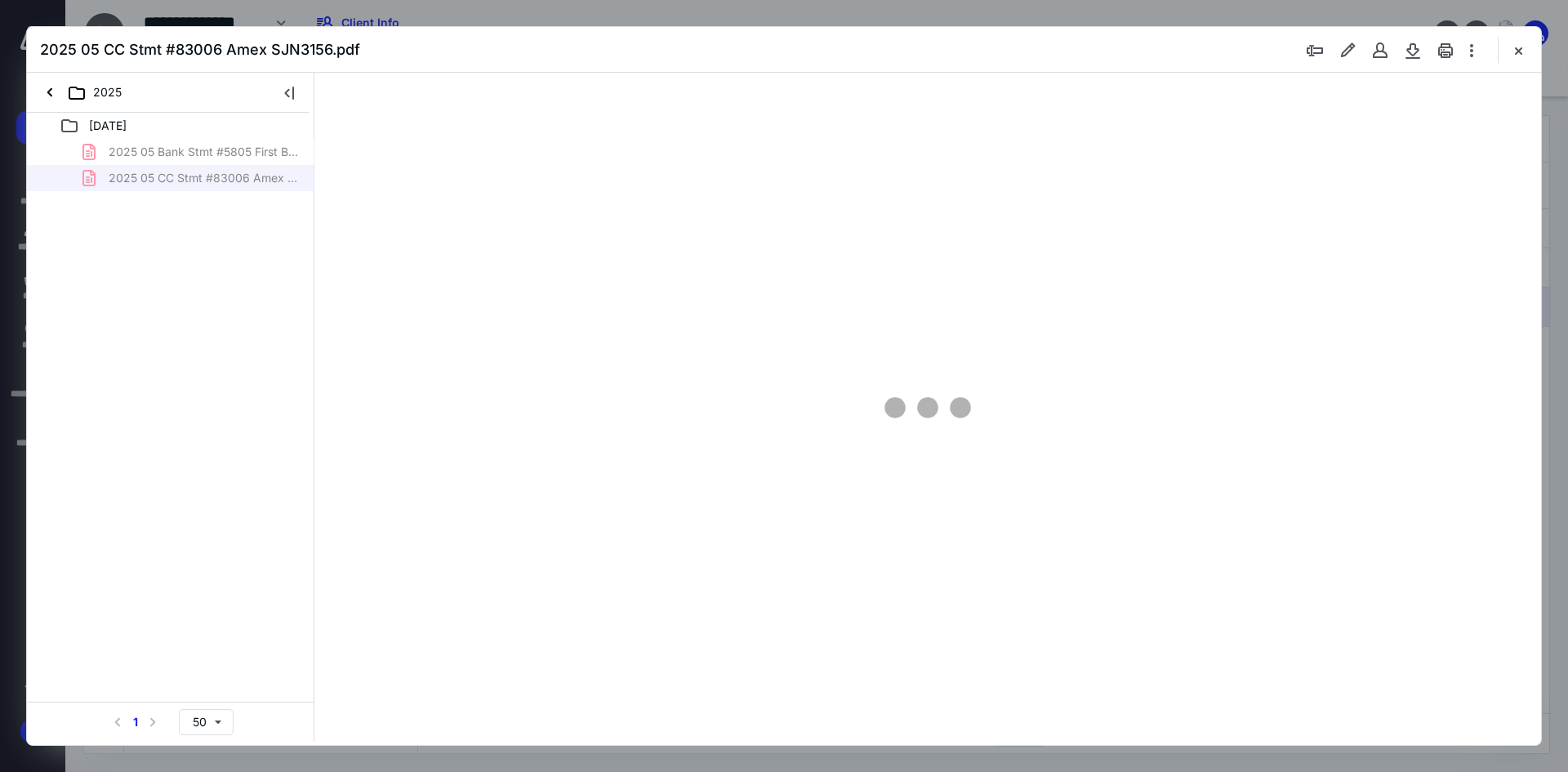 type on "241" 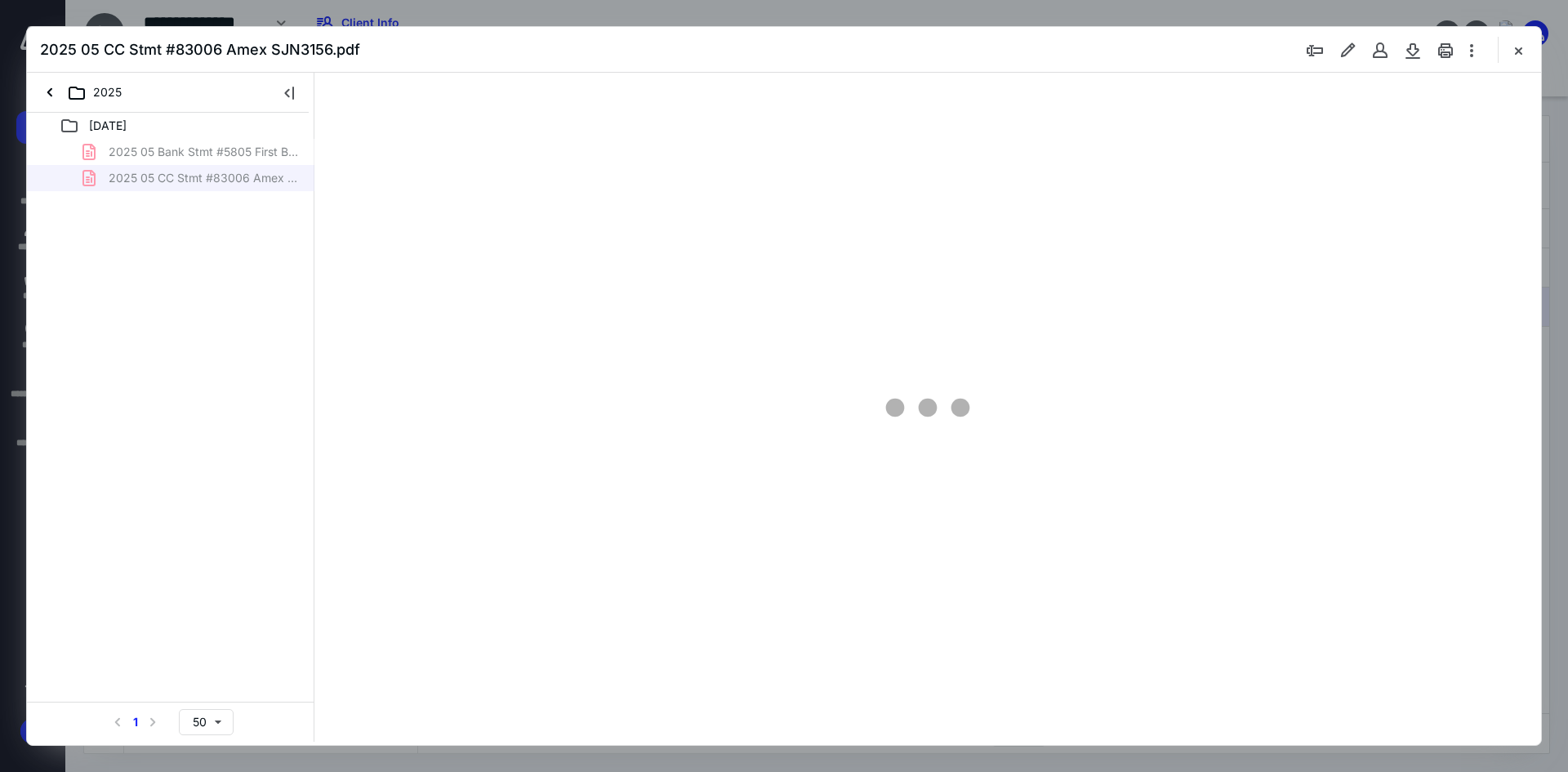 scroll, scrollTop: 70, scrollLeft: 0, axis: vertical 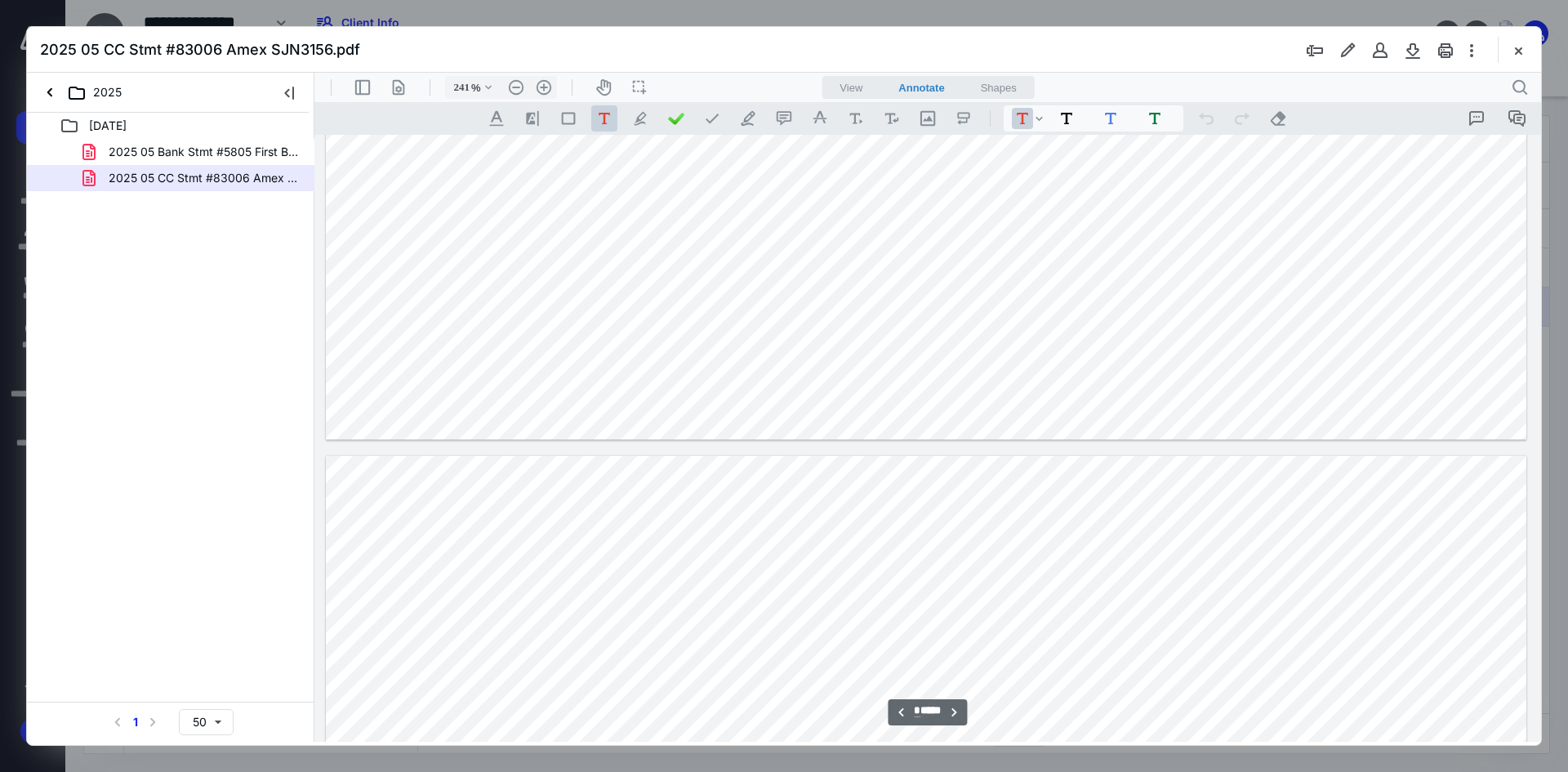 type on "*" 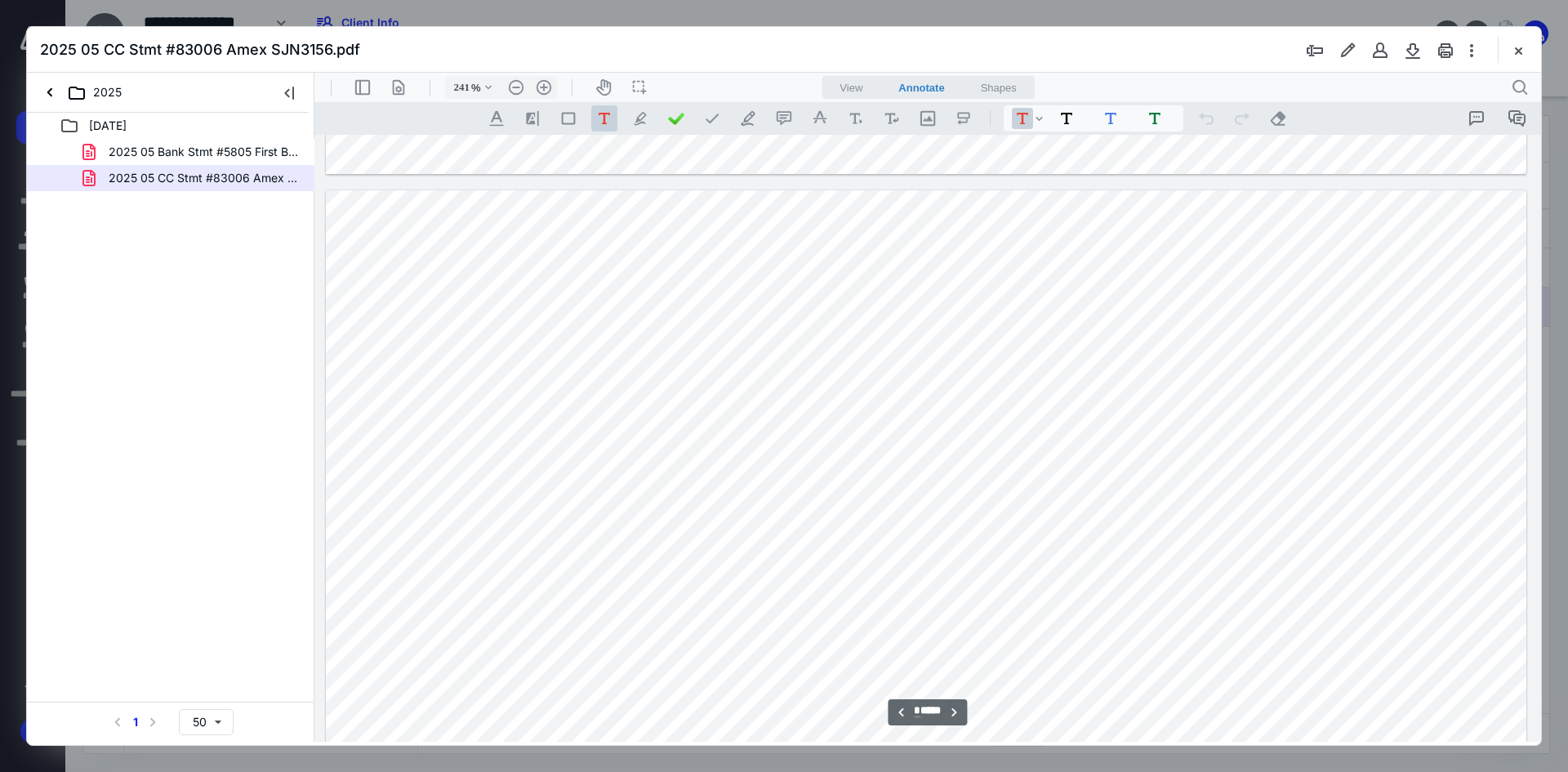 scroll, scrollTop: 3501, scrollLeft: 0, axis: vertical 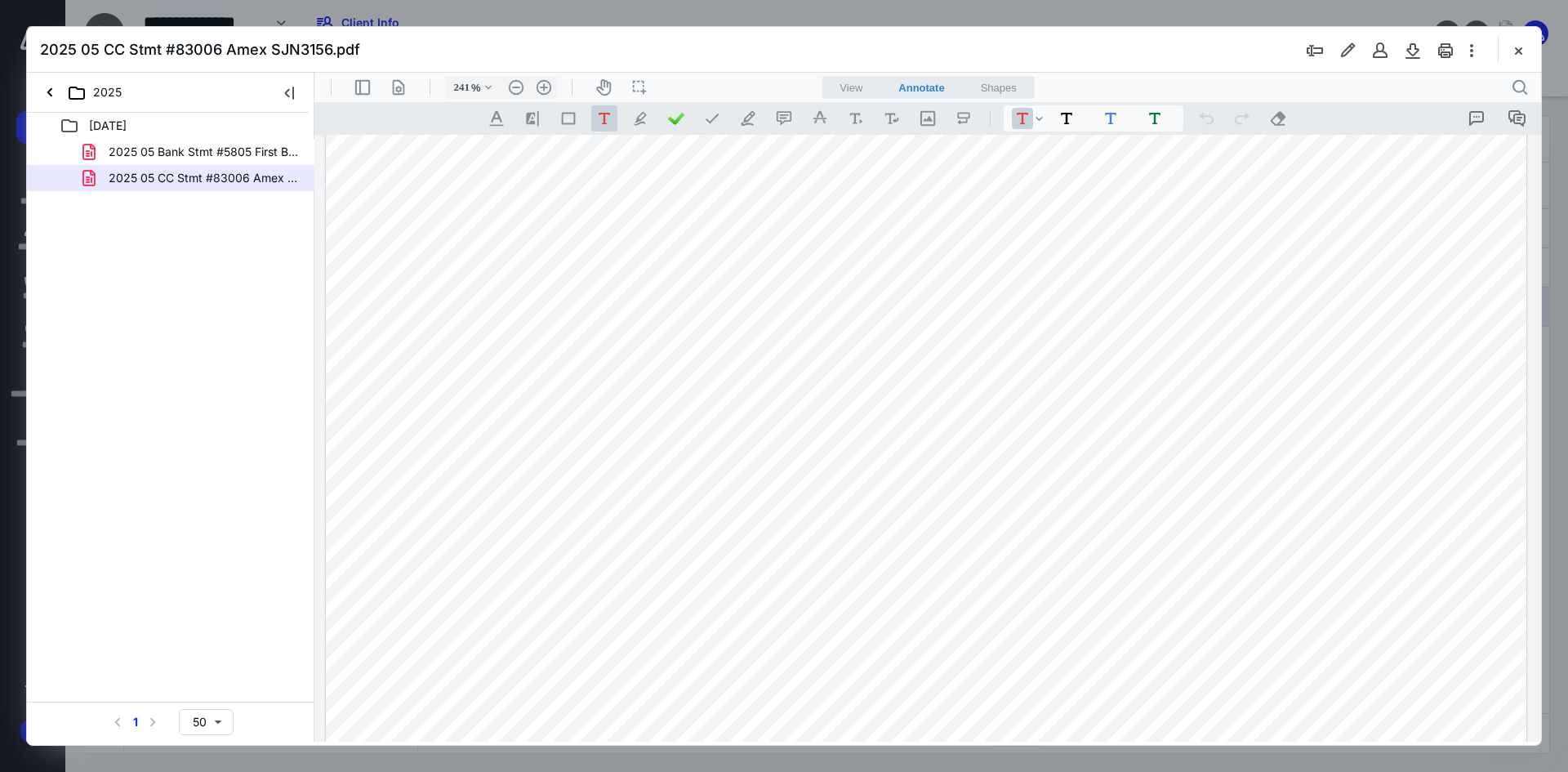 drag, startPoint x: 1518, startPoint y: 42, endPoint x: 1409, endPoint y: 100, distance: 123.47064 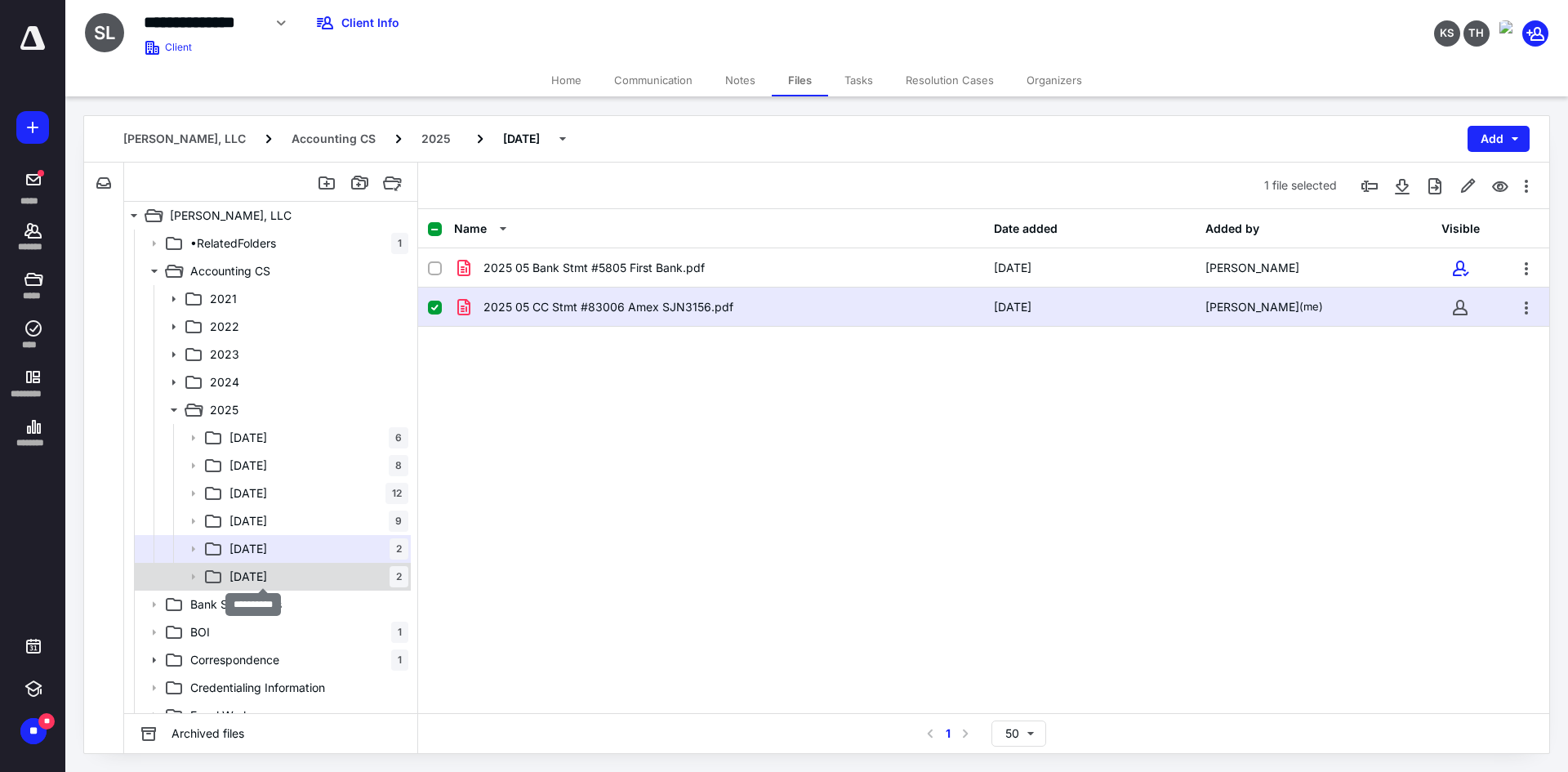 click on "[DATE]" at bounding box center [248, 577] 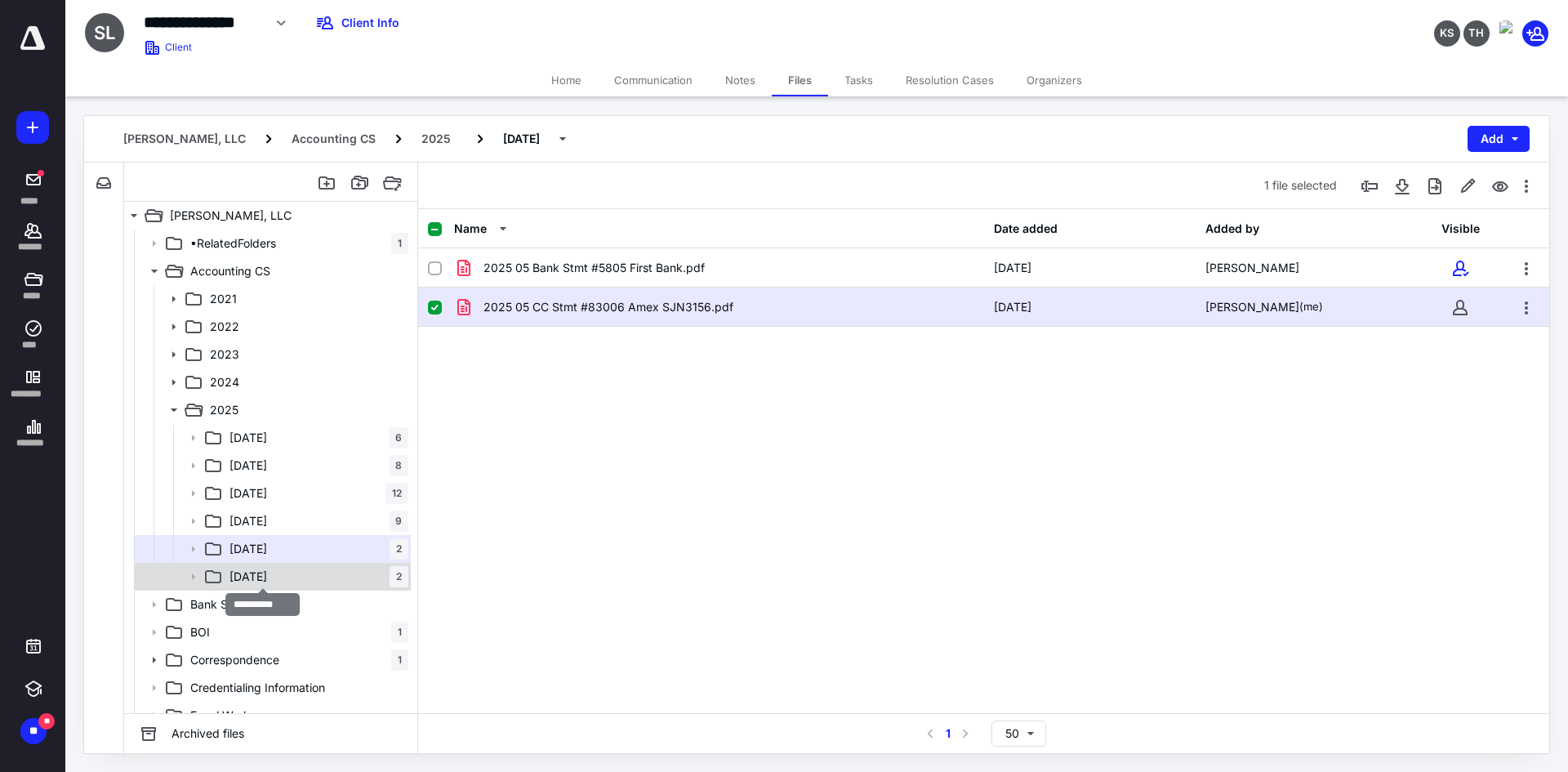click on "[DATE]" at bounding box center [248, 577] 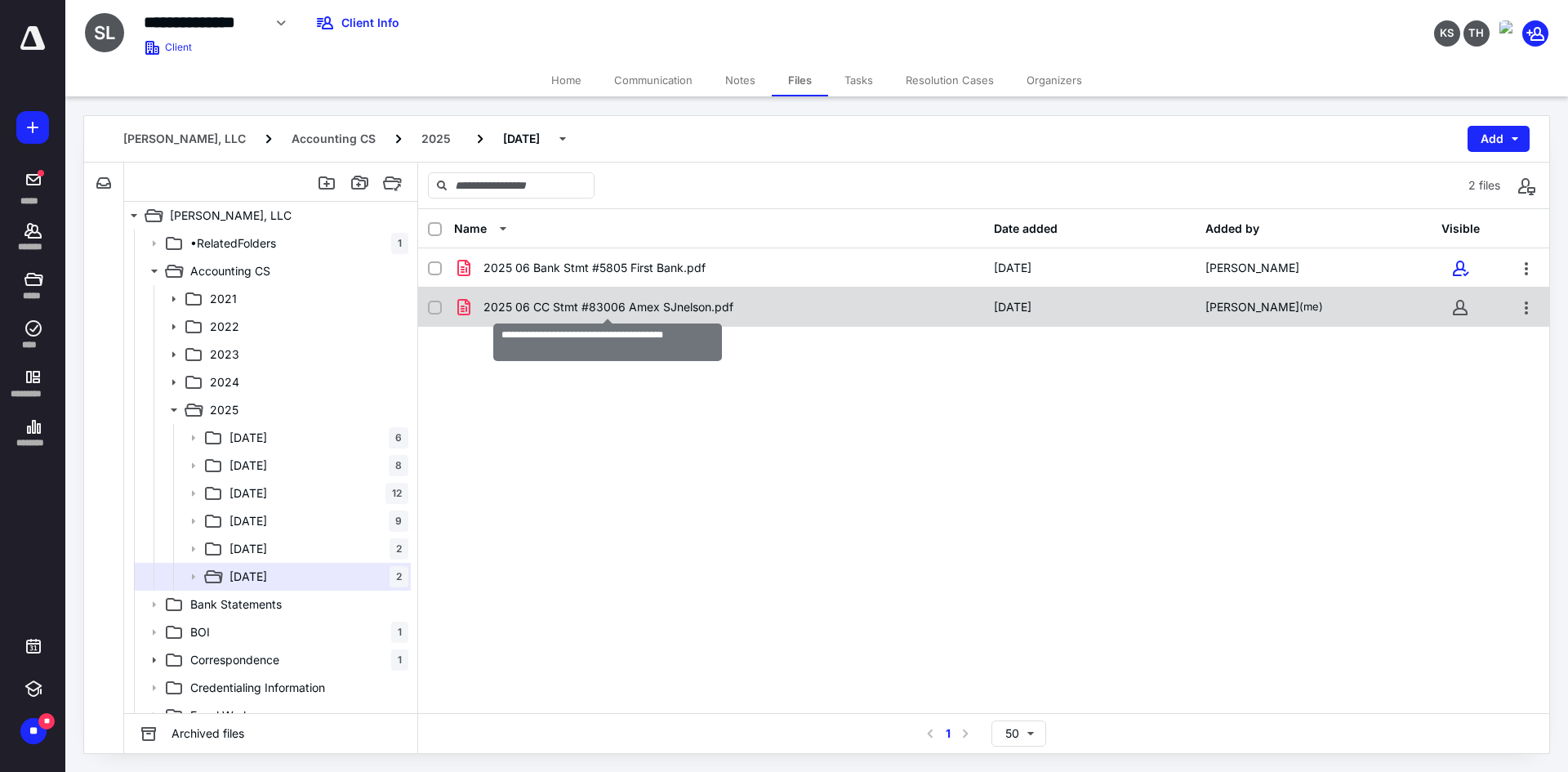 click on "2025 06 CC Stmt #83006 Amex SJnelson.pdf" at bounding box center (608, 307) 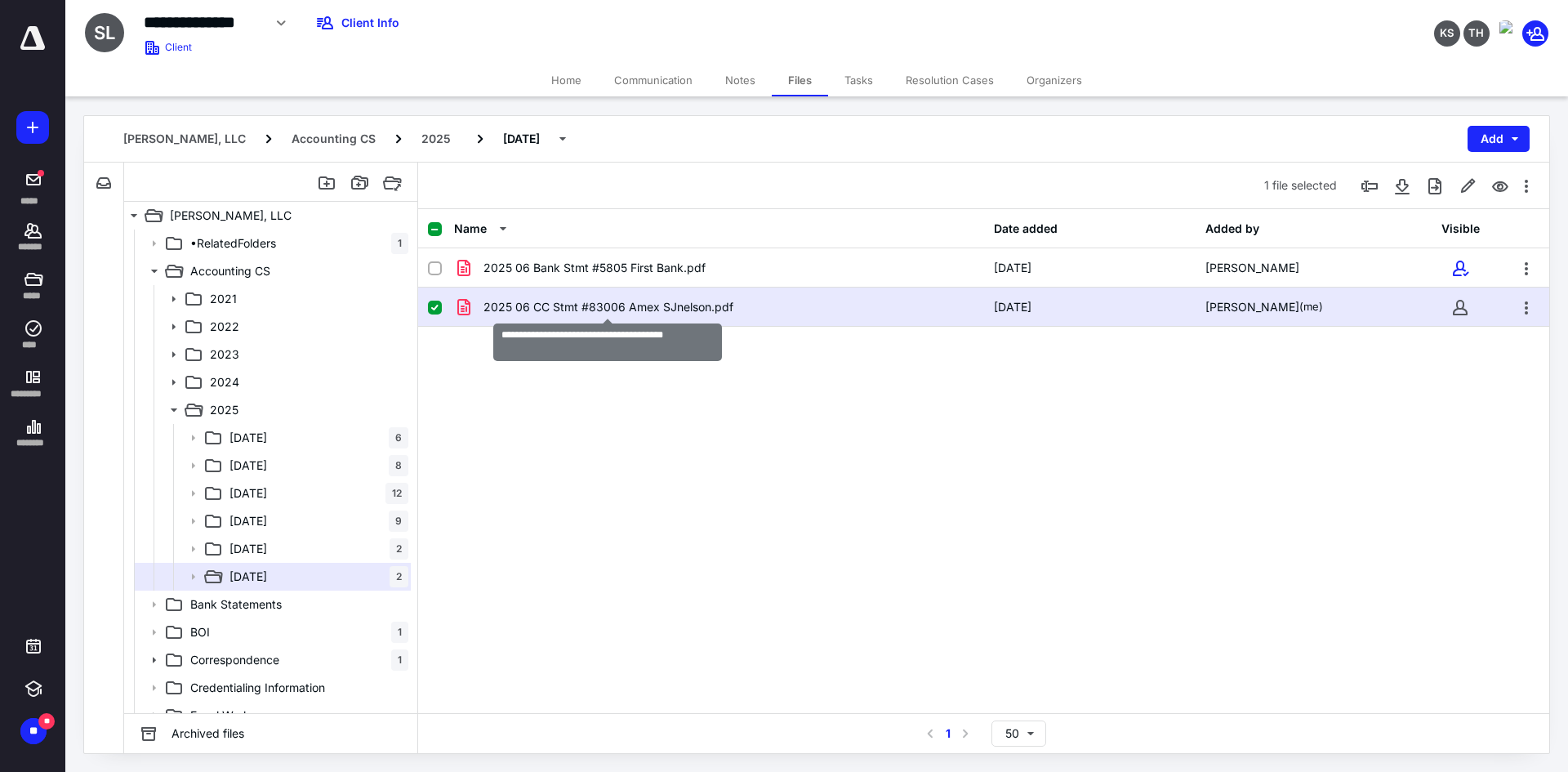 click on "2025 06 CC Stmt #83006 Amex SJnelson.pdf" at bounding box center (608, 307) 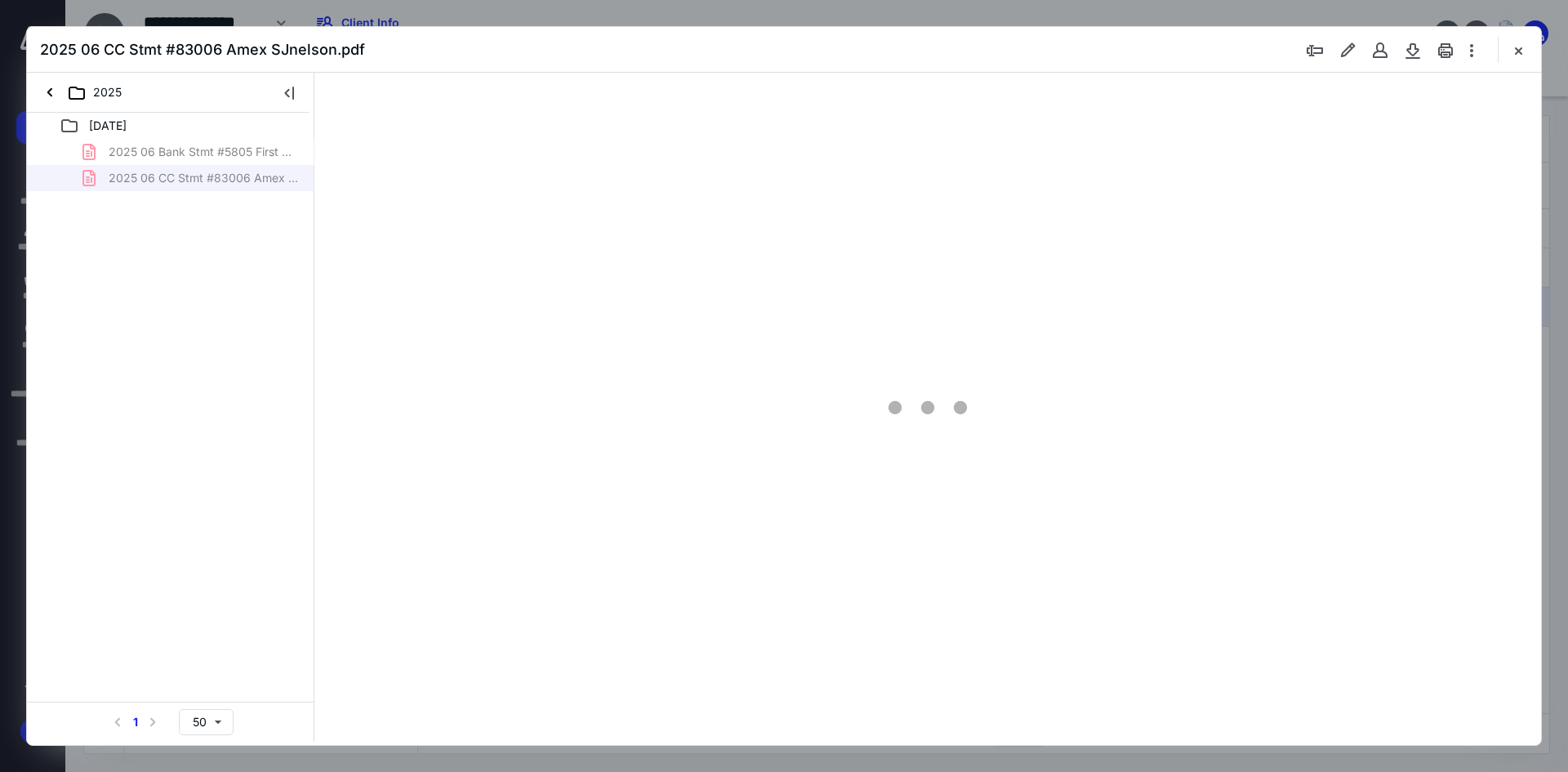 scroll, scrollTop: 0, scrollLeft: 0, axis: both 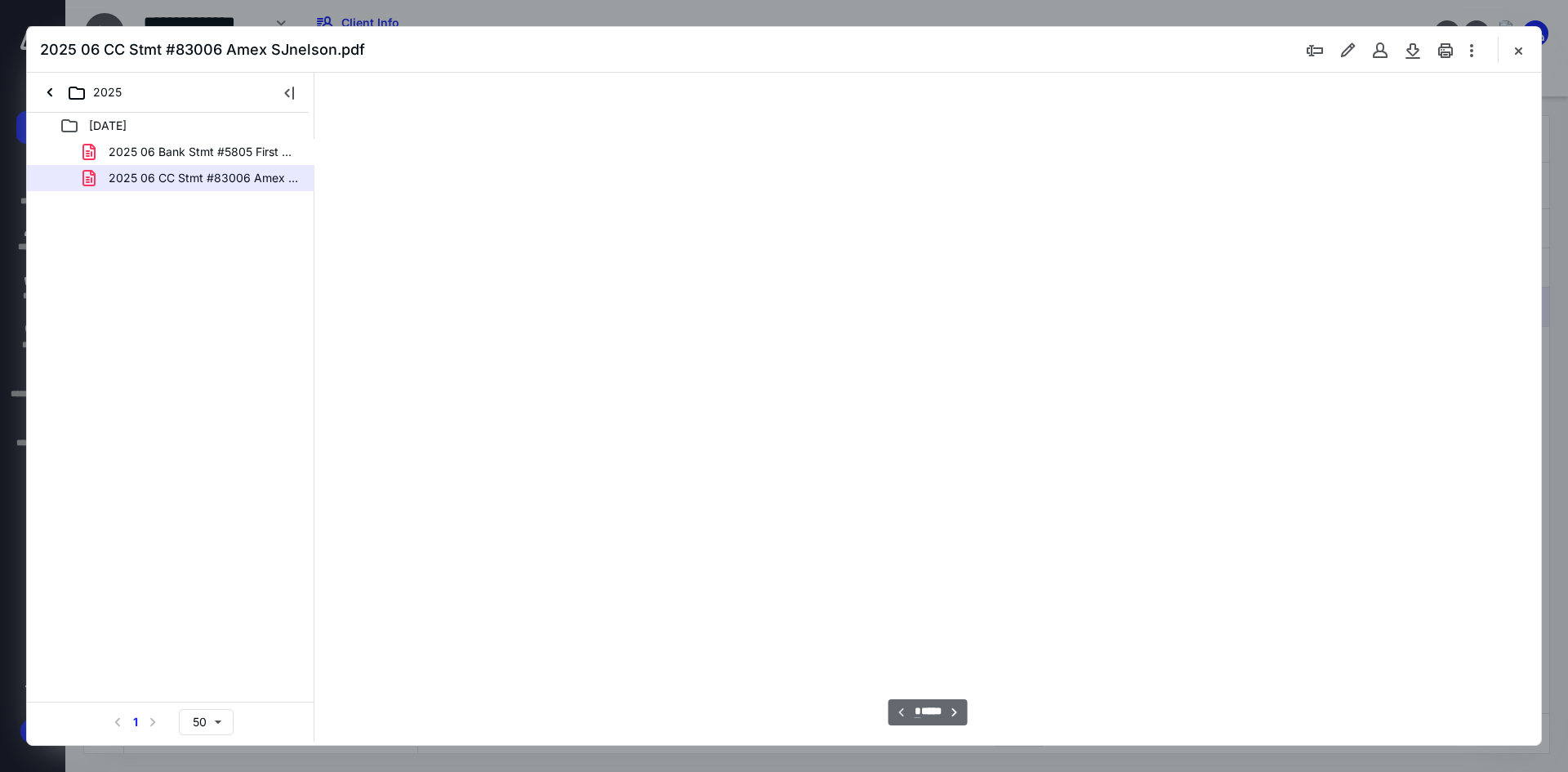 type on "241" 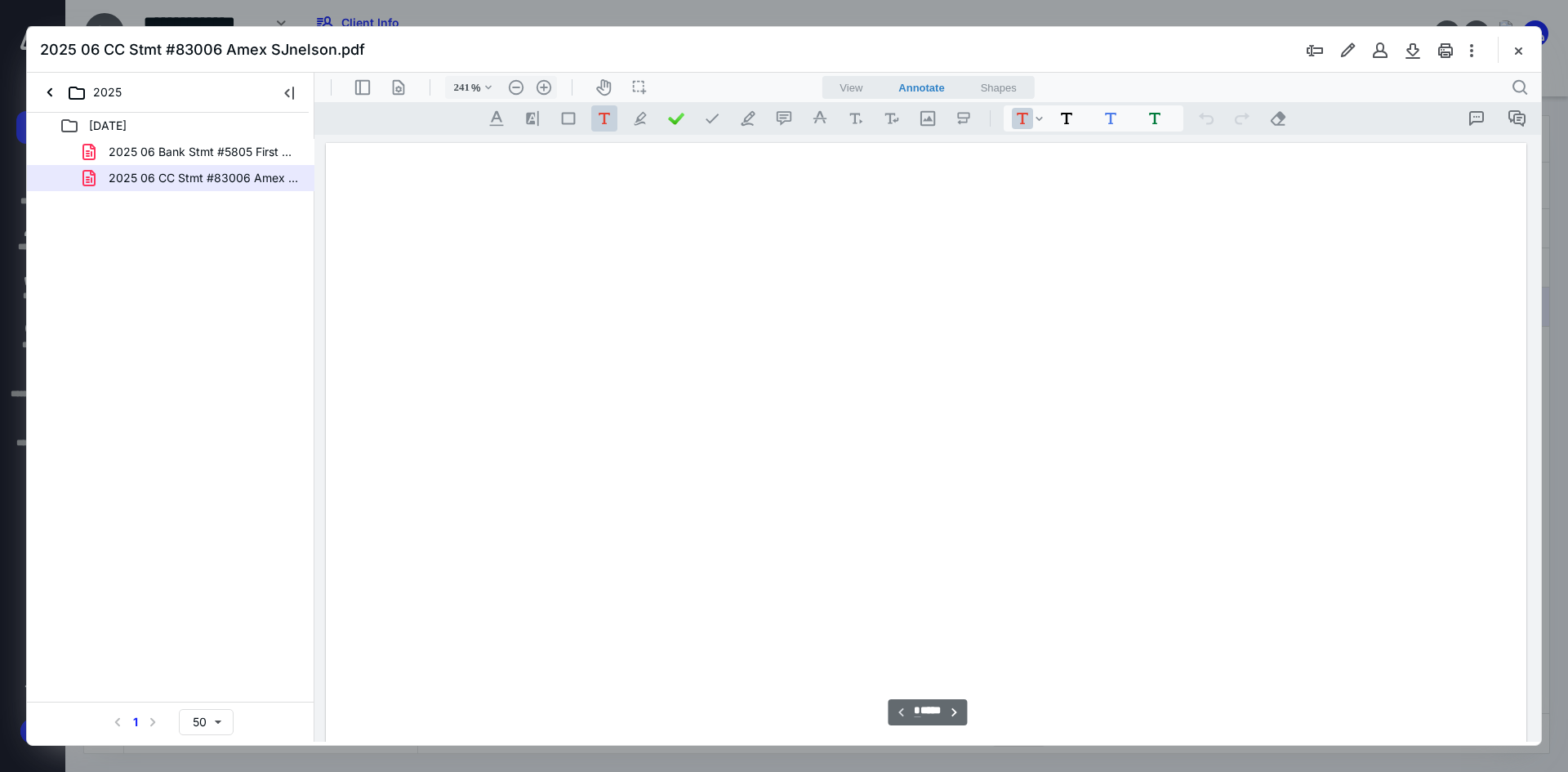 scroll, scrollTop: 70, scrollLeft: 0, axis: vertical 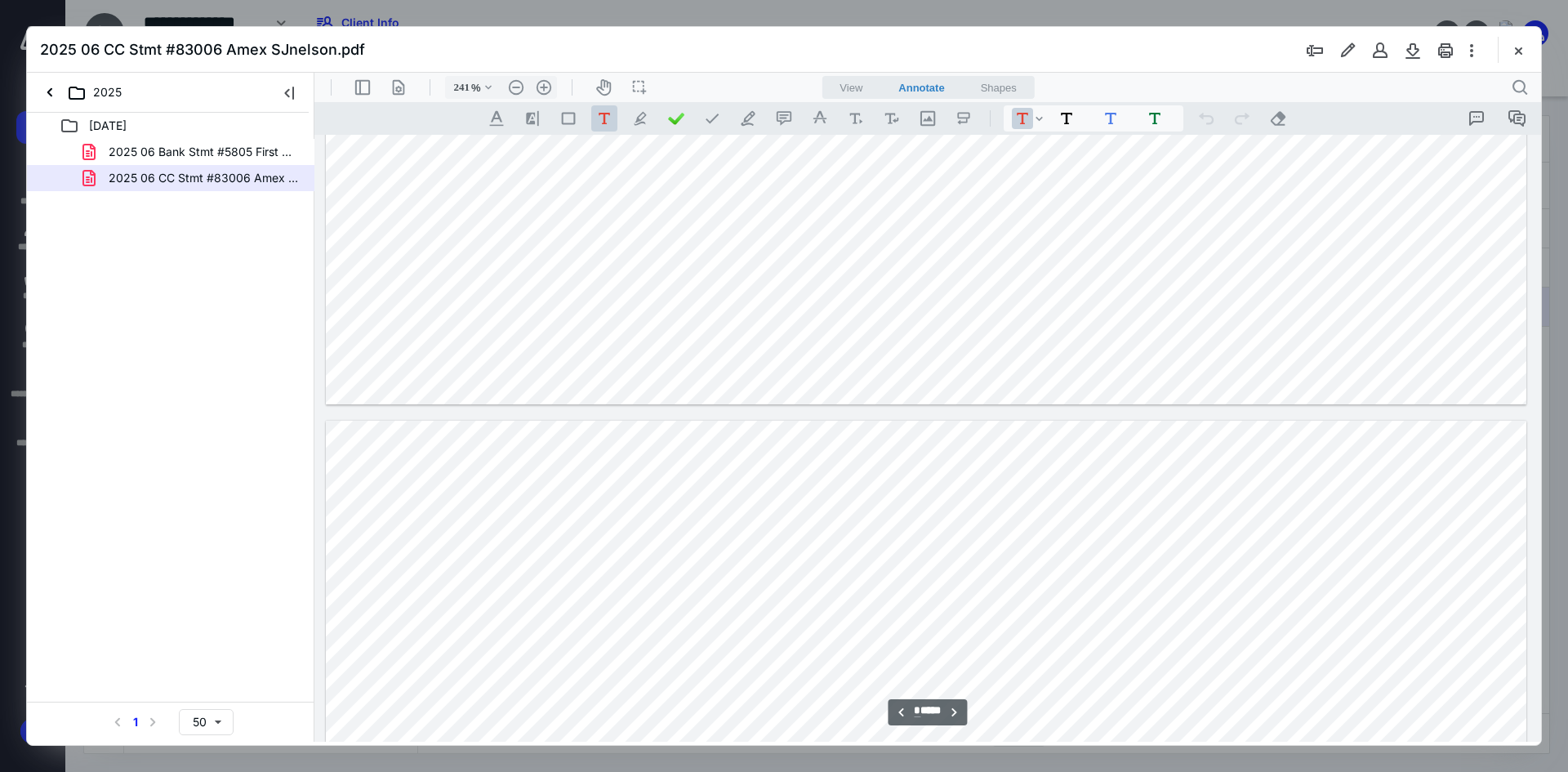 type on "*" 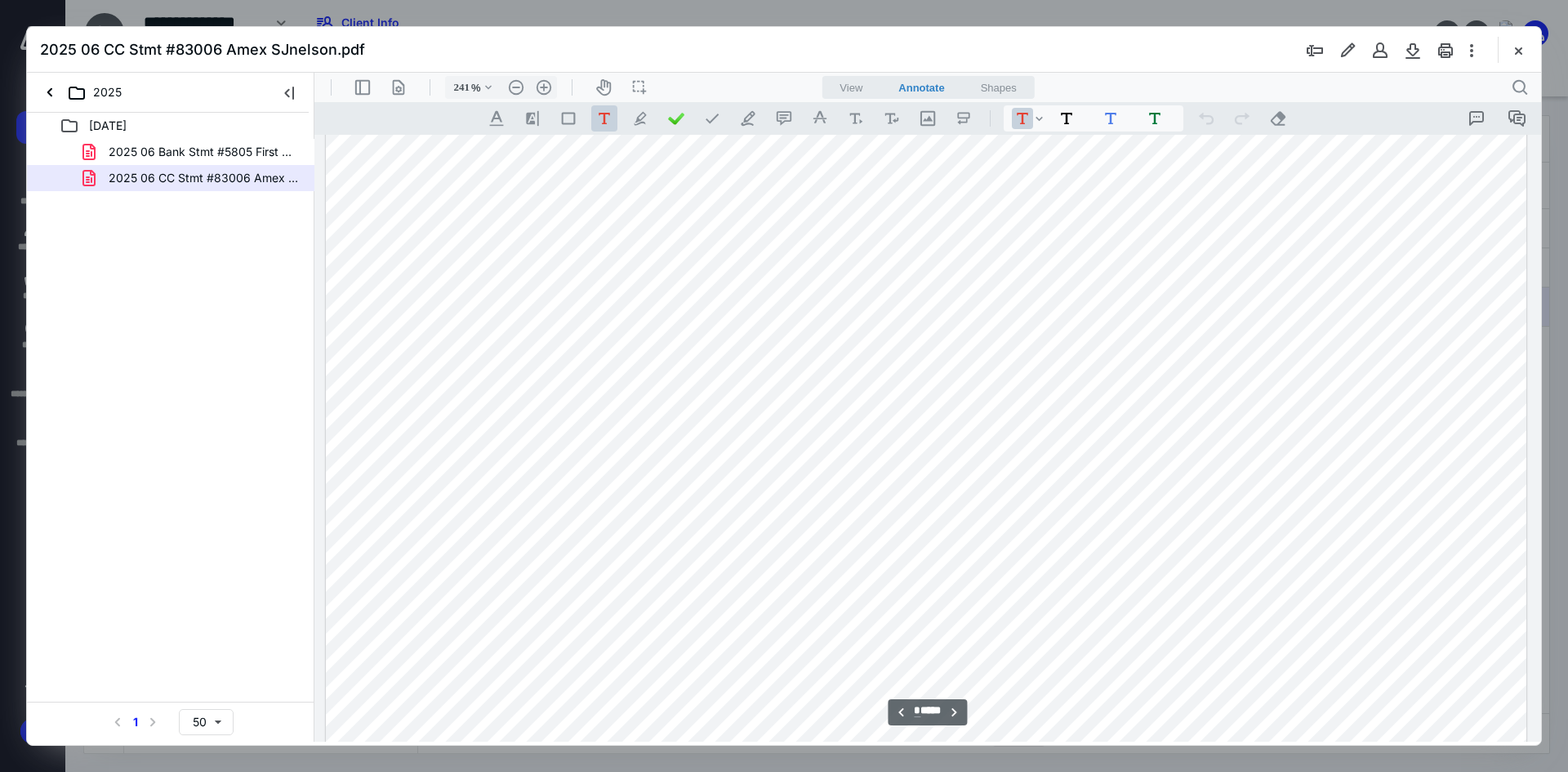 scroll, scrollTop: 3420, scrollLeft: 0, axis: vertical 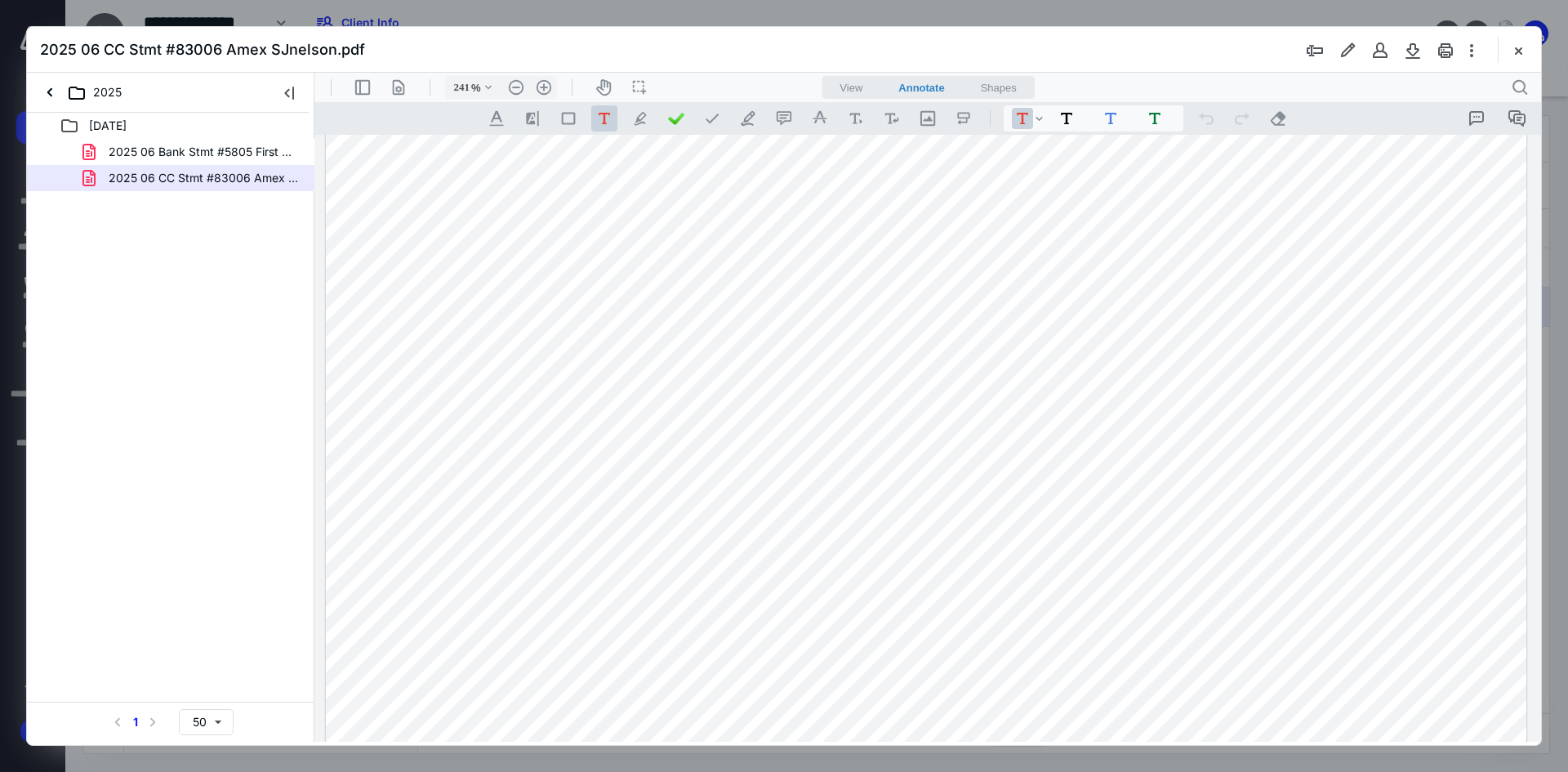 drag, startPoint x: 1525, startPoint y: 51, endPoint x: 1486, endPoint y: 66, distance: 41.785165 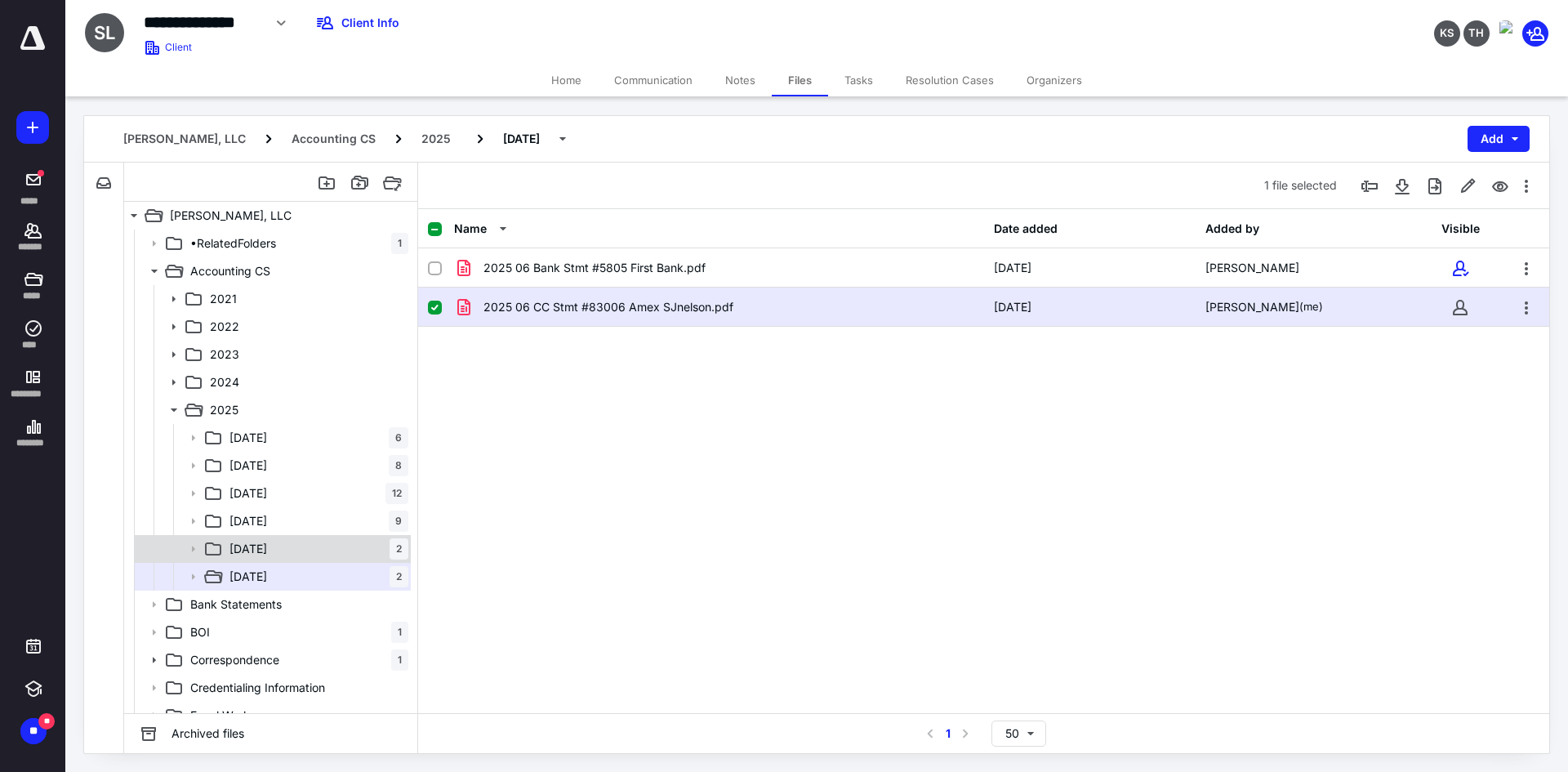 click on "[DATE]" at bounding box center [248, 549] 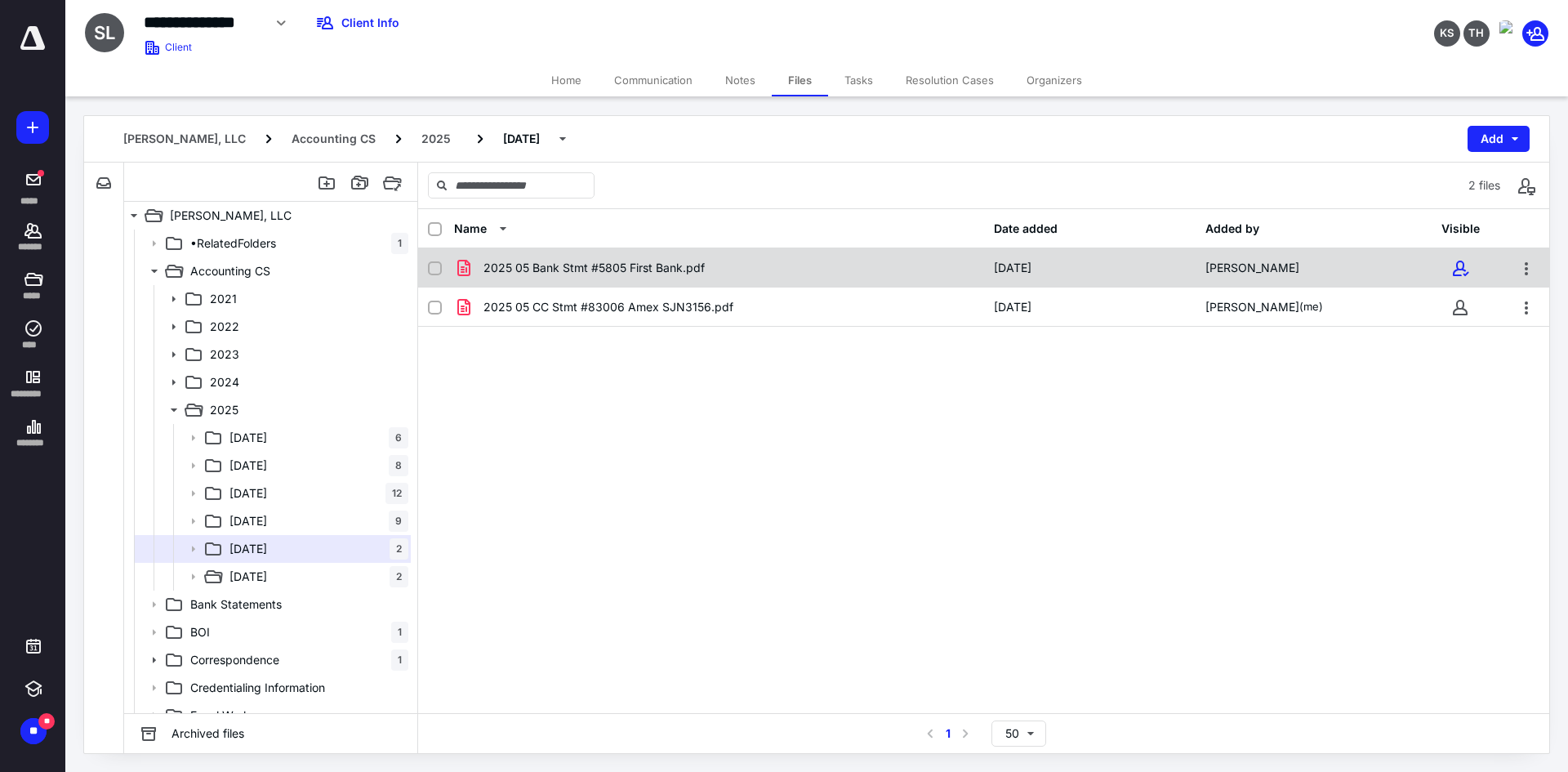 click on "2025 05 Bank Stmt #5805 First Bank.pdf" at bounding box center (594, 268) 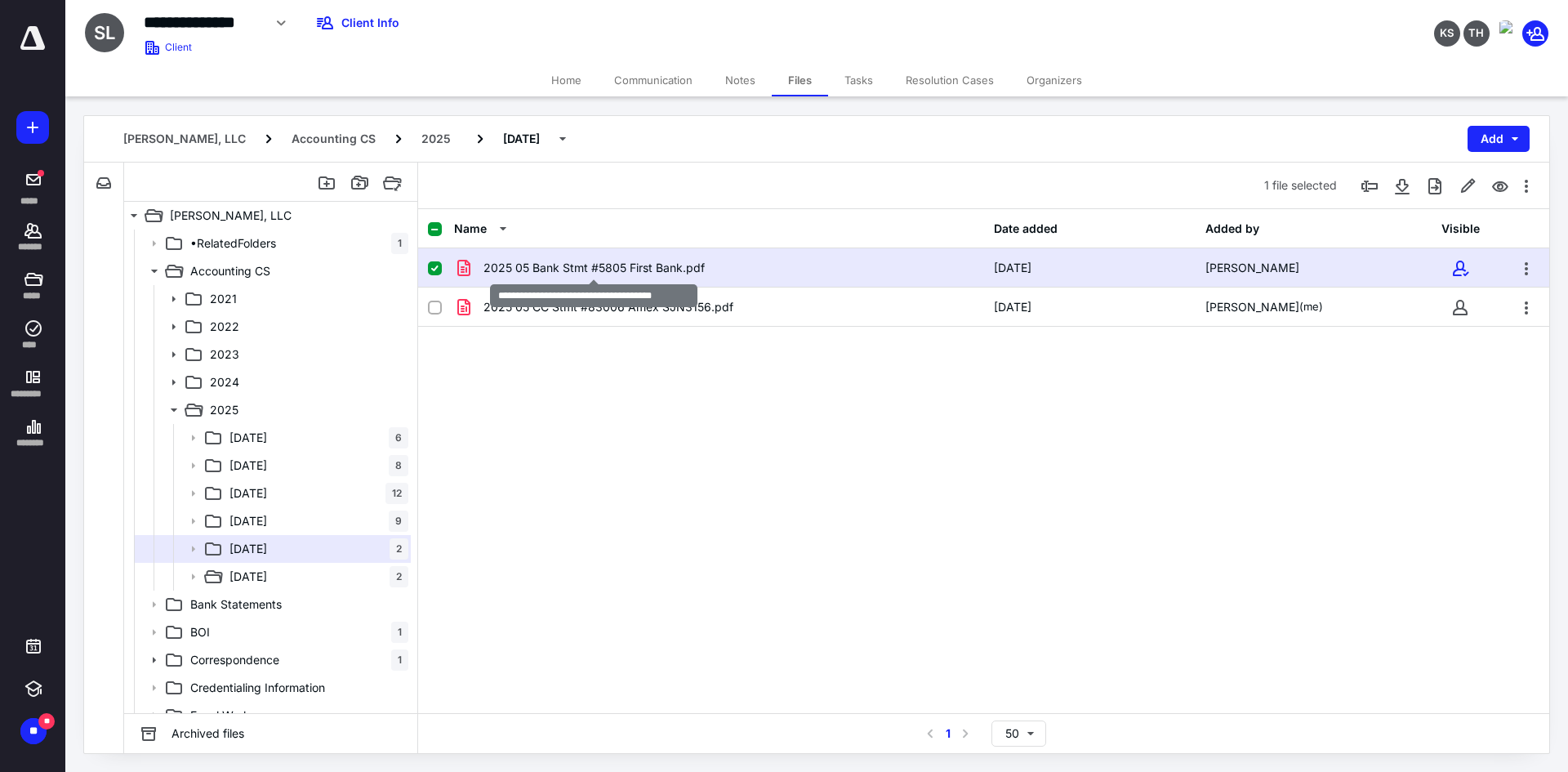 click on "2025 05 Bank Stmt #5805 First Bank.pdf" at bounding box center [594, 268] 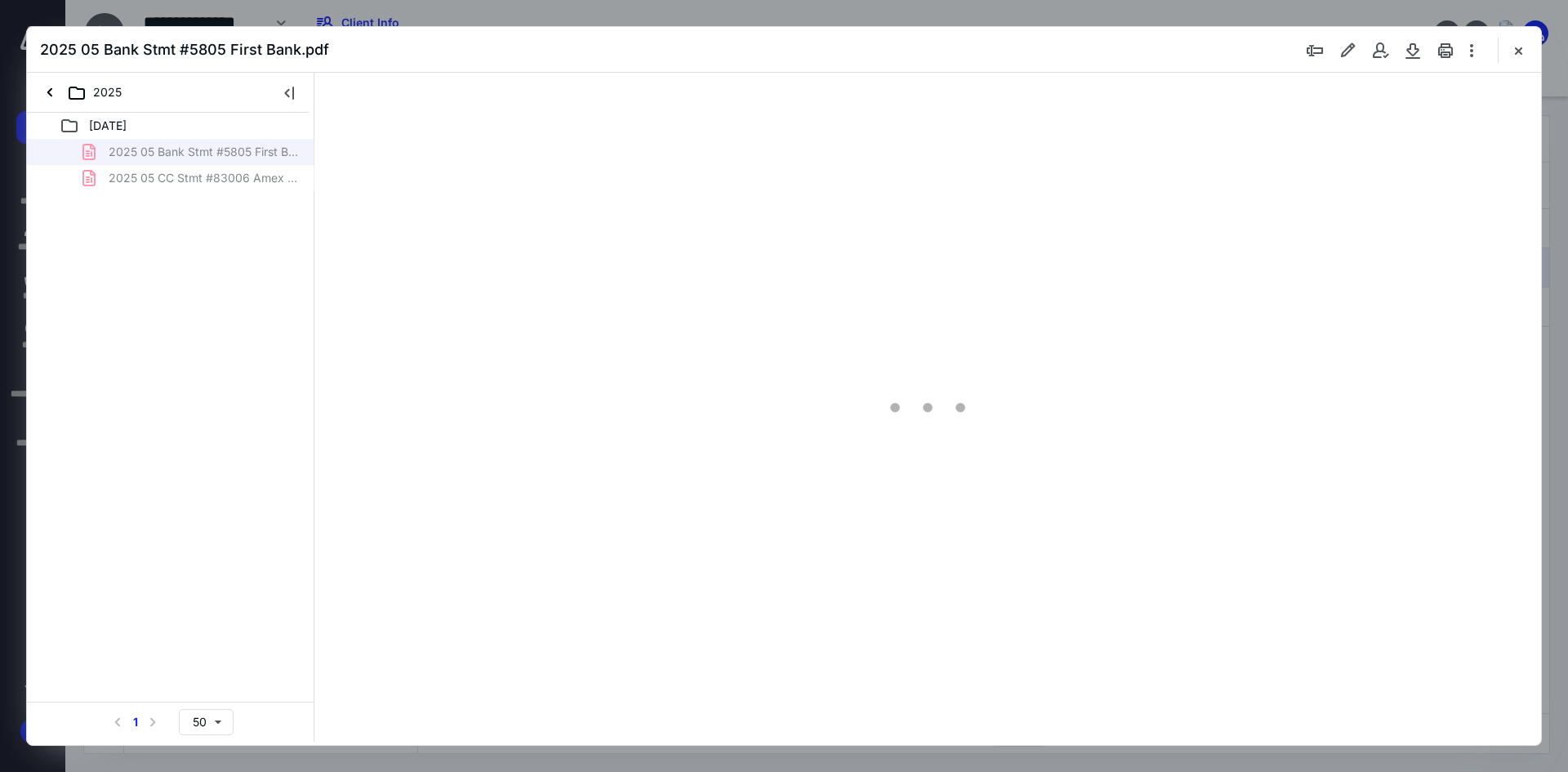 scroll, scrollTop: 0, scrollLeft: 0, axis: both 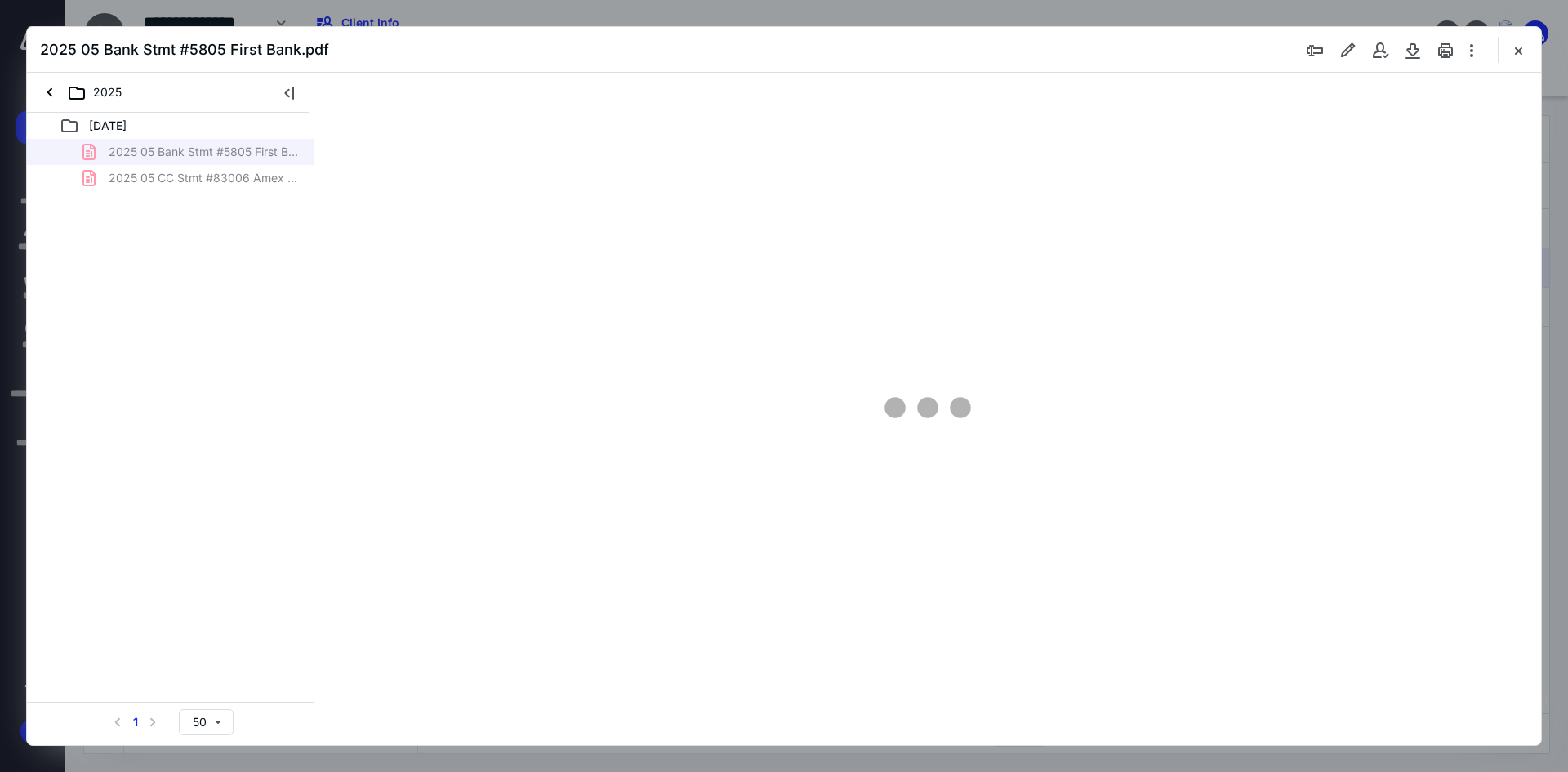type on "241" 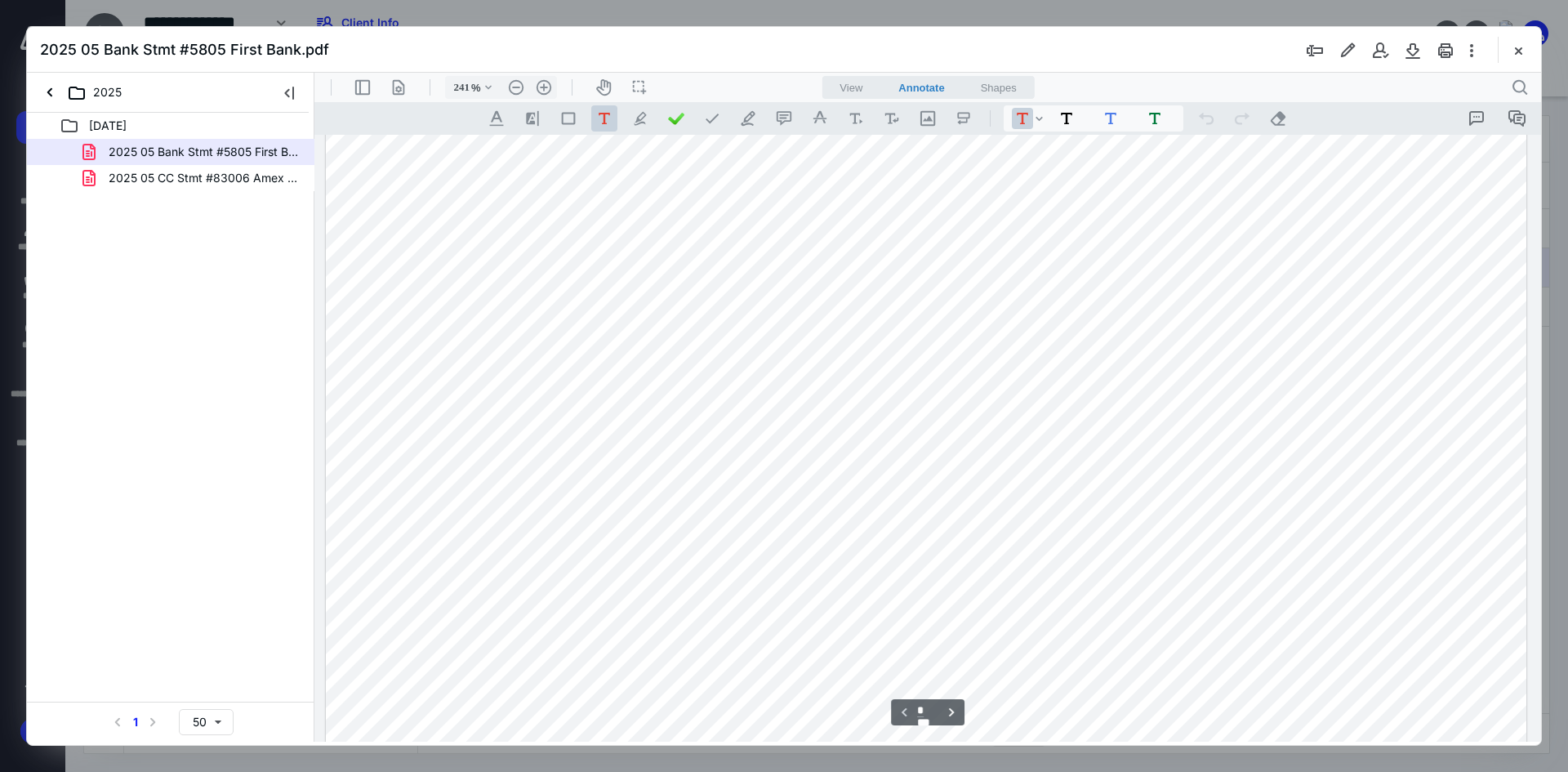 scroll, scrollTop: 479, scrollLeft: 0, axis: vertical 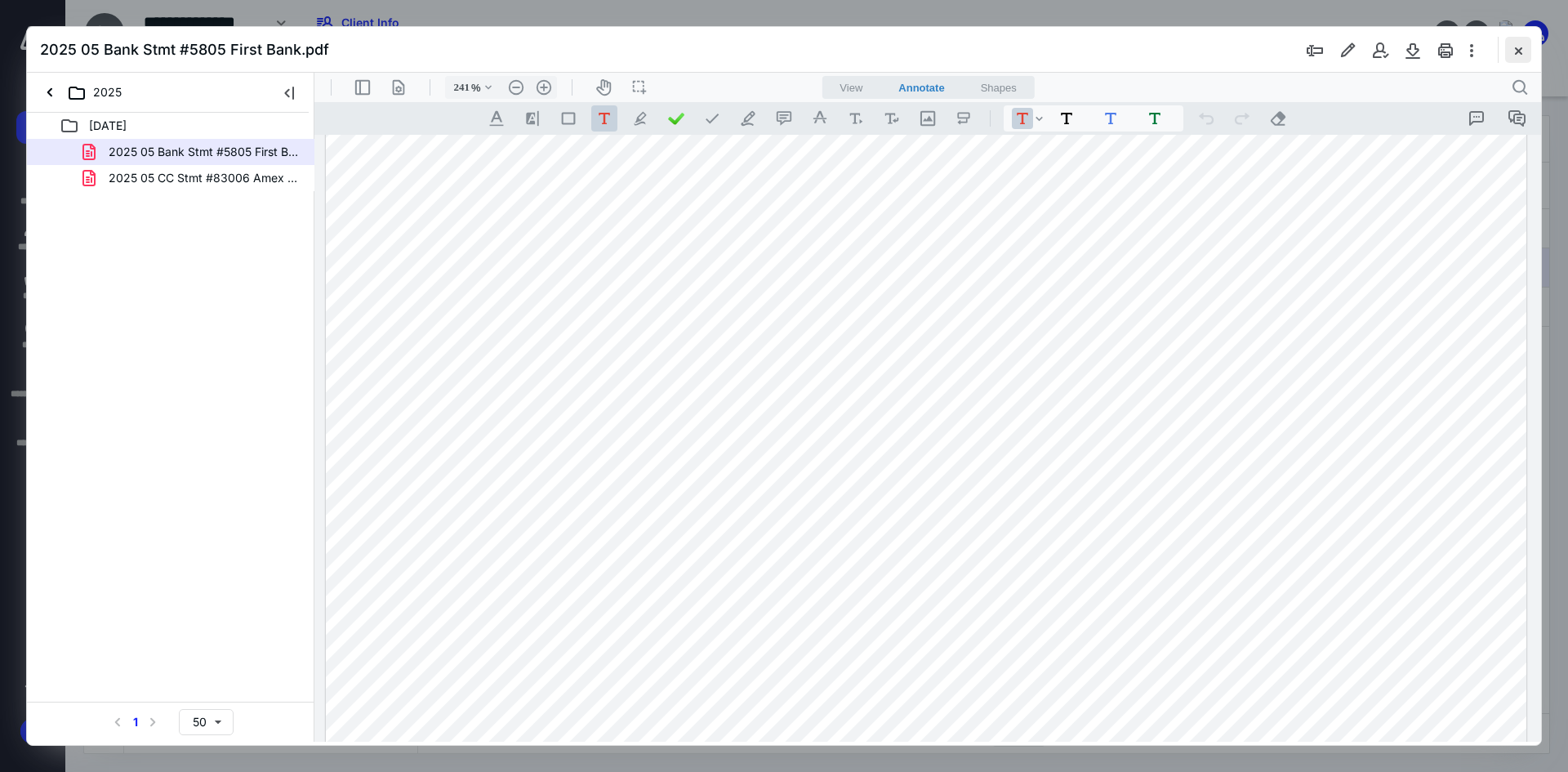 click at bounding box center [1518, 50] 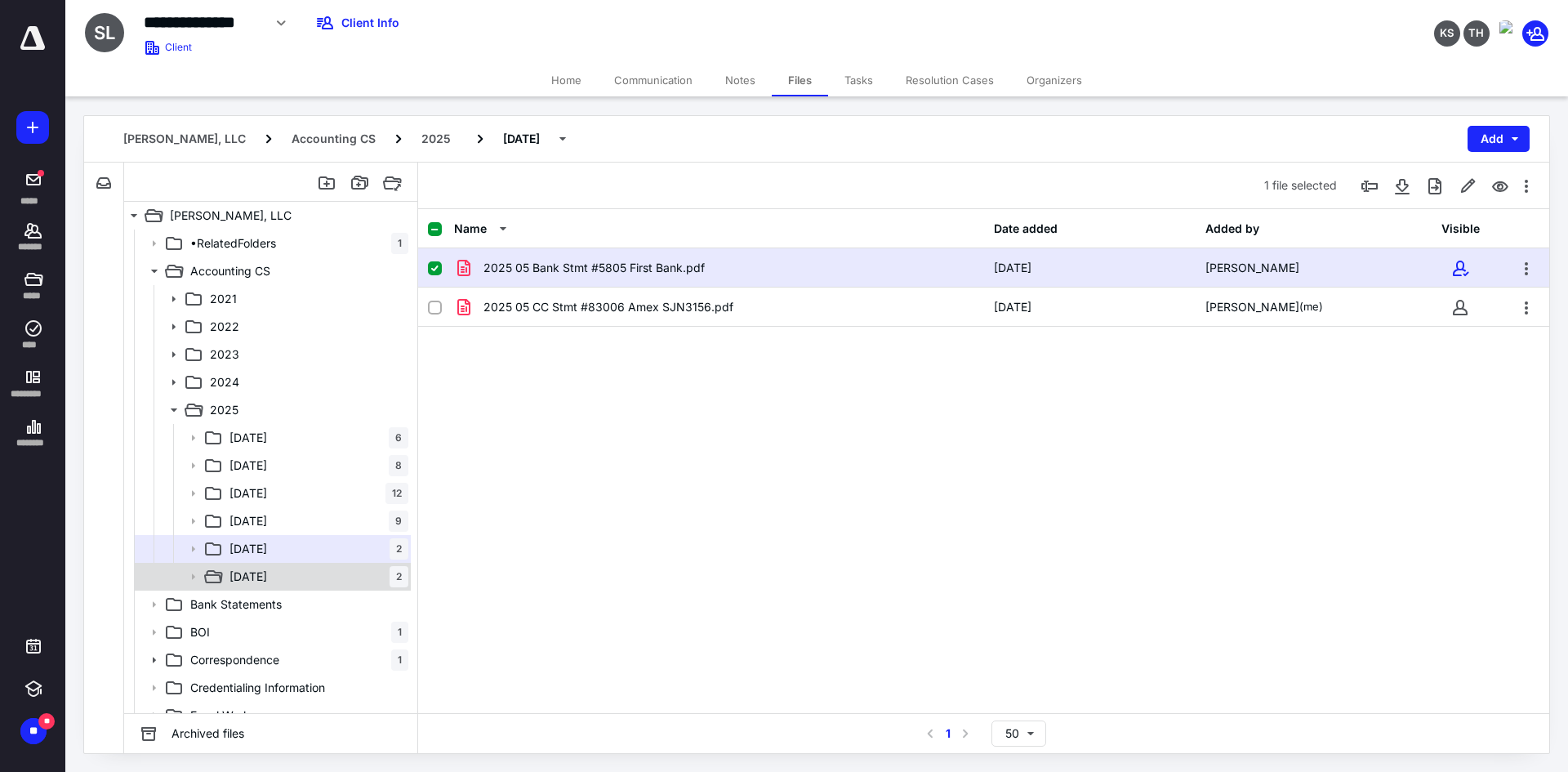 click on "[DATE] 2" at bounding box center (315, 577) 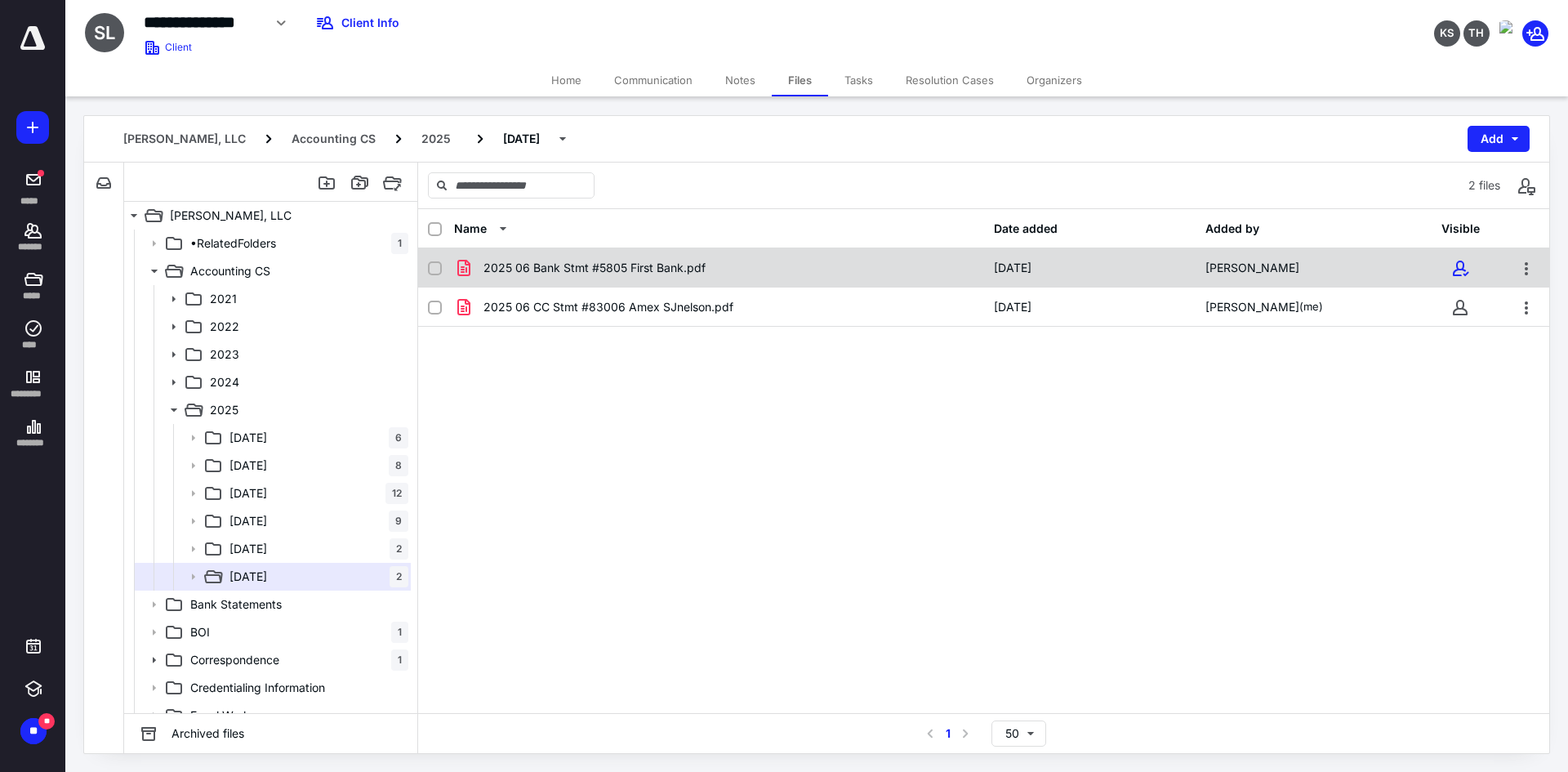 click on "2025 06 Bank Stmt #5805 First Bank.pdf" at bounding box center [595, 268] 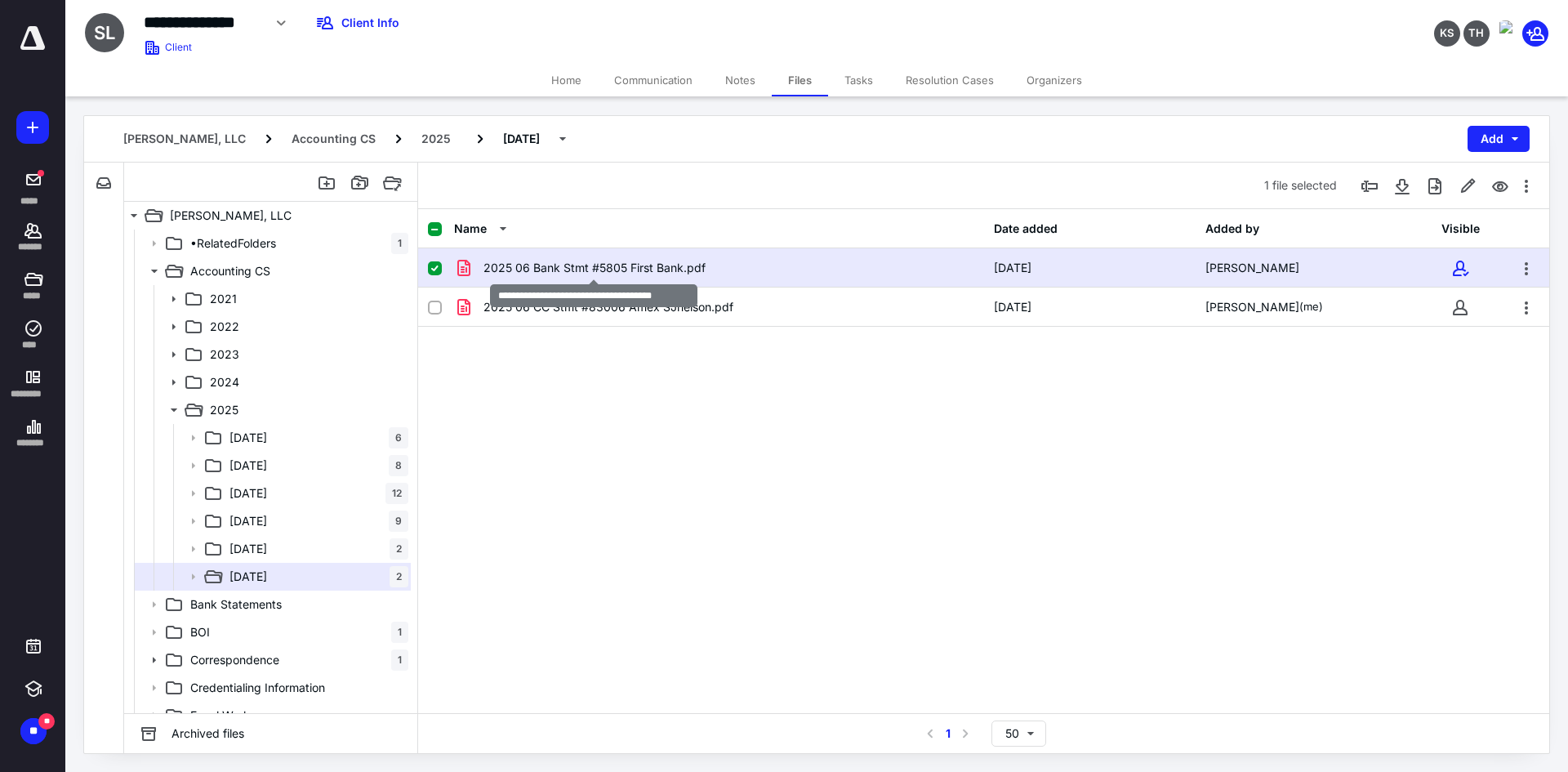 click on "2025 06 Bank Stmt #5805 First Bank.pdf" at bounding box center [595, 268] 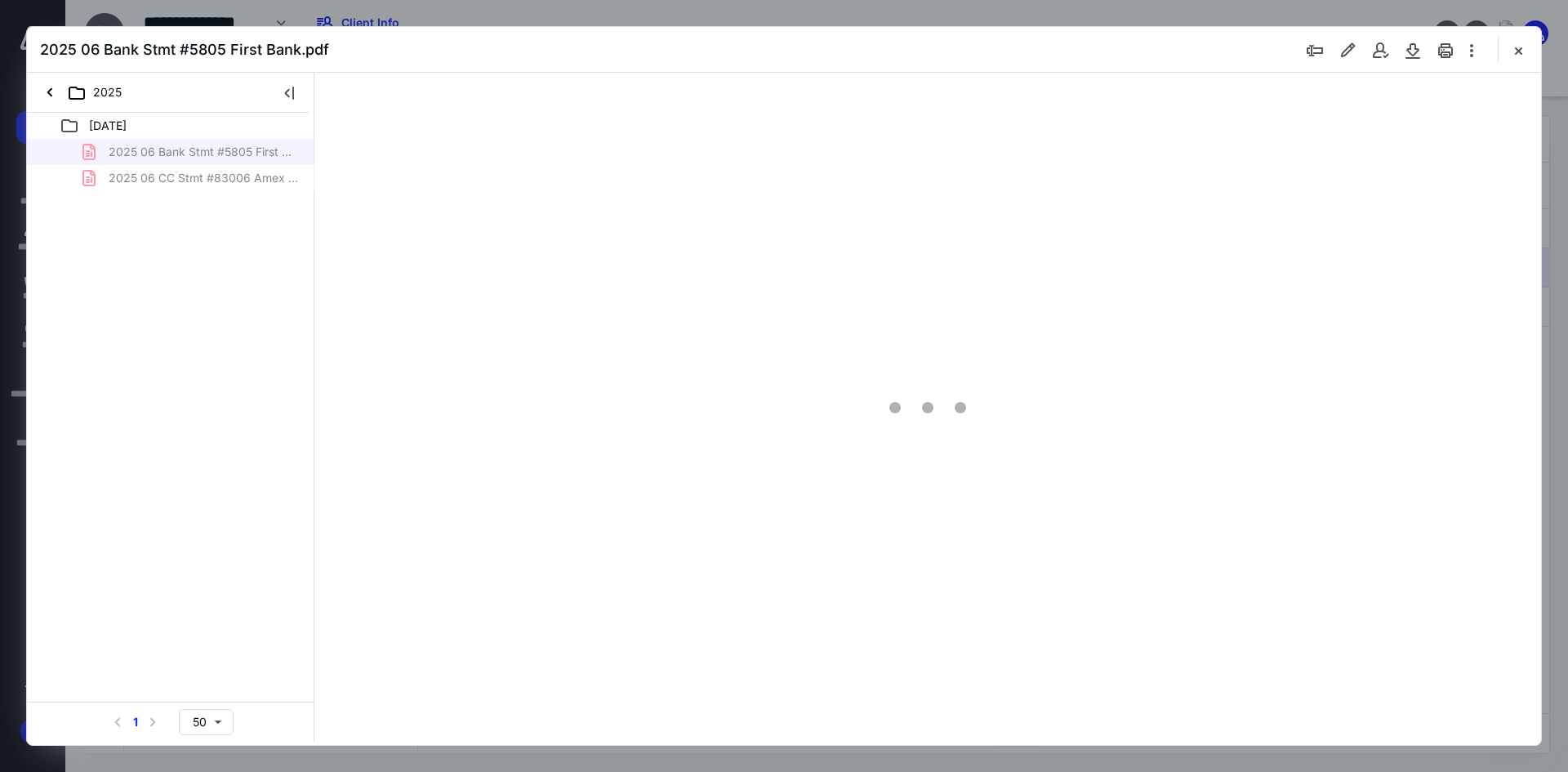 scroll, scrollTop: 0, scrollLeft: 0, axis: both 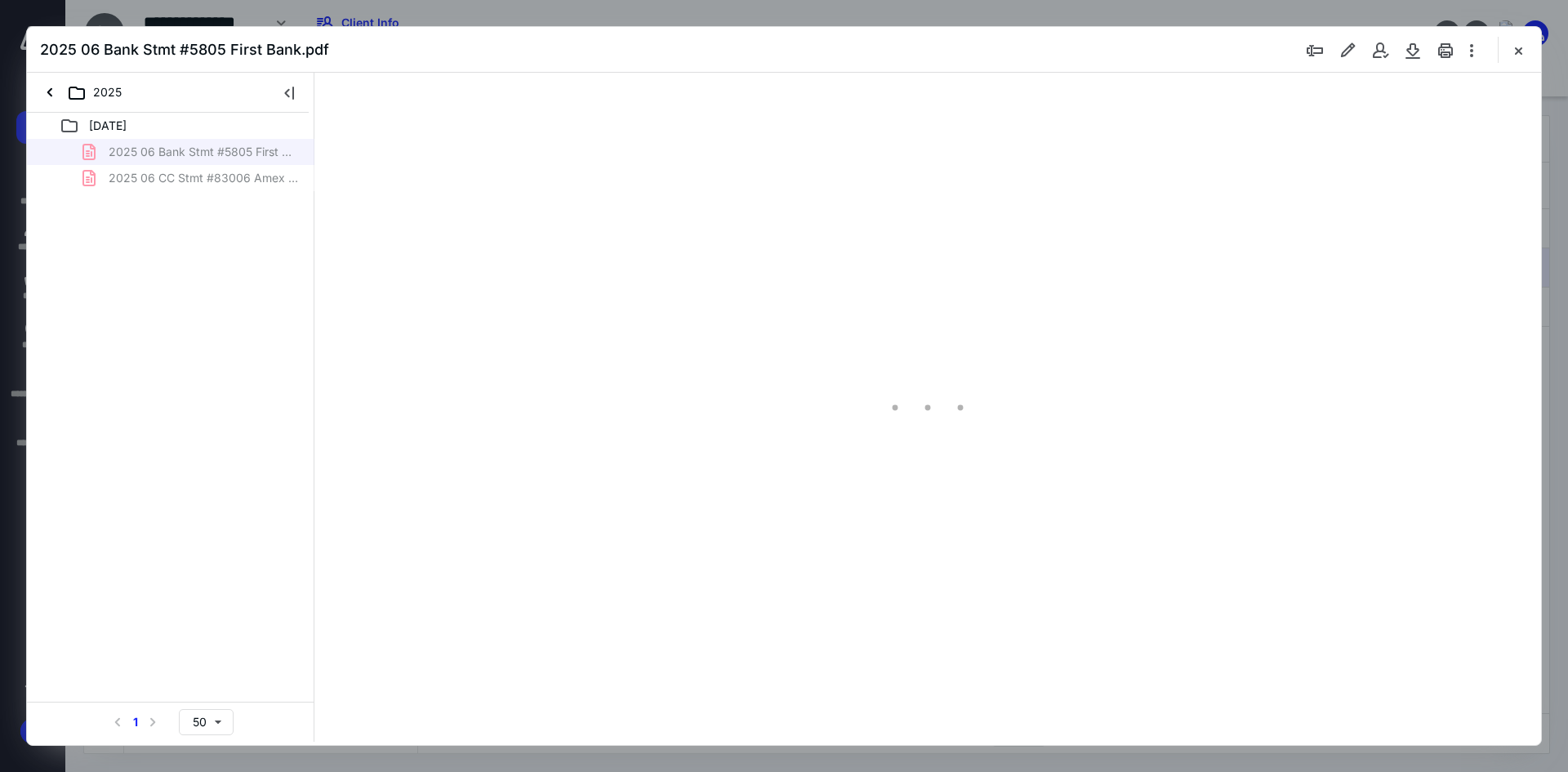 type on "241" 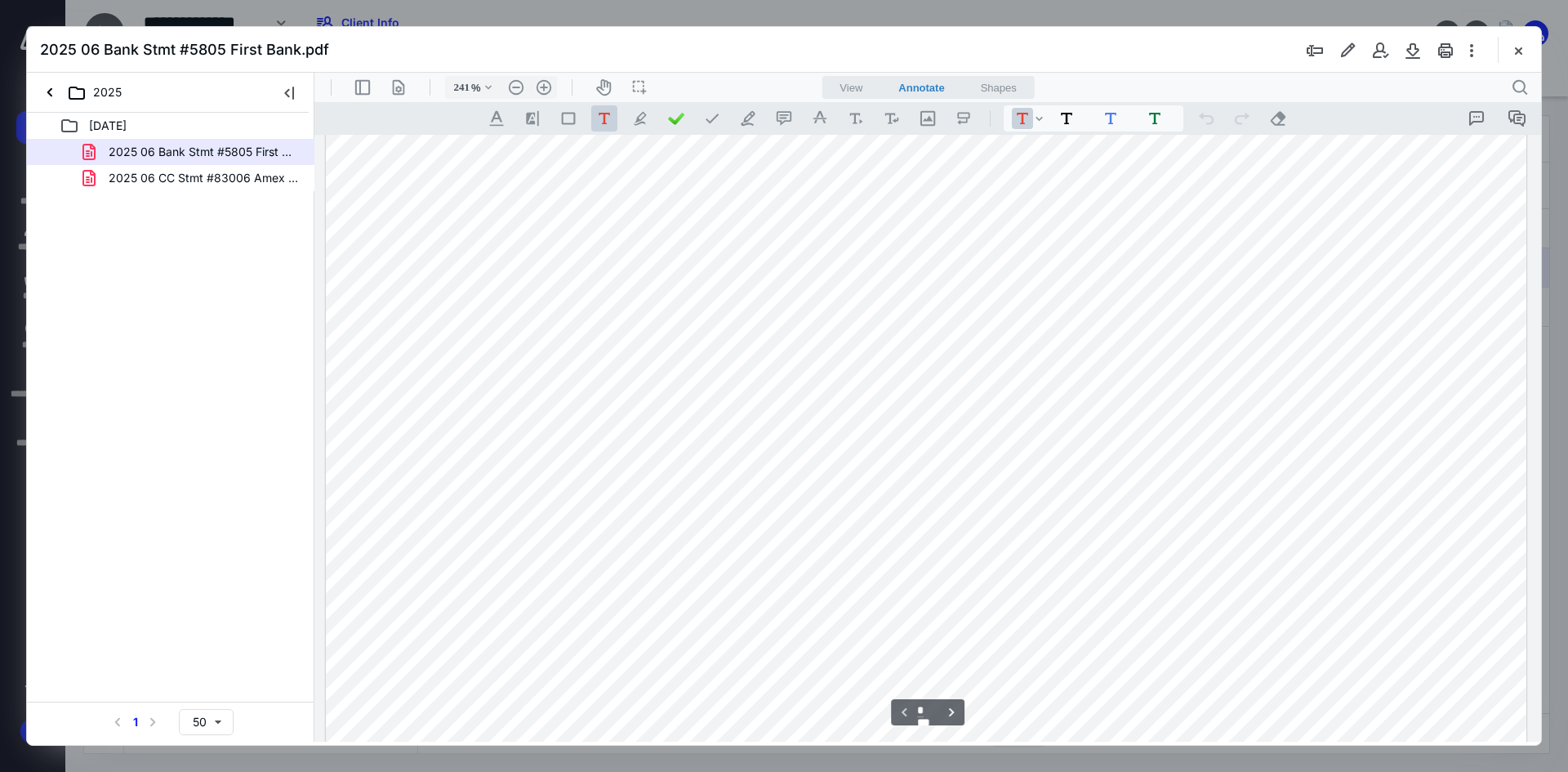 scroll, scrollTop: 479, scrollLeft: 0, axis: vertical 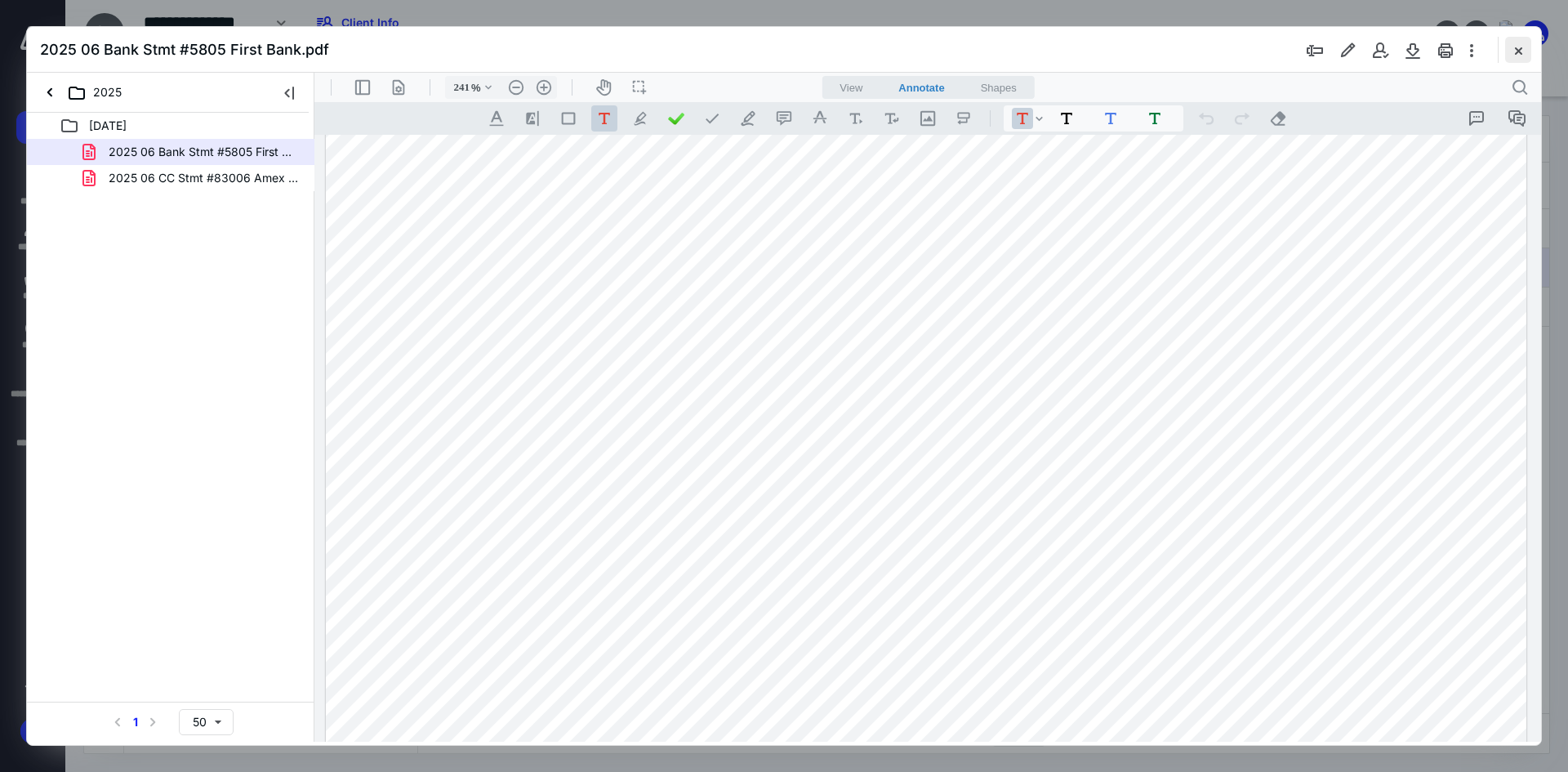 click at bounding box center [1518, 50] 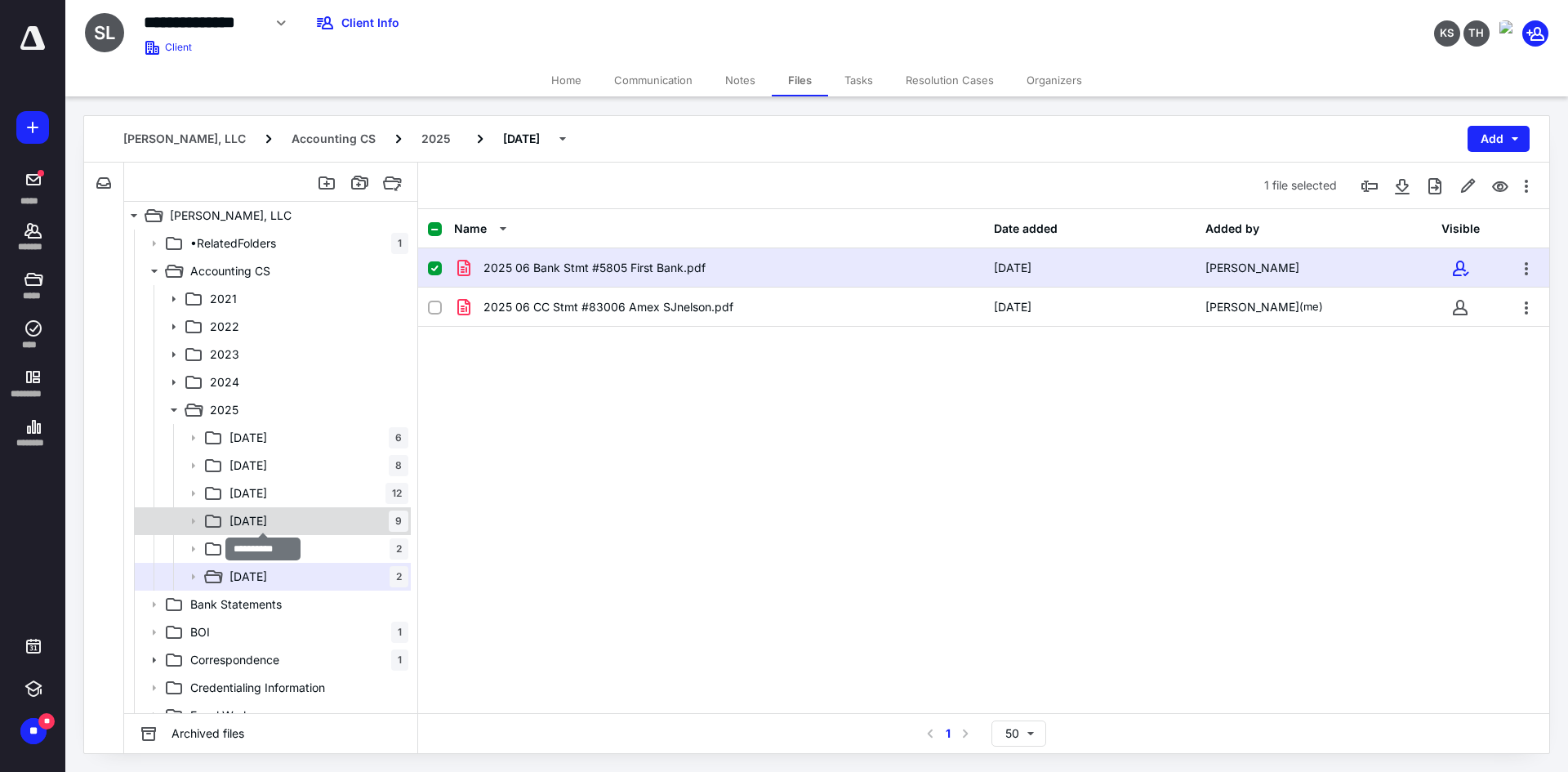 click on "[DATE]" at bounding box center [248, 521] 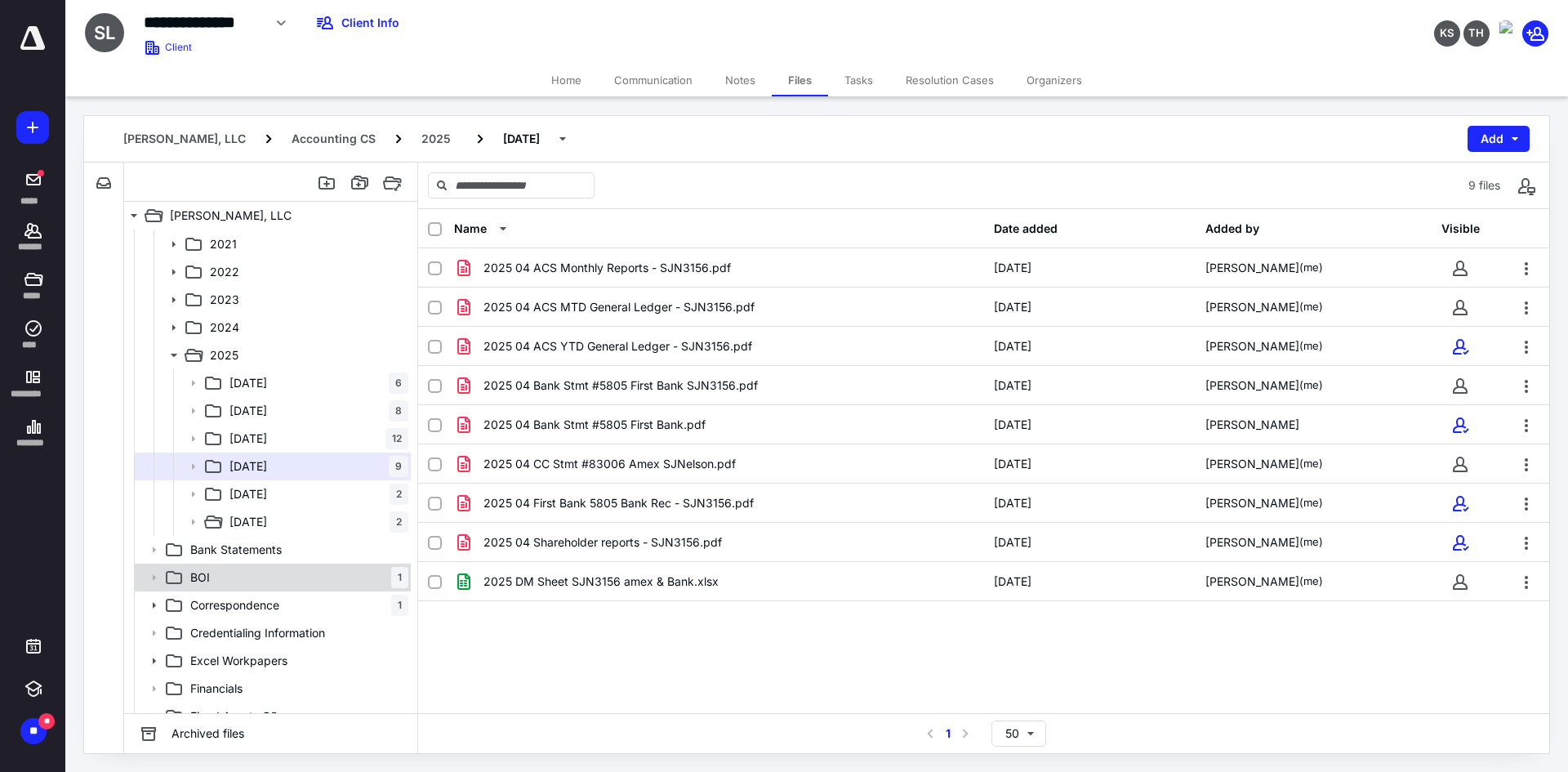 scroll, scrollTop: 82, scrollLeft: 0, axis: vertical 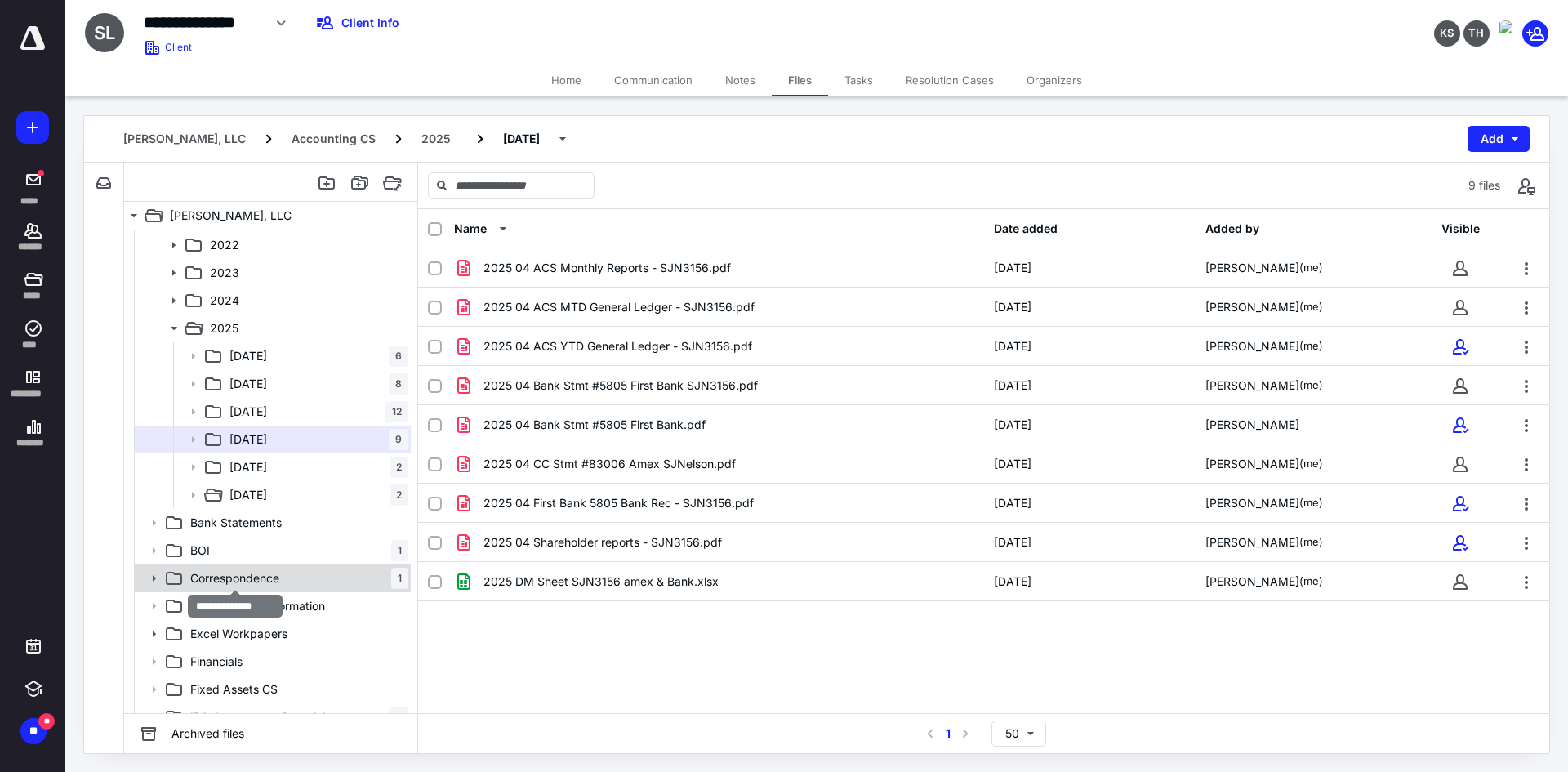 click on "Correspondence" at bounding box center [234, 578] 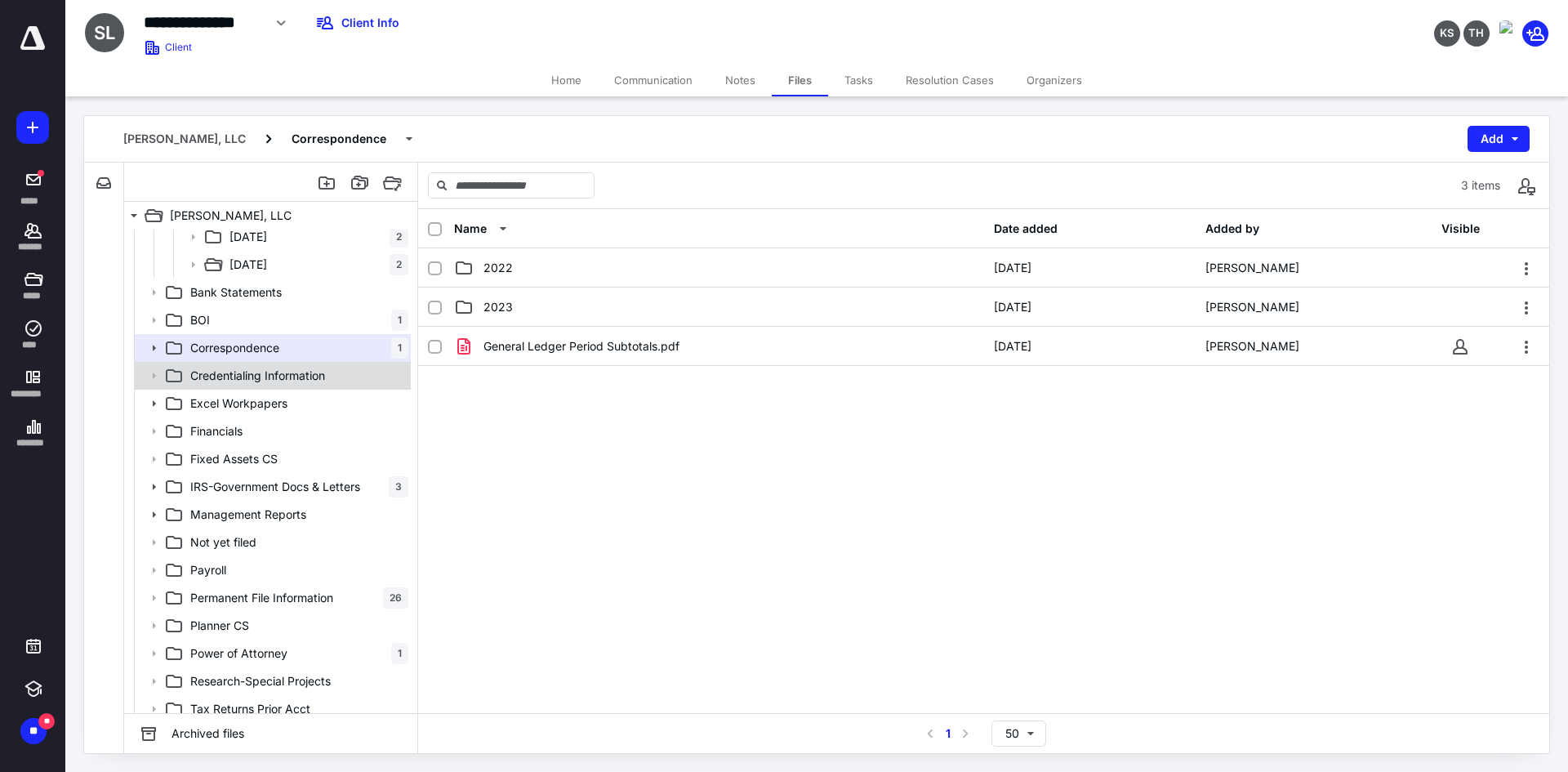 scroll, scrollTop: 327, scrollLeft: 0, axis: vertical 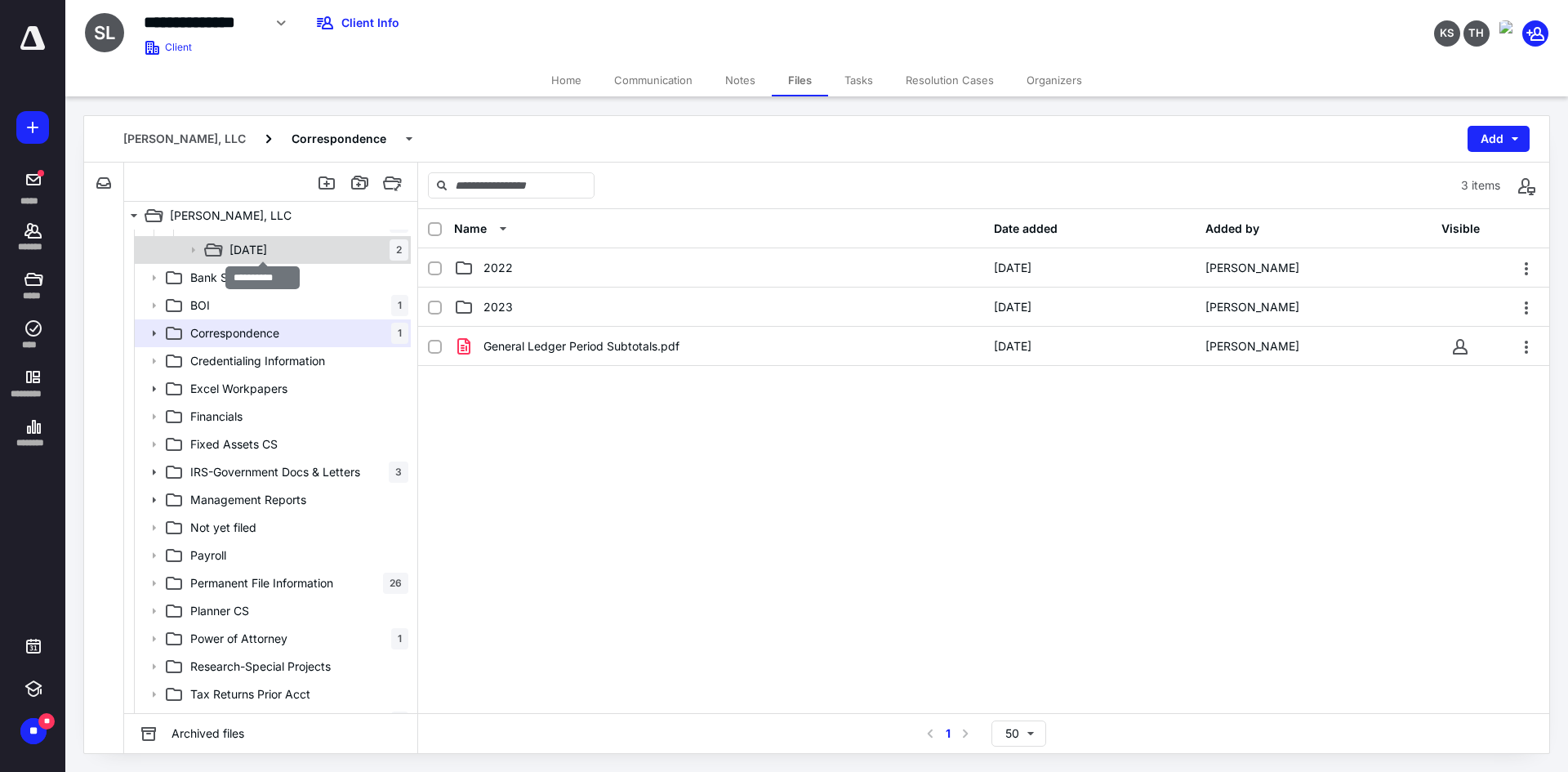 click on "[DATE]" at bounding box center (248, 250) 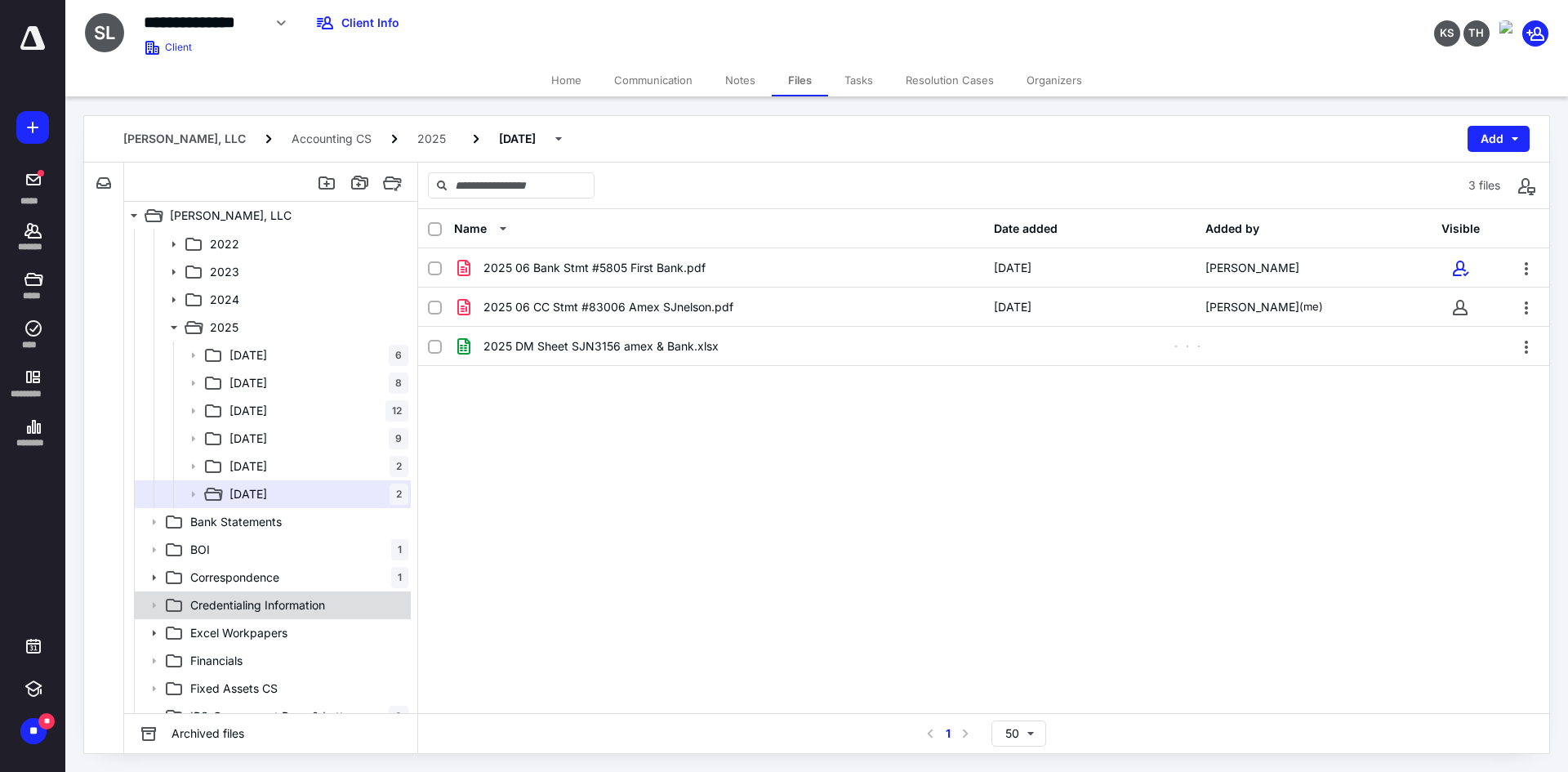scroll, scrollTop: 82, scrollLeft: 0, axis: vertical 